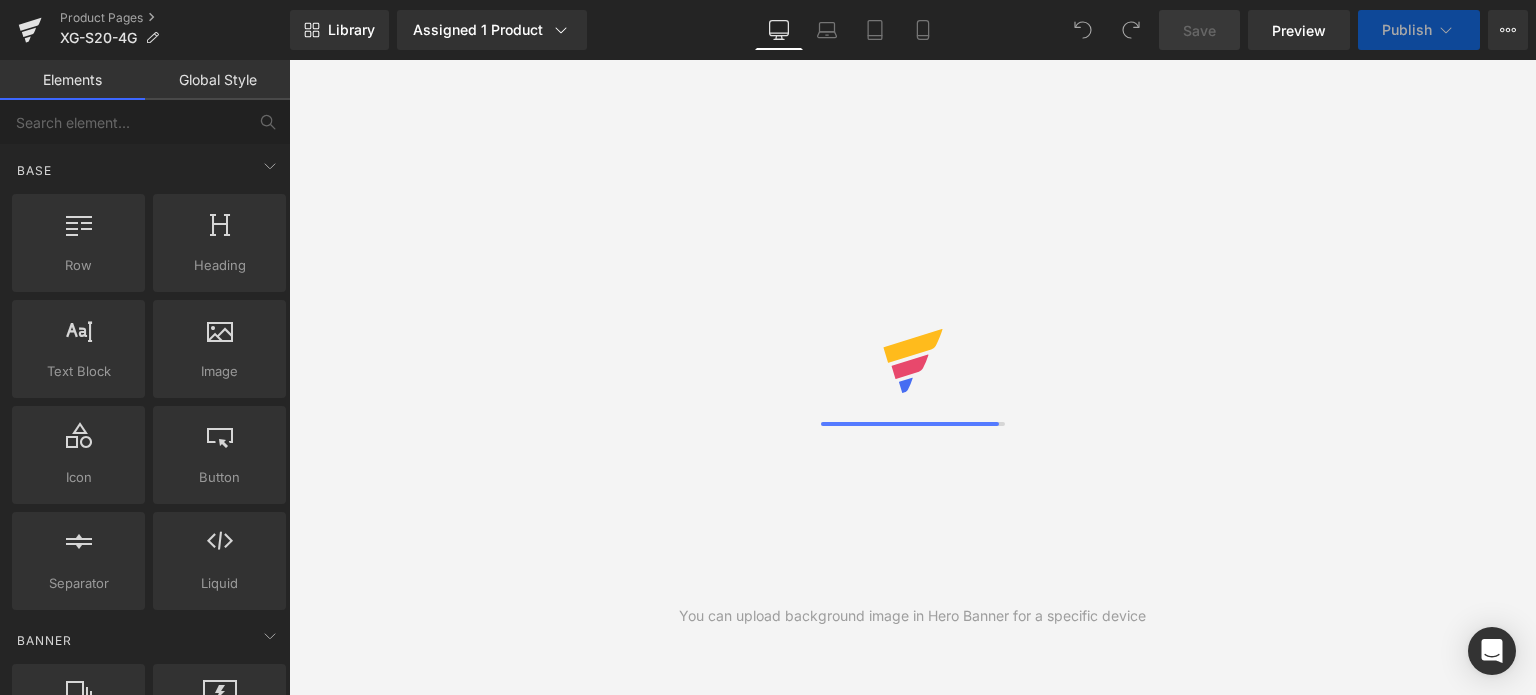 scroll, scrollTop: 0, scrollLeft: 0, axis: both 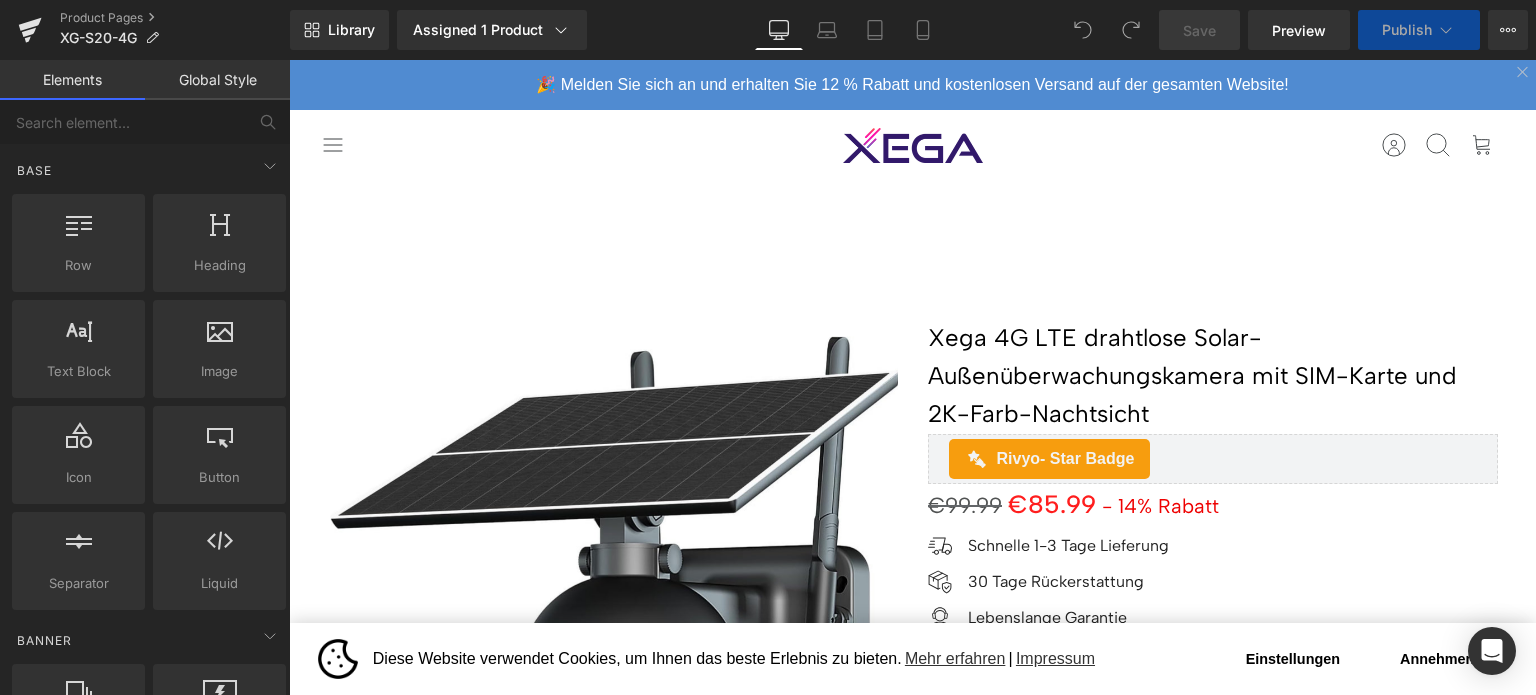 click on "Annehmen" at bounding box center [1437, 659] 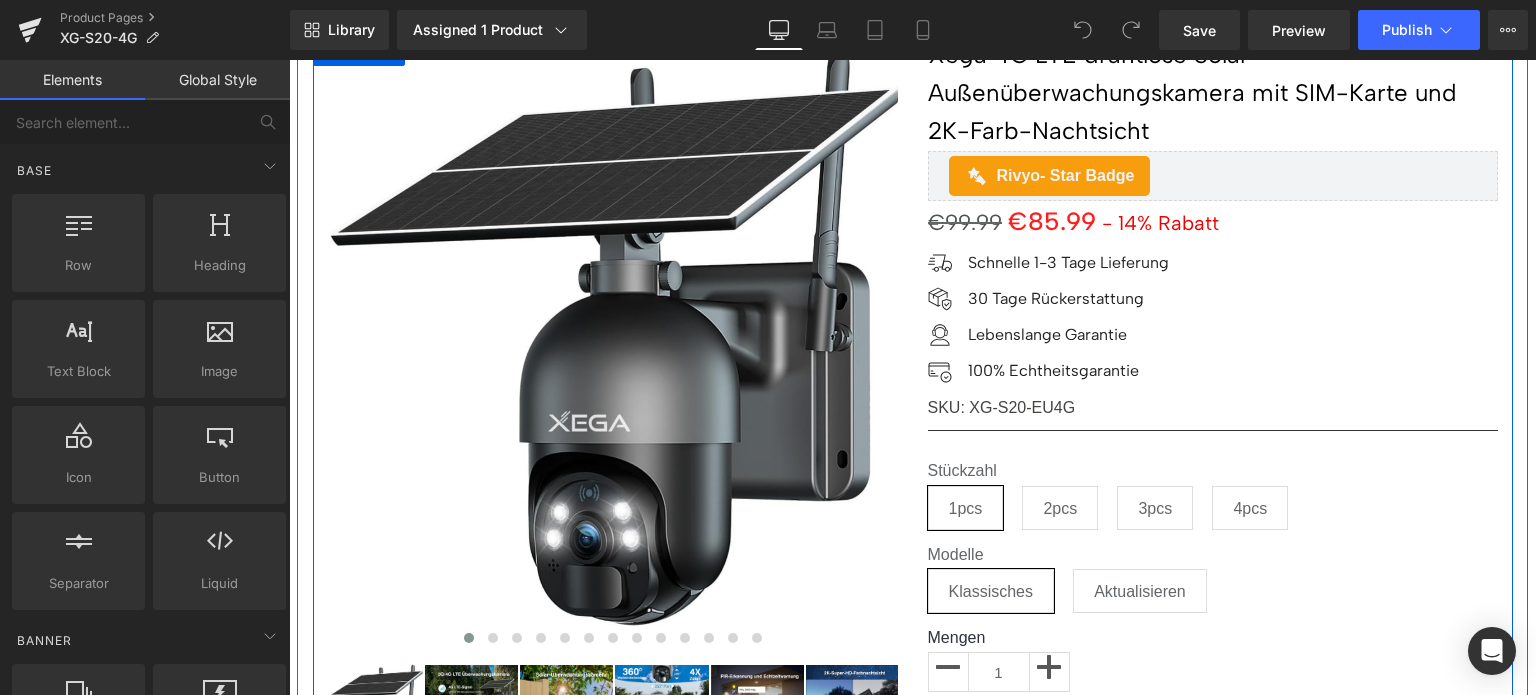 scroll, scrollTop: 300, scrollLeft: 0, axis: vertical 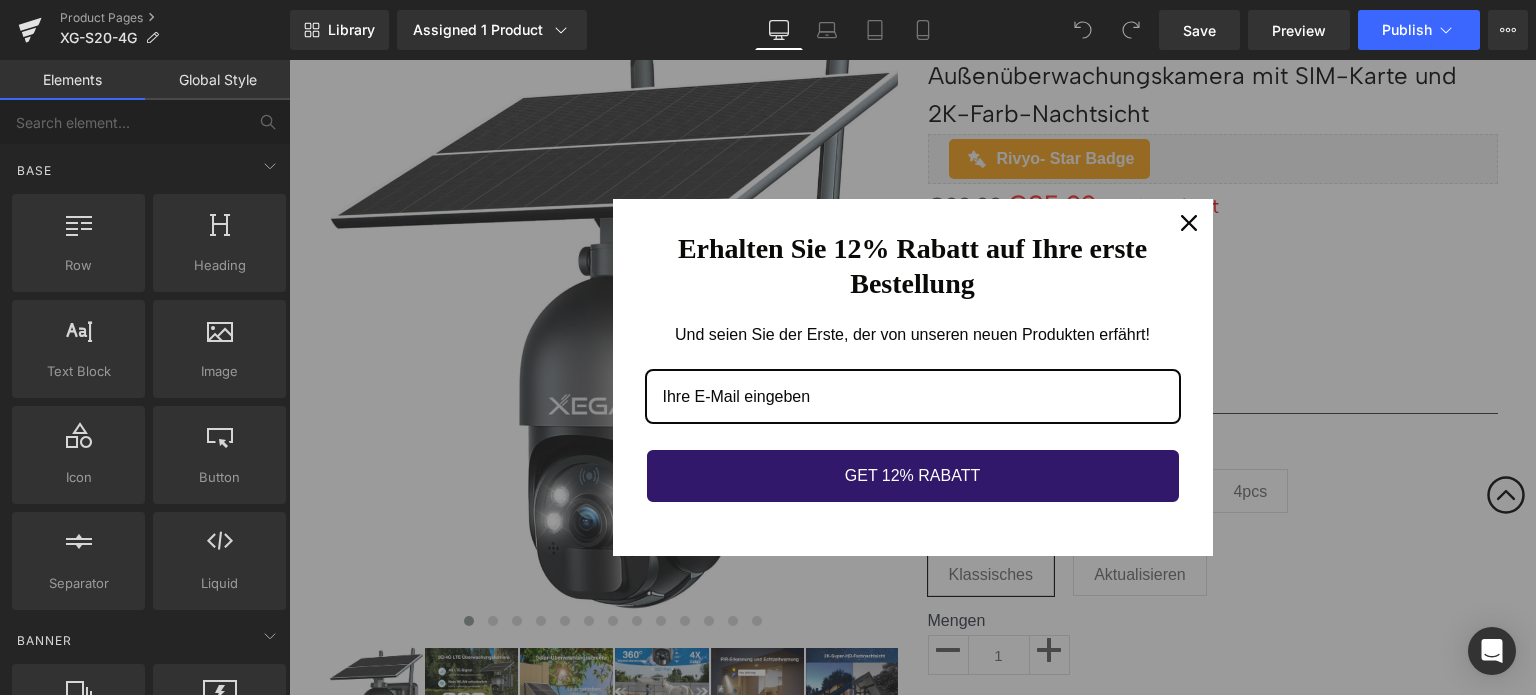 click 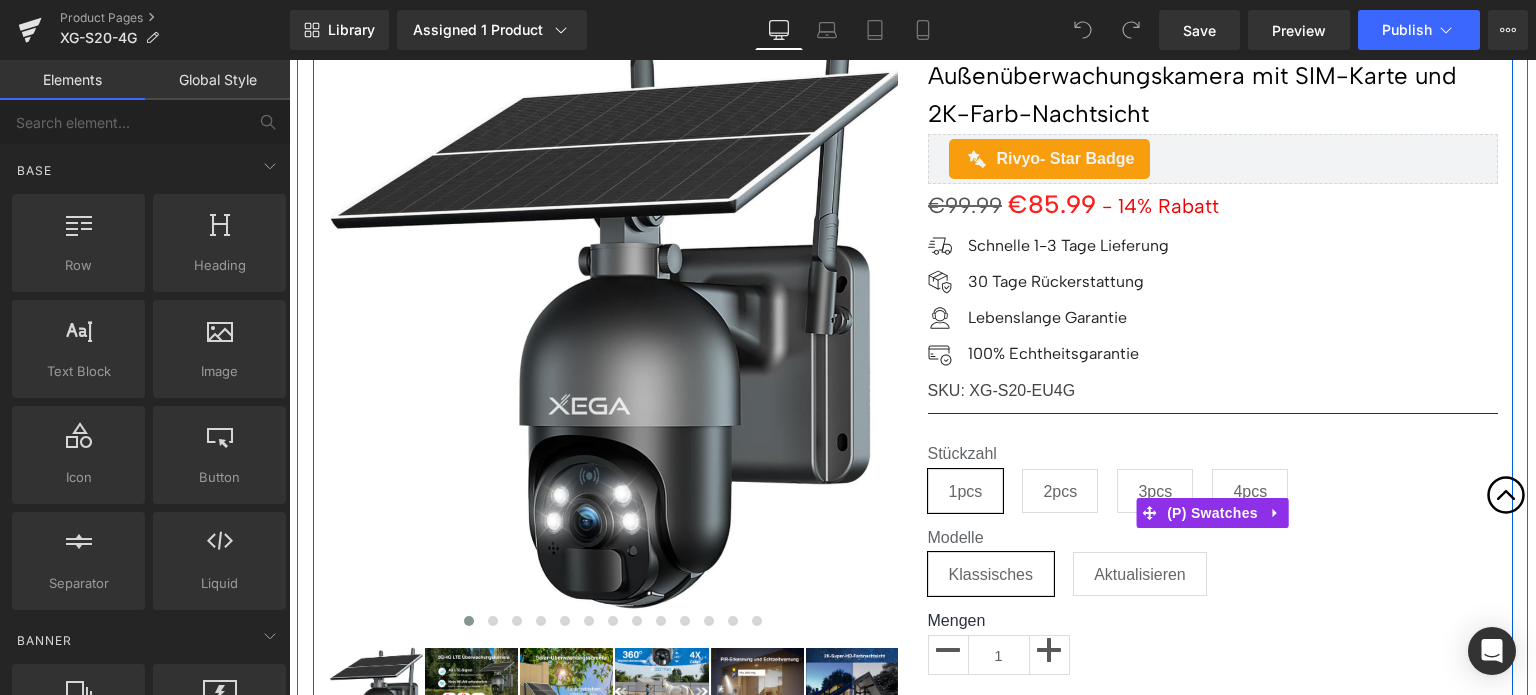 click on "2pcs" at bounding box center [1060, 491] 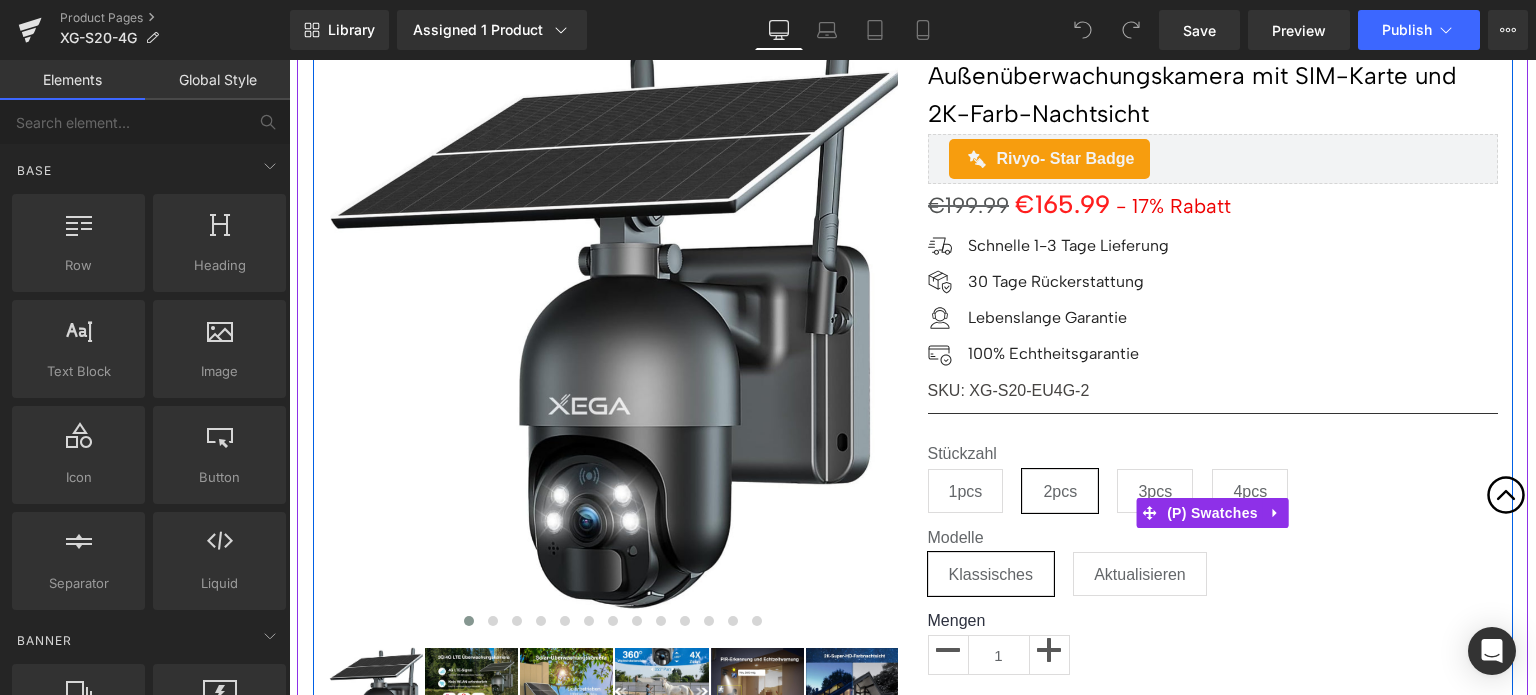 click on "3pcs" at bounding box center (1155, 491) 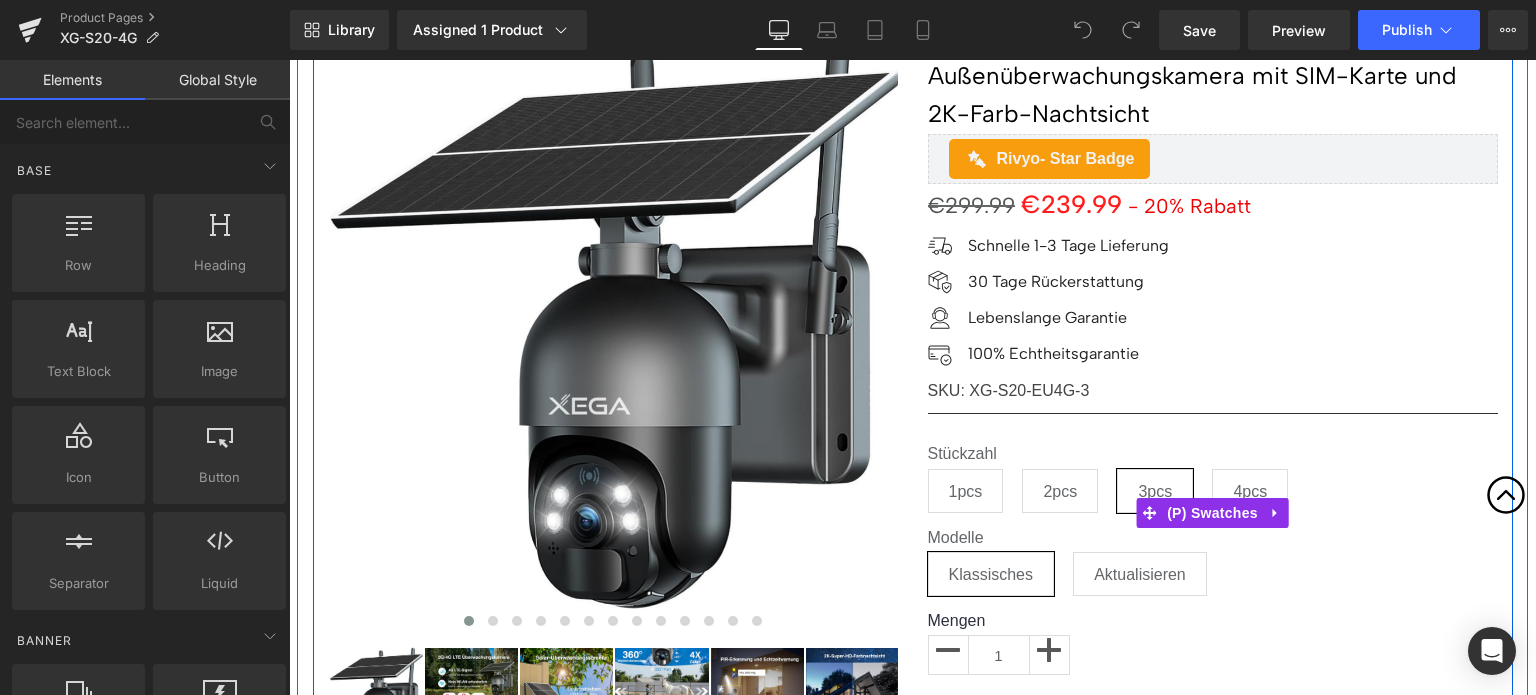 click on "4pcs" at bounding box center (1250, 491) 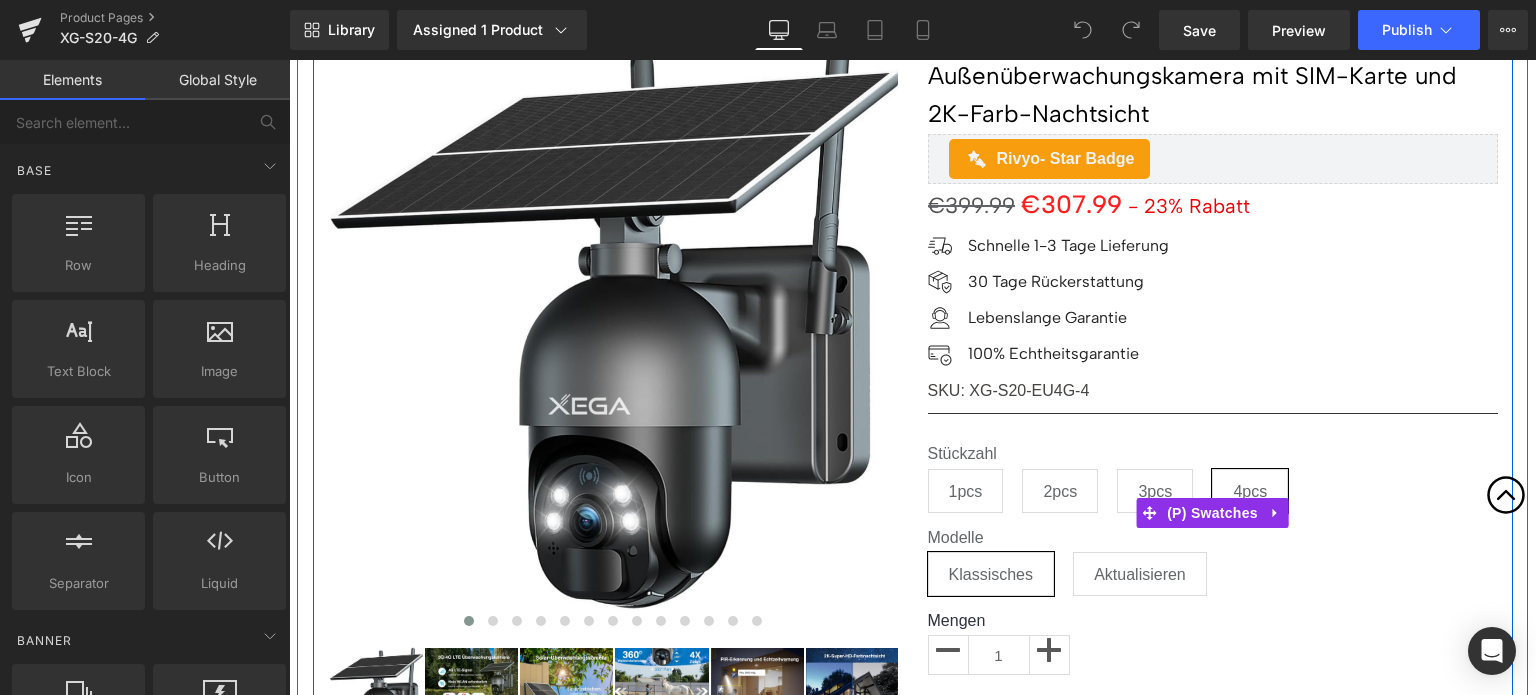 click on "1pcs" at bounding box center [966, 491] 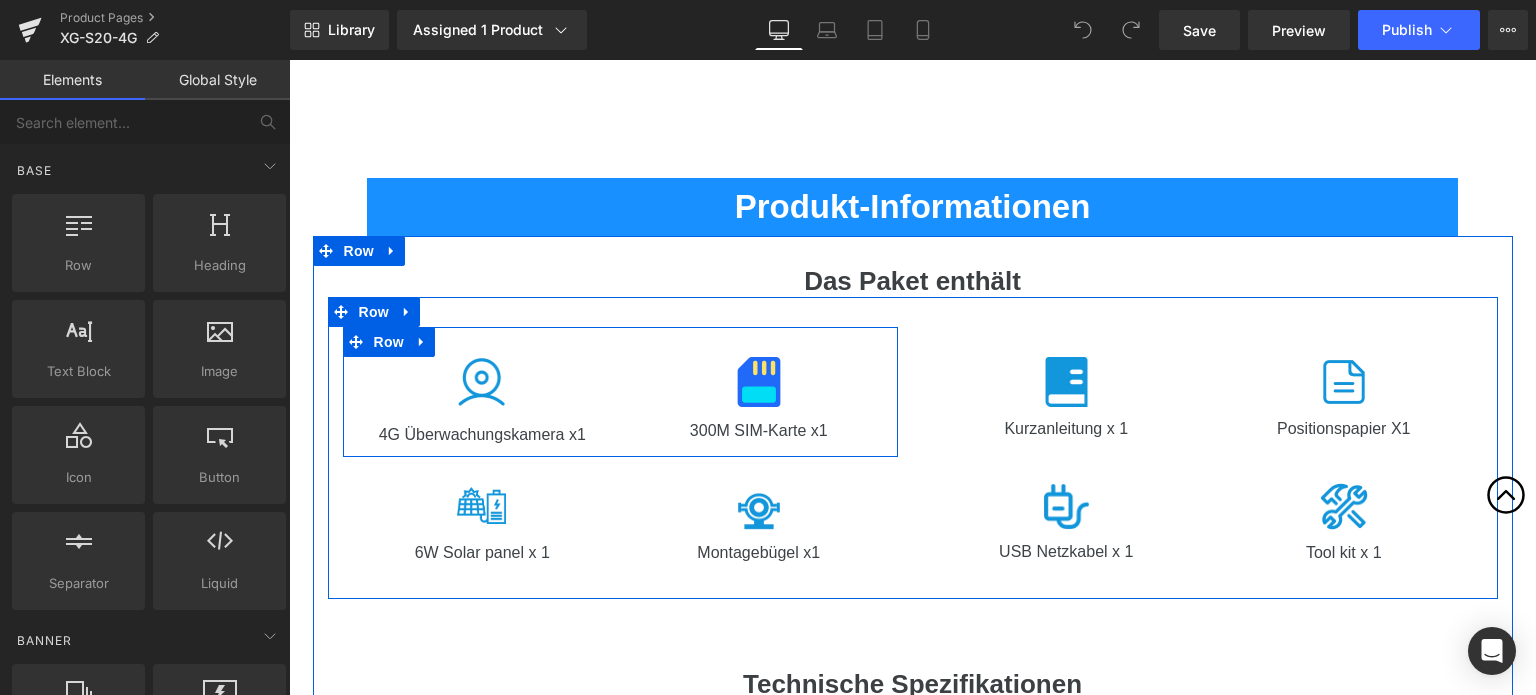 scroll, scrollTop: 7800, scrollLeft: 0, axis: vertical 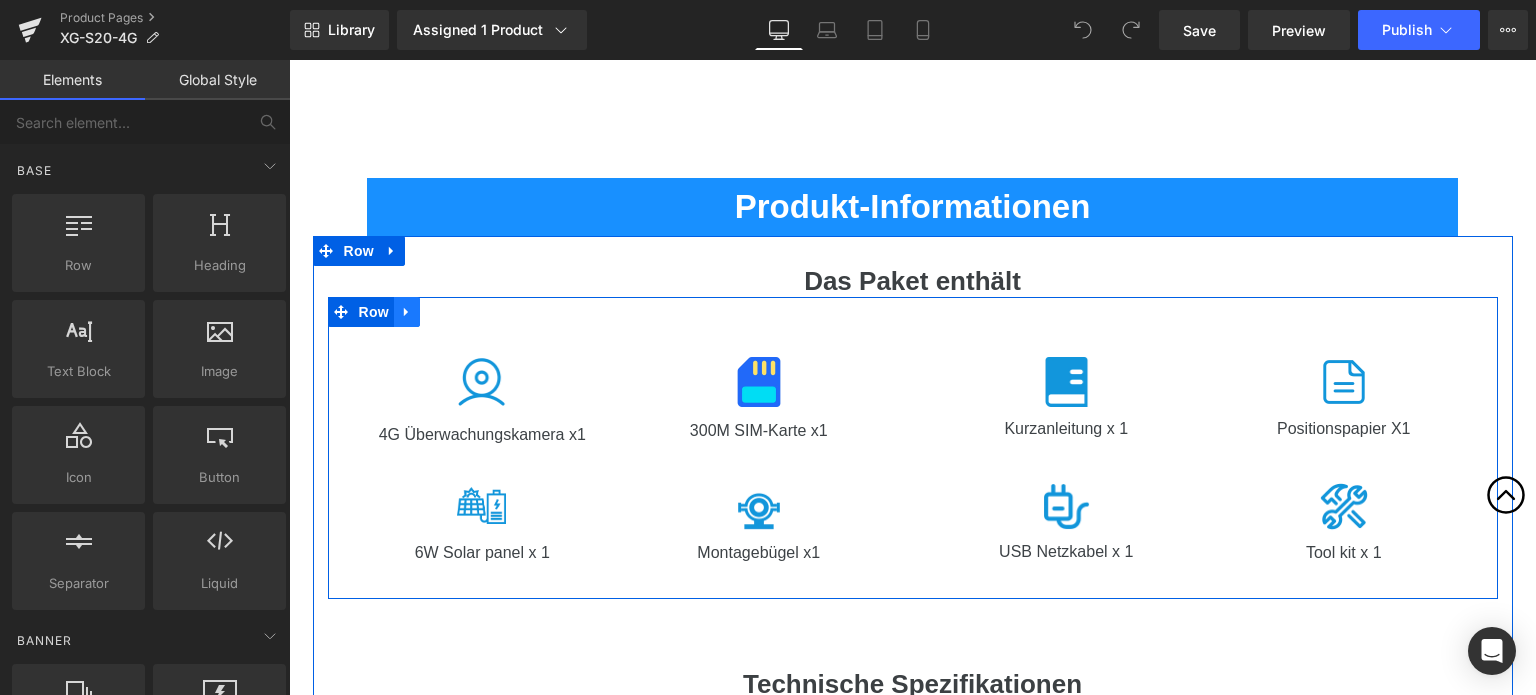 click 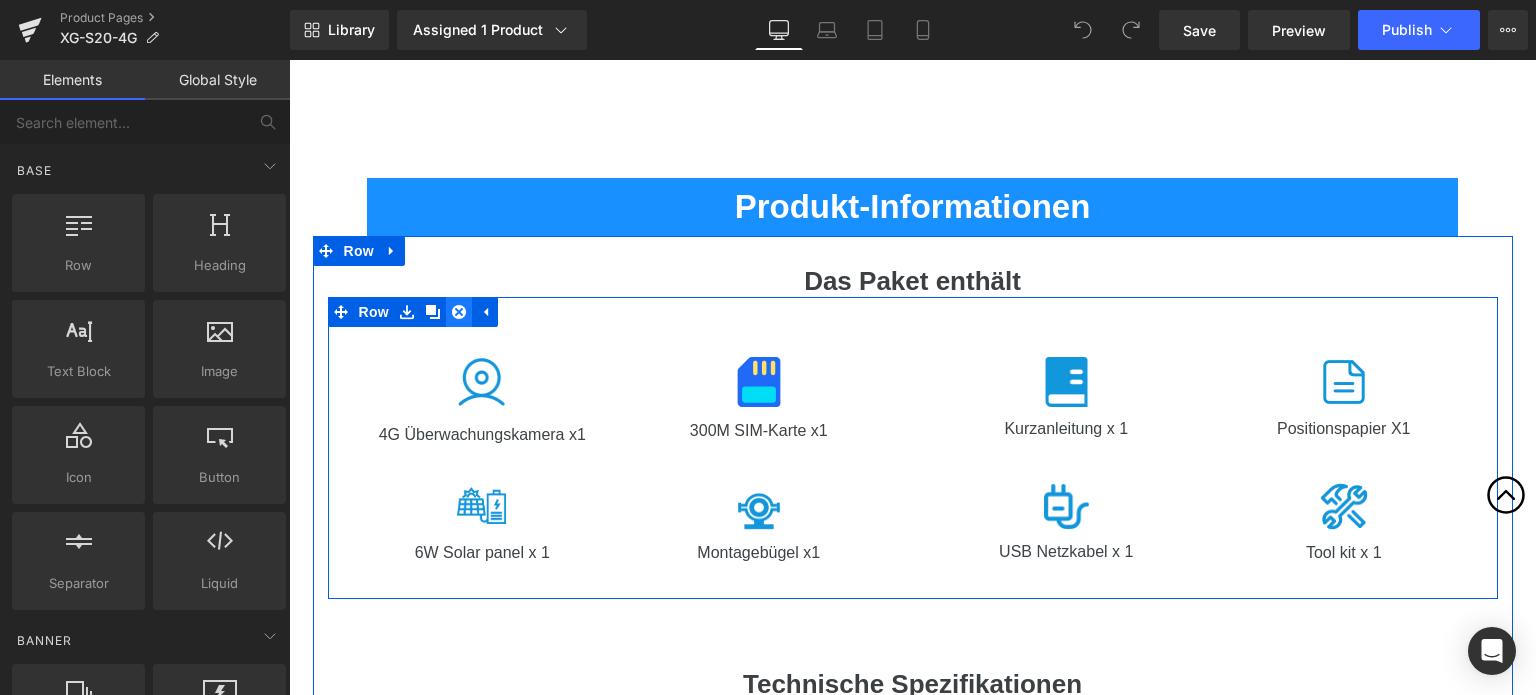 click 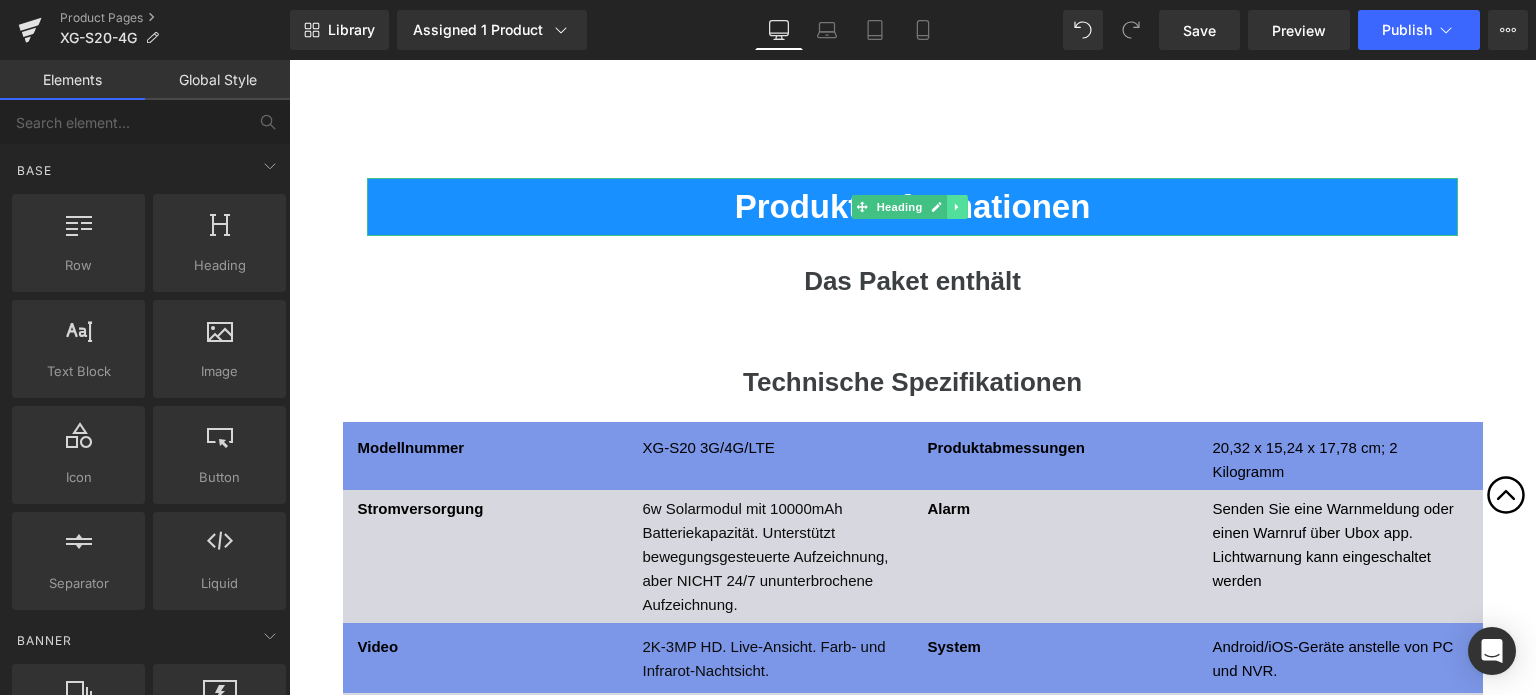click at bounding box center (958, 207) 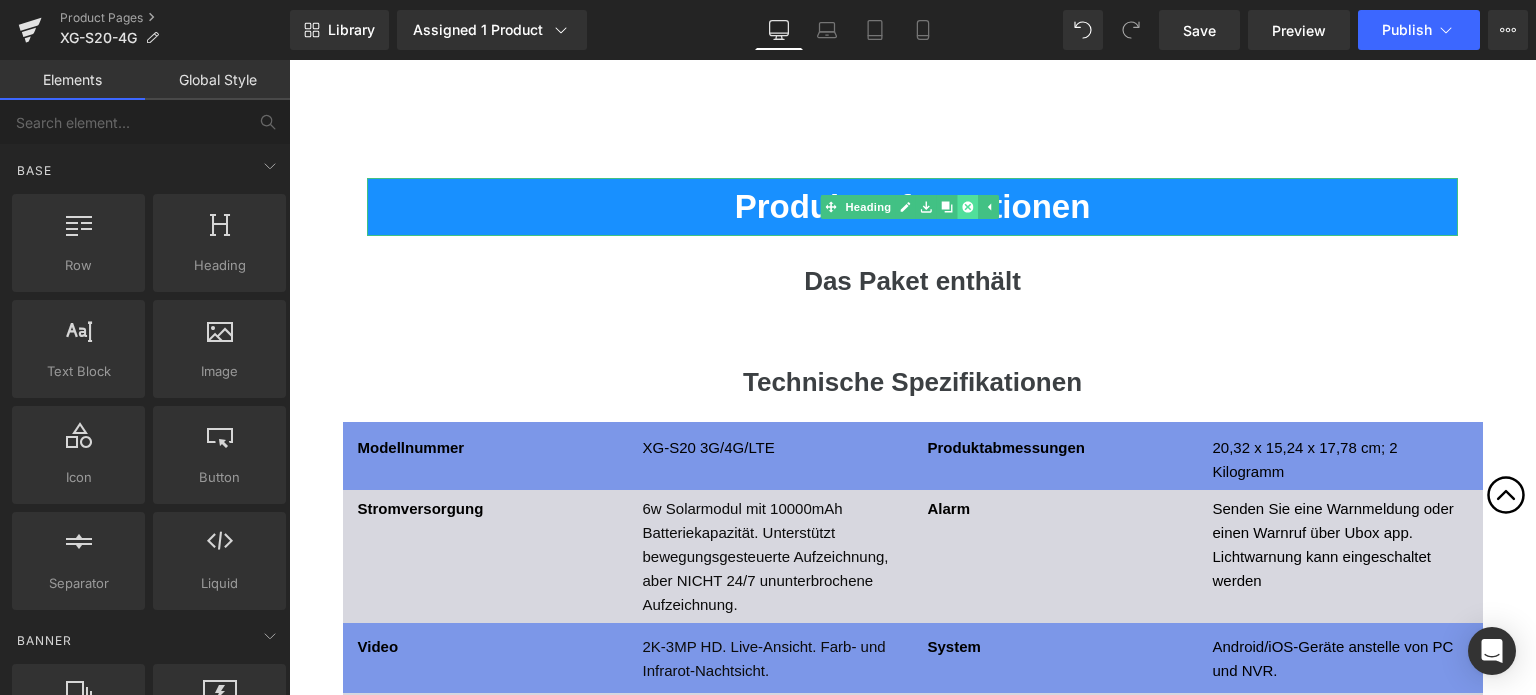 click 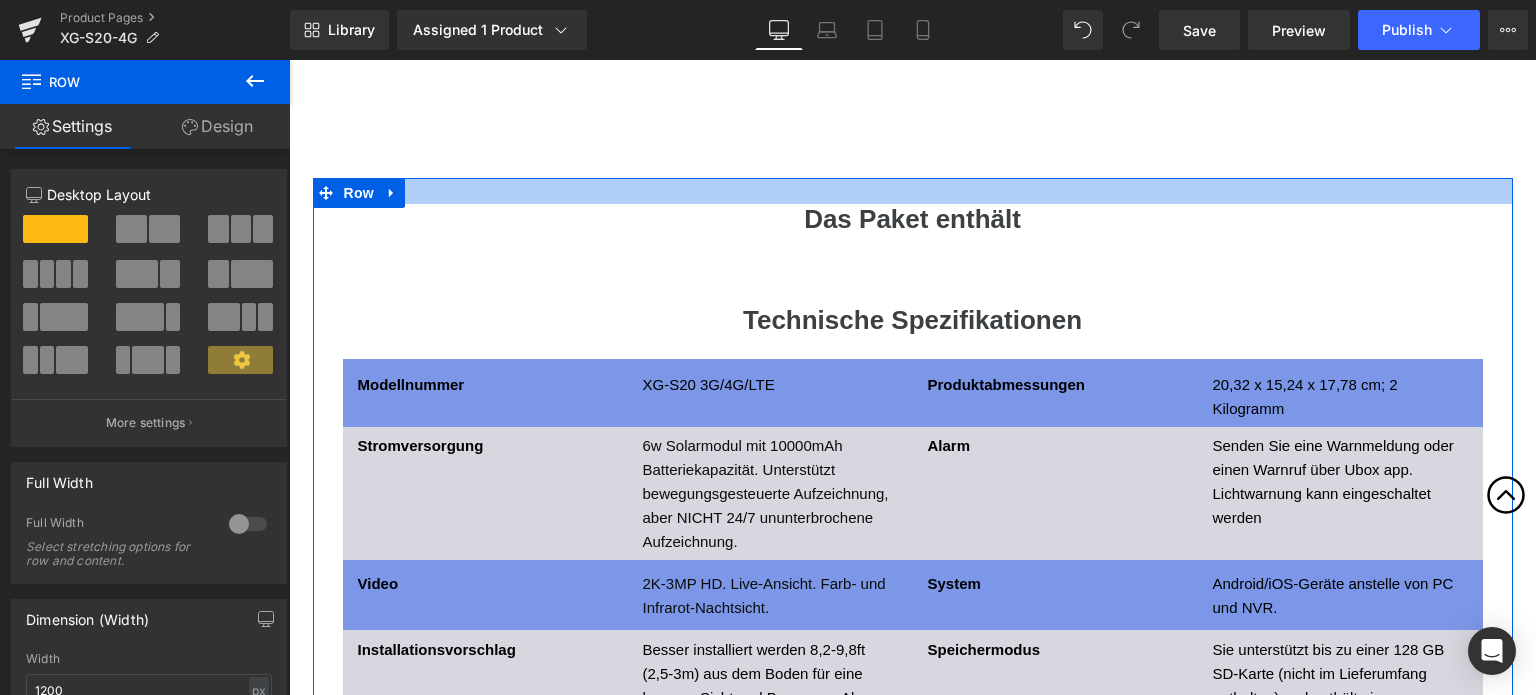 click at bounding box center [913, 191] 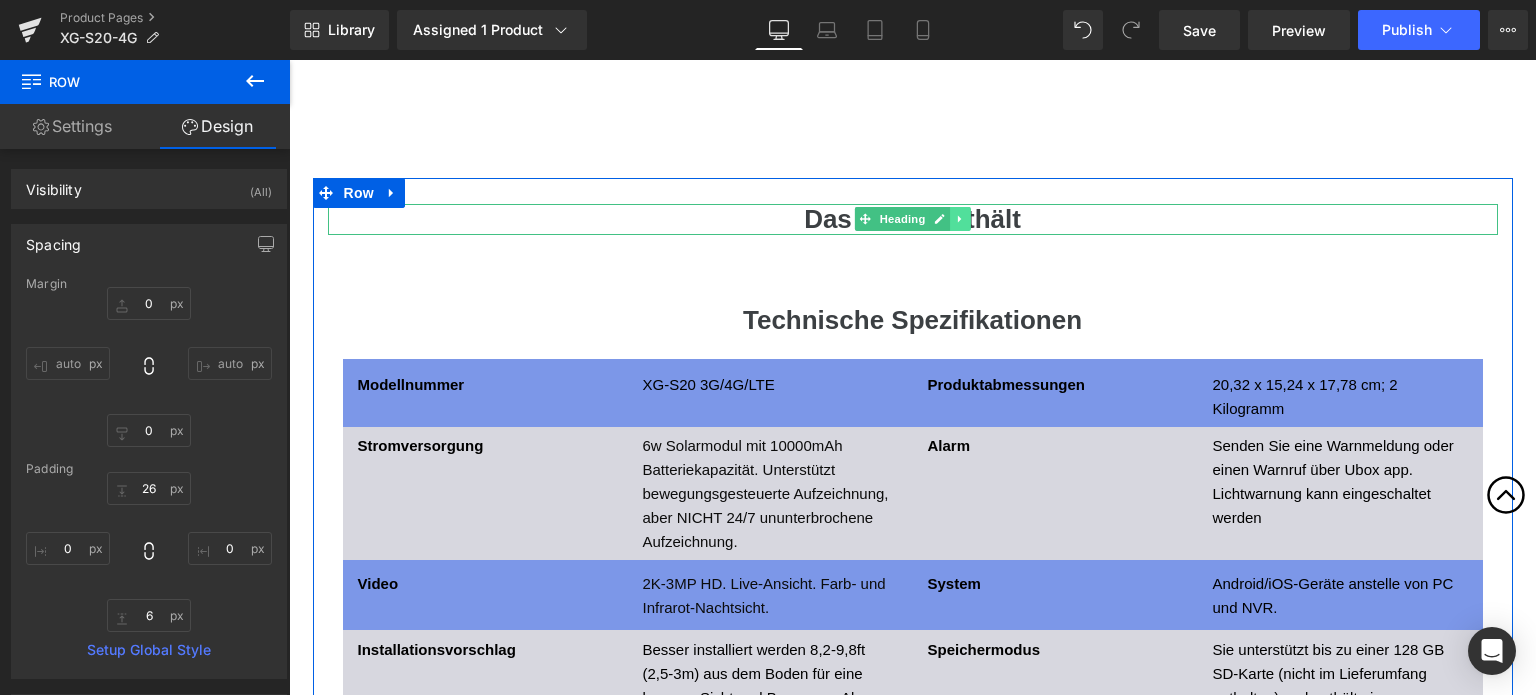 click 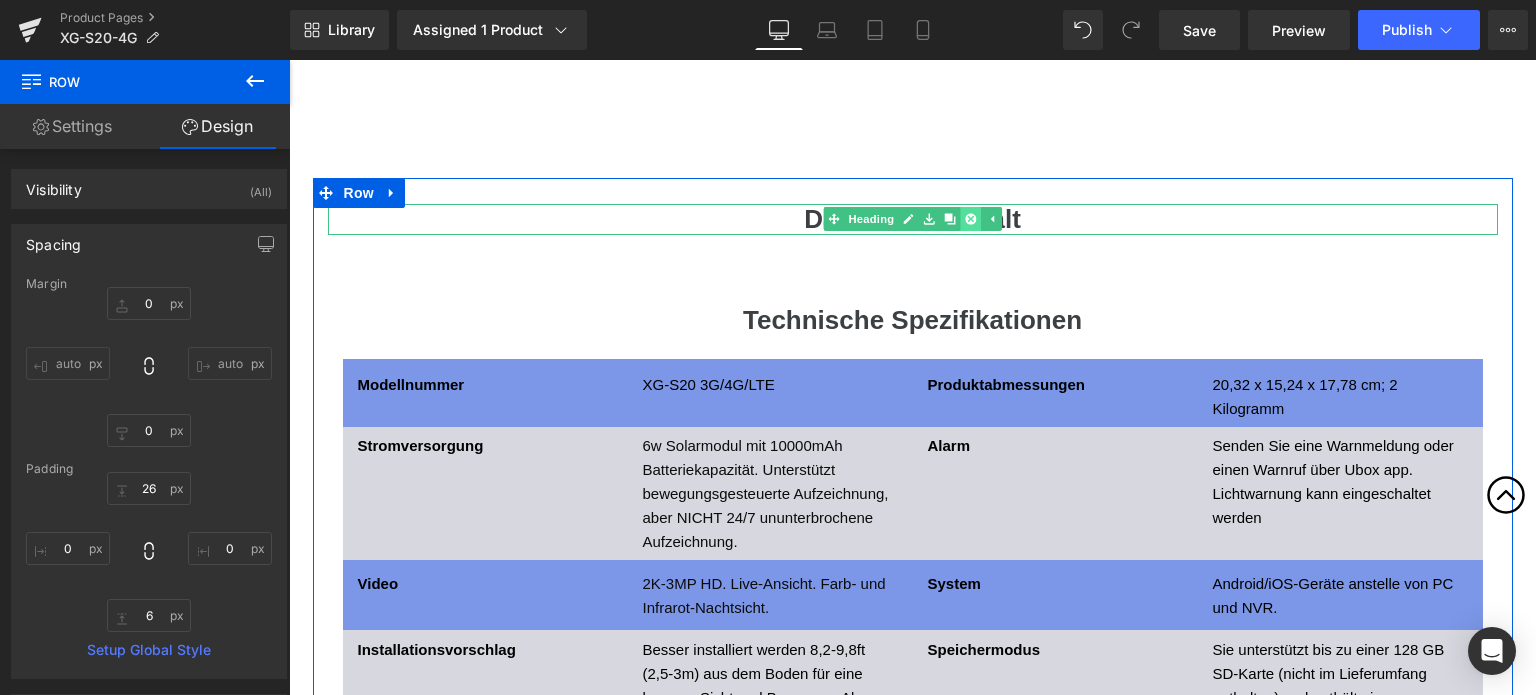 click 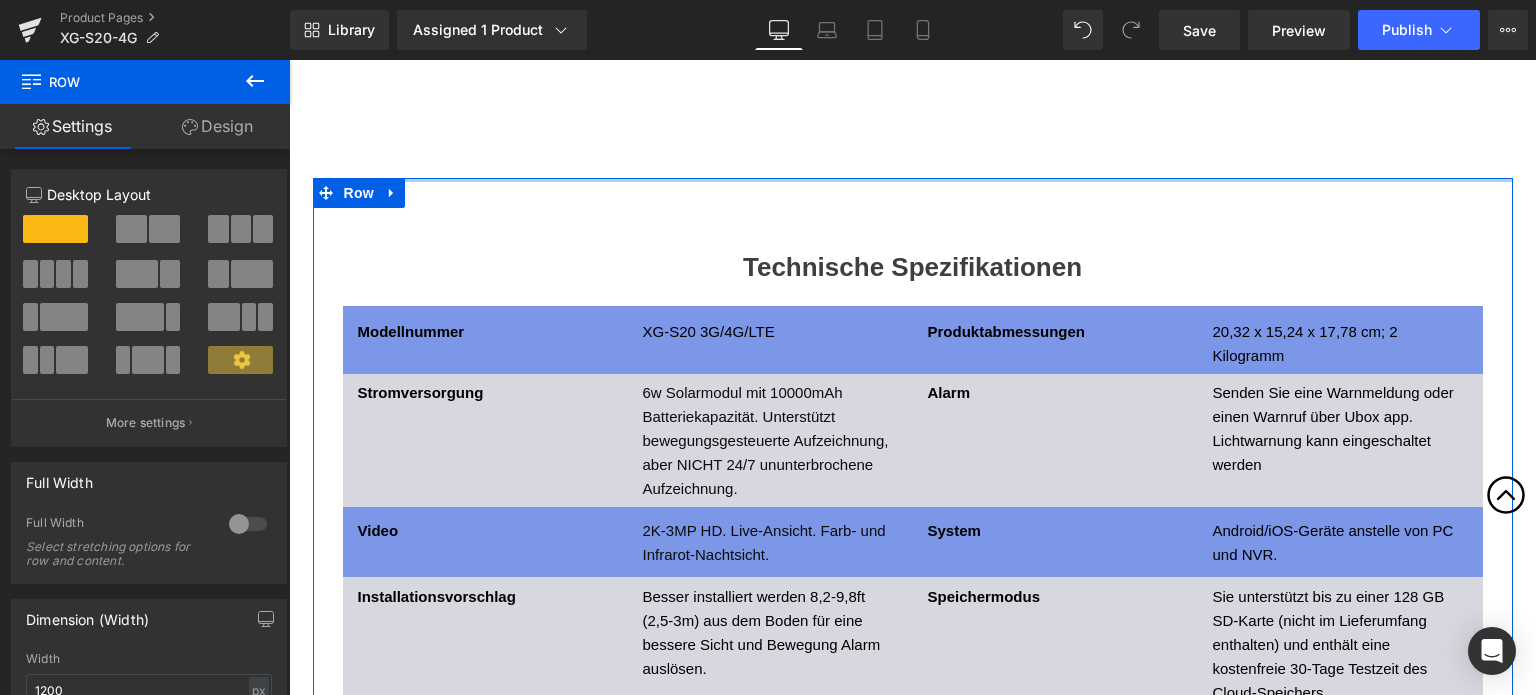 drag, startPoint x: 886, startPoint y: 194, endPoint x: 894, endPoint y: 172, distance: 23.409399 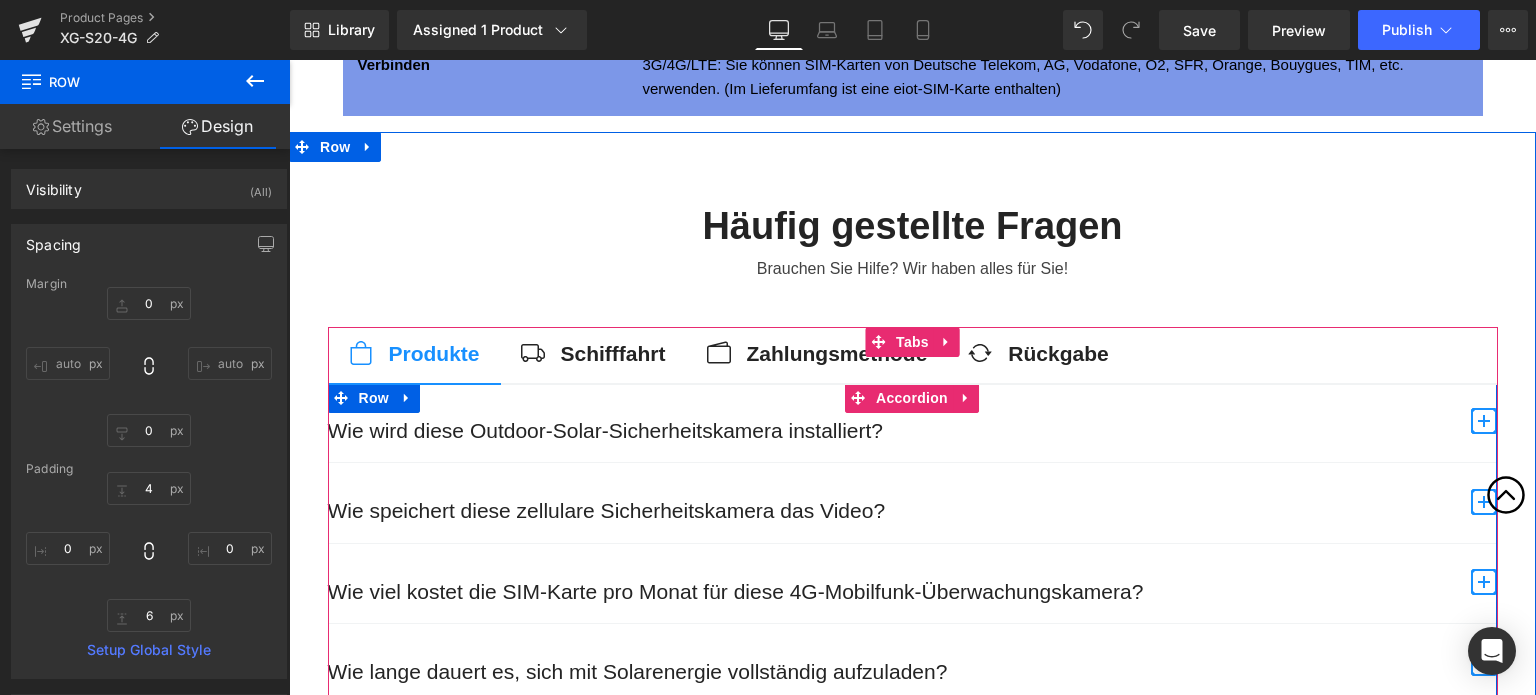 scroll, scrollTop: 8600, scrollLeft: 0, axis: vertical 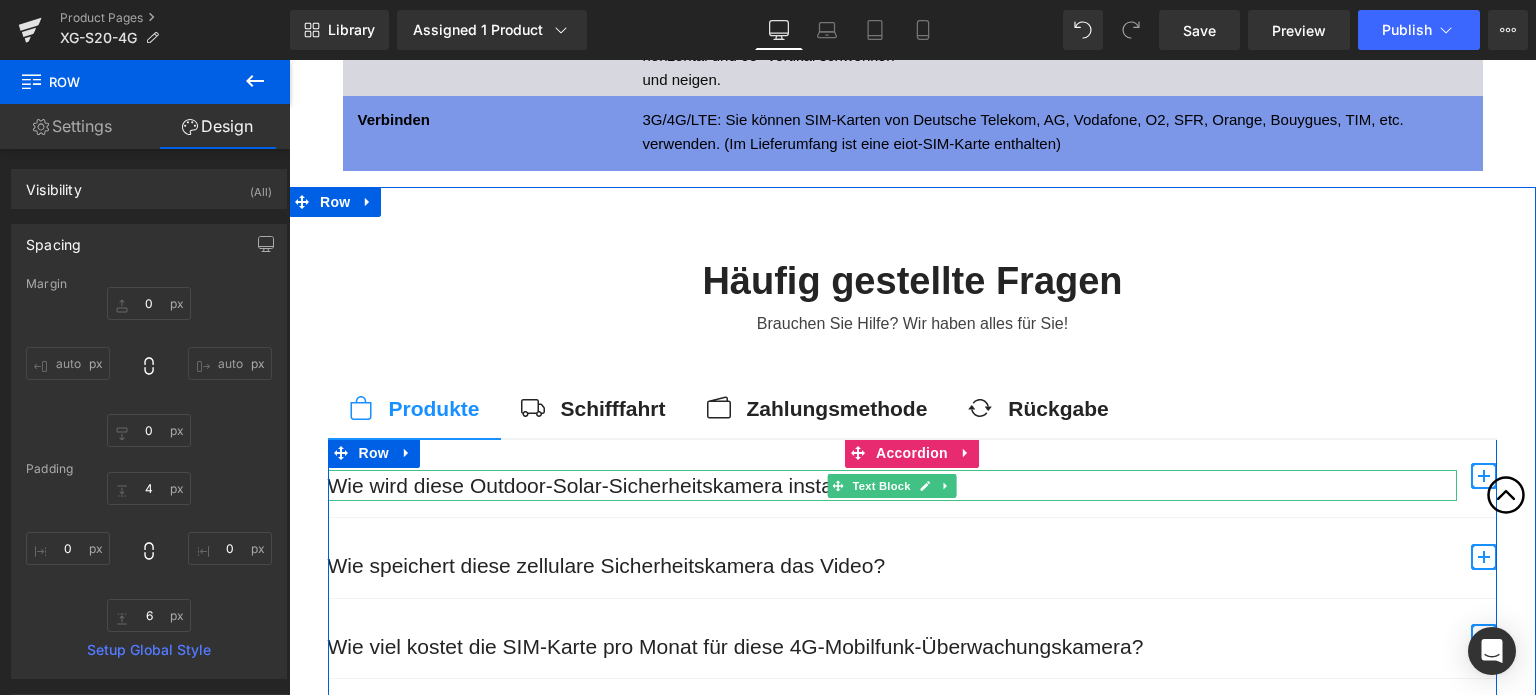 click on "Wie wird diese Outdoor-Solar-Sicherheitskamera installiert?" at bounding box center (892, 486) 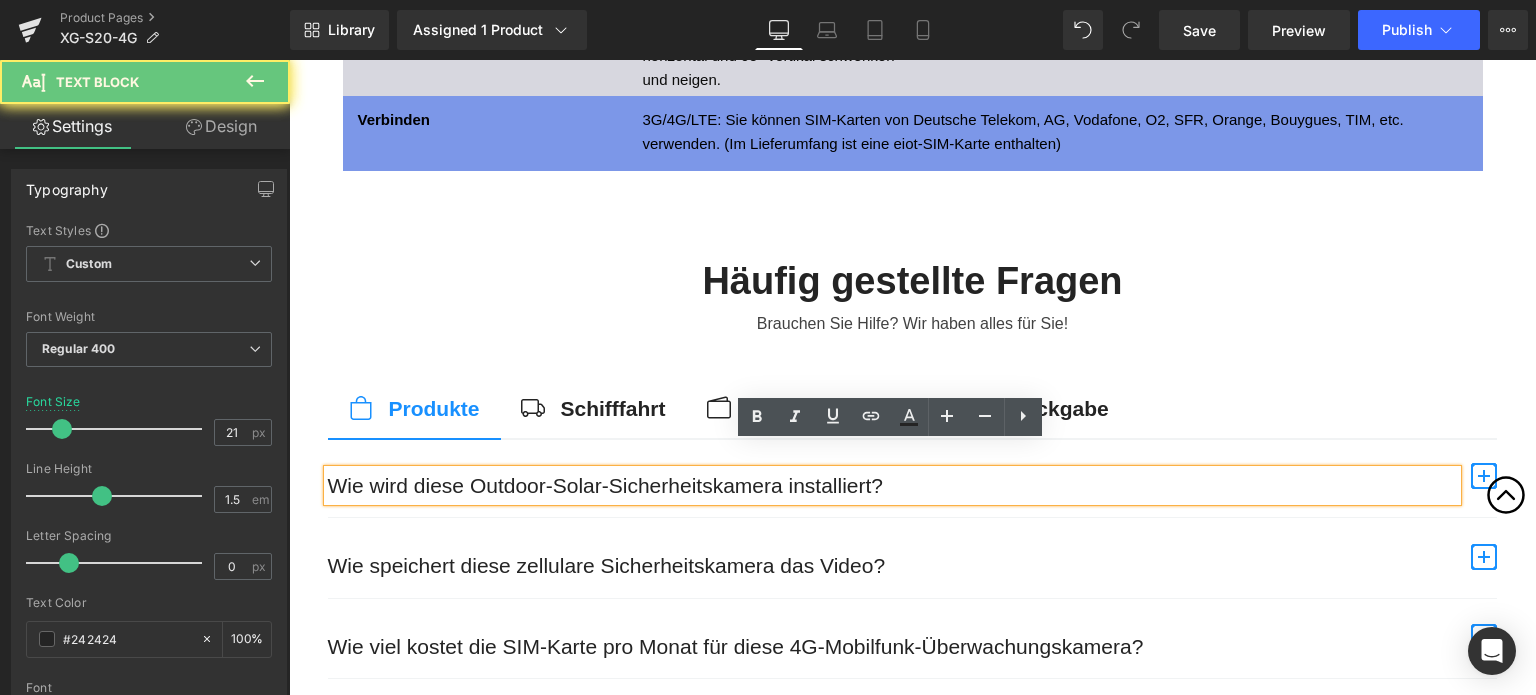 click on "Wie wird diese Outdoor-Solar-Sicherheitskamera installiert?" at bounding box center (892, 486) 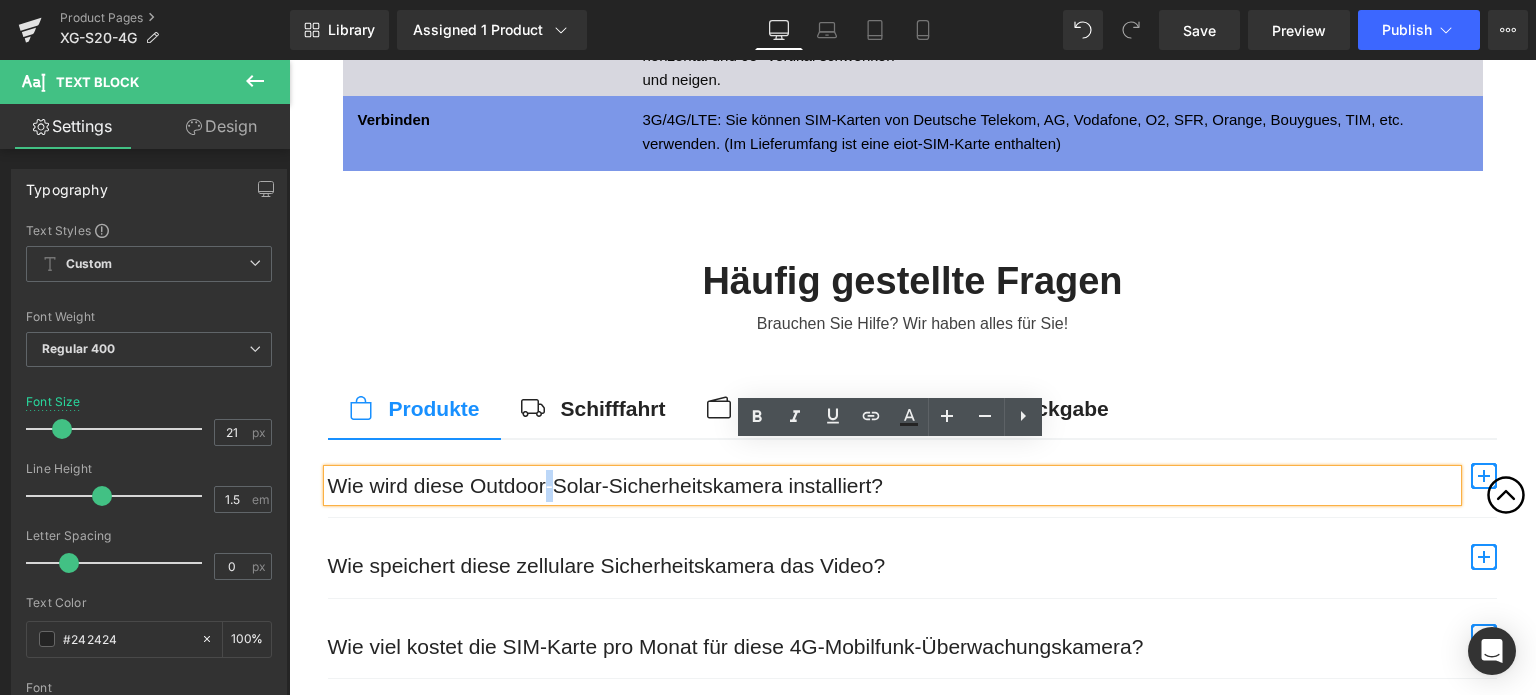 click on "Wie wird diese Outdoor-Solar-Sicherheitskamera installiert?" at bounding box center (892, 486) 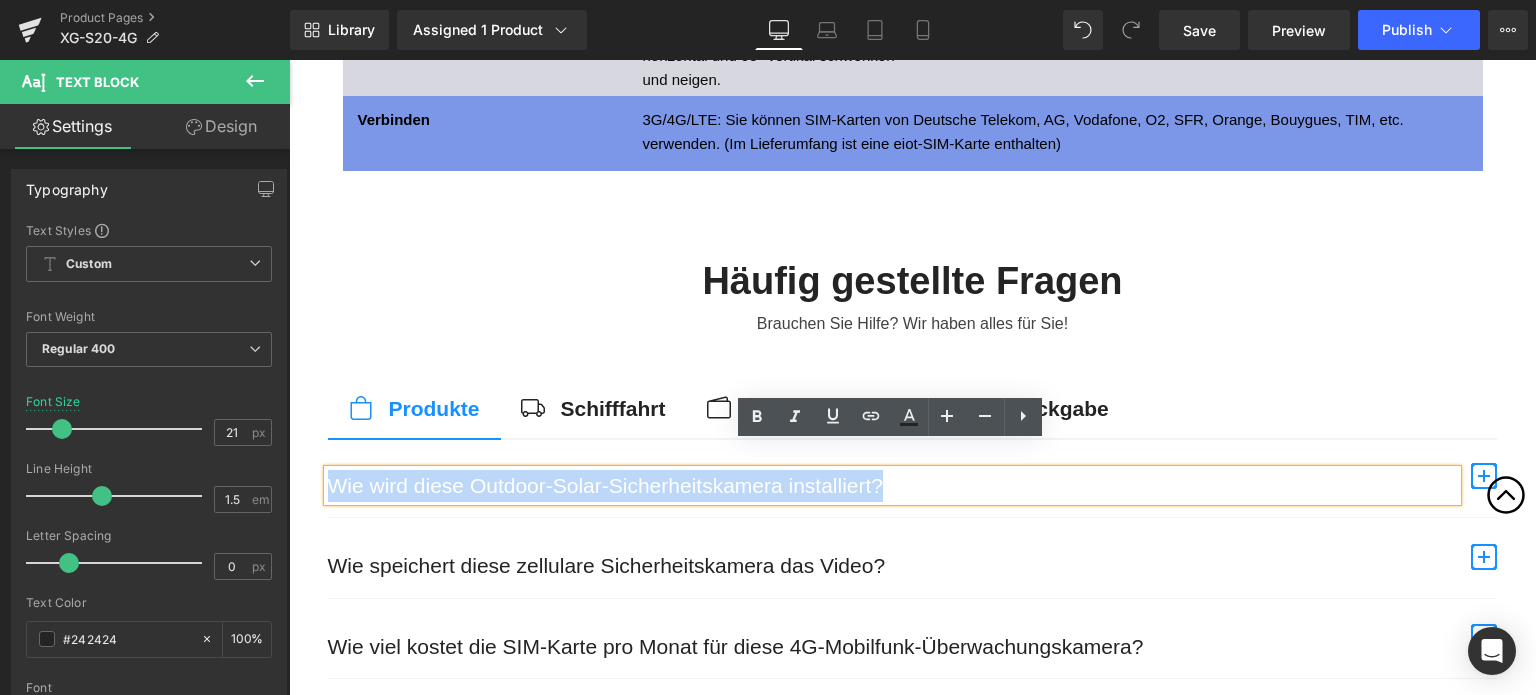 click on "Wie wird diese Outdoor-Solar-Sicherheitskamera installiert?" at bounding box center [892, 486] 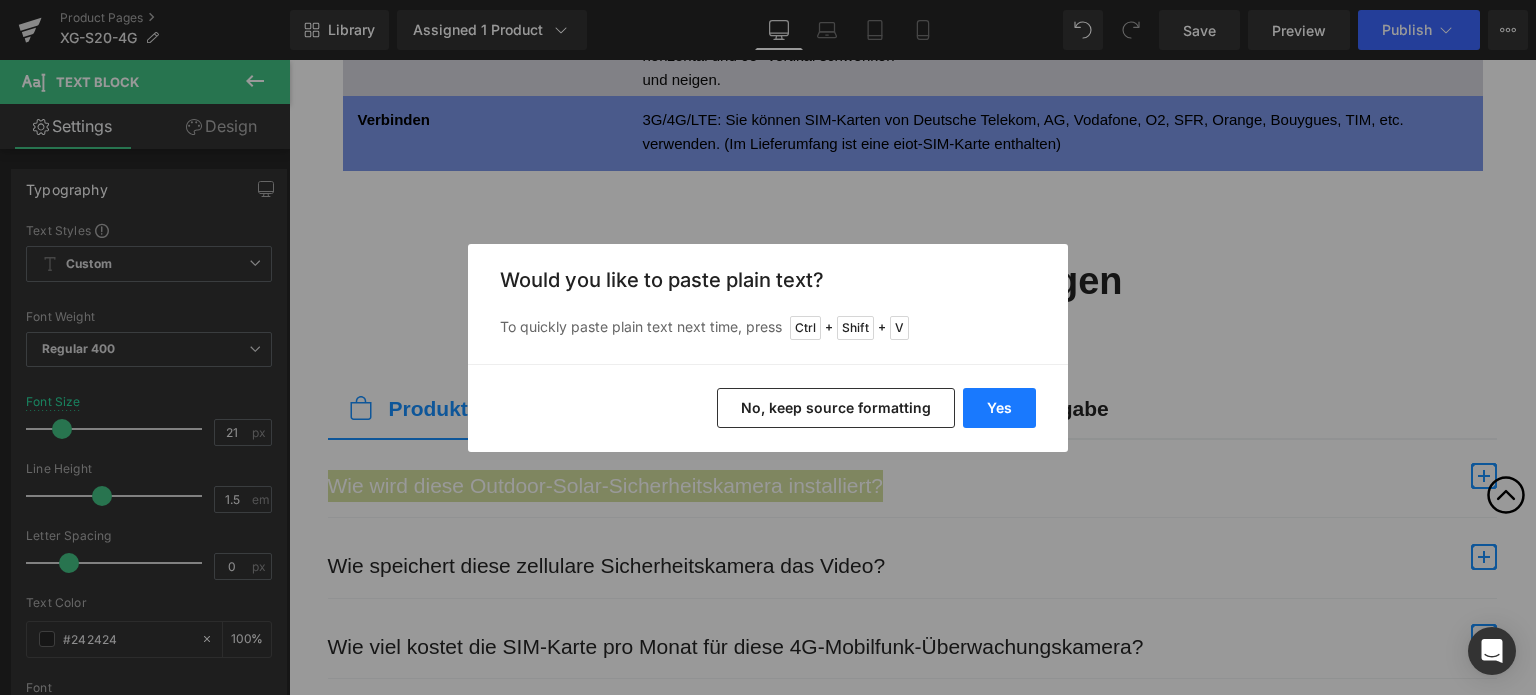 click on "Yes" at bounding box center (999, 408) 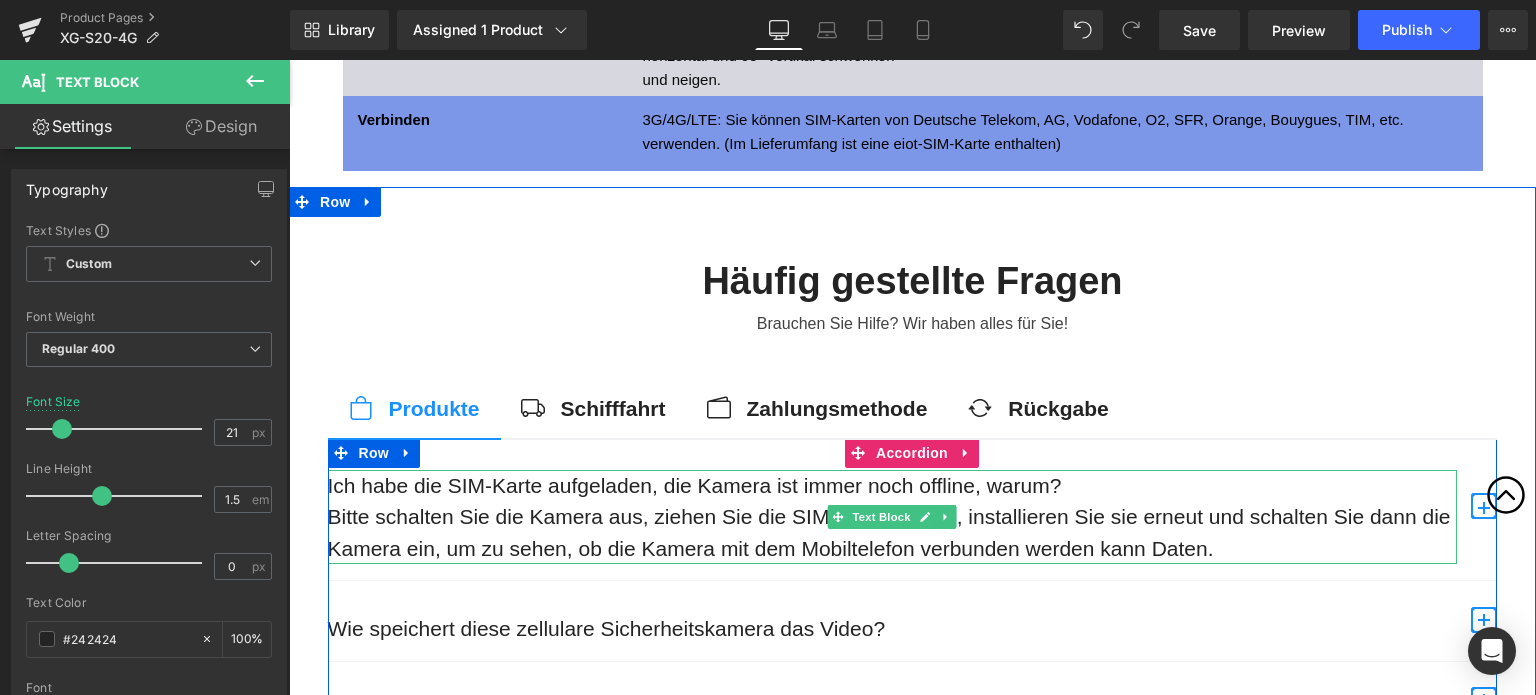 click on "Bitte schalten Sie die Kamera aus, ziehen Sie die SIM-Karte heraus, installieren Sie sie erneut und schalten Sie dann die Kamera ein, um zu sehen, ob die Kamera mit dem Mobiltelefon verbunden werden kann Daten." at bounding box center (892, 532) 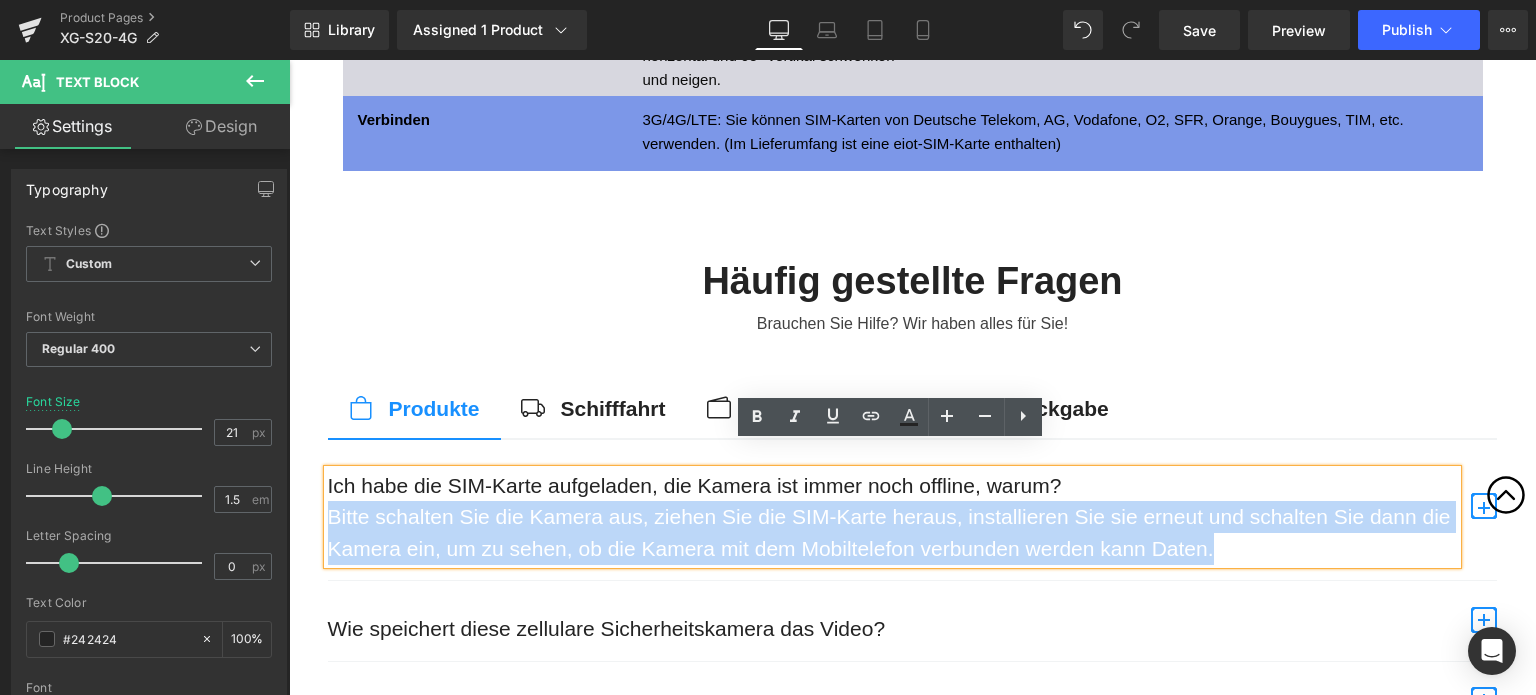 drag, startPoint x: 1193, startPoint y: 523, endPoint x: 325, endPoint y: 481, distance: 869.01556 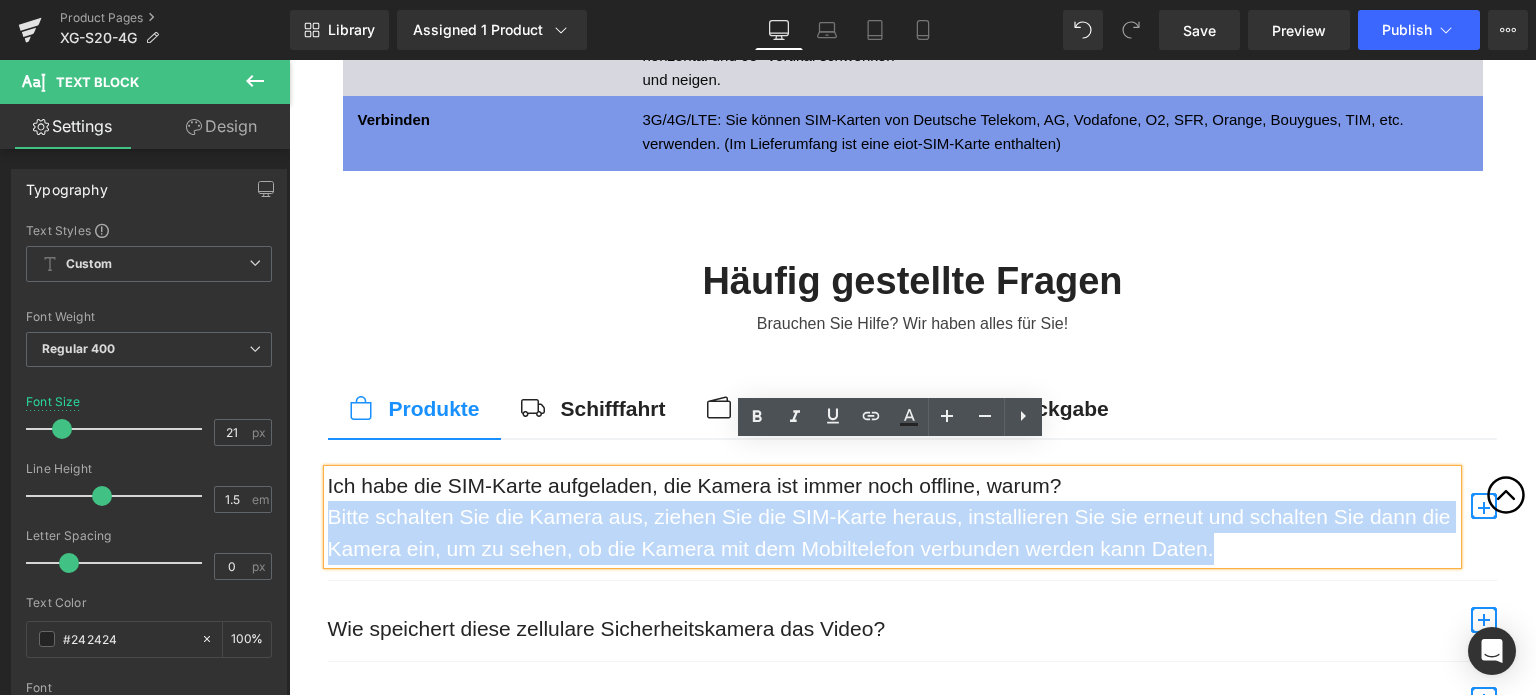 click on "Bitte schalten Sie die Kamera aus, ziehen Sie die SIM-Karte heraus, installieren Sie sie erneut und schalten Sie dann die Kamera ein, um zu sehen, ob die Kamera mit dem Mobiltelefon verbunden werden kann Daten." at bounding box center [892, 532] 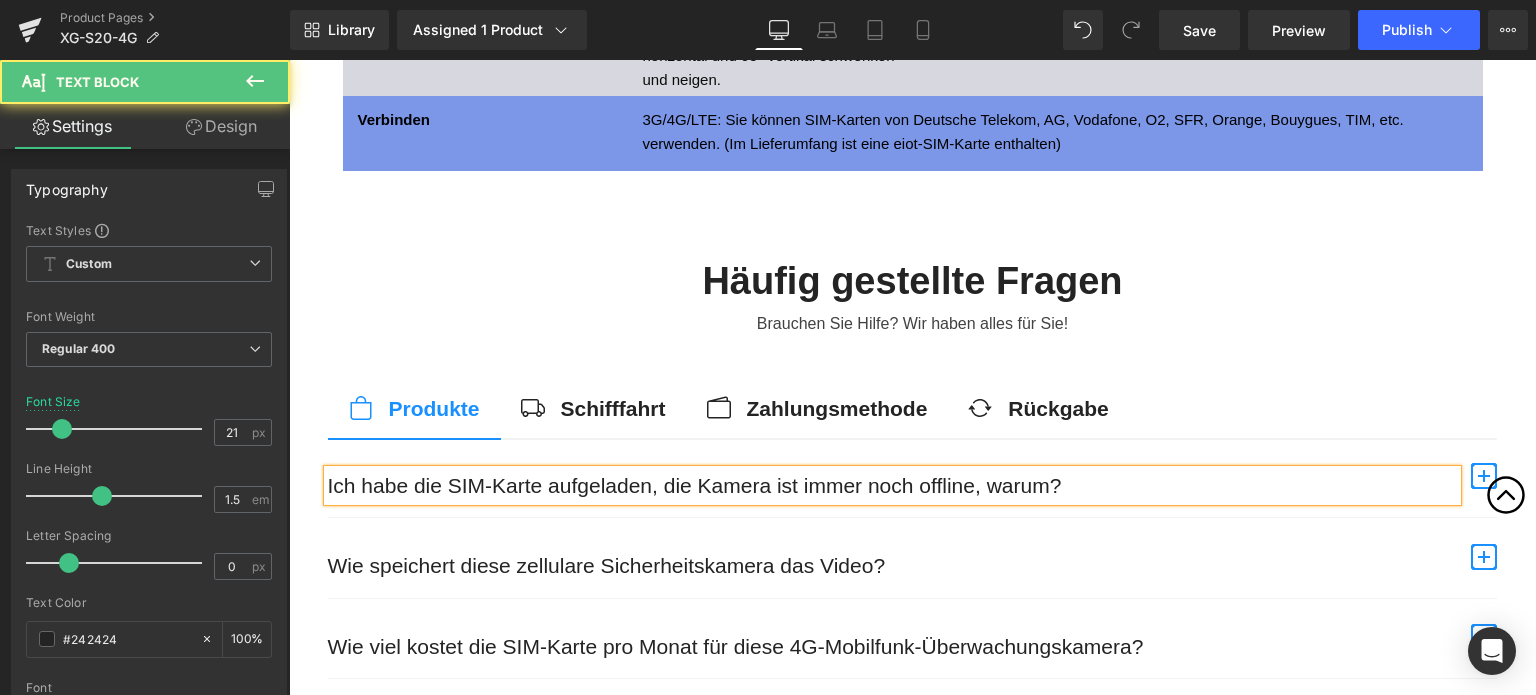 click on "Ich habe die SIM-Karte aufgeladen, die Kamera ist immer noch offline, warum?" at bounding box center [892, 486] 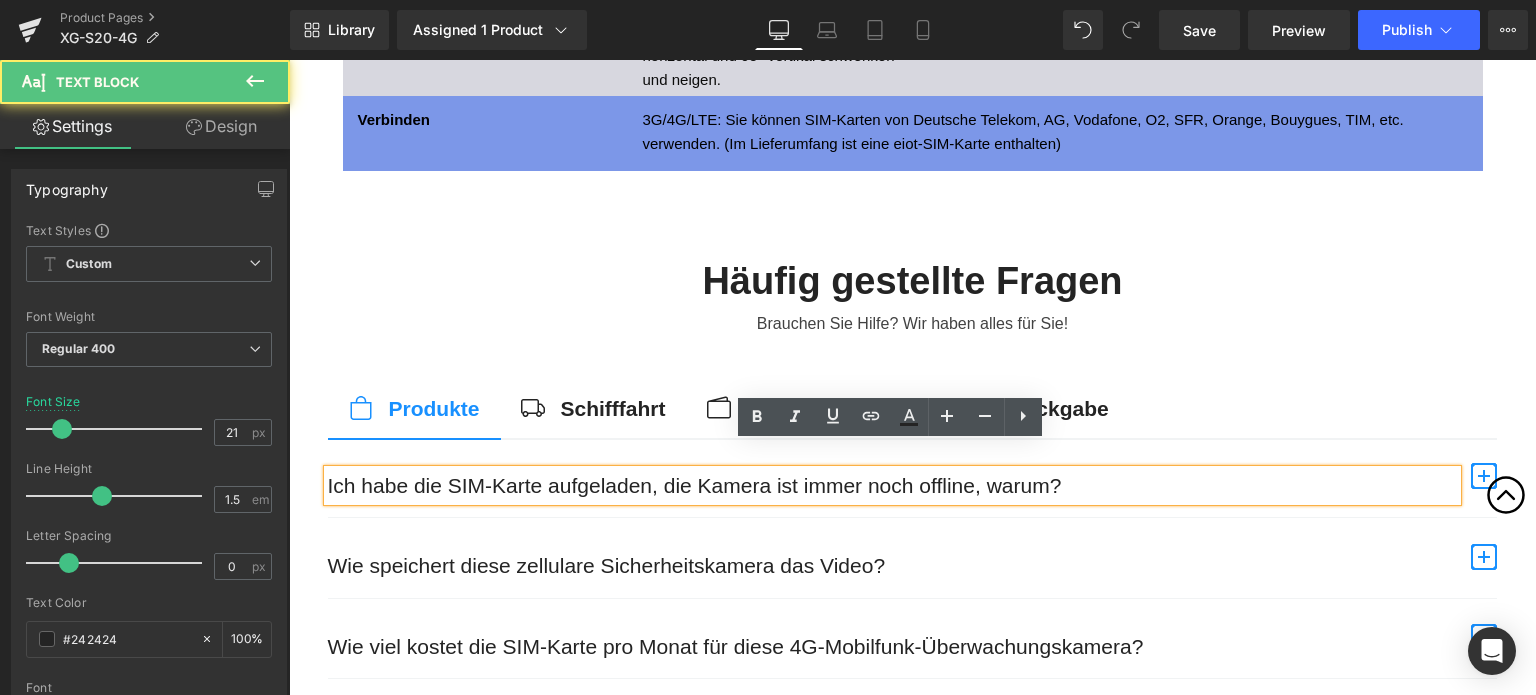 click on "Produkte
Button
Schifffahrt Button
Zahlungsmethode Button
Rückgabe Button" at bounding box center (912, 411) 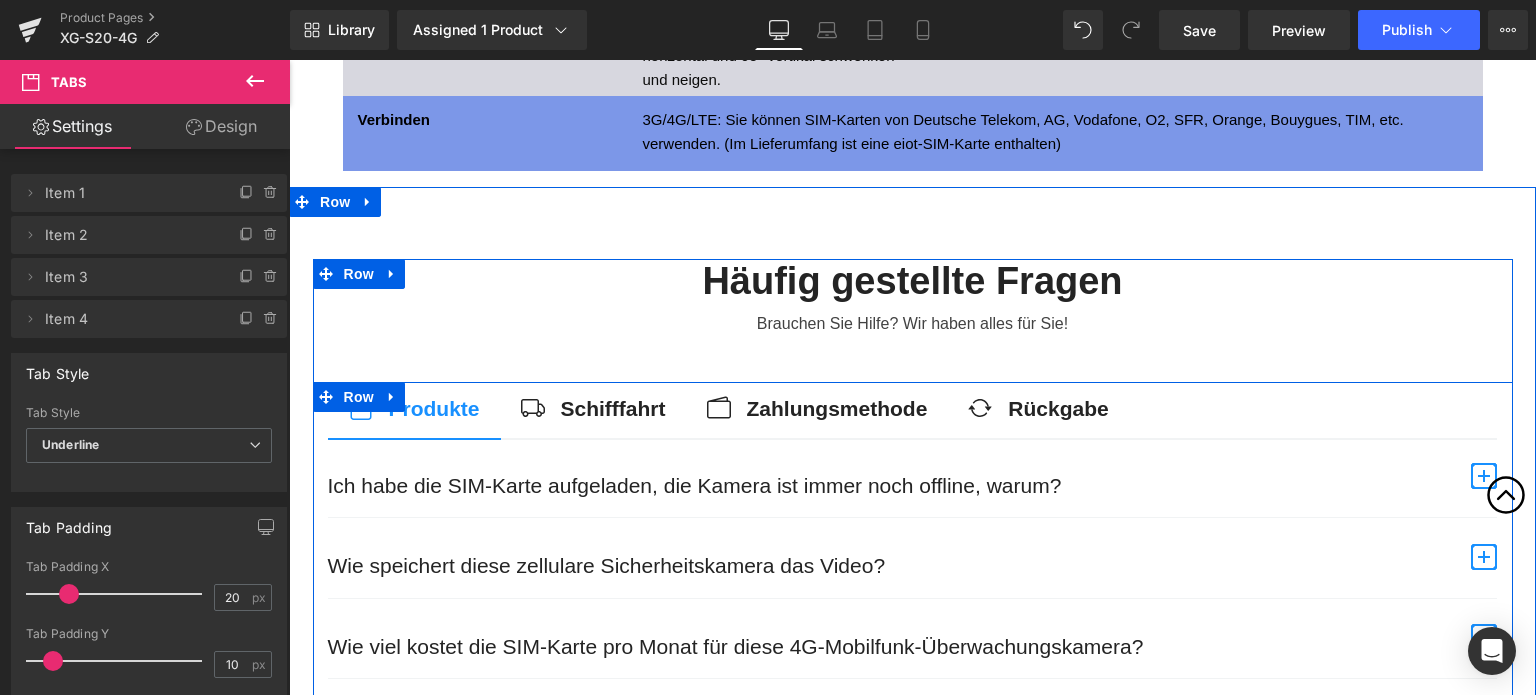 click at bounding box center [1484, 476] 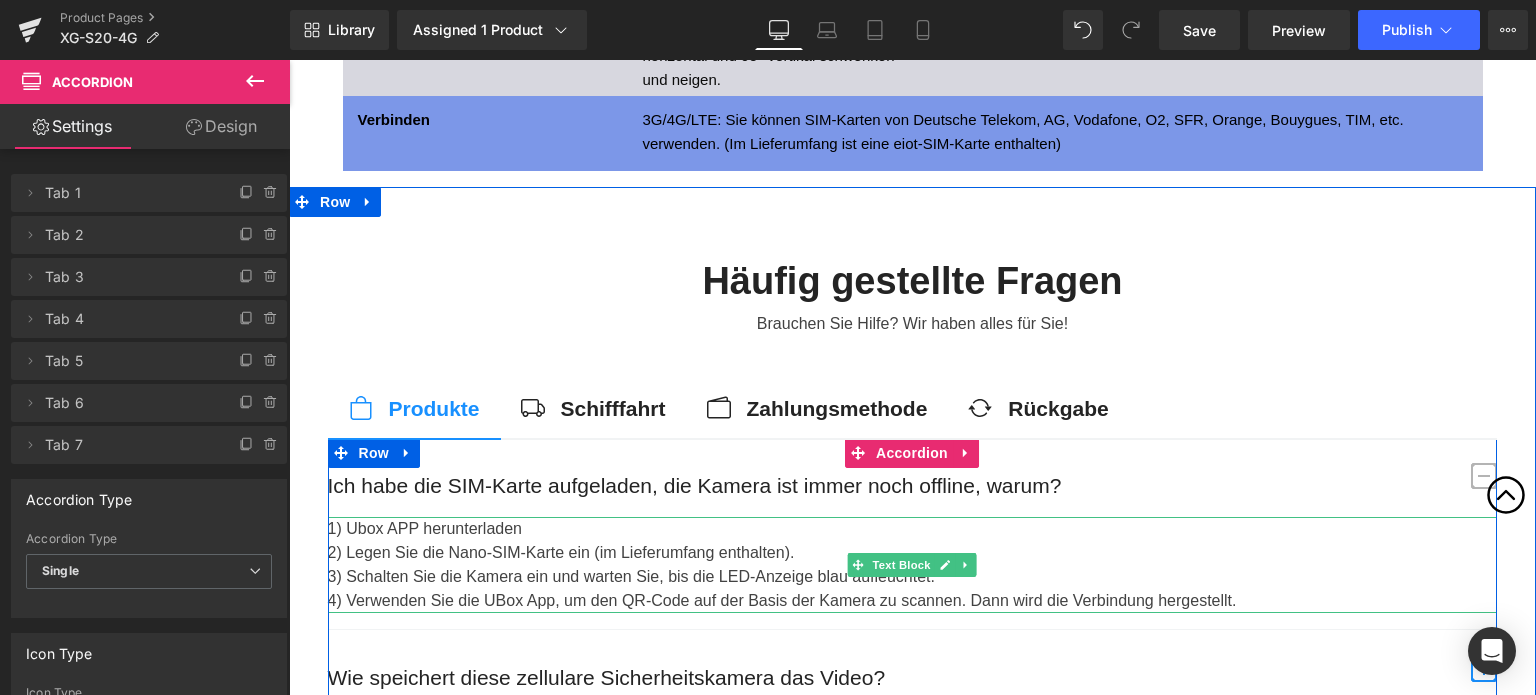click on "2) Legen Sie die Nano-SIM-Karte ein (im Lieferumfang enthalten)." at bounding box center [912, 553] 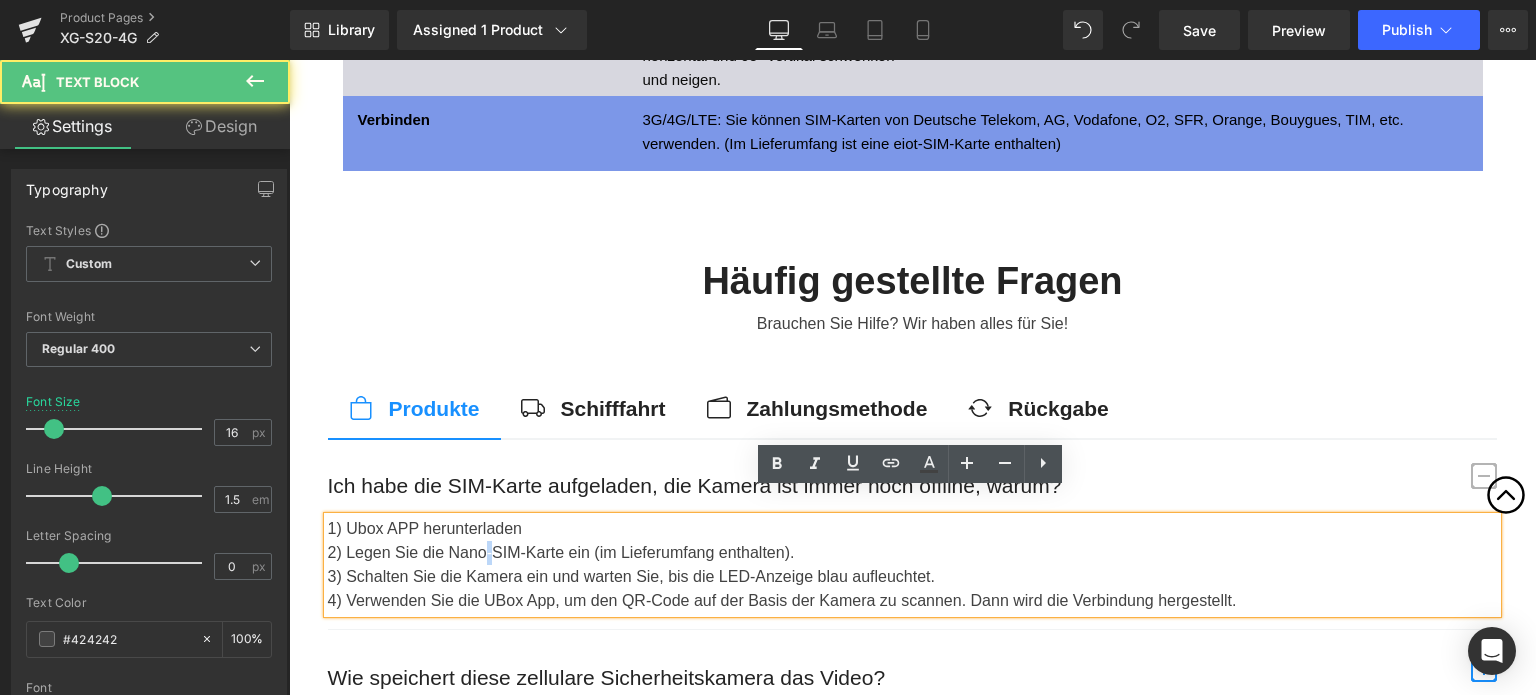 click on "2) Legen Sie die Nano-SIM-Karte ein (im Lieferumfang enthalten)." at bounding box center [912, 553] 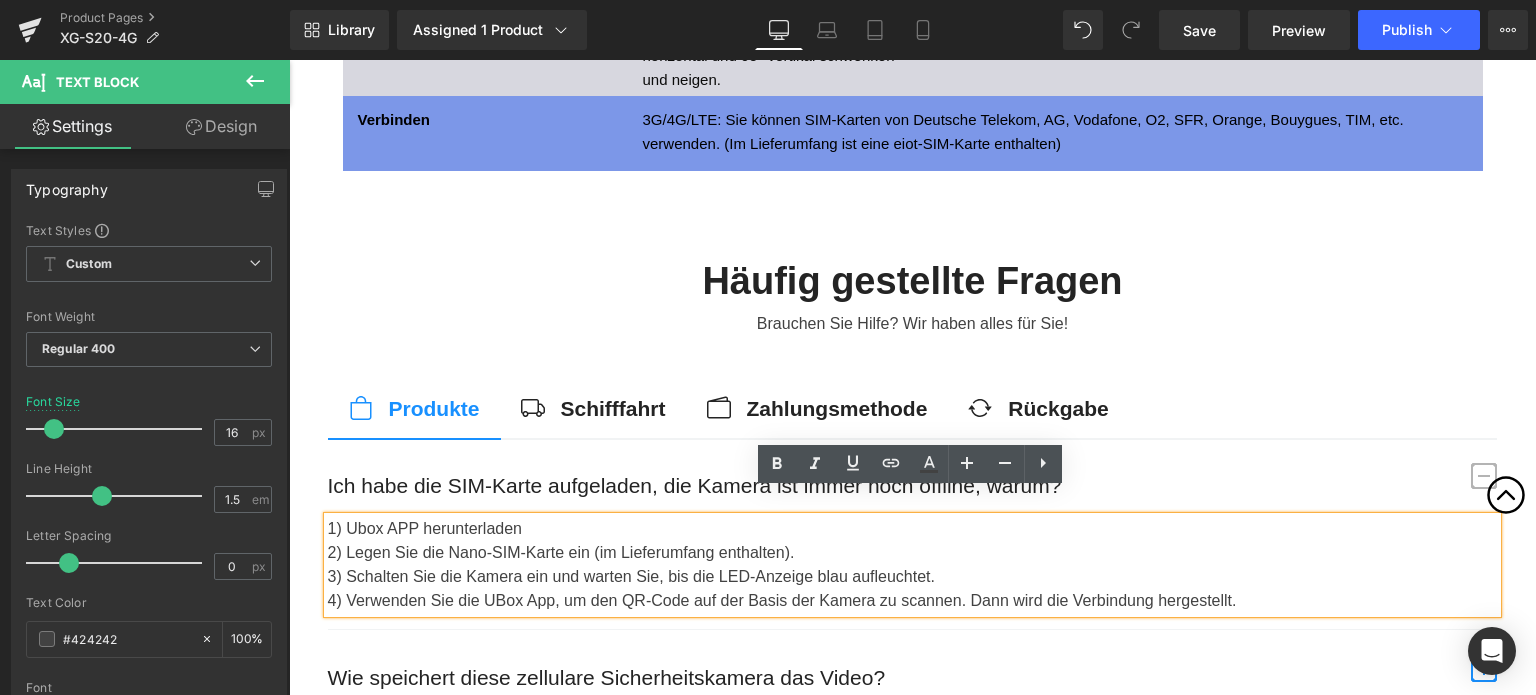 click on "2) Legen Sie die Nano-SIM-Karte ein (im Lieferumfang enthalten)." at bounding box center (912, 553) 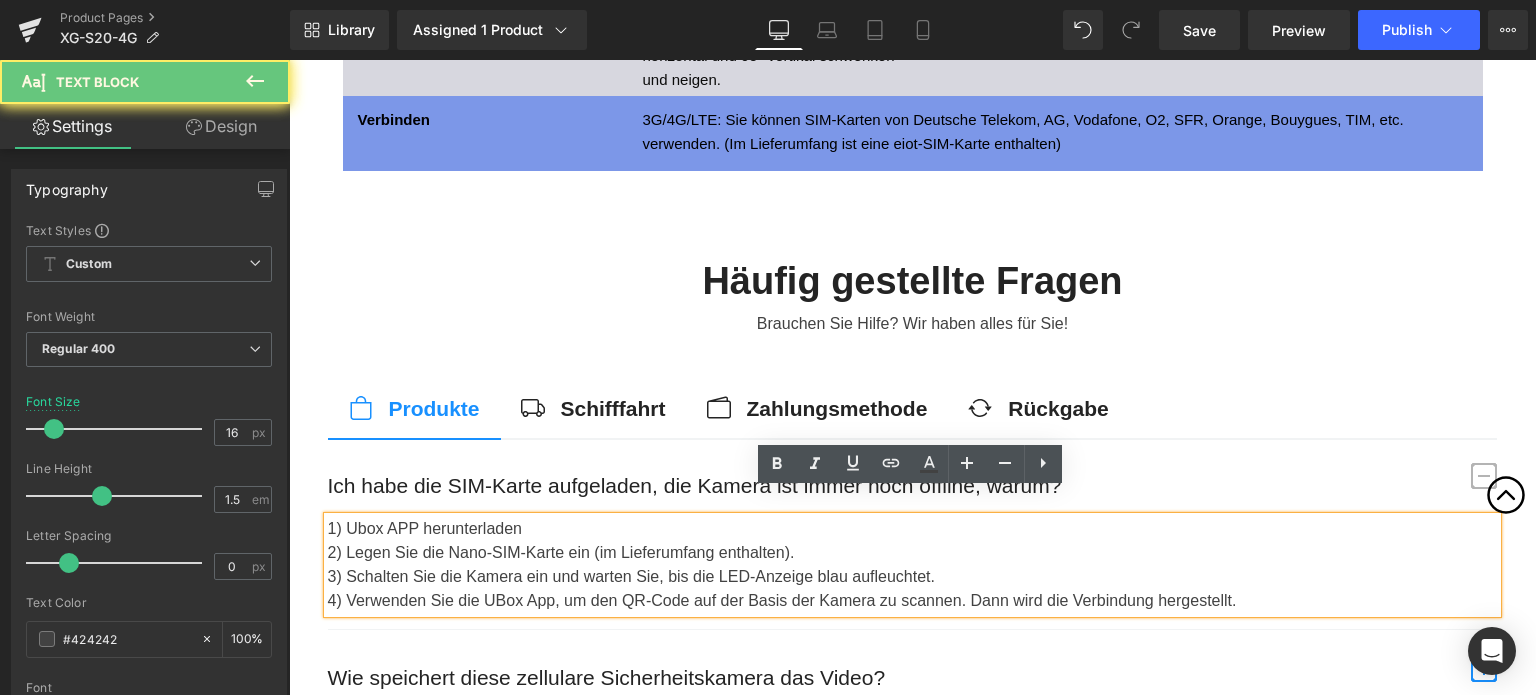 click on "2) Legen Sie die Nano-SIM-Karte ein (im Lieferumfang enthalten)." at bounding box center (912, 553) 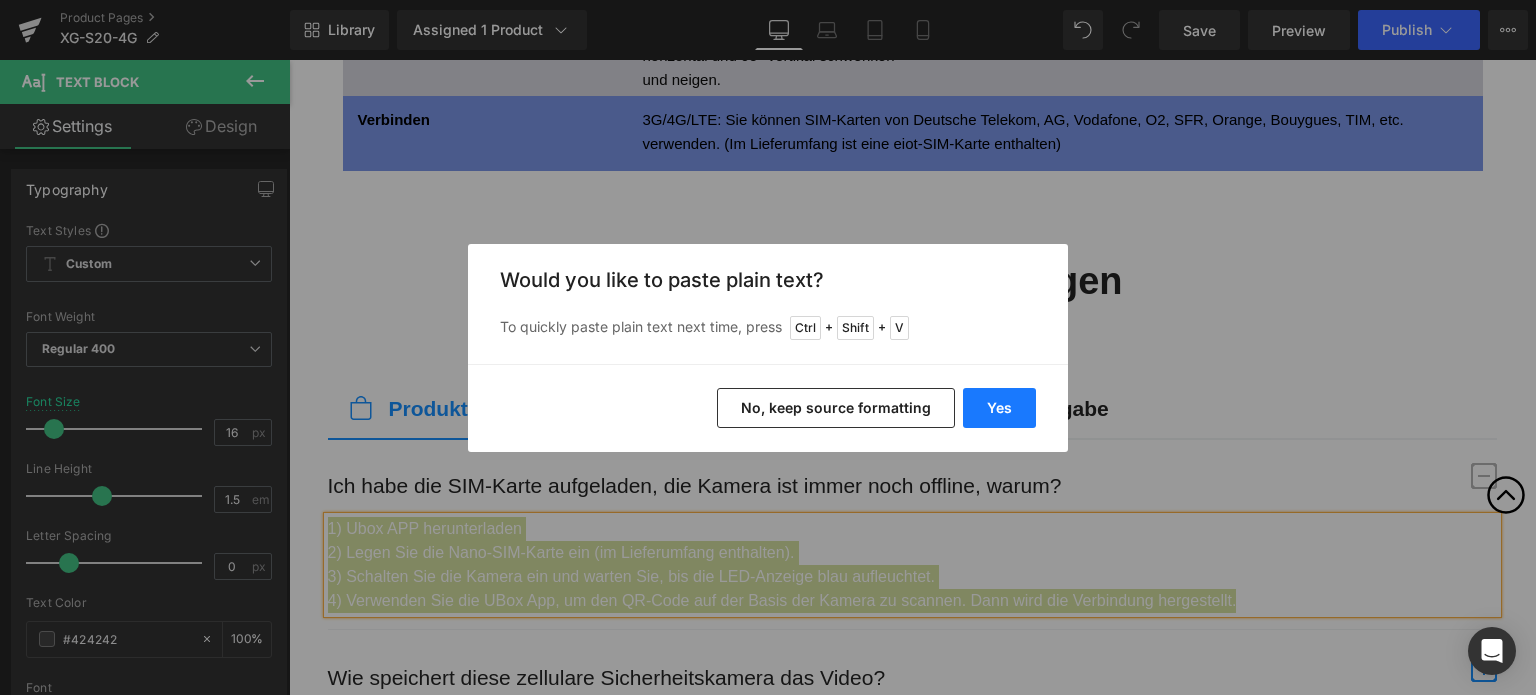 click on "Yes" at bounding box center [999, 408] 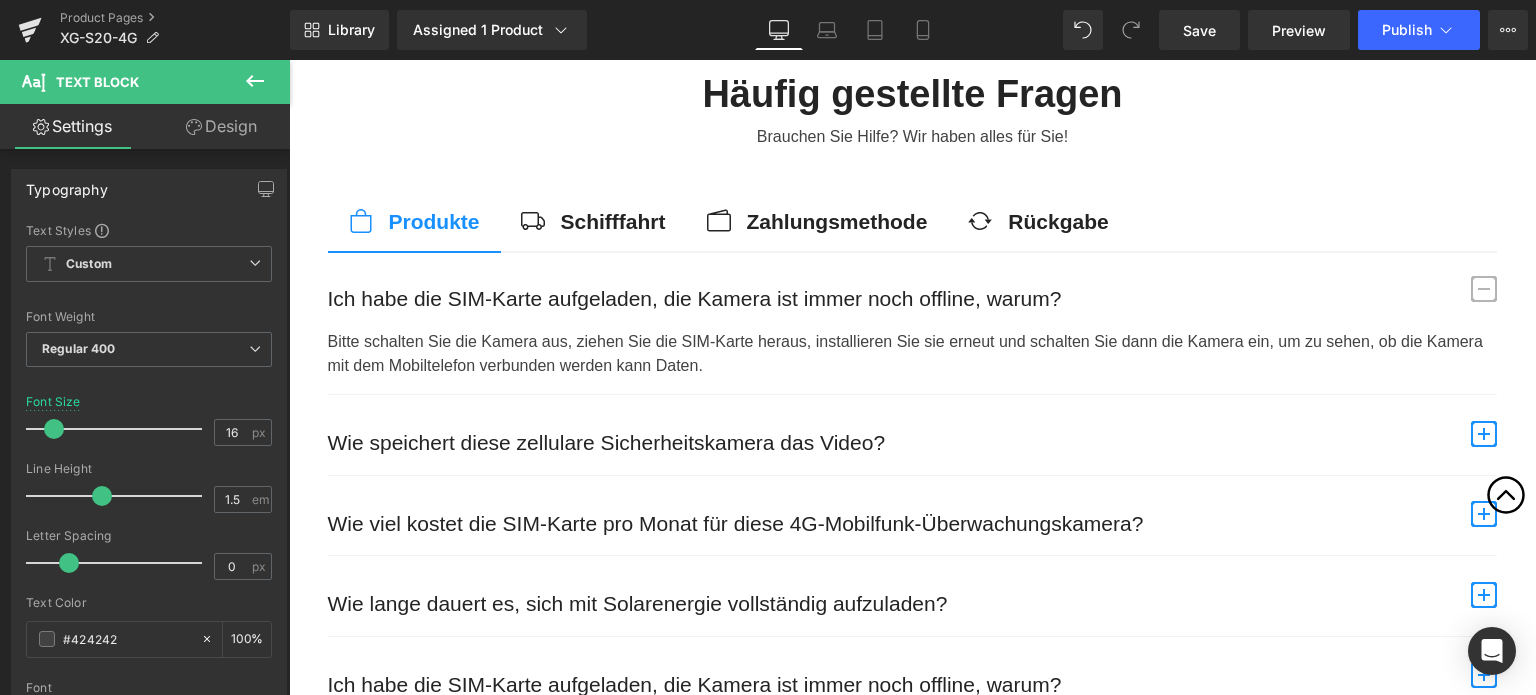 scroll, scrollTop: 8800, scrollLeft: 0, axis: vertical 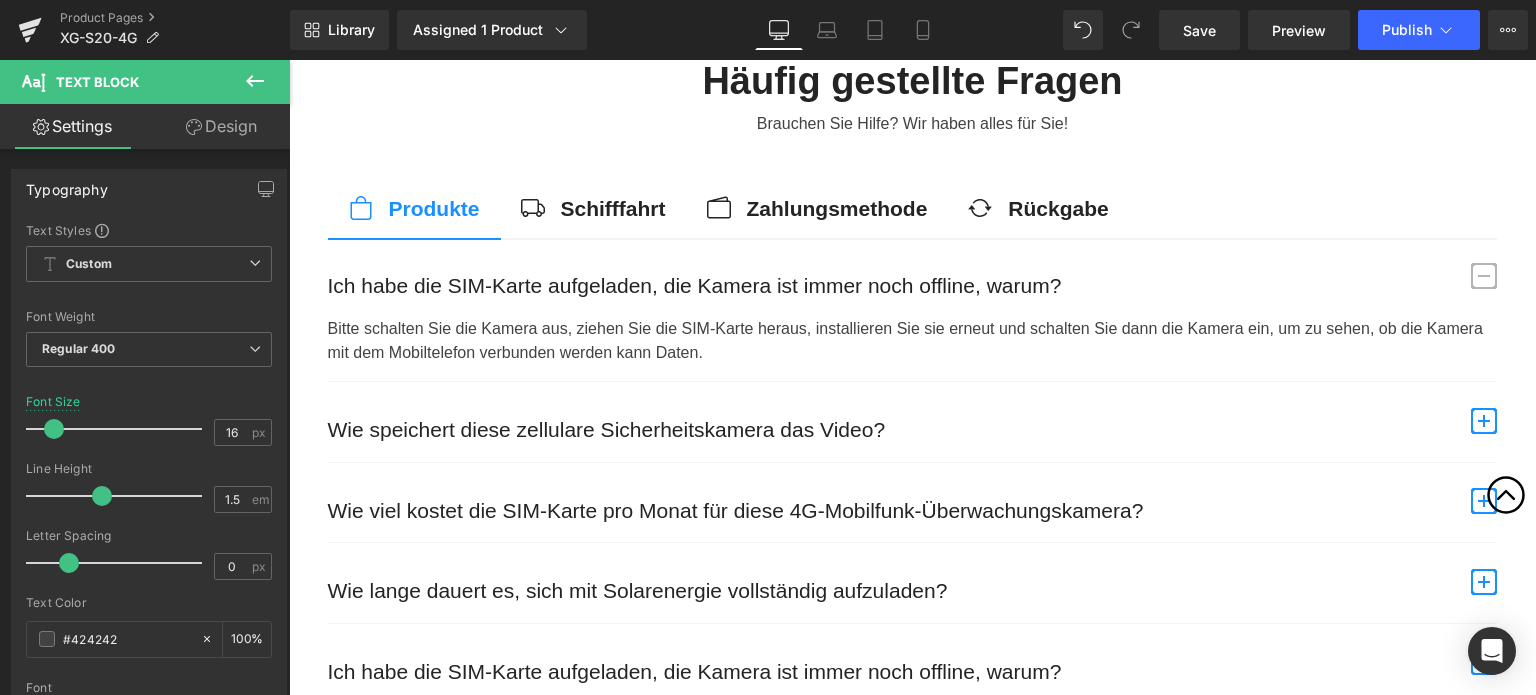 click on "Wie speichert diese zellulare Sicherheitskamera das Video?" at bounding box center (892, 430) 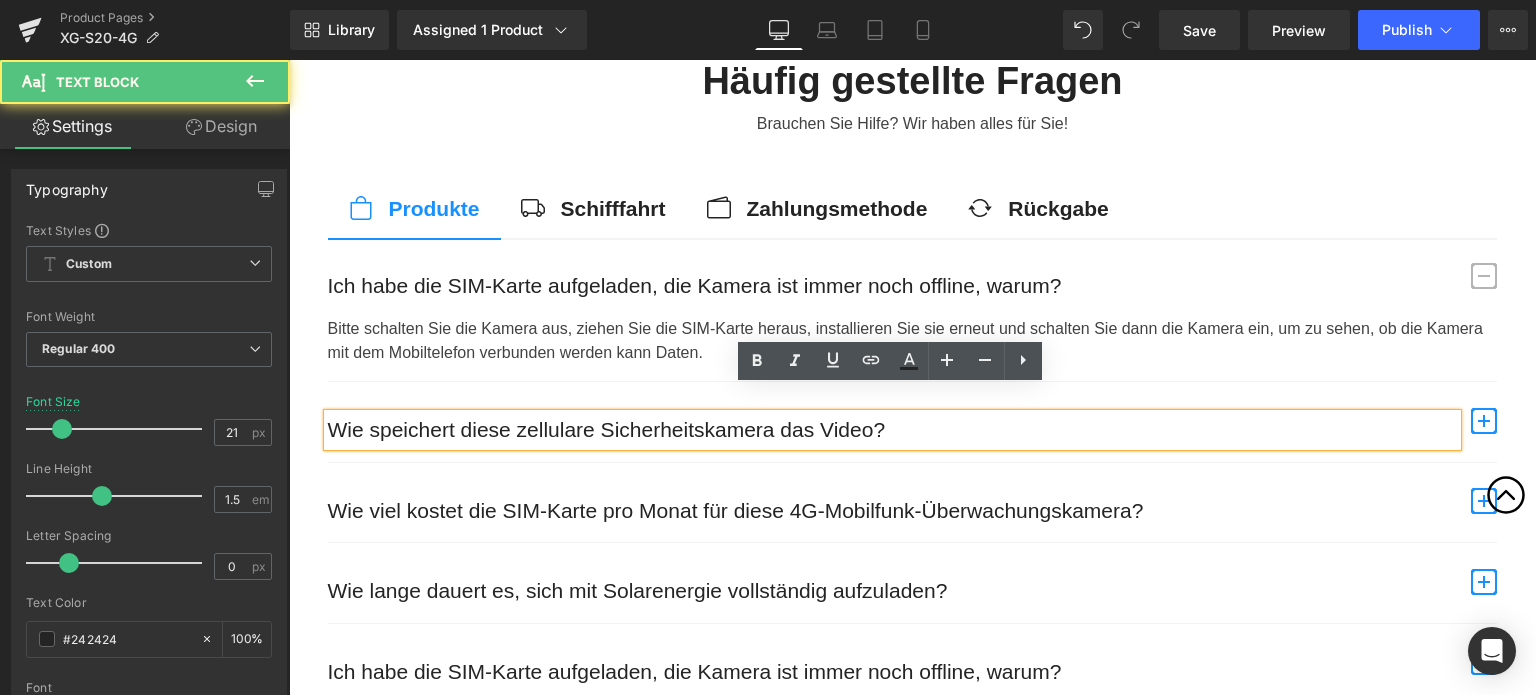 click on "Wie speichert diese zellulare Sicherheitskamera das Video?" at bounding box center [892, 430] 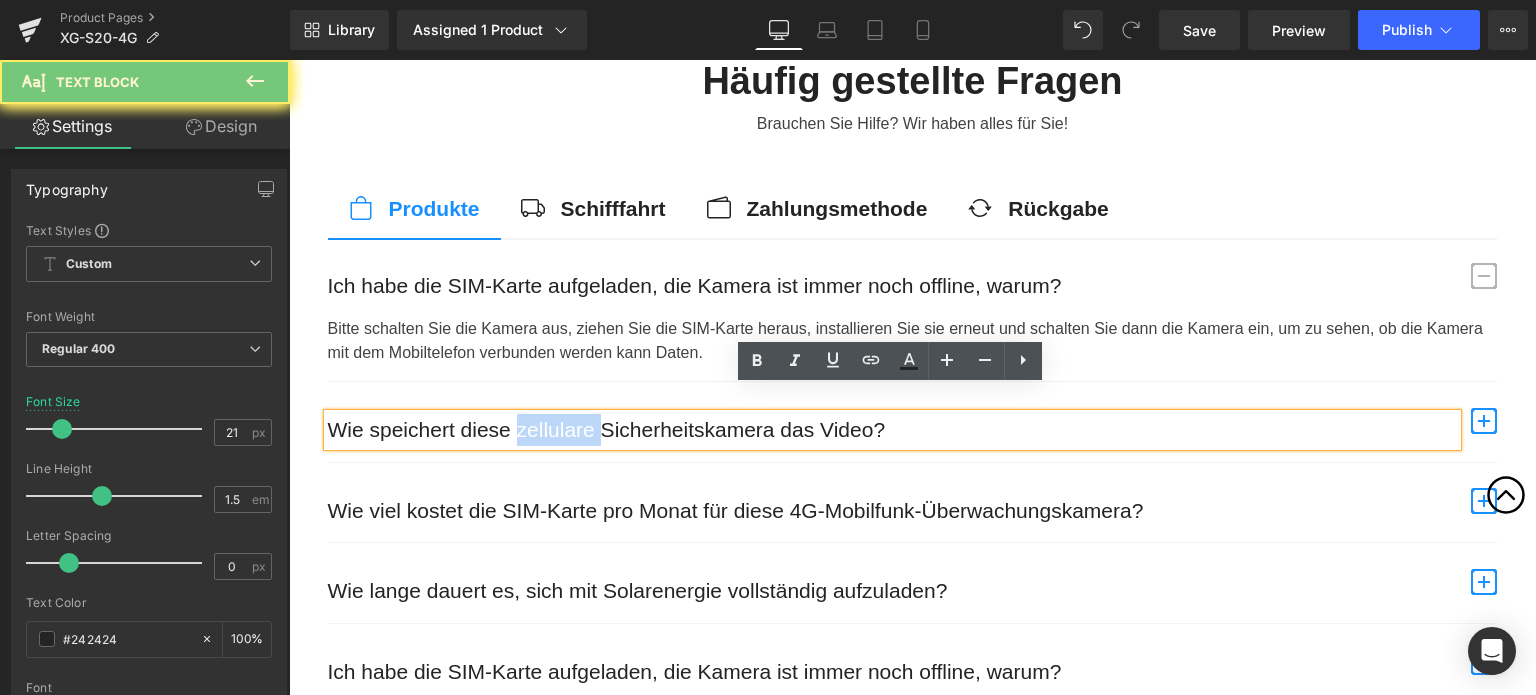 click on "Wie speichert diese zellulare Sicherheitskamera das Video?" at bounding box center [892, 430] 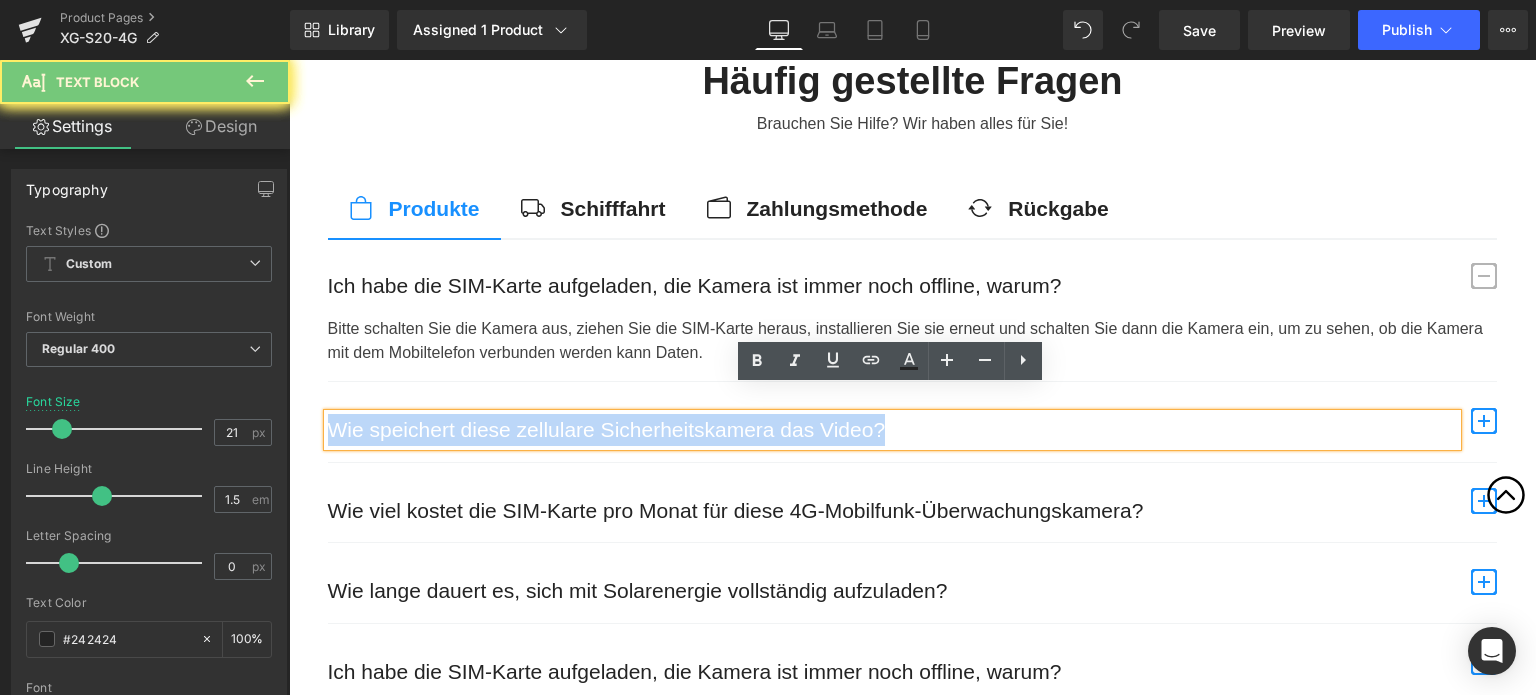 click on "Wie speichert diese zellulare Sicherheitskamera das Video?" at bounding box center (892, 430) 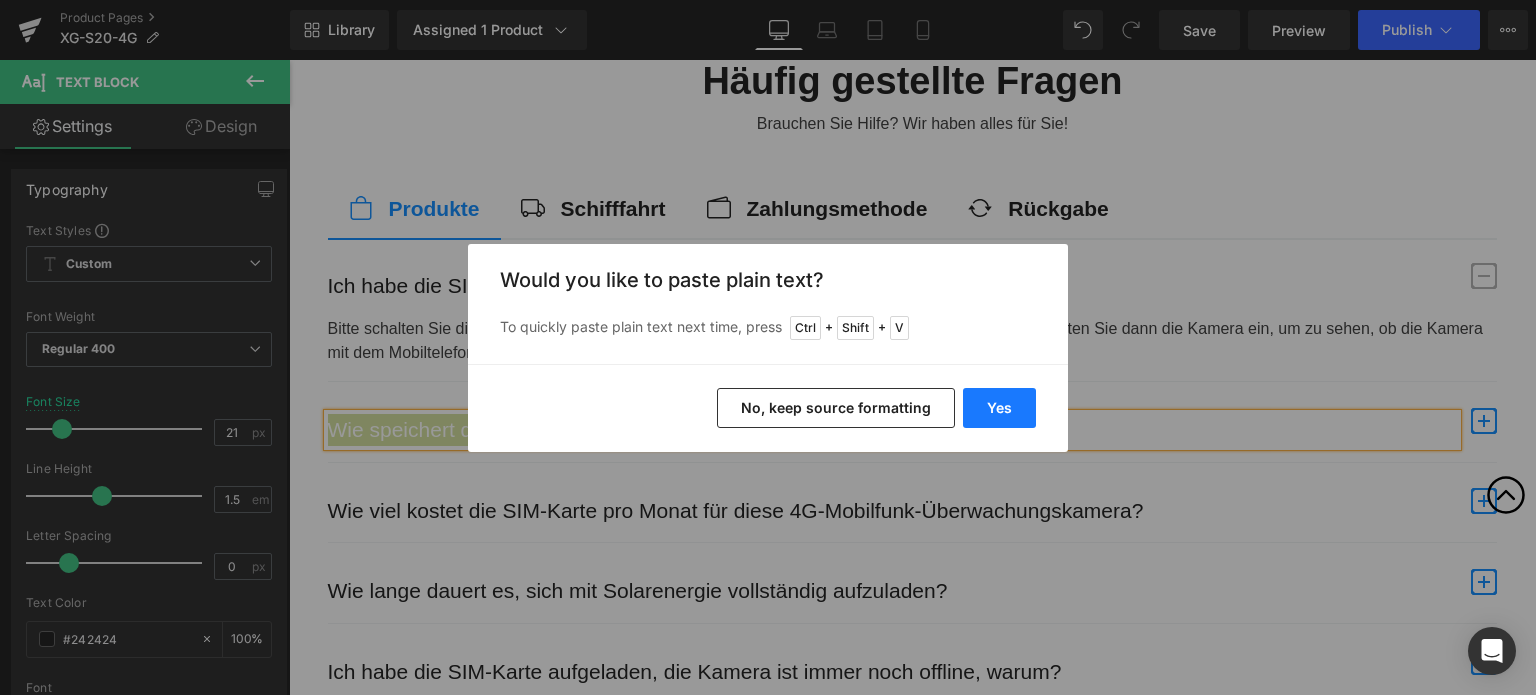 drag, startPoint x: 992, startPoint y: 411, endPoint x: 676, endPoint y: 359, distance: 320.2499 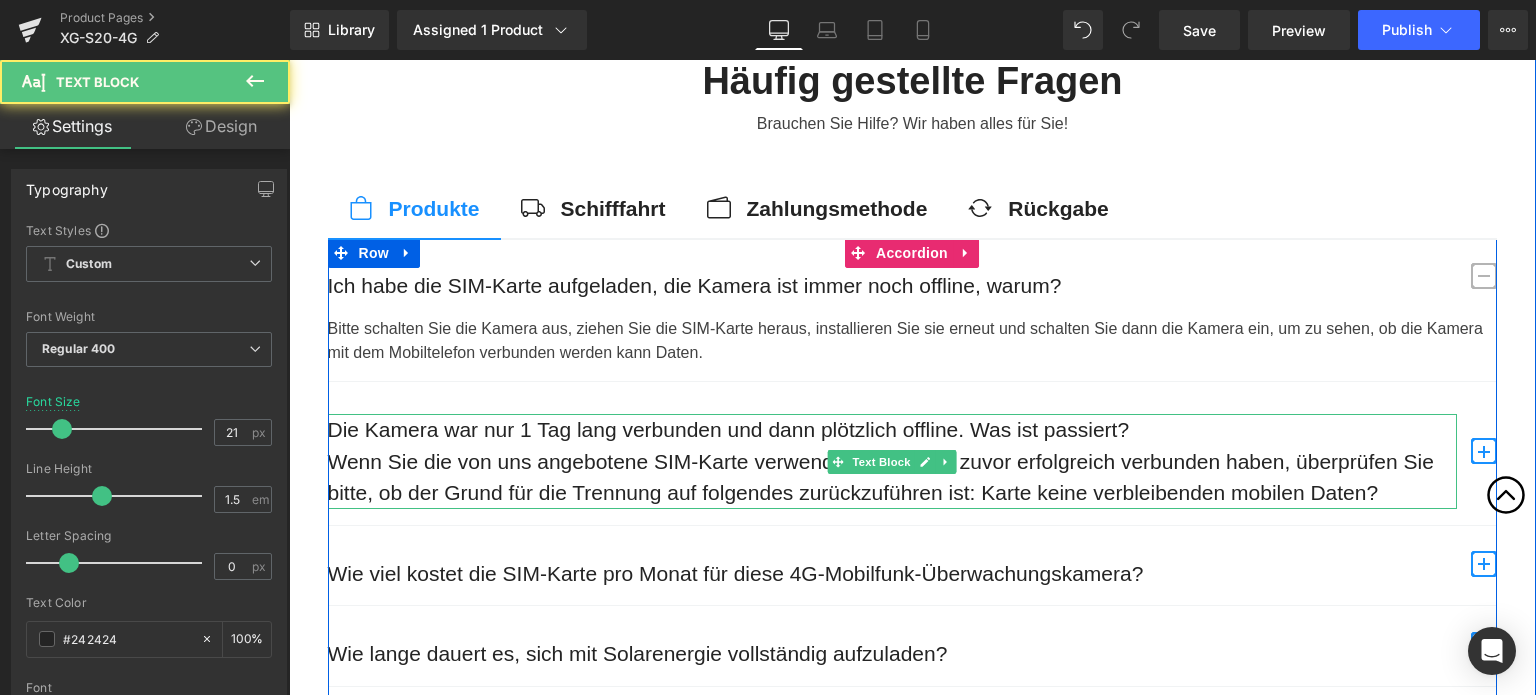 click on "Wenn Sie die von uns angebotene SIM-Karte verwenden und diese zuvor erfolgreich verbunden haben, überprüfen Sie bitte, ob der Grund für die Trennung auf folgendes zurückzuführen ist: Karte keine verbleibenden mobilen Daten?" at bounding box center (892, 477) 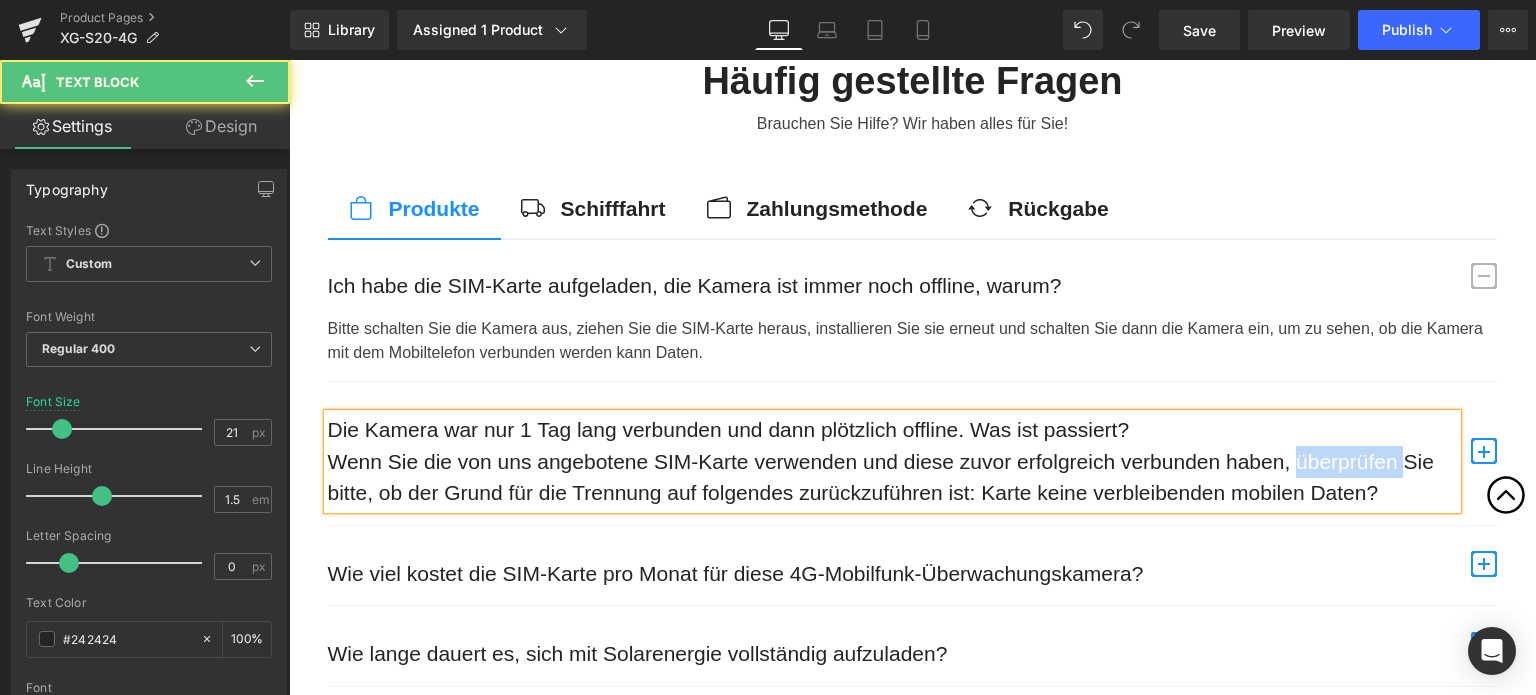 click on "Wenn Sie die von uns angebotene SIM-Karte verwenden und diese zuvor erfolgreich verbunden haben, überprüfen Sie bitte, ob der Grund für die Trennung auf folgendes zurückzuführen ist: Karte keine verbleibenden mobilen Daten?" at bounding box center (892, 477) 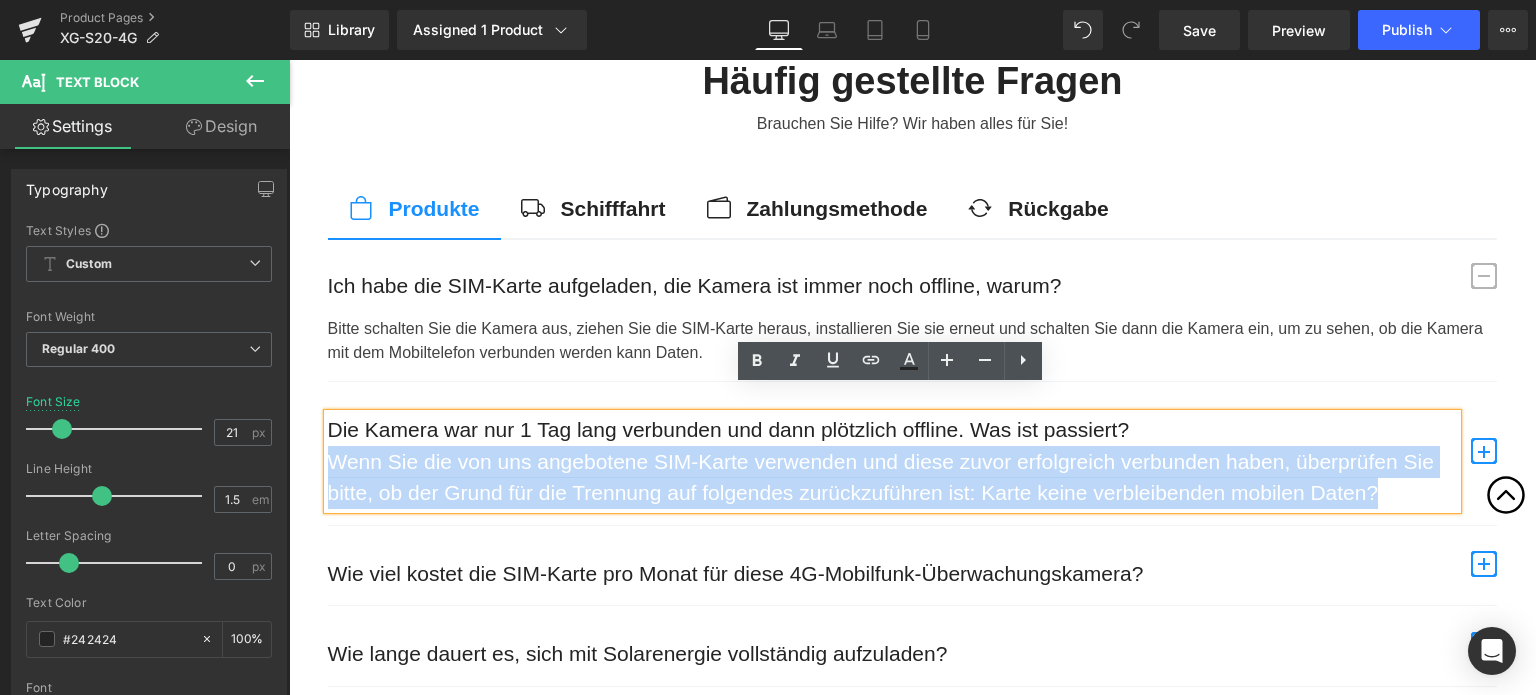 drag, startPoint x: 1390, startPoint y: 461, endPoint x: 312, endPoint y: 430, distance: 1078.4457 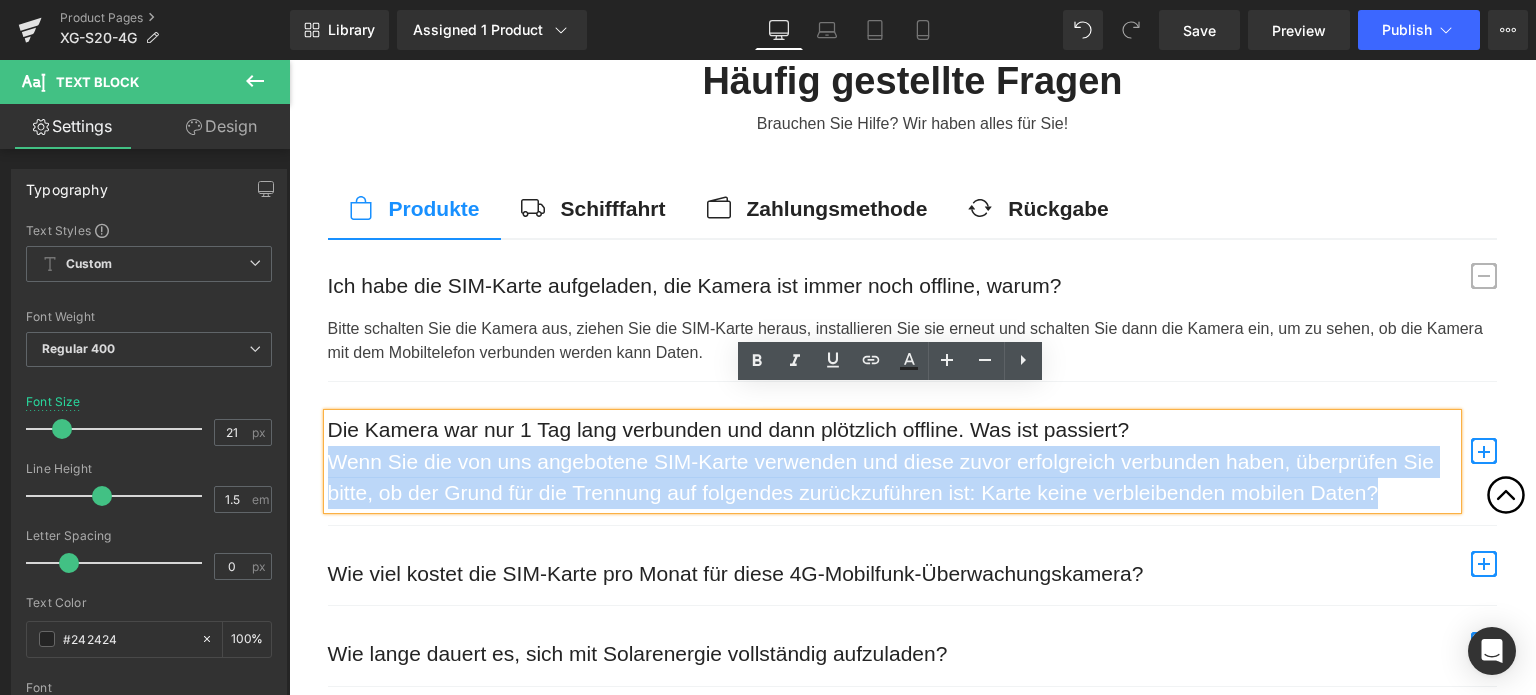 click on "Produkte
Button
Schifffahrt Button
Zahlungsmethode Button
Rückgabe Button
Ich habe die SIM-Karte aufgeladen, die Kamera ist immer noch offline, warum?
Text Block" at bounding box center (913, 572) 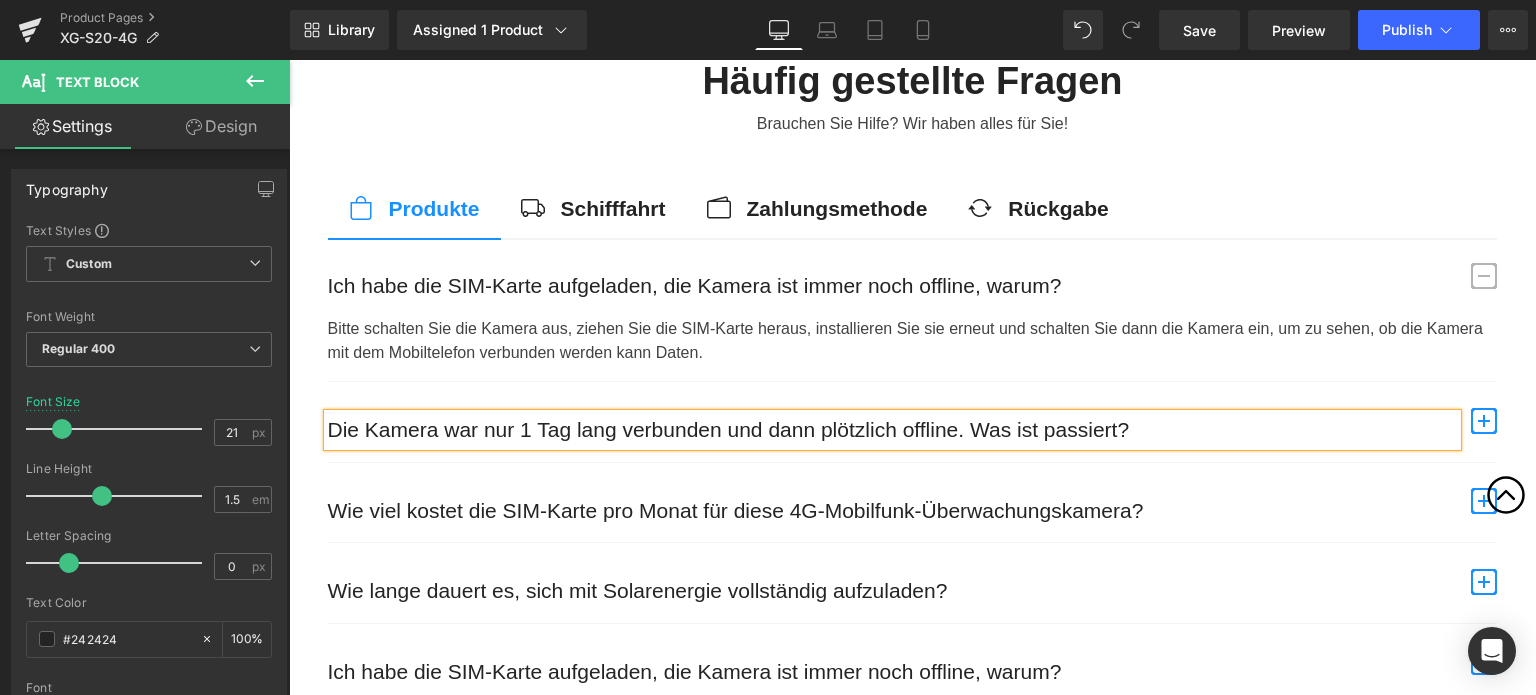click at bounding box center (1484, 421) 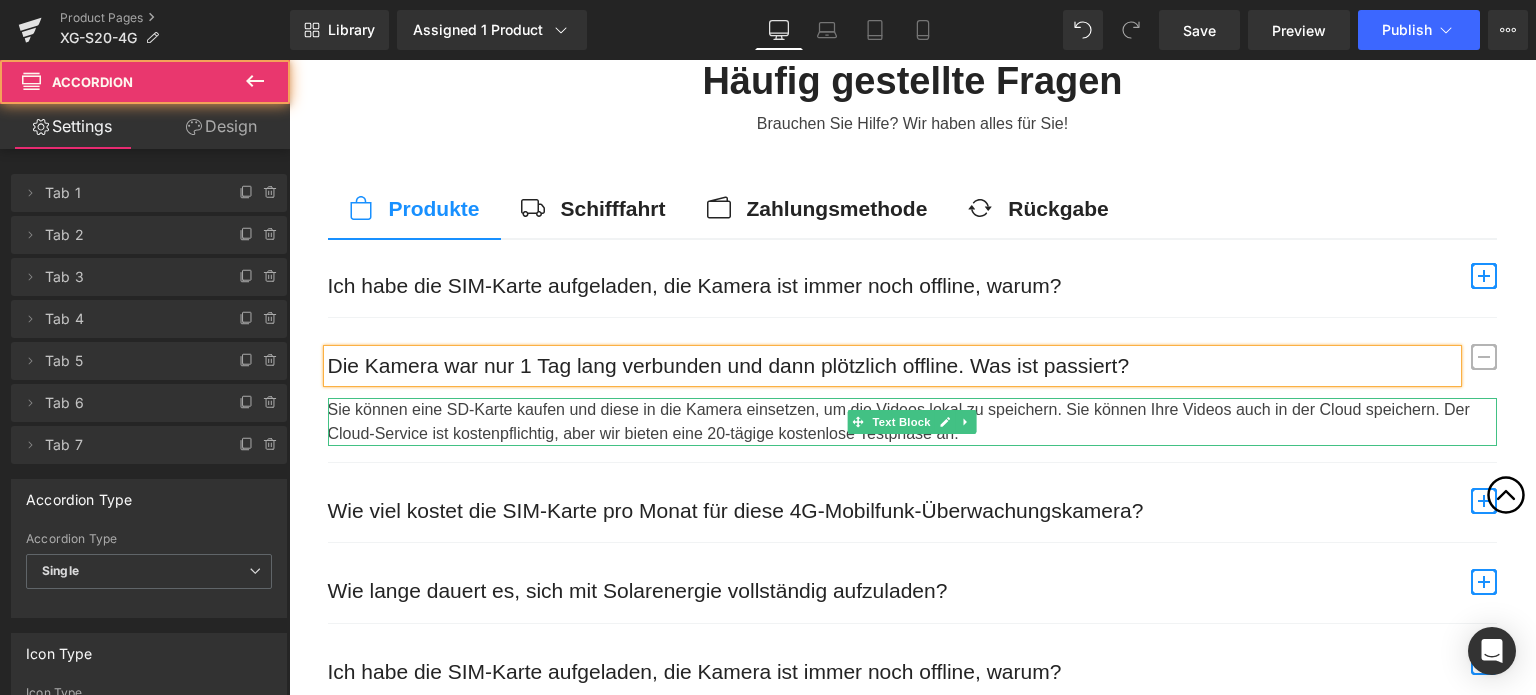 click on "Sie können eine SD-Karte kaufen und diese in die Kamera einsetzen, um die Videos lokal zu speichern. Sie können Ihre Videos auch in der Cloud speichern. Der Cloud-Service ist kostenpflichtig, aber wir bieten eine 20-tägige kostenlose Testphase an." at bounding box center (912, 422) 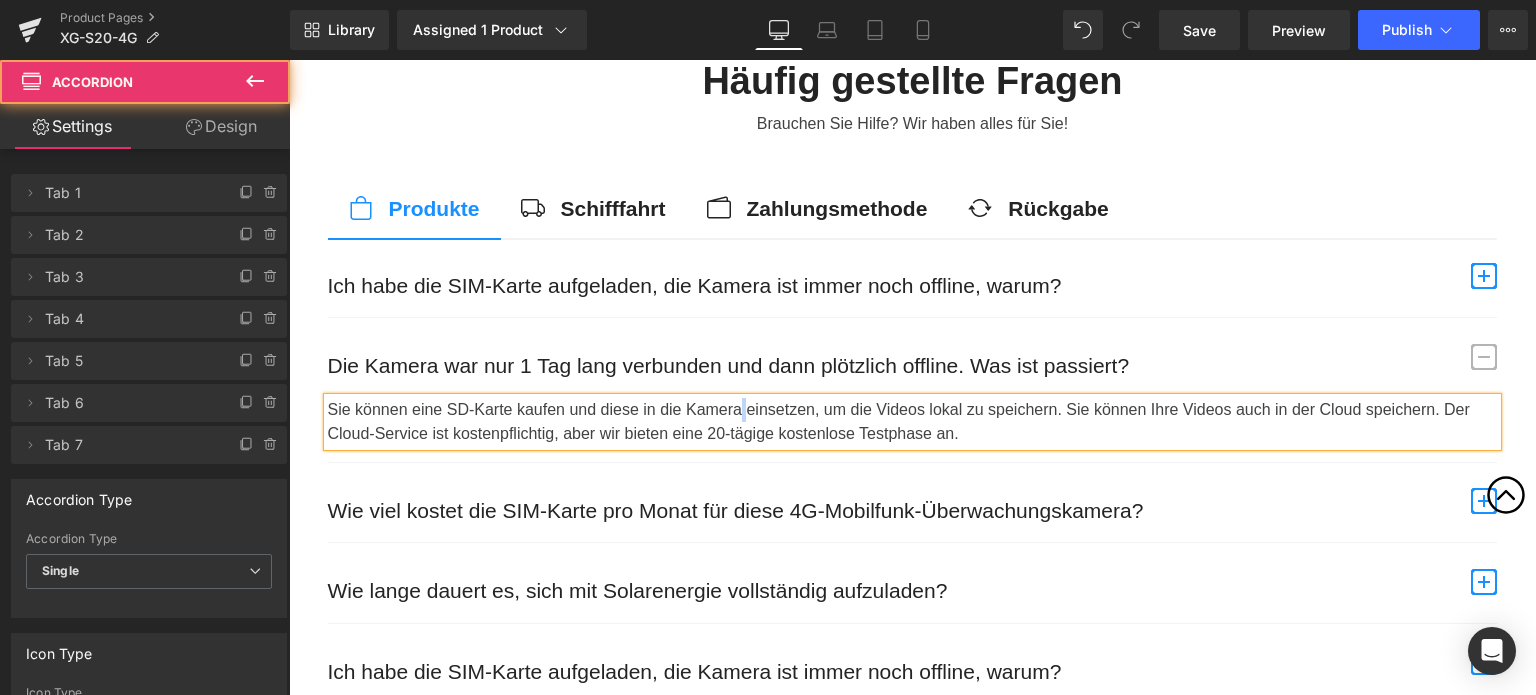 click on "Sie können eine SD-Karte kaufen und diese in die Kamera einsetzen, um die Videos lokal zu speichern. Sie können Ihre Videos auch in der Cloud speichern. Der Cloud-Service ist kostenpflichtig, aber wir bieten eine 20-tägige kostenlose Testphase an." at bounding box center [912, 422] 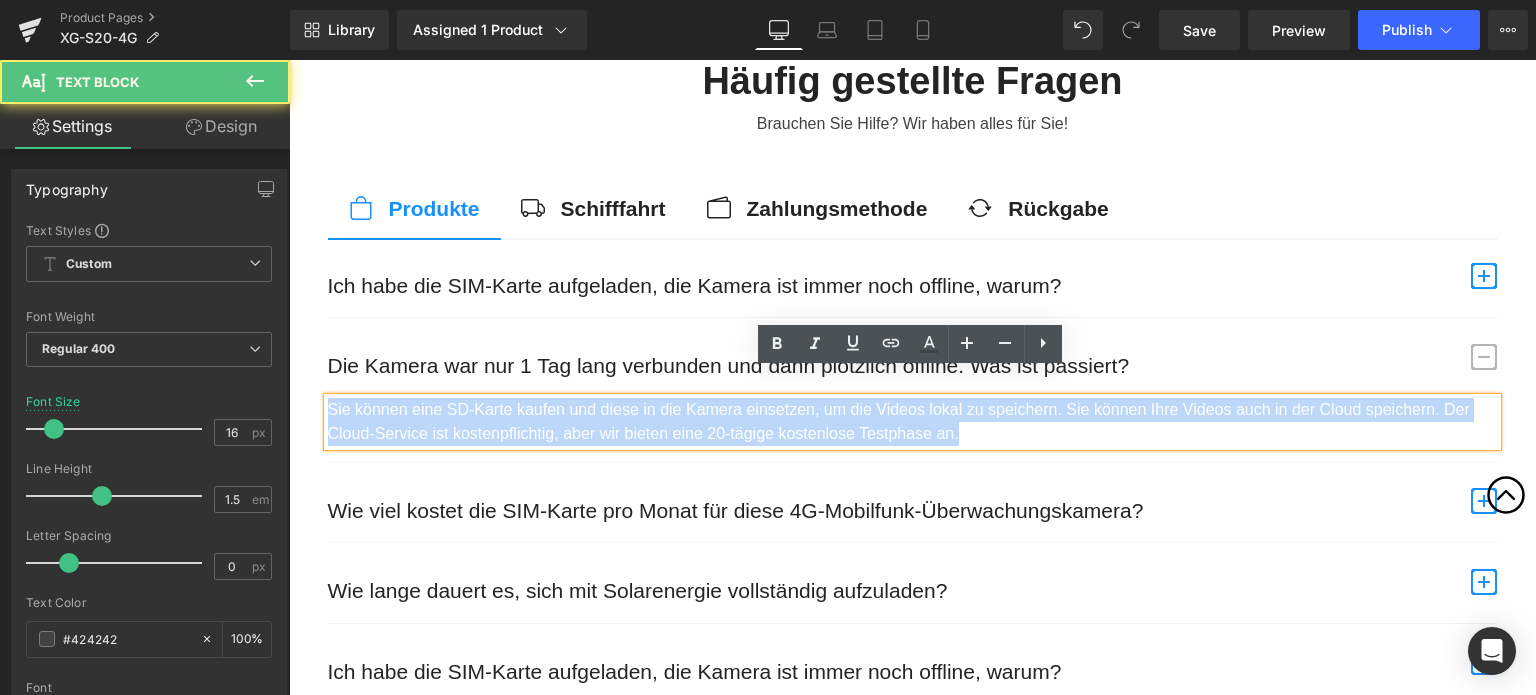 click on "Sie können eine SD-Karte kaufen und diese in die Kamera einsetzen, um die Videos lokal zu speichern. Sie können Ihre Videos auch in der Cloud speichern. Der Cloud-Service ist kostenpflichtig, aber wir bieten eine 20-tägige kostenlose Testphase an." at bounding box center [912, 422] 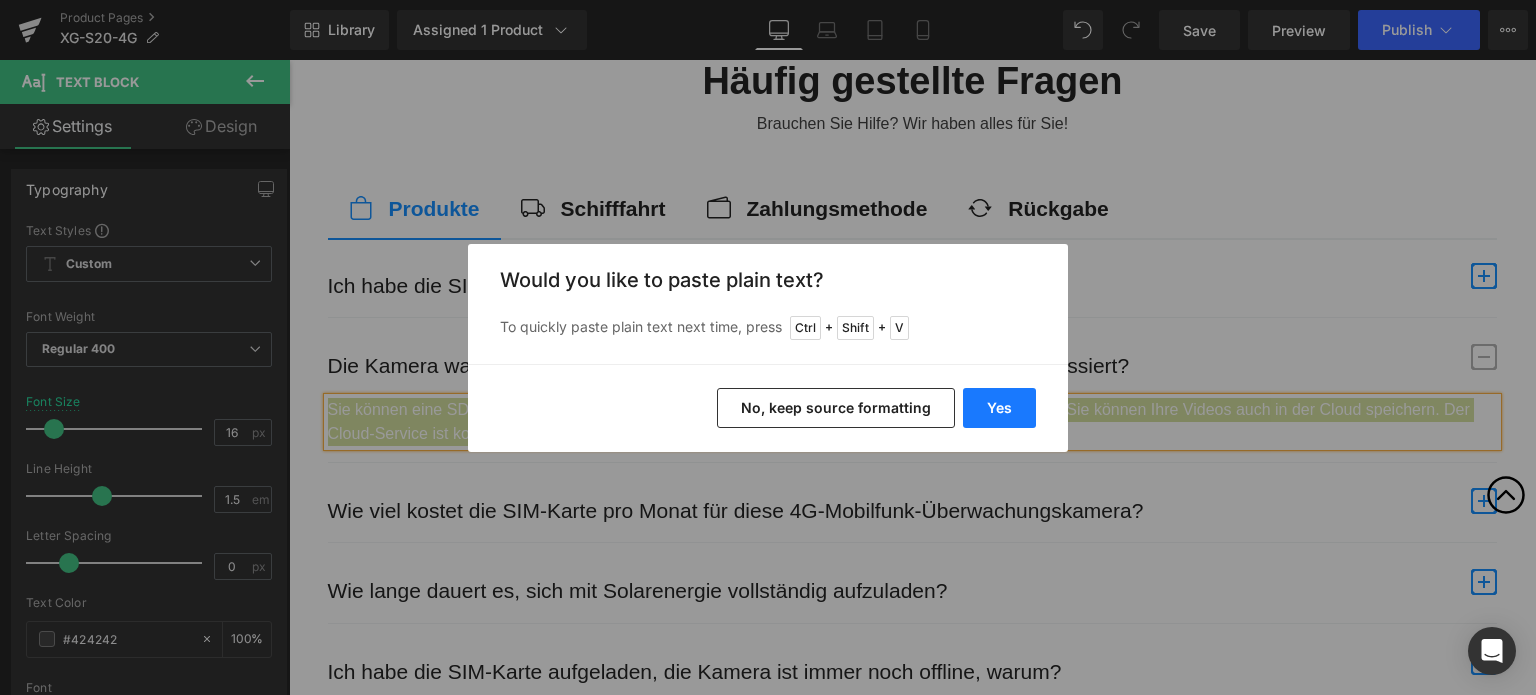 click on "Yes" at bounding box center (999, 408) 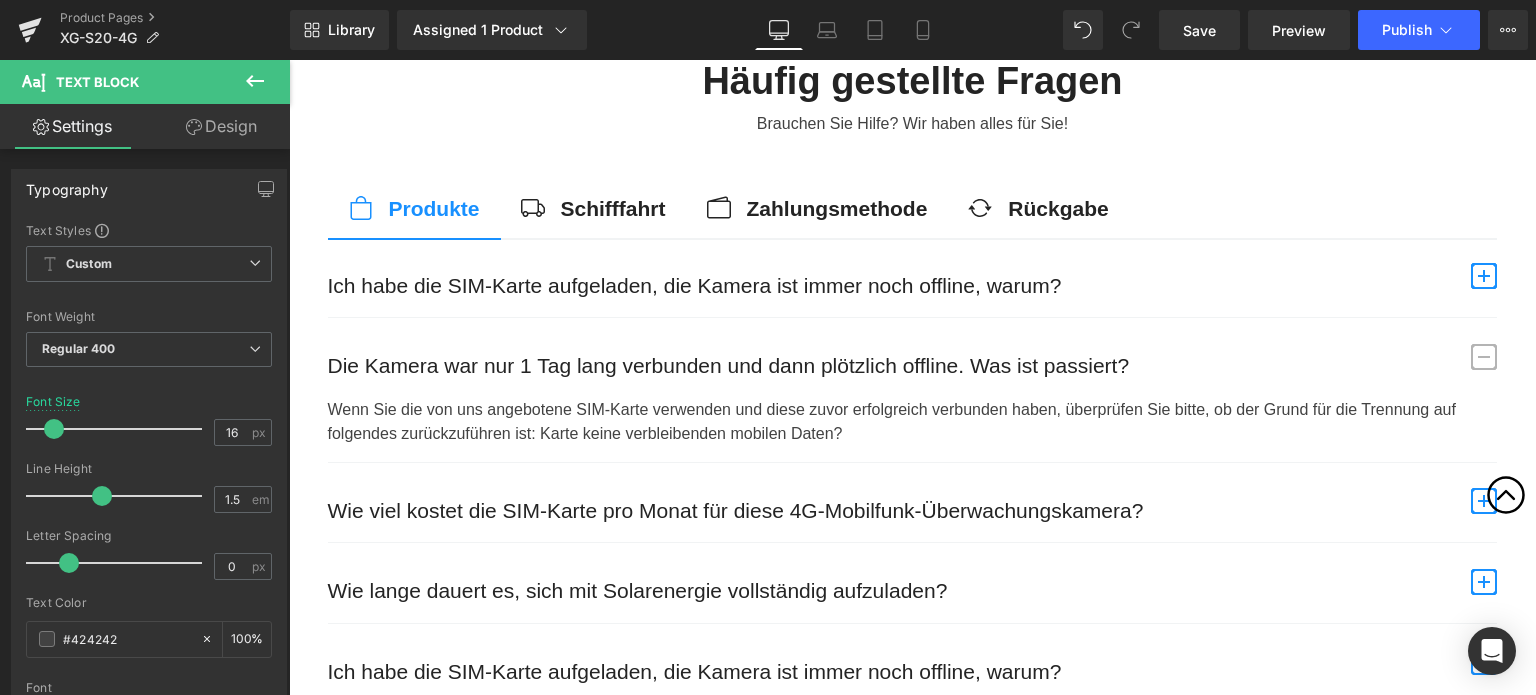 click on "Wie viel kostet die SIM-Karte pro Monat für diese 4G-Mobilfunk-Überwachungskamera?" at bounding box center [892, 511] 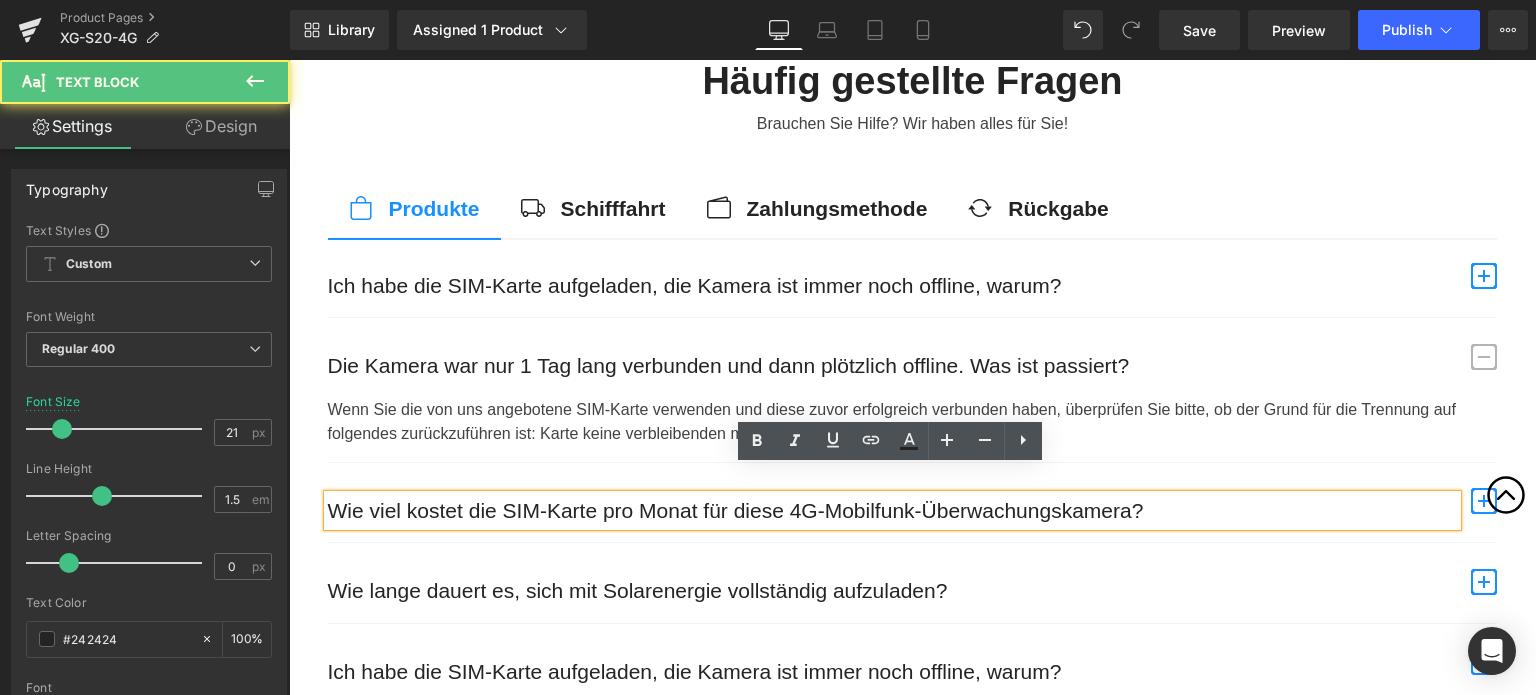 click on "Wie viel kostet die SIM-Karte pro Monat für diese 4G-Mobilfunk-Überwachungskamera? Text Block" at bounding box center (912, 503) 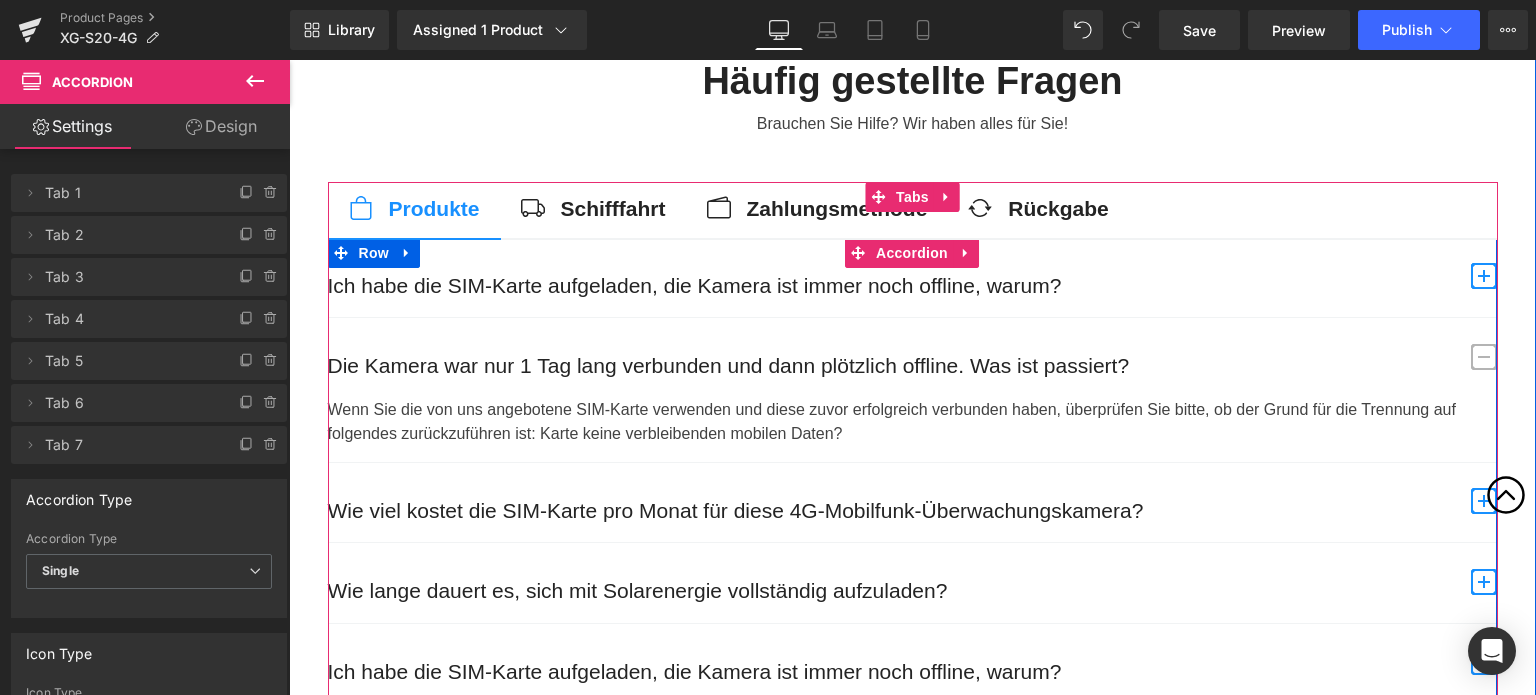 click at bounding box center (1484, 501) 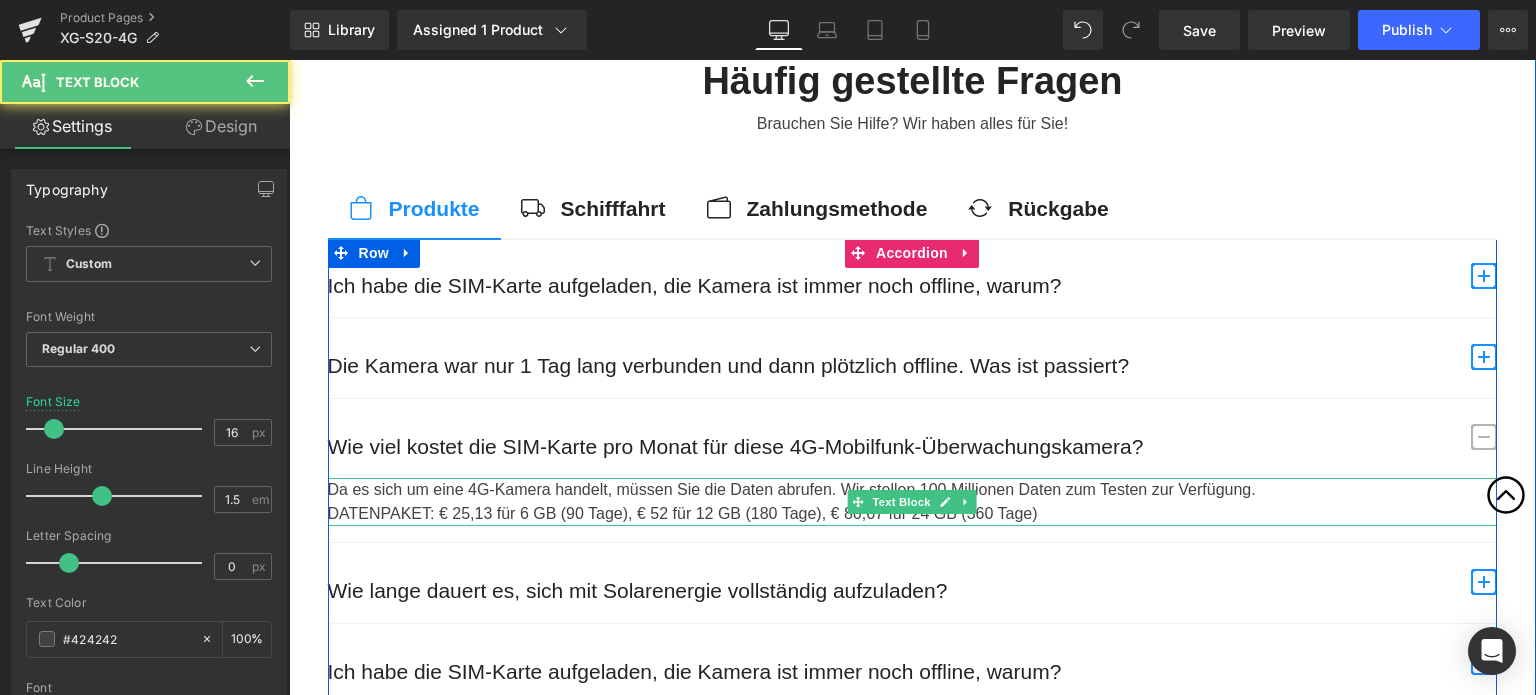 click on "Da es sich um eine 4G-Kamera handelt, müssen Sie die Daten abrufen. Wir stellen 100 Millionen Daten zum Testen zur Verfügung." at bounding box center [912, 490] 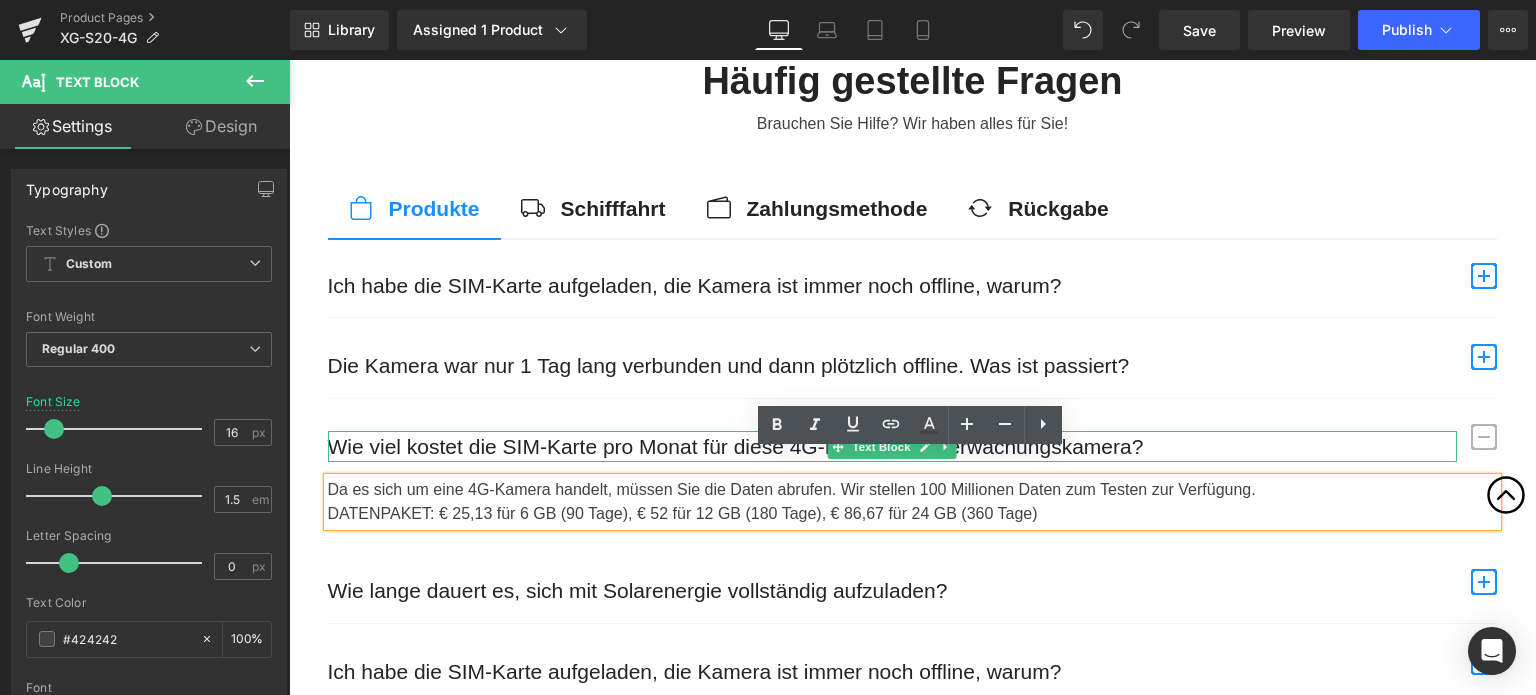 click on "Wie viel kostet die SIM-Karte pro Monat für diese 4G-Mobilfunk-Überwachungskamera?" at bounding box center [892, 447] 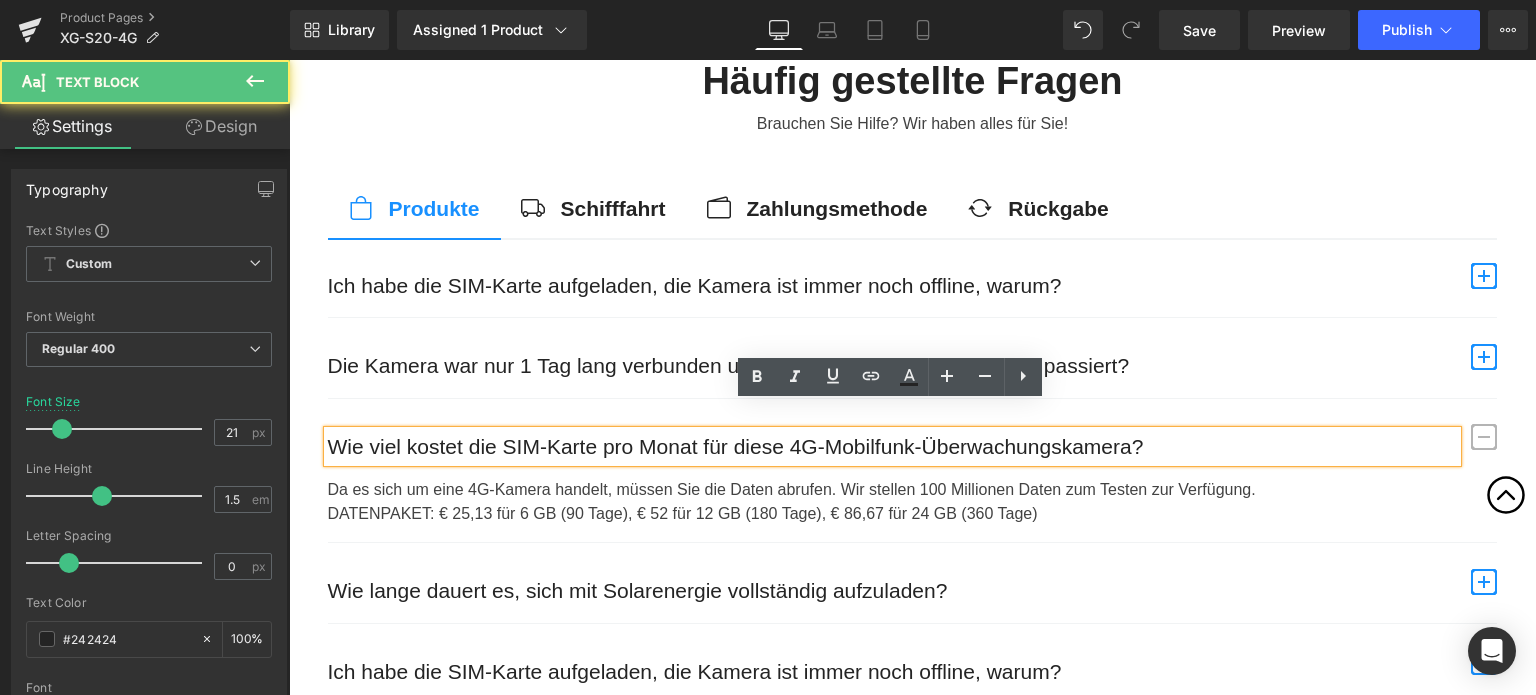 click on "Wie viel kostet die SIM-Karte pro Monat für diese 4G-Mobilfunk-Überwachungskamera?" at bounding box center [892, 447] 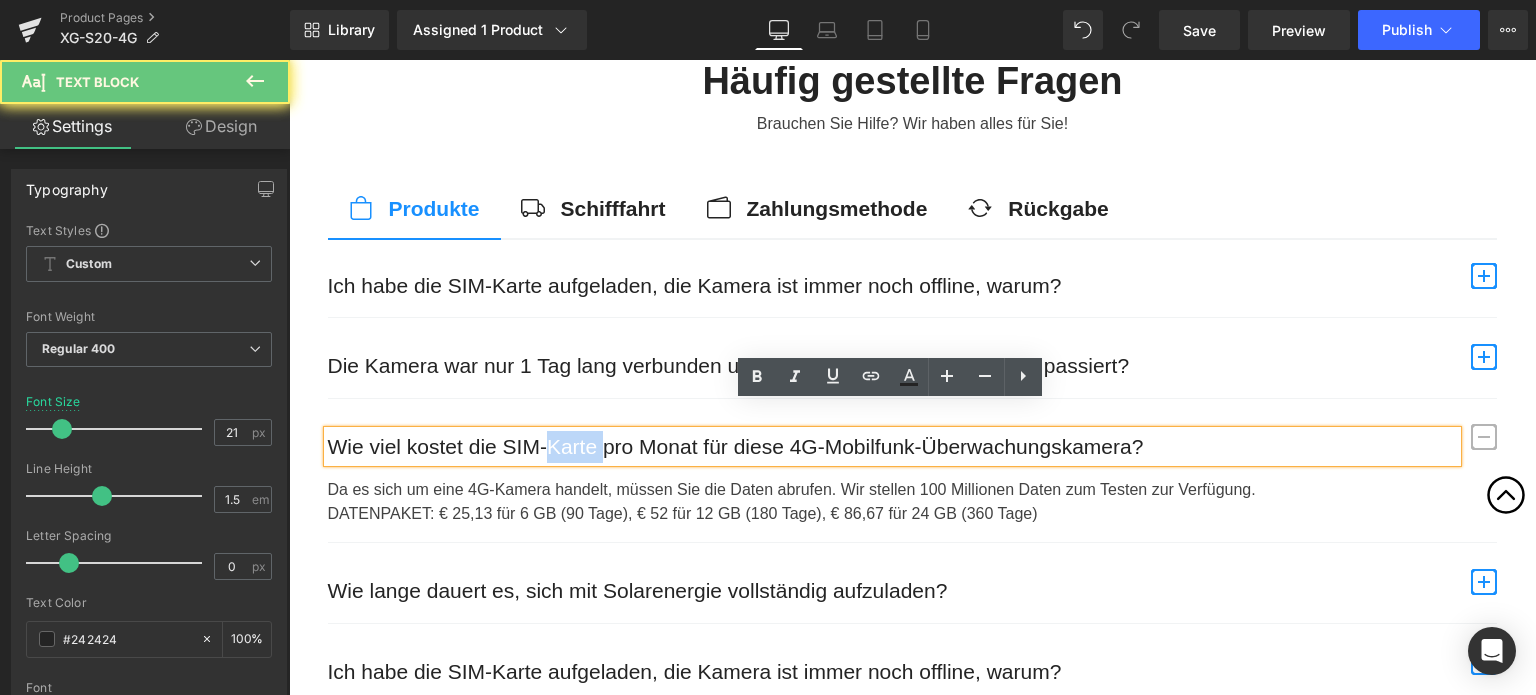 click on "Wie viel kostet die SIM-Karte pro Monat für diese 4G-Mobilfunk-Überwachungskamera?" at bounding box center (892, 447) 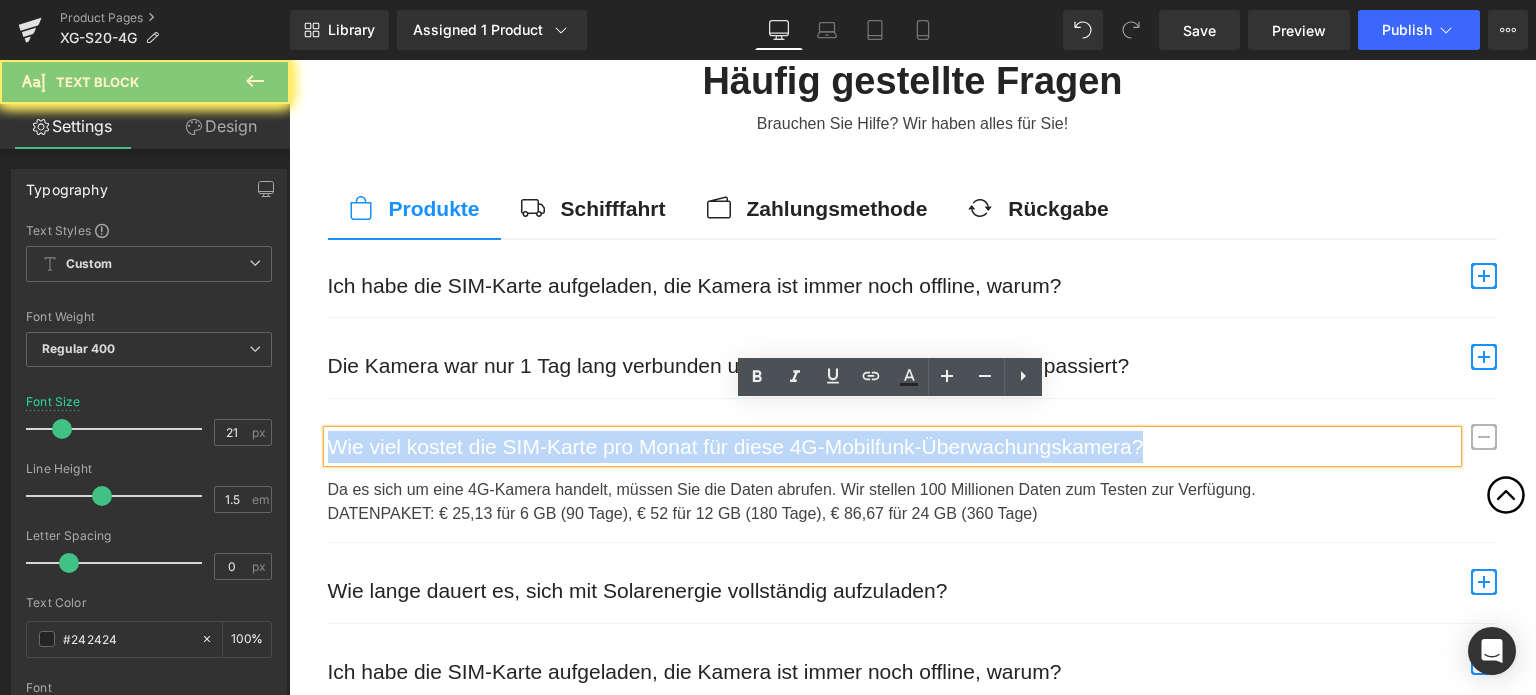 click on "Wie viel kostet die SIM-Karte pro Monat für diese 4G-Mobilfunk-Überwachungskamera?" at bounding box center [892, 447] 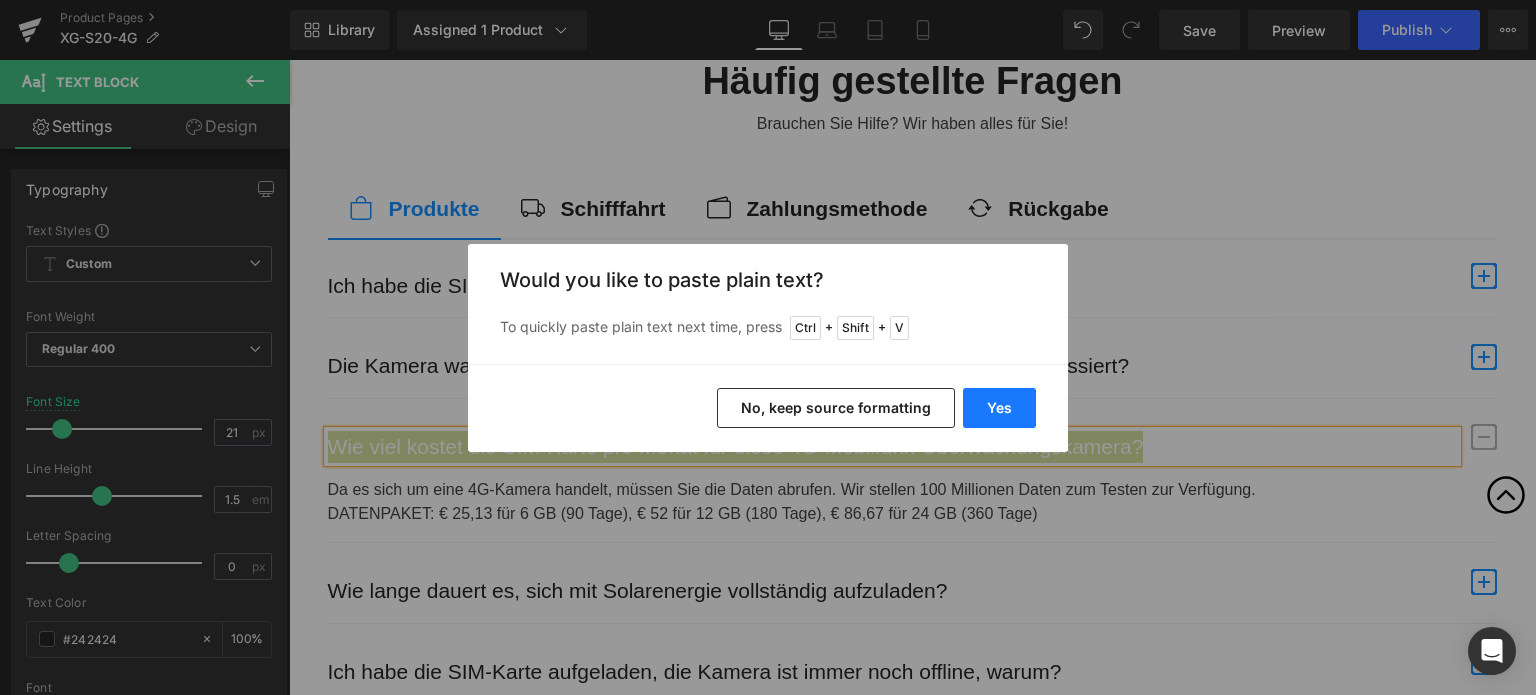 click on "Yes" at bounding box center [999, 408] 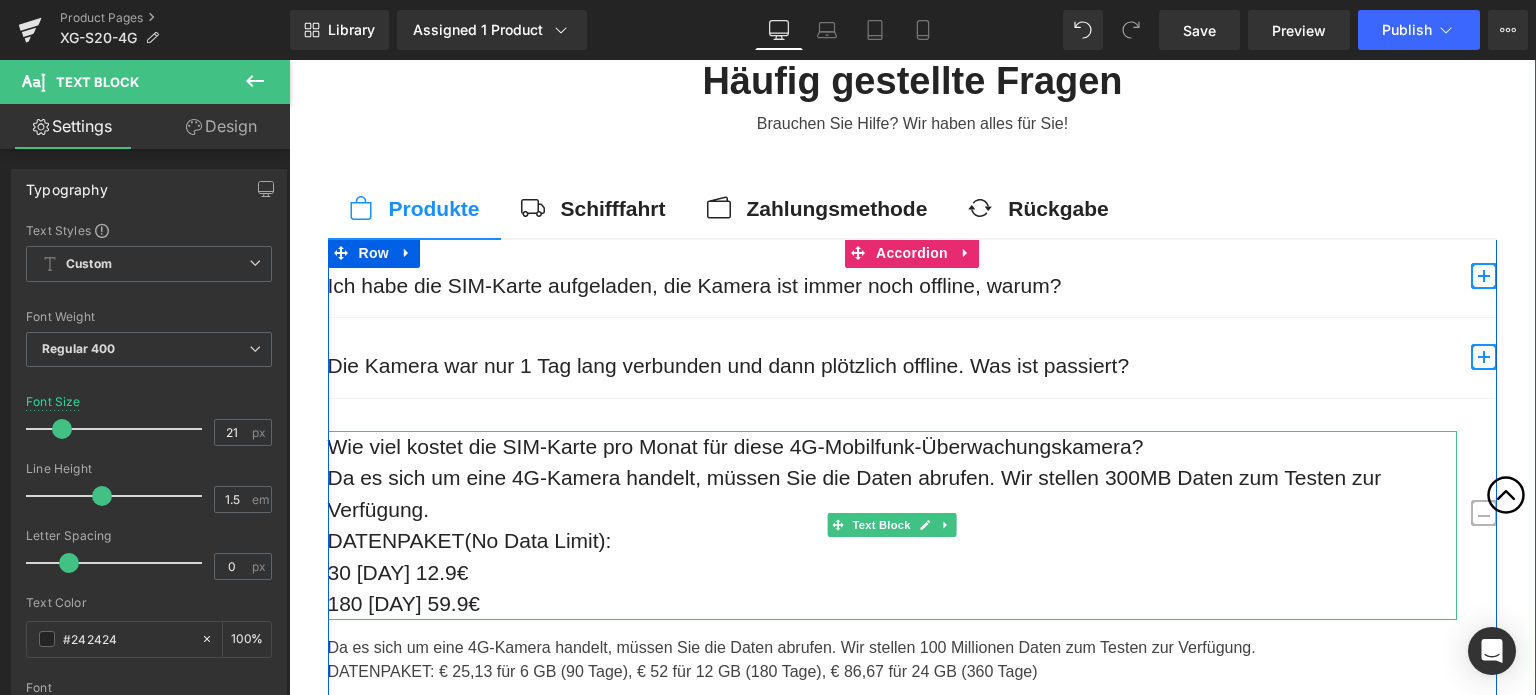 click on "DATENPAKET(No Data Limit):" at bounding box center [892, 541] 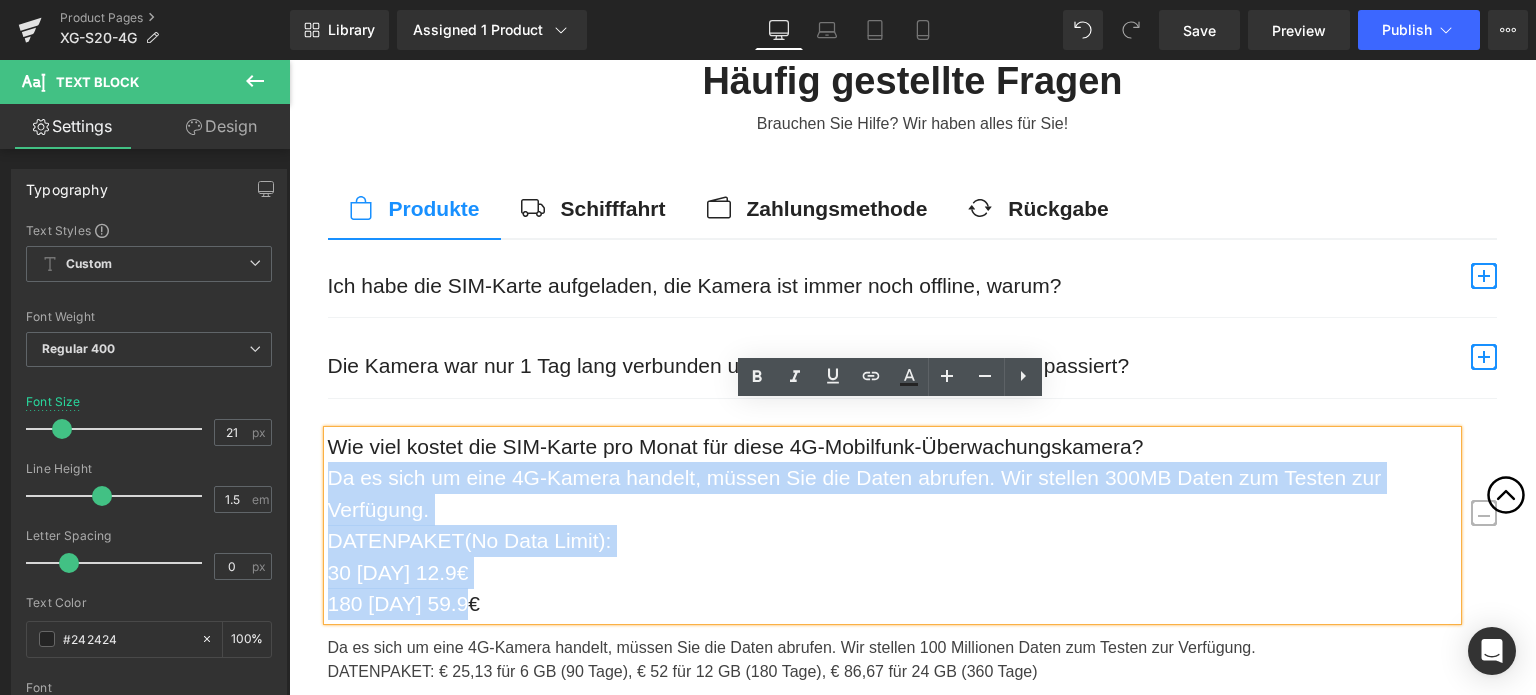 drag, startPoint x: 496, startPoint y: 563, endPoint x: 314, endPoint y: 456, distance: 211.12318 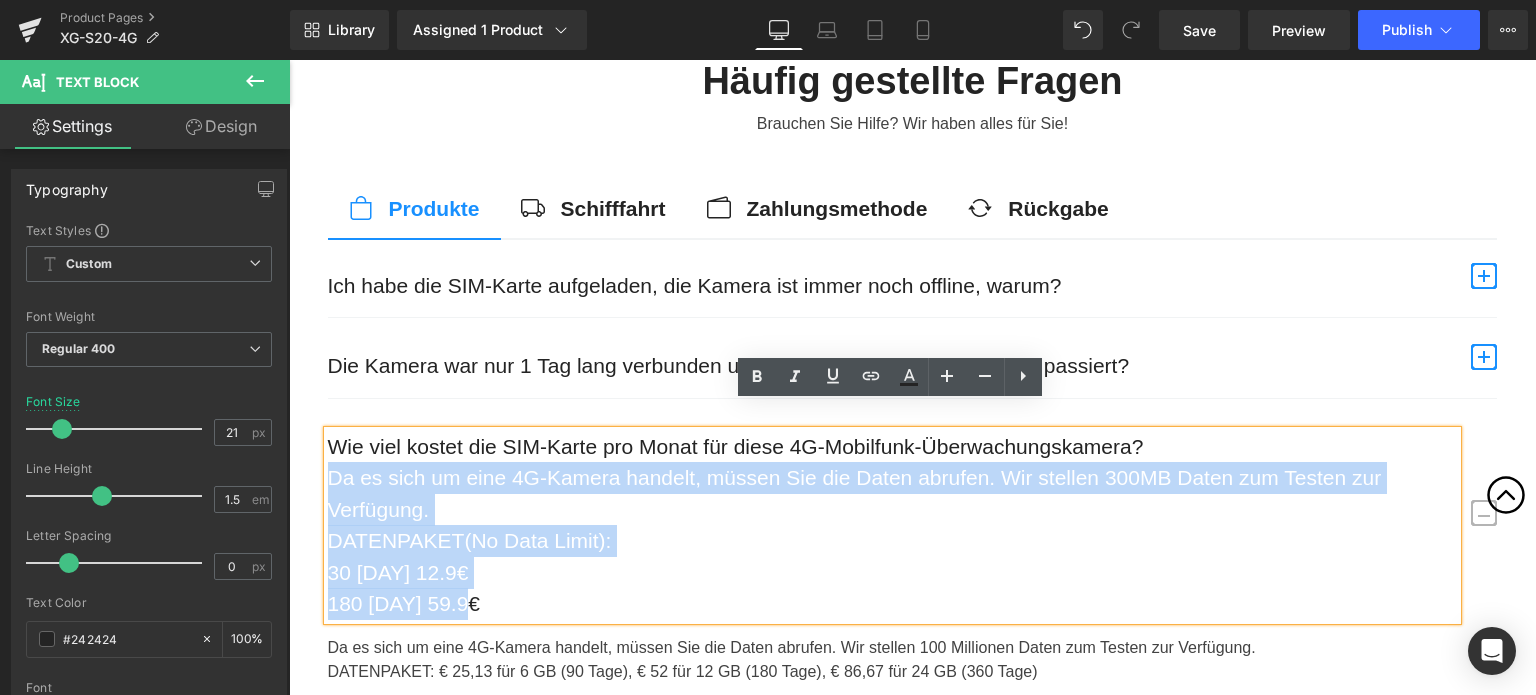 click on "Produkte
Button
Schifffahrt Button
Zahlungsmethode Button
Rückgabe Button
Ich habe die SIM-Karte aufgeladen, die Kamera ist immer noch offline, warum?
Text Block" at bounding box center (913, 619) 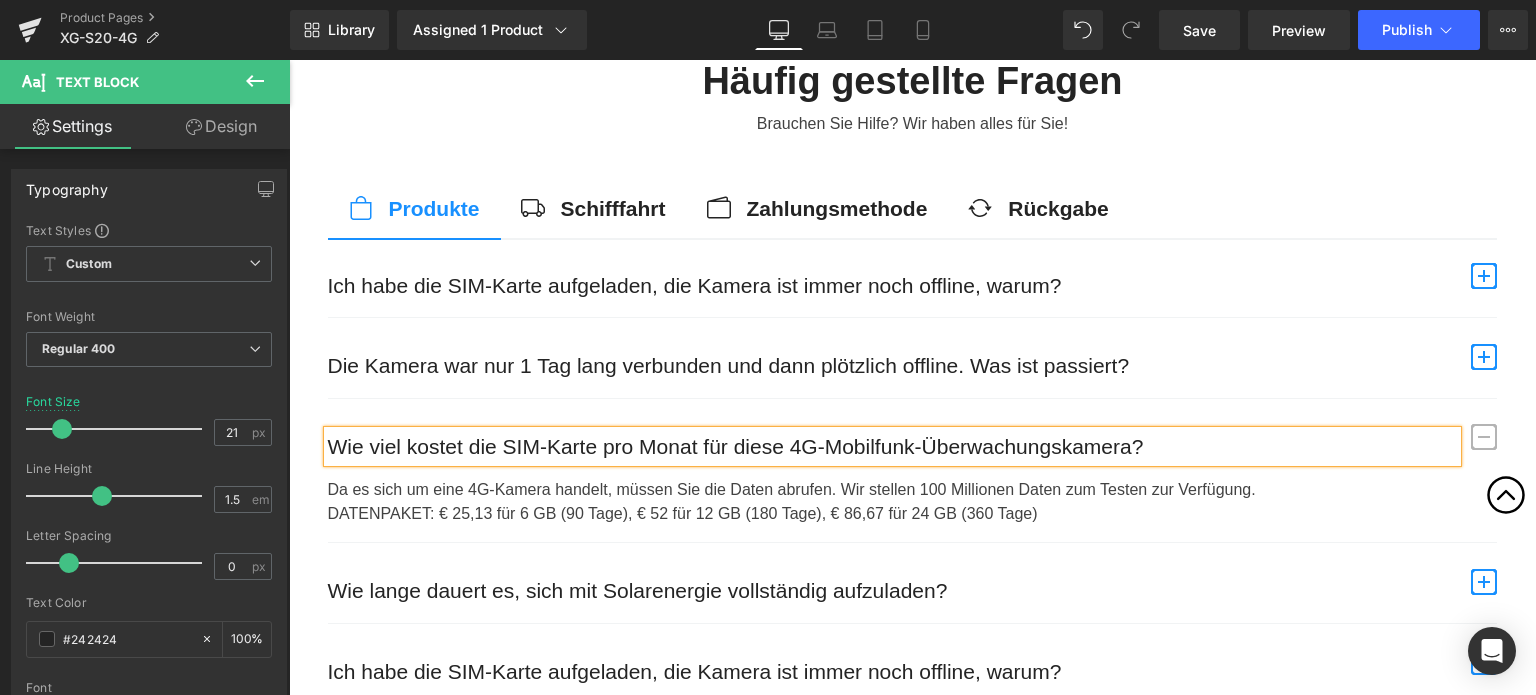 click on "DATENPAKET: € 25,13 für 6 GB (90 Tage), € 52 für 12 GB (180 Tage), € 86,67 für 24 GB (360 Tage)" at bounding box center (912, 514) 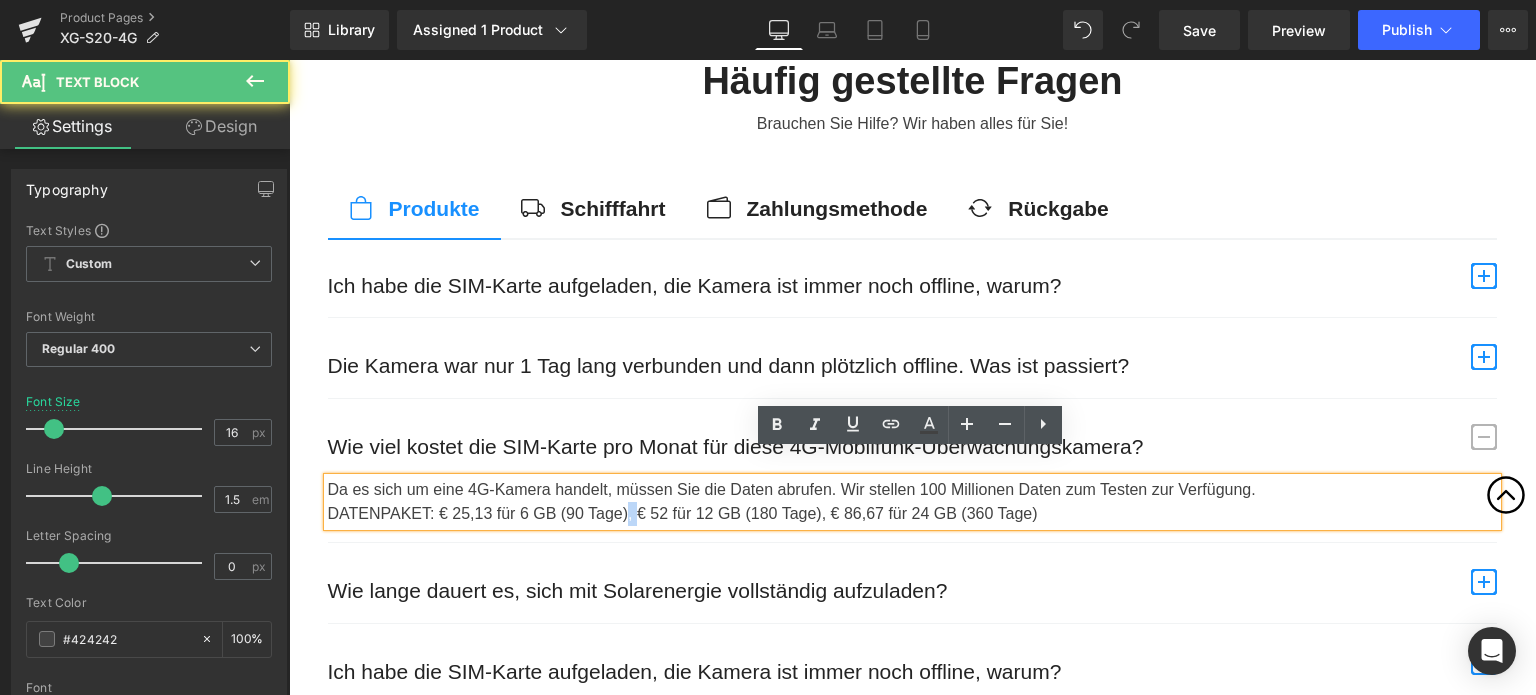click on "DATENPAKET: € 25,13 für 6 GB (90 Tage), € 52 für 12 GB (180 Tage), € 86,67 für 24 GB (360 Tage)" at bounding box center (912, 514) 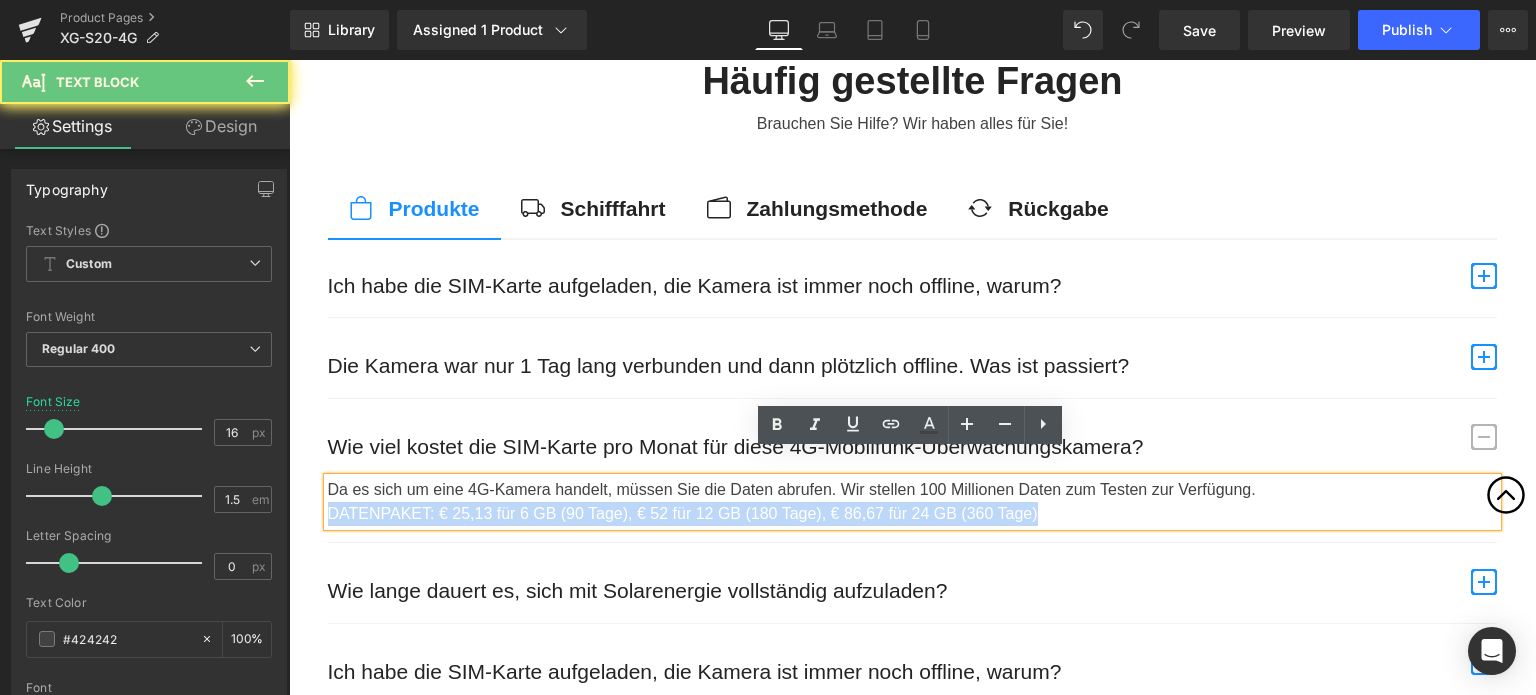 click on "DATENPAKET: € 25,13 für 6 GB (90 Tage), € 52 für 12 GB (180 Tage), € 86,67 für 24 GB (360 Tage)" at bounding box center (912, 514) 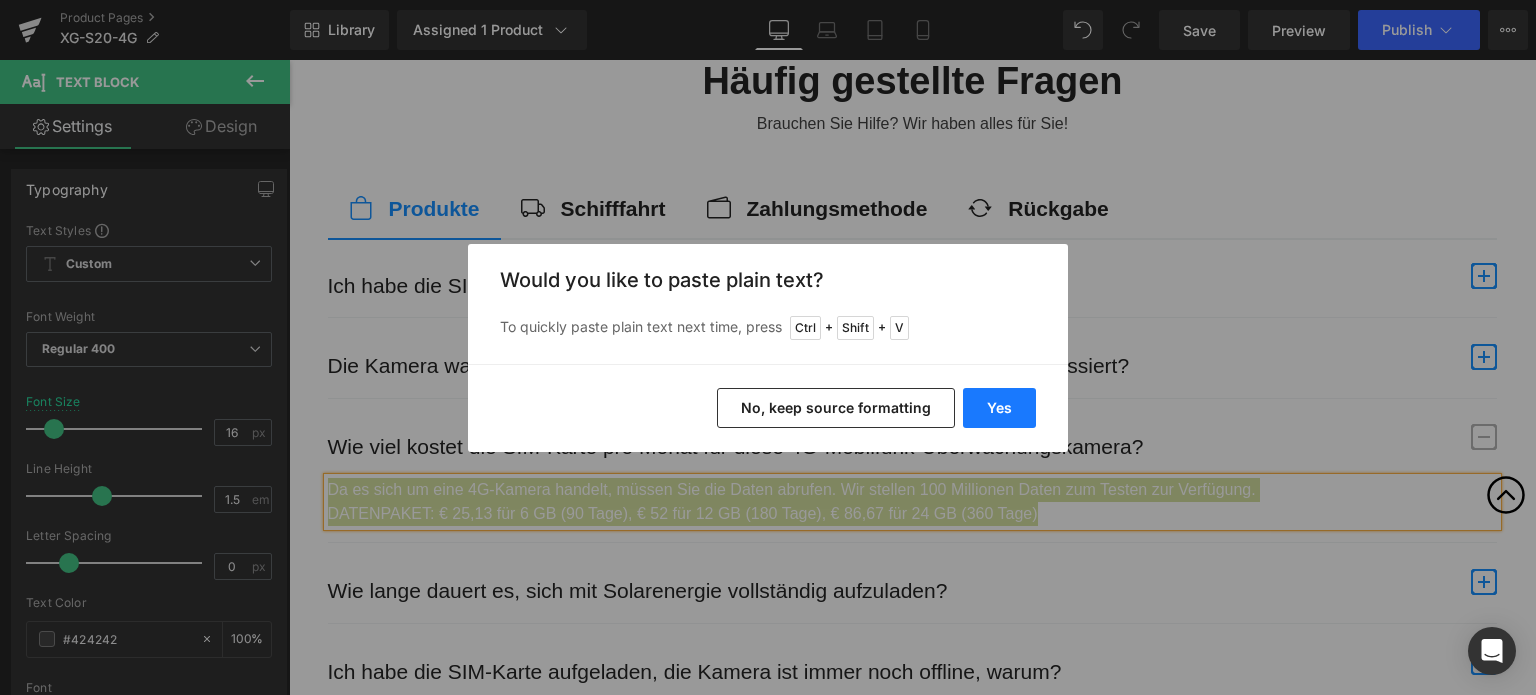 click on "Yes" at bounding box center (999, 408) 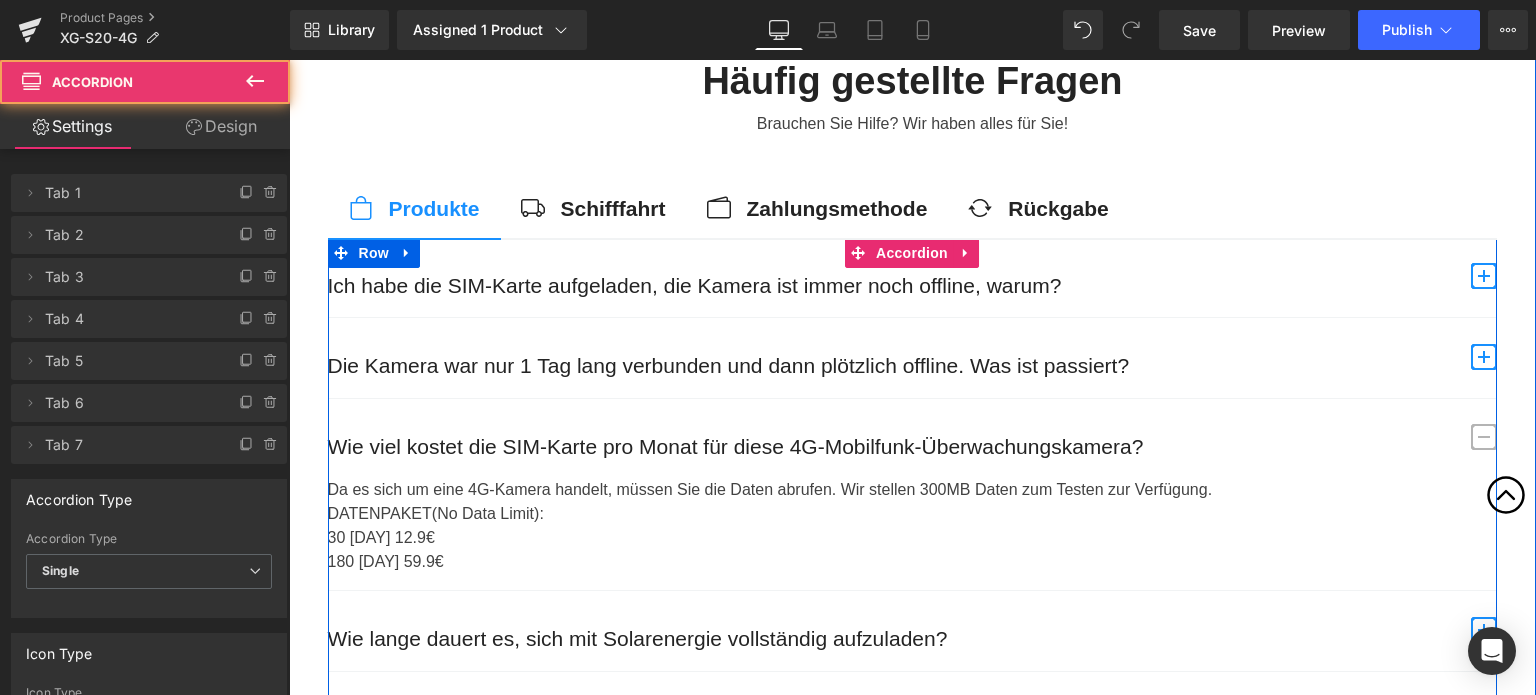 click on "Da es sich um eine 4G-Kamera handelt, müssen Sie die Daten abrufen. Wir stellen 300MB Daten zum Testen zur Verfügung. DATENPAKET(No Data Limit): 30 days 12.9€ 180 days 59.9€
Text Block" at bounding box center (912, 534) 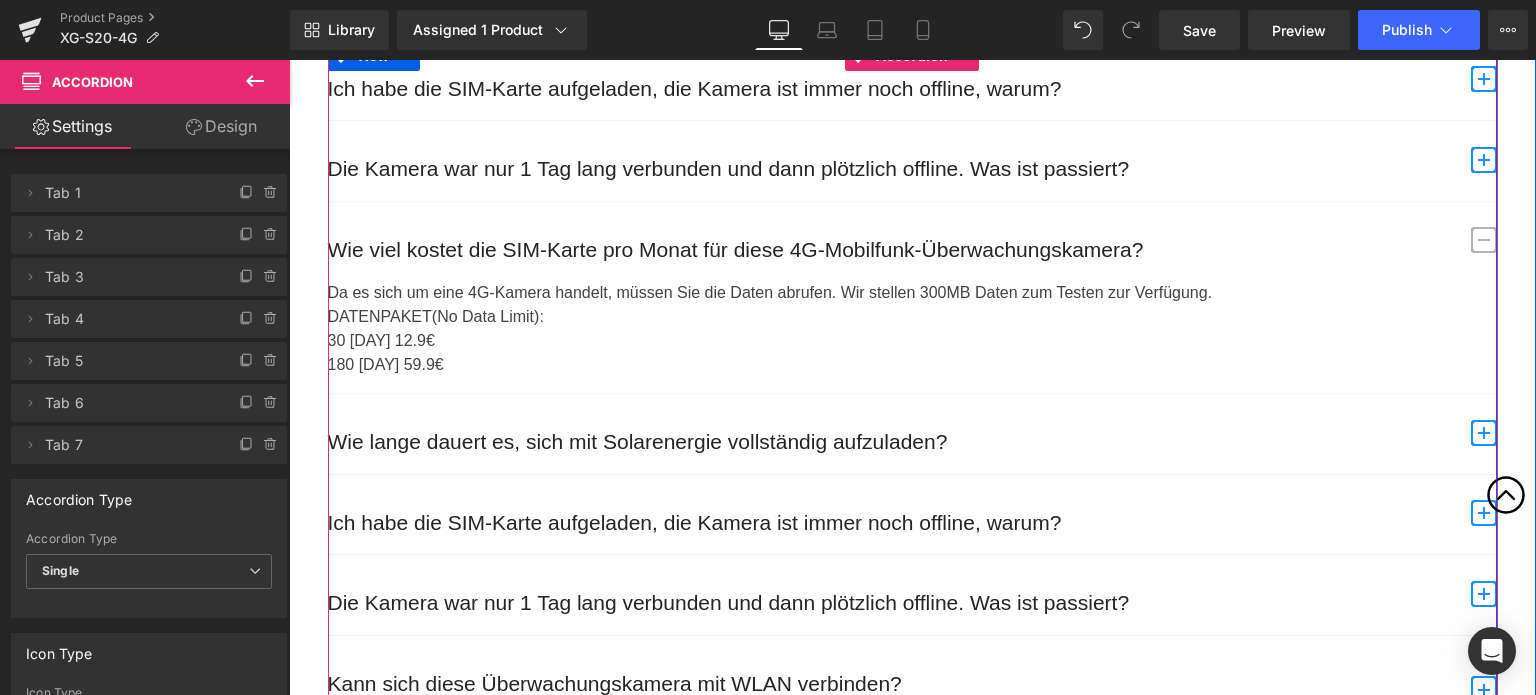 scroll, scrollTop: 9000, scrollLeft: 0, axis: vertical 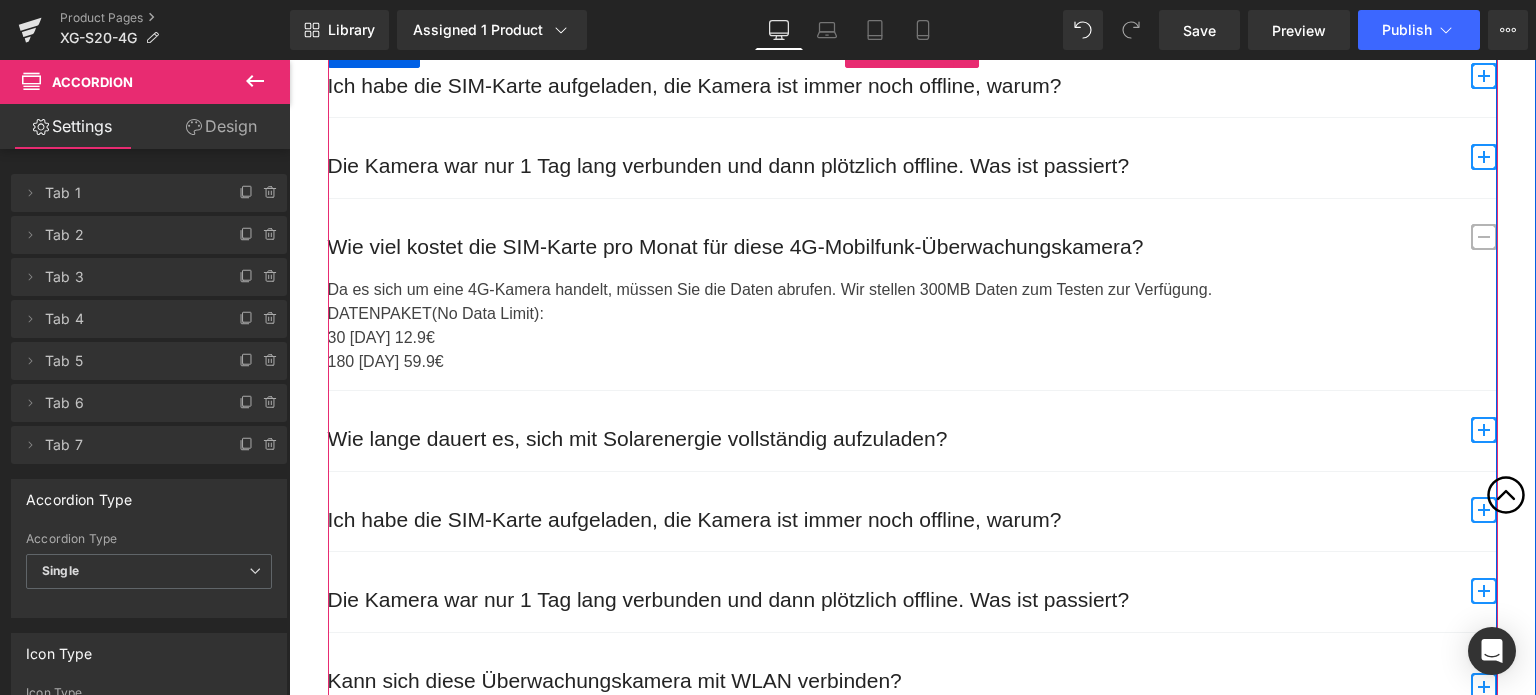 click on "Wie lange dauert es, sich mit Solarenergie vollständig aufzuladen?" at bounding box center [892, 439] 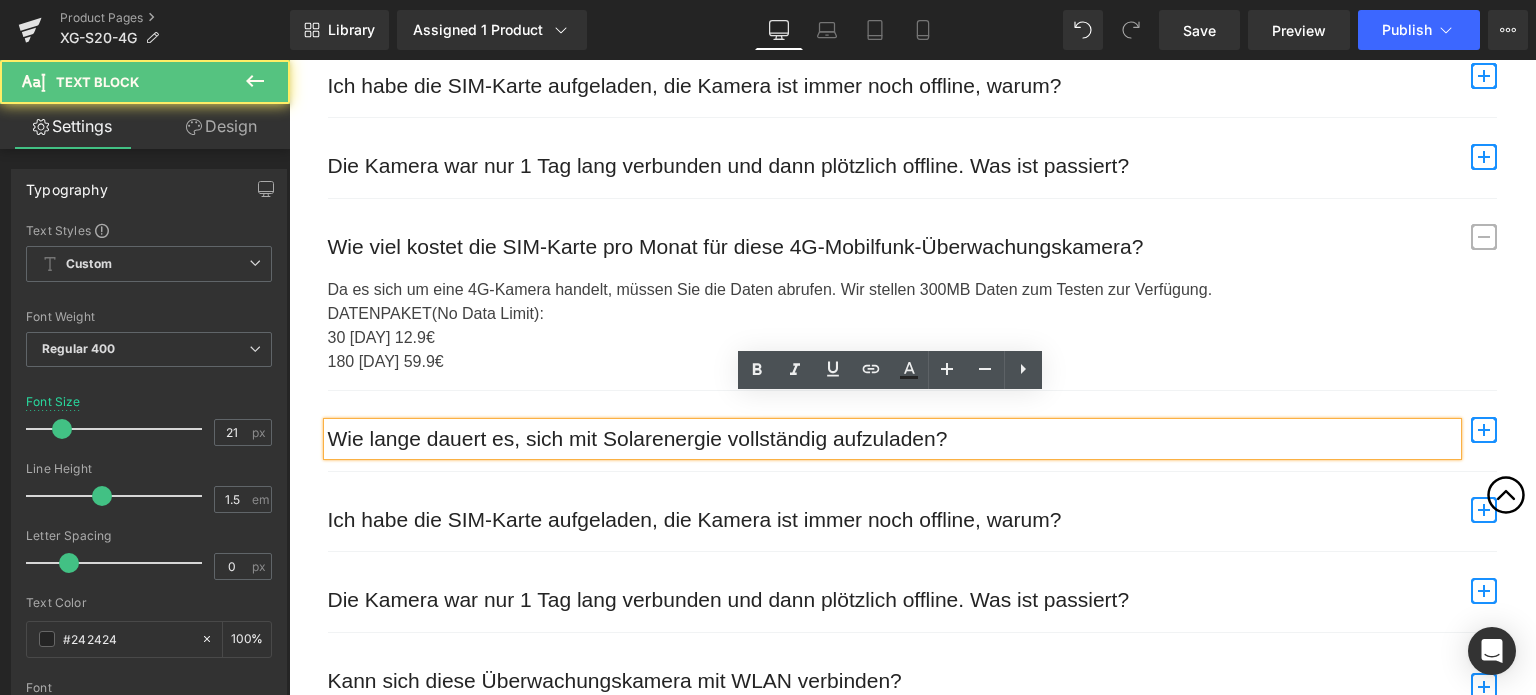 click on "Wie lange dauert es, sich mit Solarenergie vollständig aufzuladen?" at bounding box center (892, 439) 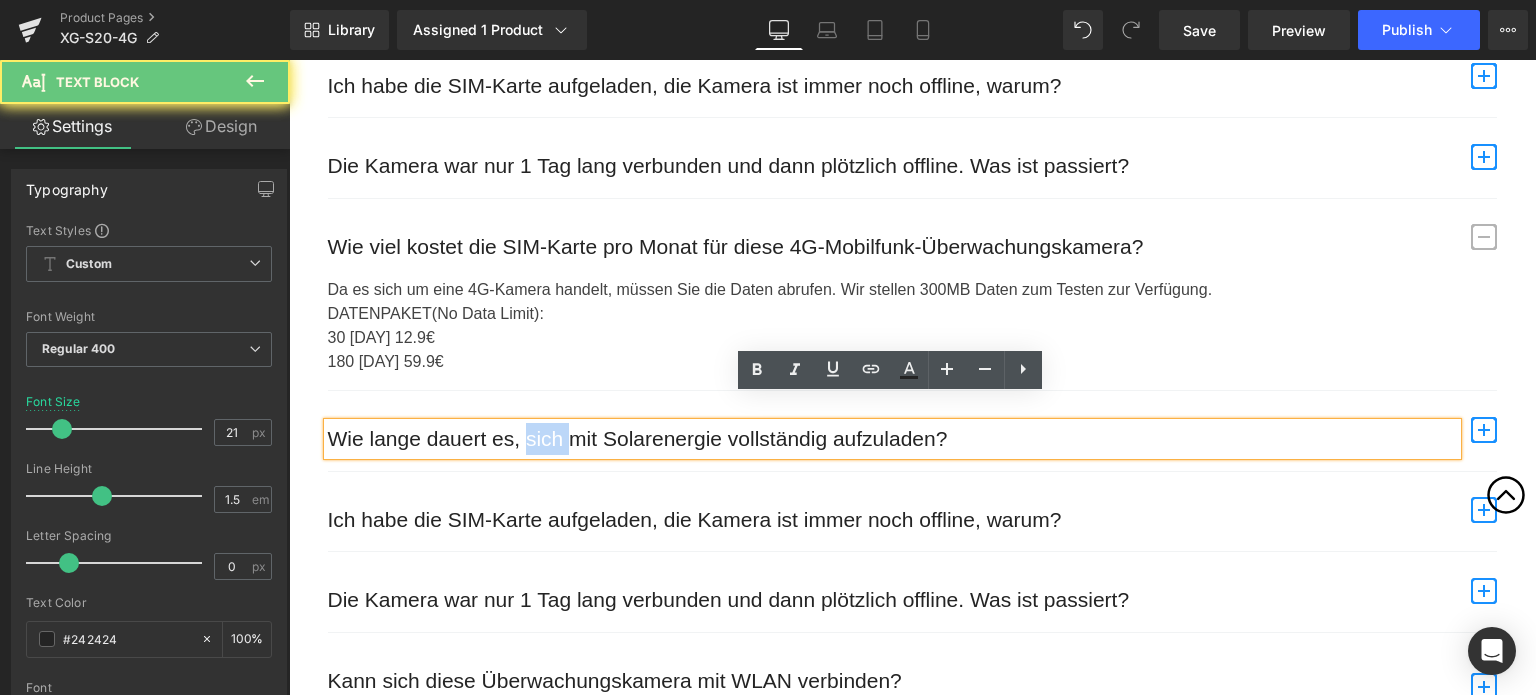 click on "Wie lange dauert es, sich mit Solarenergie vollständig aufzuladen?" at bounding box center (892, 439) 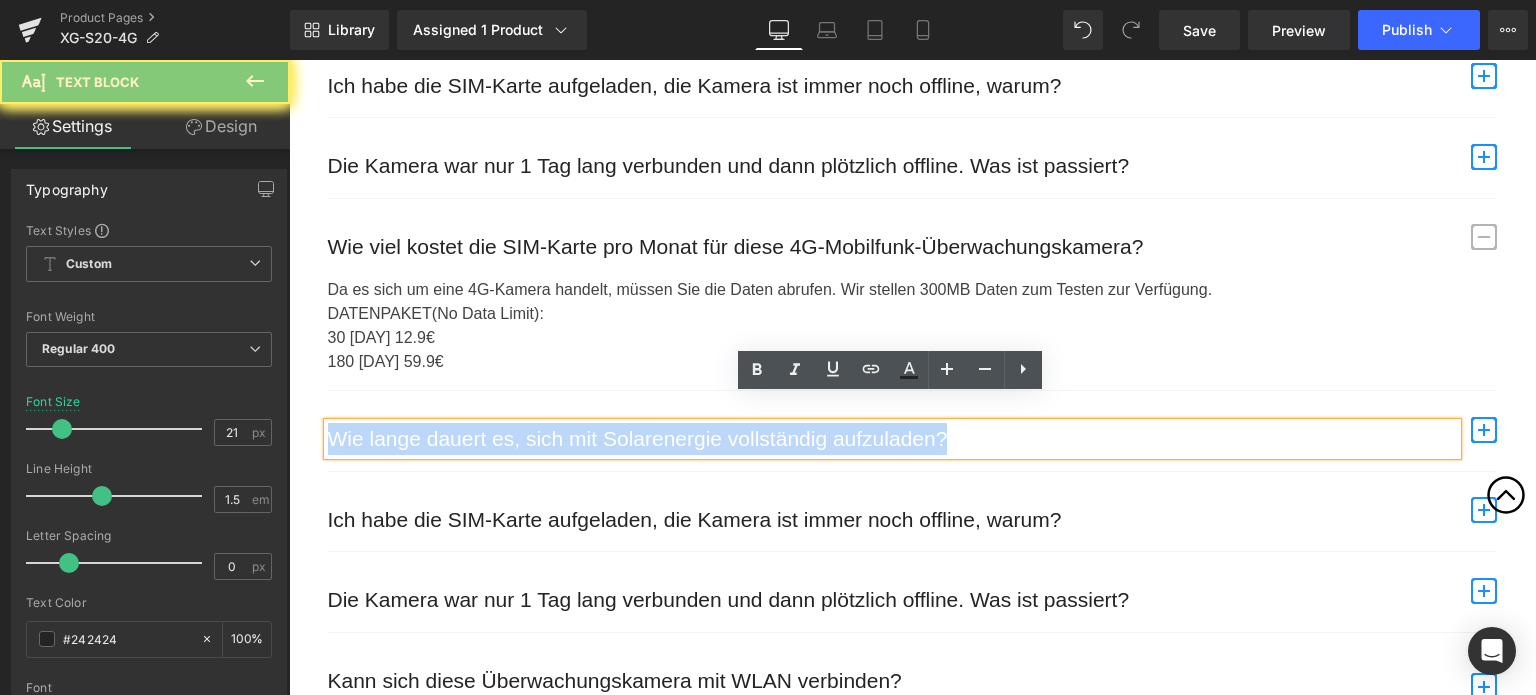 click on "Wie lange dauert es, sich mit Solarenergie vollständig aufzuladen?" at bounding box center (892, 439) 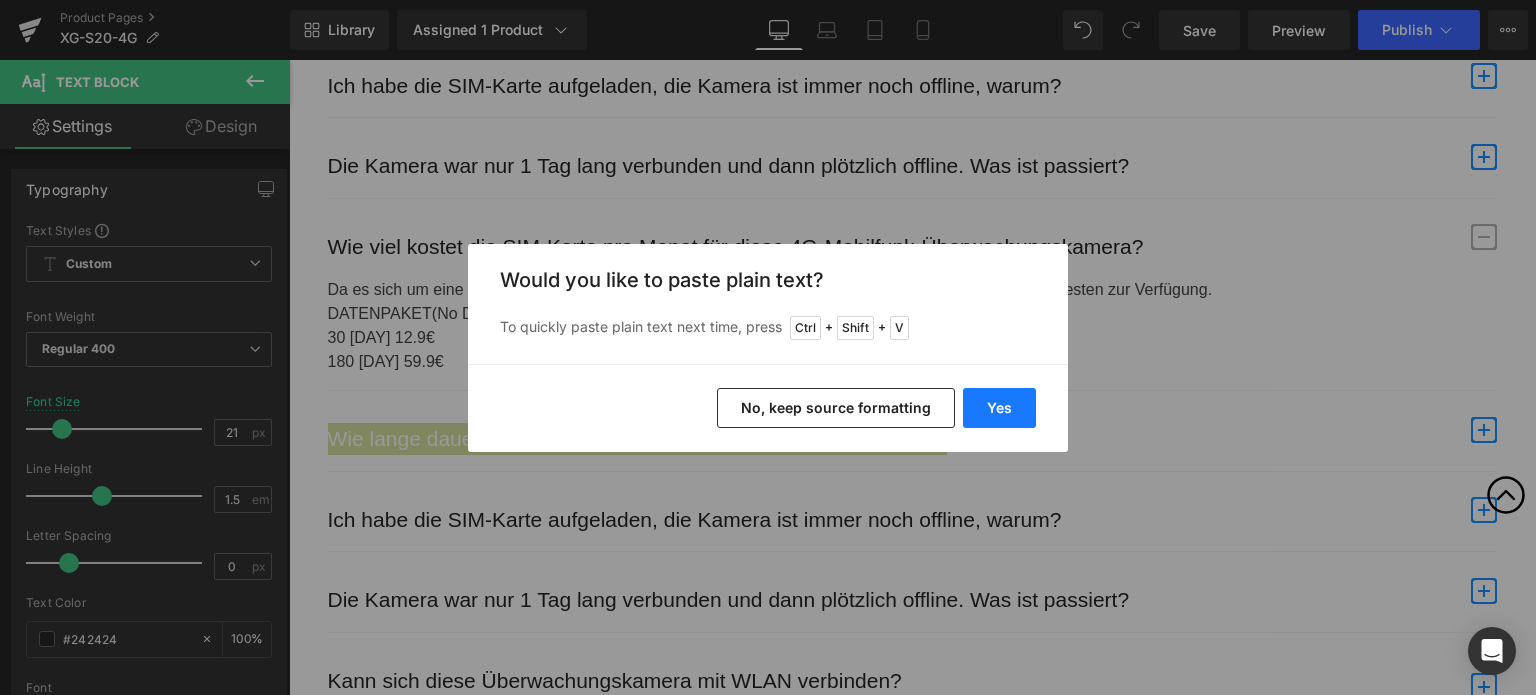 click on "Yes" at bounding box center [999, 408] 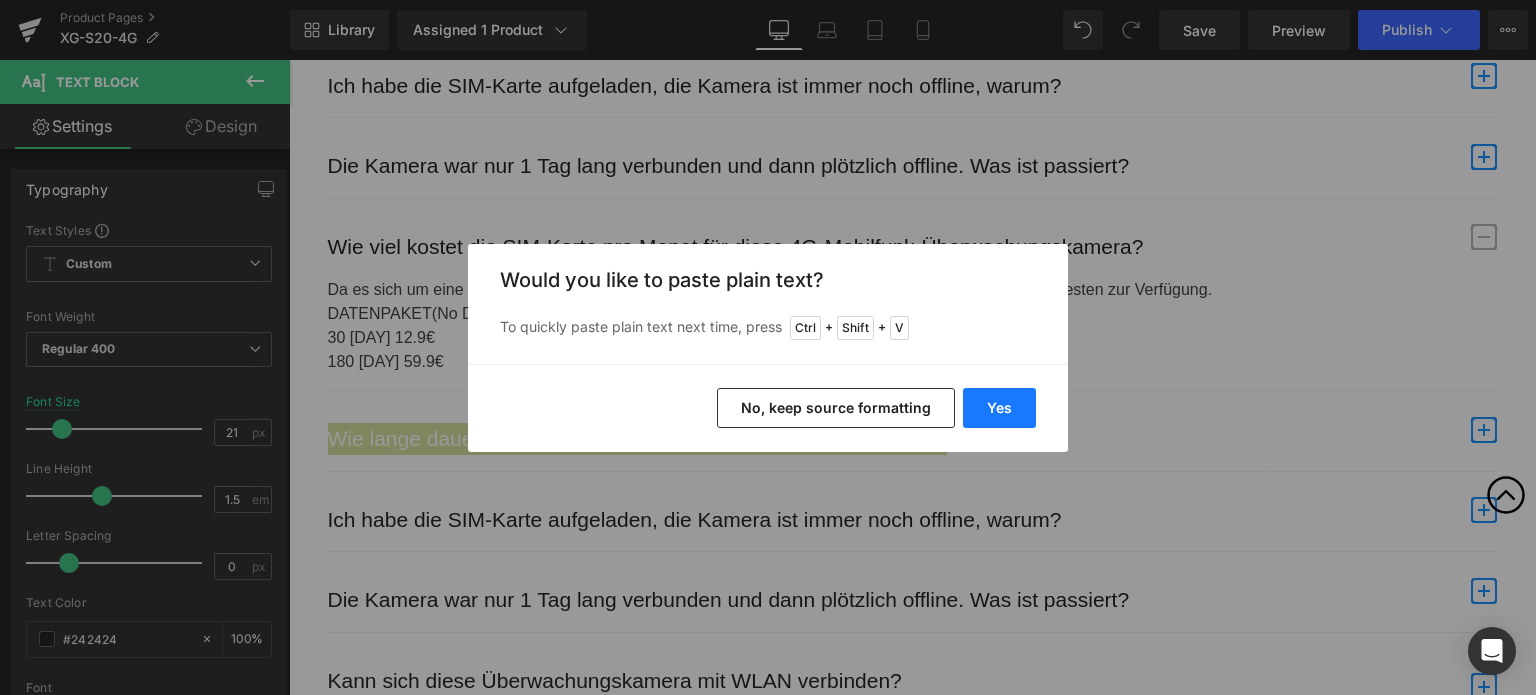 type 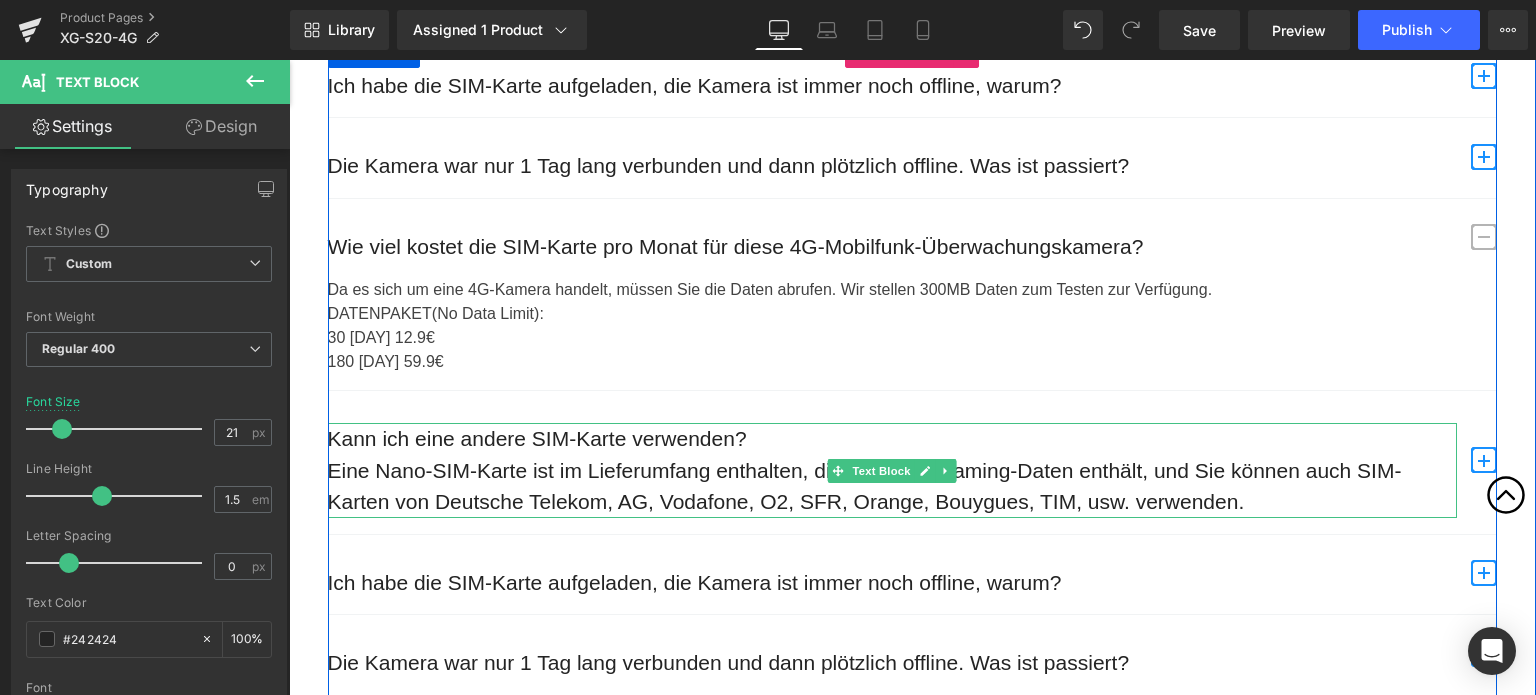 click on "Eine Nano-SIM-Karte ist im Lieferumfang enthalten, die 300 MB Roaming-Daten enthält, und Sie können auch SIM-Karten von Deutsche Telekom, AG, Vodafone, O2, SFR, Orange, Bouygues, TIM, usw. verwenden." at bounding box center (892, 486) 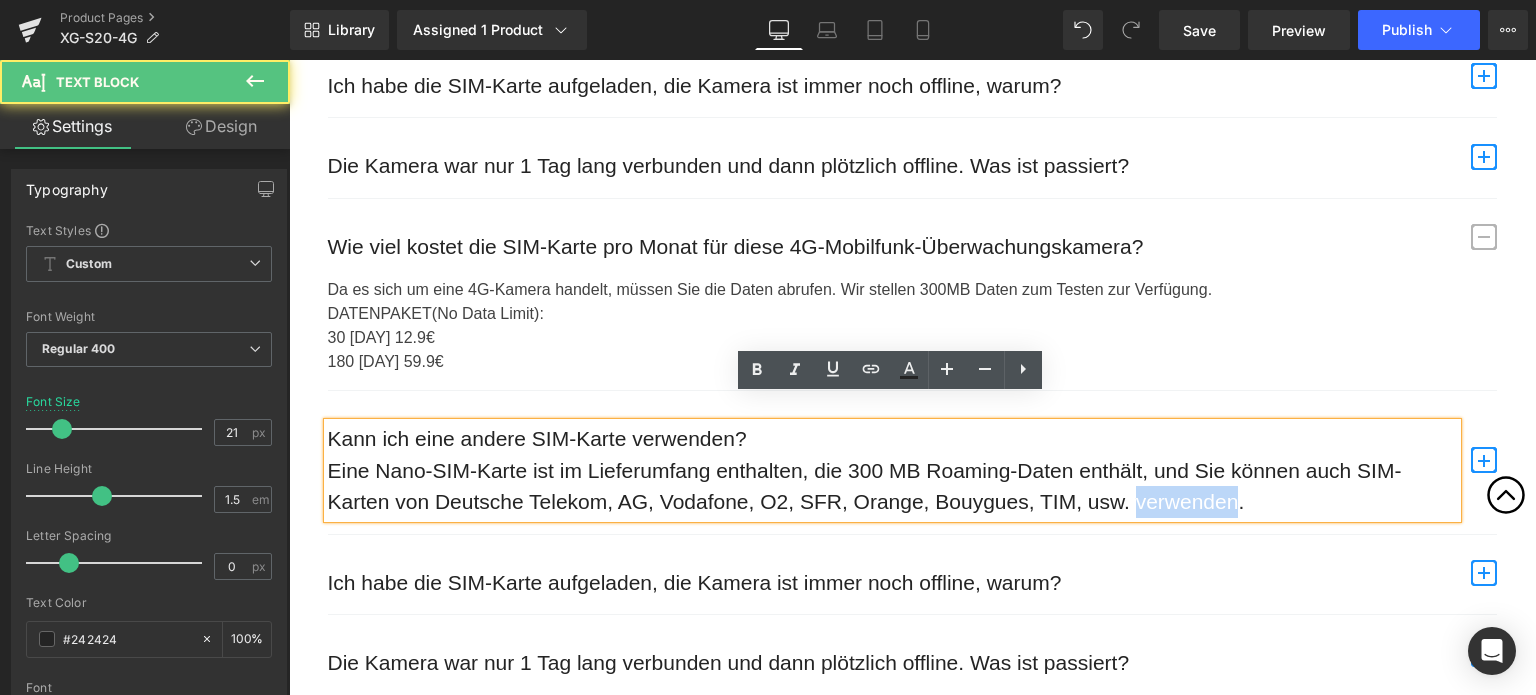 click on "Eine Nano-SIM-Karte ist im Lieferumfang enthalten, die 300 MB Roaming-Daten enthält, und Sie können auch SIM-Karten von Deutsche Telekom, AG, Vodafone, O2, SFR, Orange, Bouygues, TIM, usw. verwenden." at bounding box center [892, 486] 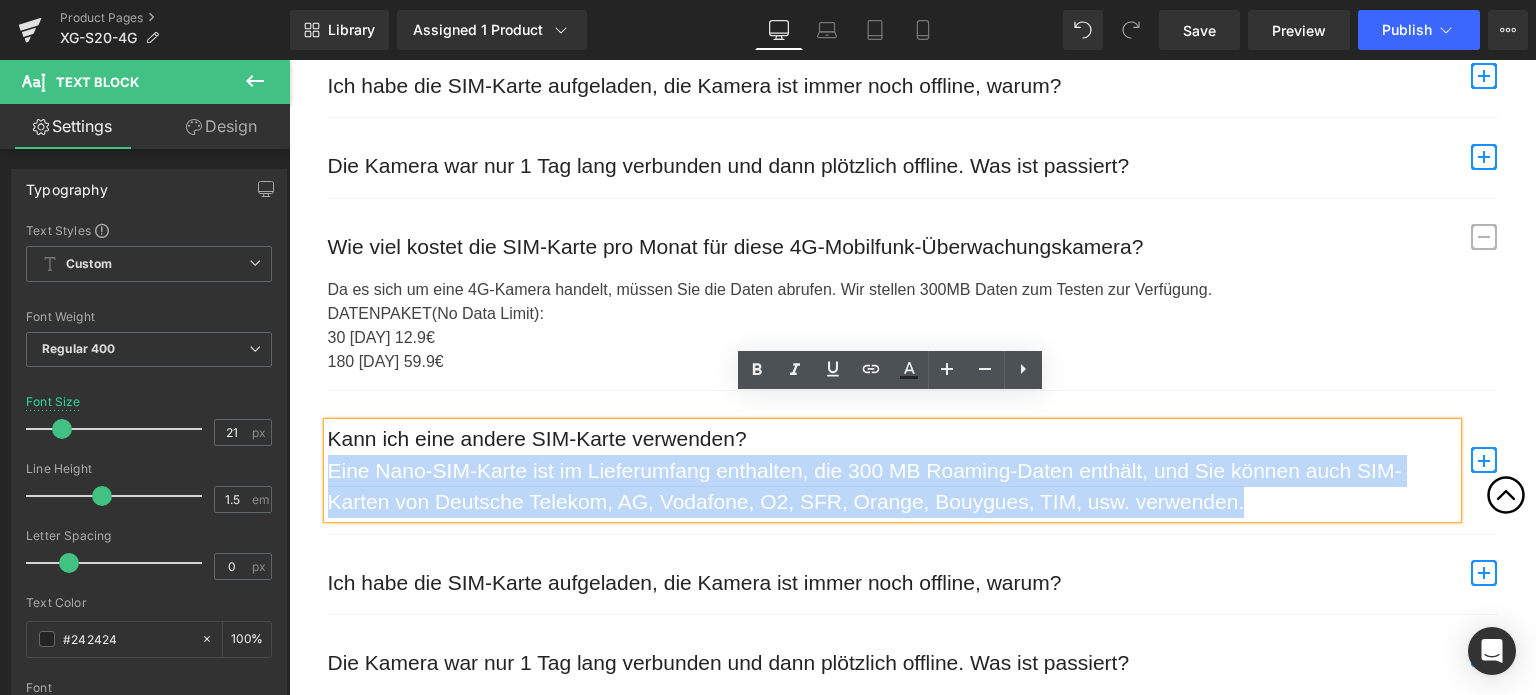 drag, startPoint x: 1162, startPoint y: 471, endPoint x: 303, endPoint y: 448, distance: 859.30786 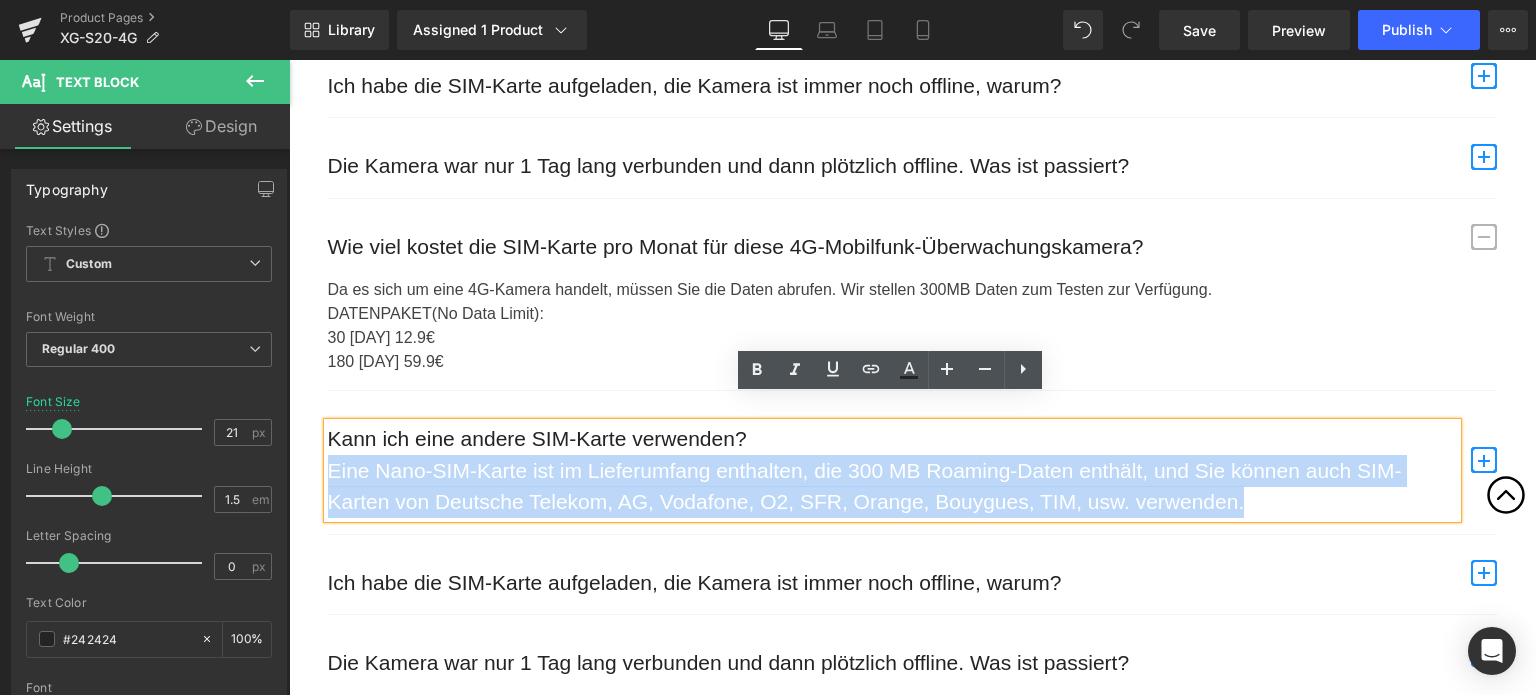click on "Häufig gestellte Fragen Heading         Brauchen Sie Hilfe? Wir haben alles für Sie! Text Block         Row
Produkte
Button
Schifffahrt Button
Zahlungsmethode Button
Rückgabe Button
Ich habe die SIM-Karte aufgeladen, die Kamera ist immer noch offline, warum?
Text Block" at bounding box center [912, 334] 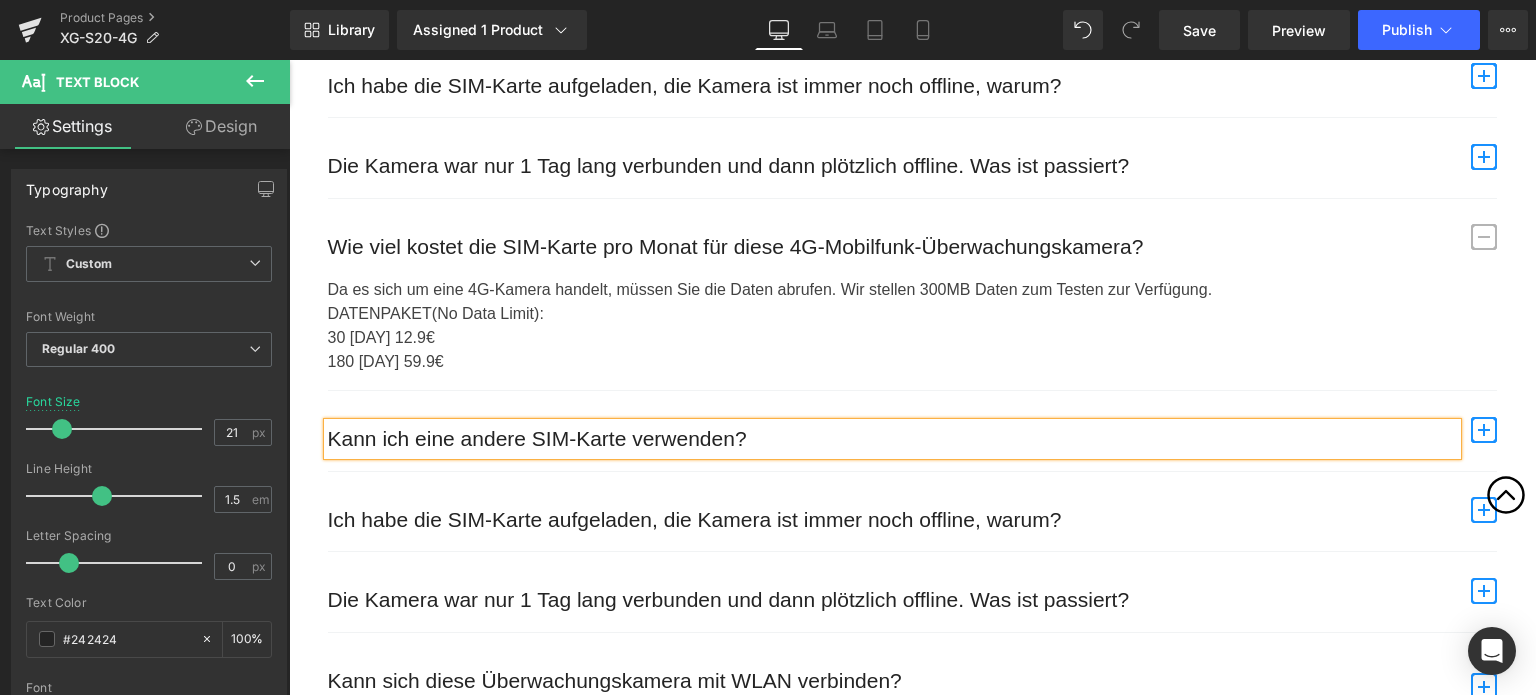 click at bounding box center [1484, 430] 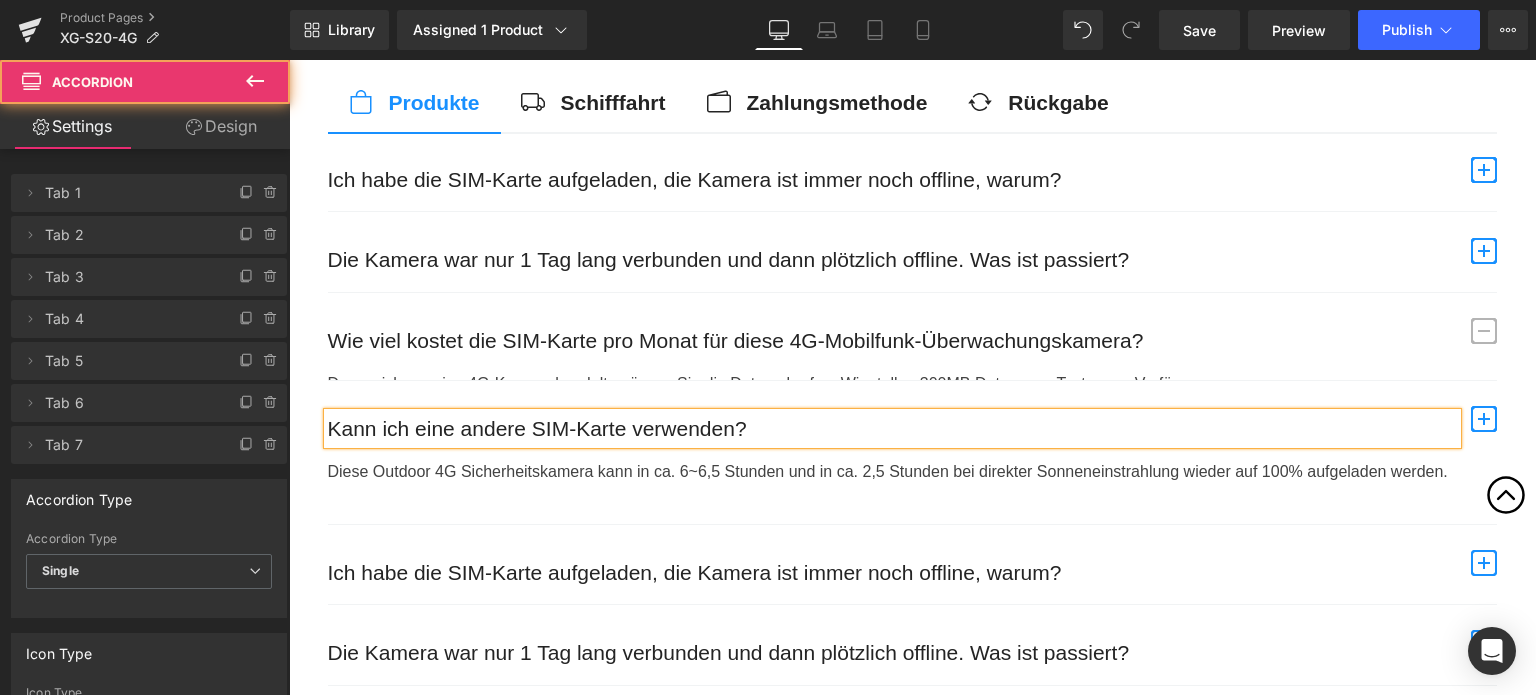 scroll, scrollTop: 8888, scrollLeft: 0, axis: vertical 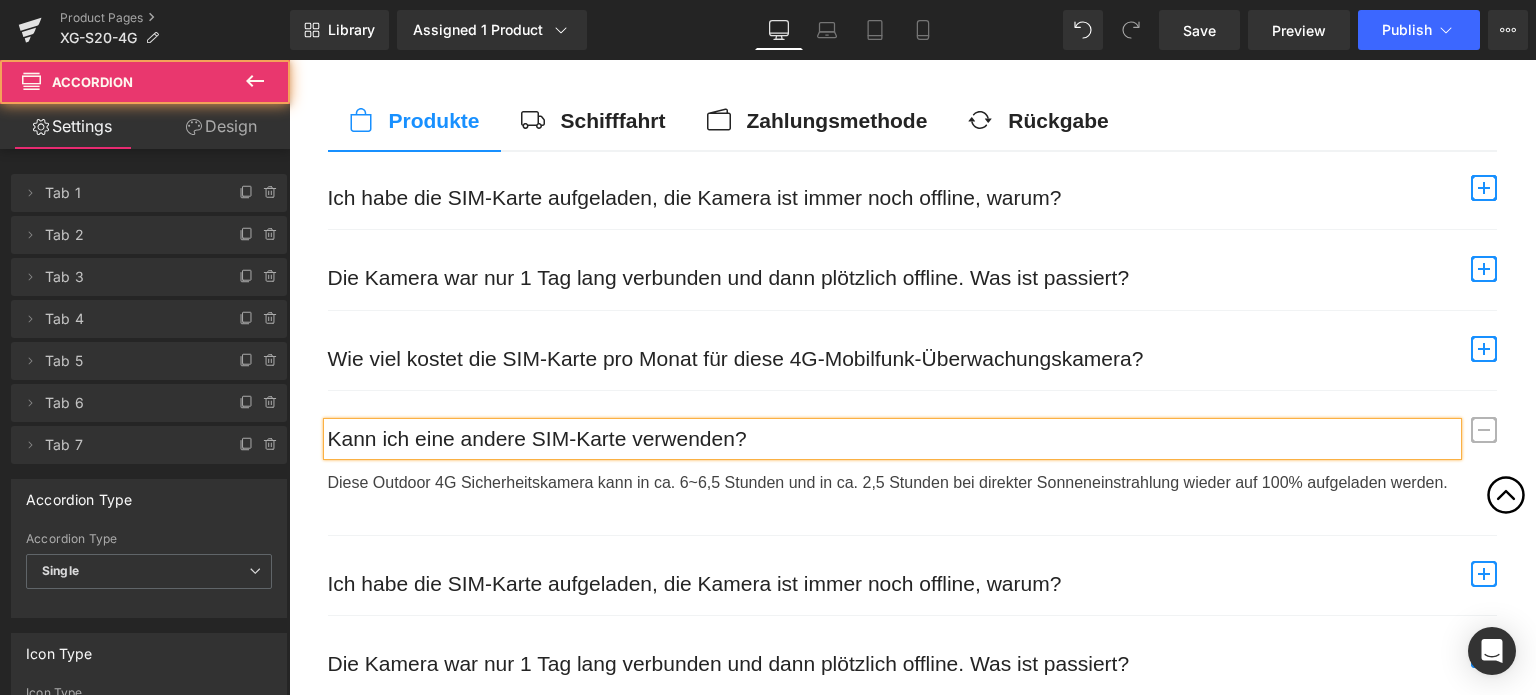 click on "Diese Outdoor 4G Sicherheitskamera kann in ca. 6~6,5 Stunden und in ca. 2,5 Stunden bei direkter Sonneneinstrahlung wieder auf 100% aufgeladen werden." at bounding box center (912, 483) 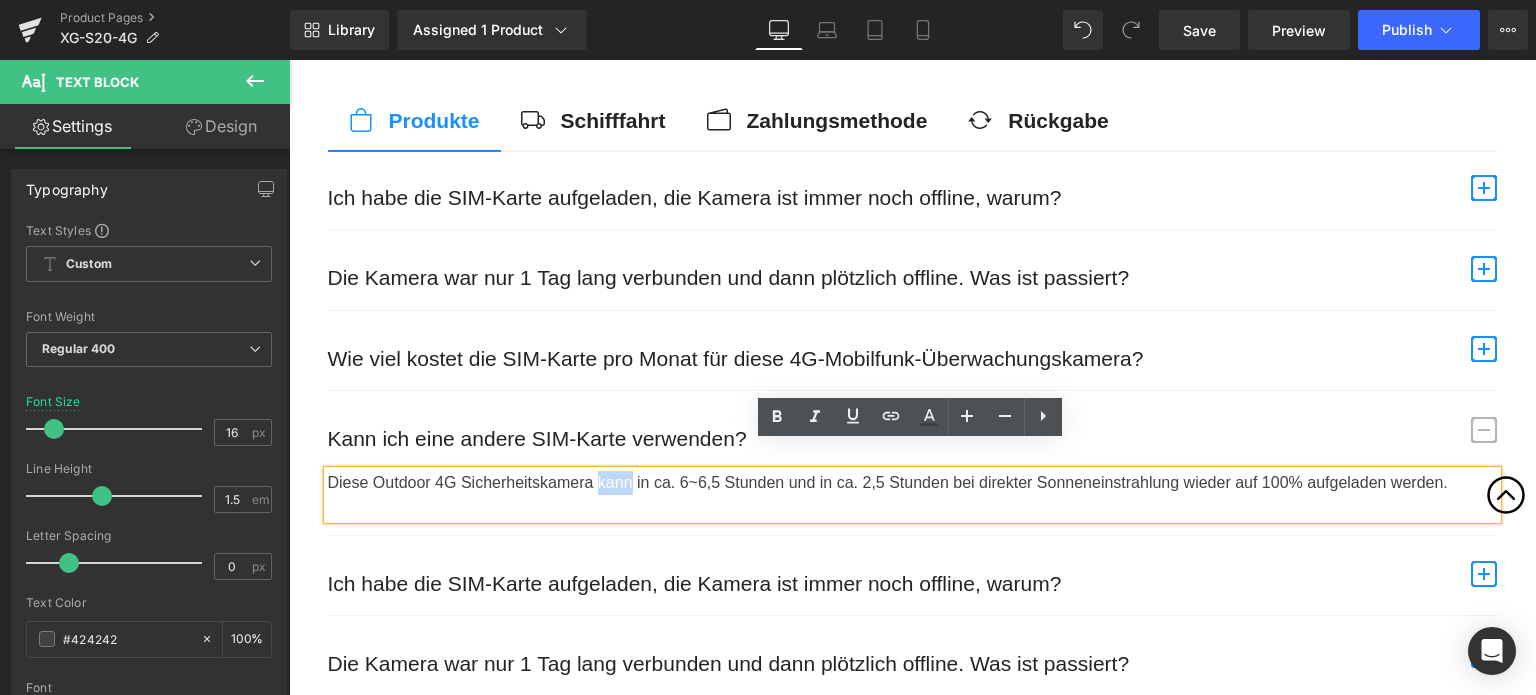 click on "Diese Outdoor 4G Sicherheitskamera kann in ca. 6~6,5 Stunden und in ca. 2,5 Stunden bei direkter Sonneneinstrahlung wieder auf 100% aufgeladen werden." at bounding box center (912, 483) 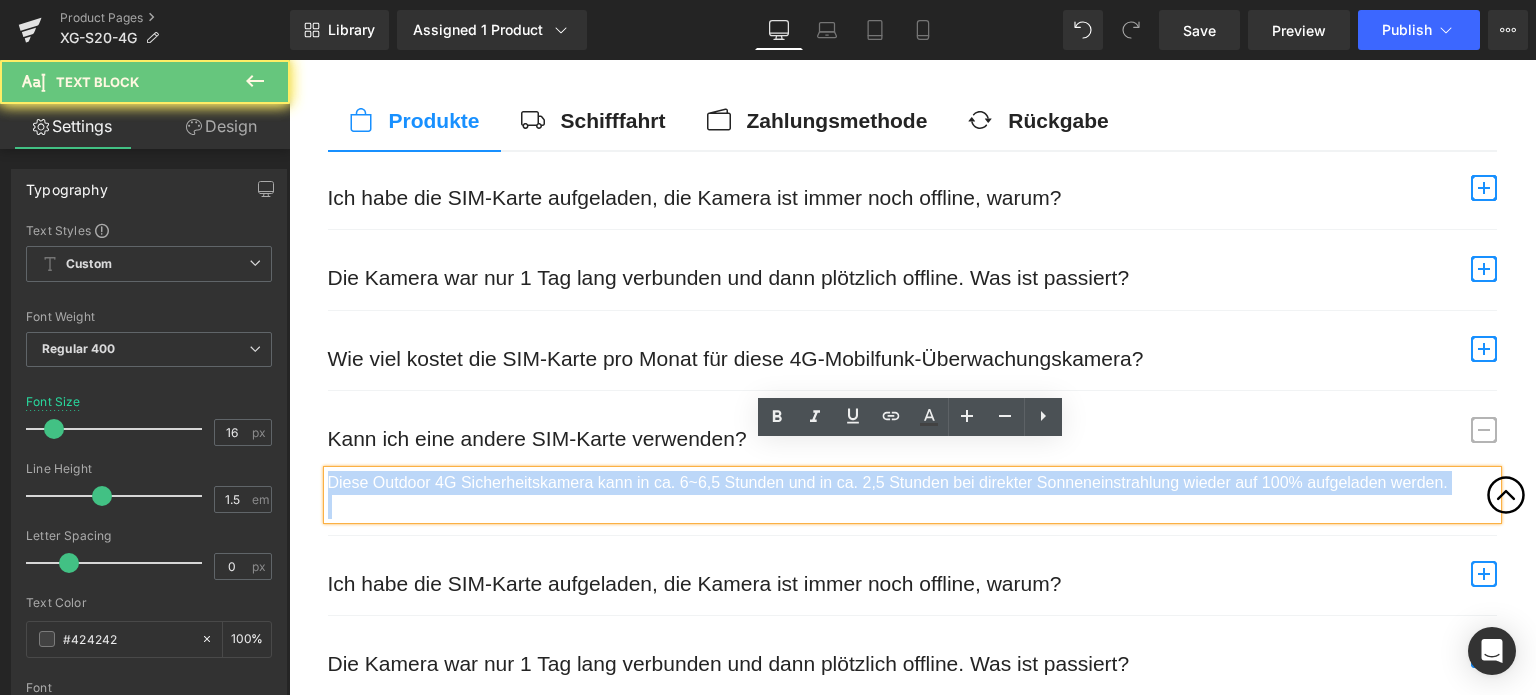click on "Diese Outdoor 4G Sicherheitskamera kann in ca. 6~6,5 Stunden und in ca. 2,5 Stunden bei direkter Sonneneinstrahlung wieder auf 100% aufgeladen werden." at bounding box center [912, 483] 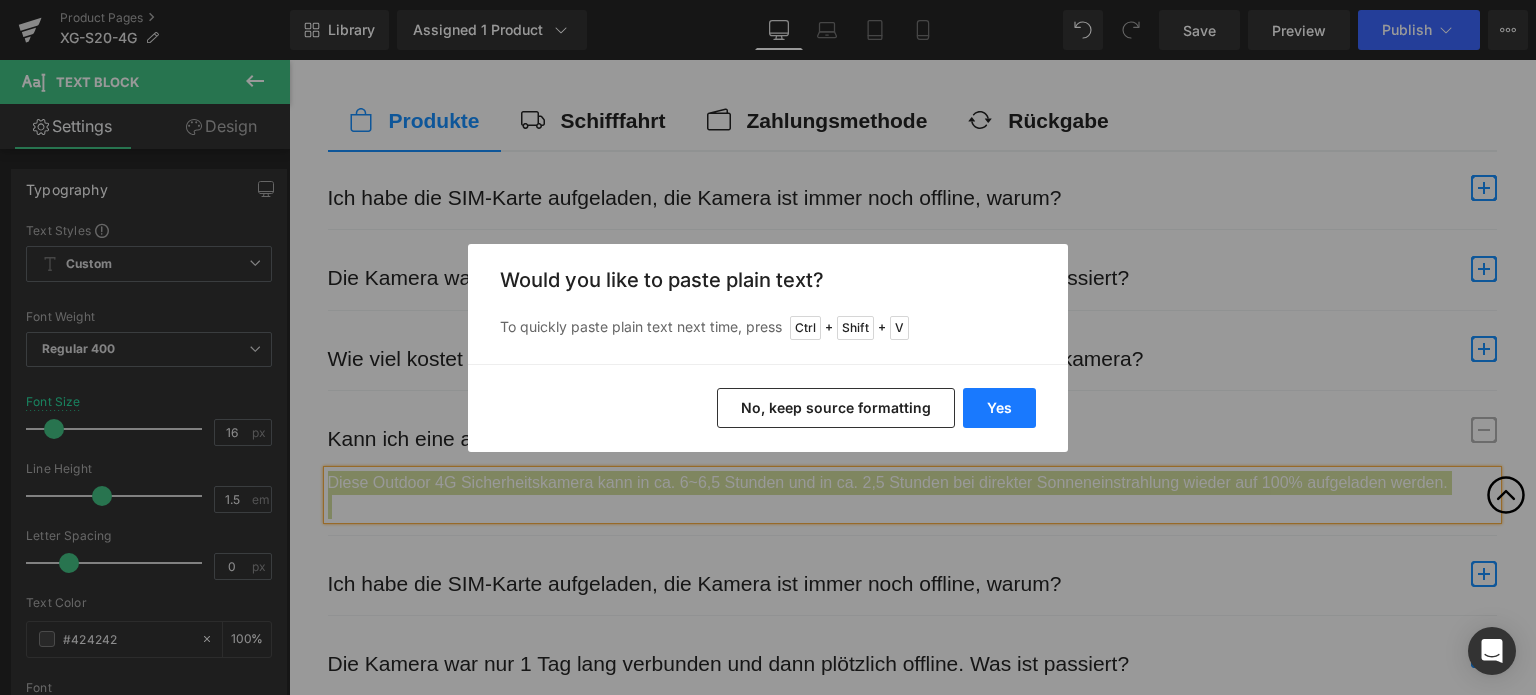 click on "Yes" at bounding box center [999, 408] 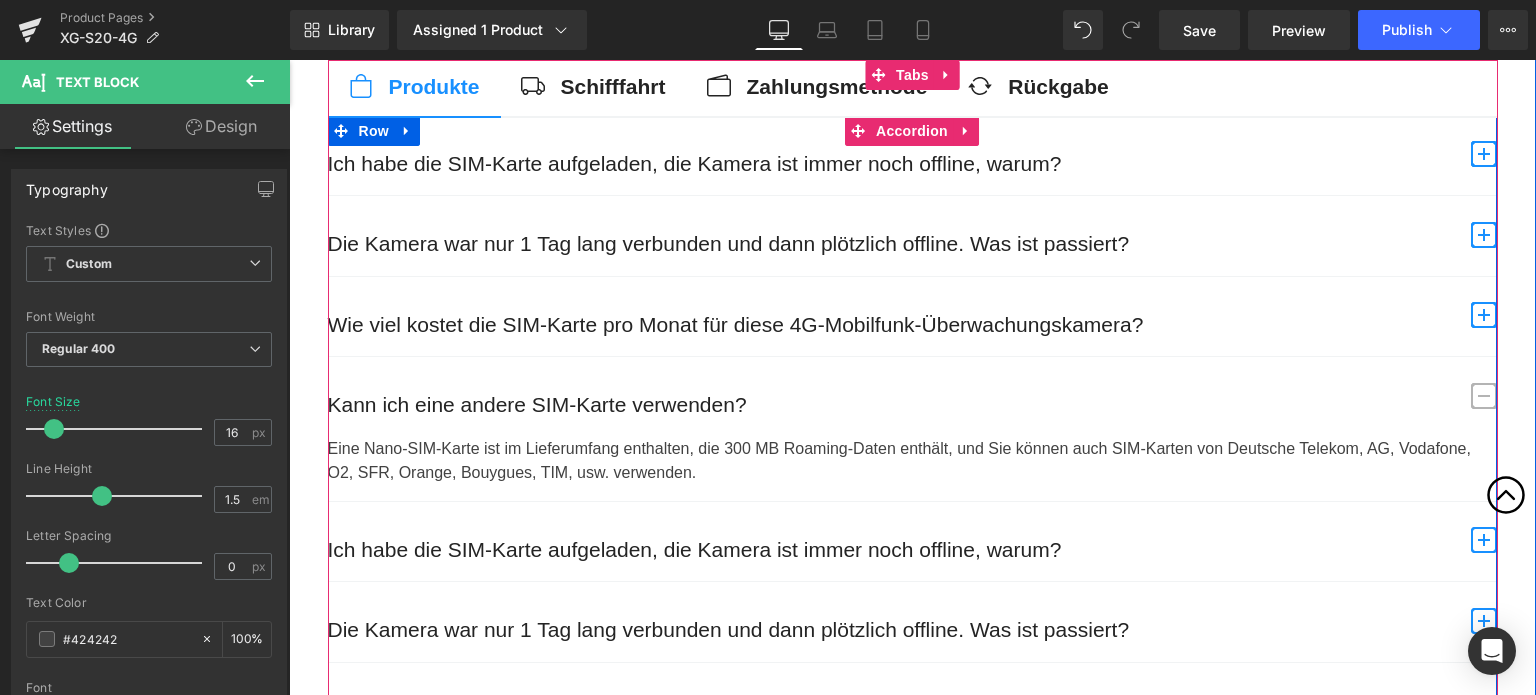 scroll, scrollTop: 9088, scrollLeft: 0, axis: vertical 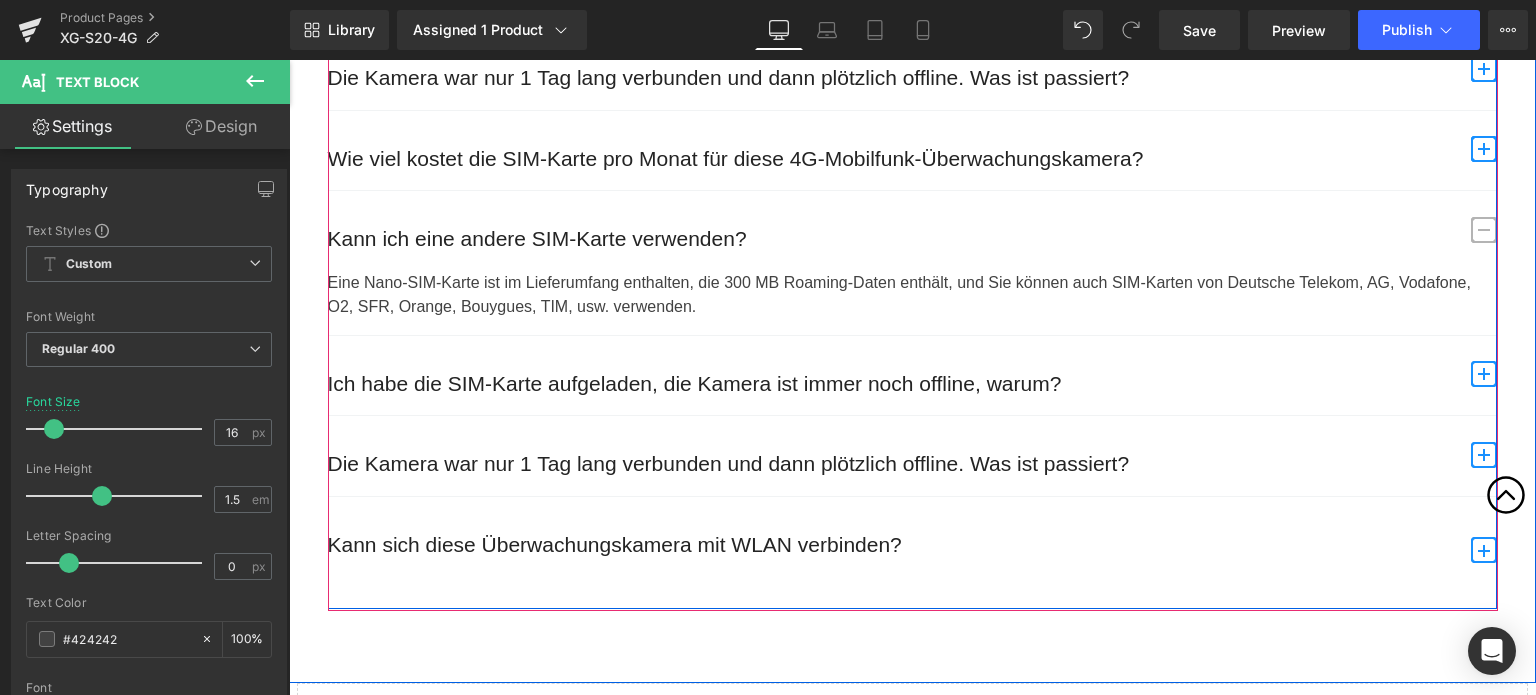 click at bounding box center (289, 60) 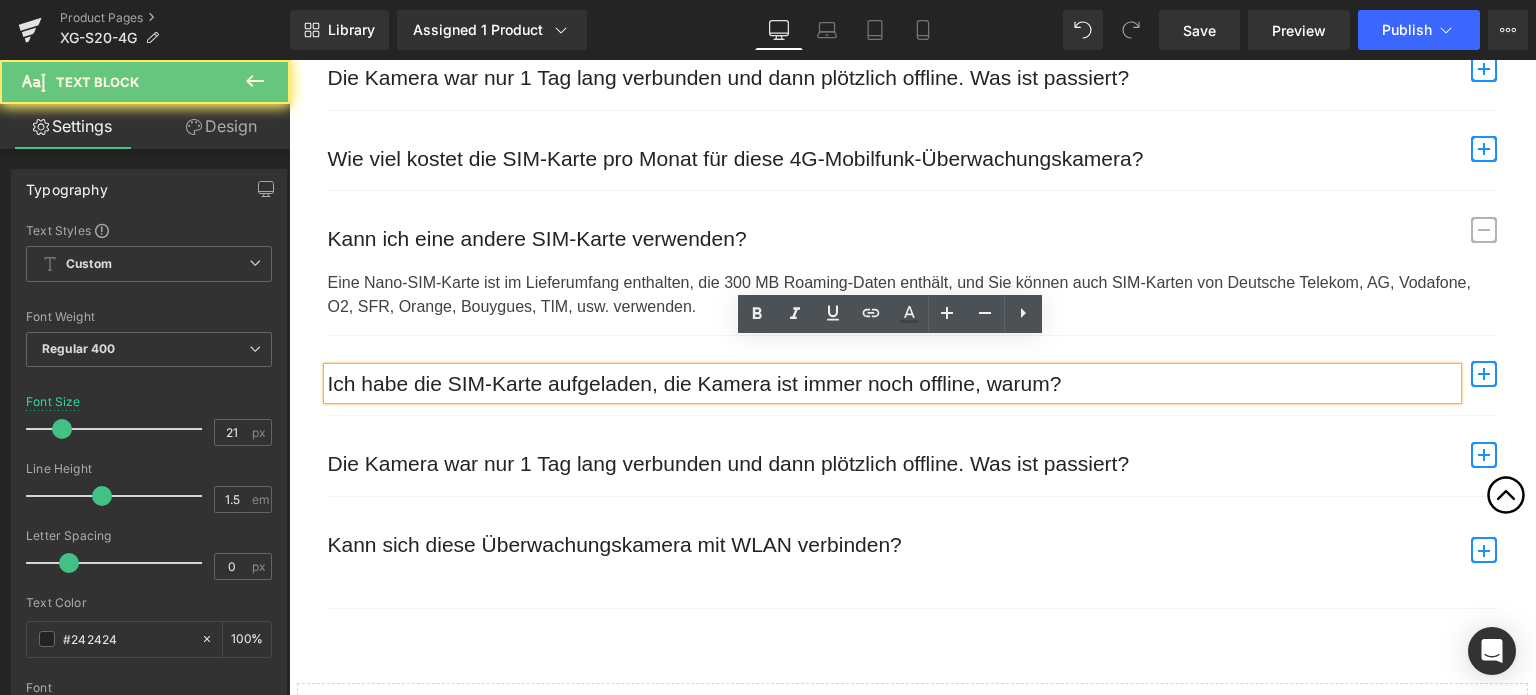 click on "Ich habe die SIM-Karte aufgeladen, die Kamera ist immer noch offline, warum?" at bounding box center (892, 384) 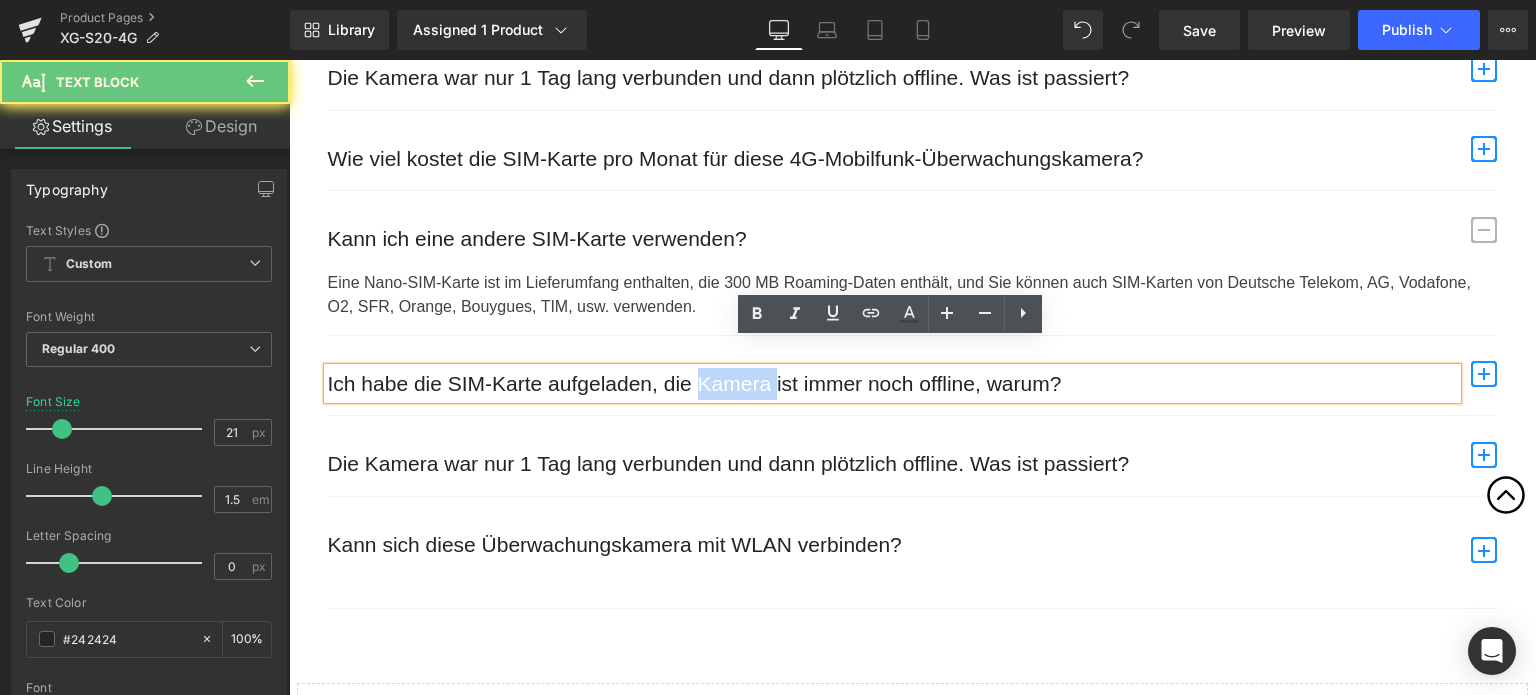 click on "Ich habe die SIM-Karte aufgeladen, die Kamera ist immer noch offline, warum?" at bounding box center (892, 384) 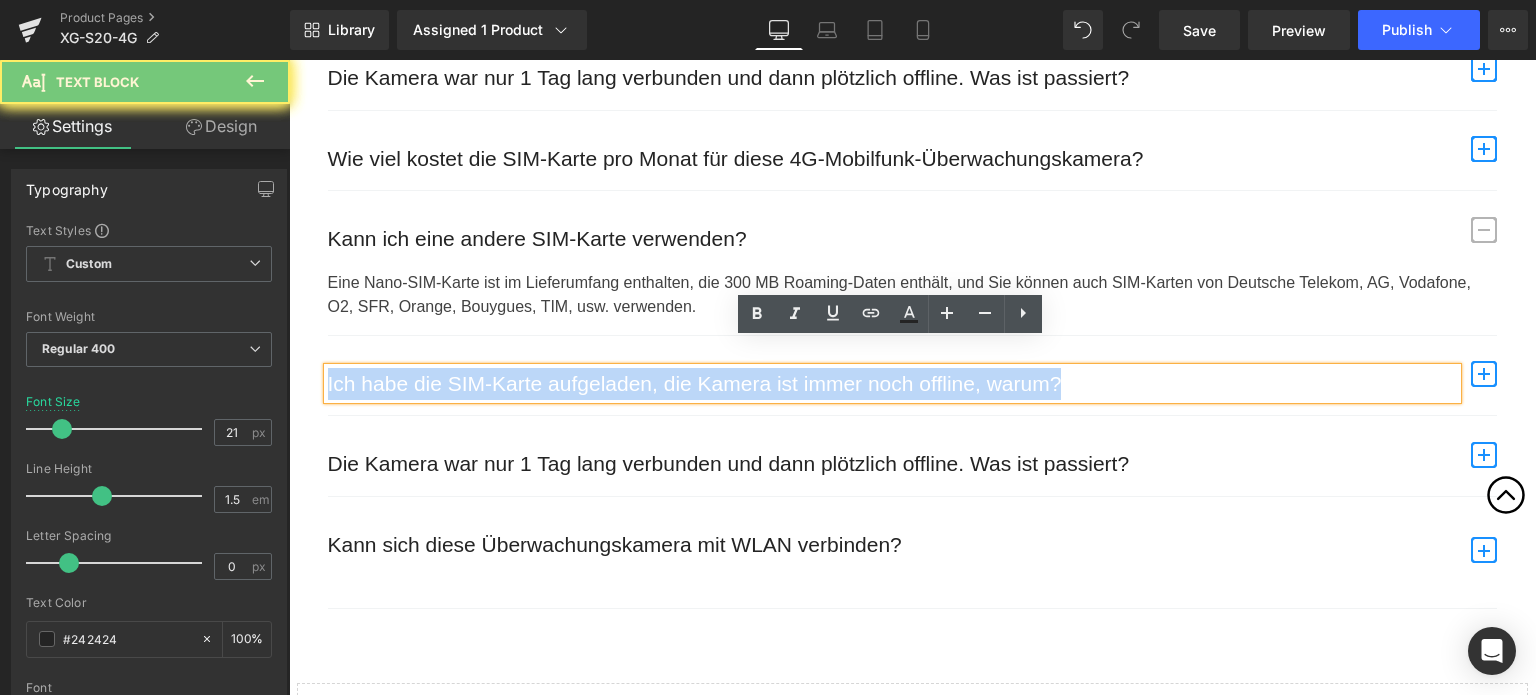 click on "Ich habe die SIM-Karte aufgeladen, die Kamera ist immer noch offline, warum?" at bounding box center [892, 384] 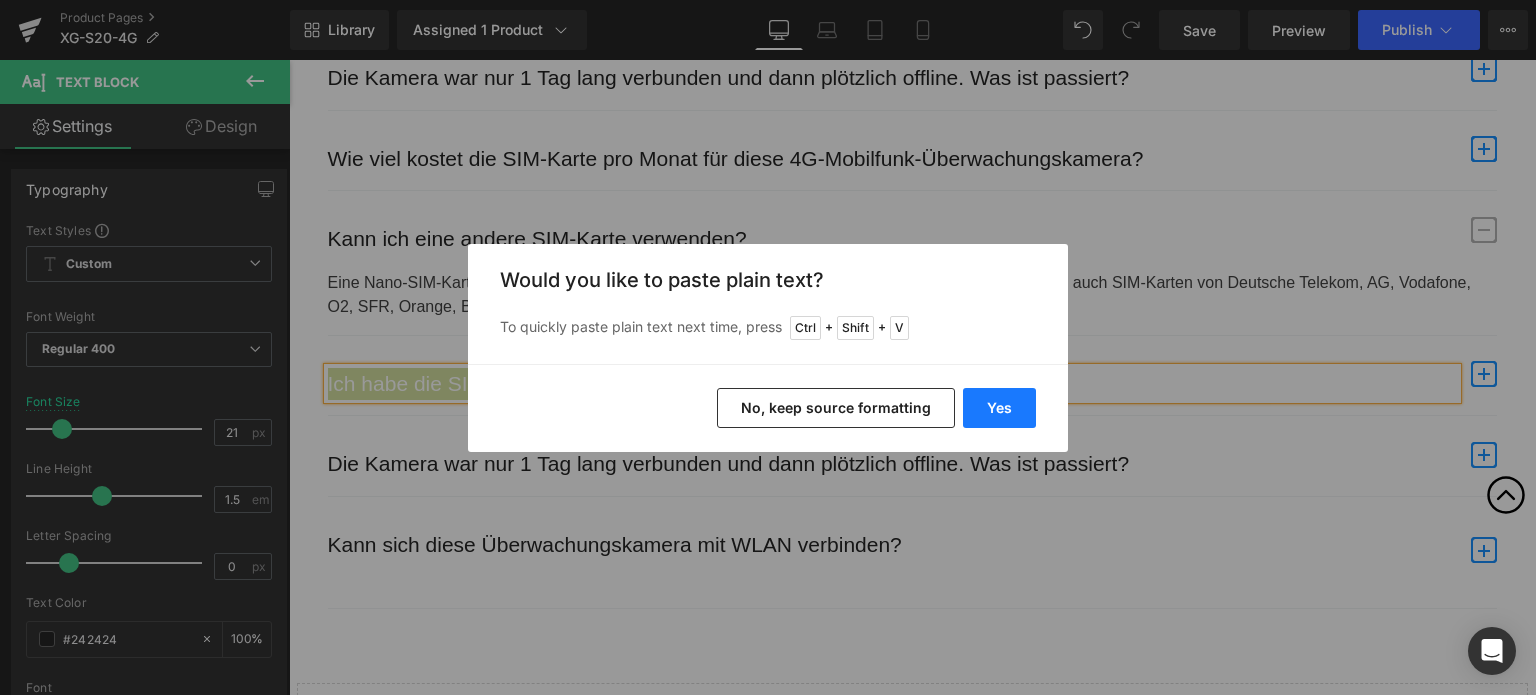 click on "Yes" at bounding box center (999, 408) 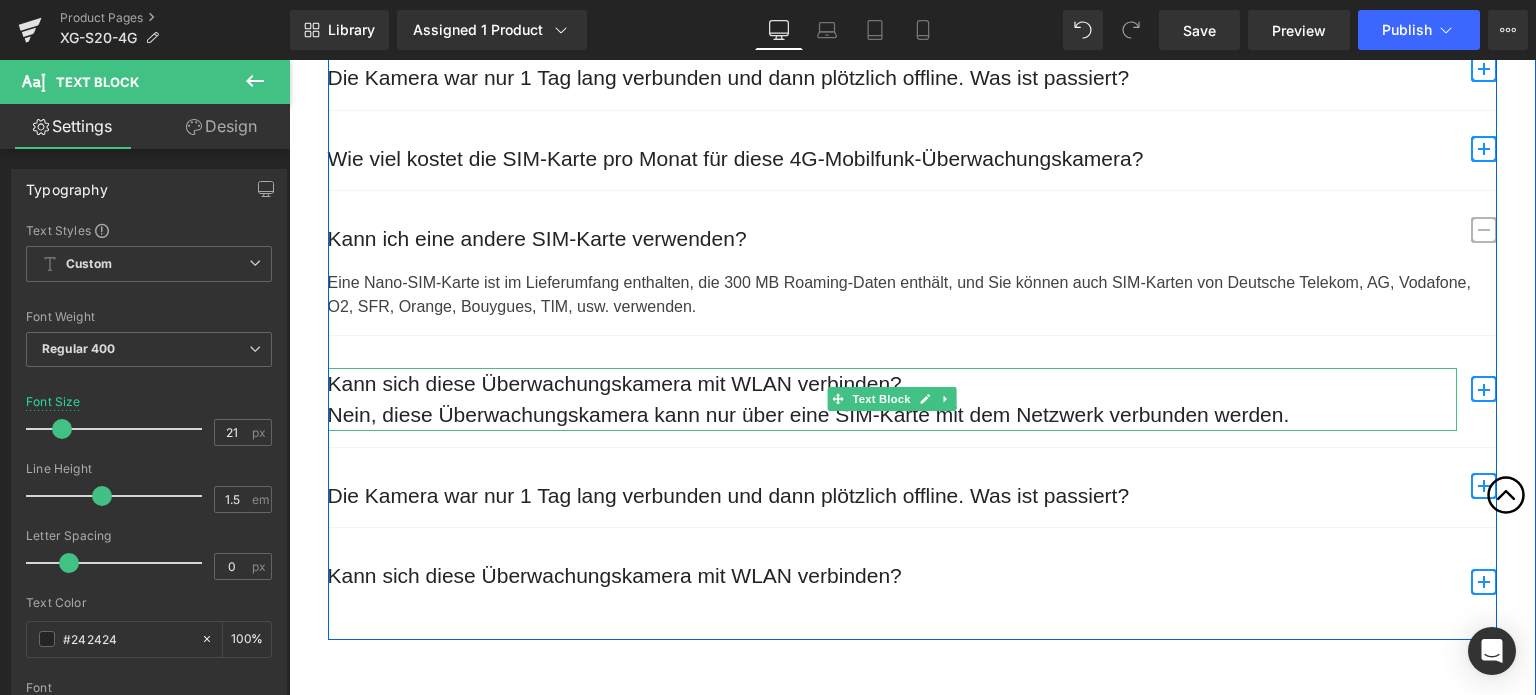 click on "Nein, diese Überwachungskamera kann nur über eine SIM-Karte mit dem Netzwerk verbunden werden." at bounding box center [892, 415] 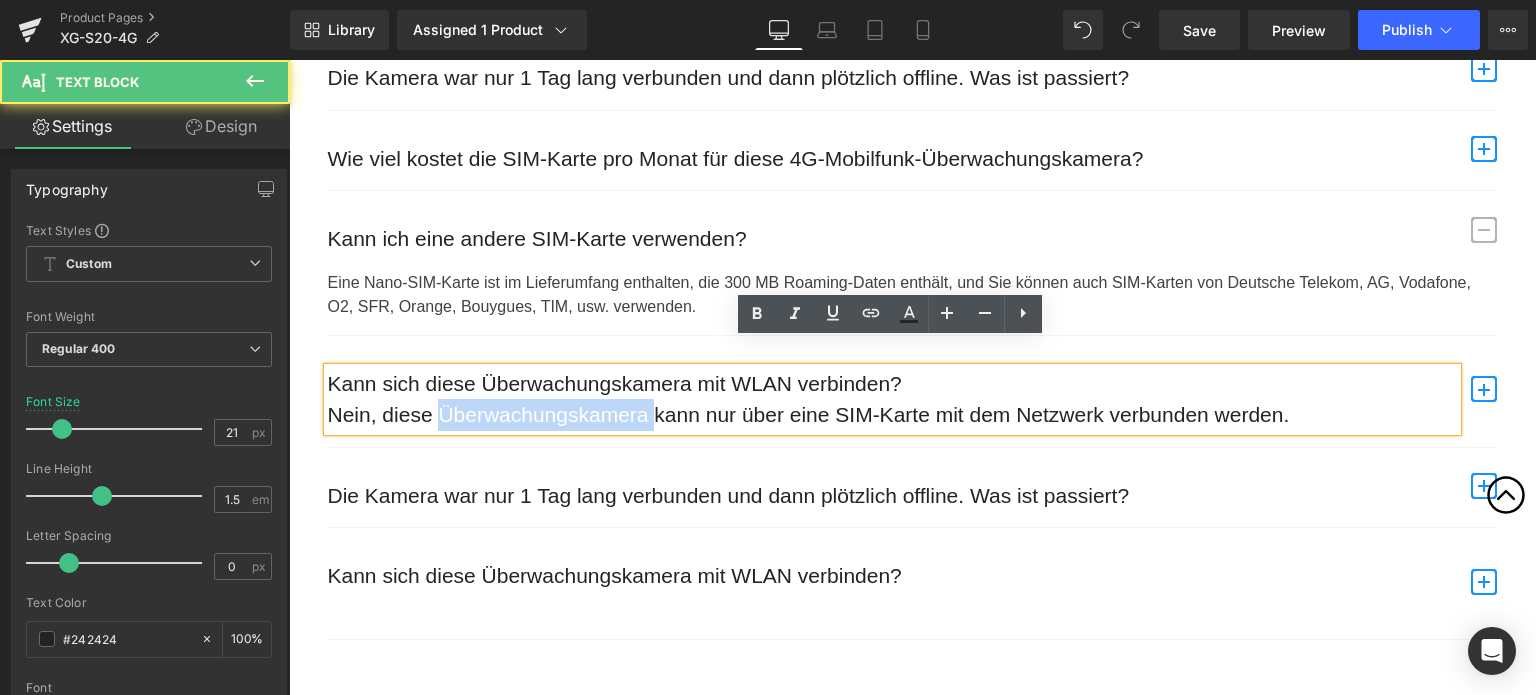 click on "Nein, diese Überwachungskamera kann nur über eine SIM-Karte mit dem Netzwerk verbunden werden." at bounding box center (892, 415) 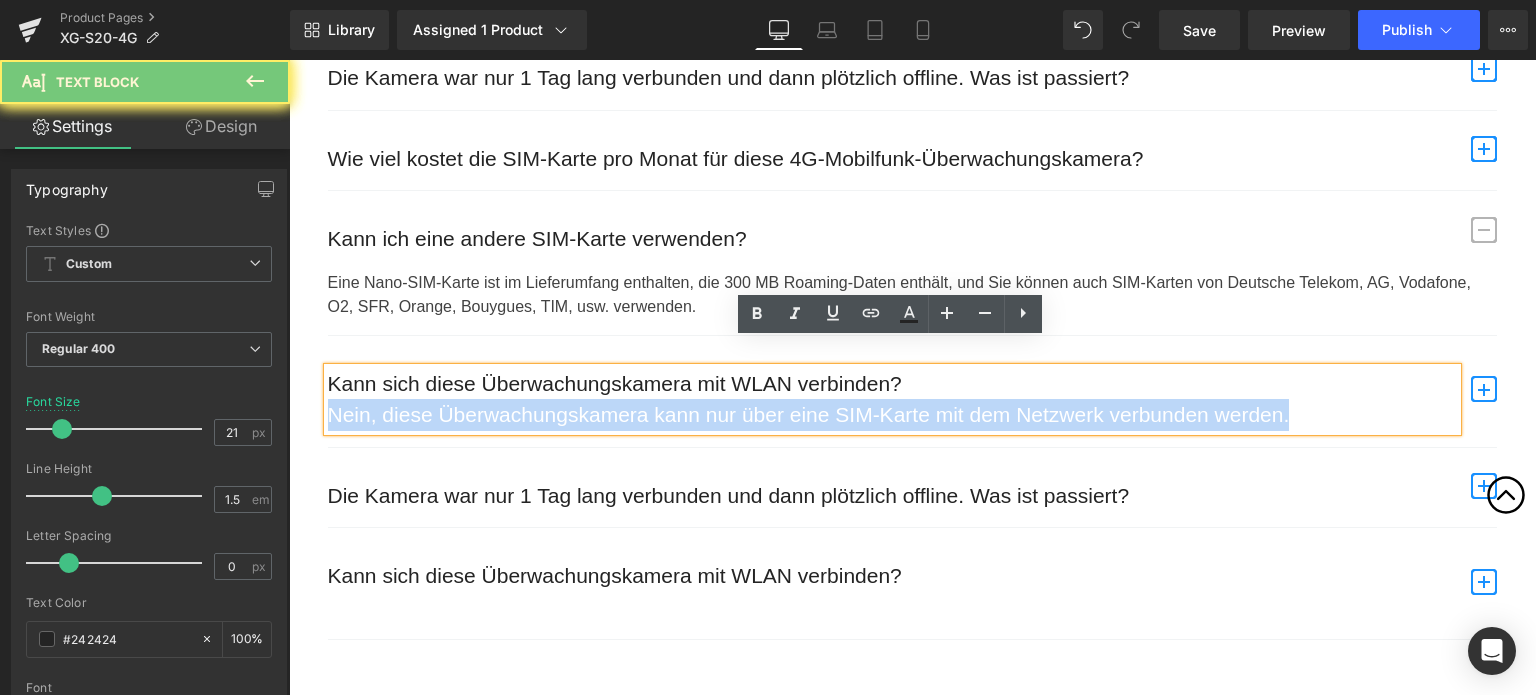 click on "Nein, diese Überwachungskamera kann nur über eine SIM-Karte mit dem Netzwerk verbunden werden." at bounding box center [892, 415] 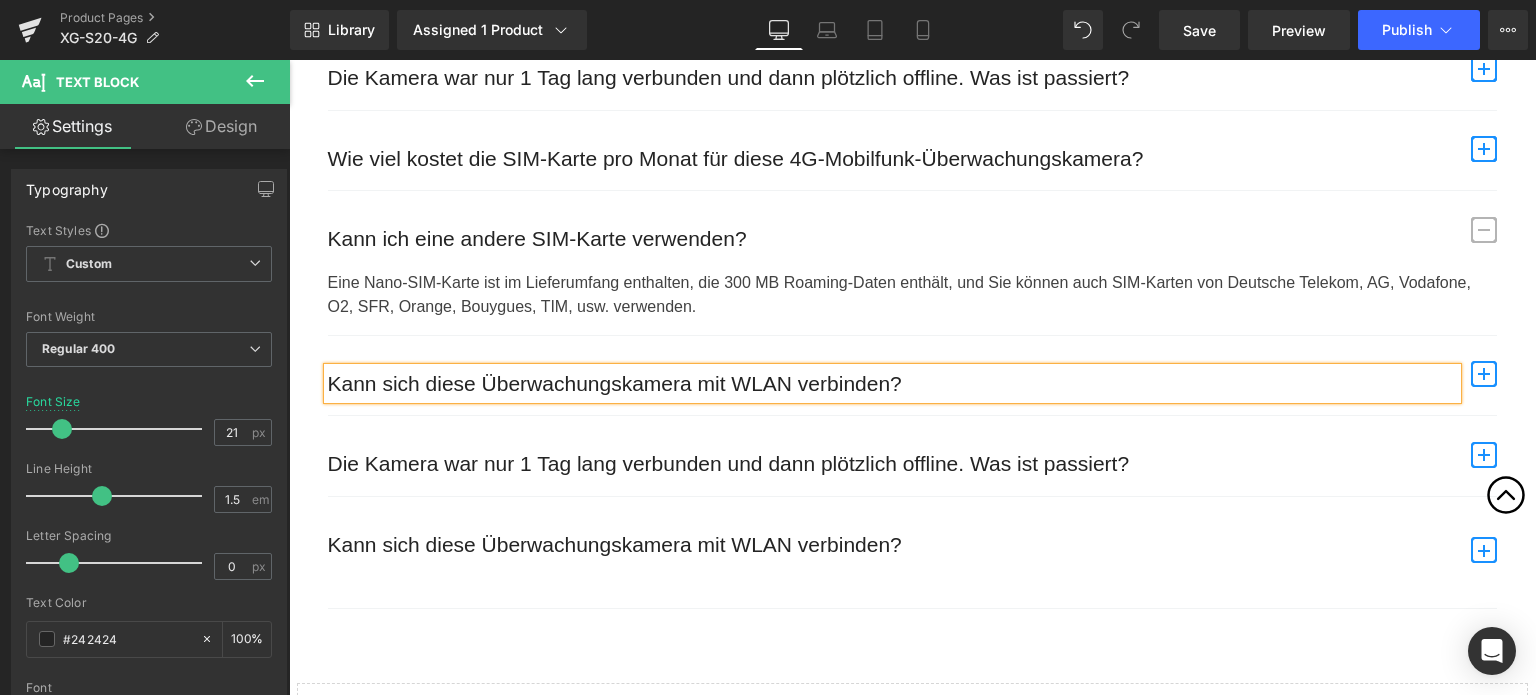 click at bounding box center [1484, 374] 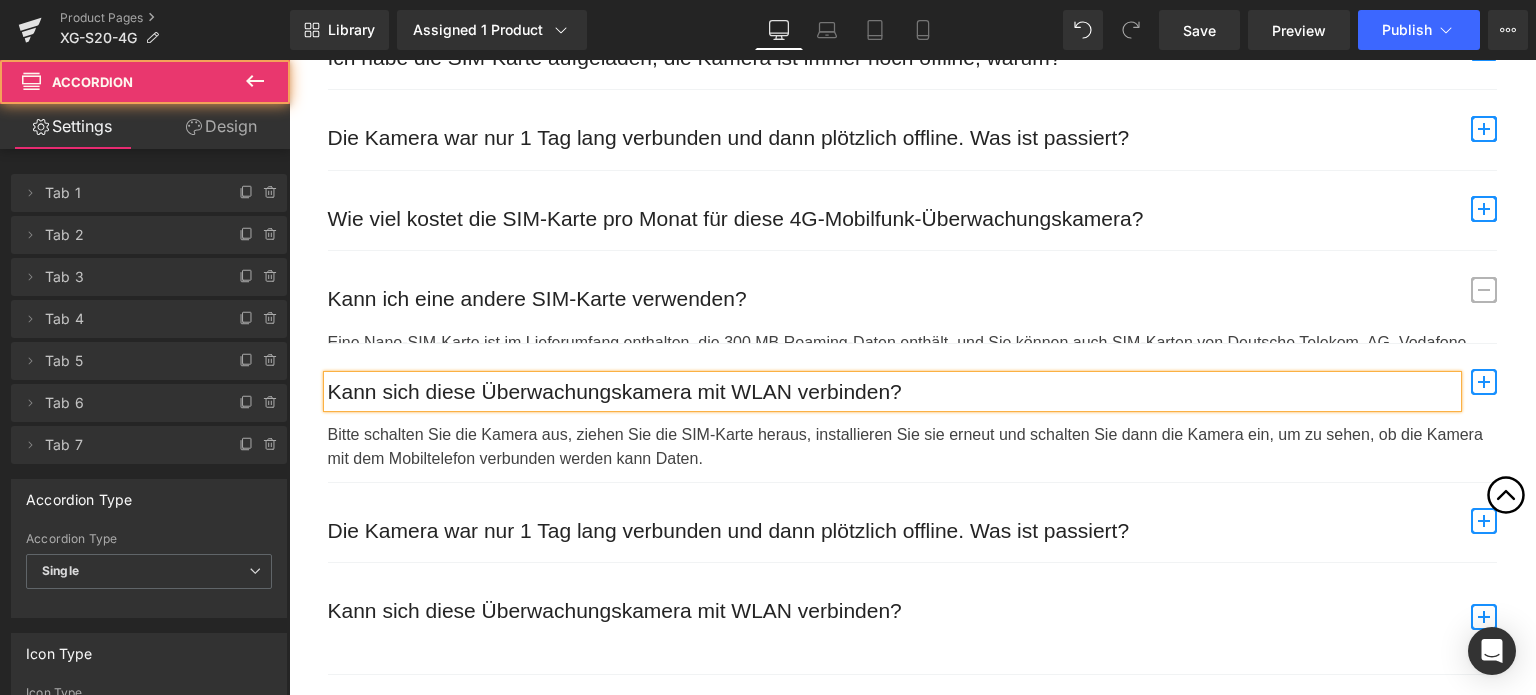 scroll, scrollTop: 9024, scrollLeft: 0, axis: vertical 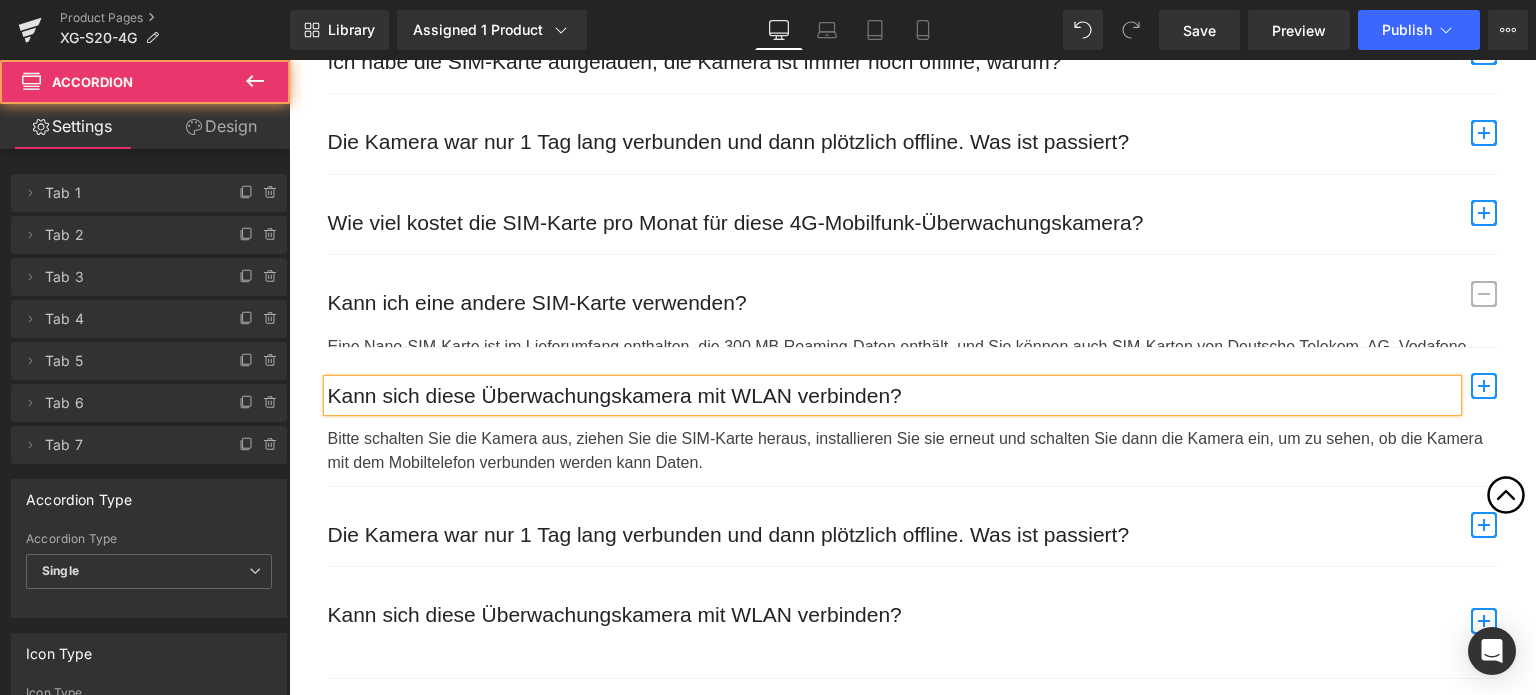 click on "Bitte schalten Sie die Kamera aus, ziehen Sie die SIM-Karte heraus, installieren Sie sie erneut und schalten Sie dann die Kamera ein, um zu sehen, ob die Kamera mit dem Mobiltelefon verbunden werden kann Daten." at bounding box center [912, 451] 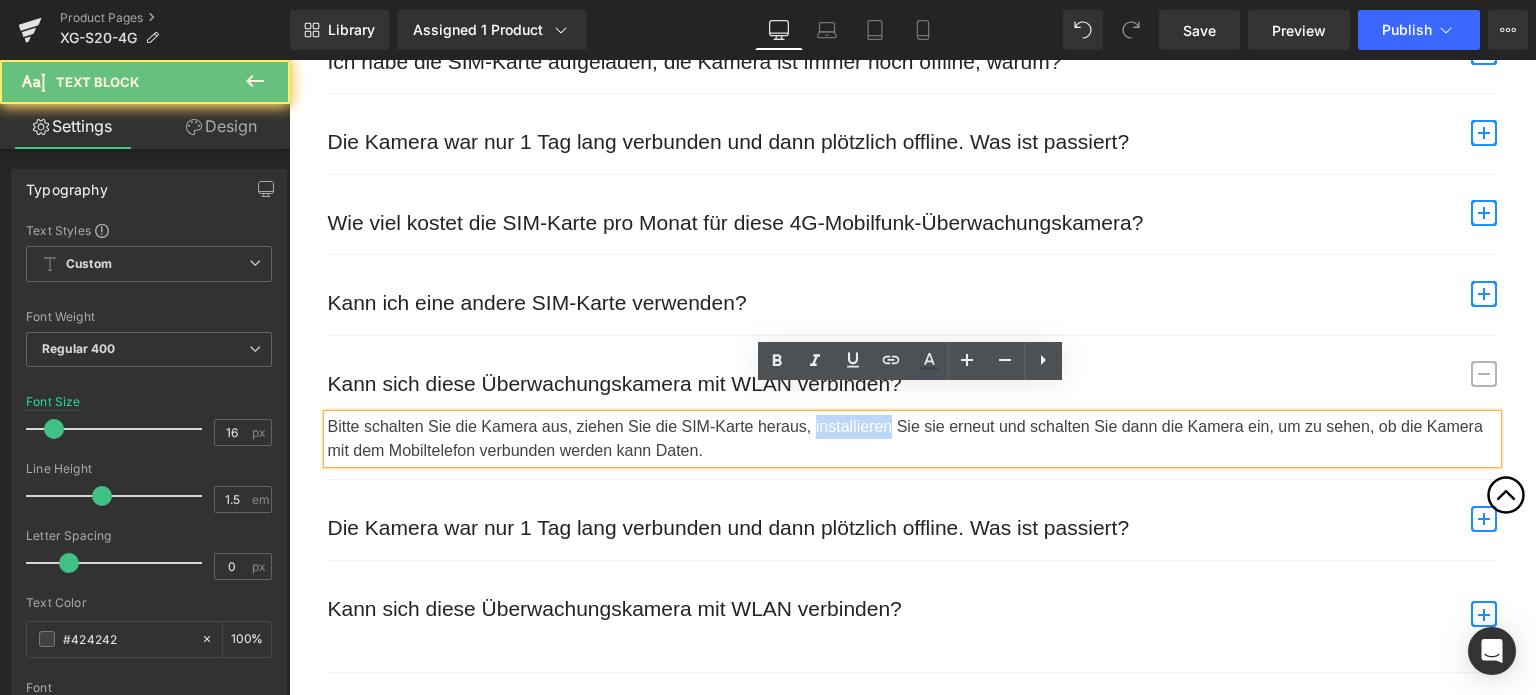 click on "Bitte schalten Sie die Kamera aus, ziehen Sie die SIM-Karte heraus, installieren Sie sie erneut und schalten Sie dann die Kamera ein, um zu sehen, ob die Kamera mit dem Mobiltelefon verbunden werden kann Daten." at bounding box center [912, 439] 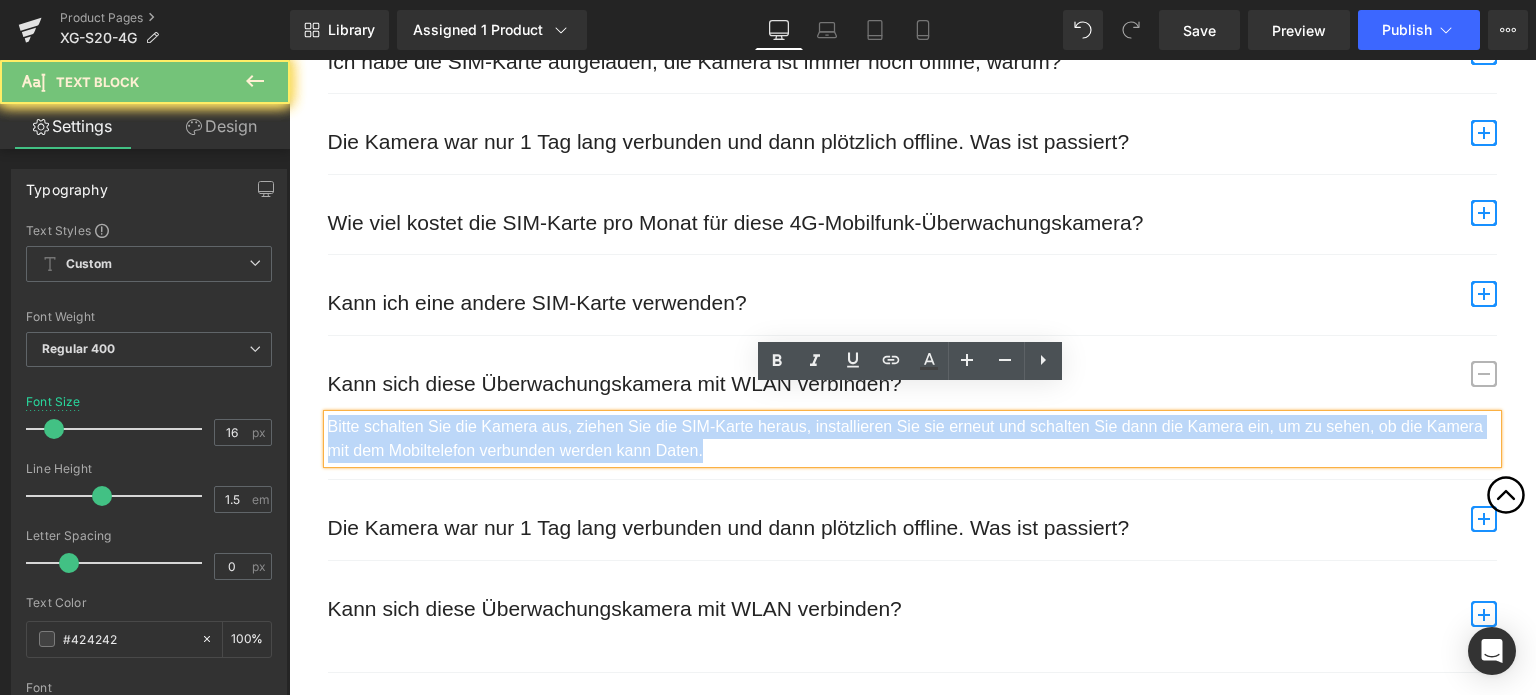 click on "Bitte schalten Sie die Kamera aus, ziehen Sie die SIM-Karte heraus, installieren Sie sie erneut und schalten Sie dann die Kamera ein, um zu sehen, ob die Kamera mit dem Mobiltelefon verbunden werden kann Daten." at bounding box center (912, 439) 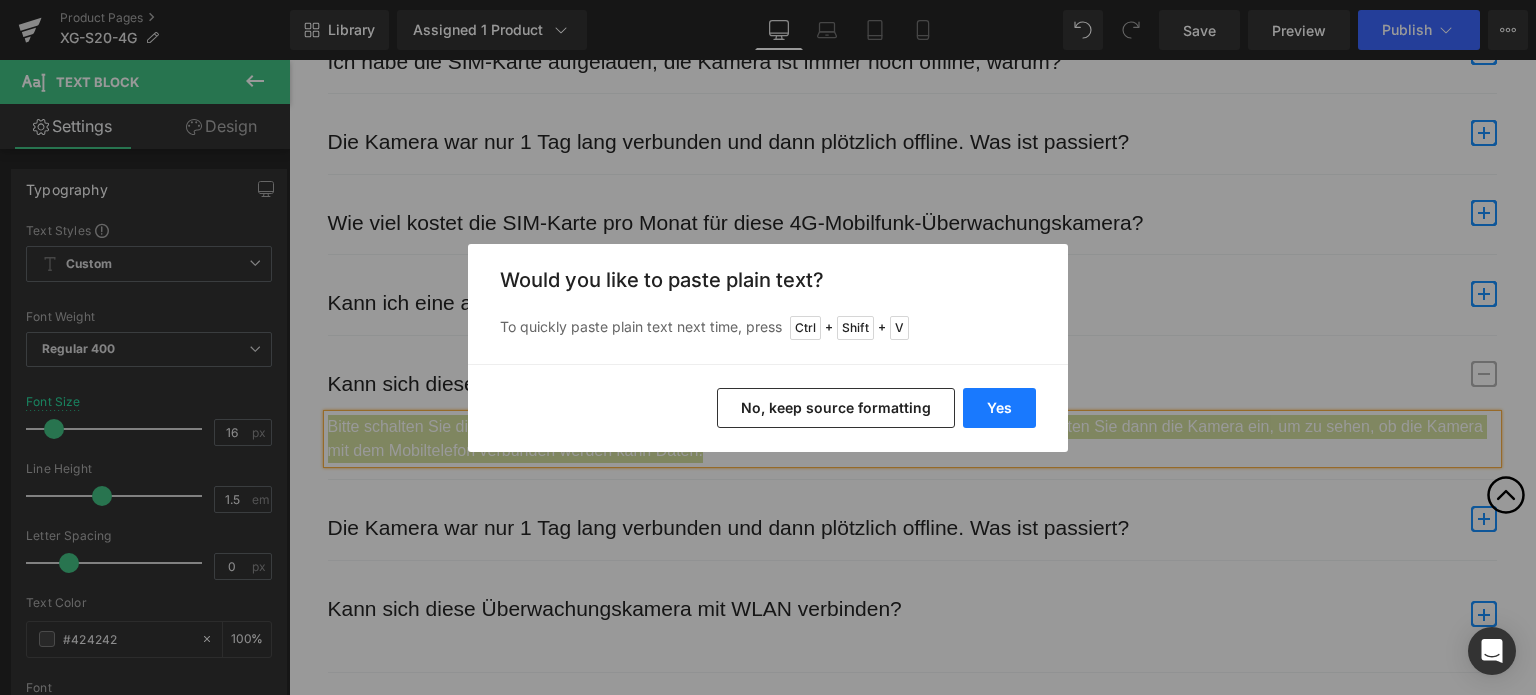 click on "Yes" at bounding box center (999, 408) 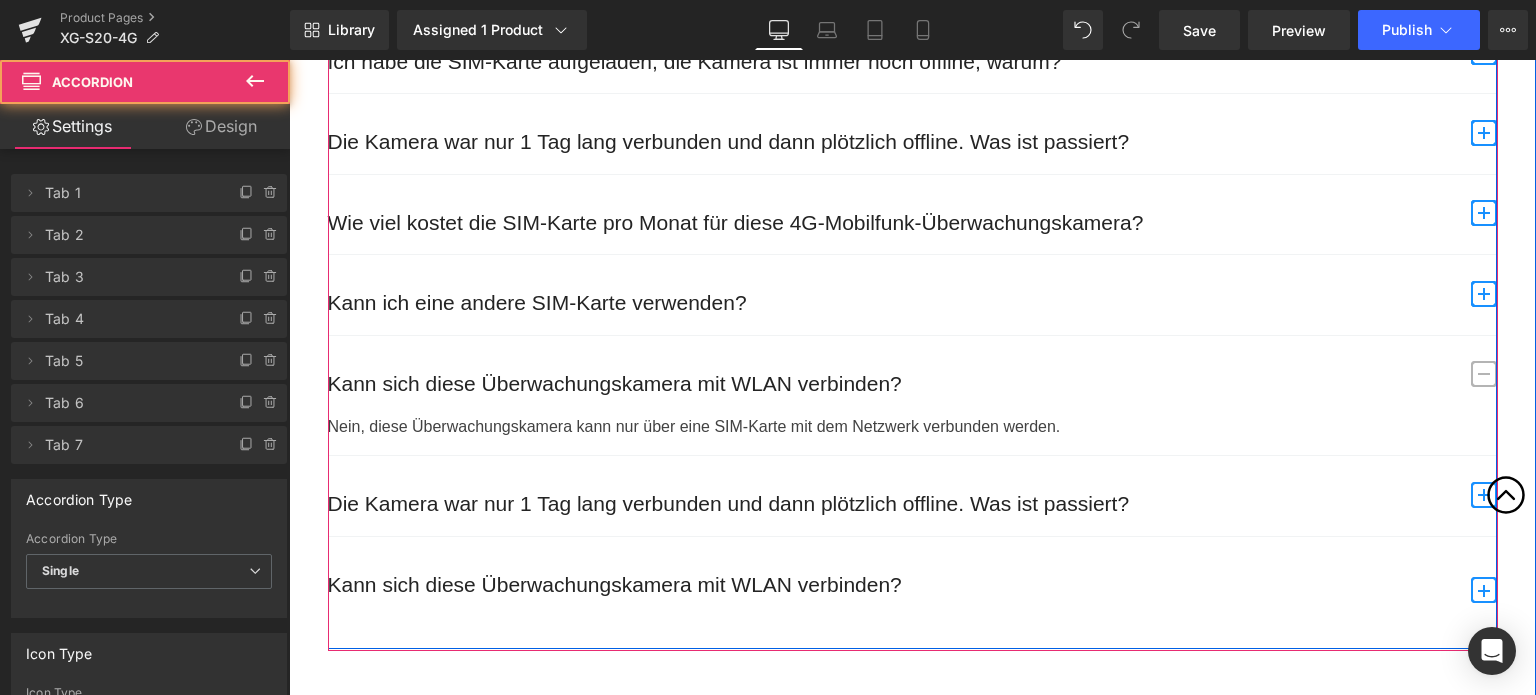 click on "Die Kamera war nur 1 Tag lang verbunden und dann plötzlich offline. Was ist passiert? Text Block" at bounding box center (912, 496) 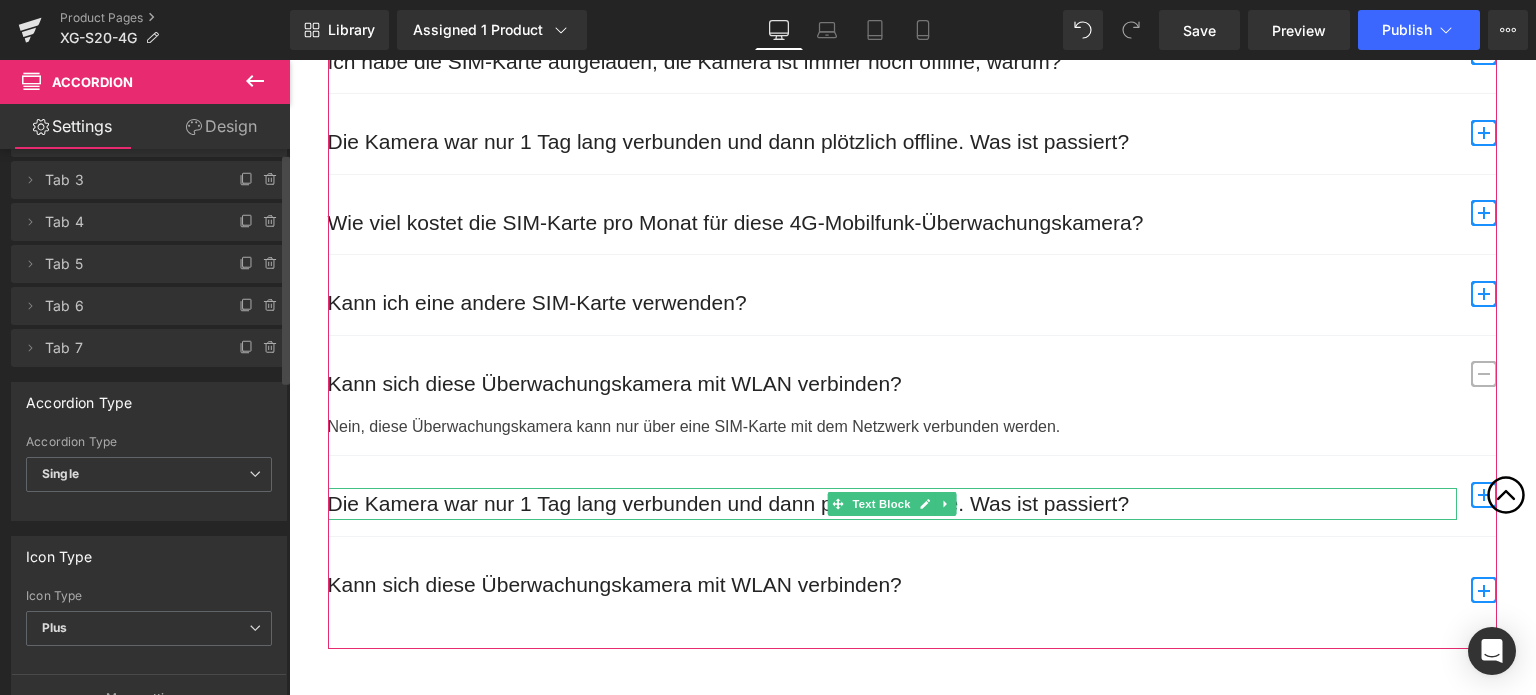 scroll, scrollTop: 100, scrollLeft: 0, axis: vertical 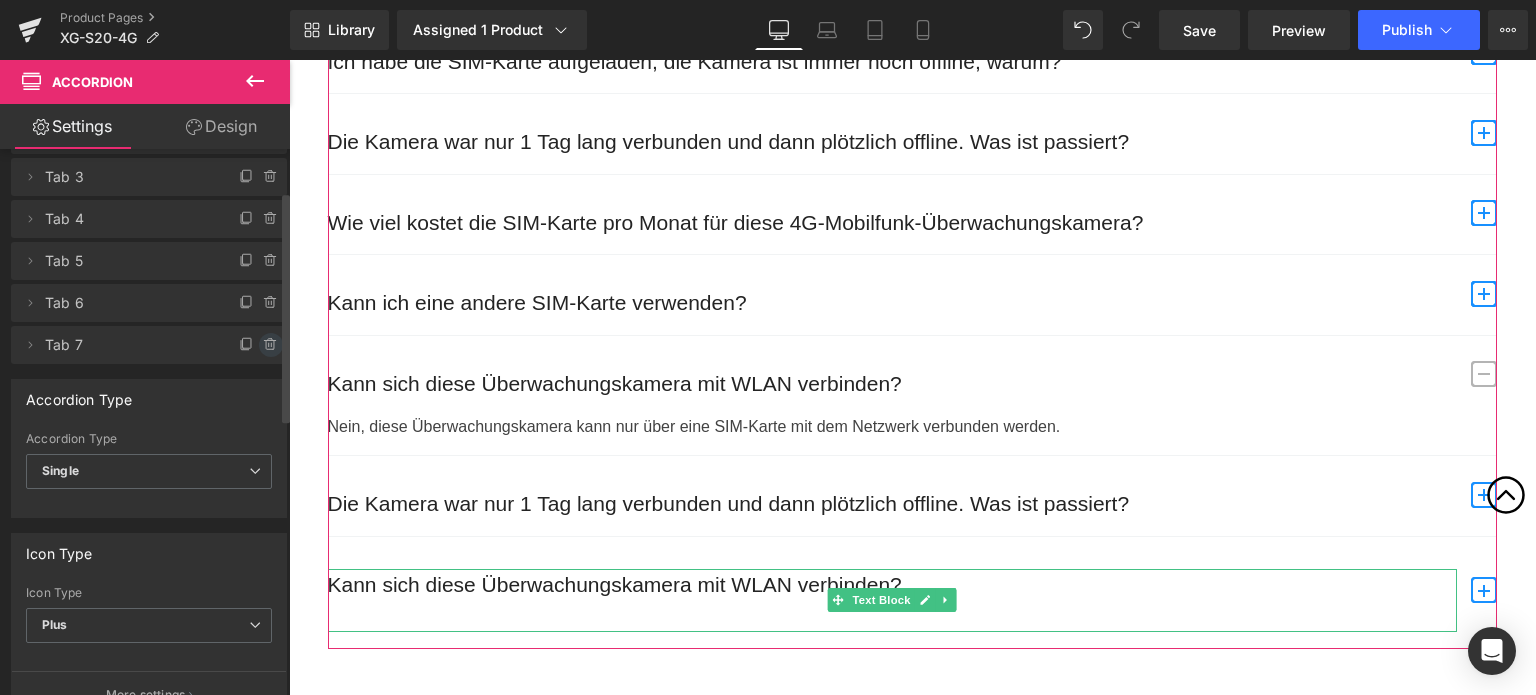 click 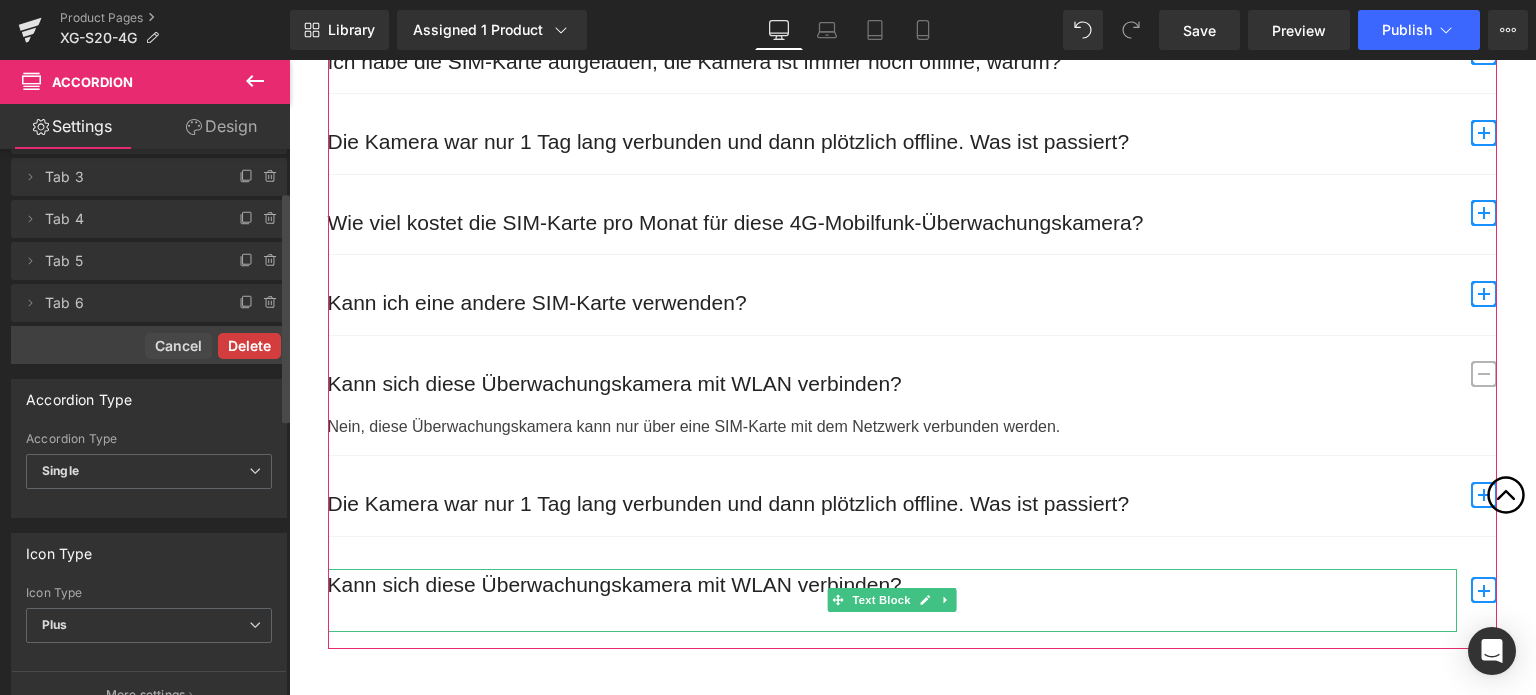 click on "Delete" at bounding box center [249, 346] 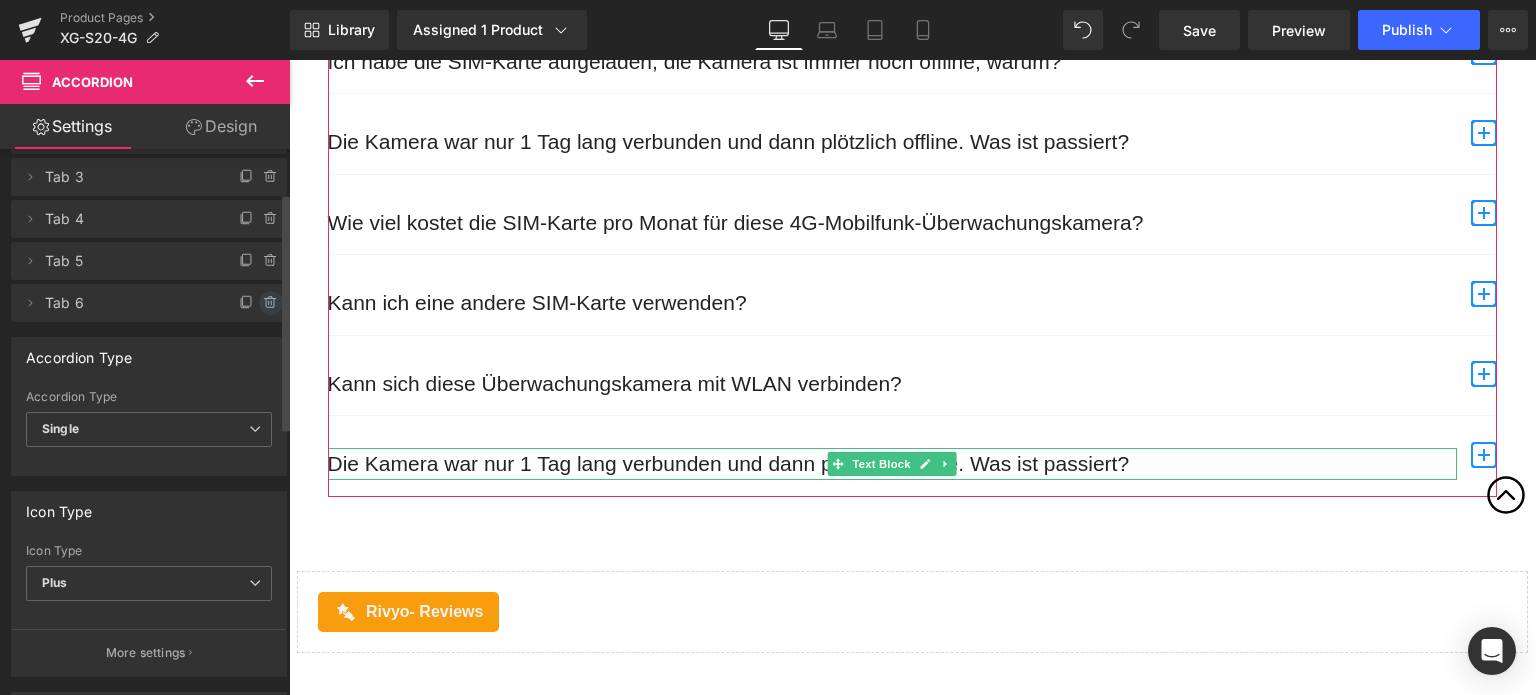 click 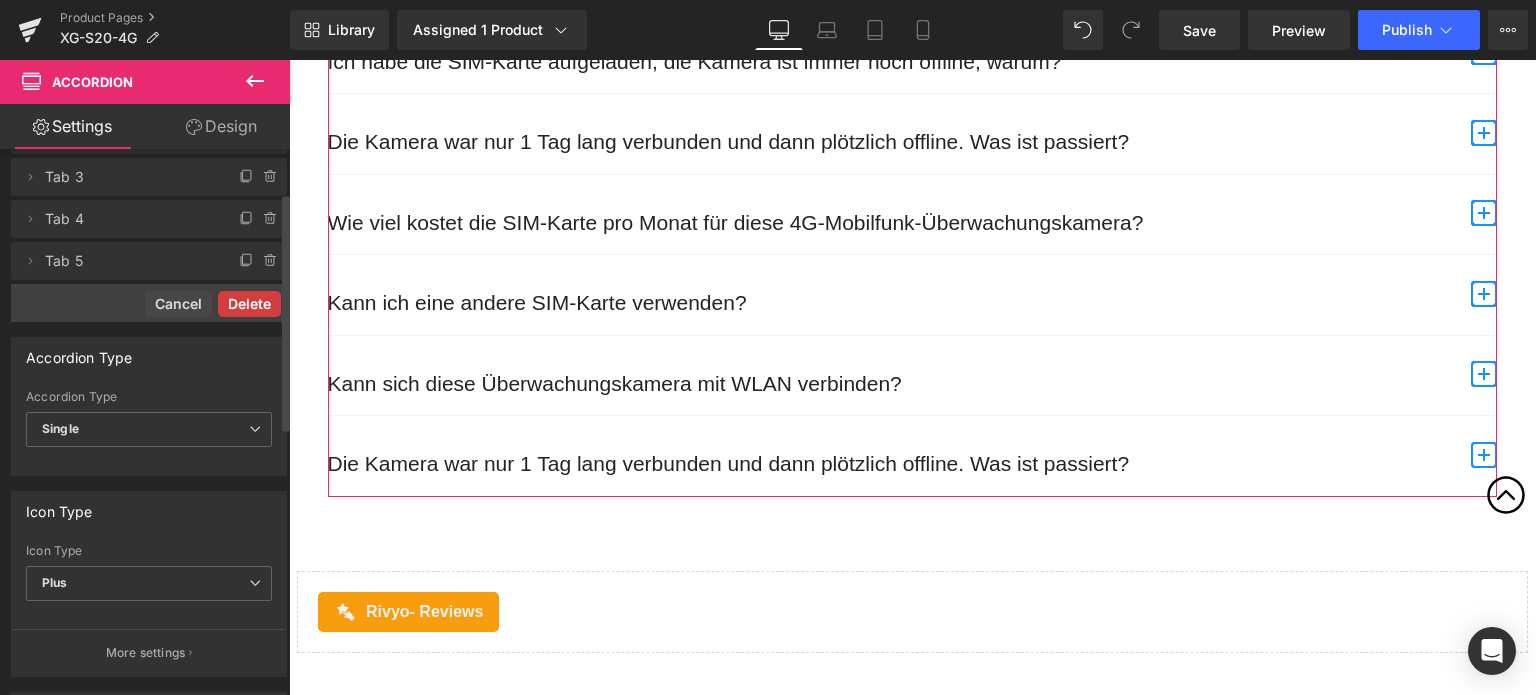 click on "Delete" at bounding box center (249, 304) 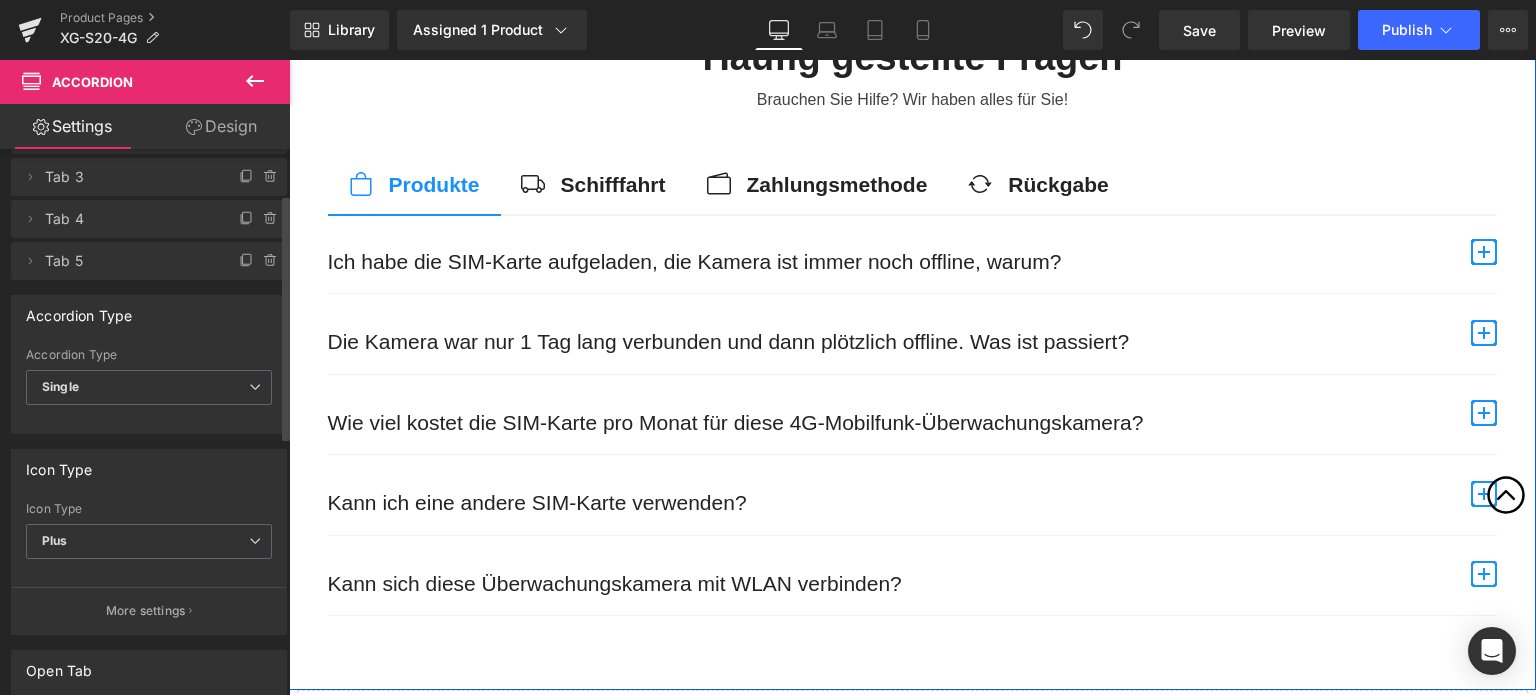 scroll, scrollTop: 8824, scrollLeft: 0, axis: vertical 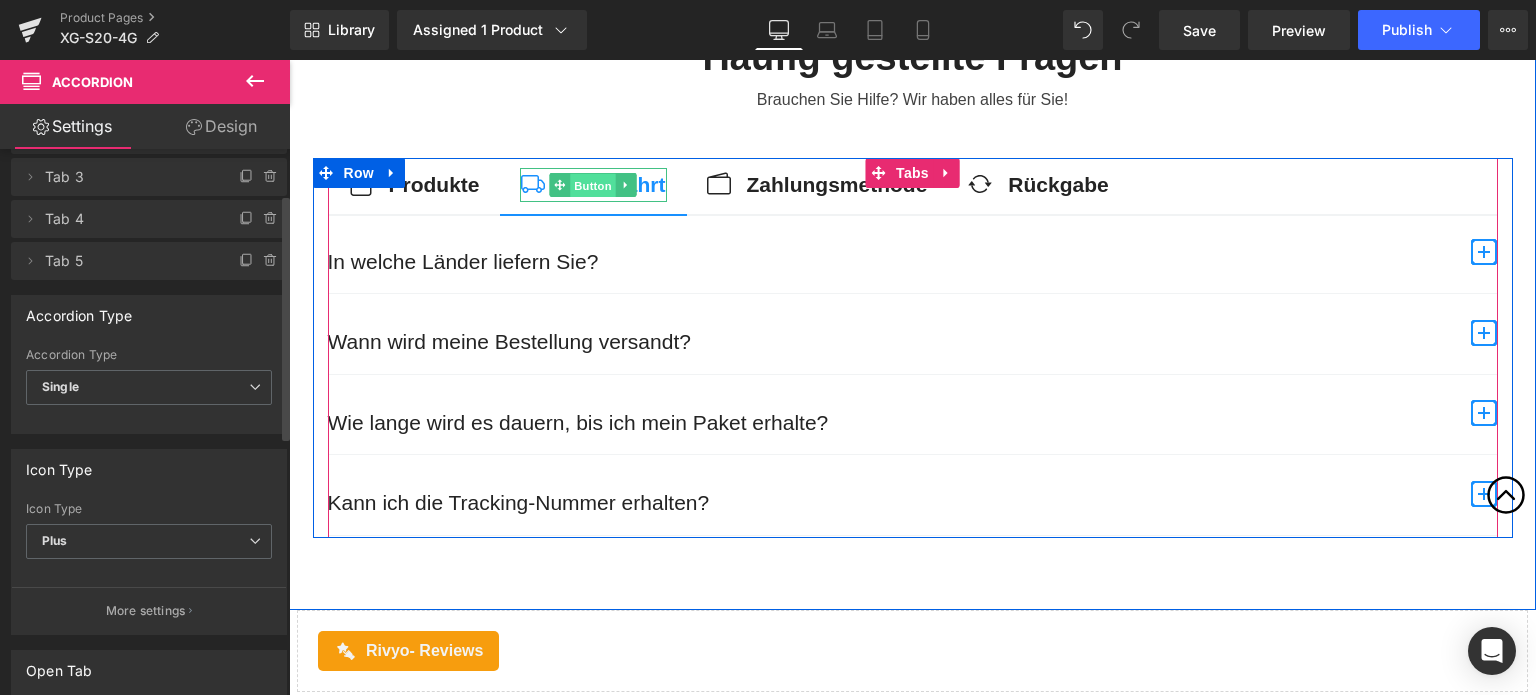 click on "Button" at bounding box center [593, 186] 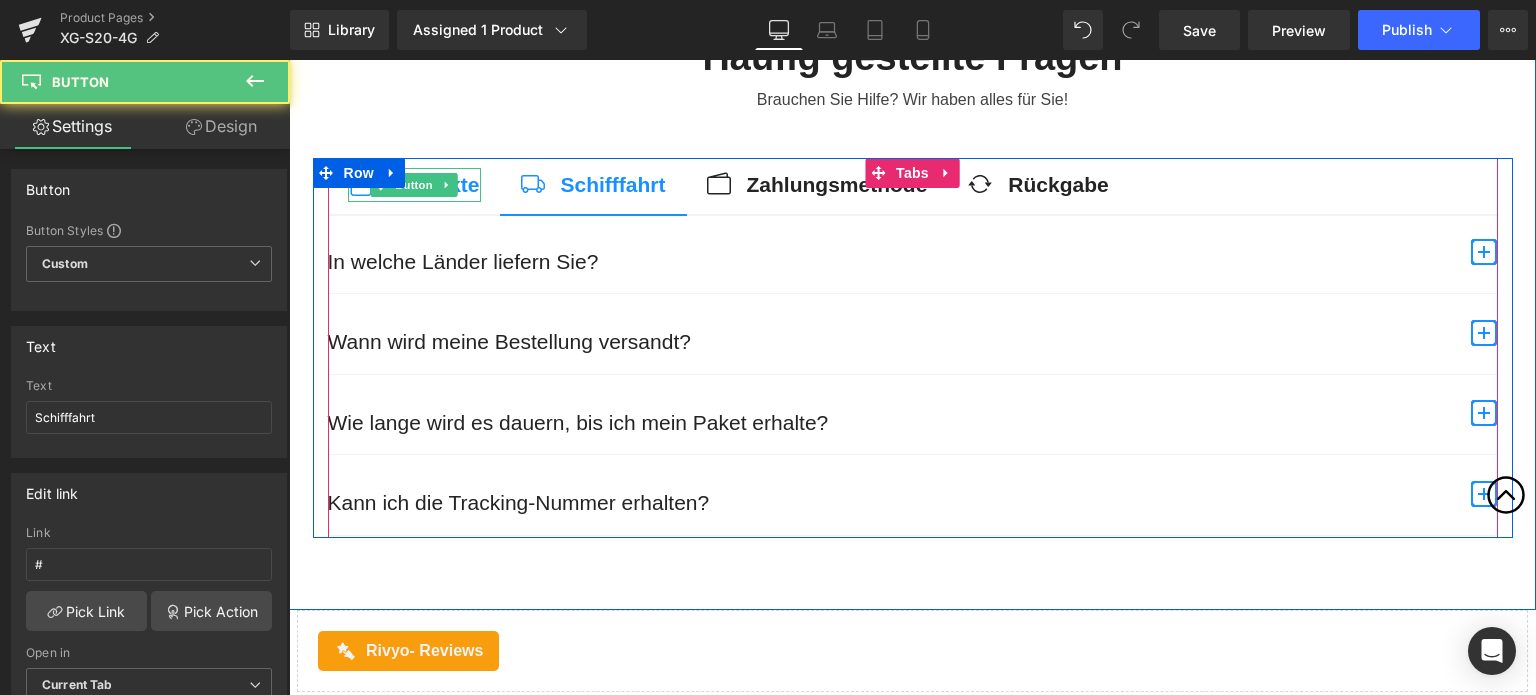 click on "Button" at bounding box center (414, 185) 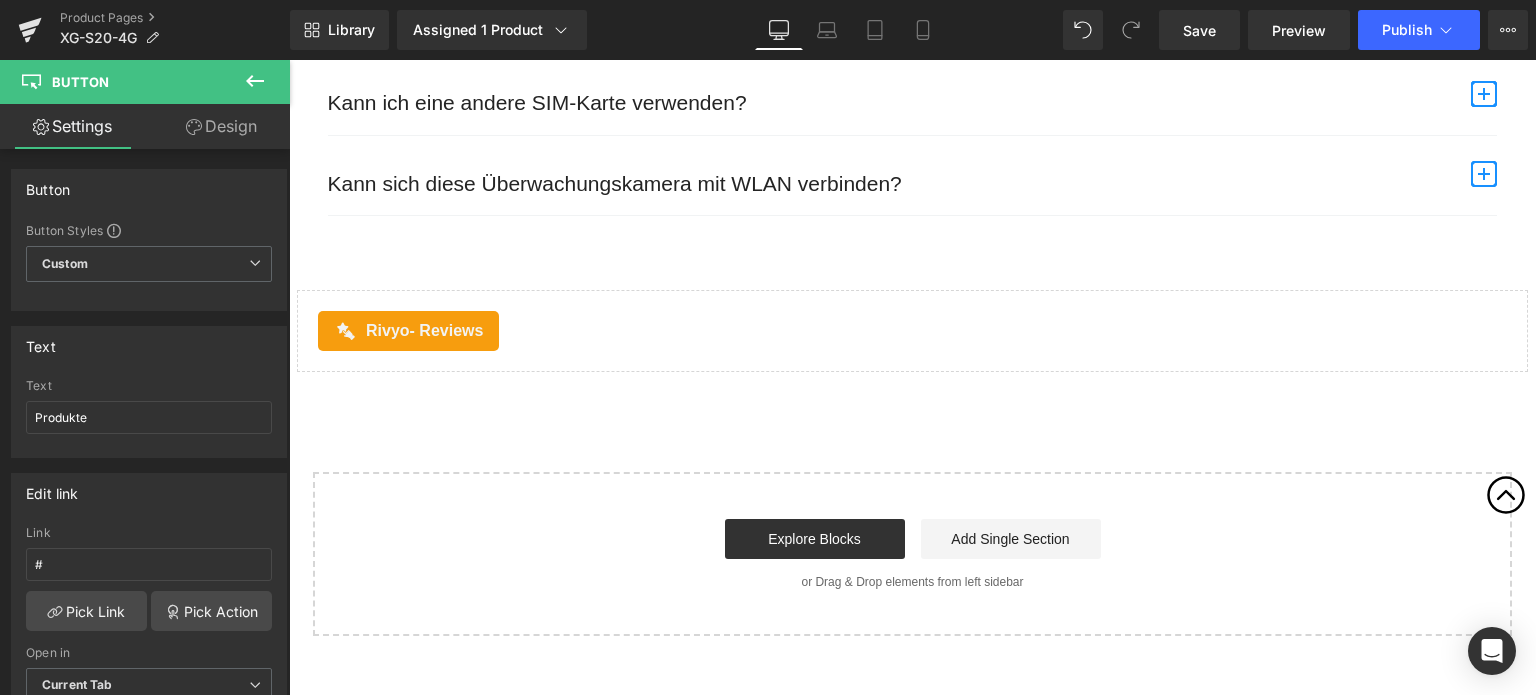 scroll, scrollTop: 9224, scrollLeft: 0, axis: vertical 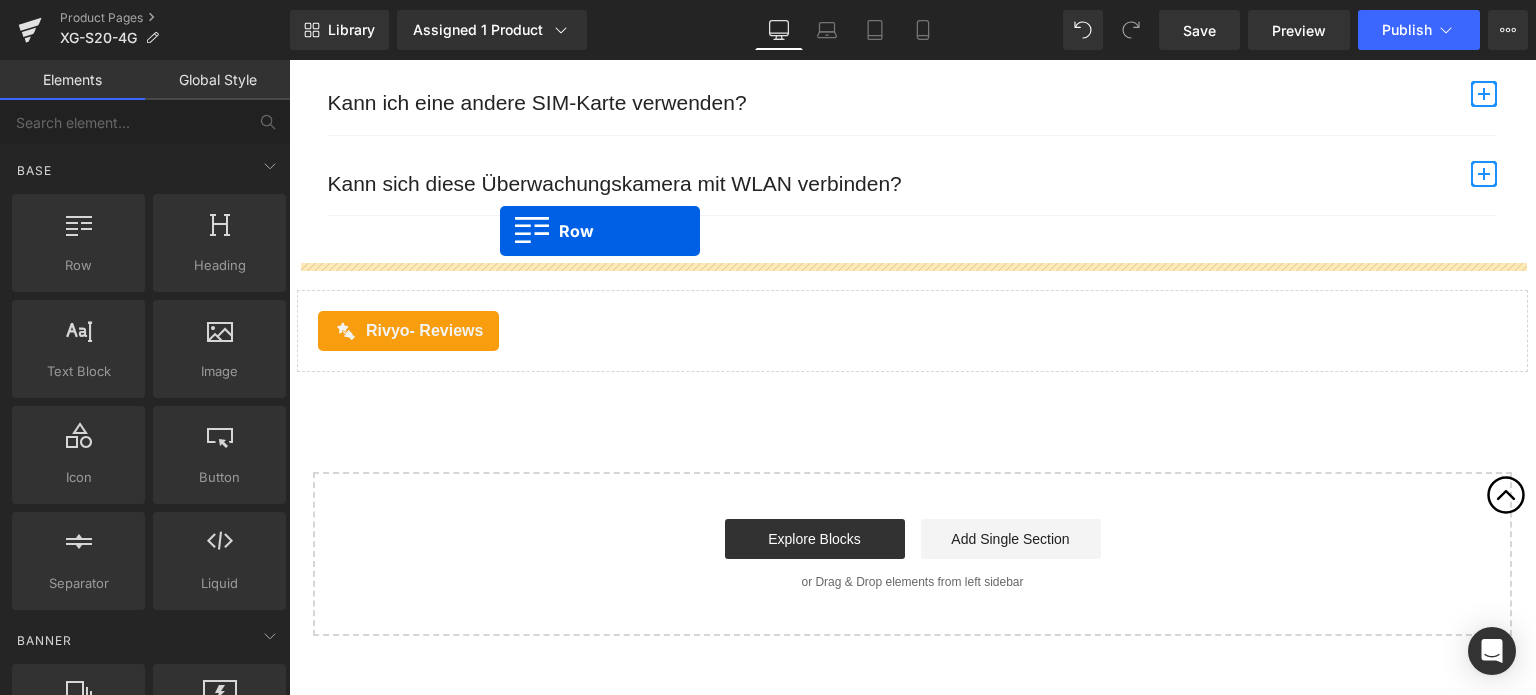 drag, startPoint x: 381, startPoint y: 319, endPoint x: 500, endPoint y: 231, distance: 148.00337 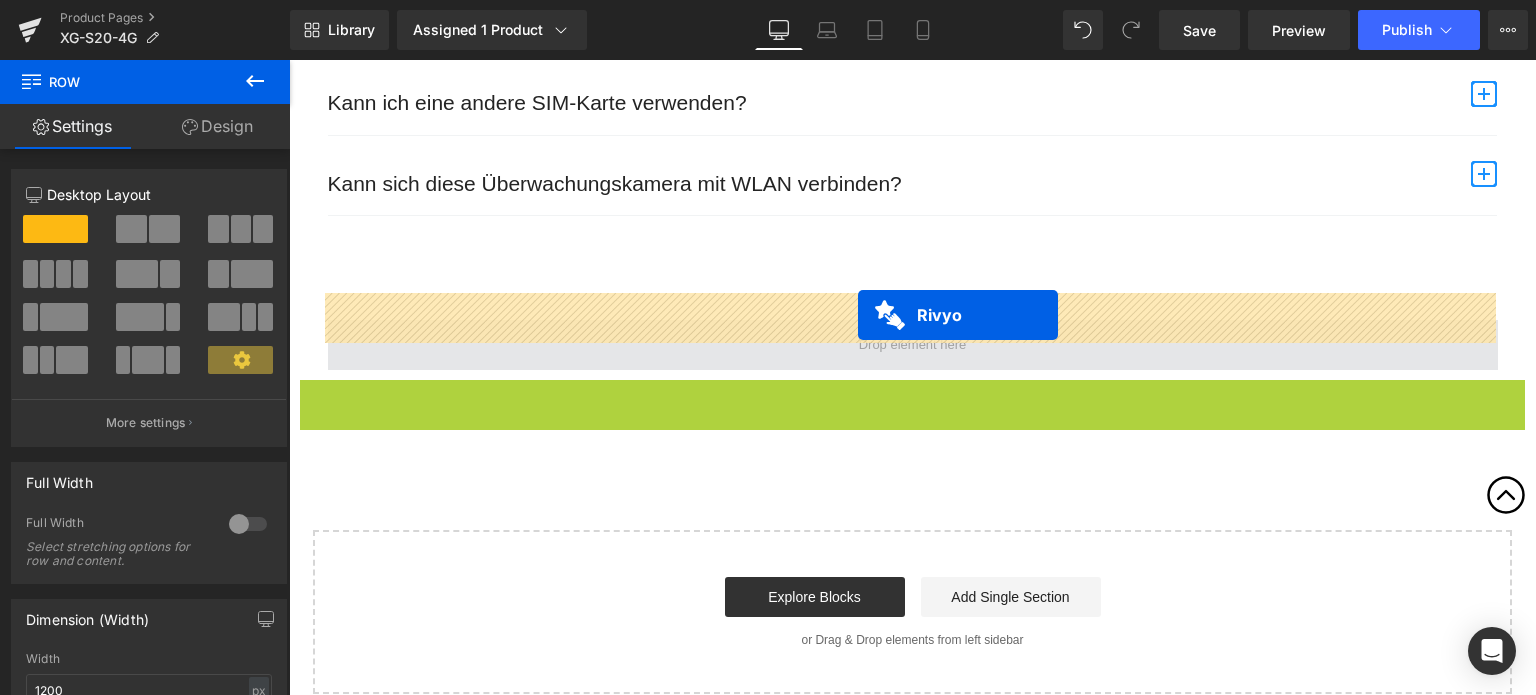 drag, startPoint x: 862, startPoint y: 374, endPoint x: 858, endPoint y: 315, distance: 59.135437 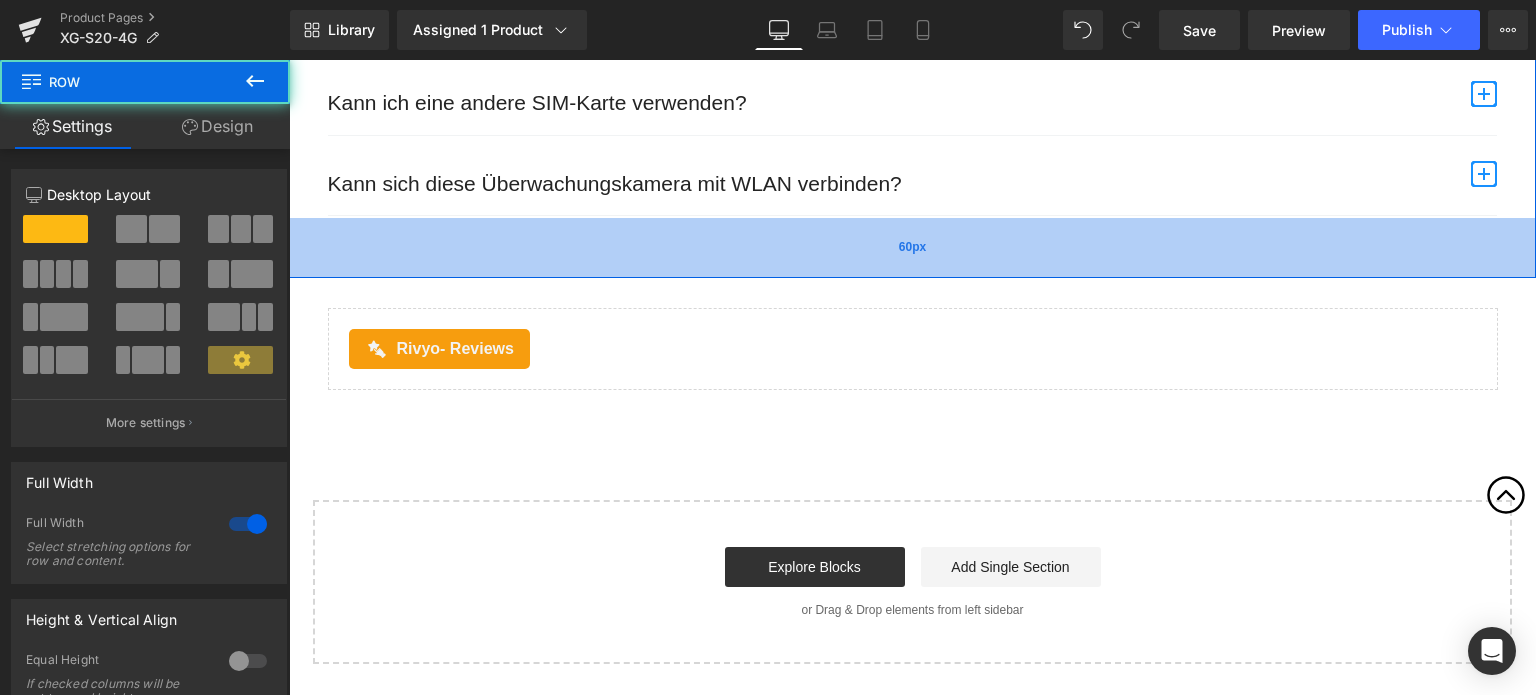 drag, startPoint x: 720, startPoint y: 223, endPoint x: 723, endPoint y: 211, distance: 12.369317 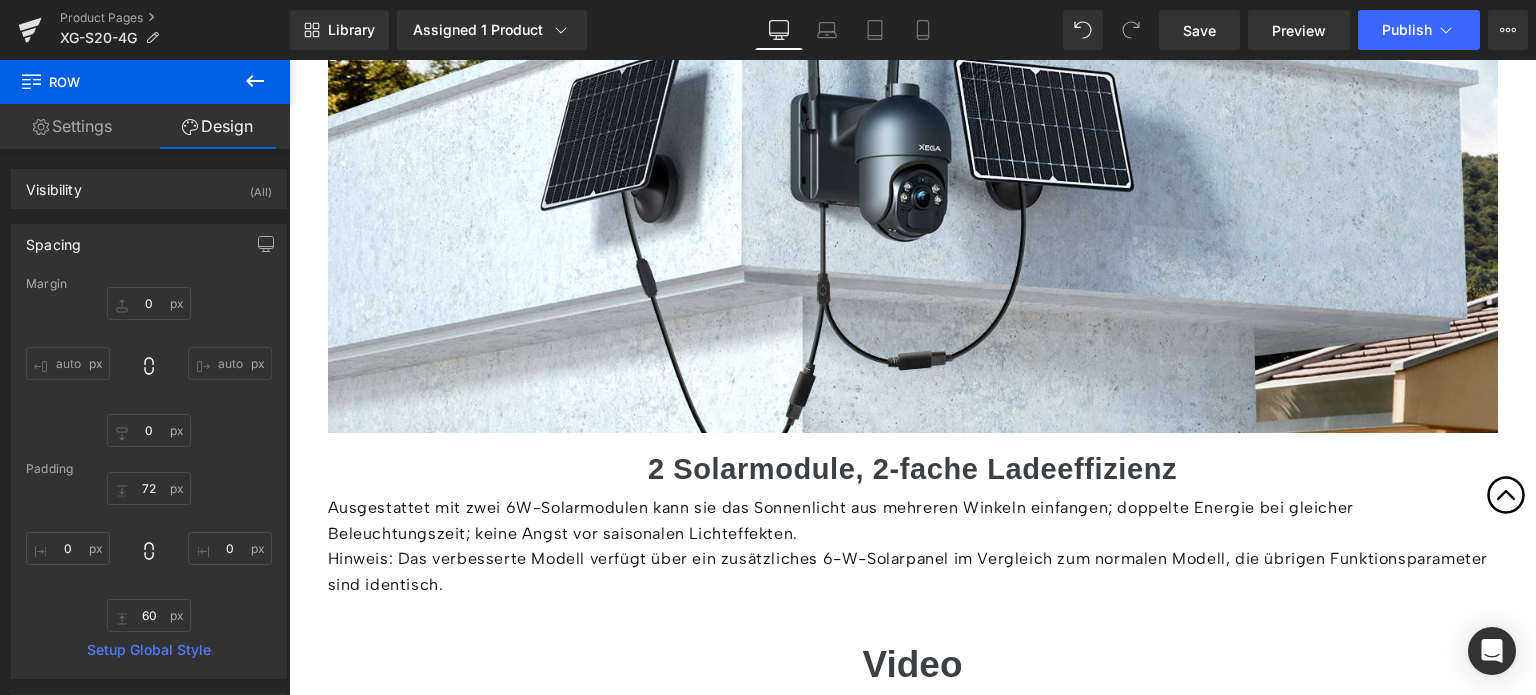 scroll, scrollTop: 6824, scrollLeft: 0, axis: vertical 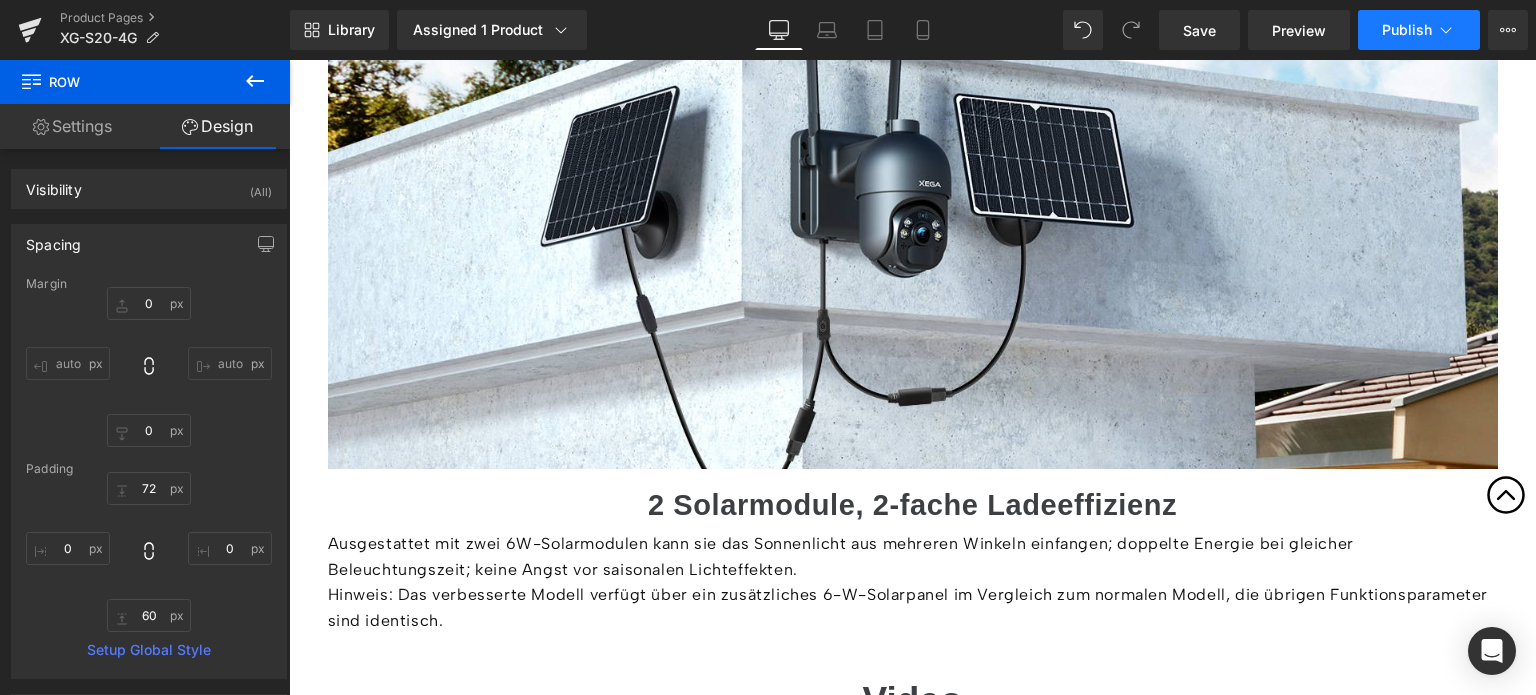 click on "Publish" at bounding box center (1419, 30) 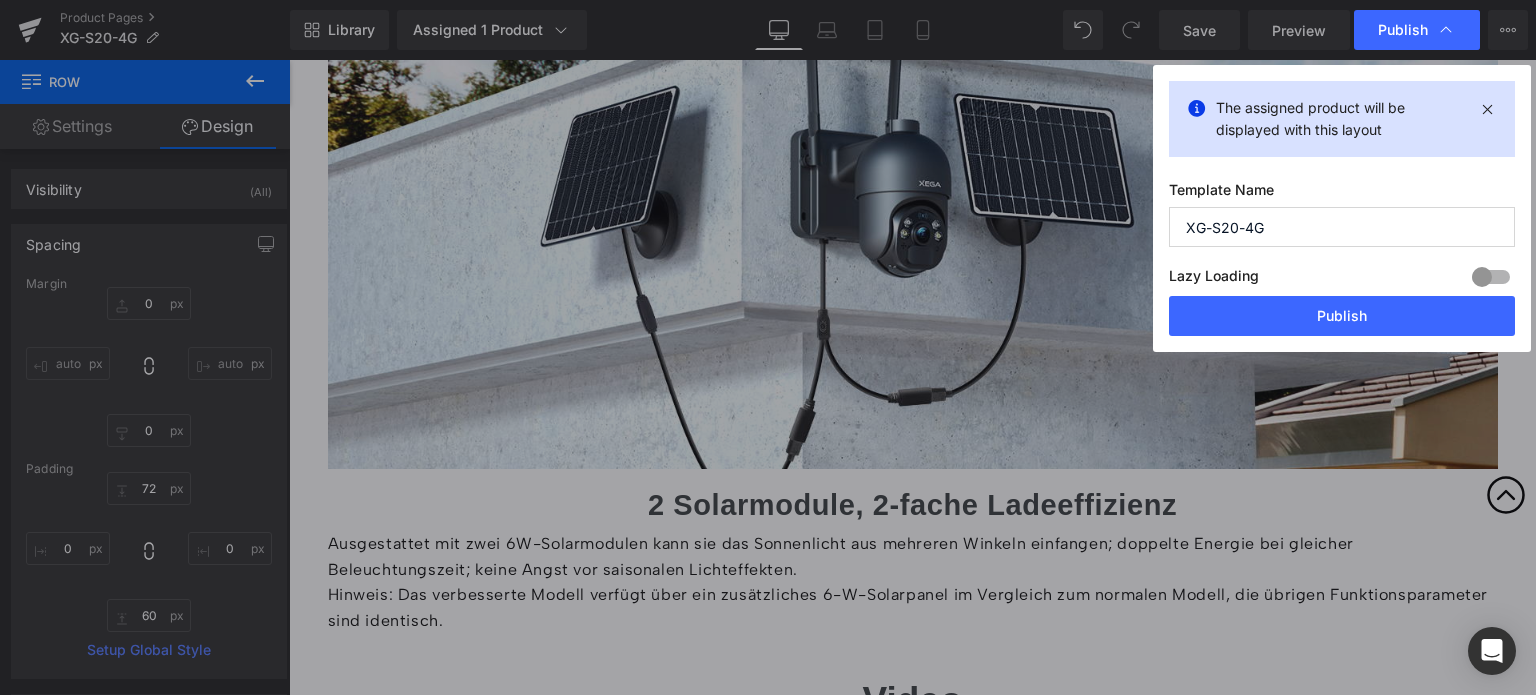click on "Lazy Loading
Build" at bounding box center [1214, 279] 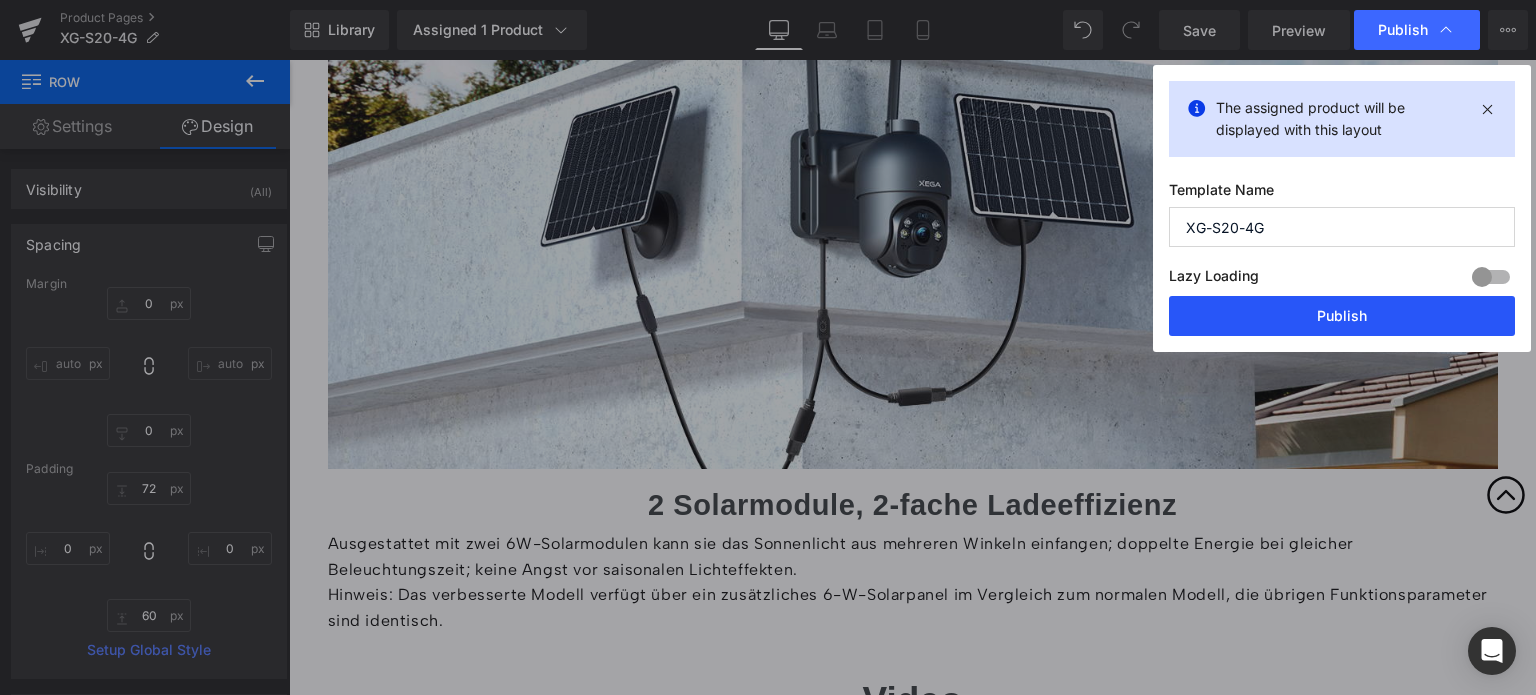 click on "Publish" at bounding box center [1342, 316] 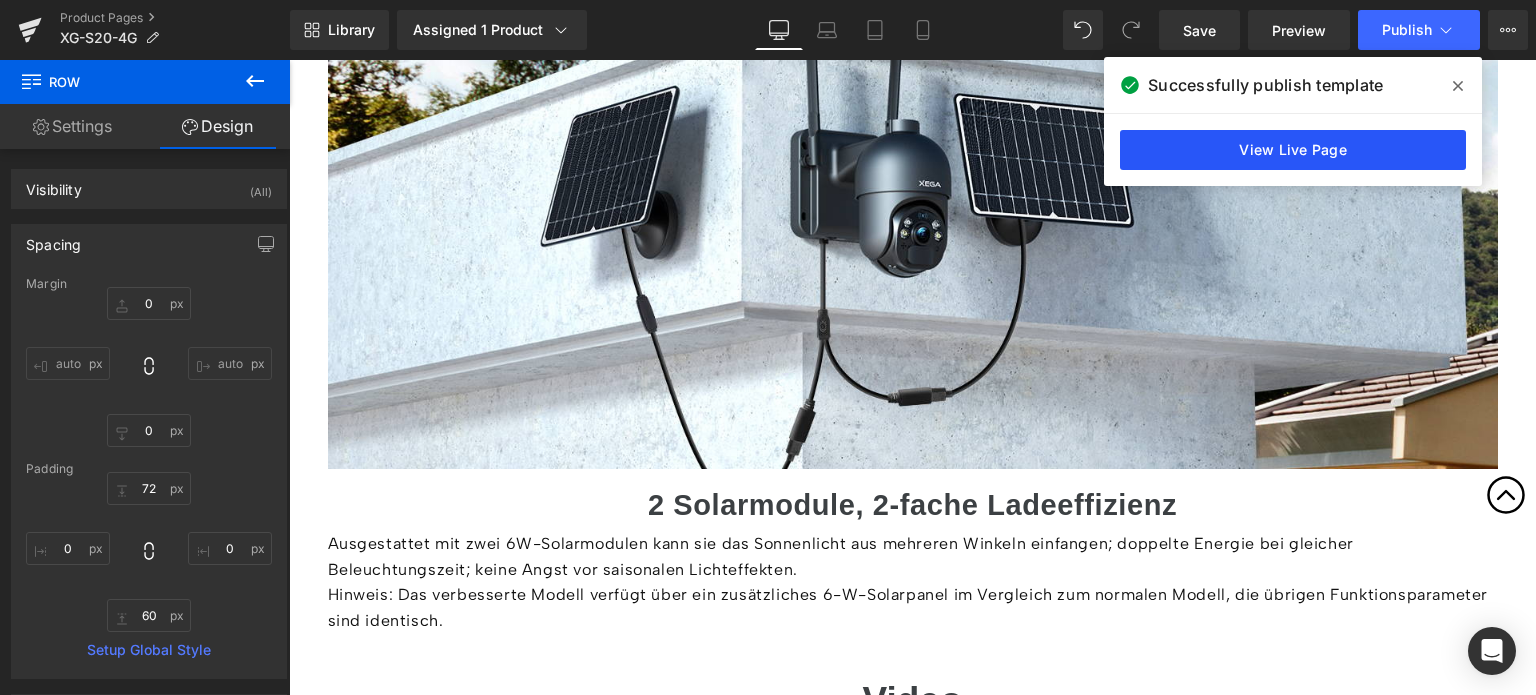 click on "View Live Page" at bounding box center (1293, 150) 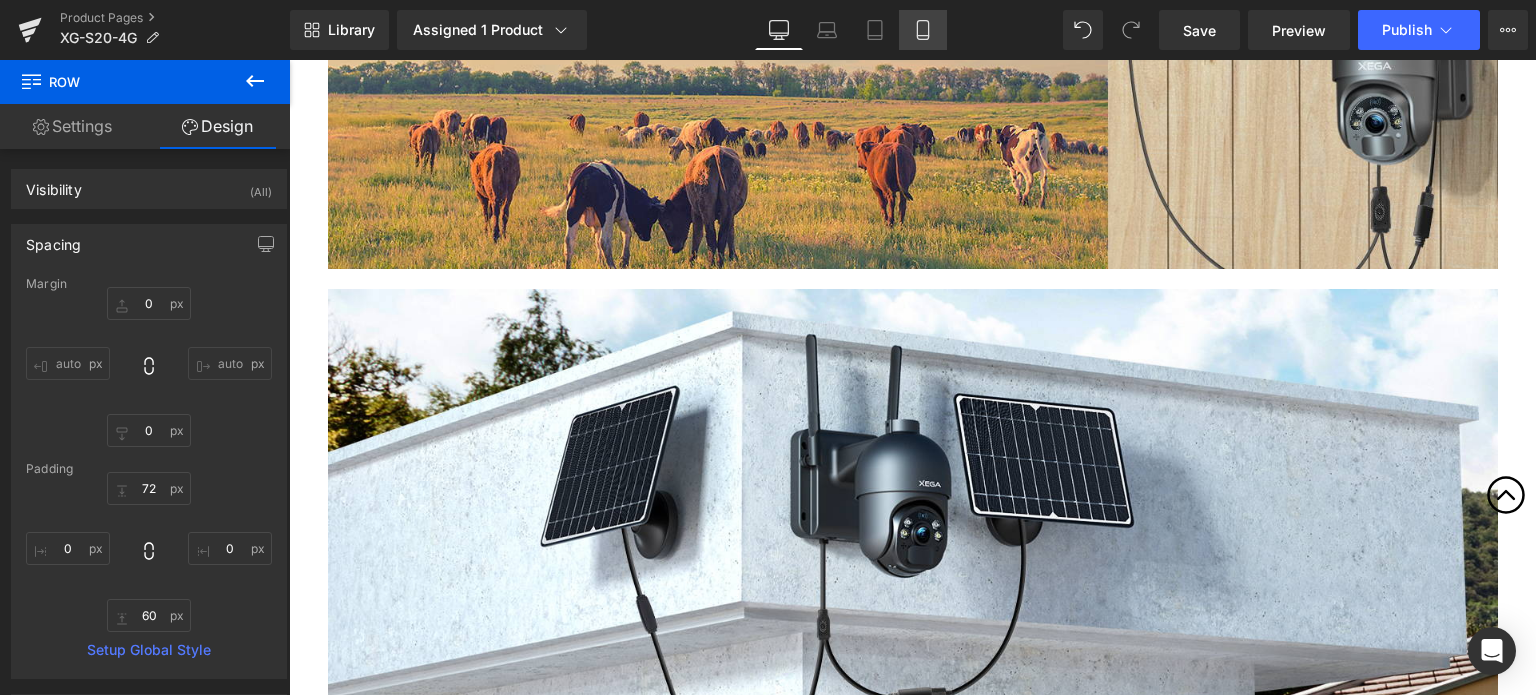 click 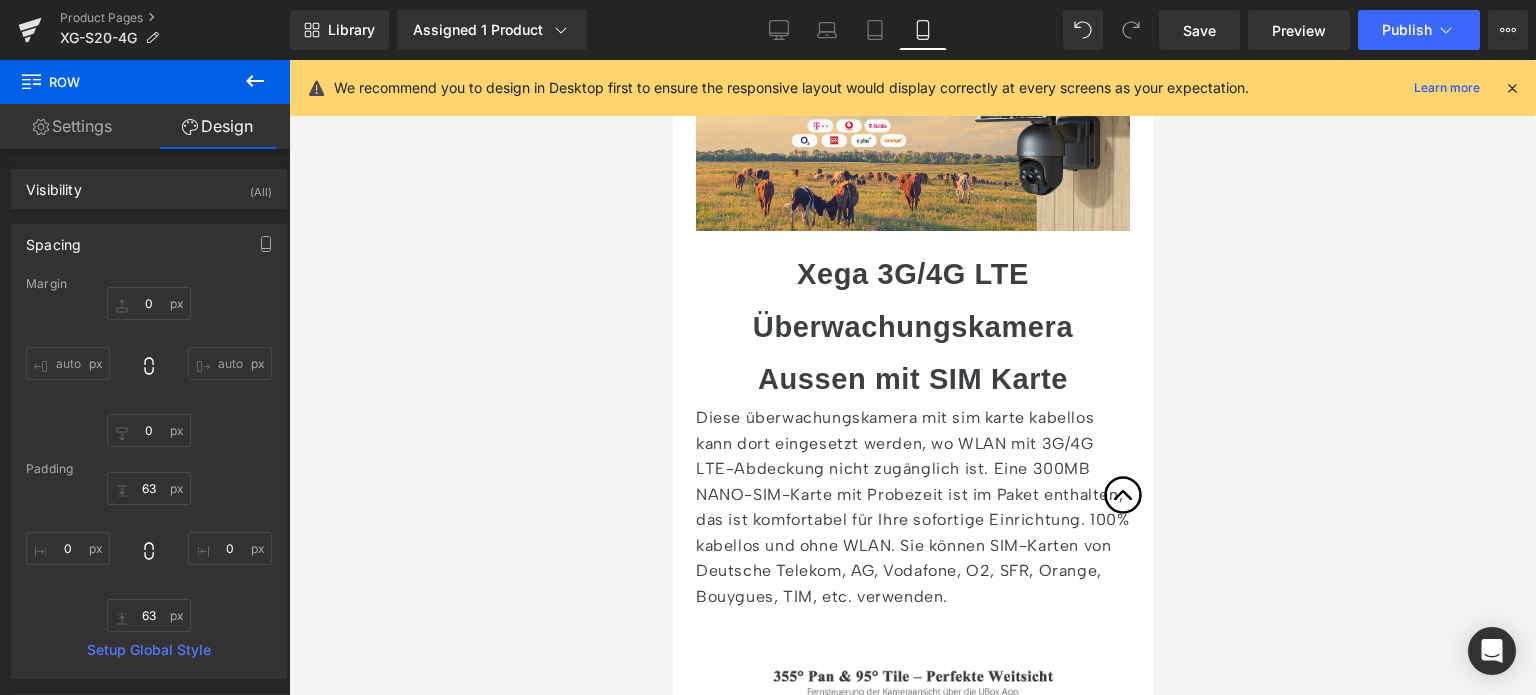 scroll, scrollTop: 2200, scrollLeft: 0, axis: vertical 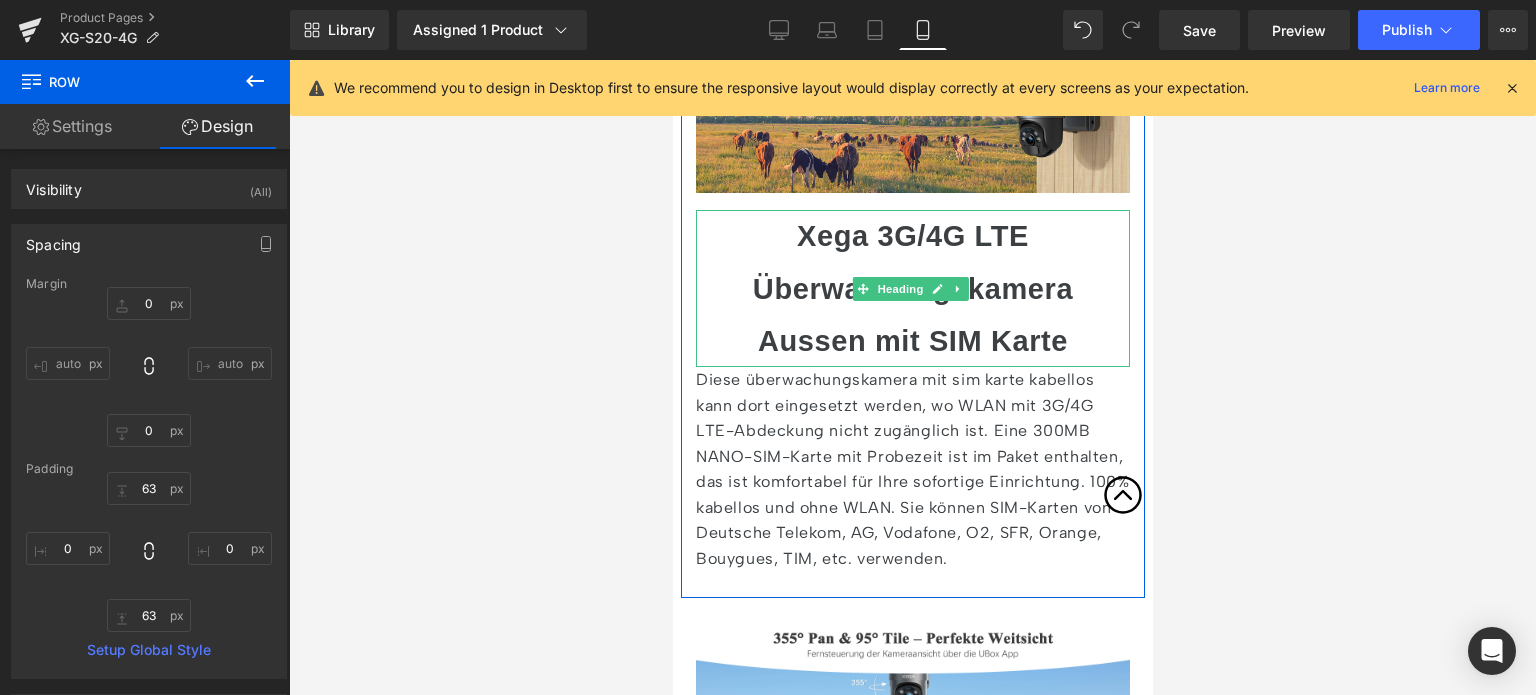 click at bounding box center (861, 289) 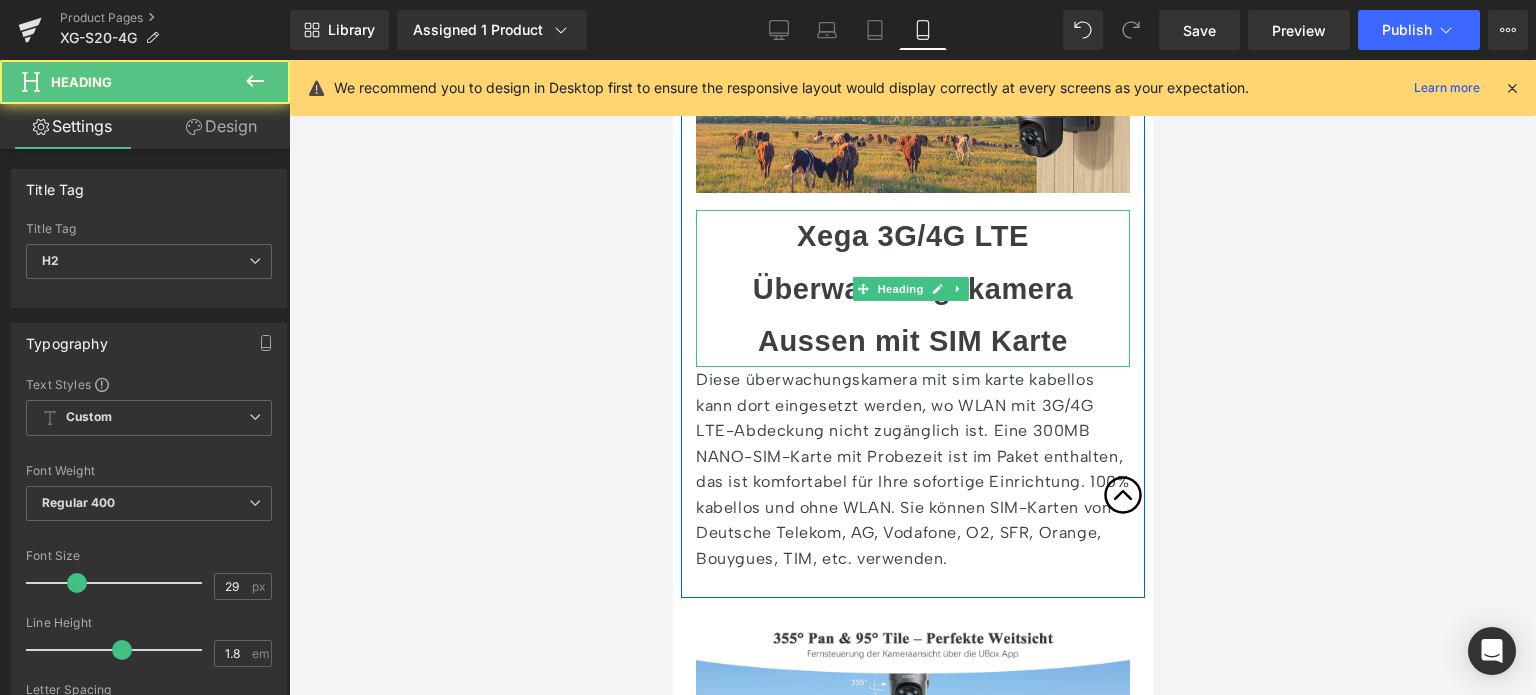click on "Xega 3G/4G LTE Überwachungskamera Aussen mit SIM Karte" at bounding box center (912, 288) 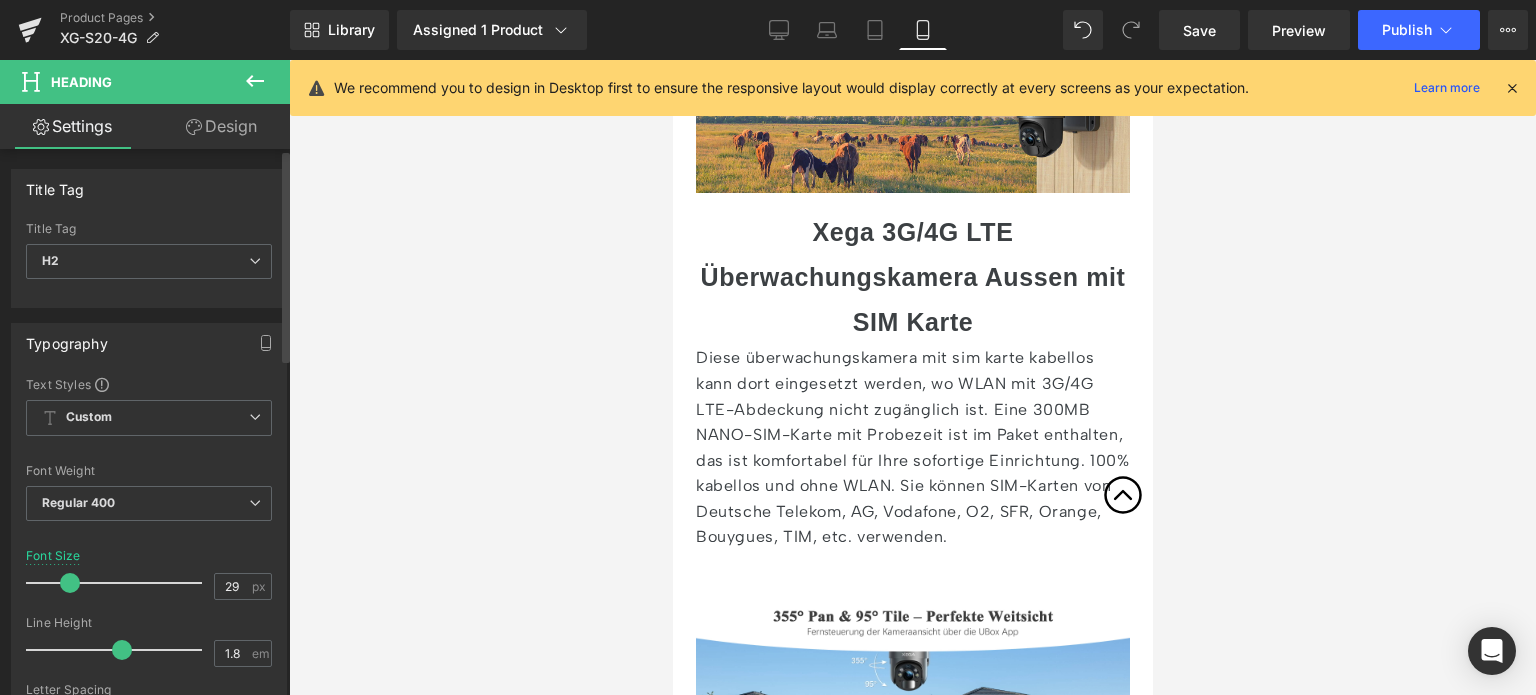 click at bounding box center (70, 583) 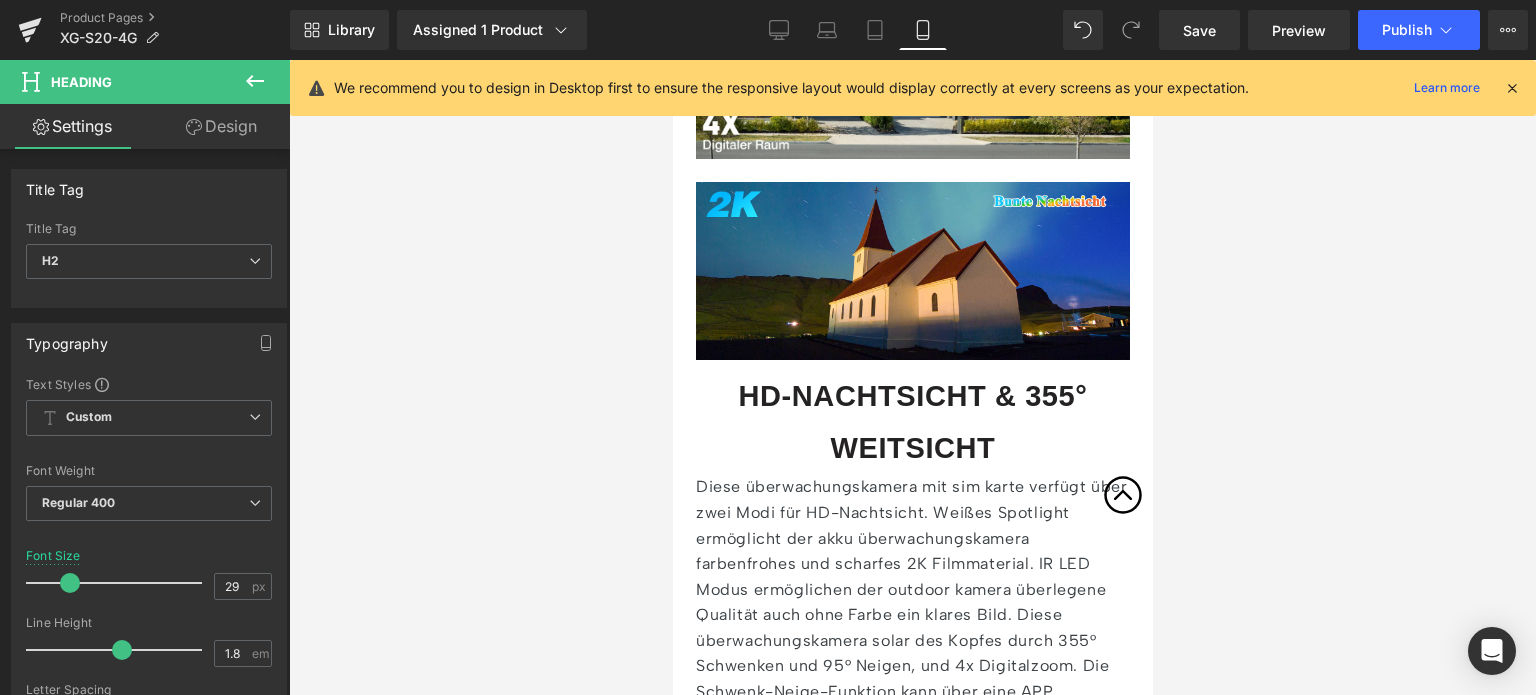 scroll, scrollTop: 2900, scrollLeft: 0, axis: vertical 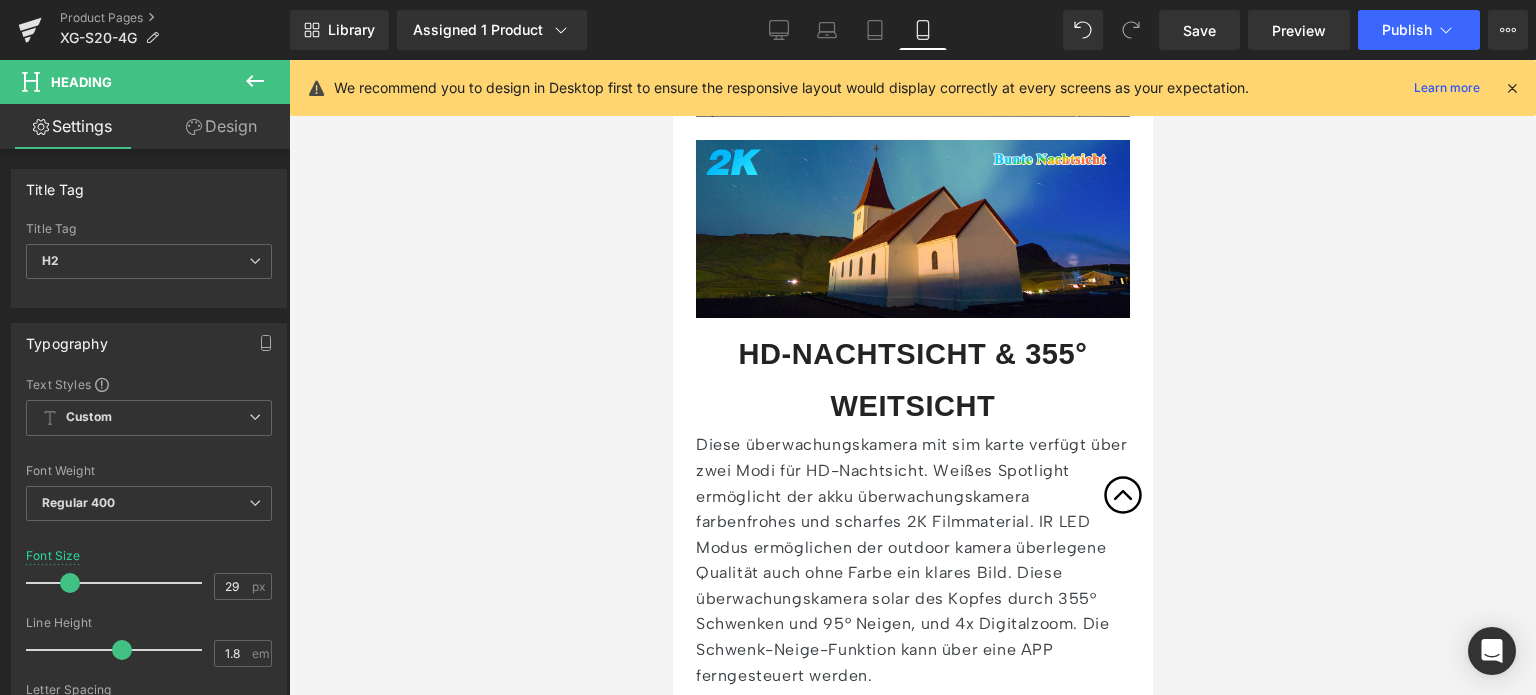 click on "HD-NACHTSICHT & 355° WEITSICHT" at bounding box center (911, 380) 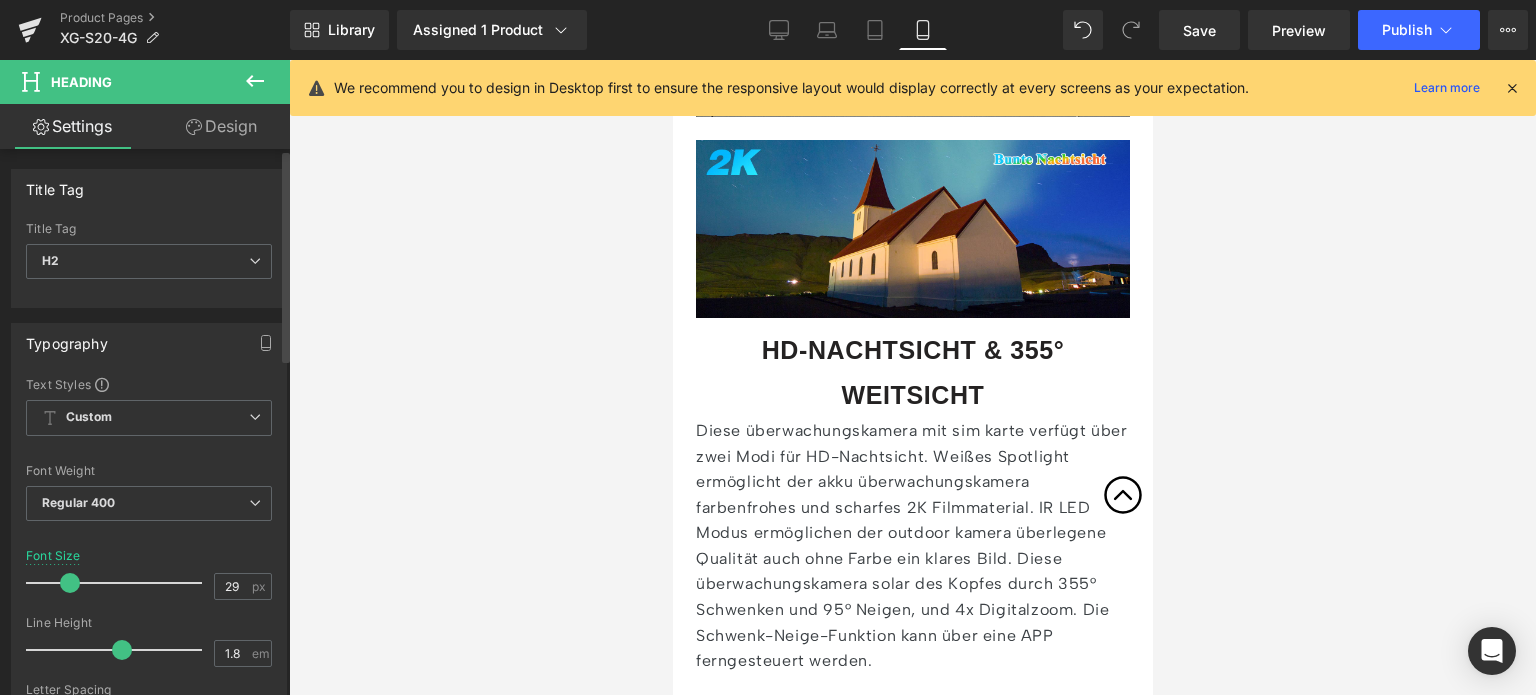 click at bounding box center [70, 583] 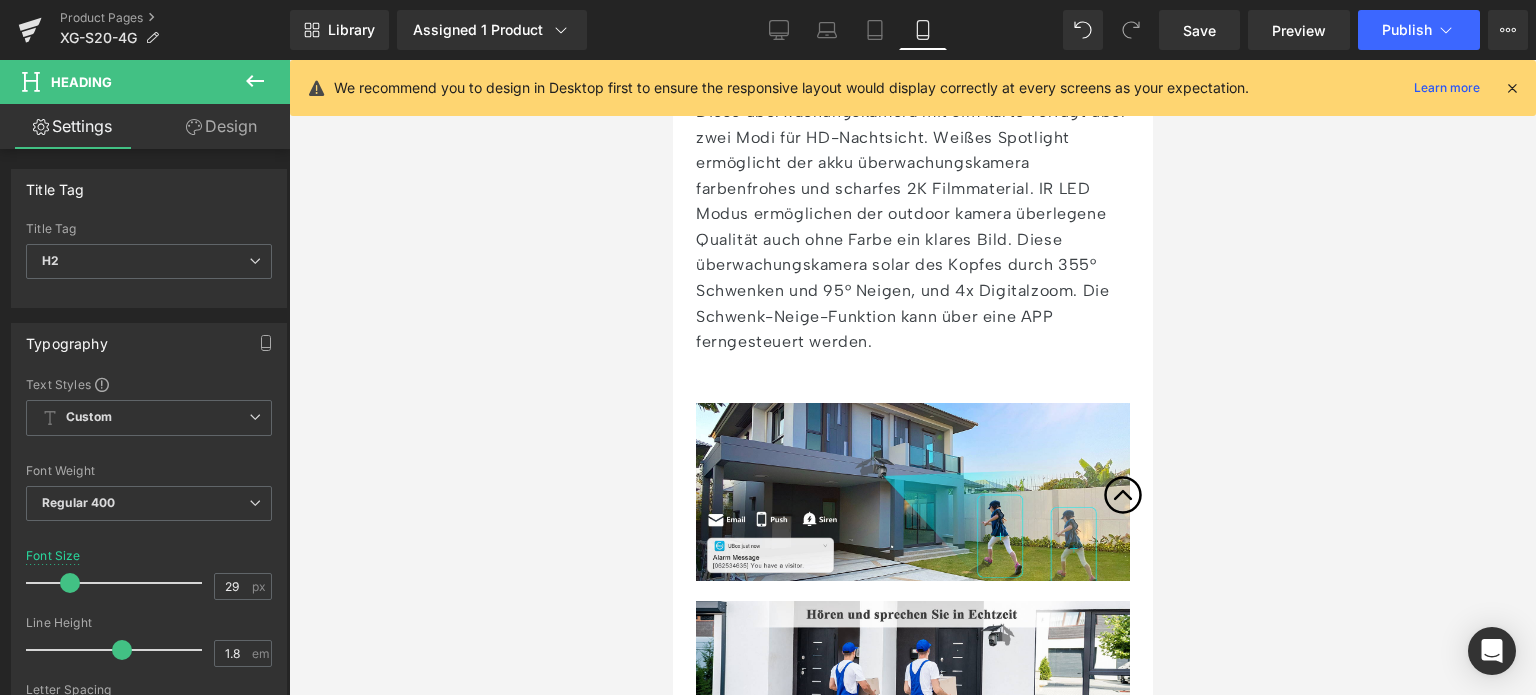 scroll, scrollTop: 3200, scrollLeft: 0, axis: vertical 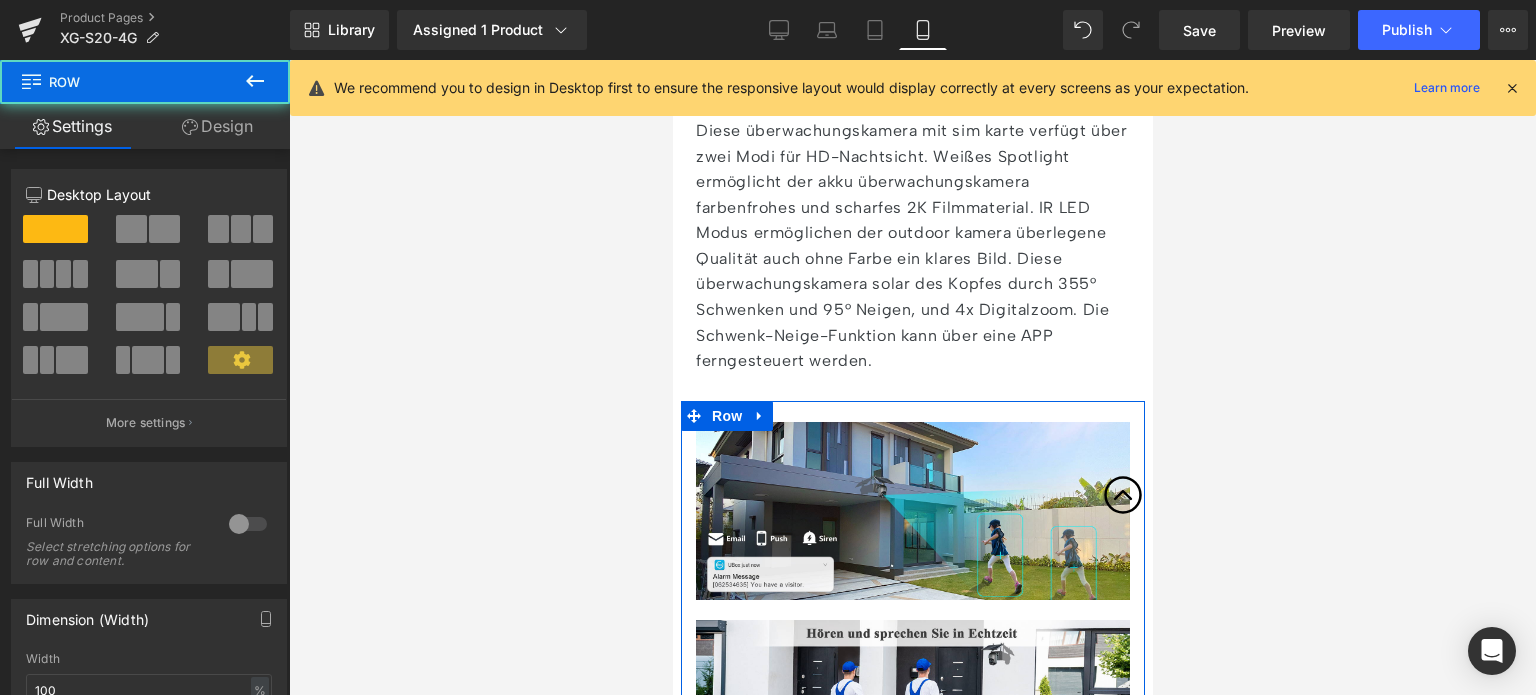 click on "Image         Image         SOFORTIGER ALARM BEI BEWEGUNGSERKENNUNG Heading         Mit dem empfindlichen PIR-Bewegungssensor und dem neuesten Algorithmus zur Erkennung der Pixelebene kann diese überwachungskamera aussen solar jede Bewegung von Personen oder Tieren schnell und genau erkennen, dann sendet die überwachungskamera solar sofort einen Alarm an Ihr Smartphone. Diese überwachungskamera mit sim karte hat eine ZWEI-WEGE-Gesprächsfunktion, so können Sie mit dem Besucher oder Eindringling über. Text Block" at bounding box center [912, 787] 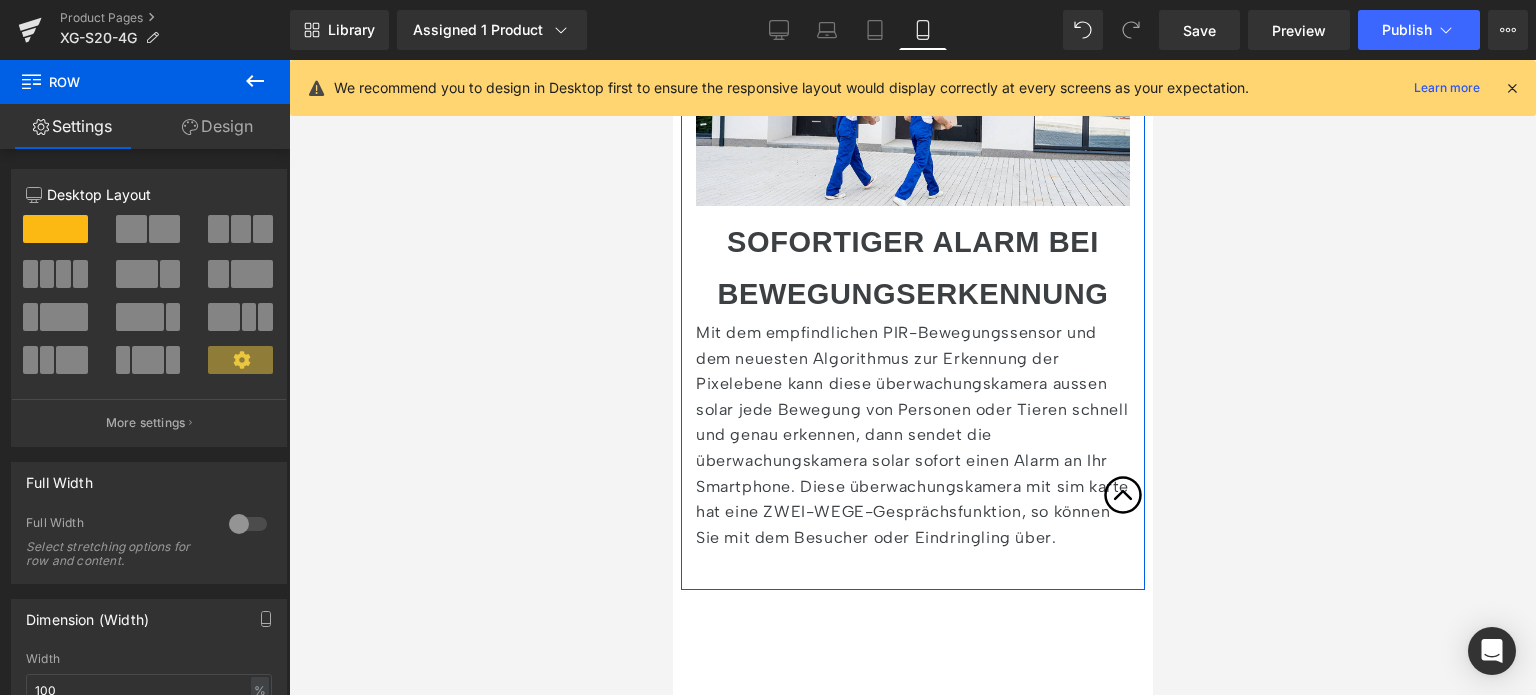 scroll, scrollTop: 3800, scrollLeft: 0, axis: vertical 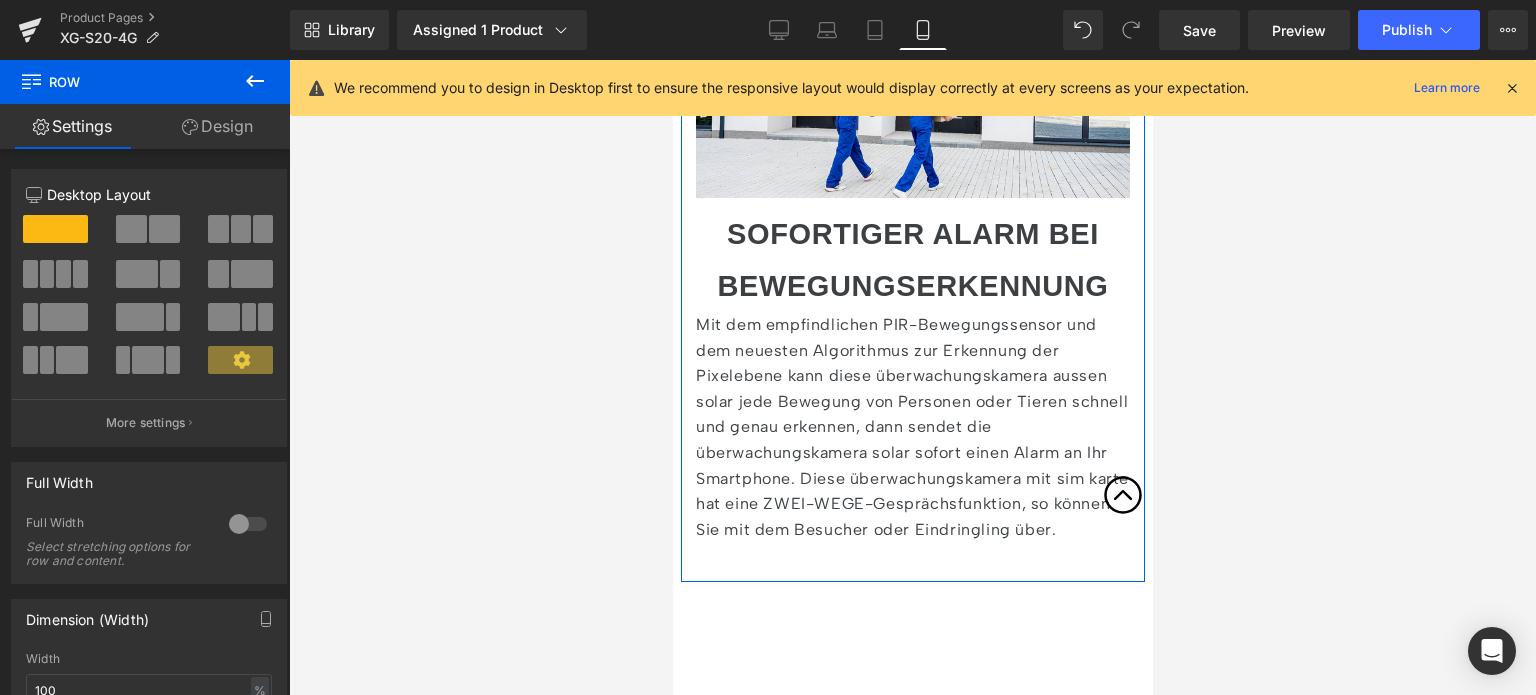 click on "SOFORTIGER ALARM BEI BEWEGUNGSERKENNUNG" at bounding box center (912, 260) 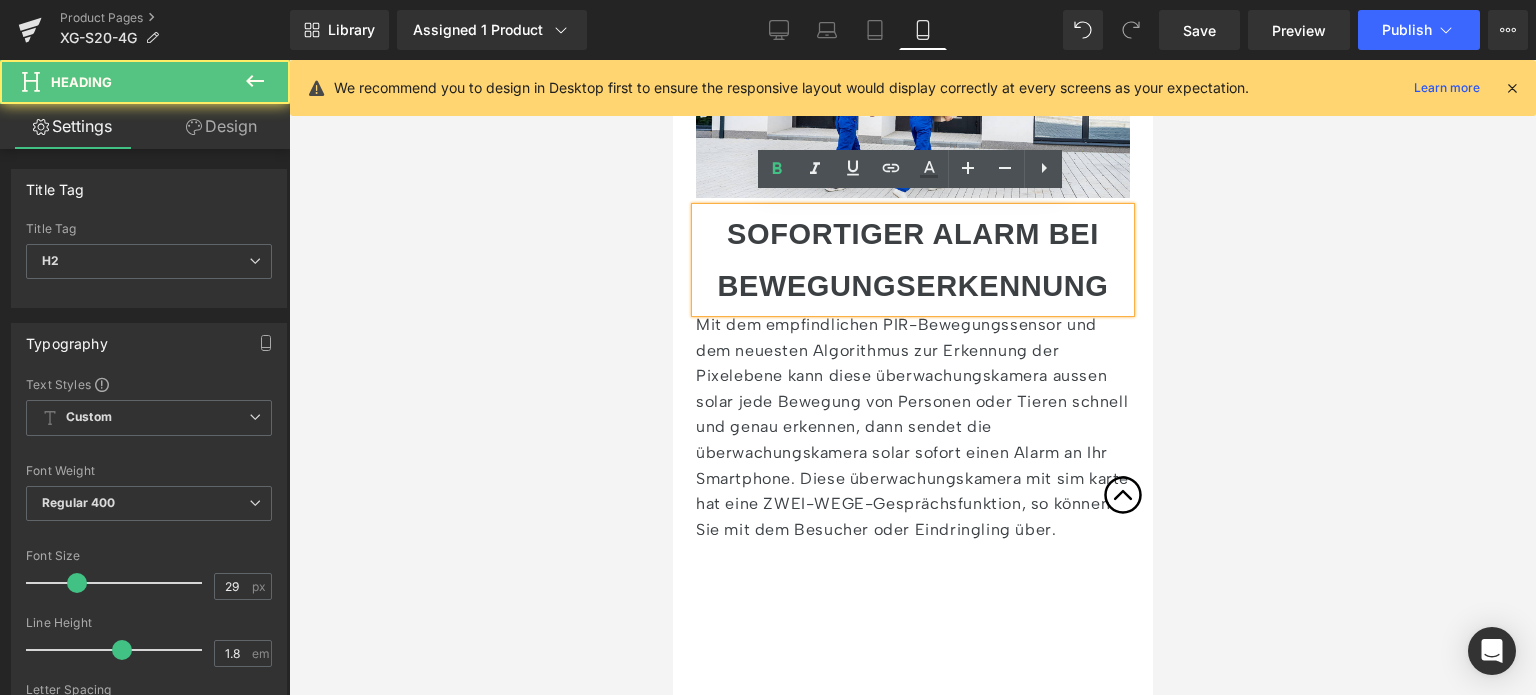 click on "SOFORTIGER ALARM BEI BEWEGUNGSERKENNUNG" at bounding box center [912, 260] 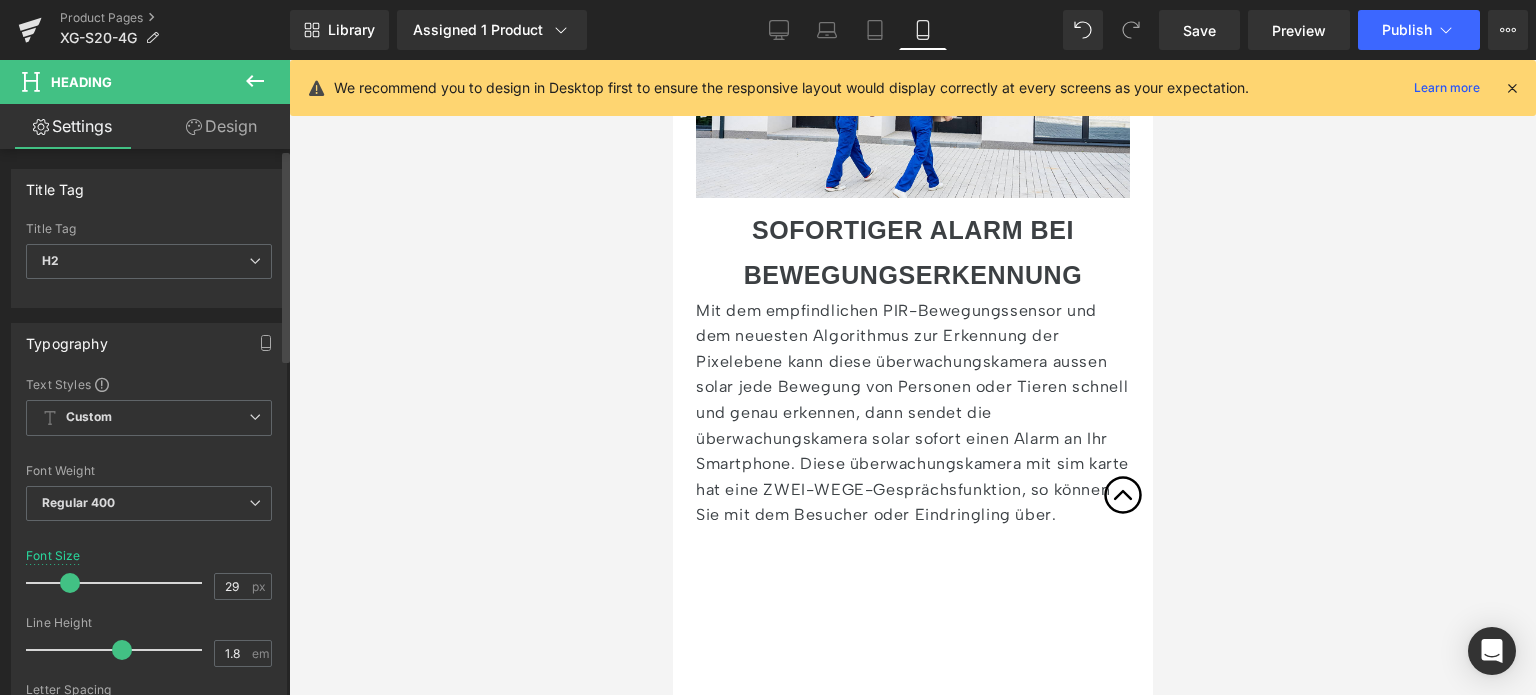 click at bounding box center [70, 583] 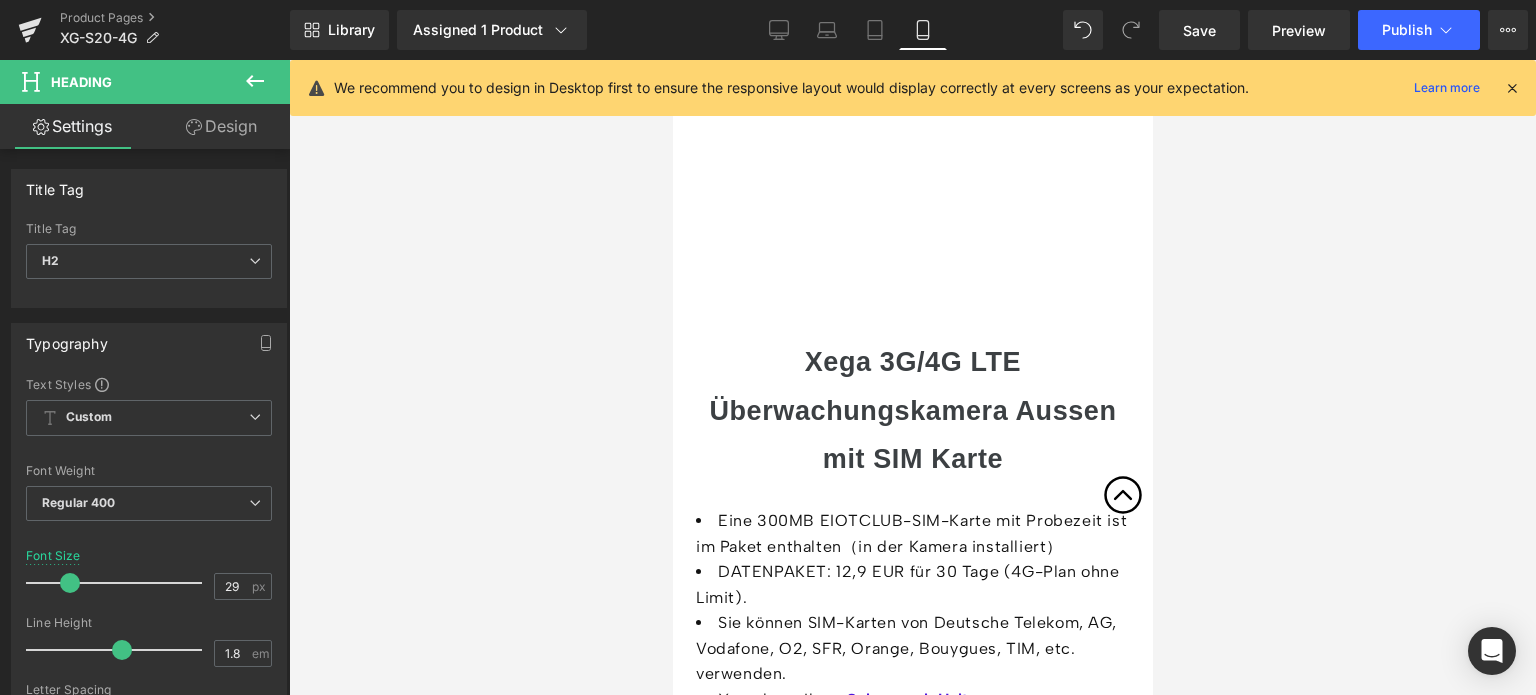scroll, scrollTop: 4300, scrollLeft: 0, axis: vertical 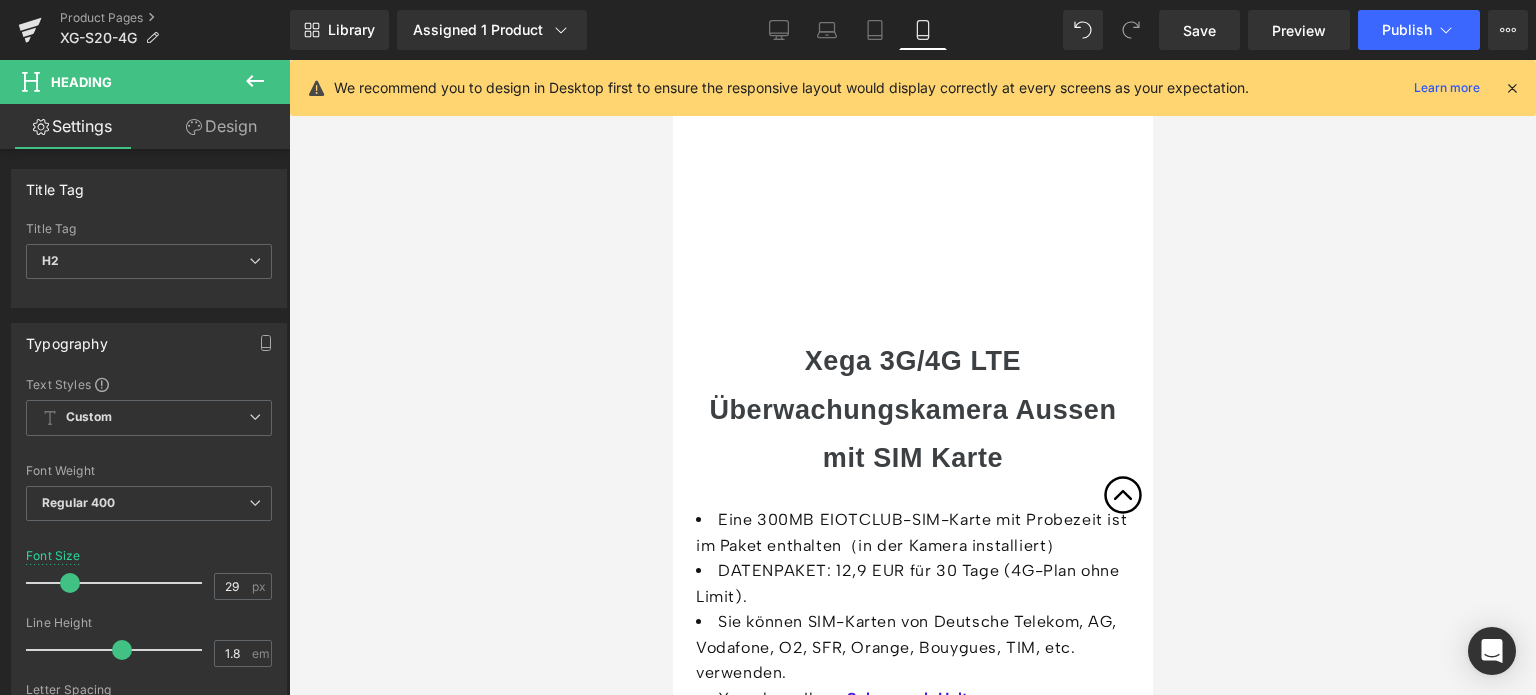 click on "Xega 3G/4G LTE Überwachungskamera Aussen mit SIM Karte" at bounding box center (911, 409) 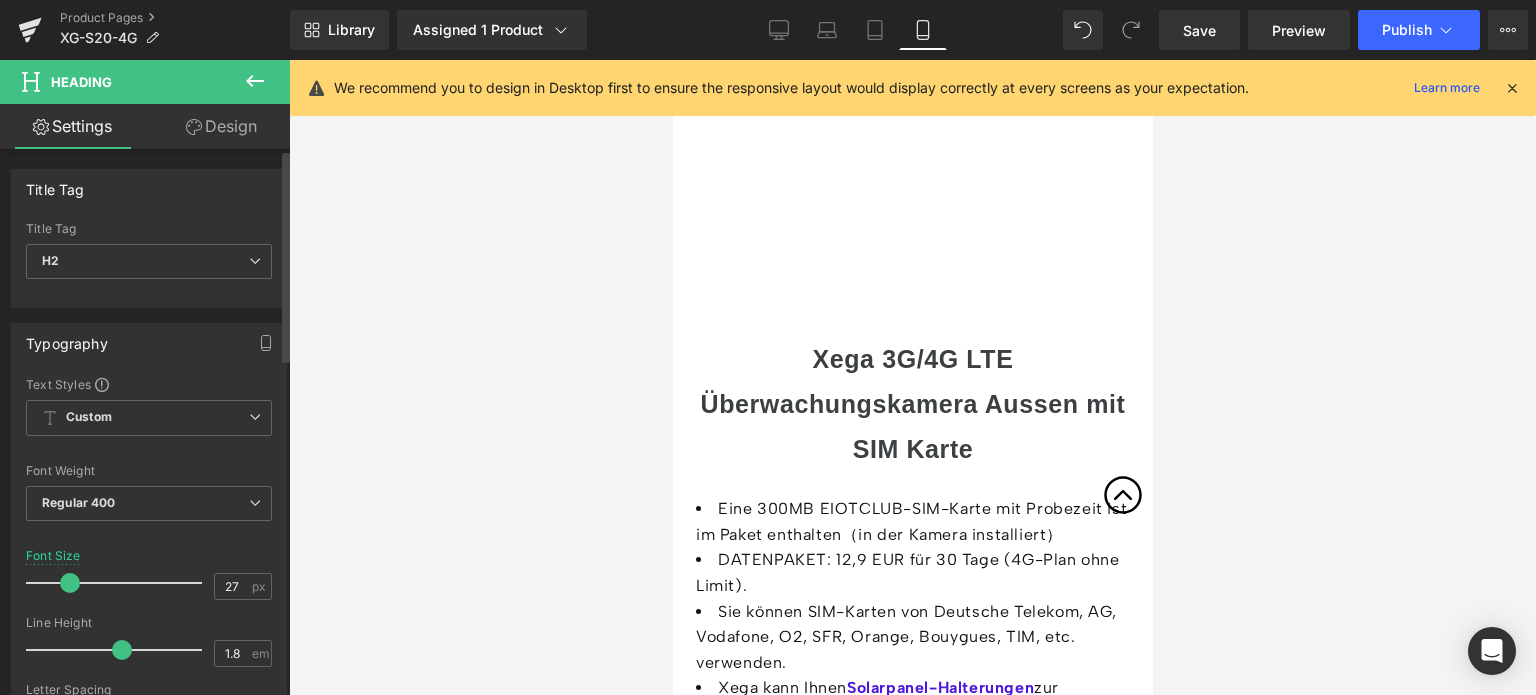 click at bounding box center [70, 583] 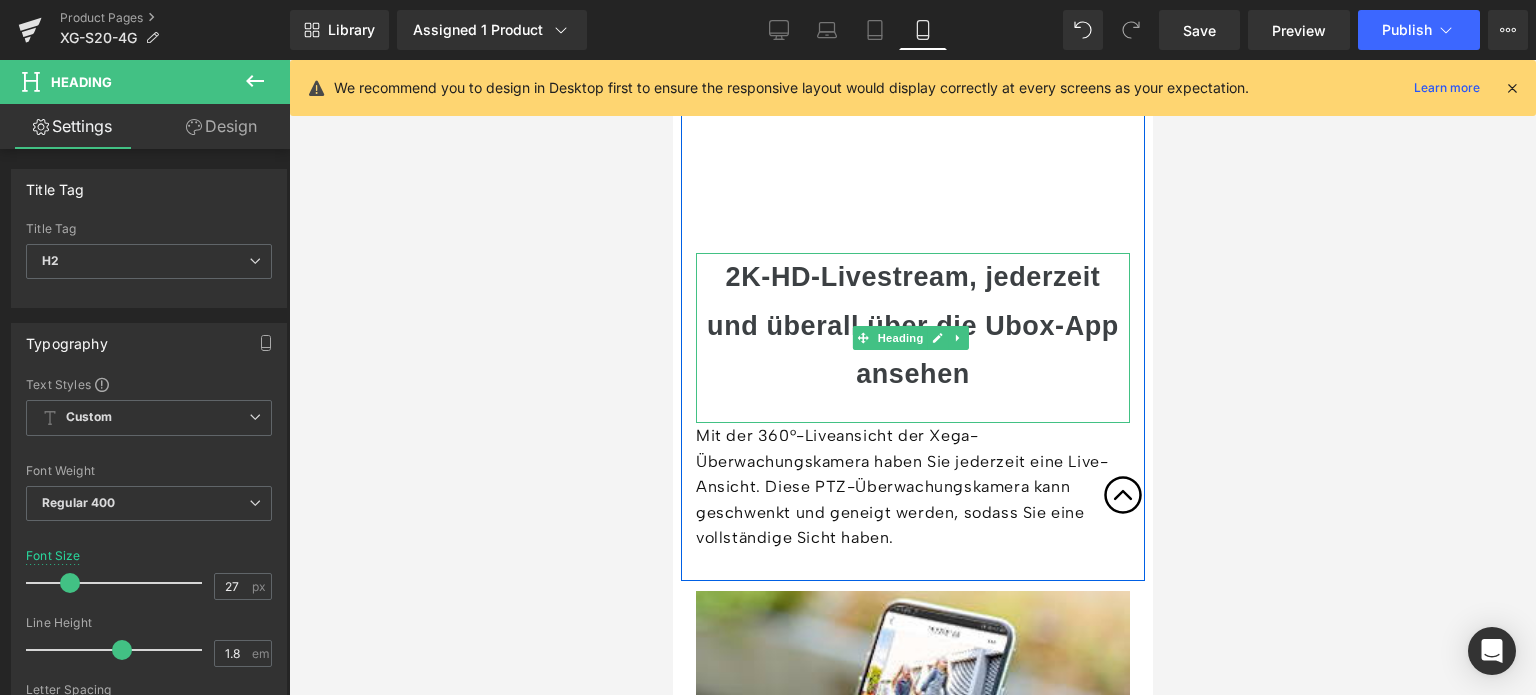 scroll, scrollTop: 5100, scrollLeft: 0, axis: vertical 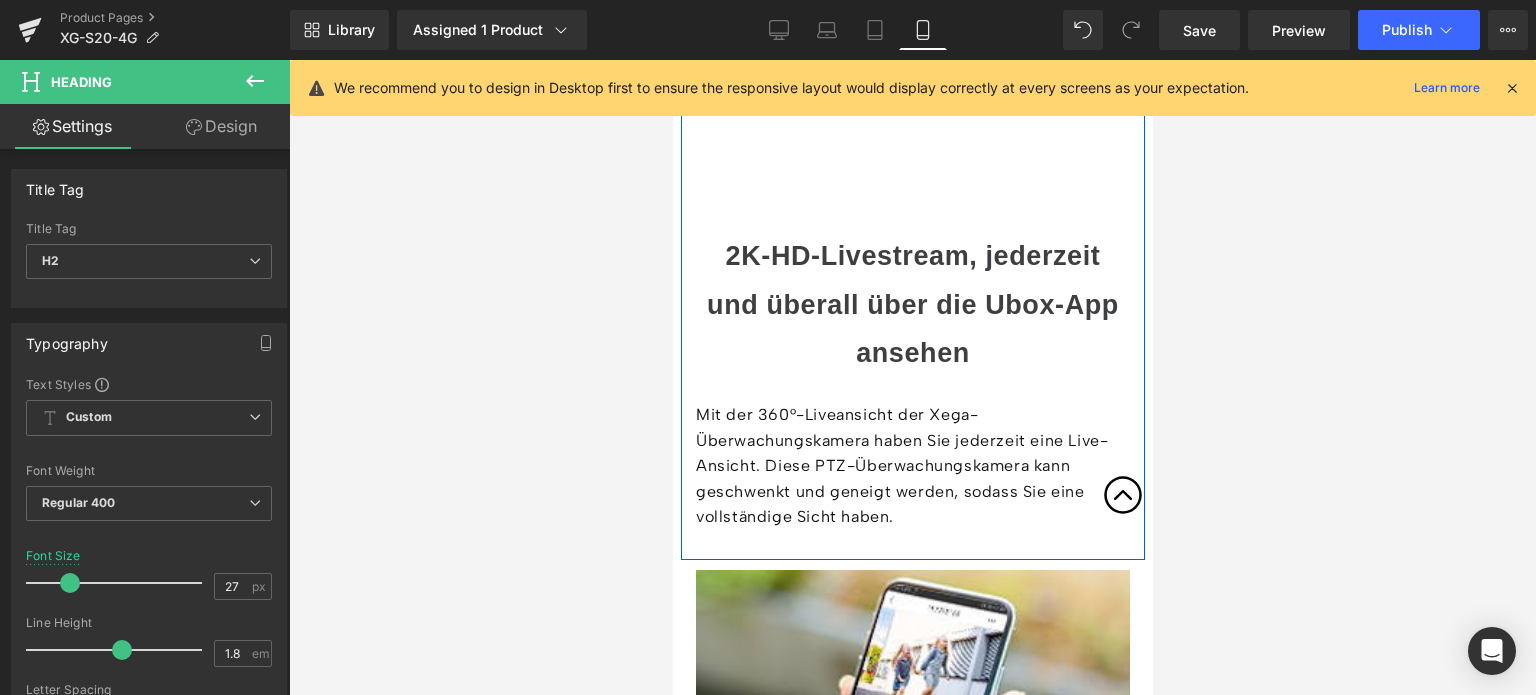 click on "2K-HD-Livestream, jederzeit und überall über die Ubox-App ansehen" at bounding box center [912, 305] 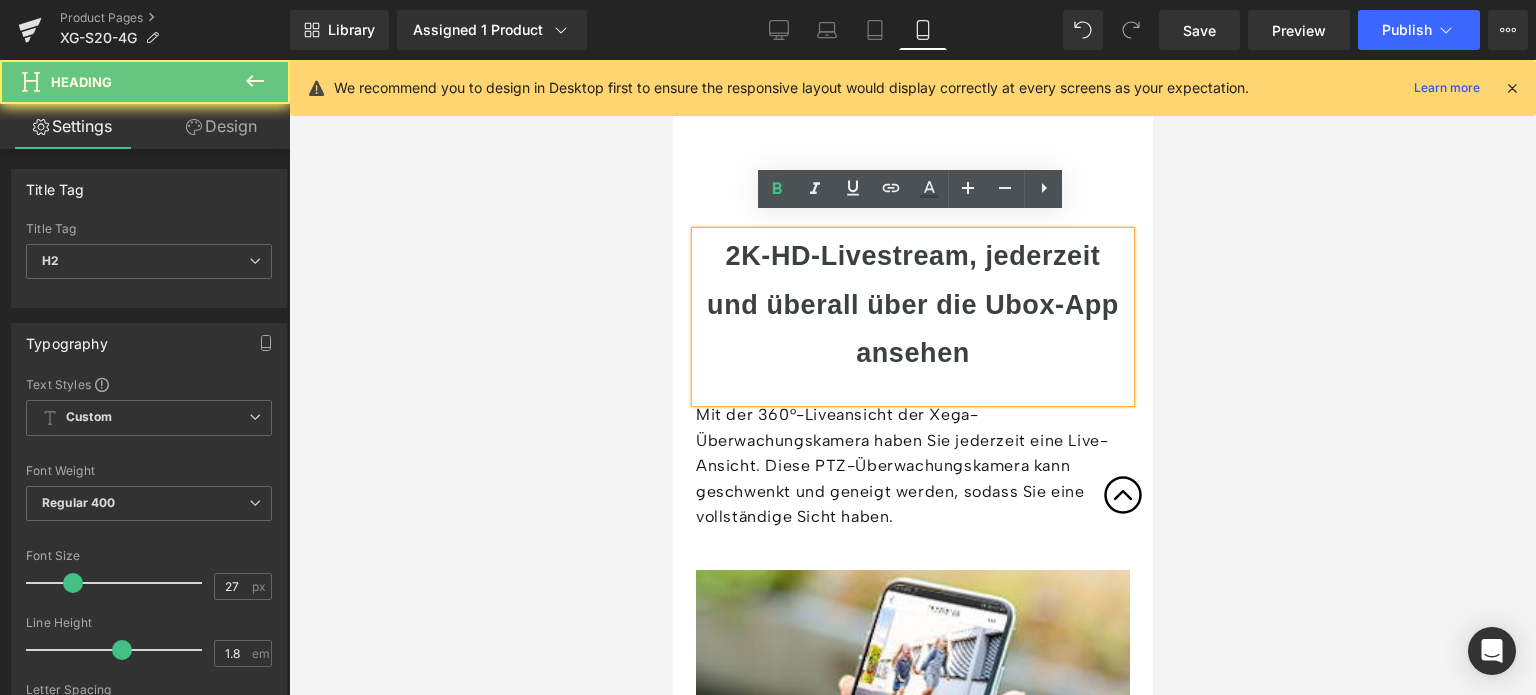 click on "2K-HD-Livestream, jederzeit und überall über die Ubox-App ansehen" at bounding box center [912, 304] 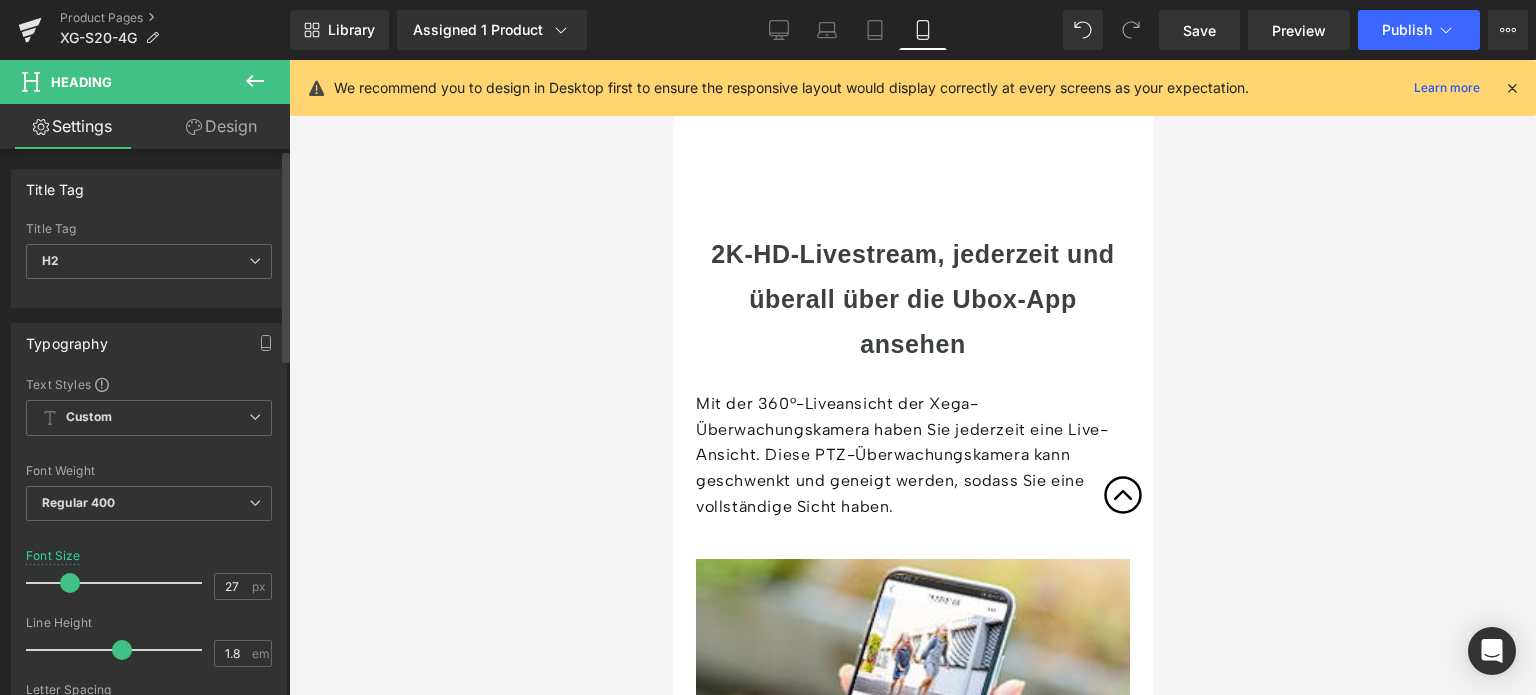 click at bounding box center (70, 583) 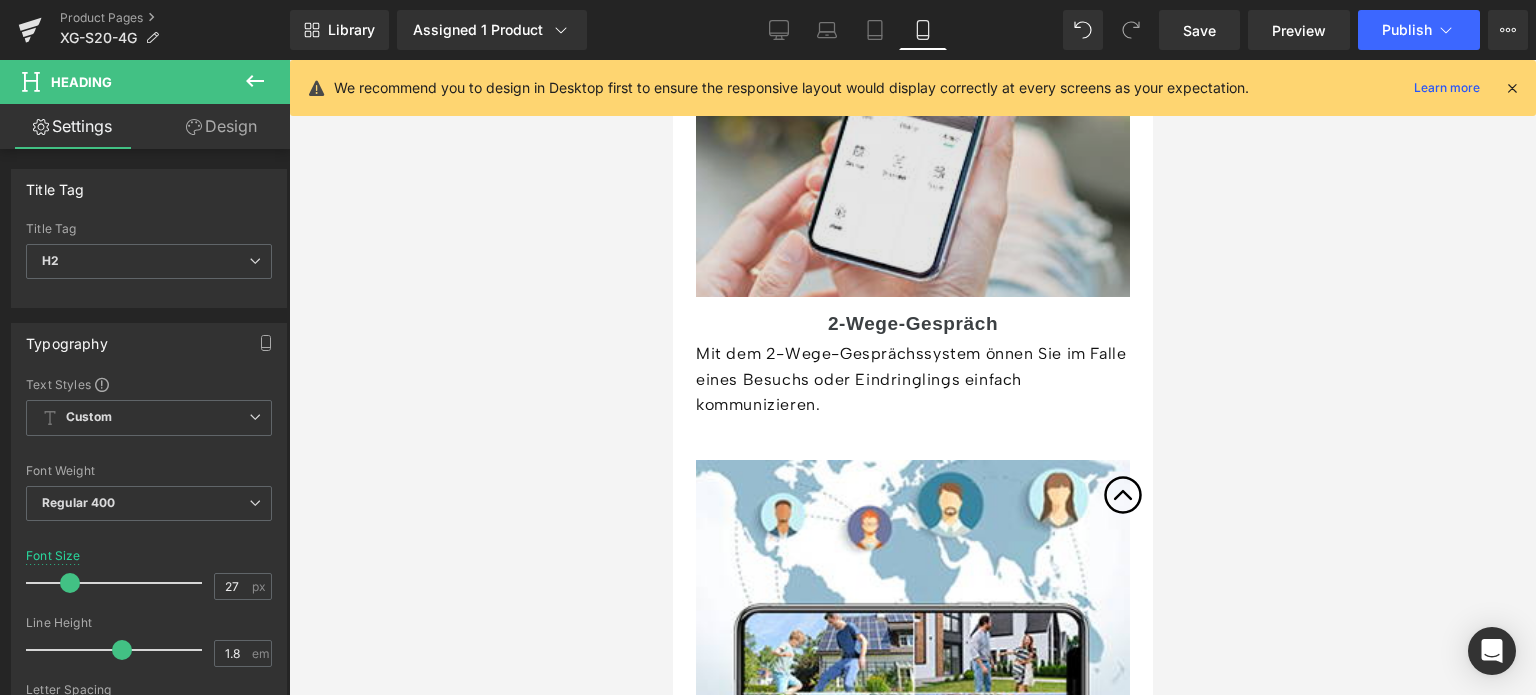 scroll, scrollTop: 5700, scrollLeft: 0, axis: vertical 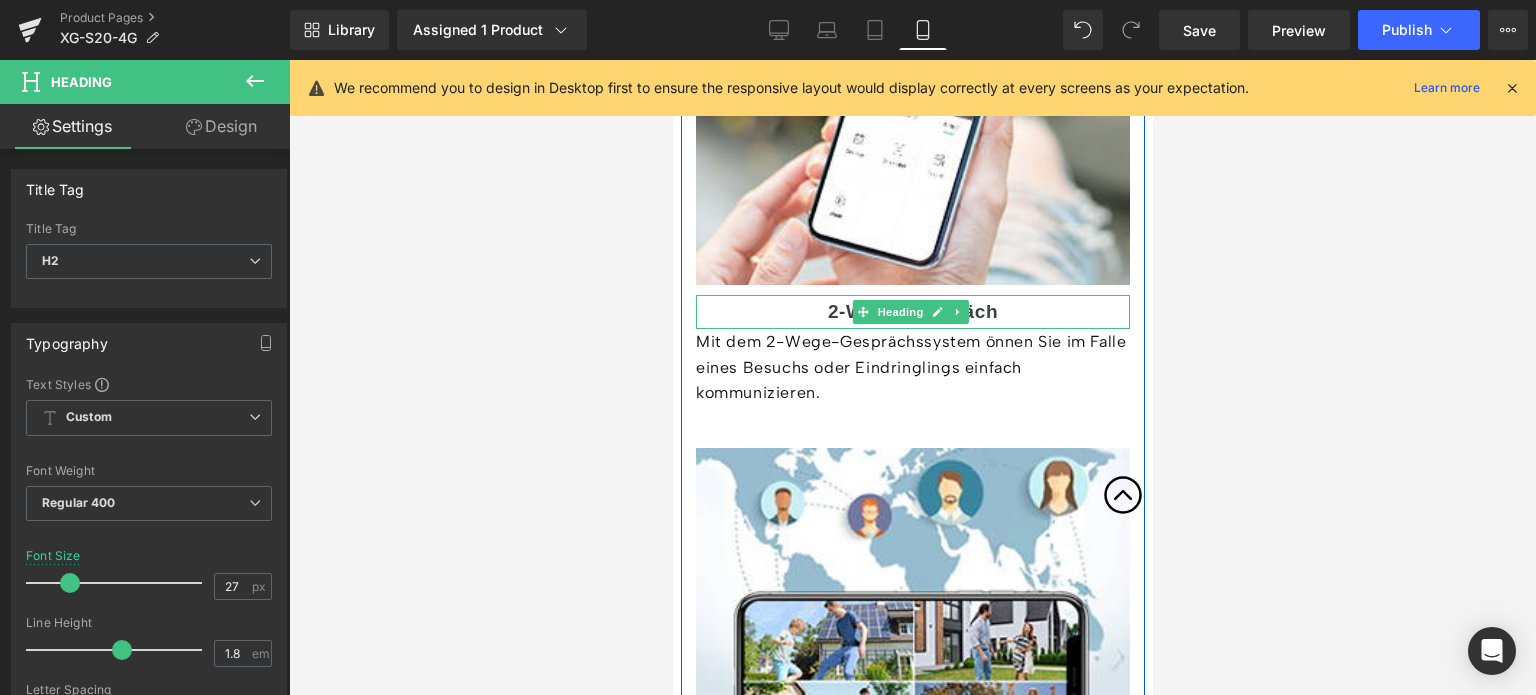 click on "2-Wege-Gespräch" at bounding box center (912, 311) 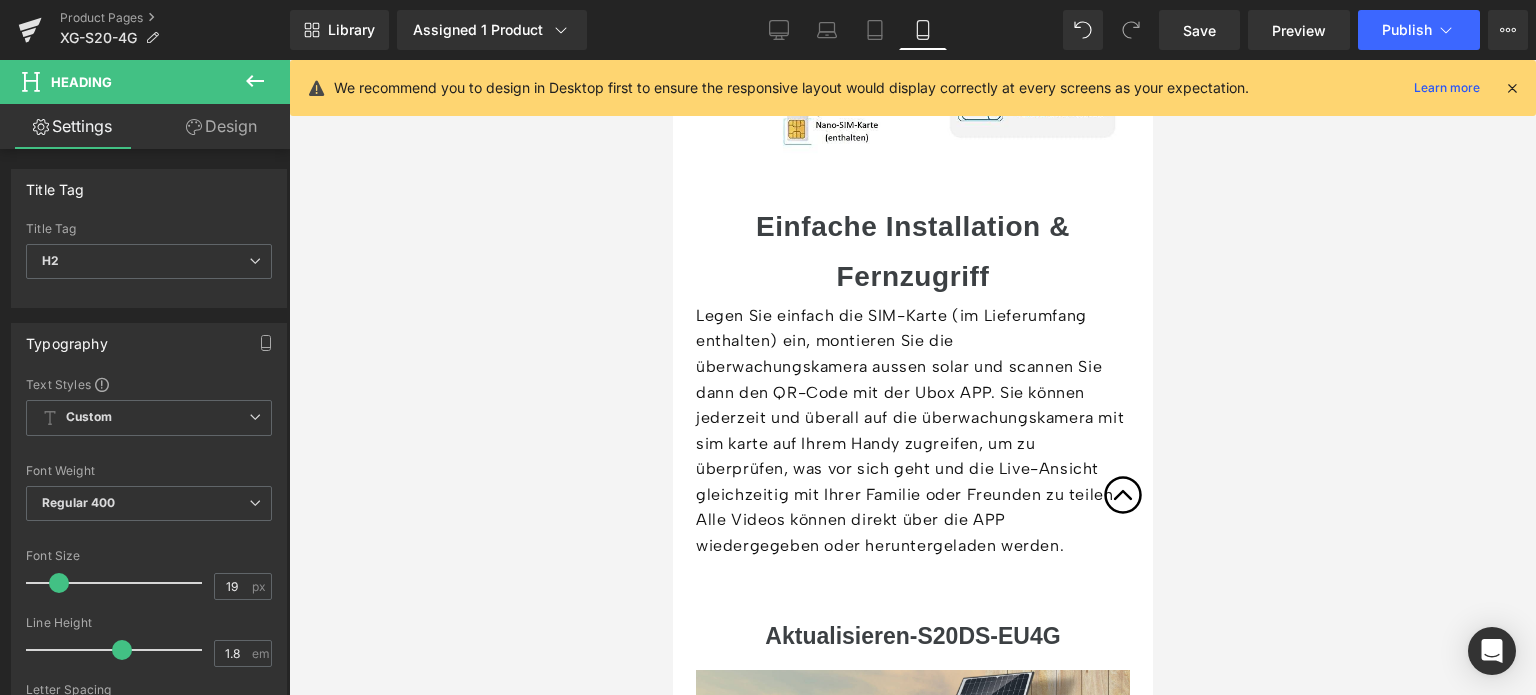 scroll, scrollTop: 7500, scrollLeft: 0, axis: vertical 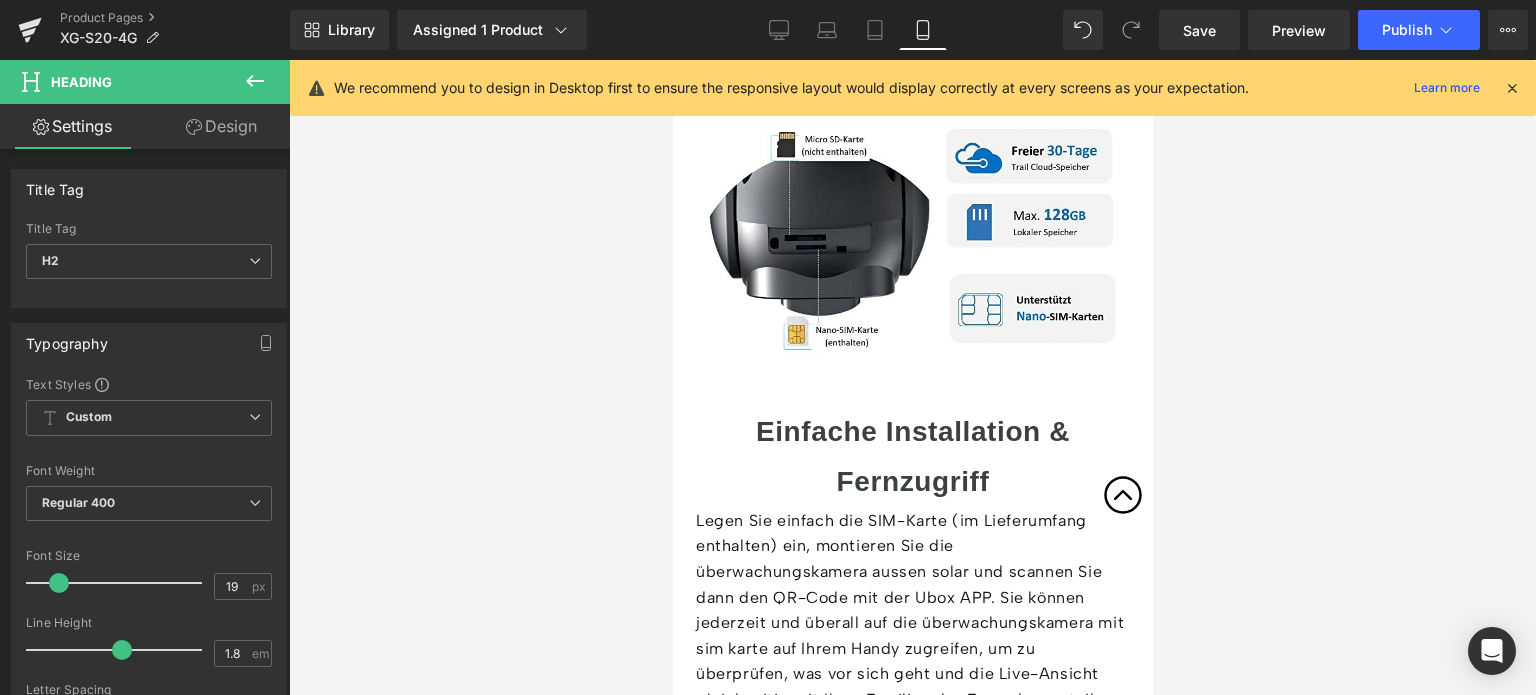 click on "Einfache Installation & Fernzugriff" at bounding box center (912, 456) 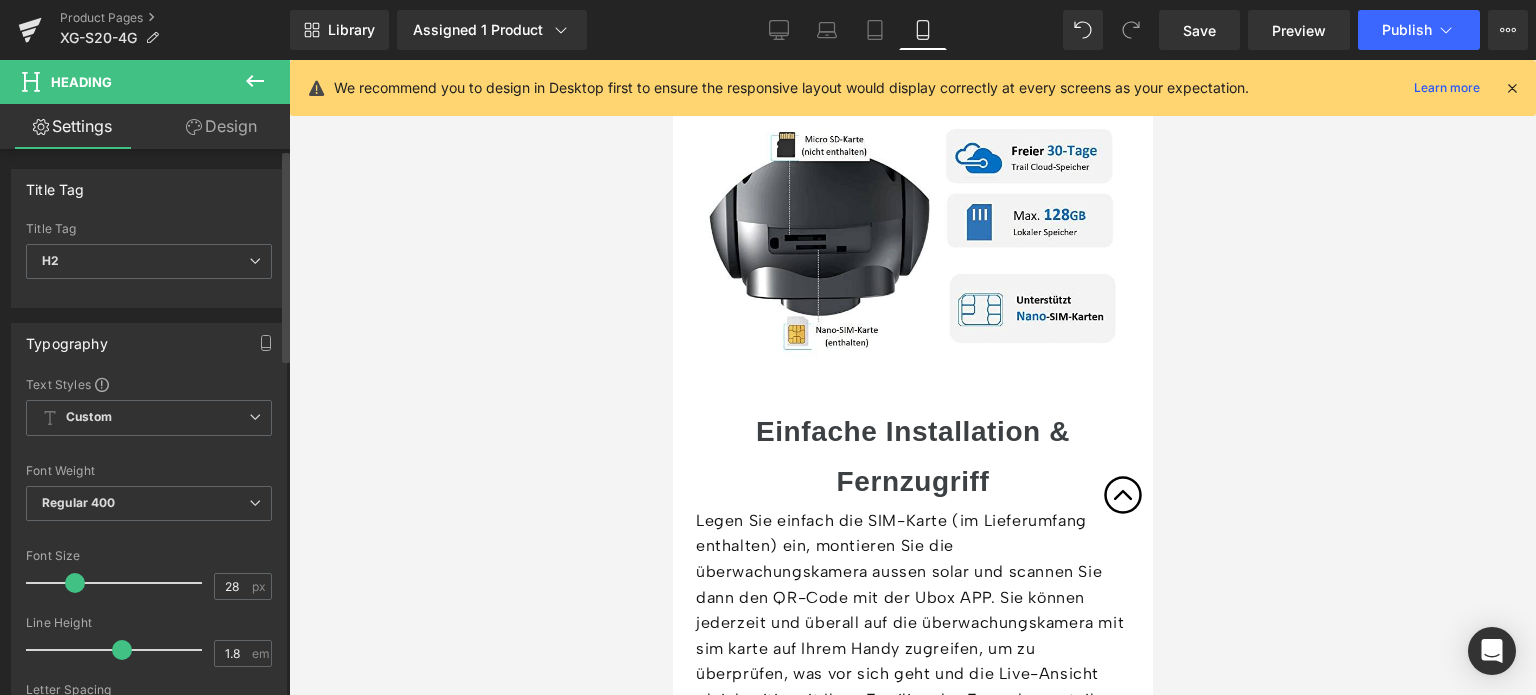 click at bounding box center (119, 583) 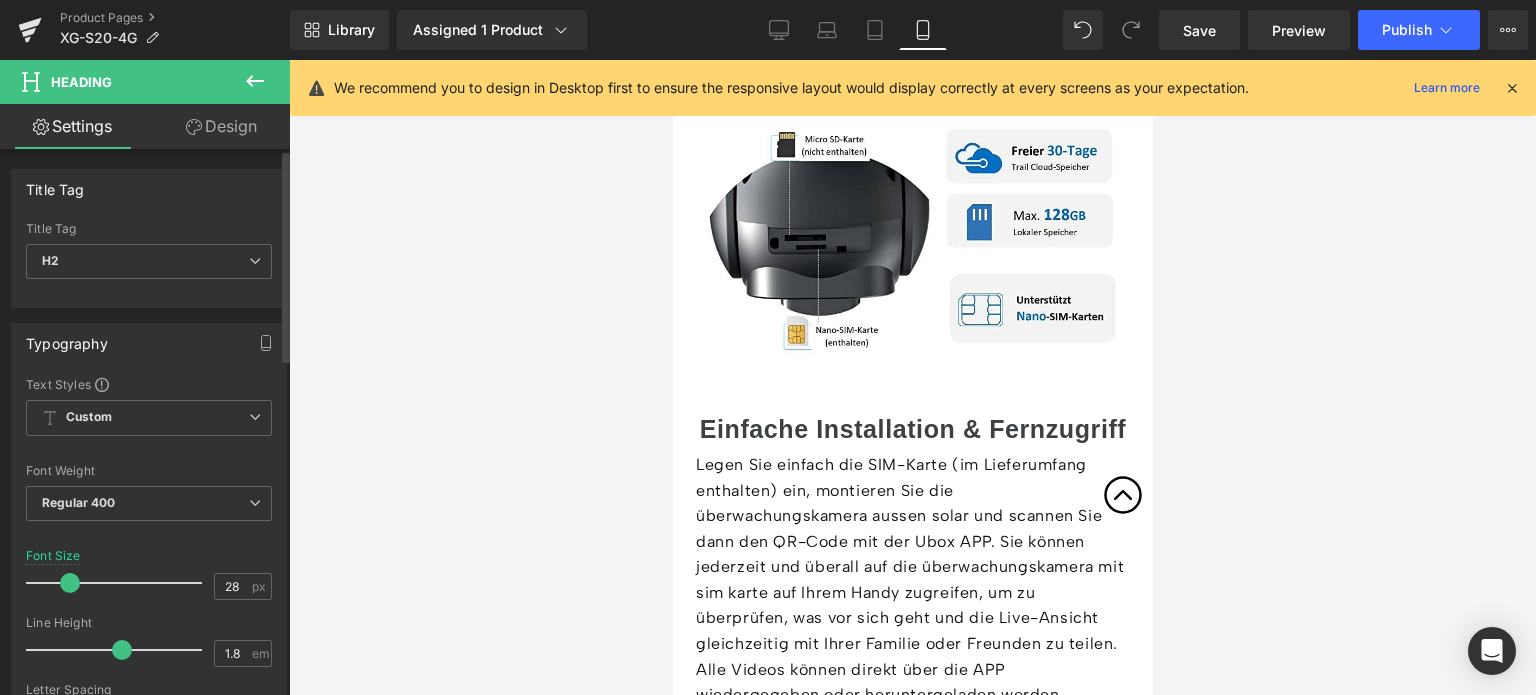 drag, startPoint x: 81, startPoint y: 578, endPoint x: 66, endPoint y: 574, distance: 15.524175 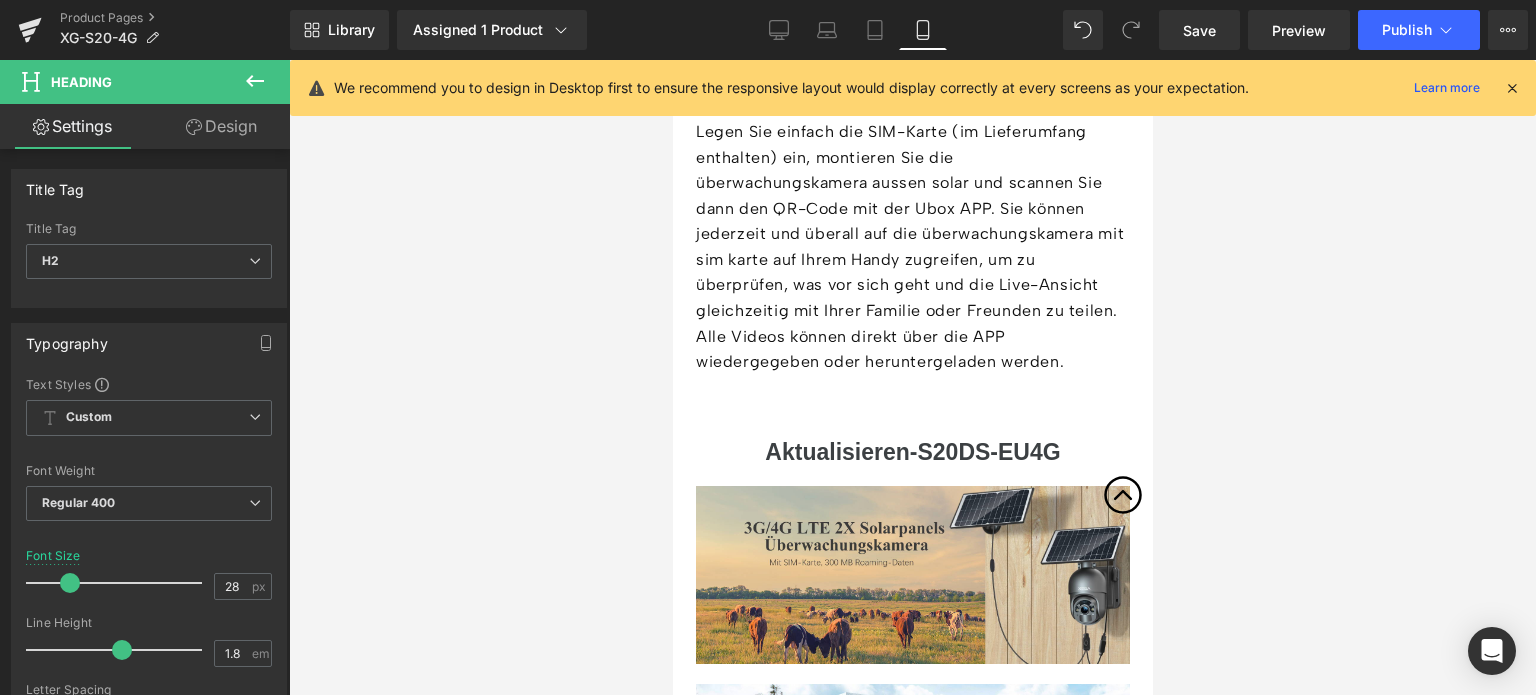 scroll, scrollTop: 7800, scrollLeft: 0, axis: vertical 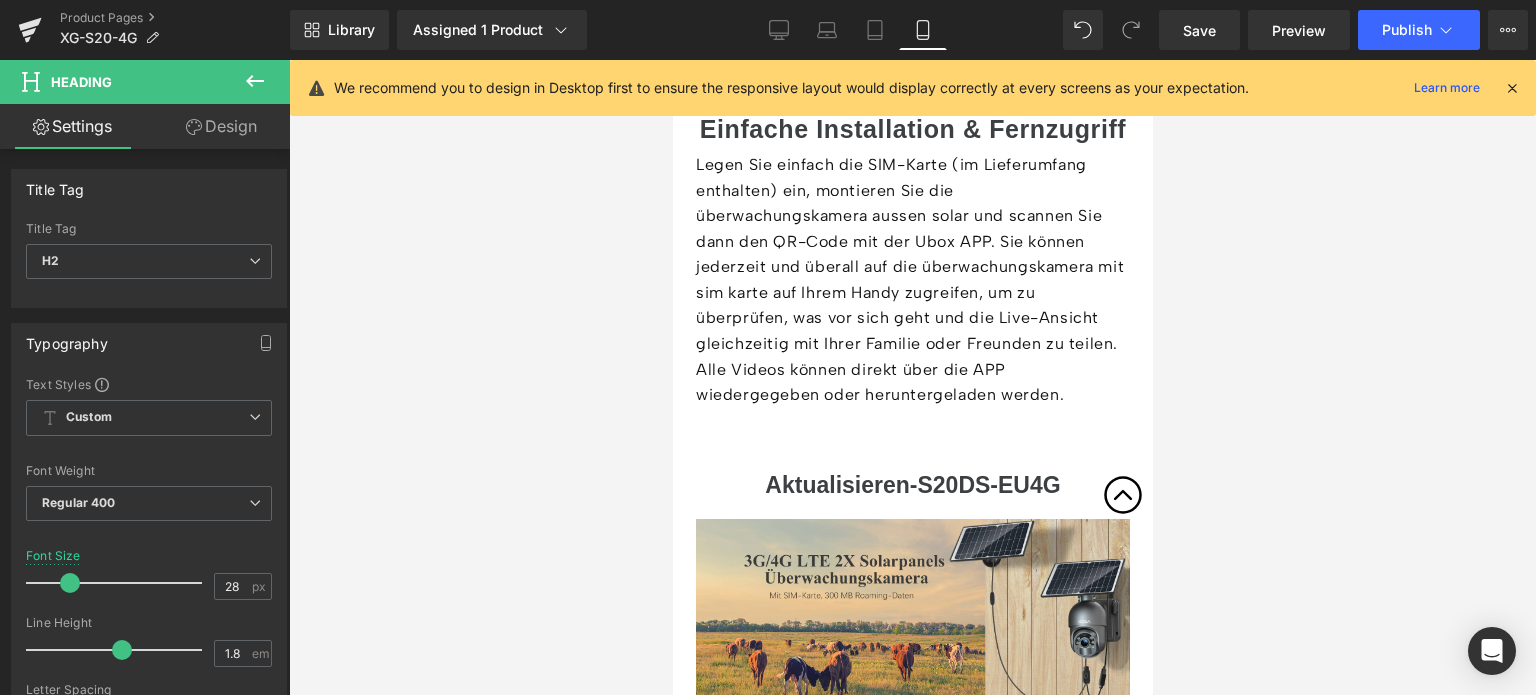 click on "Aktualisieren-S20DS-EU4G" at bounding box center (911, 485) 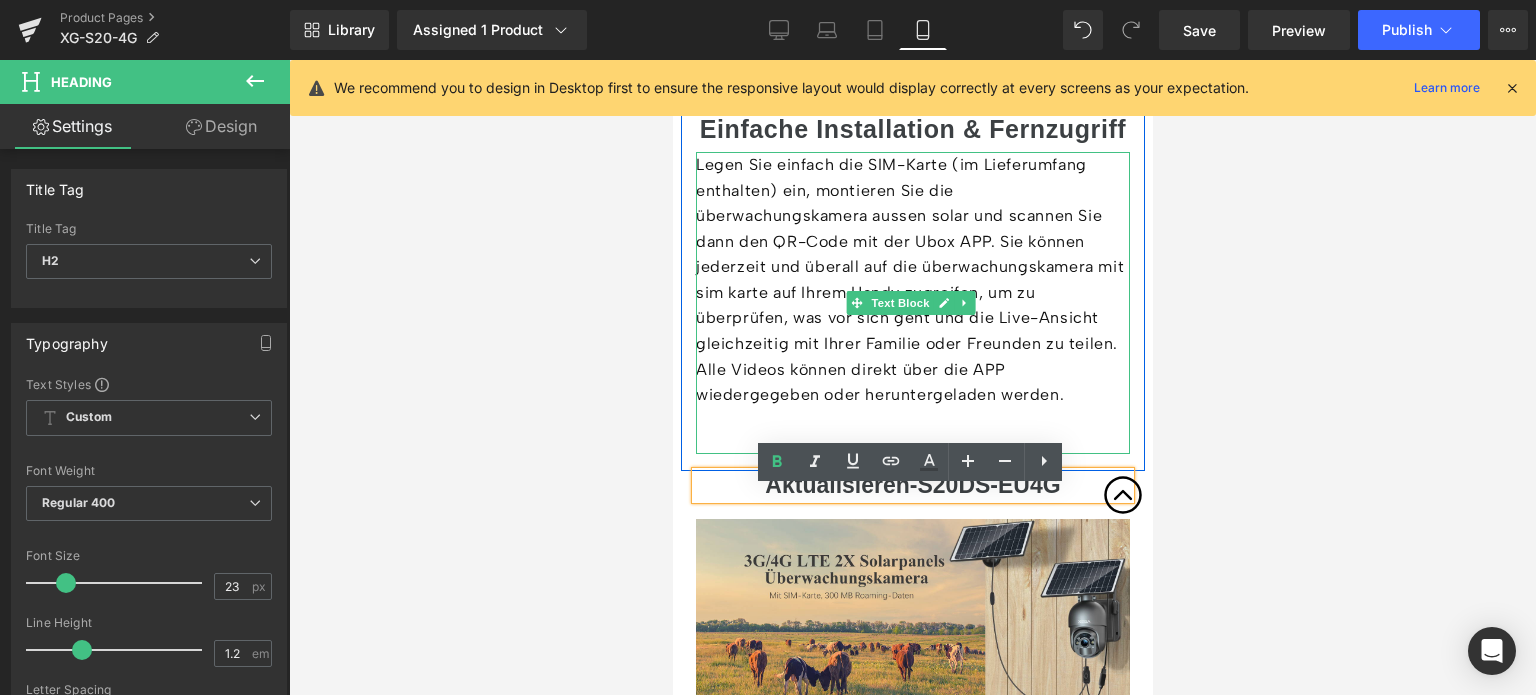 click on "Legen Sie einfach die SIM-Karte (im Lieferumfang enthalten) ein, montieren Sie die überwachungskamera aussen solar und scannen Sie dann den QR-Code mit der Ubox APP. Sie können jederzeit und überall auf die überwachungskamera mit sim karte auf Ihrem Handy zugreifen, um zu überprüfen, was vor sich geht und die Live-Ansicht gleichzeitig mit Ihrer Familie oder Freunden zu teilen. Alle Videos können direkt über die APP wiedergegeben oder heruntergeladen werden." at bounding box center (912, 303) 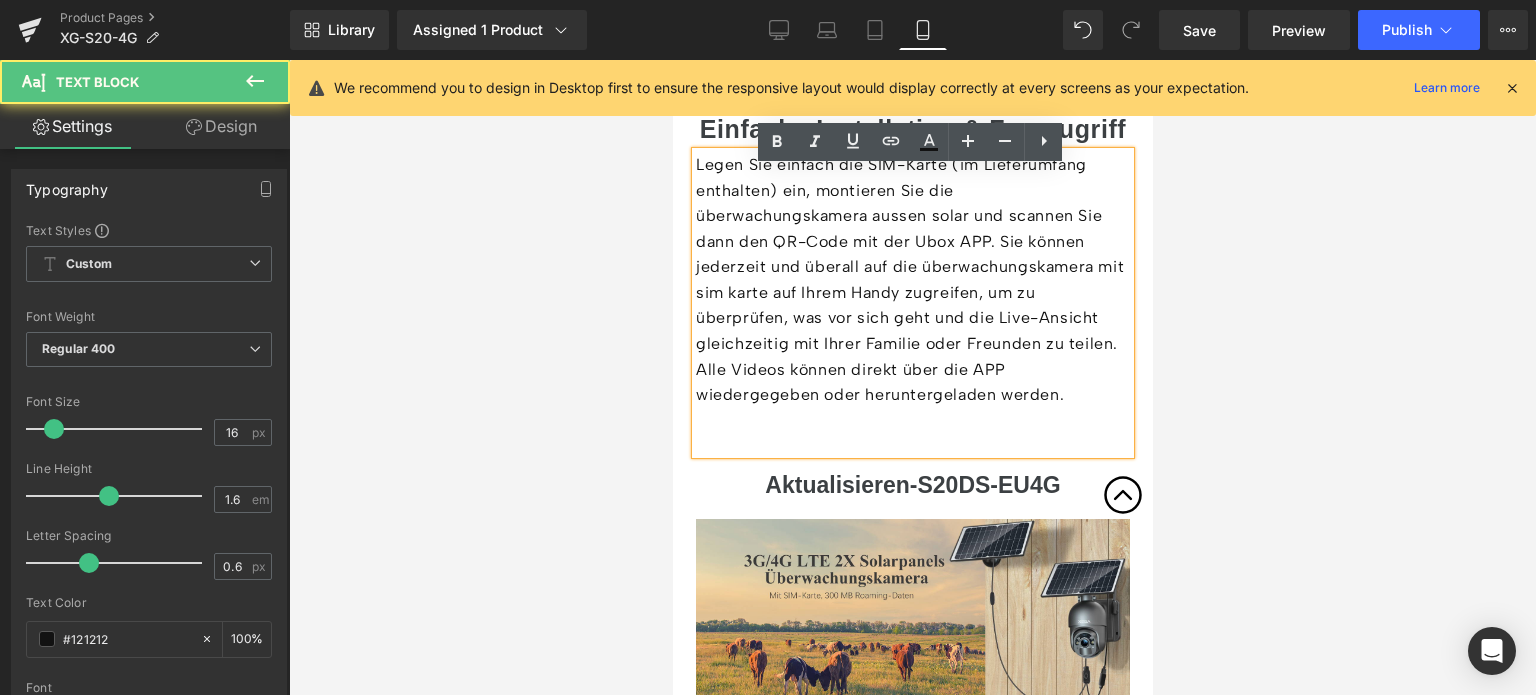 click on "Legen Sie einfach die SIM-Karte (im Lieferumfang enthalten) ein, montieren Sie die überwachungskamera aussen solar und scannen Sie dann den QR-Code mit der Ubox APP. Sie können jederzeit und überall auf die überwachungskamera mit sim karte auf Ihrem Handy zugreifen, um zu überprüfen, was vor sich geht und die Live-Ansicht gleichzeitig mit Ihrer Familie oder Freunden zu teilen. Alle Videos können direkt über die APP wiedergegeben oder heruntergeladen werden." at bounding box center [912, 303] 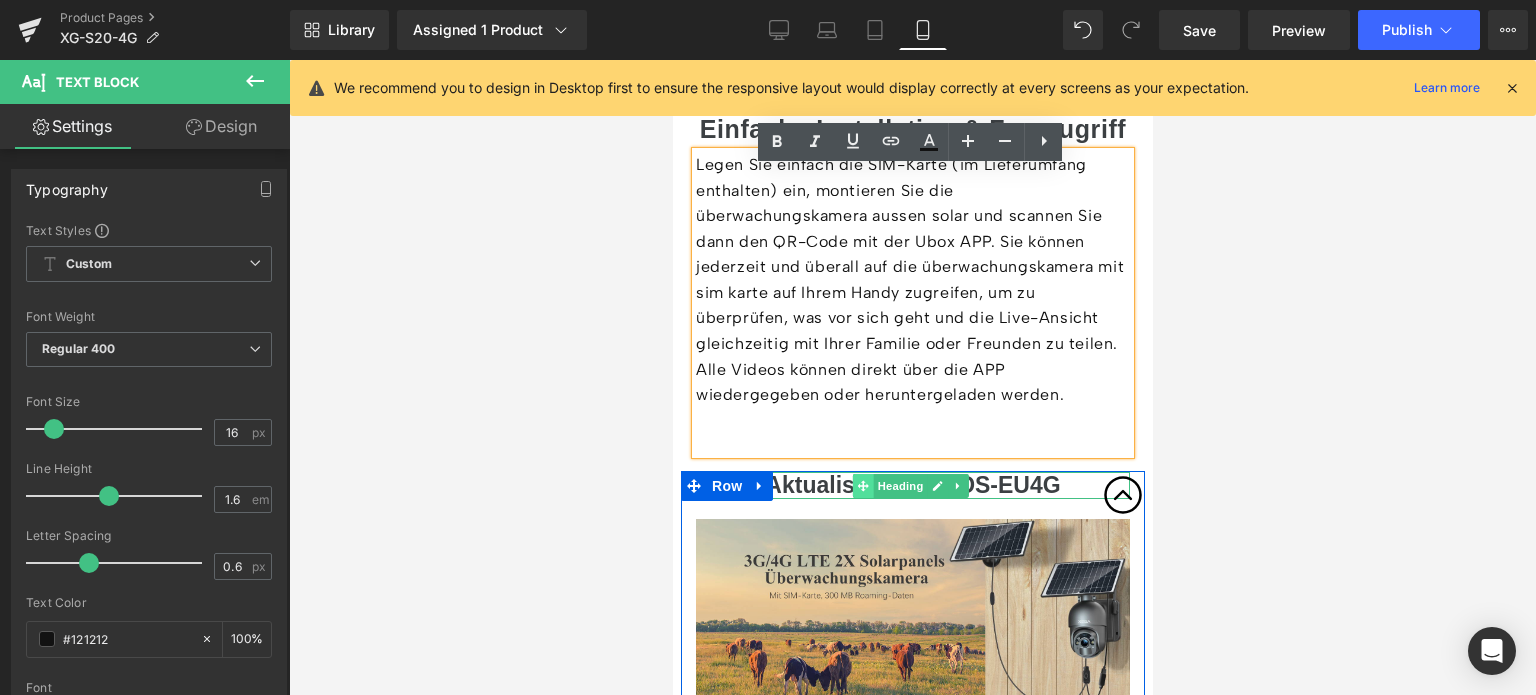 click at bounding box center (861, 486) 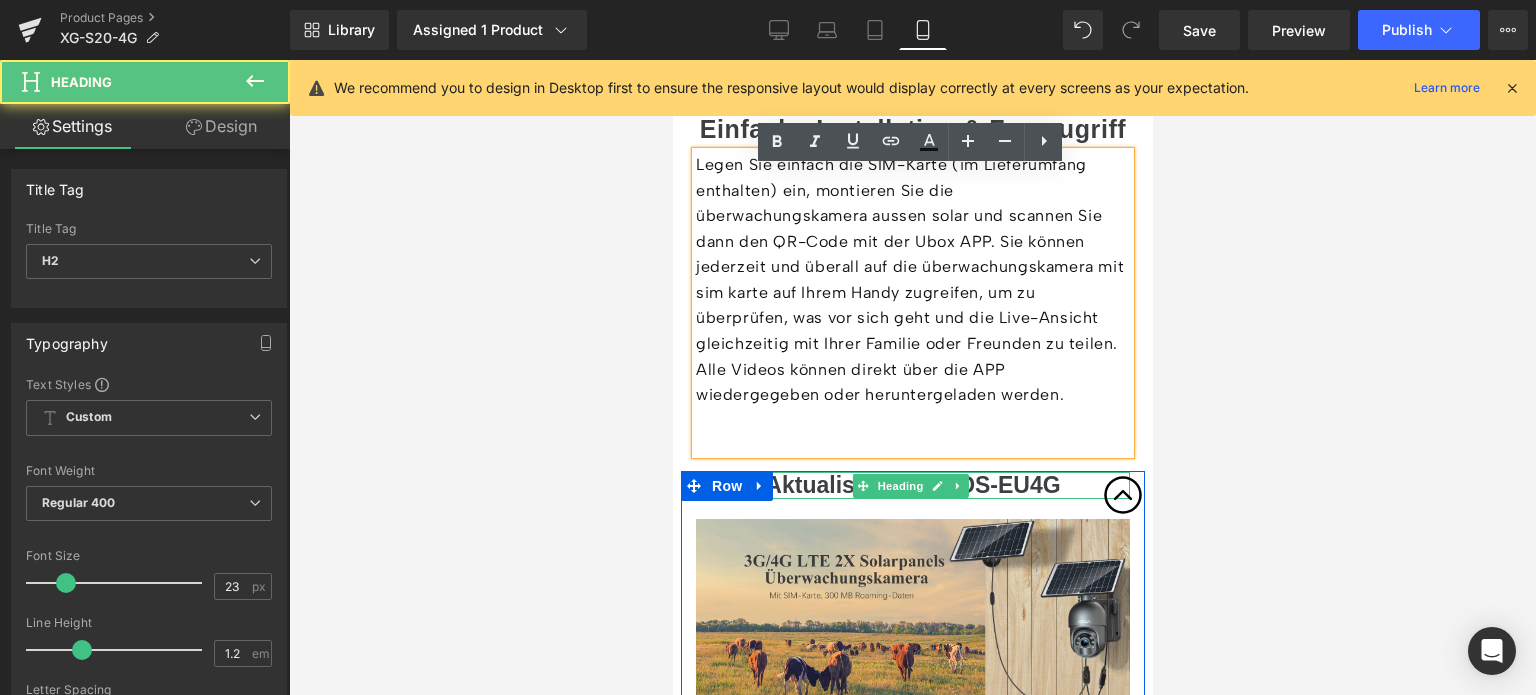 click on "Aktualisieren-S20DS-EU4G" at bounding box center (911, 485) 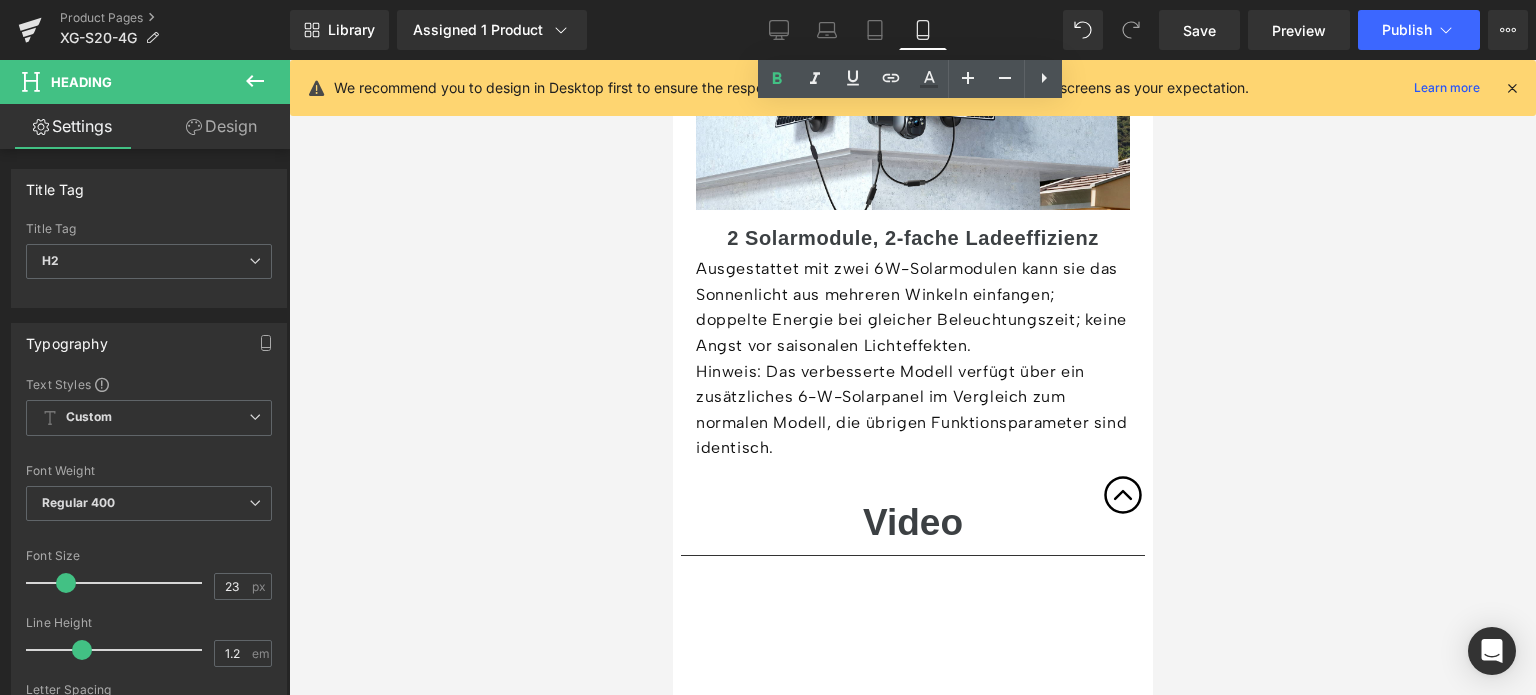 scroll, scrollTop: 8600, scrollLeft: 0, axis: vertical 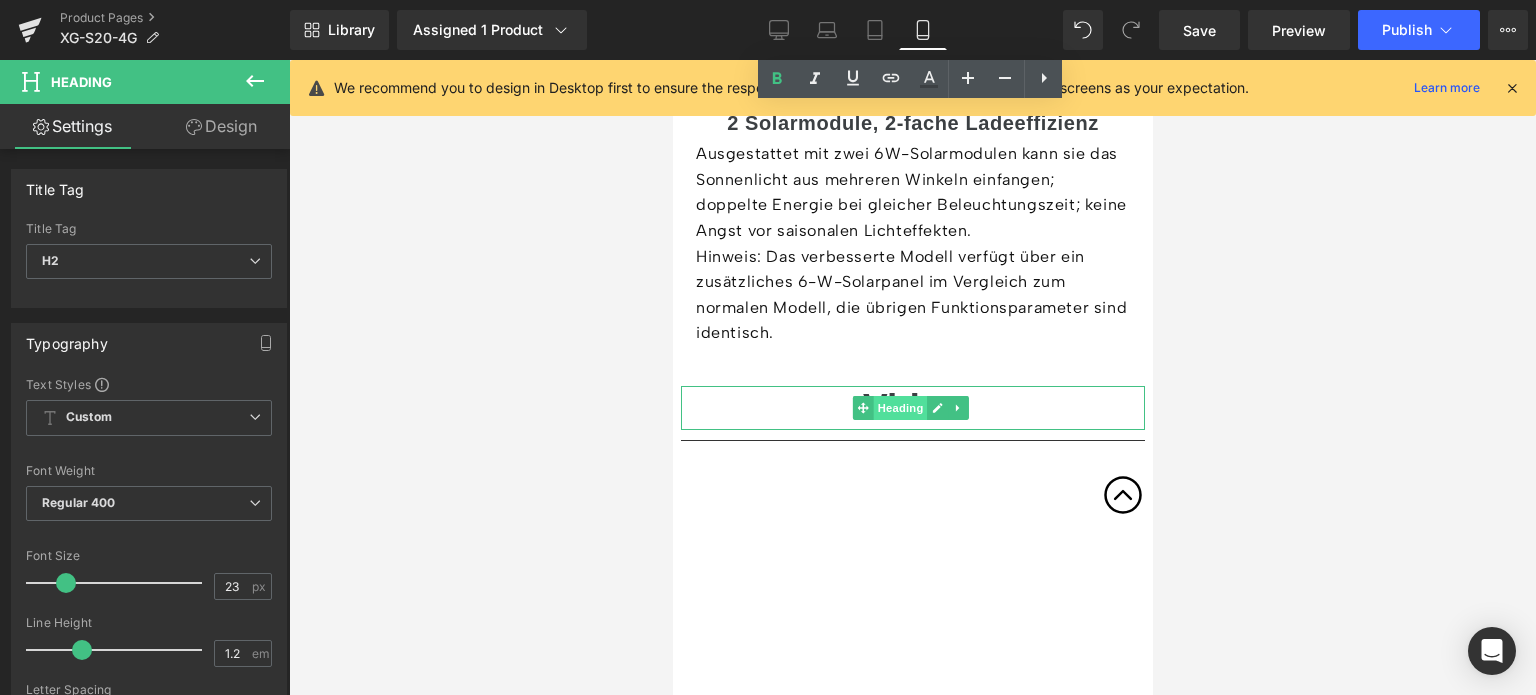 click on "Heading" at bounding box center (899, 408) 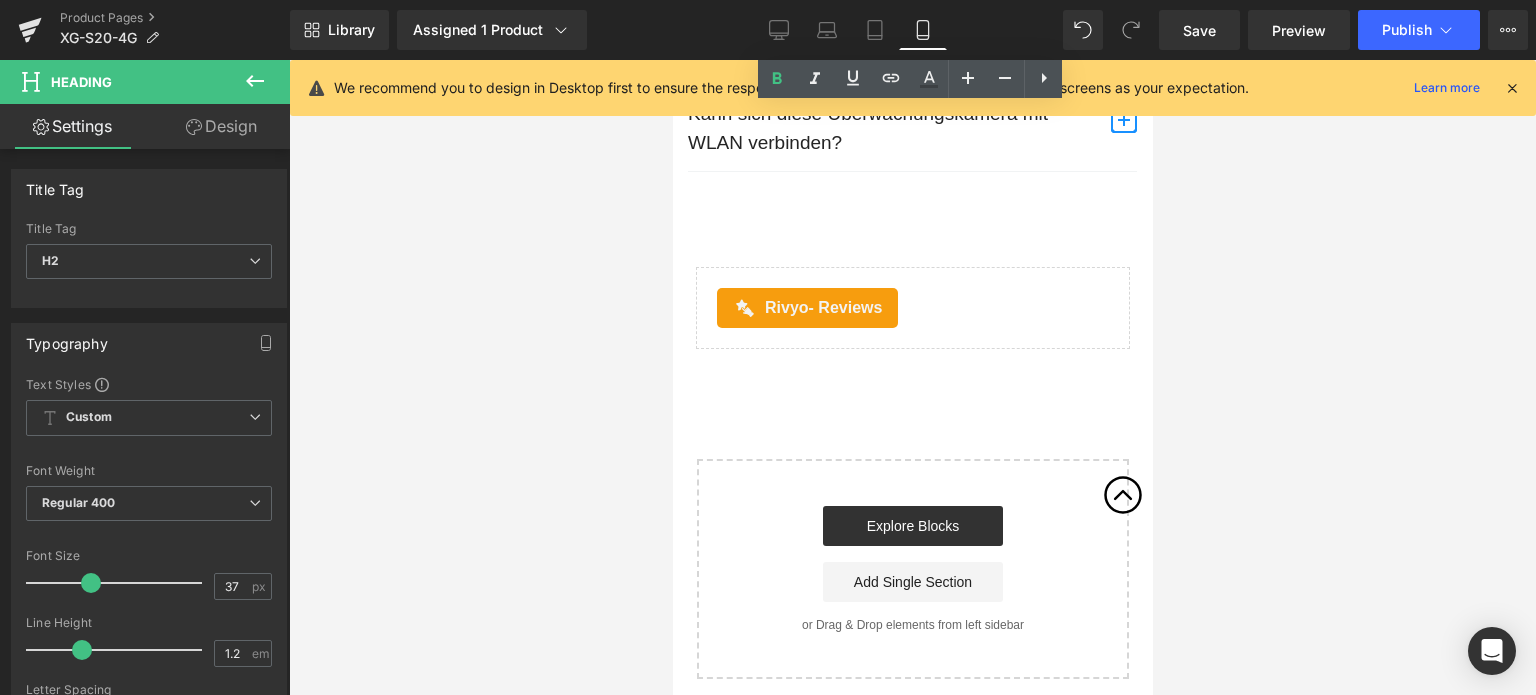scroll, scrollTop: 11500, scrollLeft: 0, axis: vertical 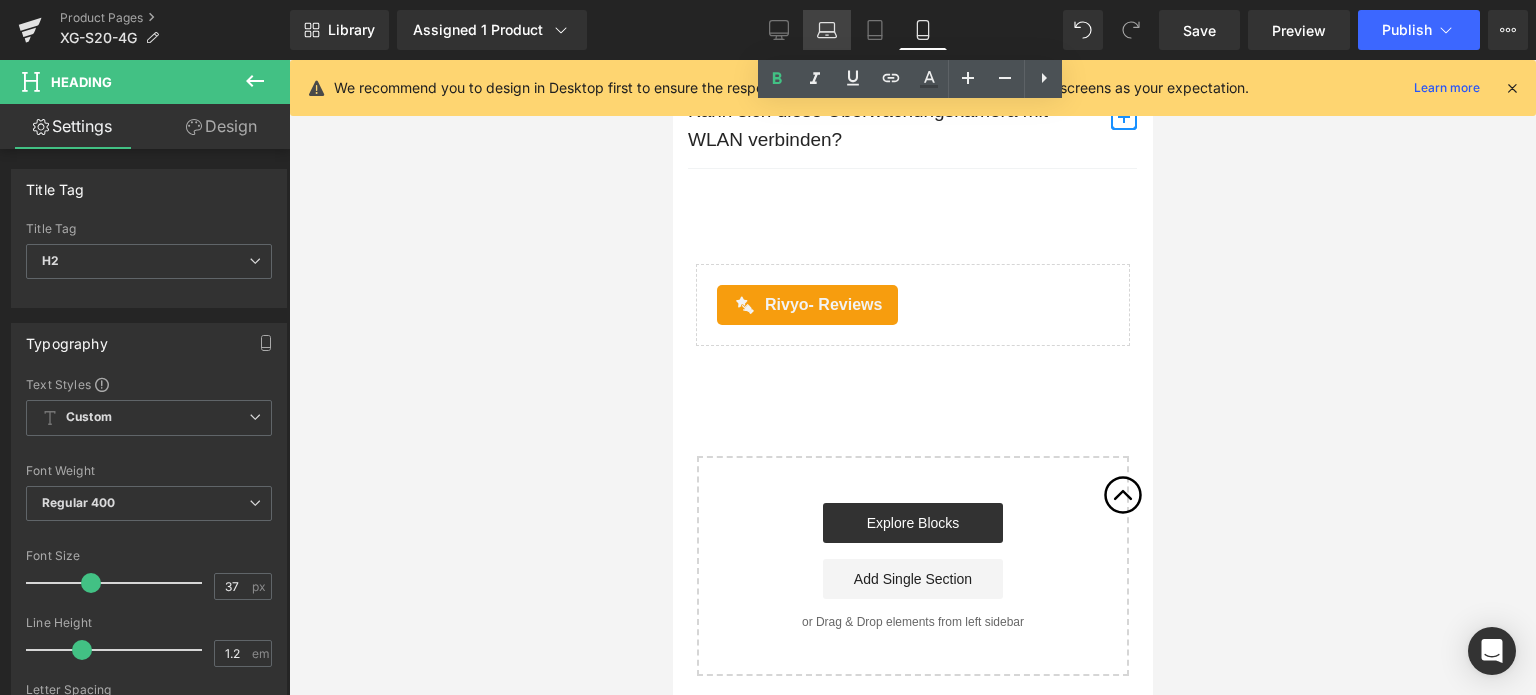 click on "Laptop" at bounding box center (827, 30) 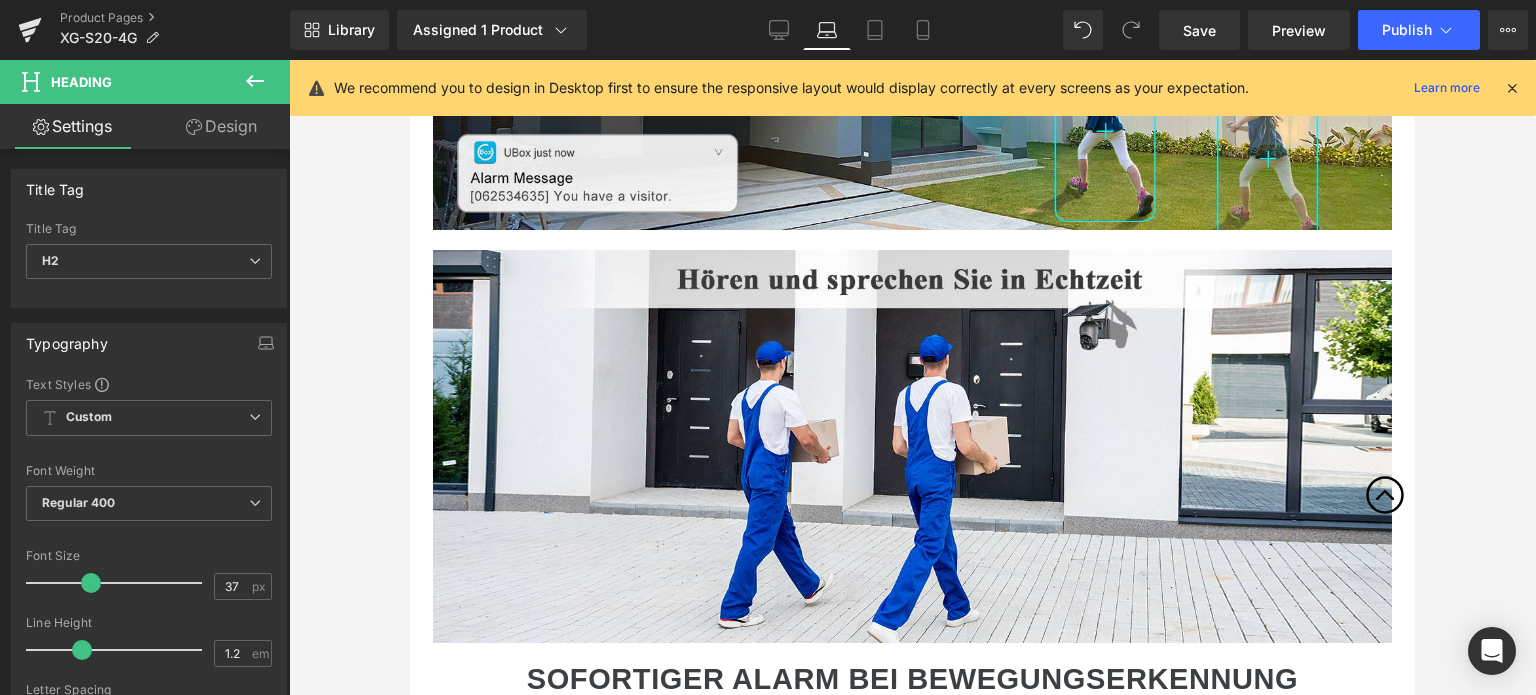 scroll, scrollTop: 3900, scrollLeft: 0, axis: vertical 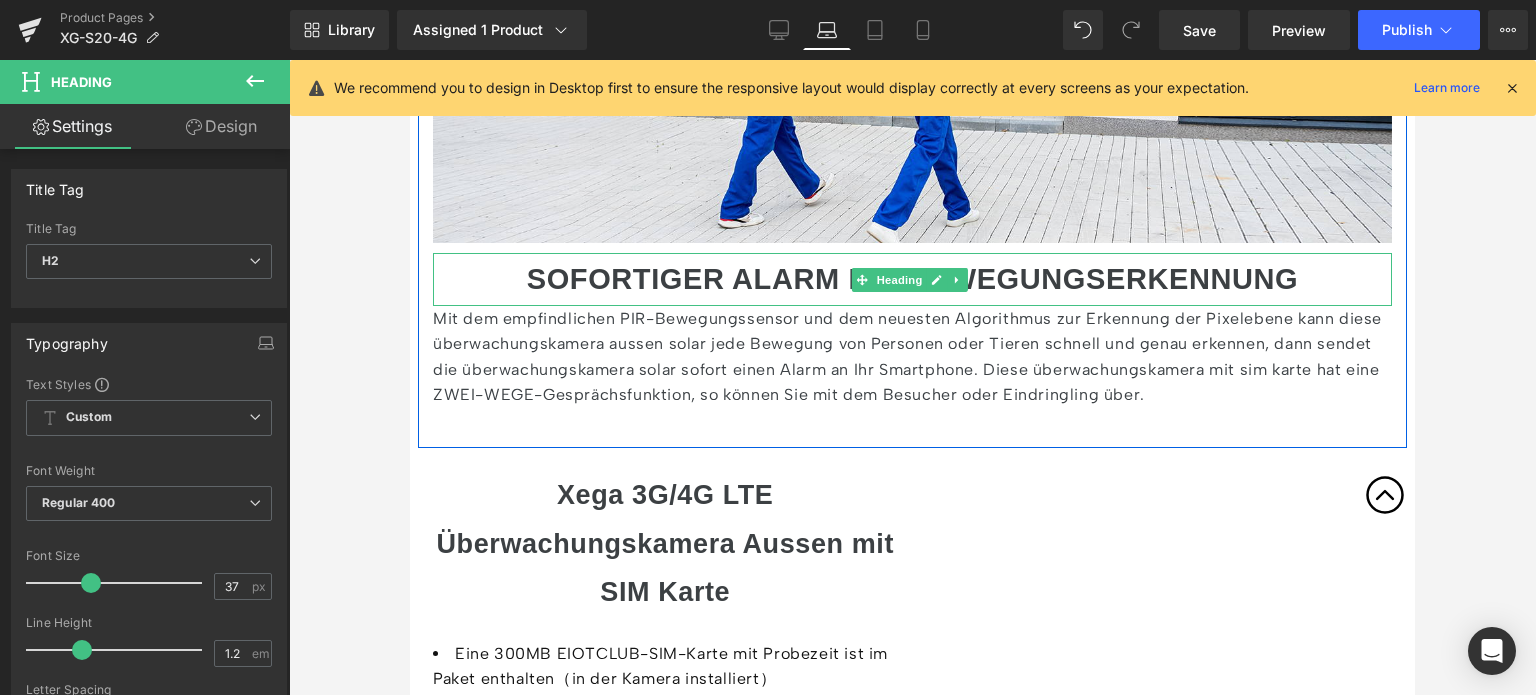 click on "SOFORTIGER ALARM BEI BEWEGUNGSERKENNUNG" at bounding box center [913, 279] 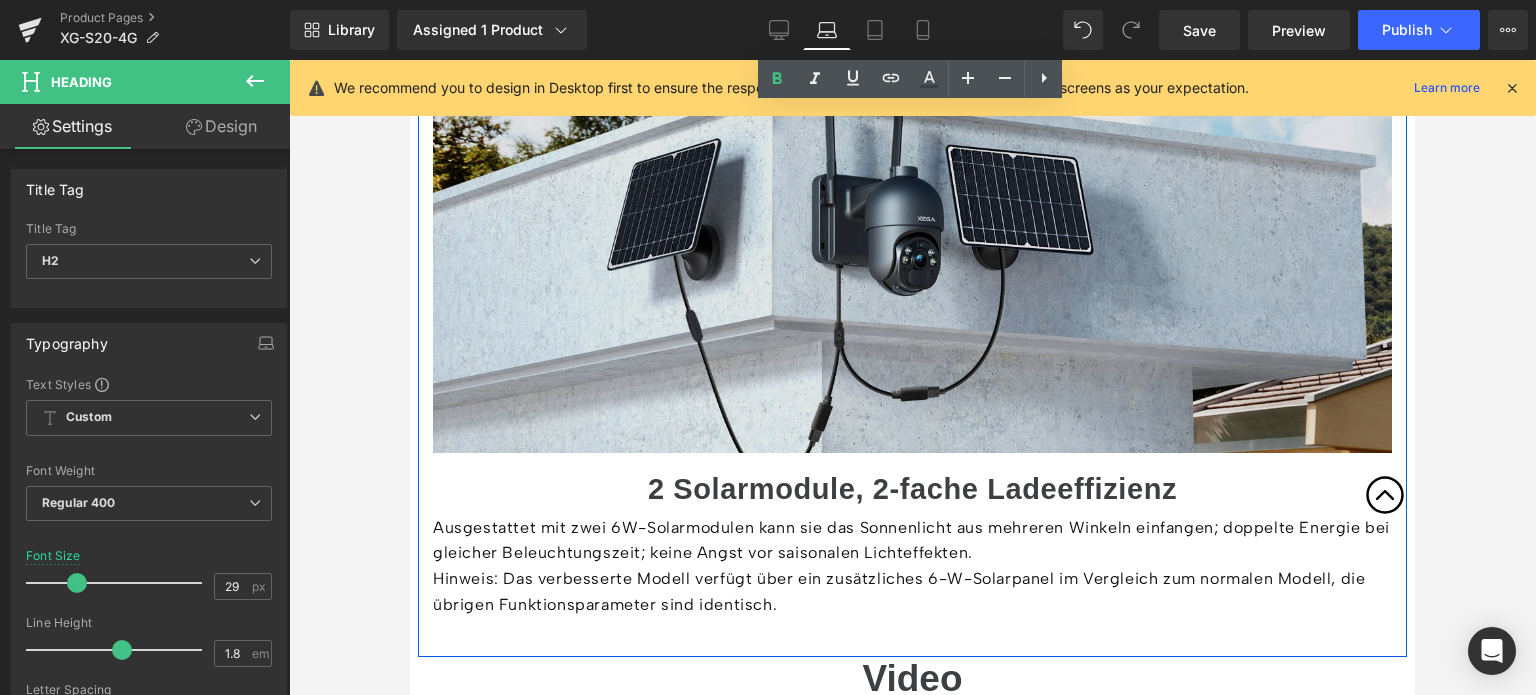 scroll, scrollTop: 6500, scrollLeft: 0, axis: vertical 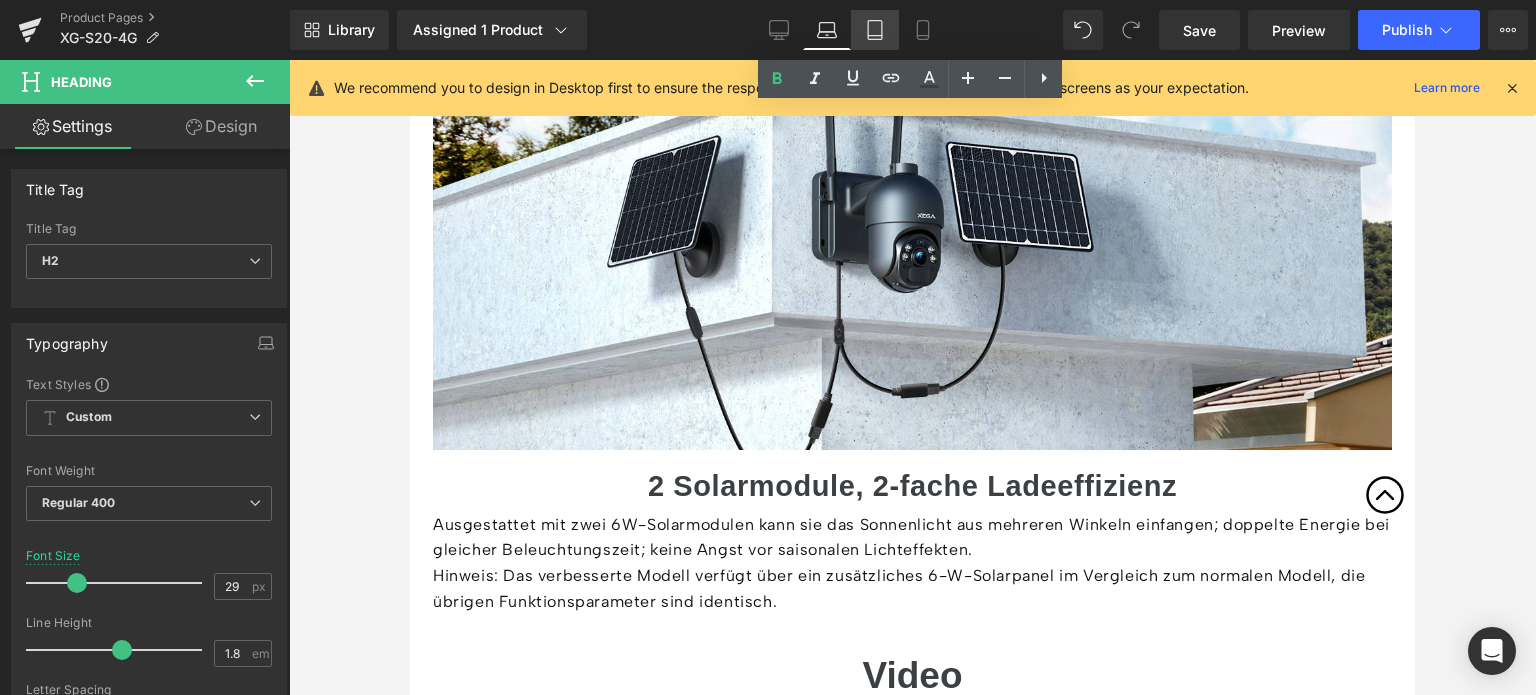 click on "Tablet" at bounding box center (875, 30) 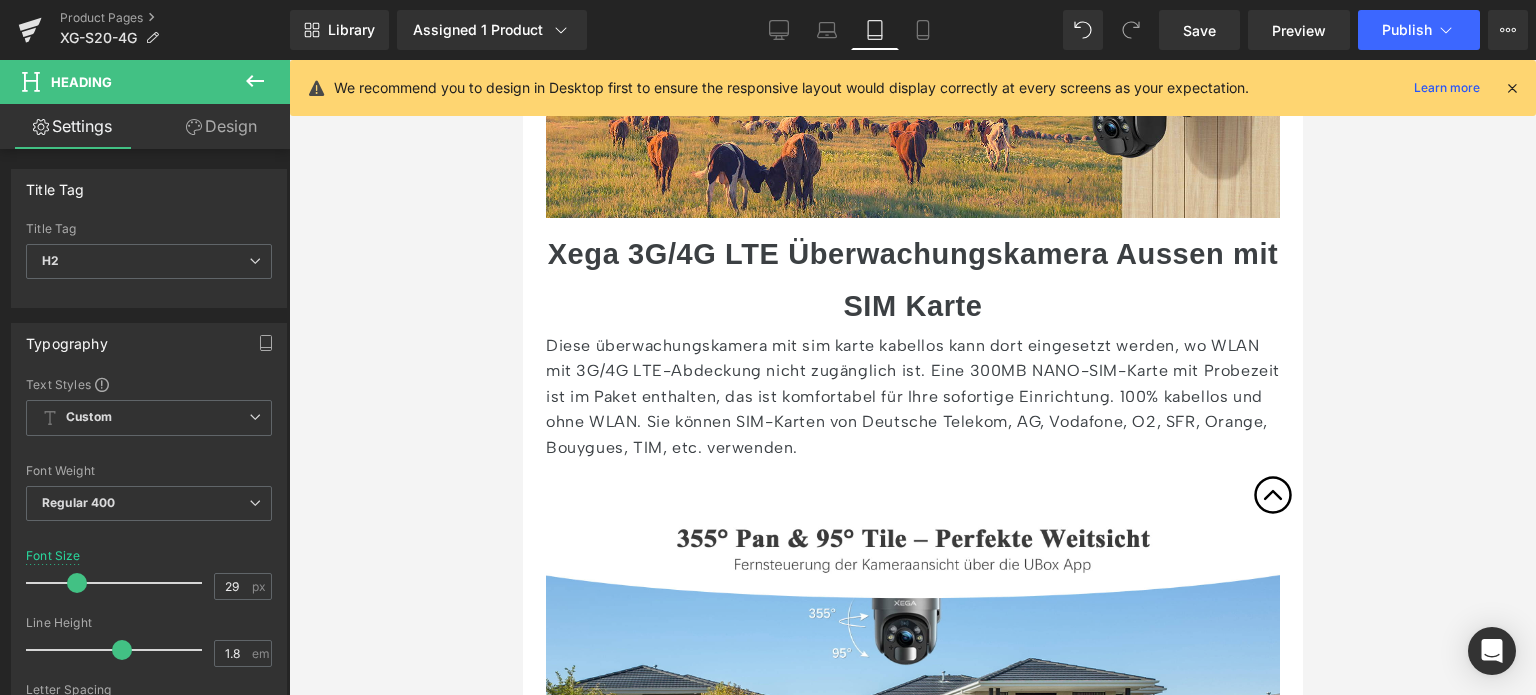 scroll, scrollTop: 1710, scrollLeft: 0, axis: vertical 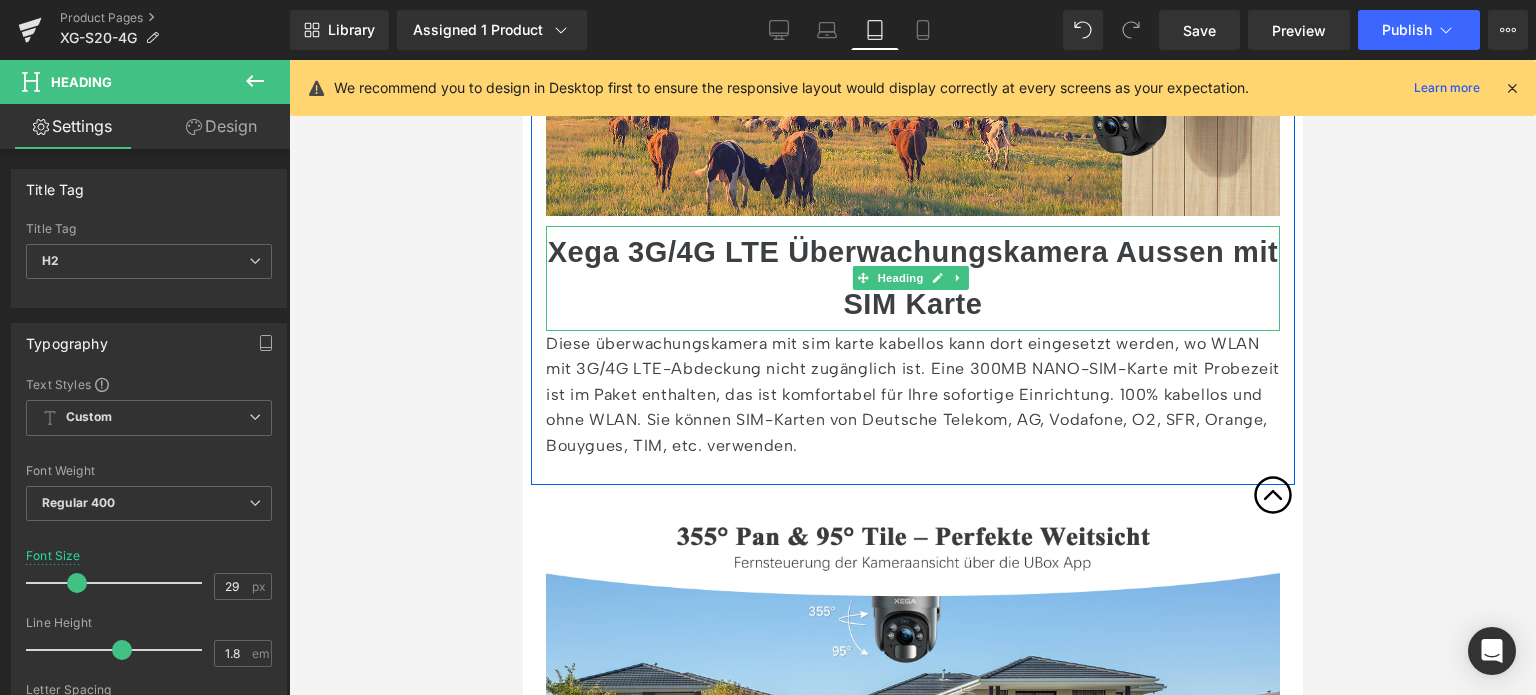 click on "Xega 3G/4G LTE Überwachungskamera Aussen mit SIM Karte" at bounding box center [912, 278] 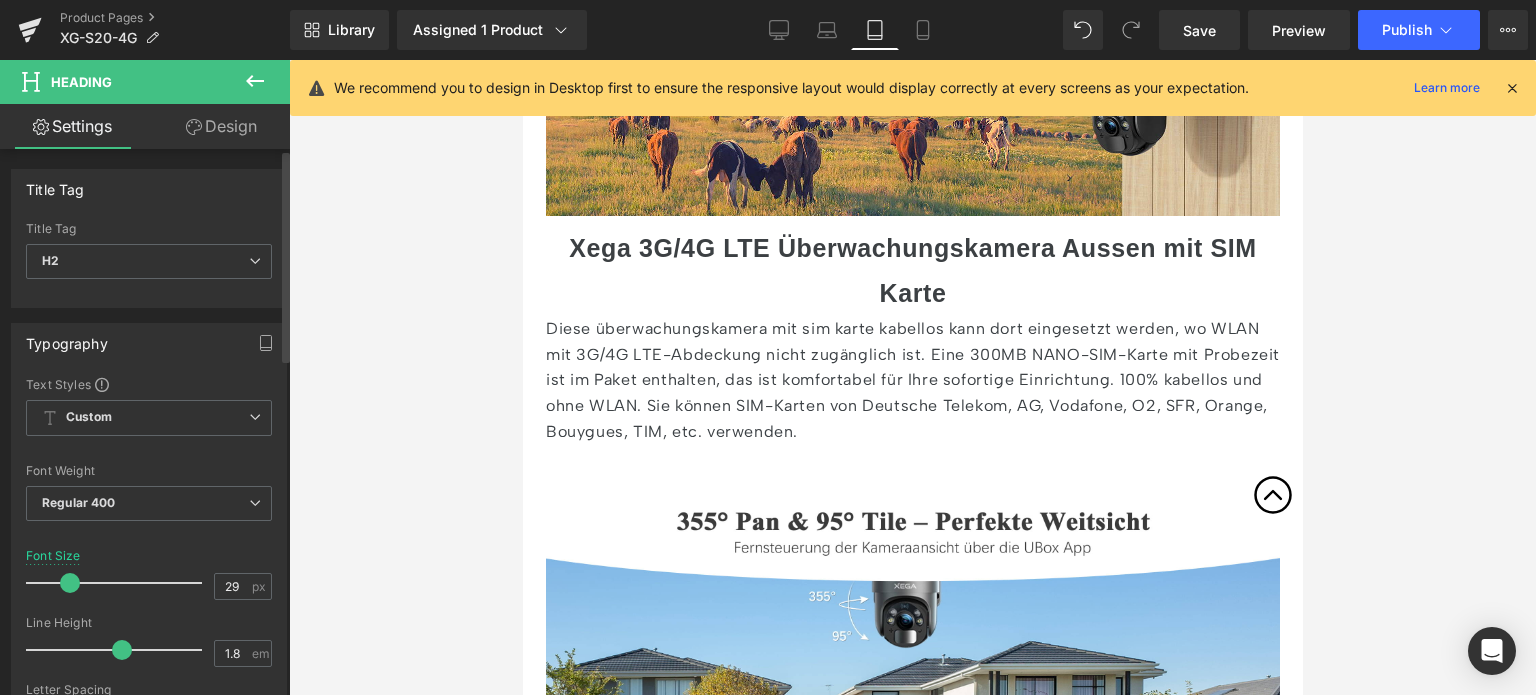 click at bounding box center [70, 583] 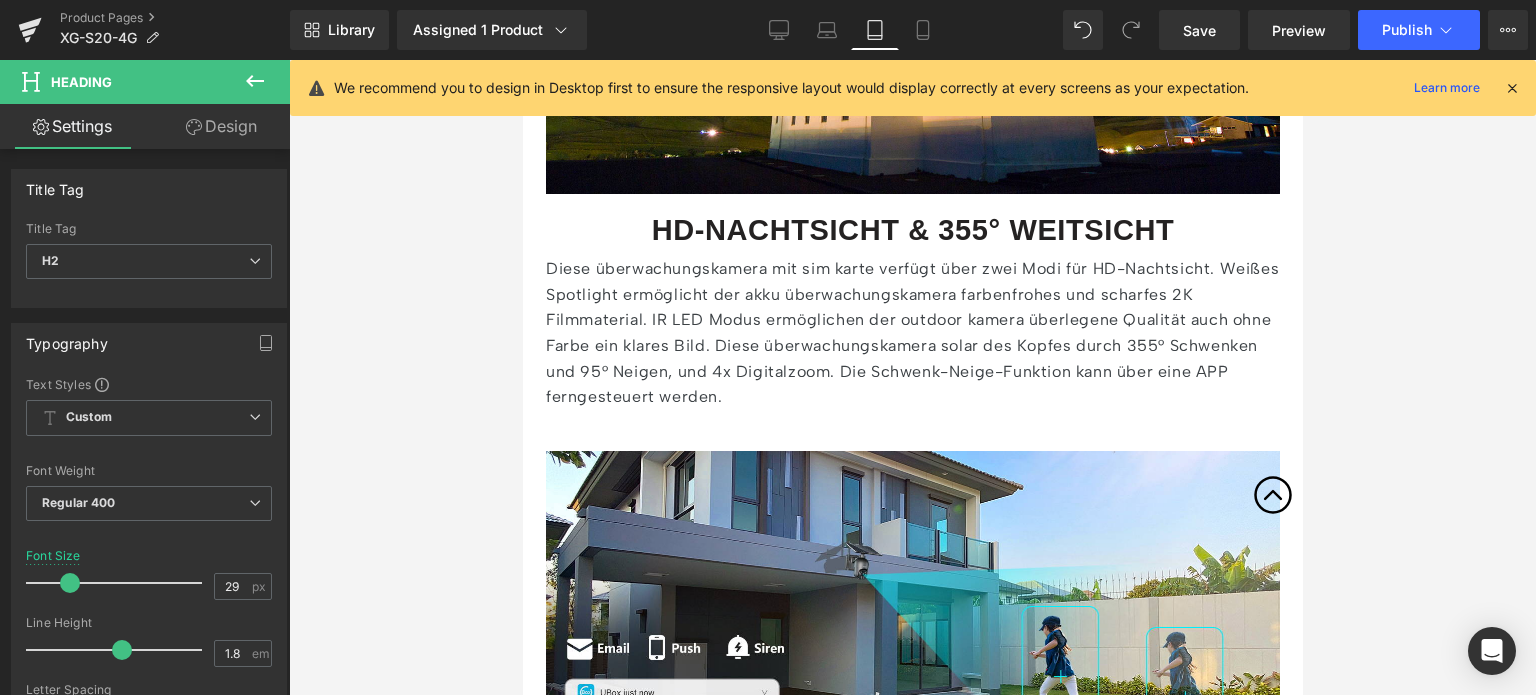 scroll, scrollTop: 2710, scrollLeft: 0, axis: vertical 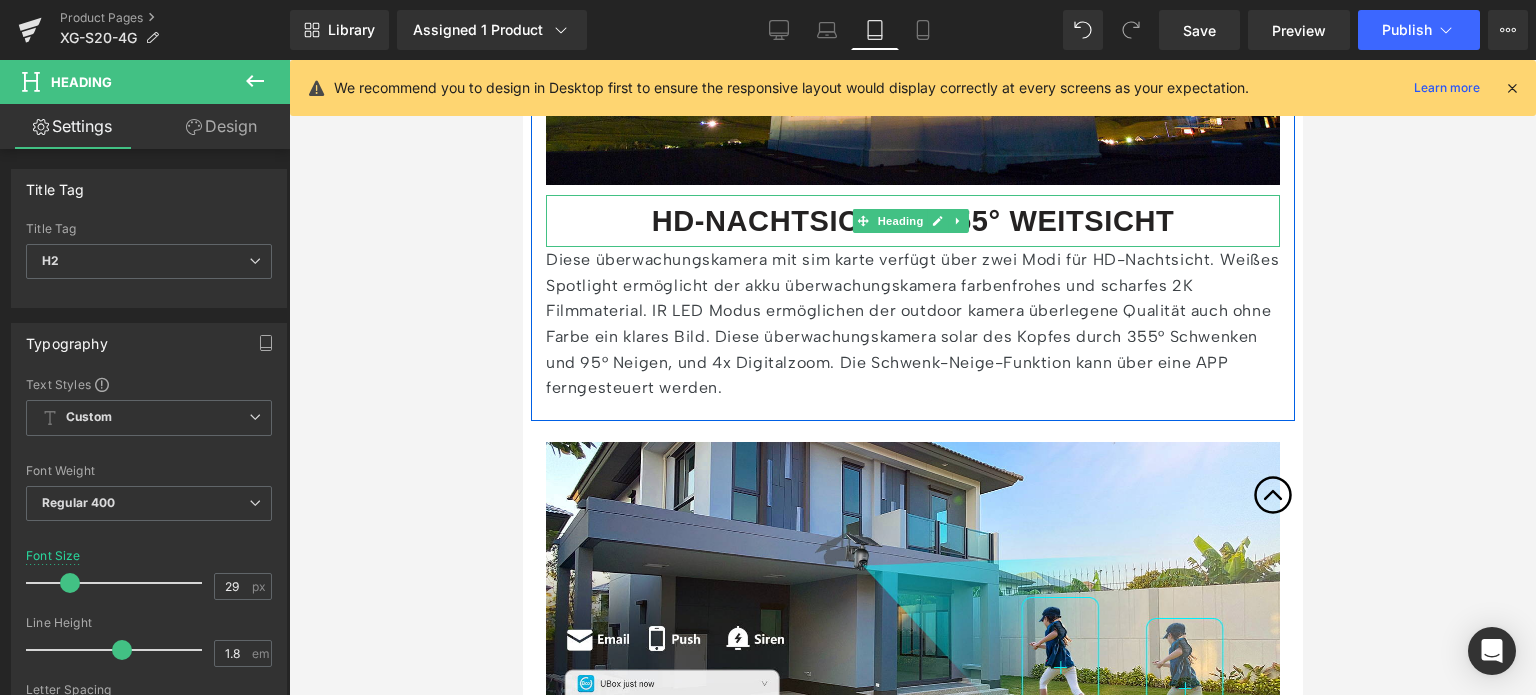 click on "HD-NACHTSICHT & 355° WEITSICHT" at bounding box center [912, 221] 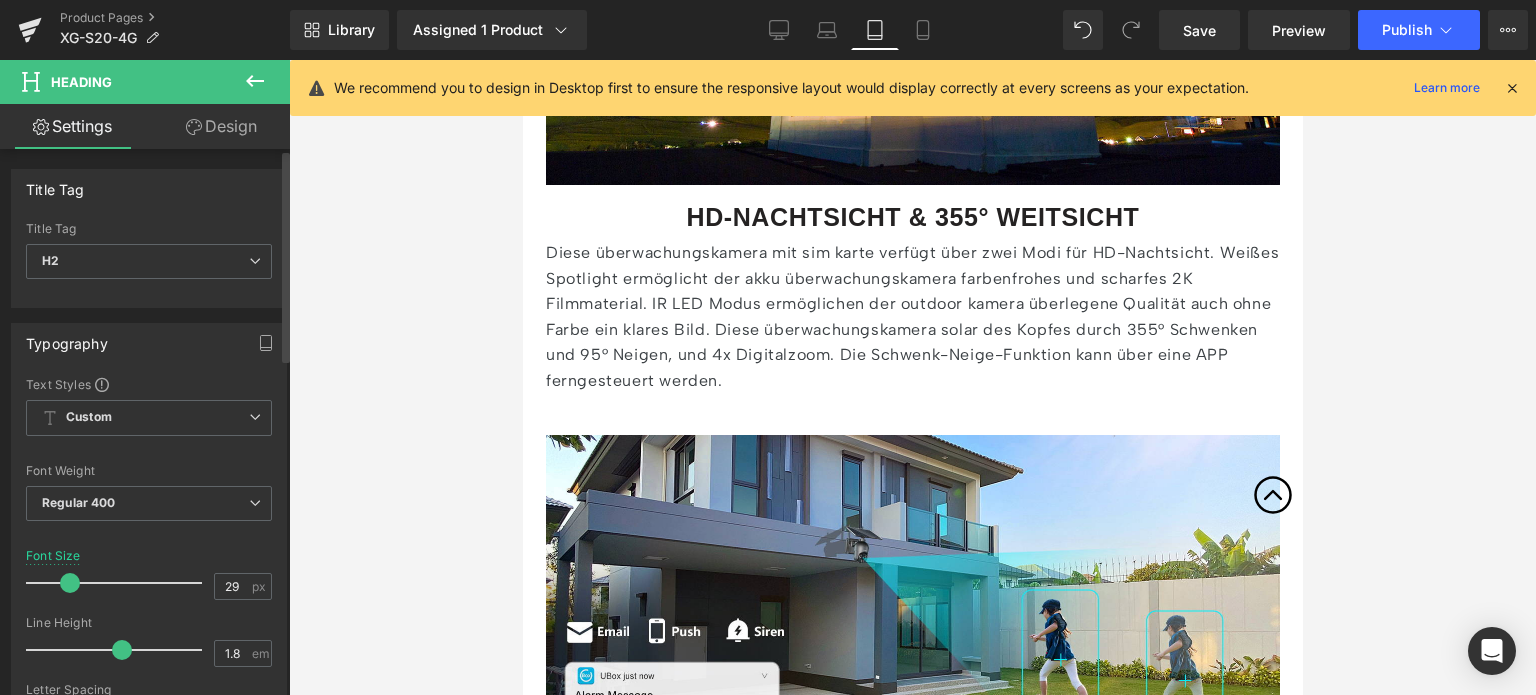 click at bounding box center [70, 583] 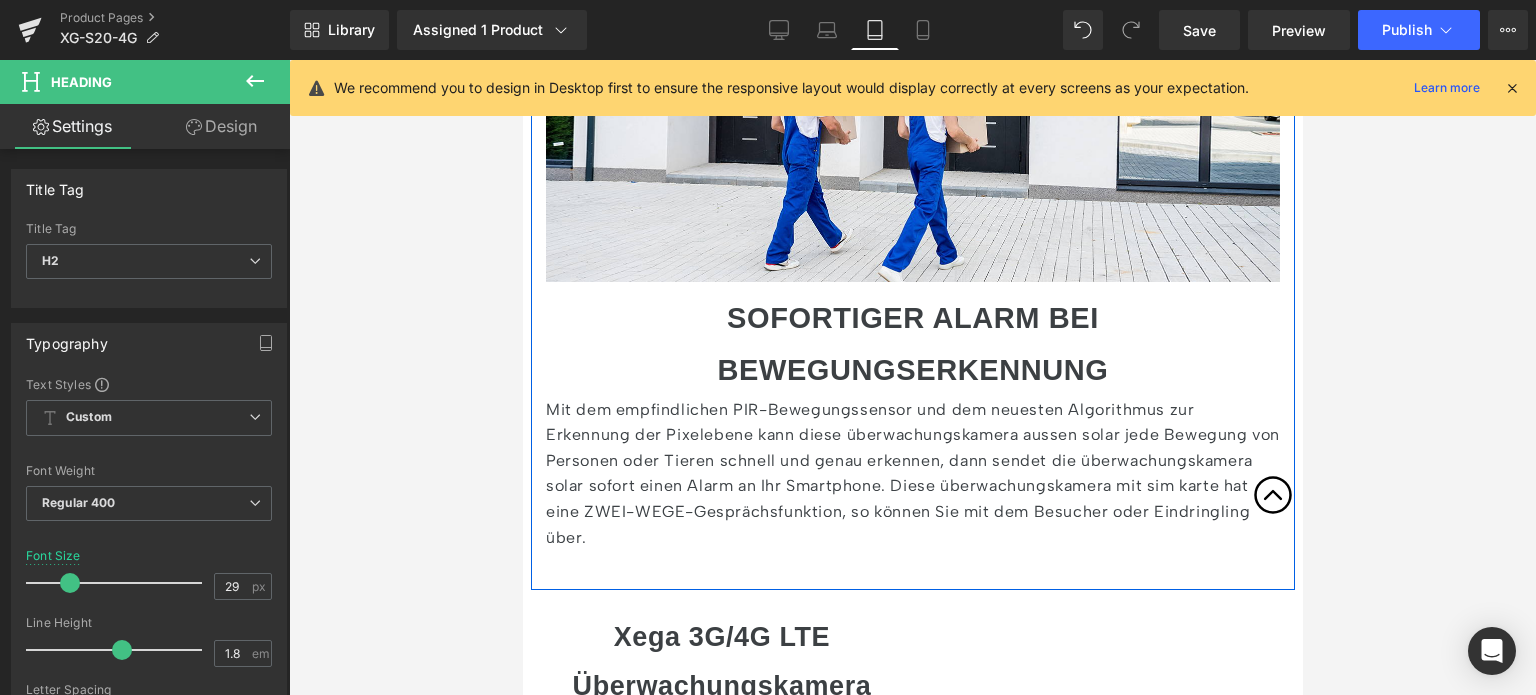 scroll, scrollTop: 3510, scrollLeft: 0, axis: vertical 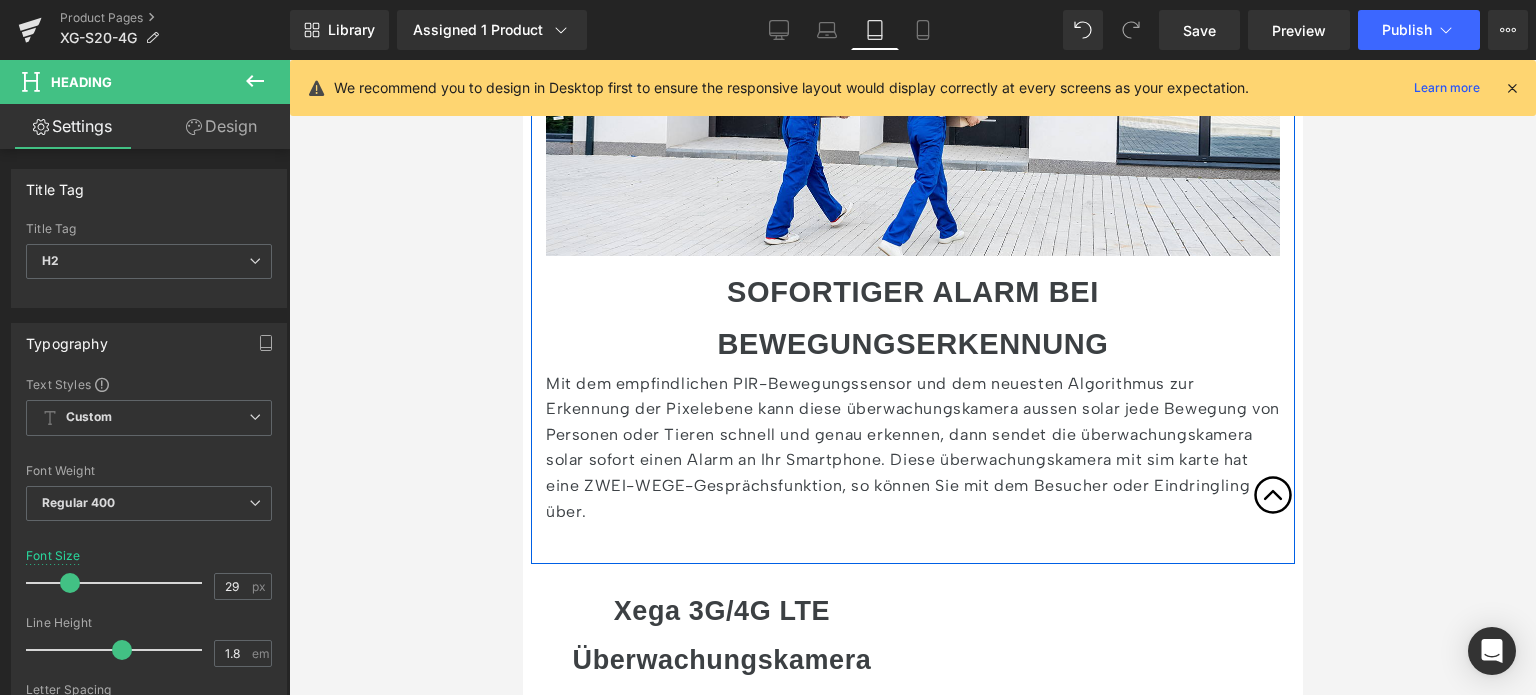 click on "SOFORTIGER ALARM BEI BEWEGUNGSERKENNUNG" at bounding box center (911, 318) 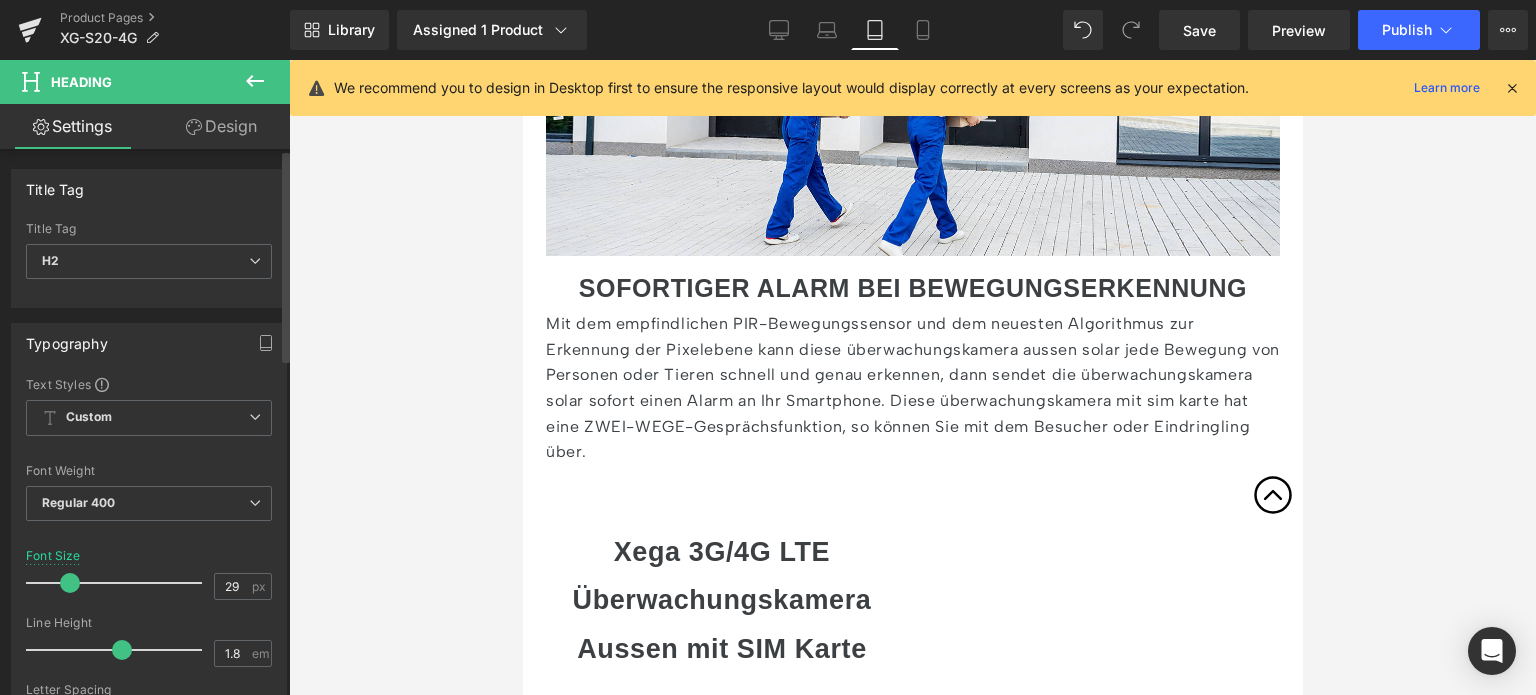 click at bounding box center (70, 583) 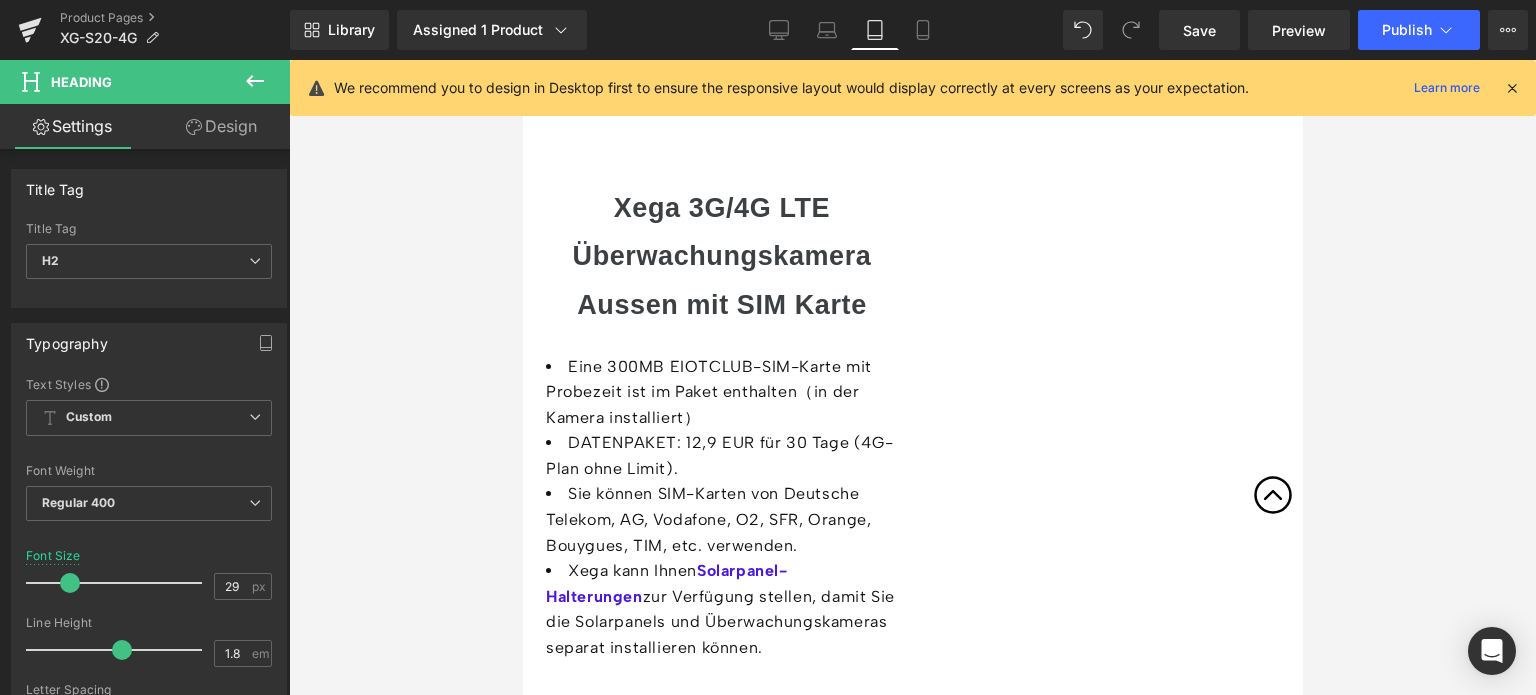scroll, scrollTop: 3910, scrollLeft: 0, axis: vertical 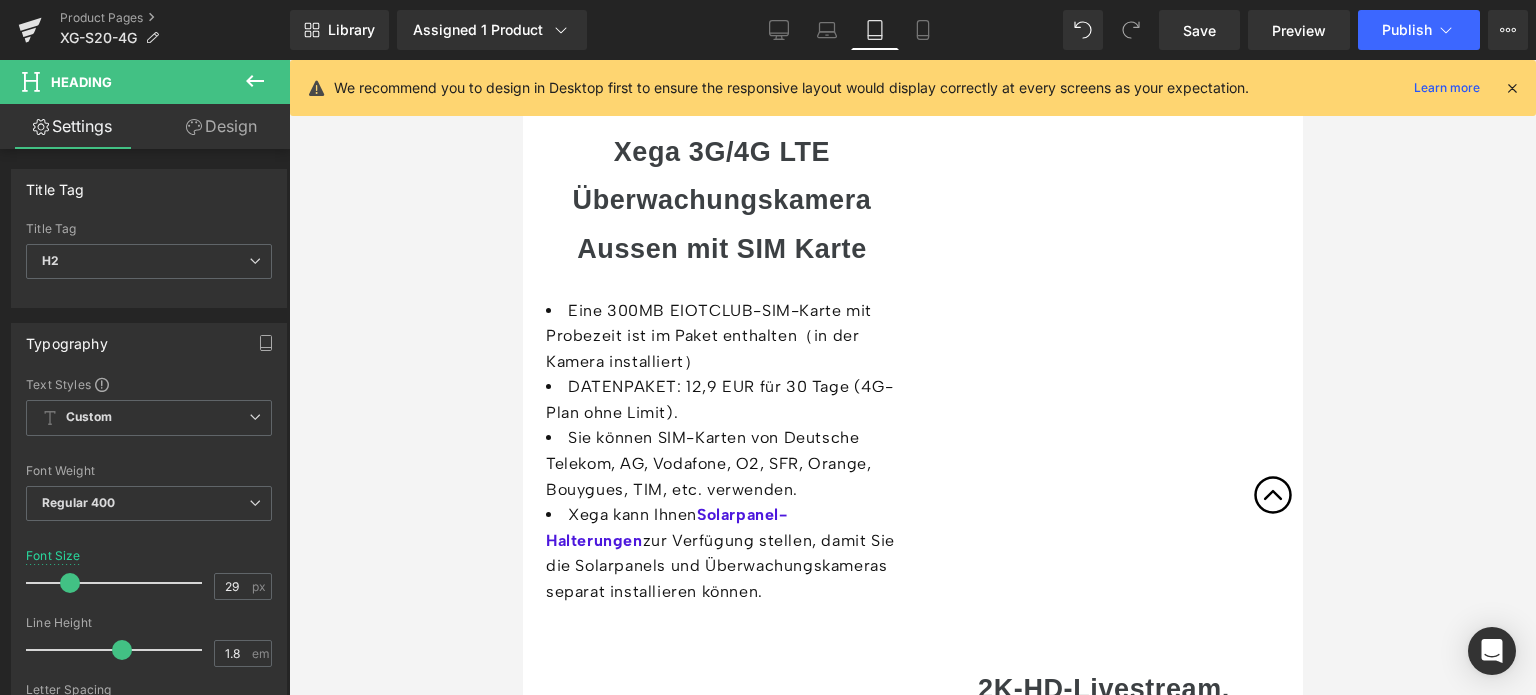 click on "Xega 3G/4G LTE Überwachungskamera Aussen mit SIM Karte Heading" at bounding box center (721, 213) 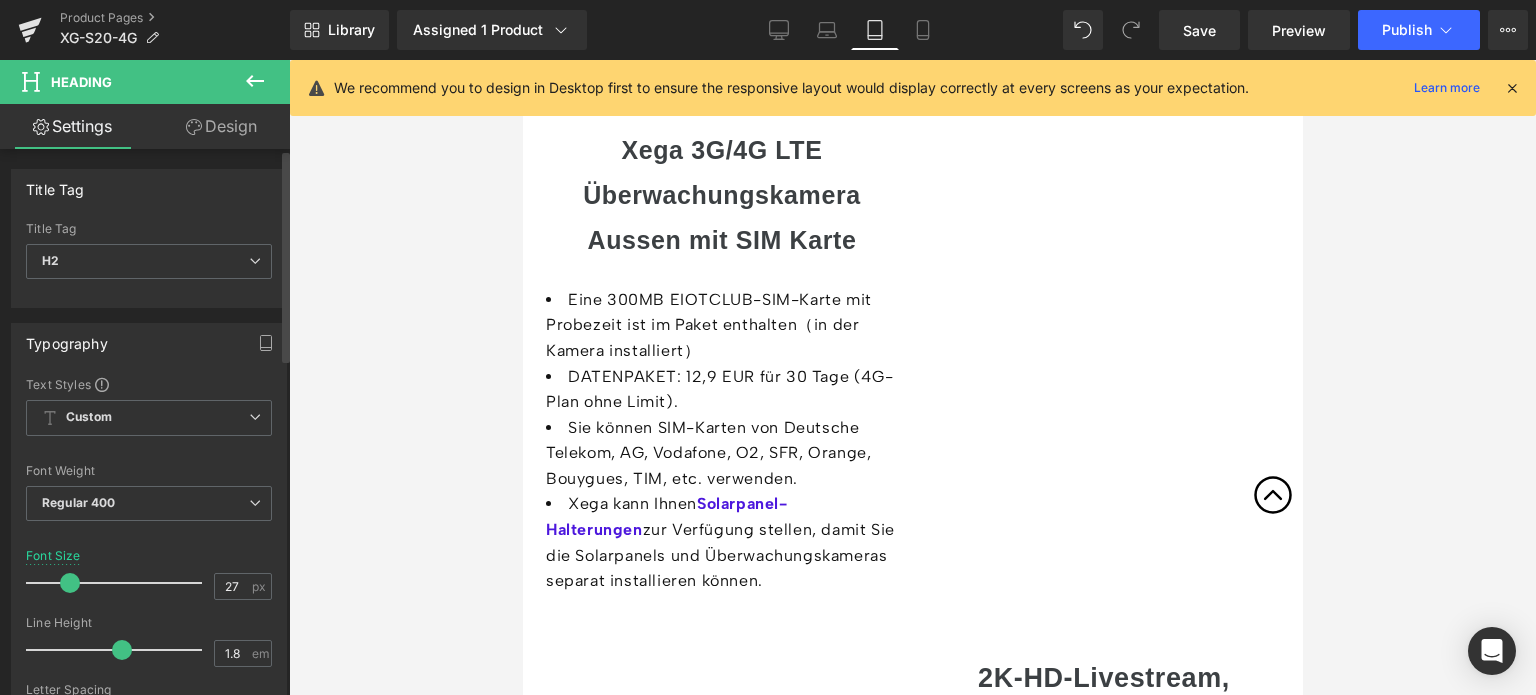 click at bounding box center [70, 583] 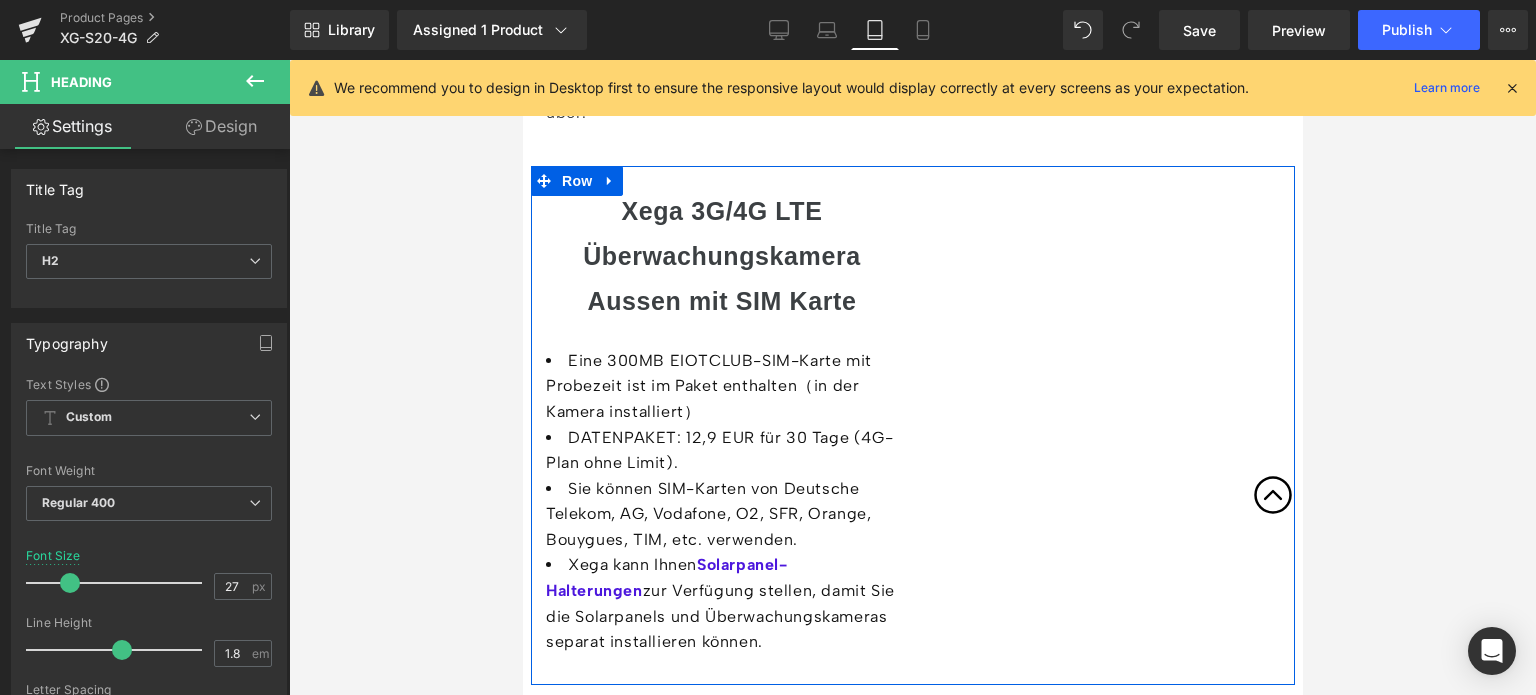scroll, scrollTop: 4110, scrollLeft: 0, axis: vertical 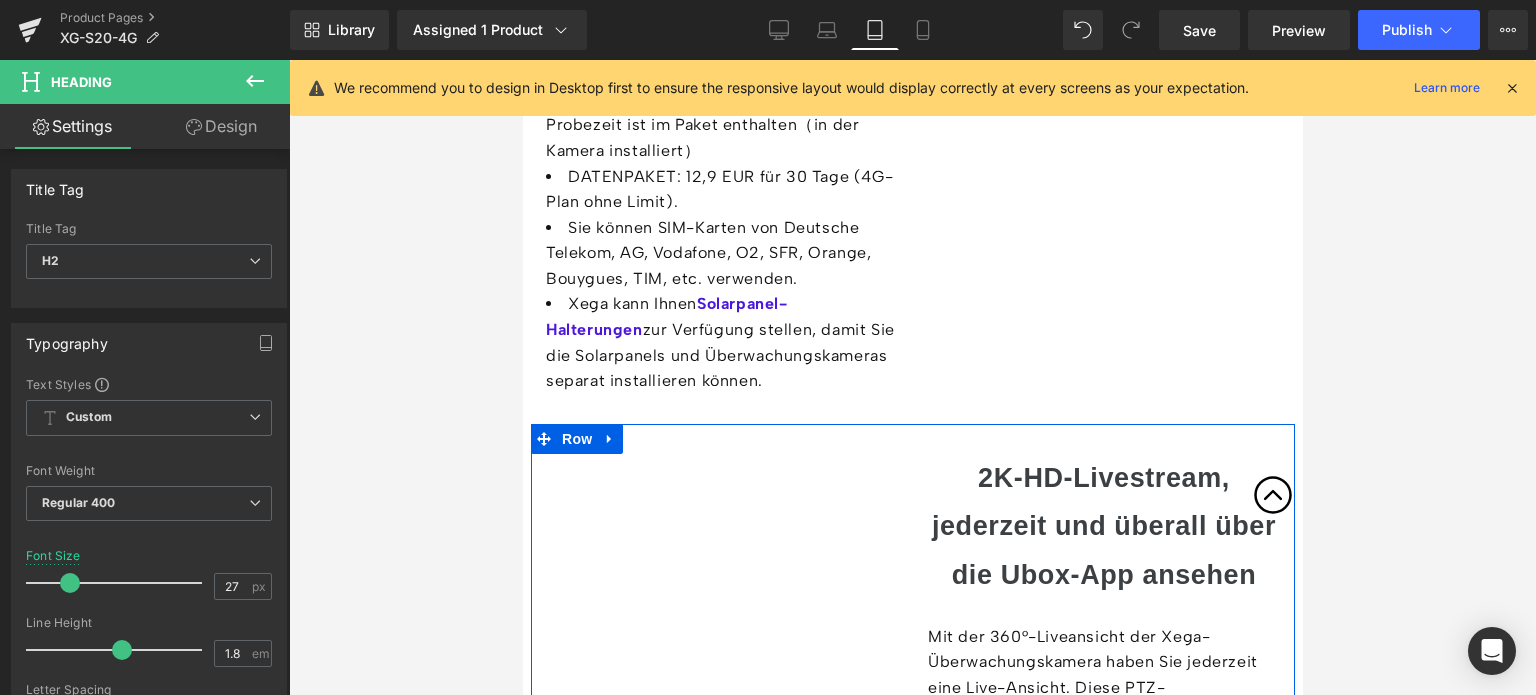 click on "2K-HD-Livestream, jederzeit und überall über die Ubox-App ansehen" at bounding box center [1103, 526] 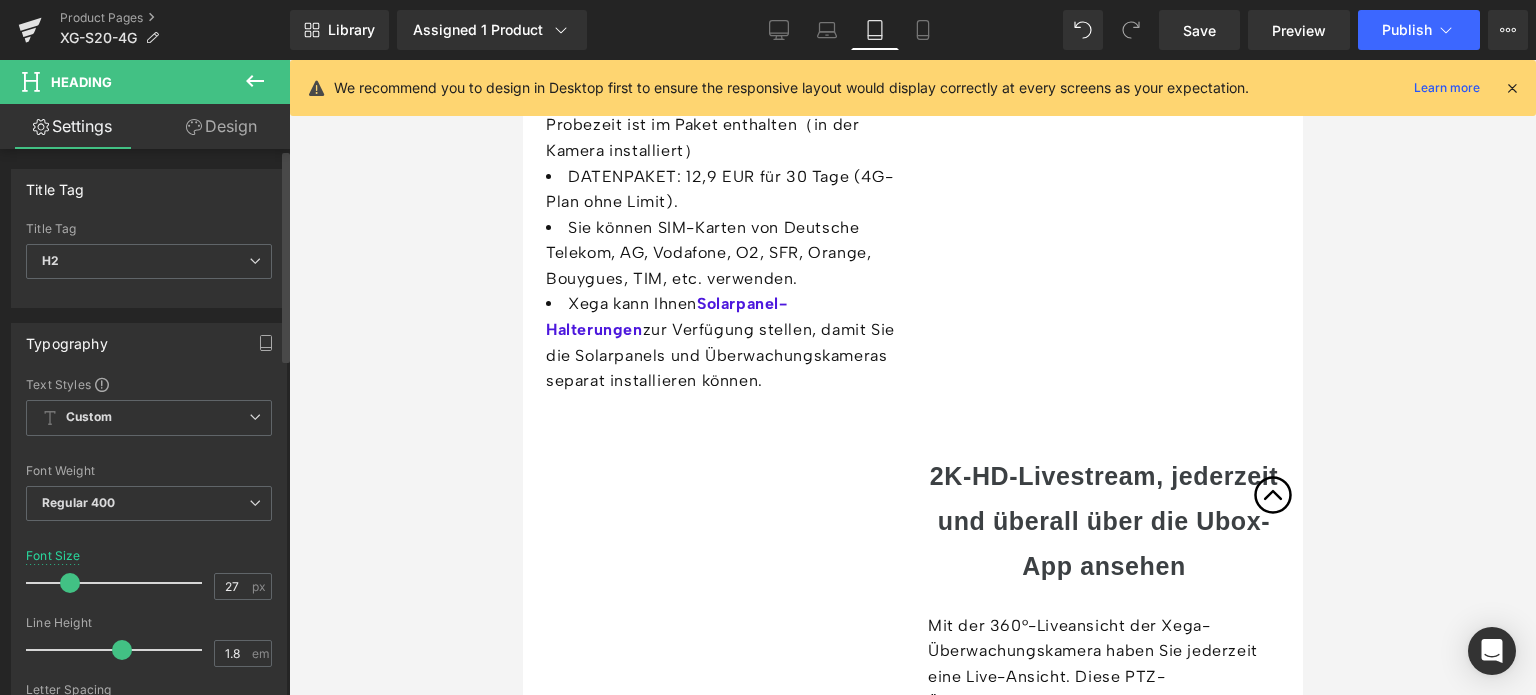 click at bounding box center [70, 583] 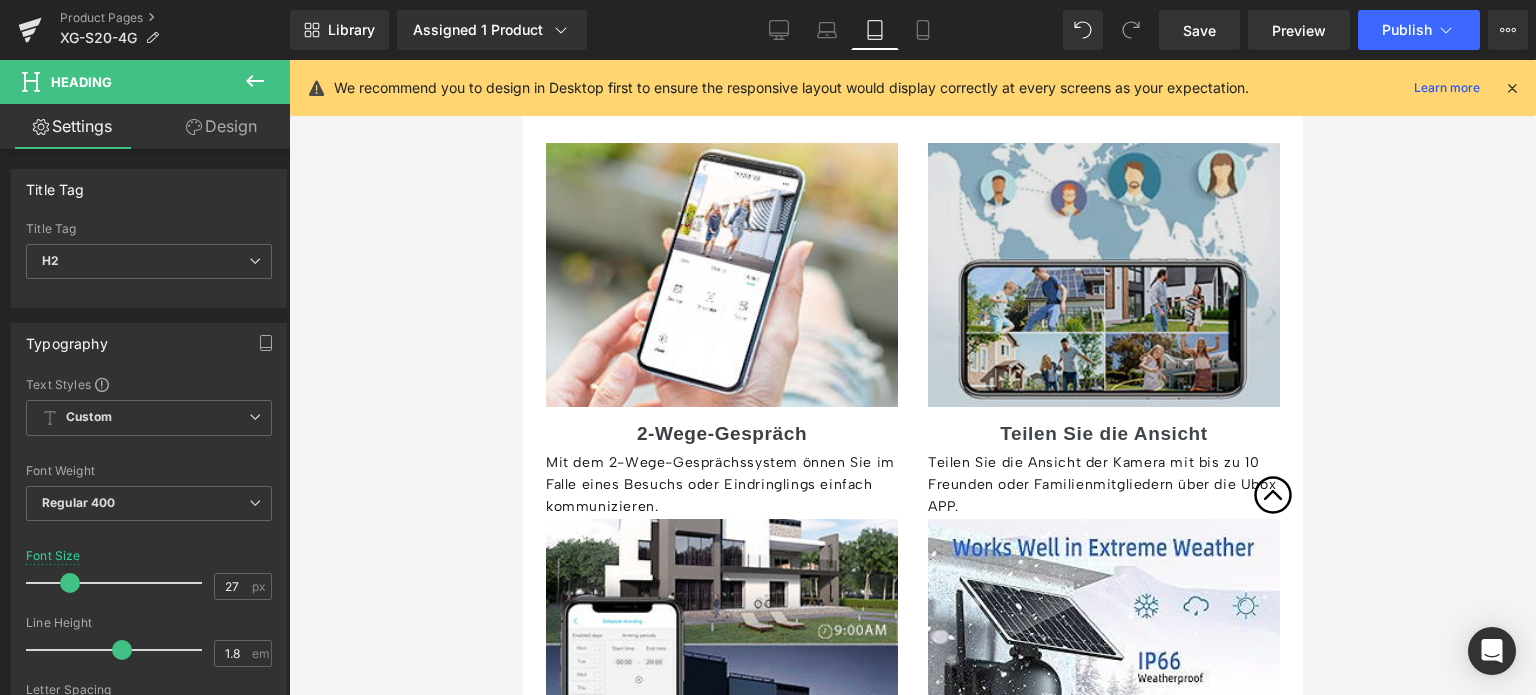 scroll, scrollTop: 4910, scrollLeft: 0, axis: vertical 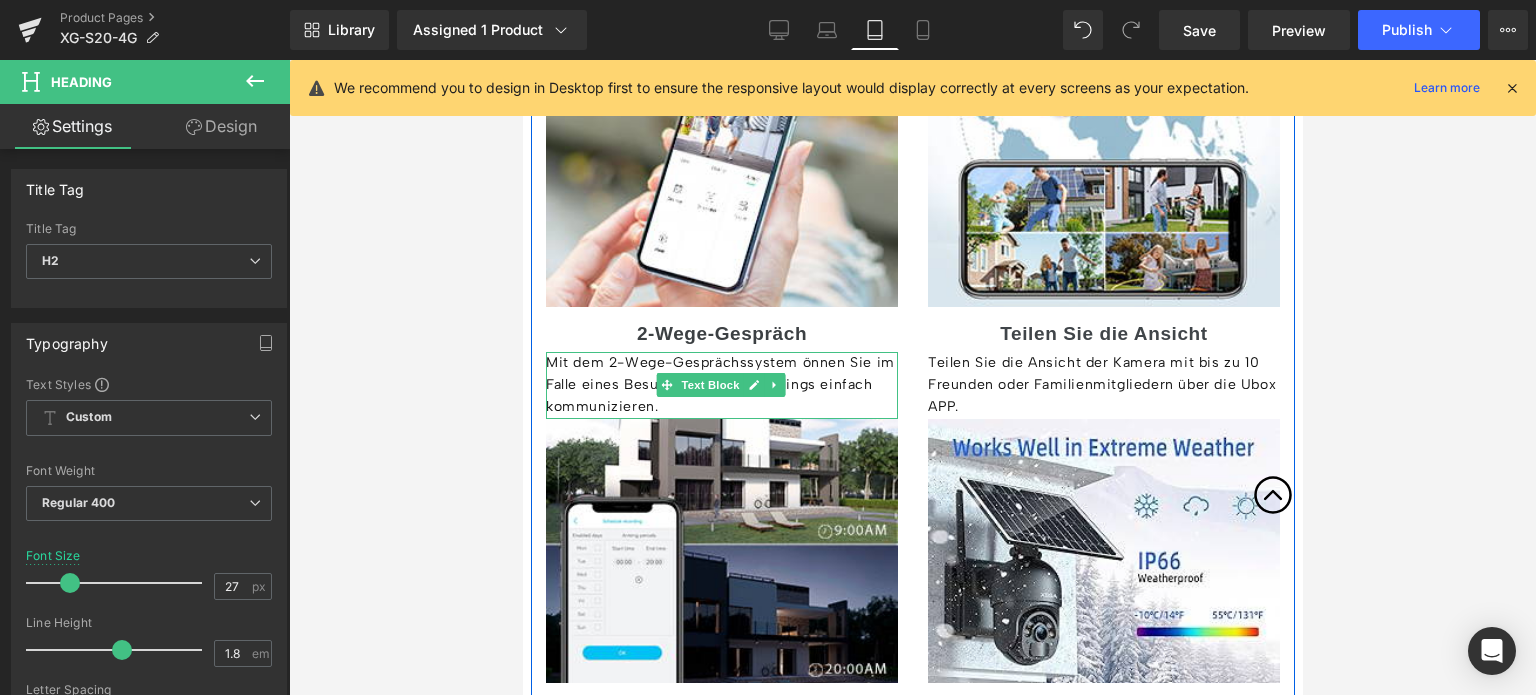 click on "Mit dem 2-Wege-Gesprächssystem önnen Sie im Falle eines Besuchs oder Eindringlings einfach kommunizieren." at bounding box center (721, 385) 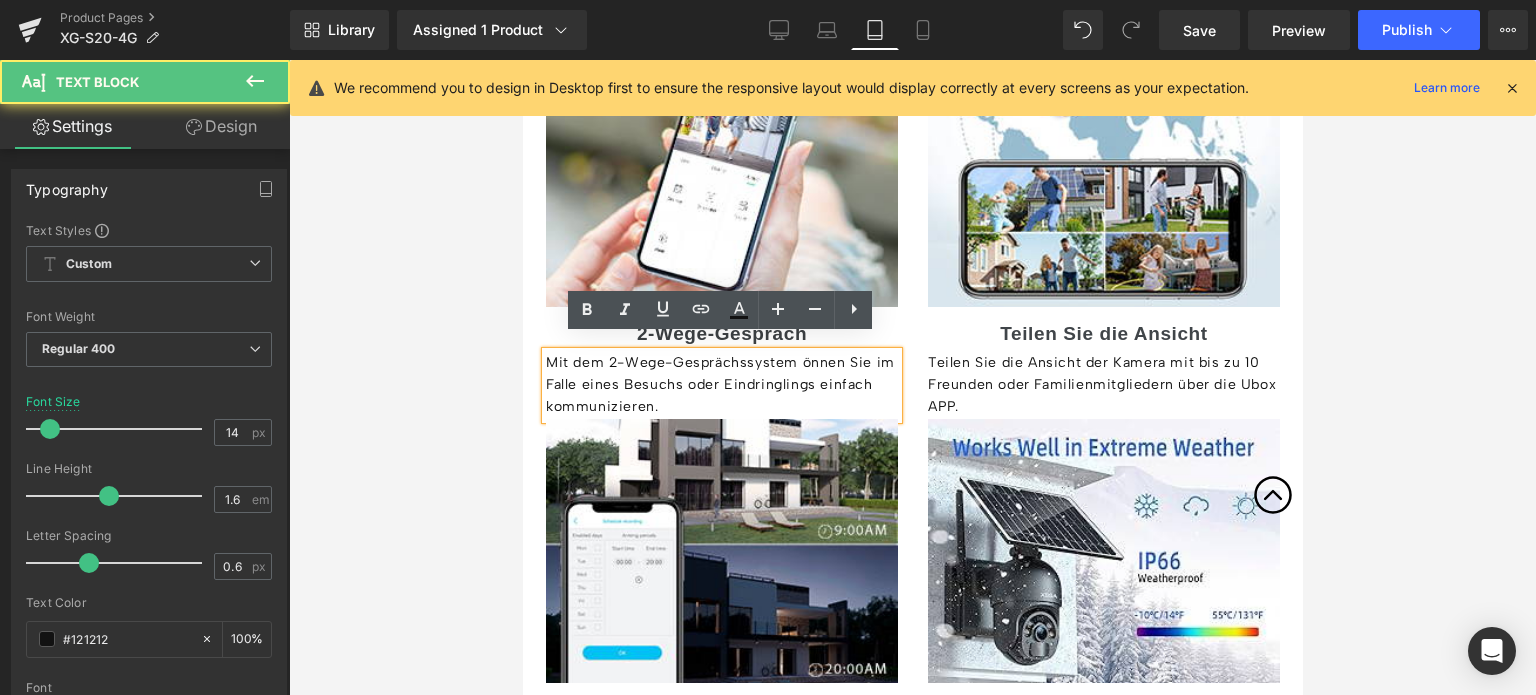 click on "Mit dem 2-Wege-Gesprächssystem önnen Sie im Falle eines Besuchs oder Eindringlings einfach kommunizieren." at bounding box center (721, 385) 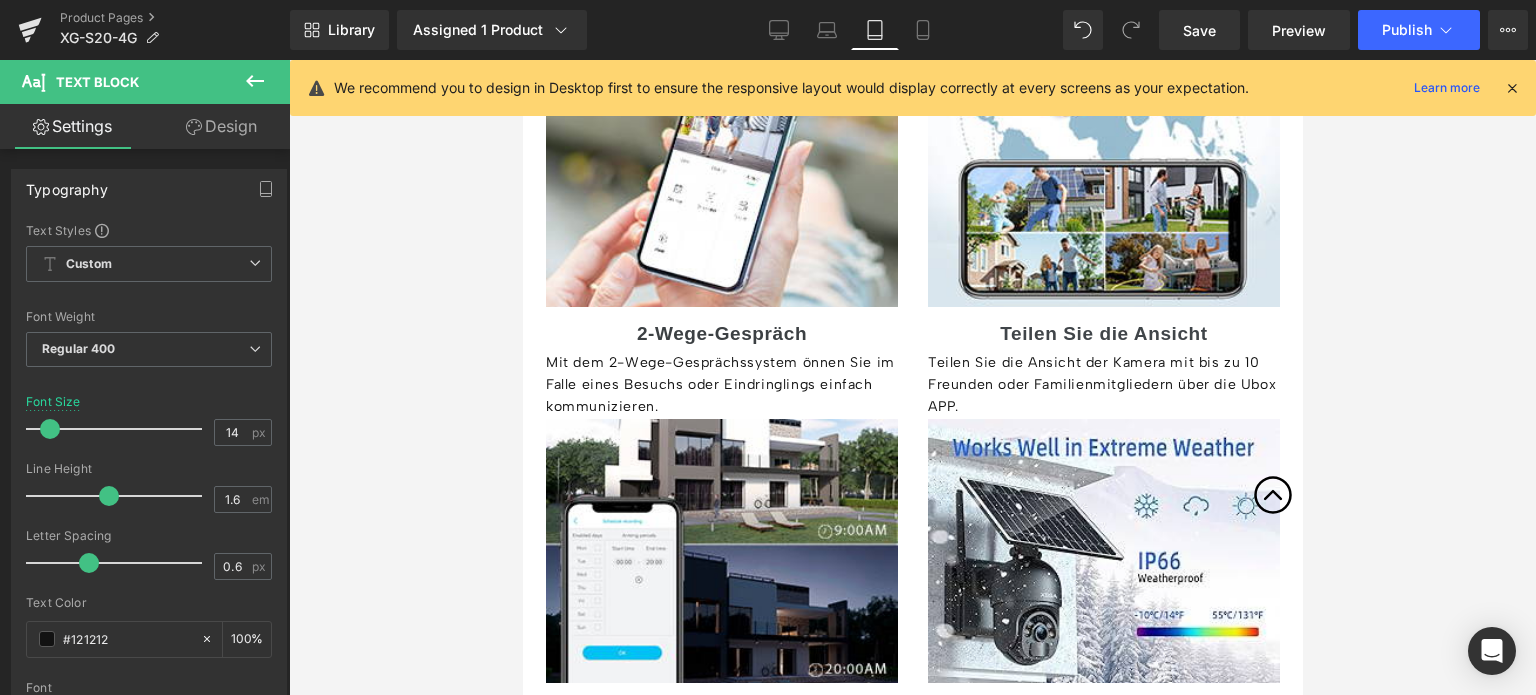 click on "Design" at bounding box center (221, 126) 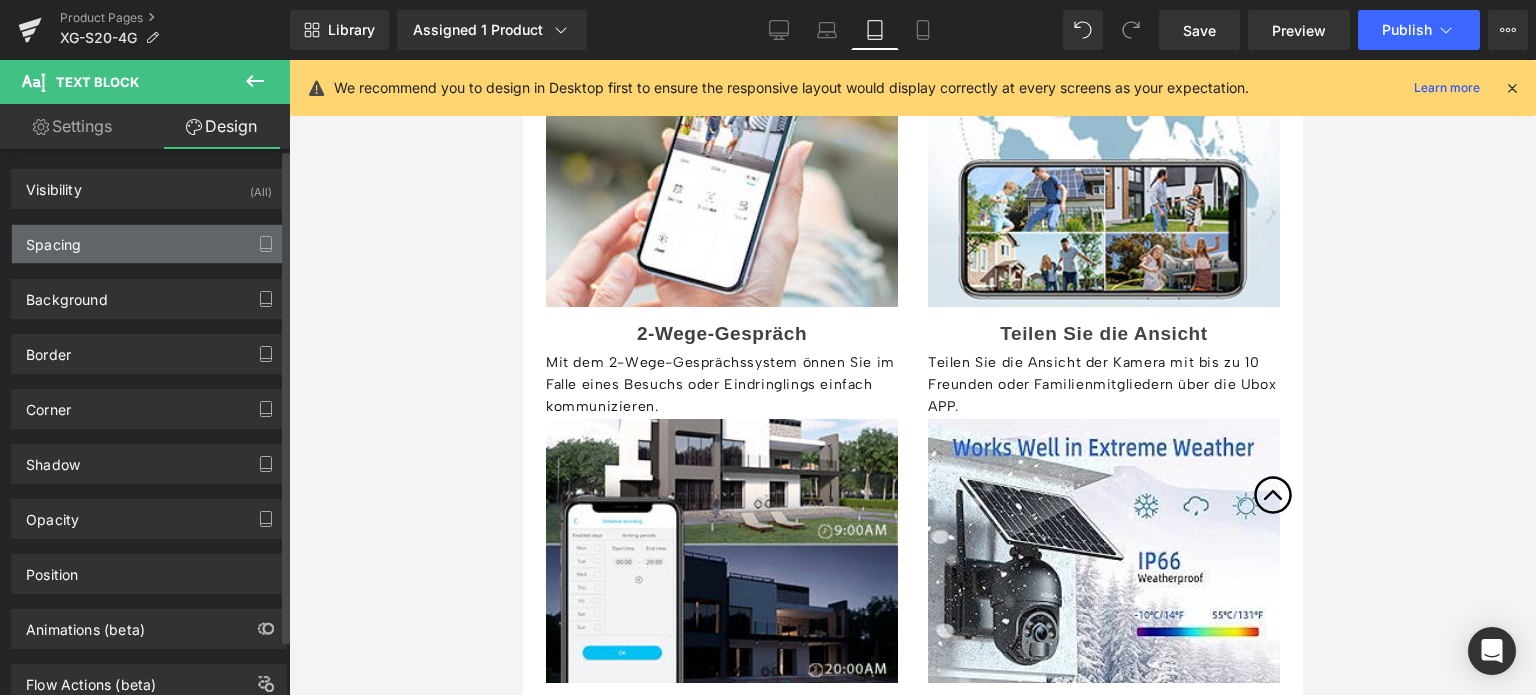click on "Spacing" at bounding box center (149, 244) 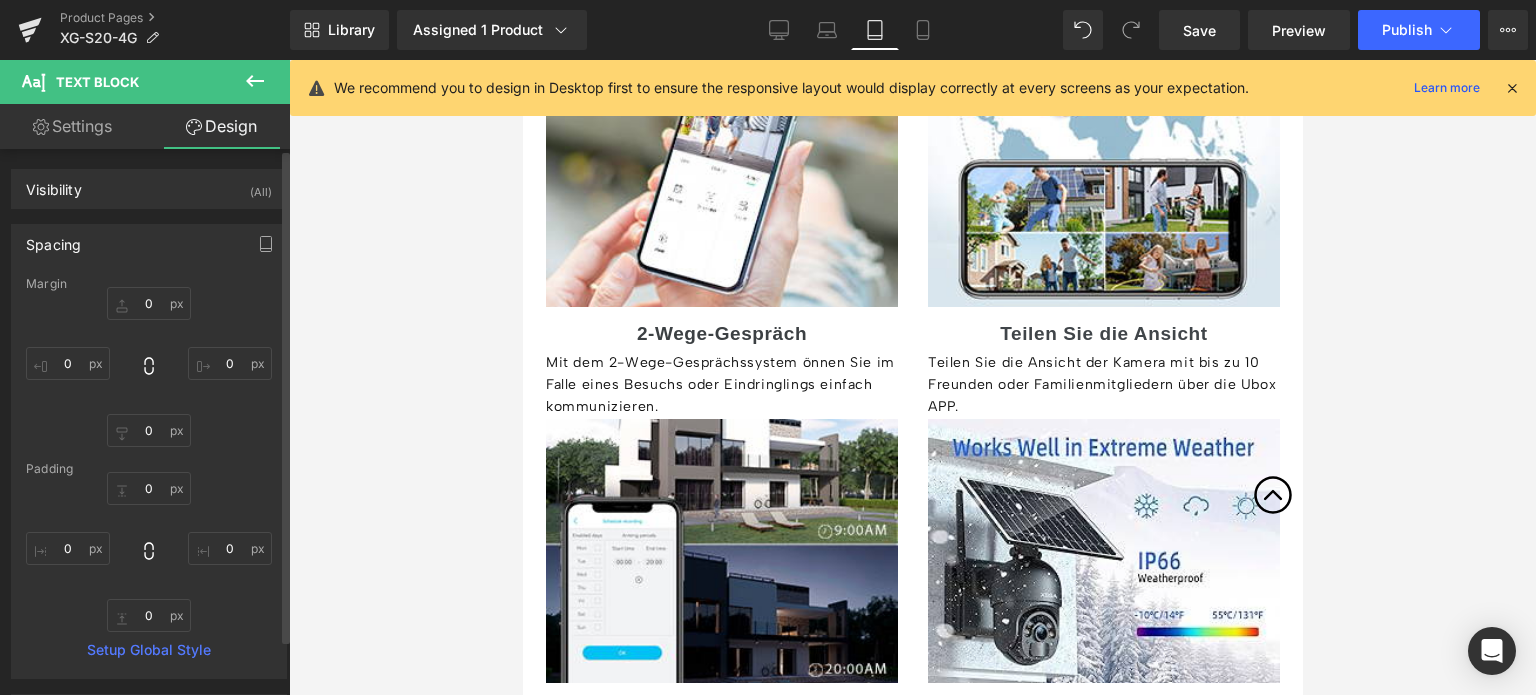 click on "0
0
0
0" at bounding box center (149, 367) 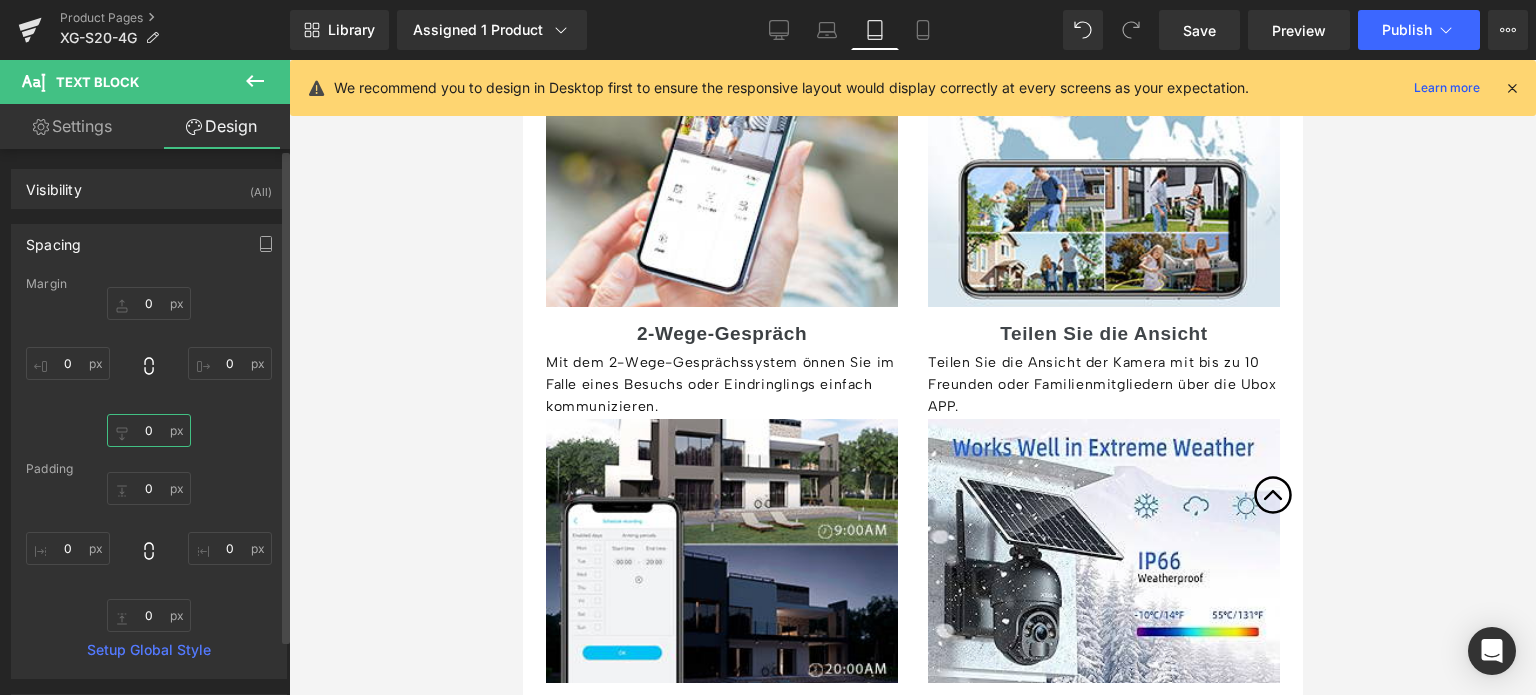 click on "0" at bounding box center (149, 430) 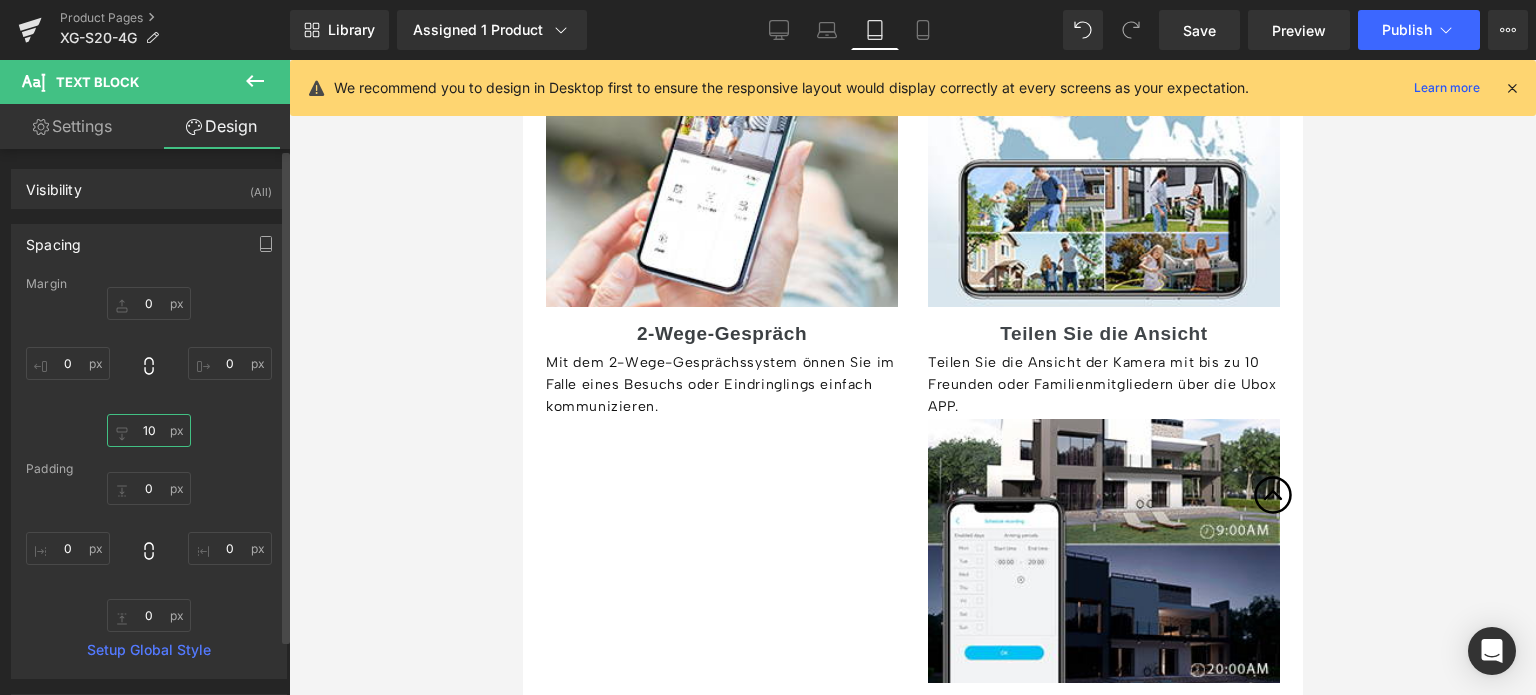 type on "1" 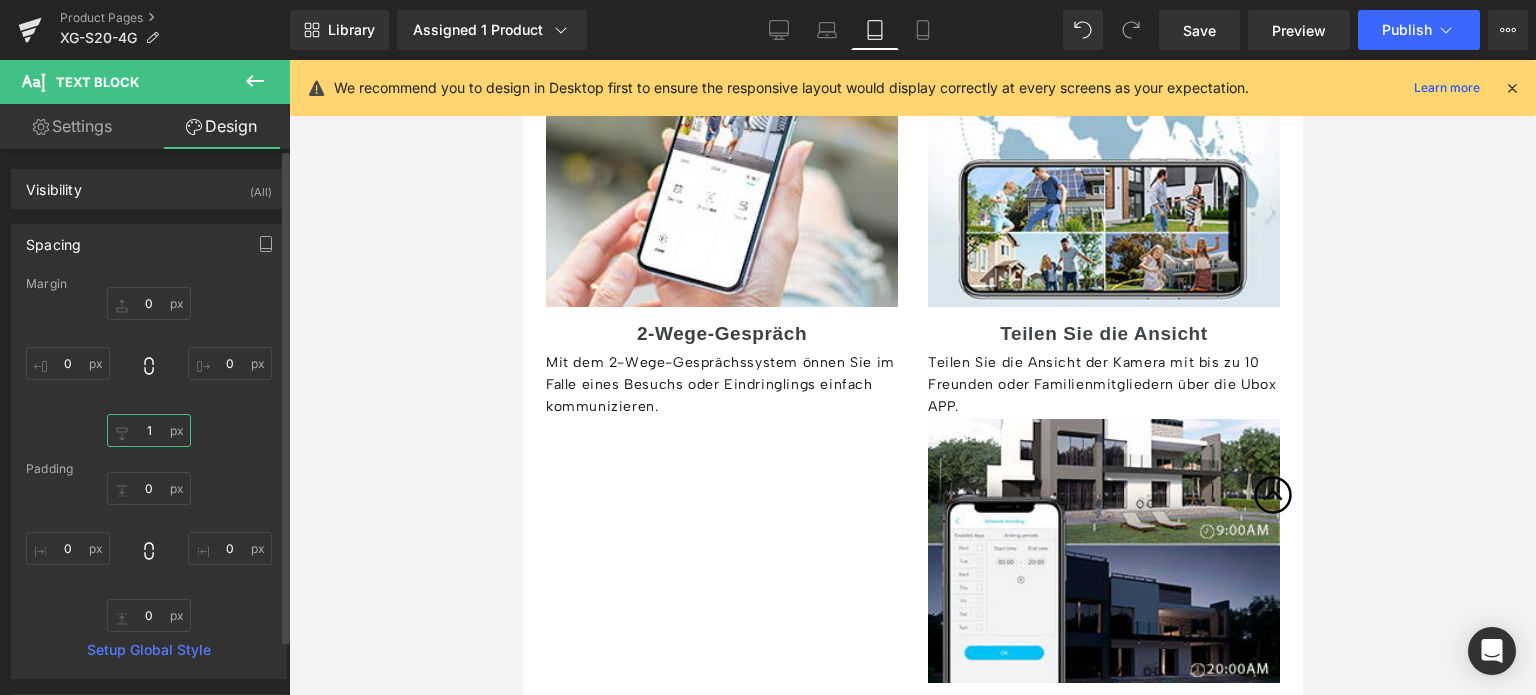 type 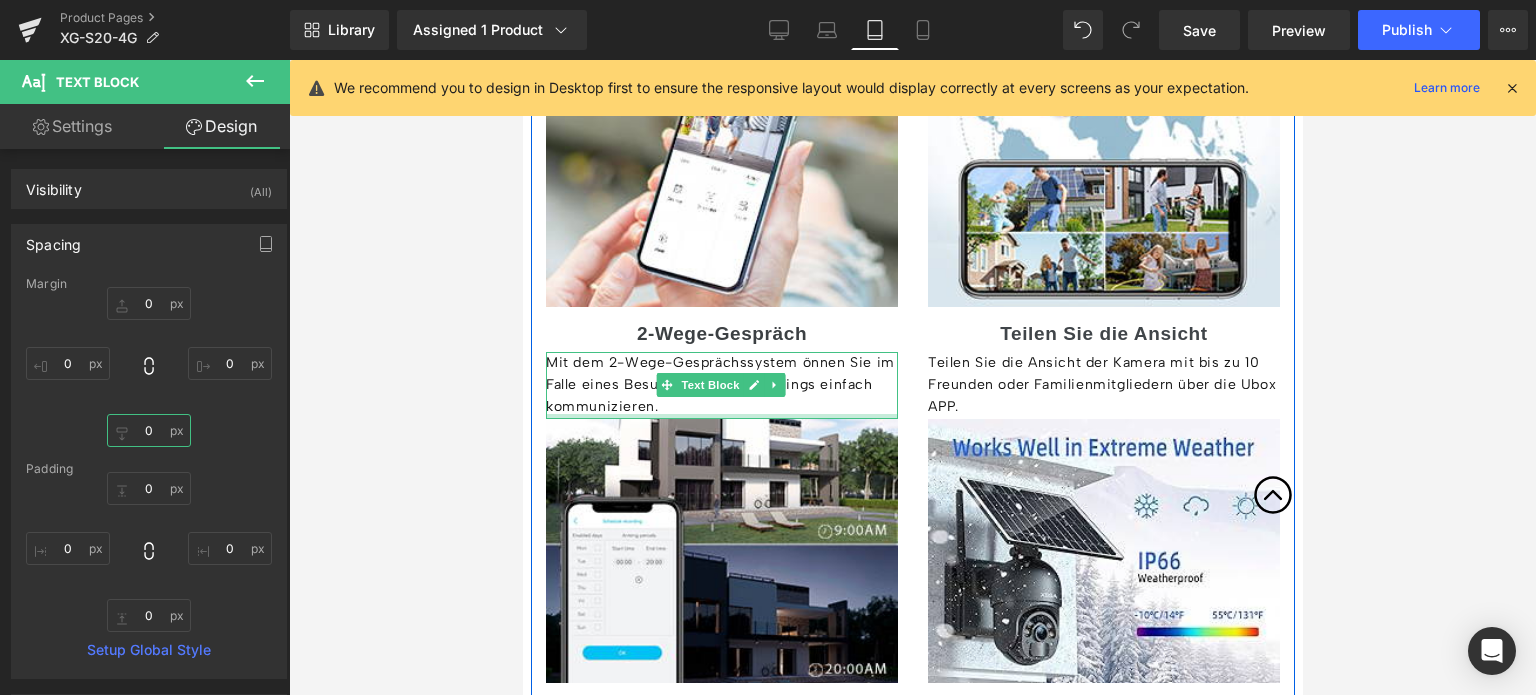click at bounding box center [721, 416] 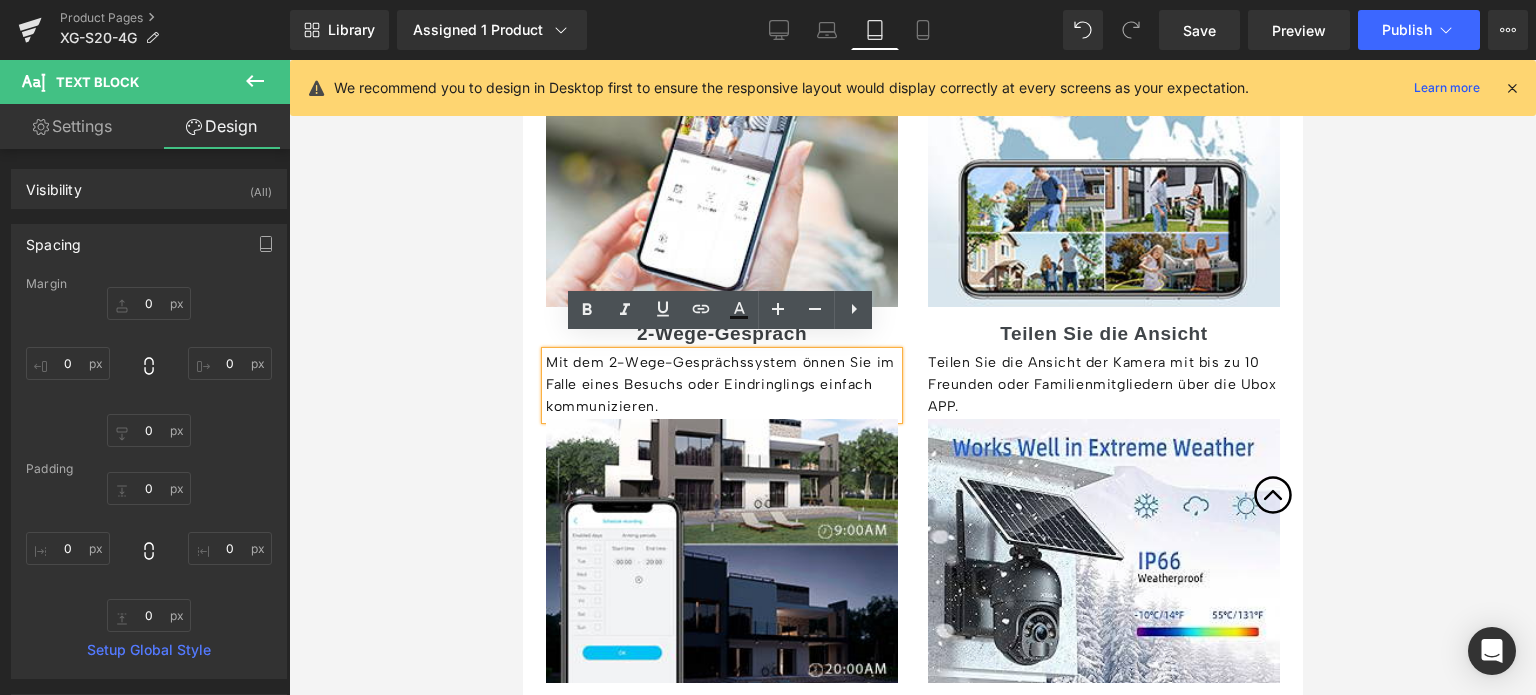click on "Mit dem 2-Wege-Gesprächssystem önnen Sie im Falle eines Besuchs oder Eindringlings einfach kommunizieren." at bounding box center [721, 385] 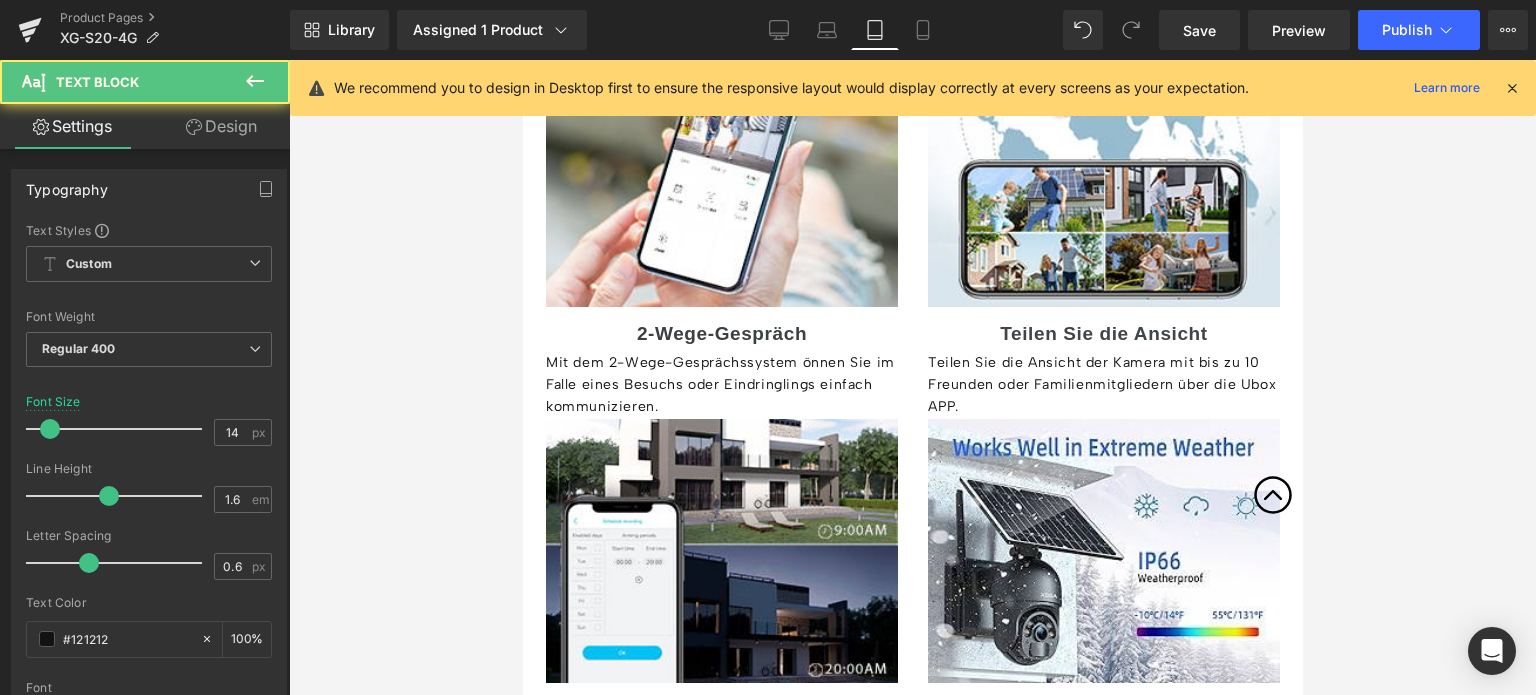 click on "Design" at bounding box center (221, 126) 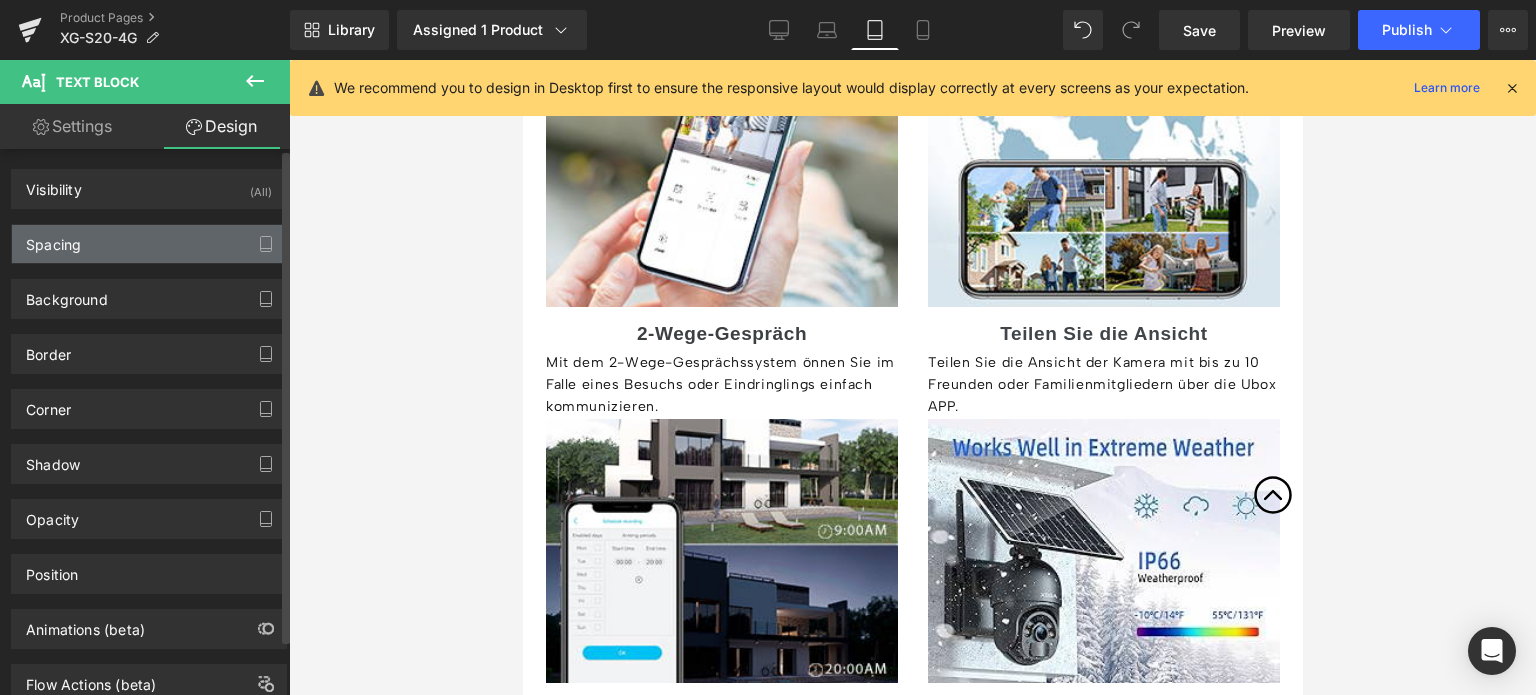 click on "Spacing" at bounding box center [149, 244] 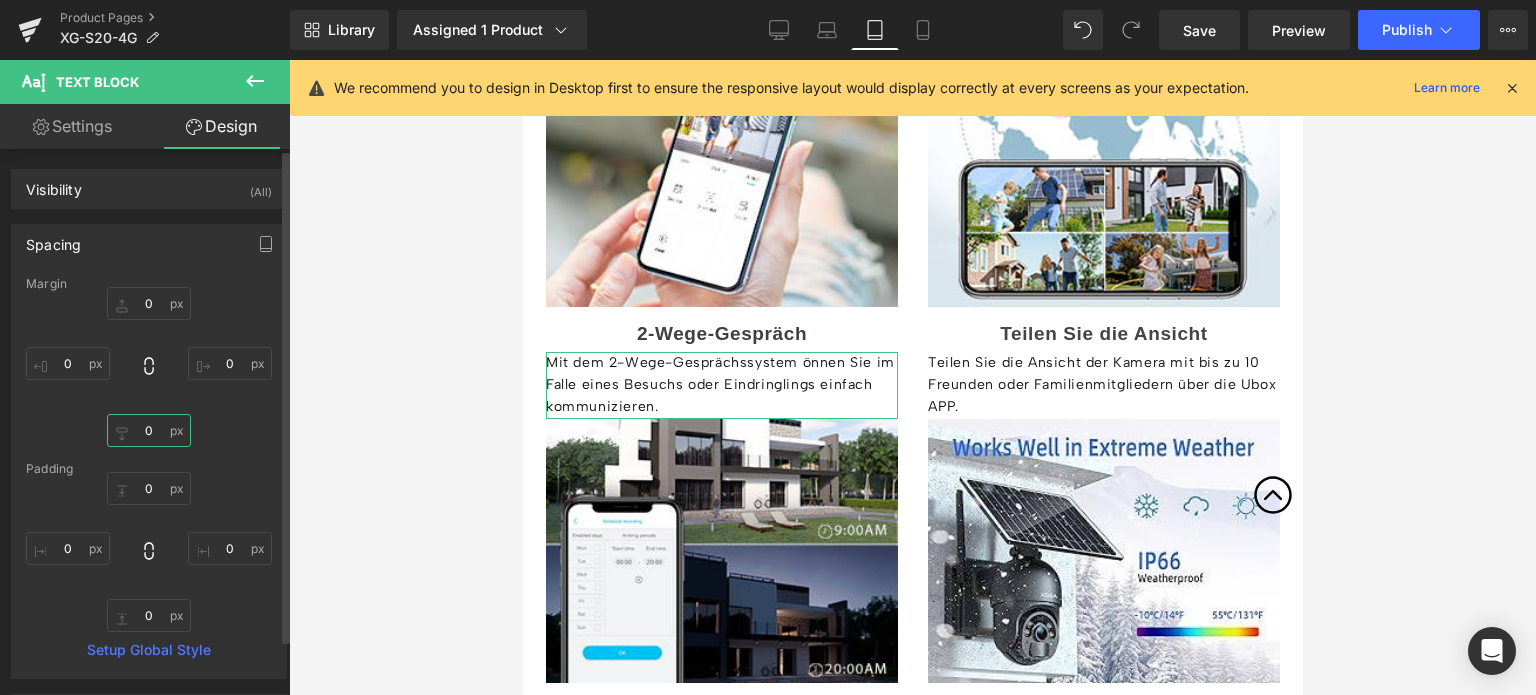 click on "0" at bounding box center (149, 430) 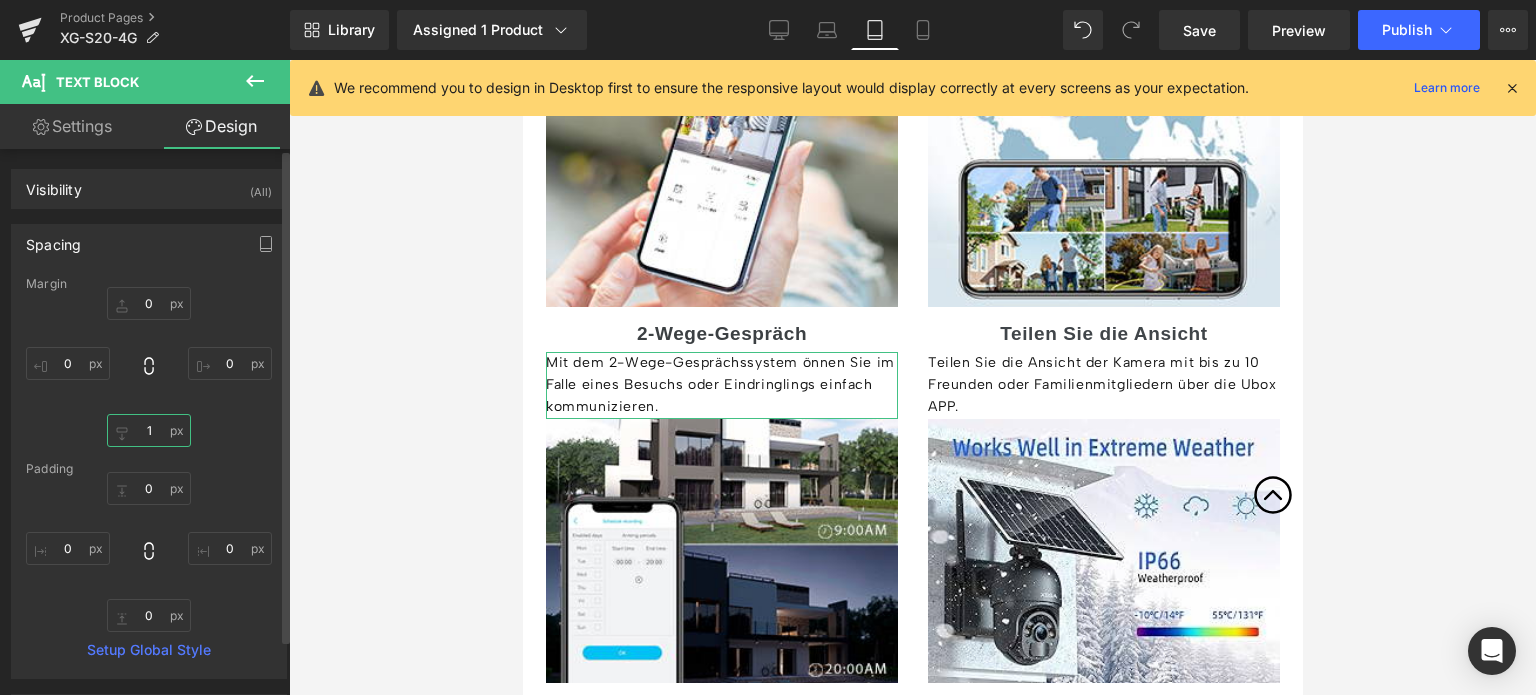 type on "10" 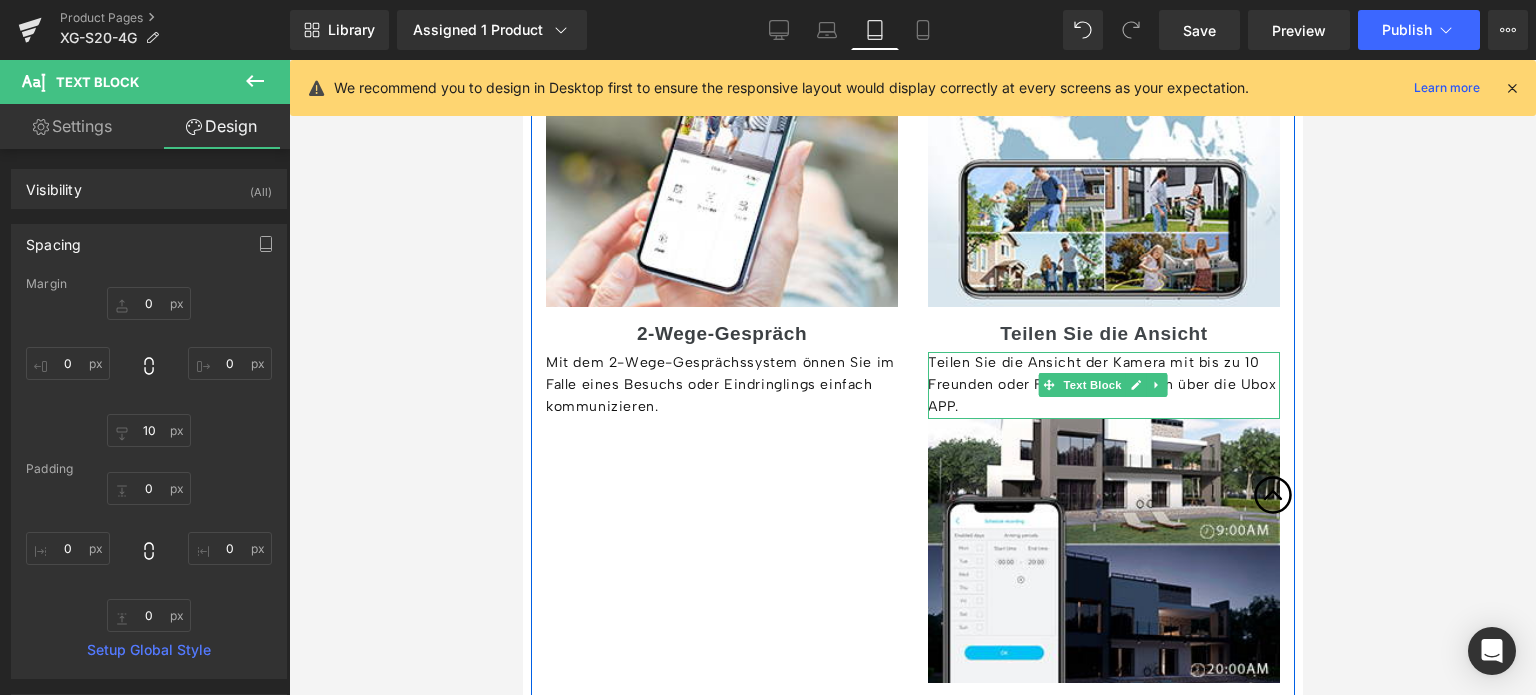 click on "Teilen Sie die Ansicht der Kamera mit bis zu 10 Freunden oder Familienmitgliedern über die Ubox APP." at bounding box center [1103, 385] 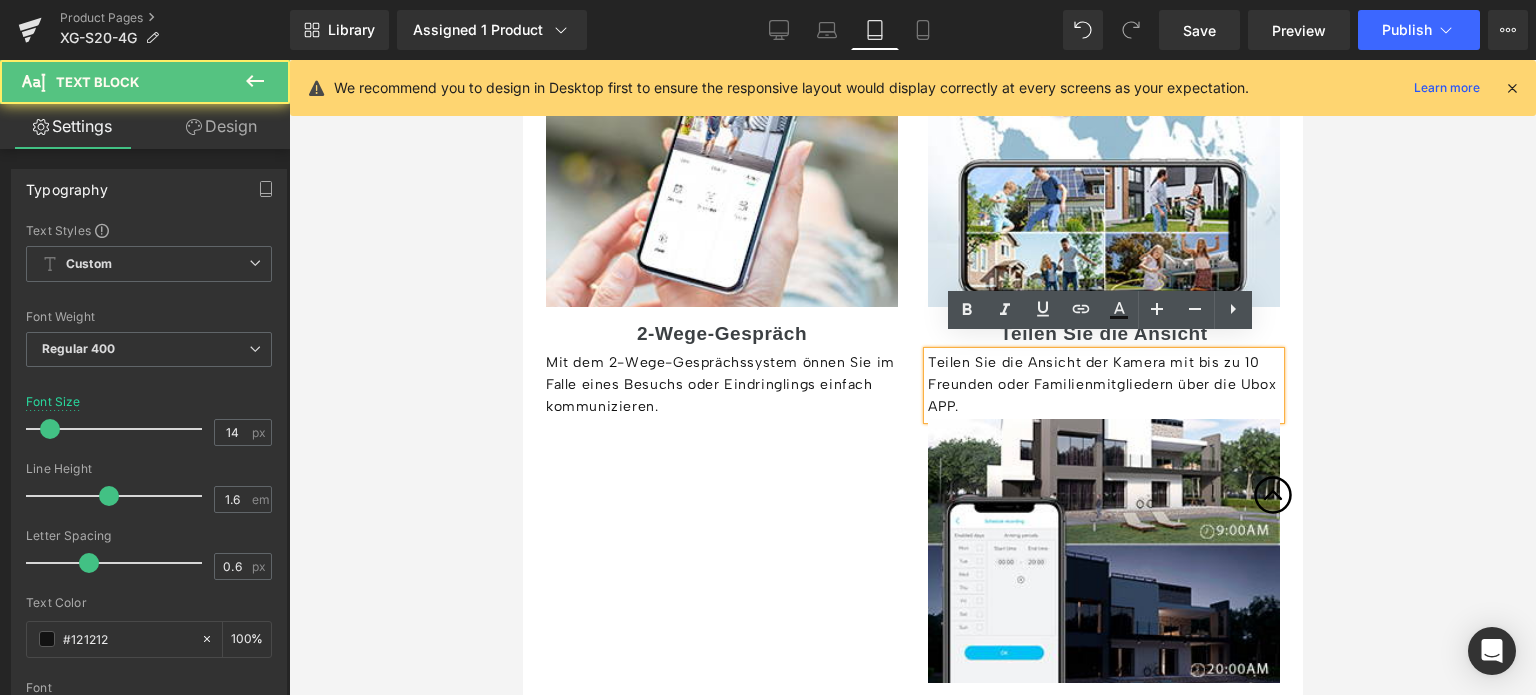 click on "Teilen Sie die Ansicht der Kamera mit bis zu 10 Freunden oder Familienmitgliedern über die Ubox APP." at bounding box center [1103, 385] 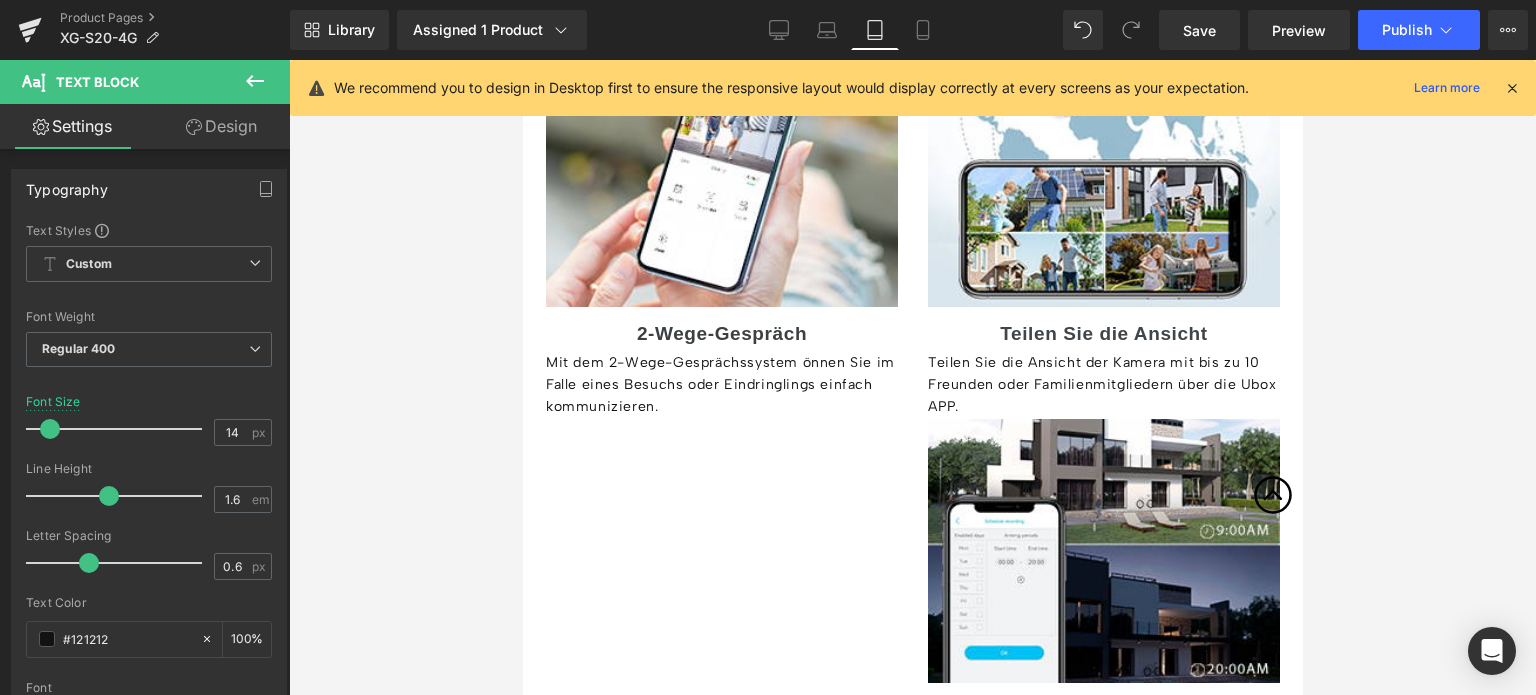 click on "Design" at bounding box center [221, 126] 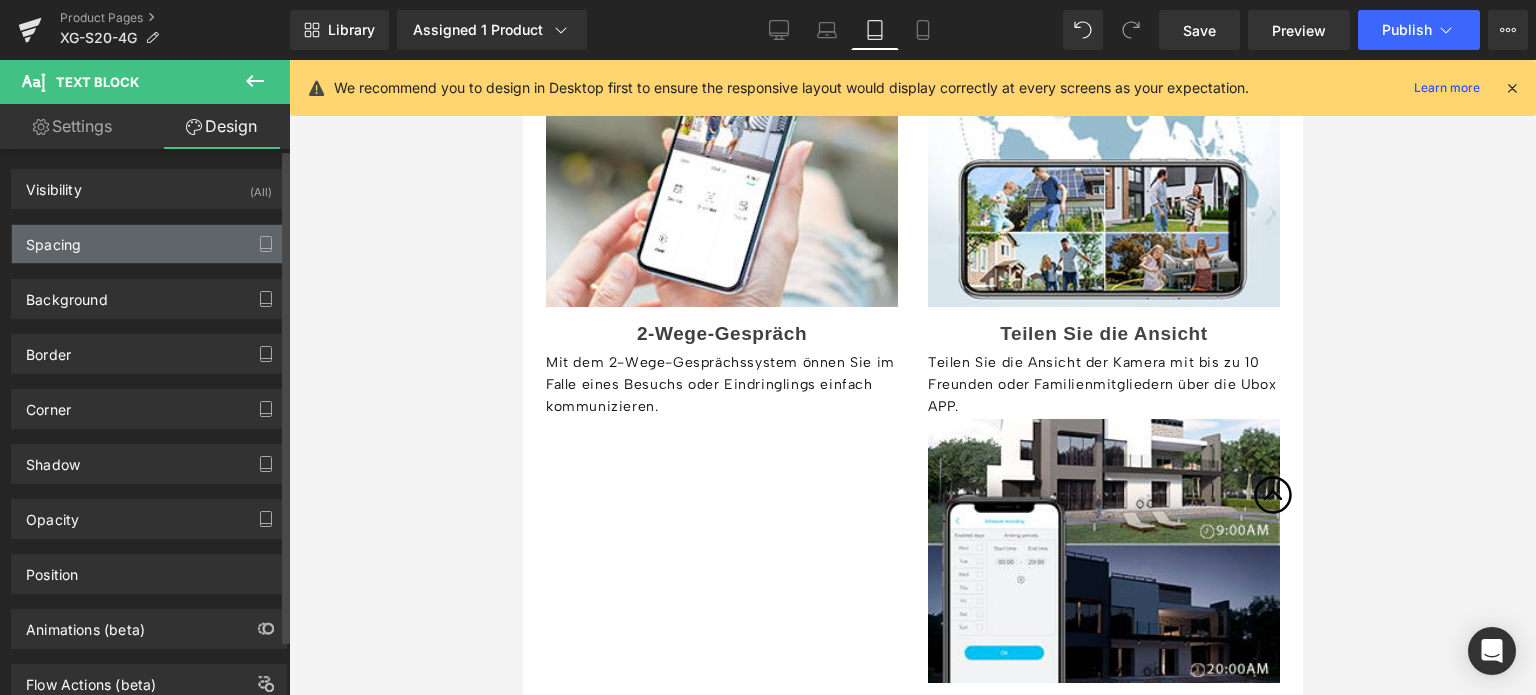 click on "Spacing" at bounding box center (149, 244) 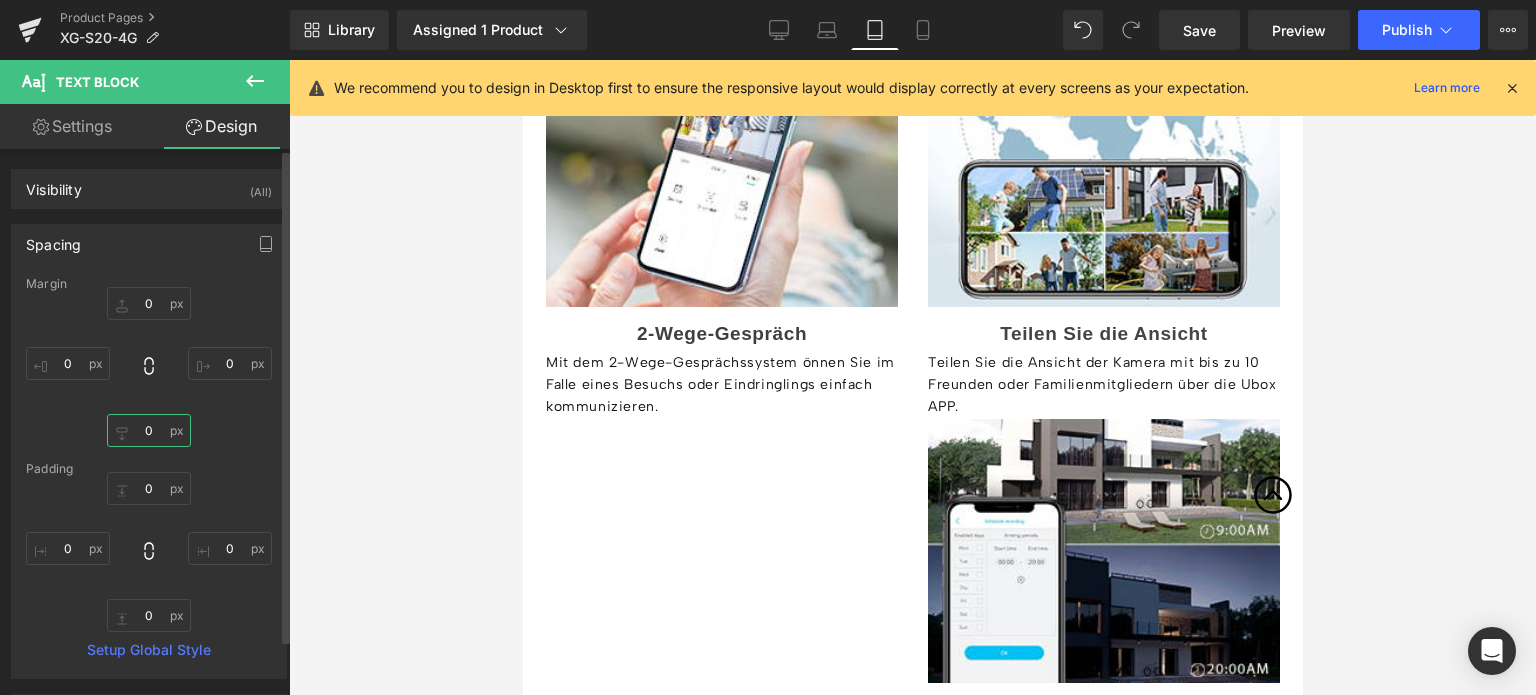 click on "0" at bounding box center [149, 430] 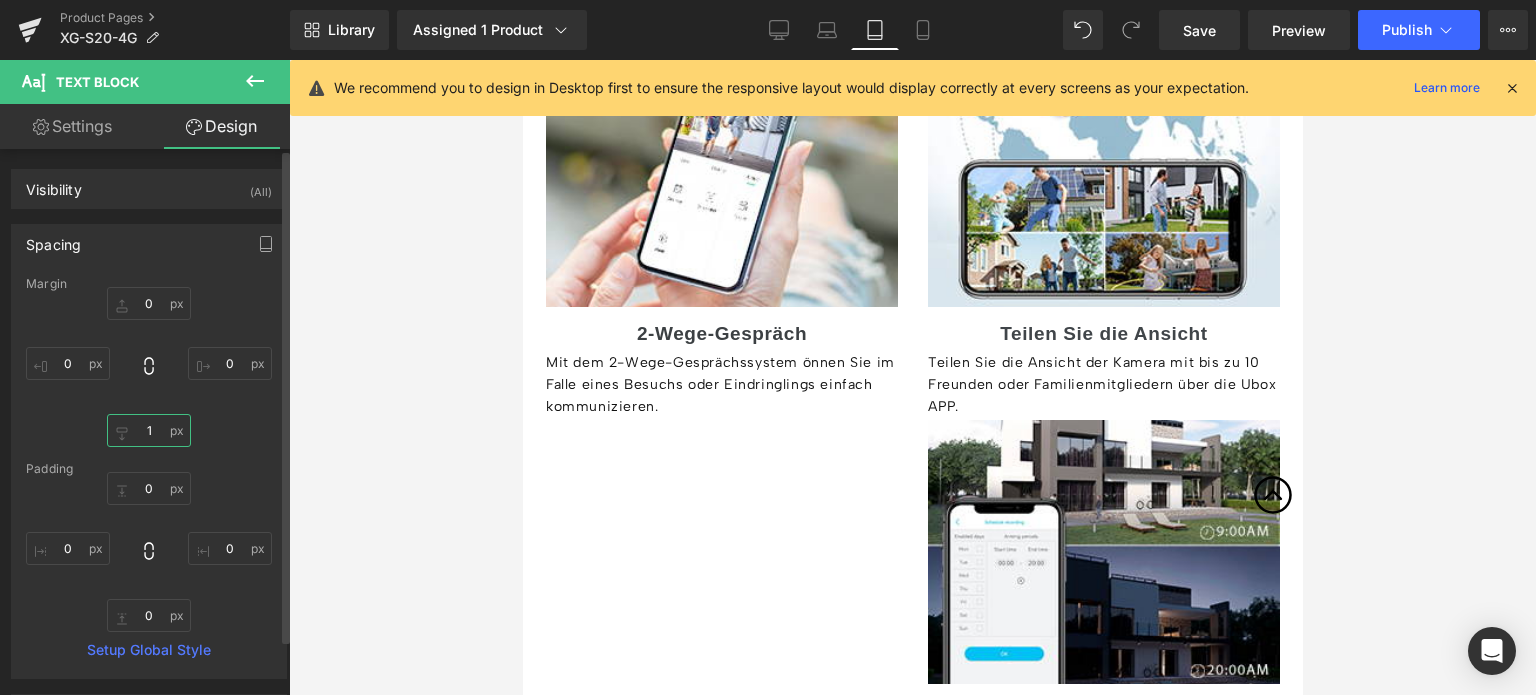 type on "10" 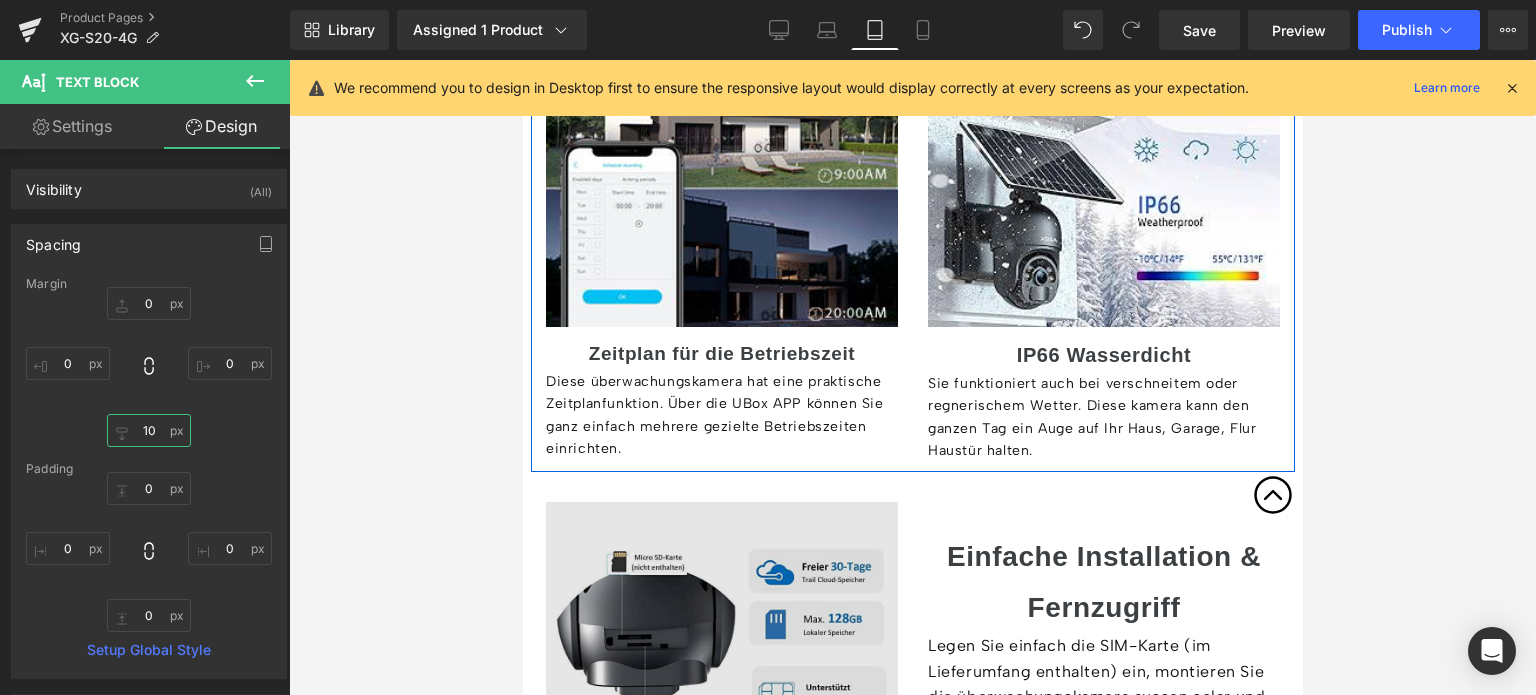 scroll, scrollTop: 5510, scrollLeft: 0, axis: vertical 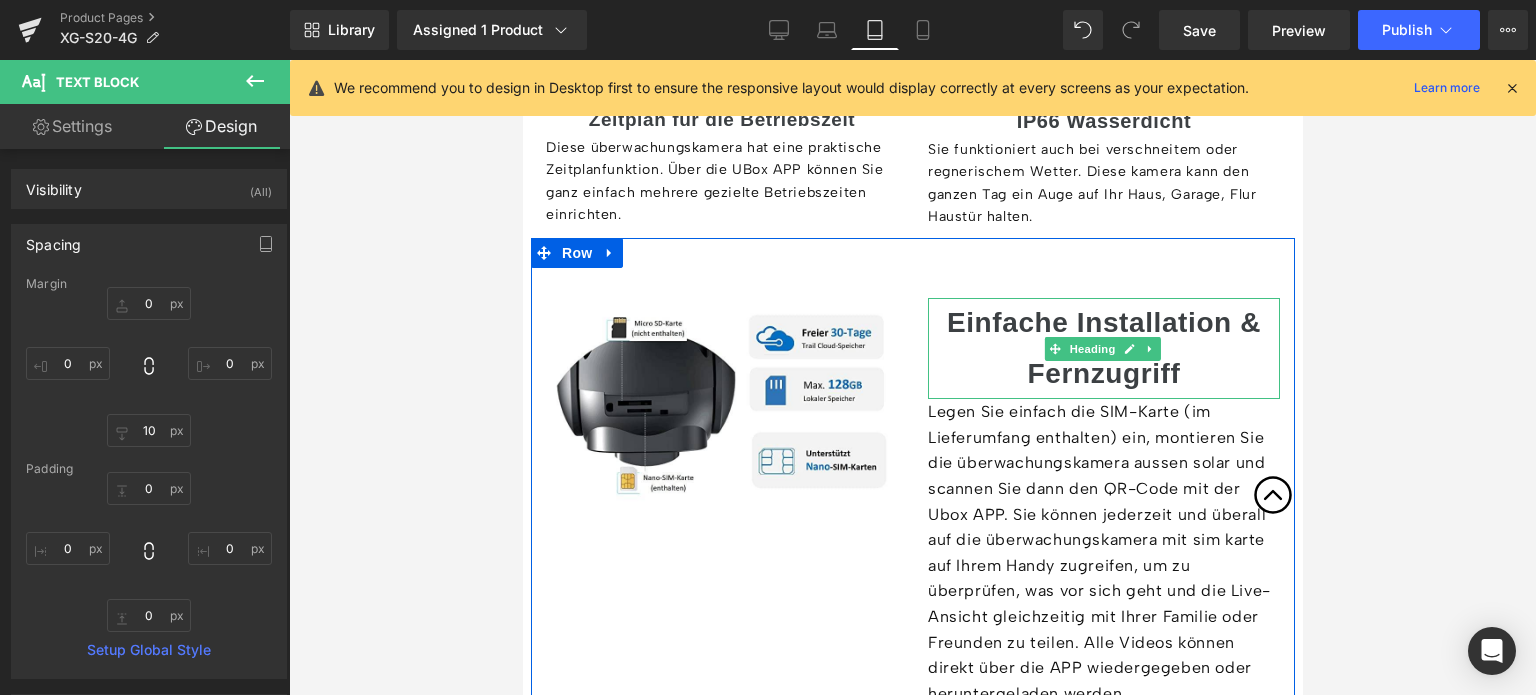 click on "Einfache Installation & Fernzugriff" at bounding box center [1103, 347] 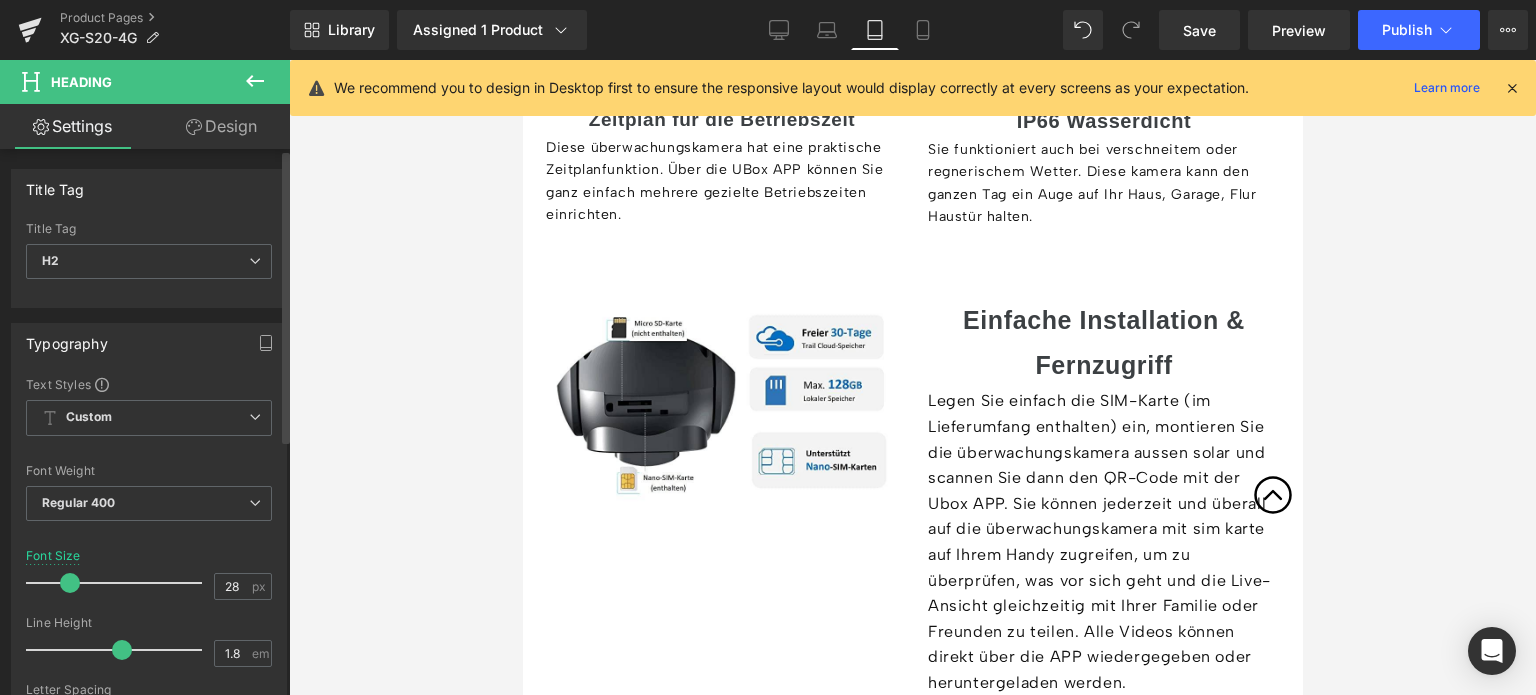 click at bounding box center [70, 583] 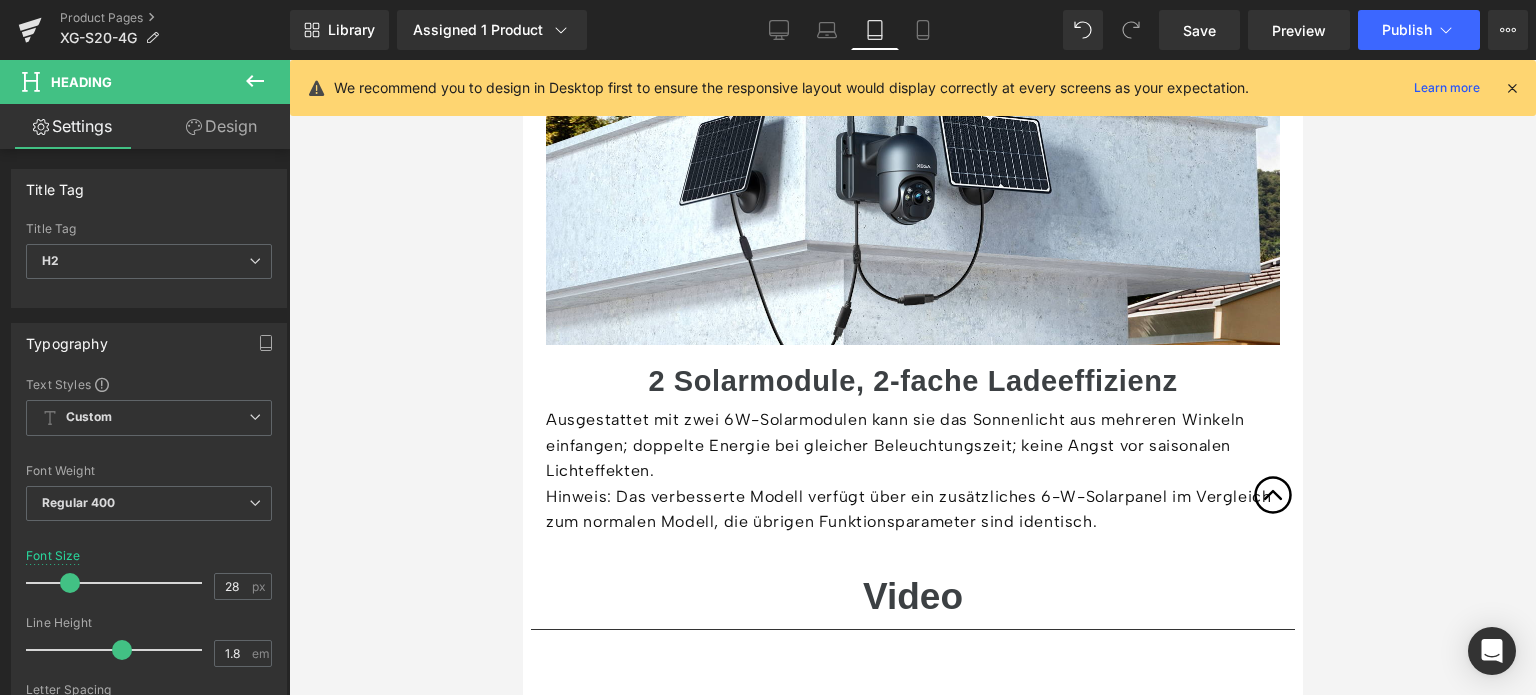 scroll, scrollTop: 6810, scrollLeft: 0, axis: vertical 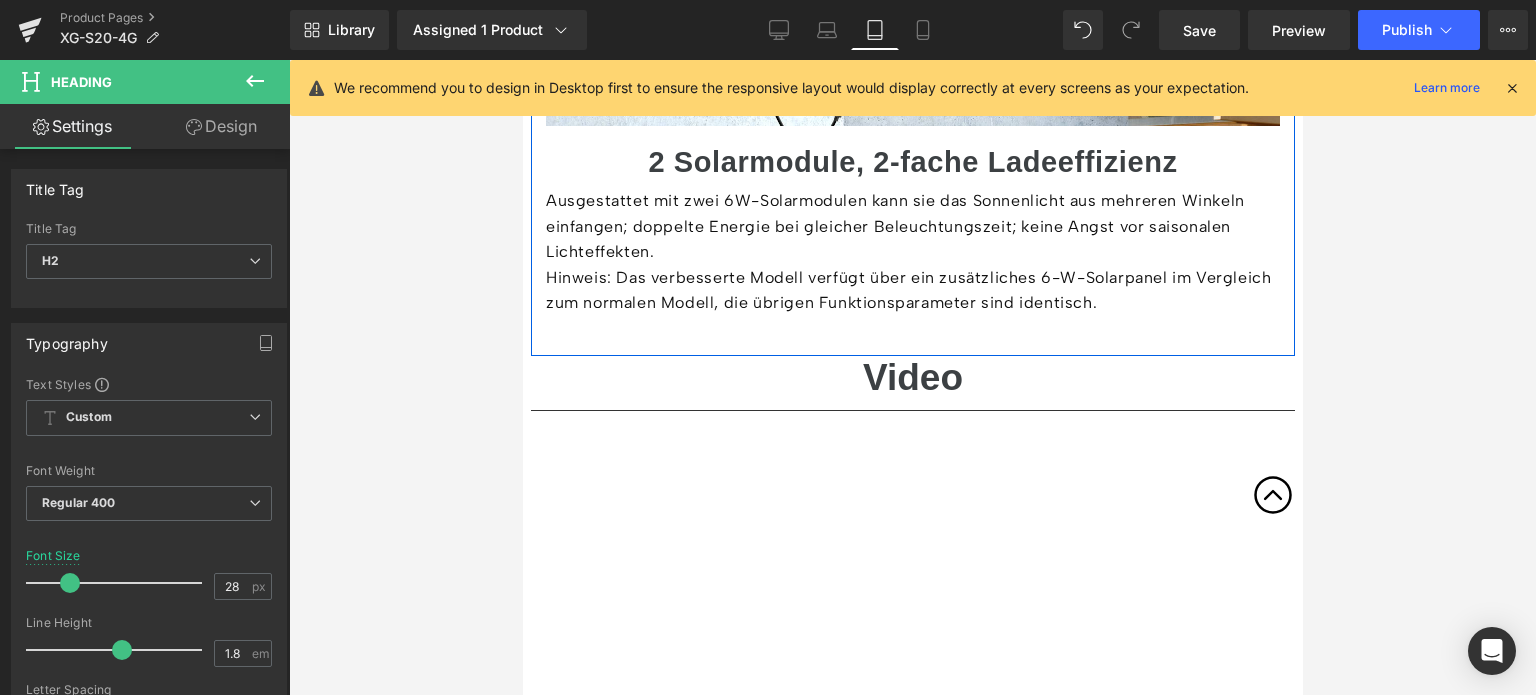 click on "2 Solarmodule, 2-fache Ladeeffizienz" at bounding box center [911, 162] 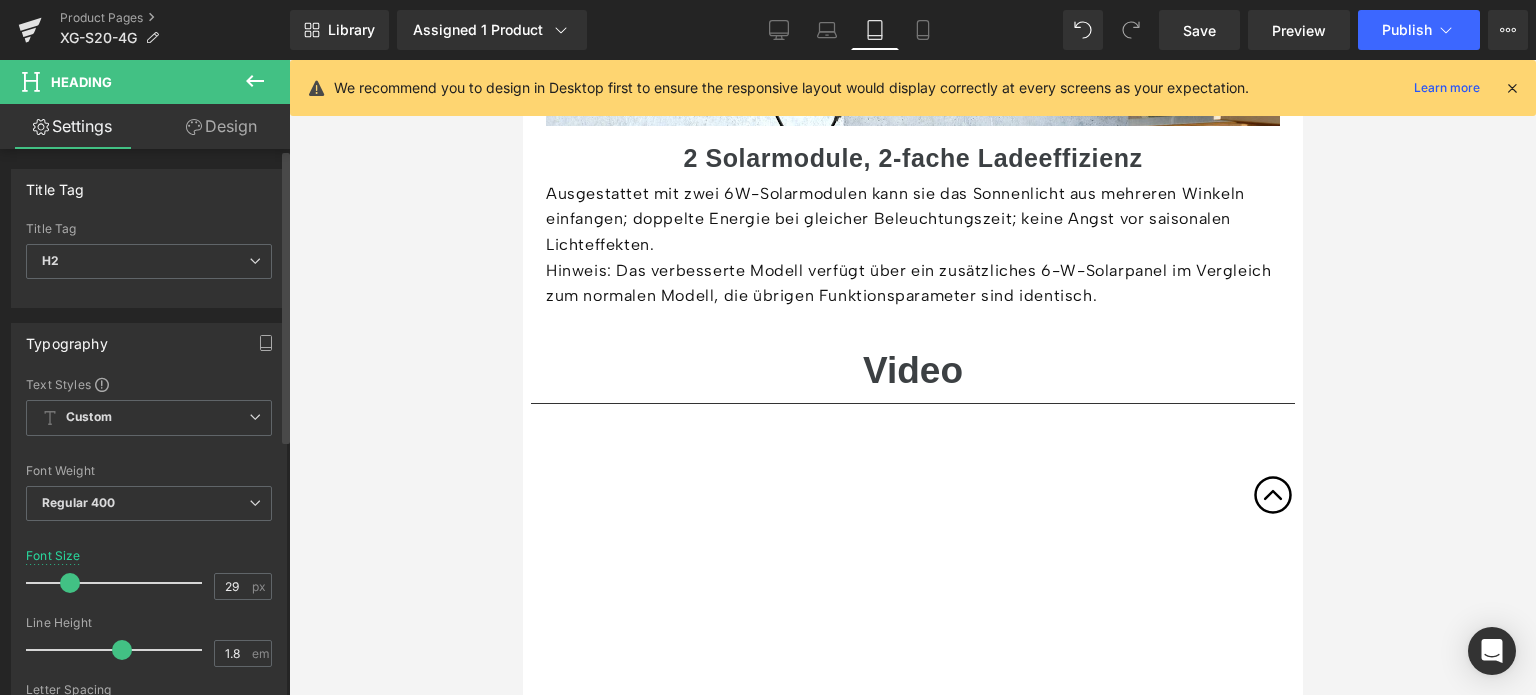click at bounding box center [119, 583] 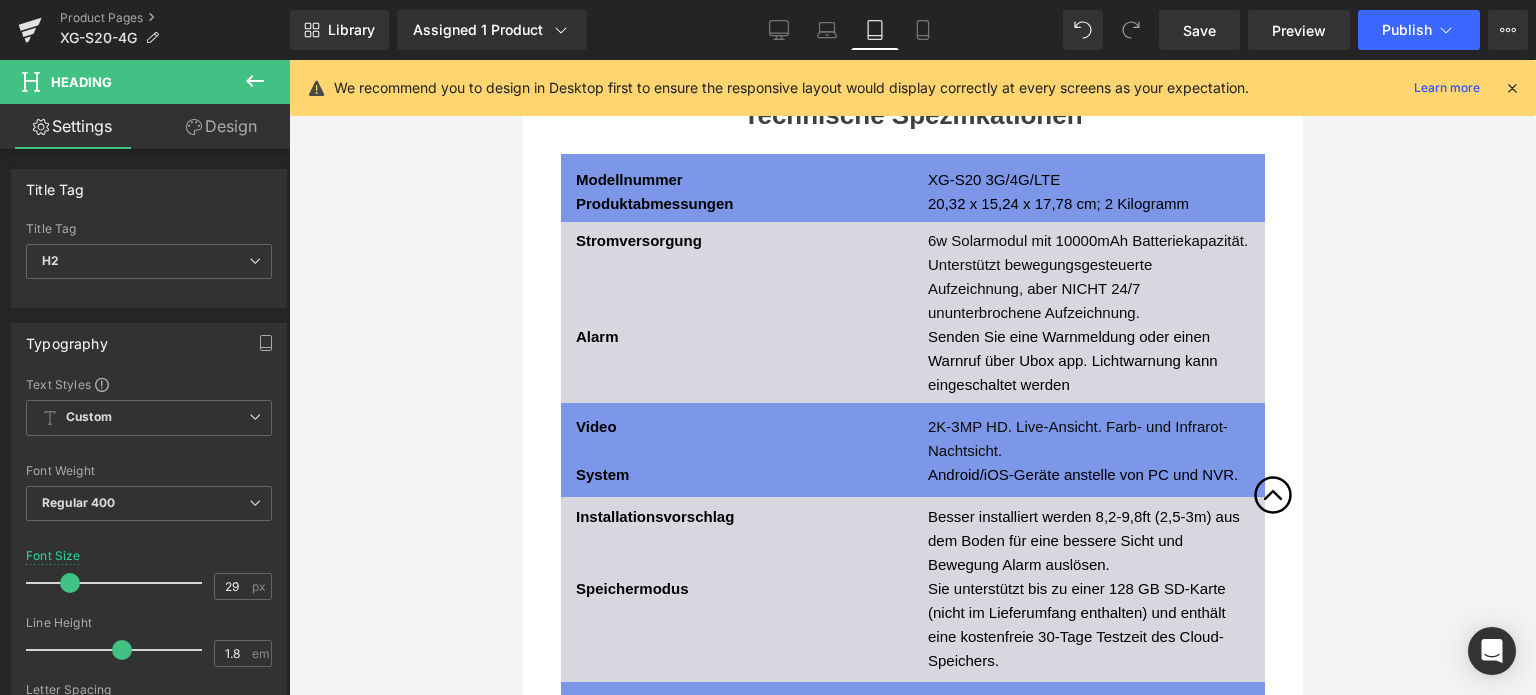 scroll, scrollTop: 7110, scrollLeft: 0, axis: vertical 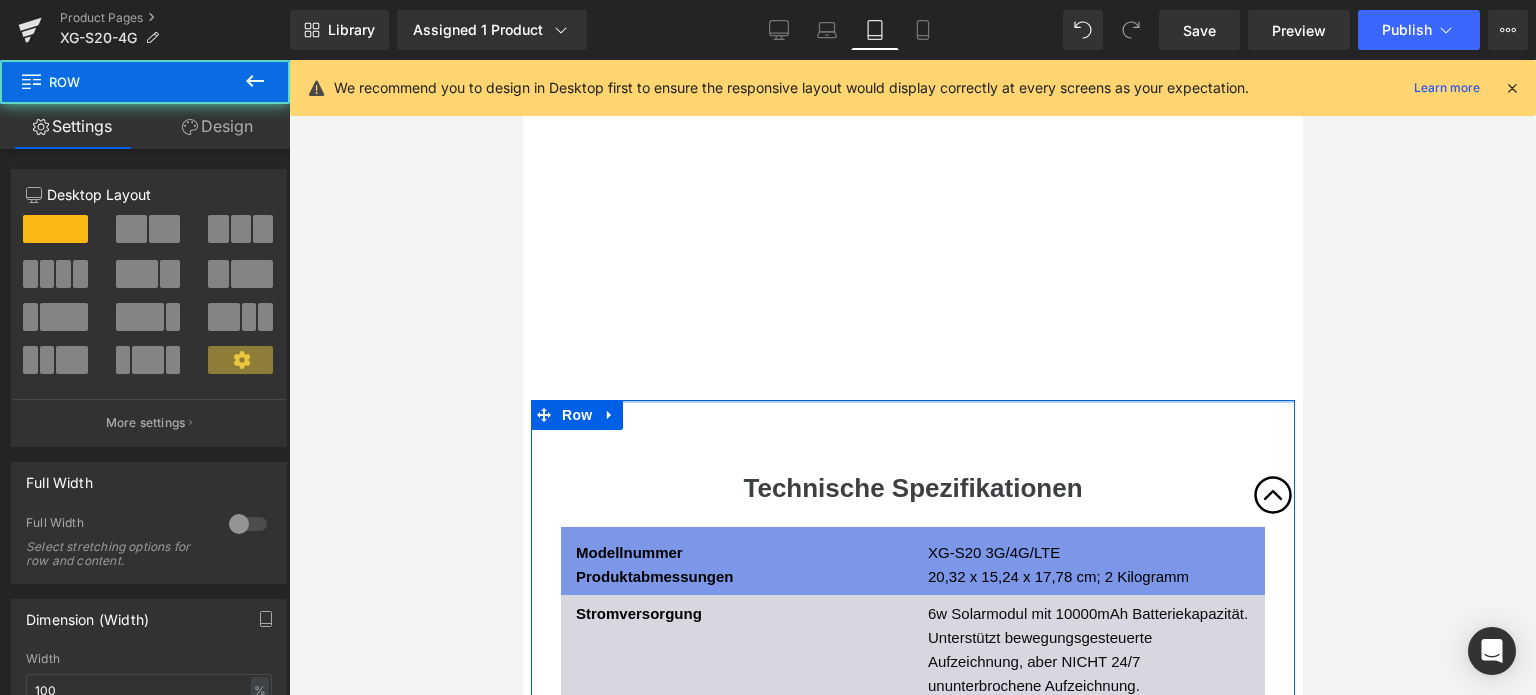 drag, startPoint x: 849, startPoint y: 395, endPoint x: 863, endPoint y: 367, distance: 31.304953 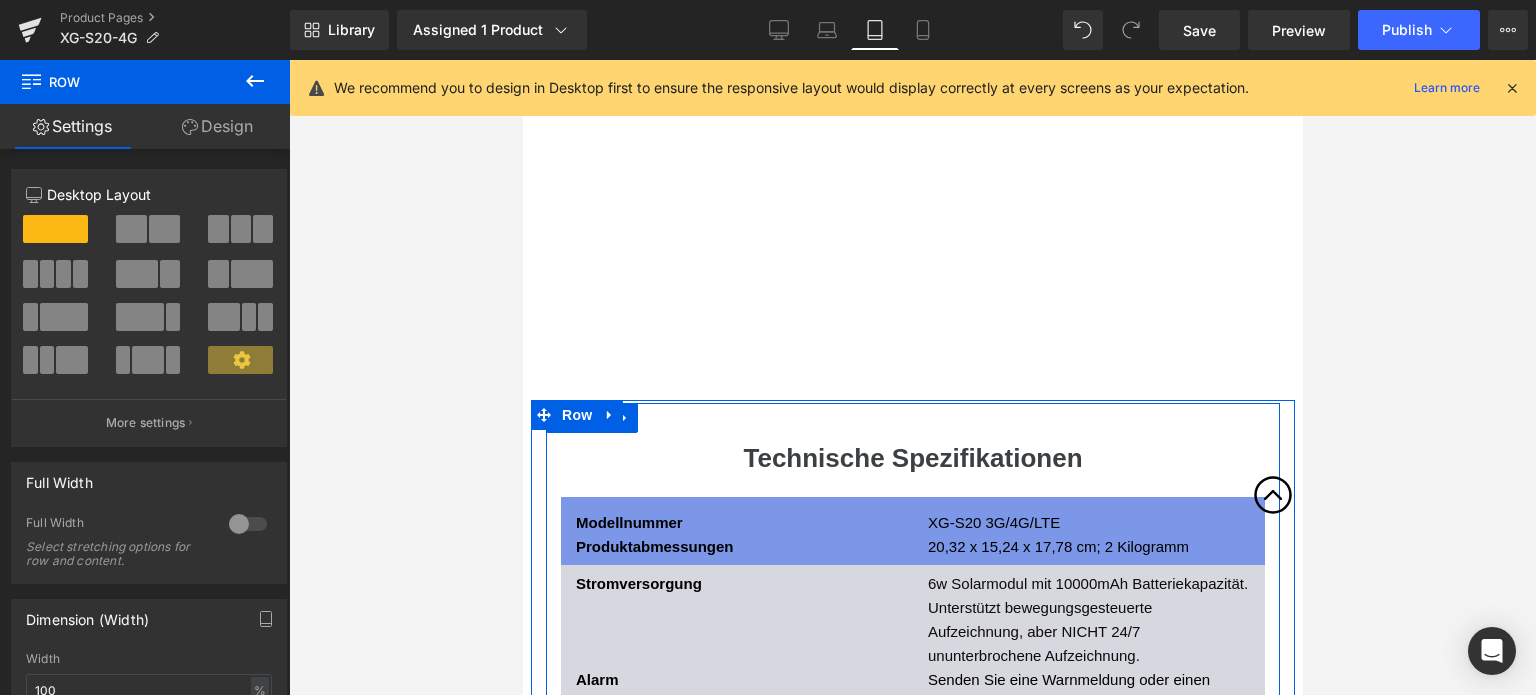 drag, startPoint x: 849, startPoint y: 394, endPoint x: 861, endPoint y: 363, distance: 33.24154 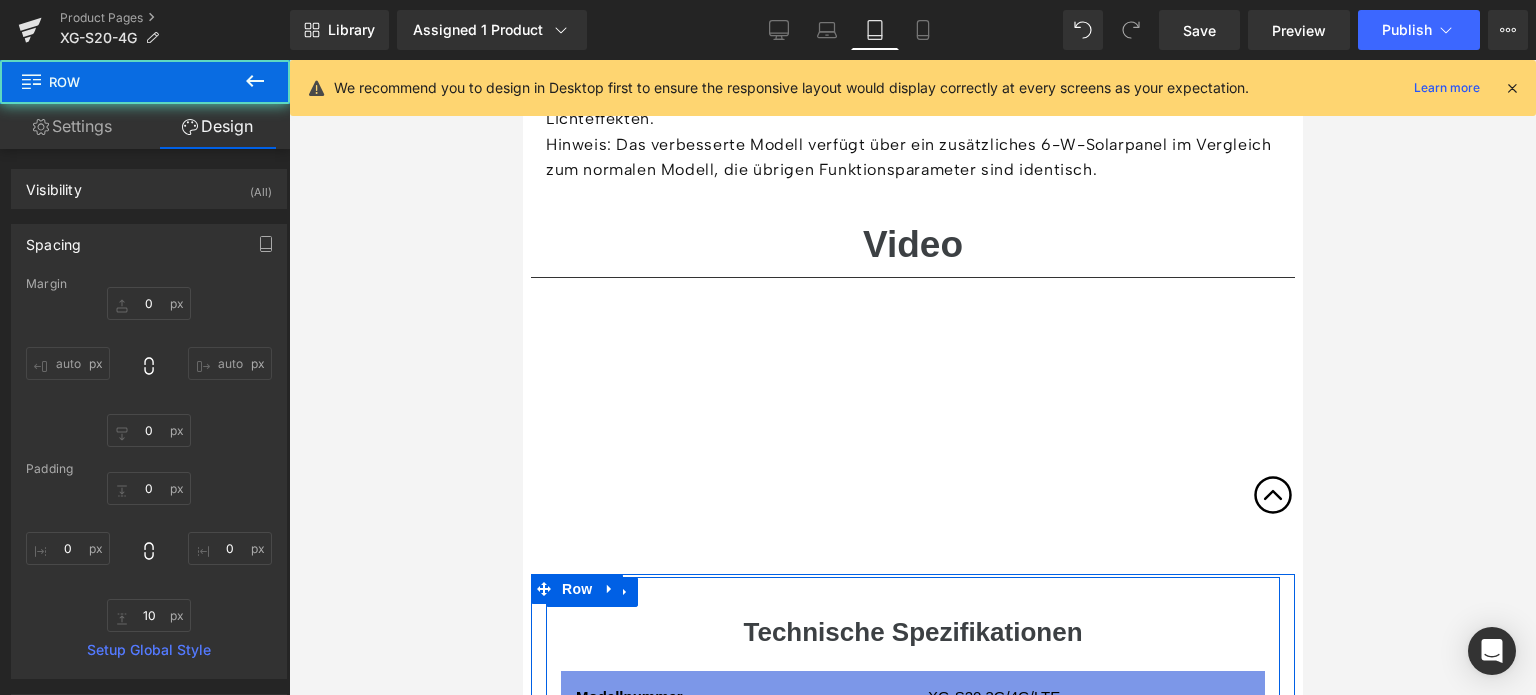 scroll, scrollTop: 7210, scrollLeft: 0, axis: vertical 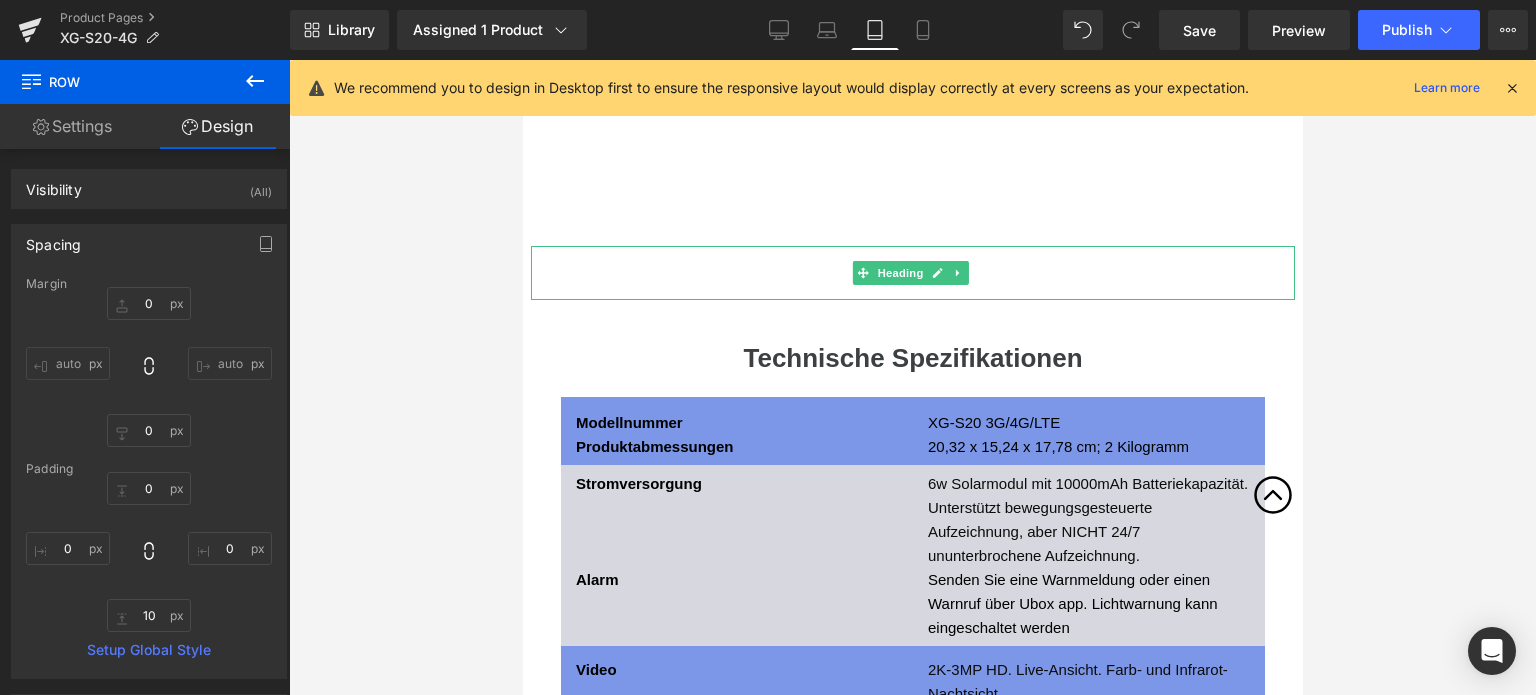 click at bounding box center (957, 273) 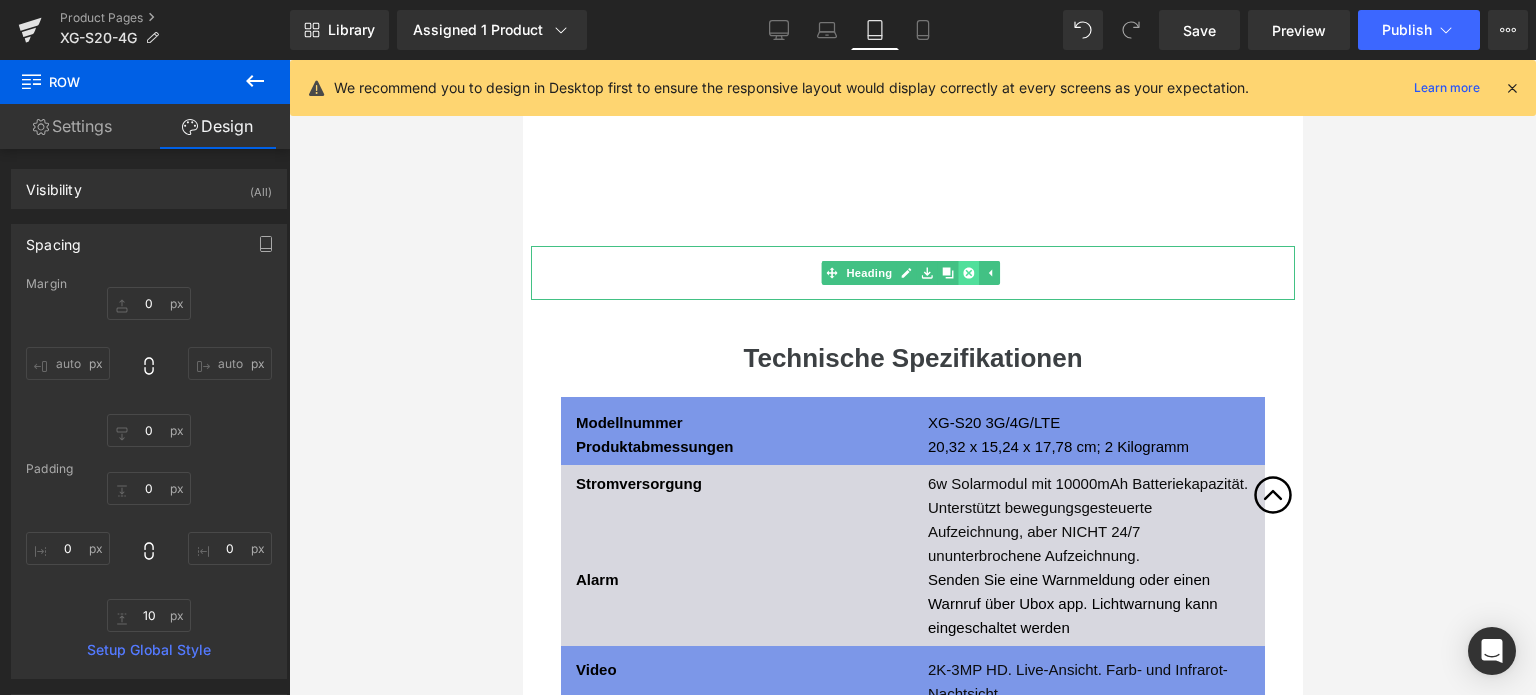 click at bounding box center [967, 273] 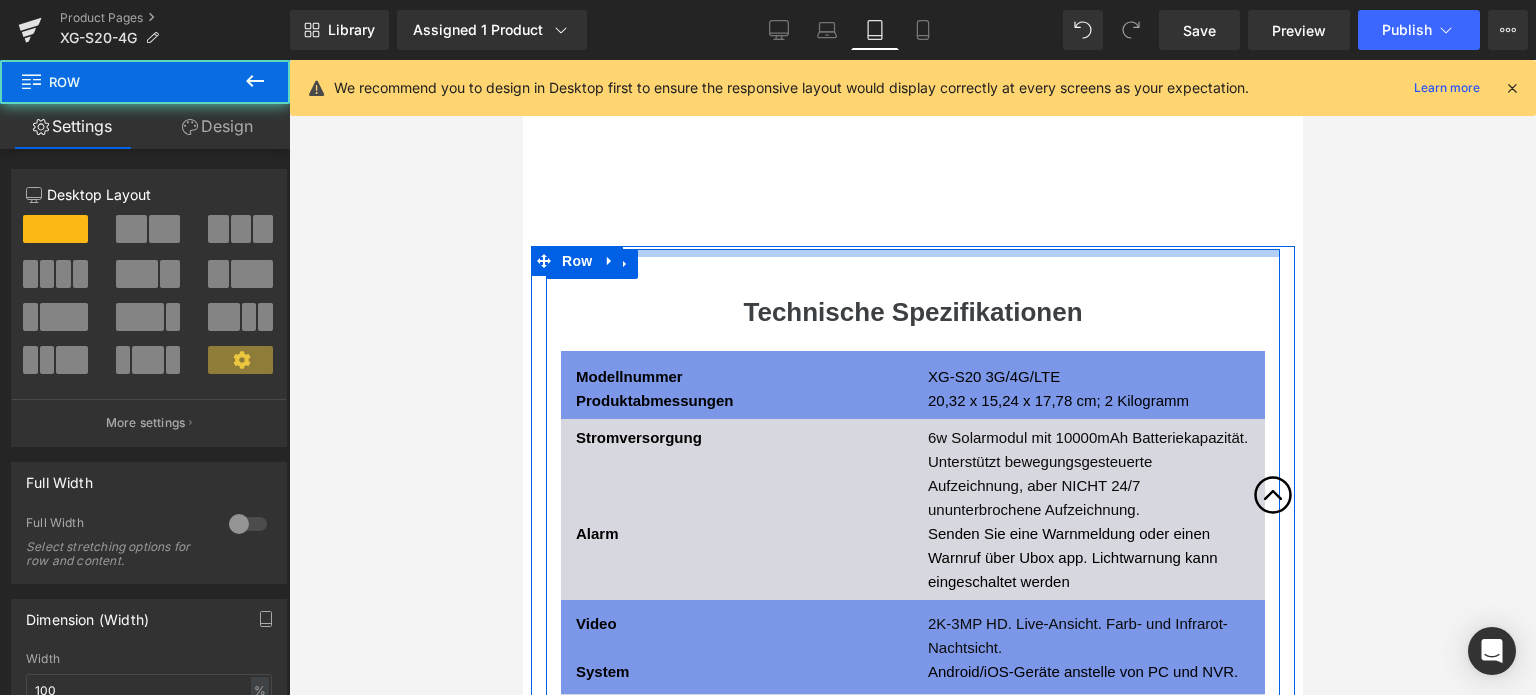 click on "Technische Spezifikationen Heading         Modellnummer Text Block         XG-S20 3G/4G/LTE Text Block         Produktabmessungen Text Block         20,32 x 15,24 x 17,78 cm; 2 Kilogramm Text Block         Row         Stromversorgung Text Block         6w Solarmodul mit 10000mAh Batteriekapazität. Unterstützt bewegungsgesteuerte Aufzeichnung, aber NICHT 24/7 ununterbrochene Aufzeichnung. Text Block         Alarm  Text Block         Senden Sie eine Warnmeldung oder einen Warnruf über Ubox app. Lichtwarnung kann eingeschaltet werden Text Block         Row         Video  Text Block         2K-3MP HD. Live-Ansicht. Farb- und Infrarot-Nachtsicht. Text Block         System  Text Block         Android/iOS-Geräte anstelle von PC und NVR. Text Block         Row         Installationsvorschlag  Text Block         Besser installiert werden 8,2-9,8ft (2,5-3m) aus dem Boden für eine bessere Sicht und Bewegung Alarm auslösen. Text Block         Speichermodus Text Block         Text Block         Row" at bounding box center [912, 733] 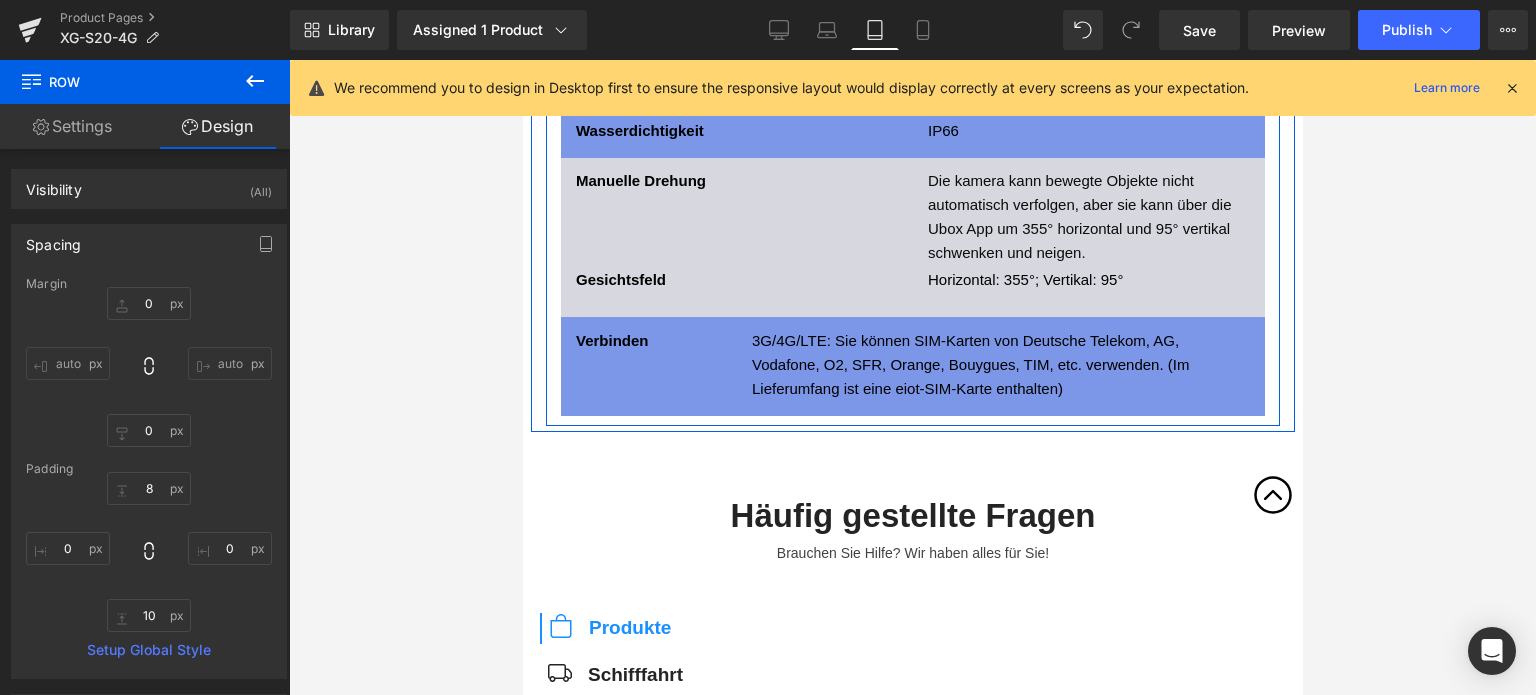 scroll, scrollTop: 8210, scrollLeft: 0, axis: vertical 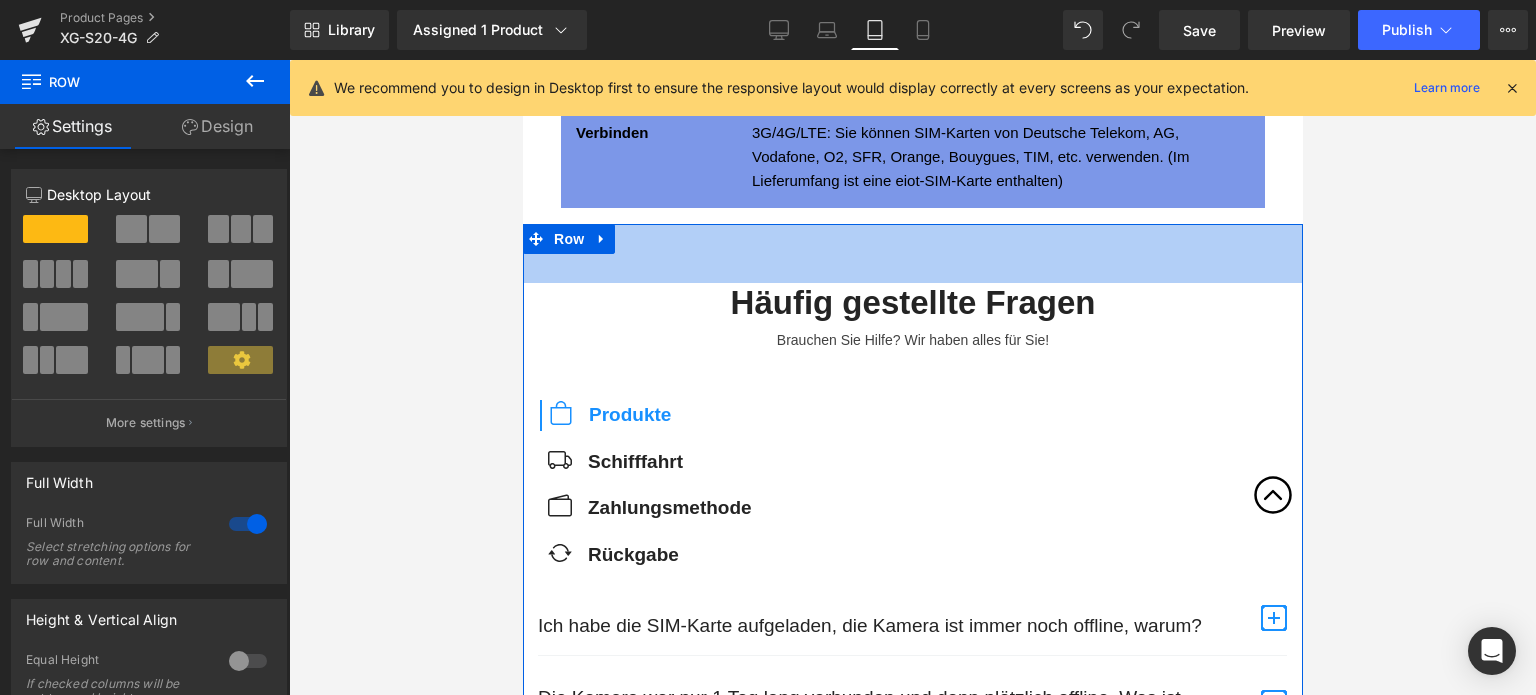 click at bounding box center [912, -3246] 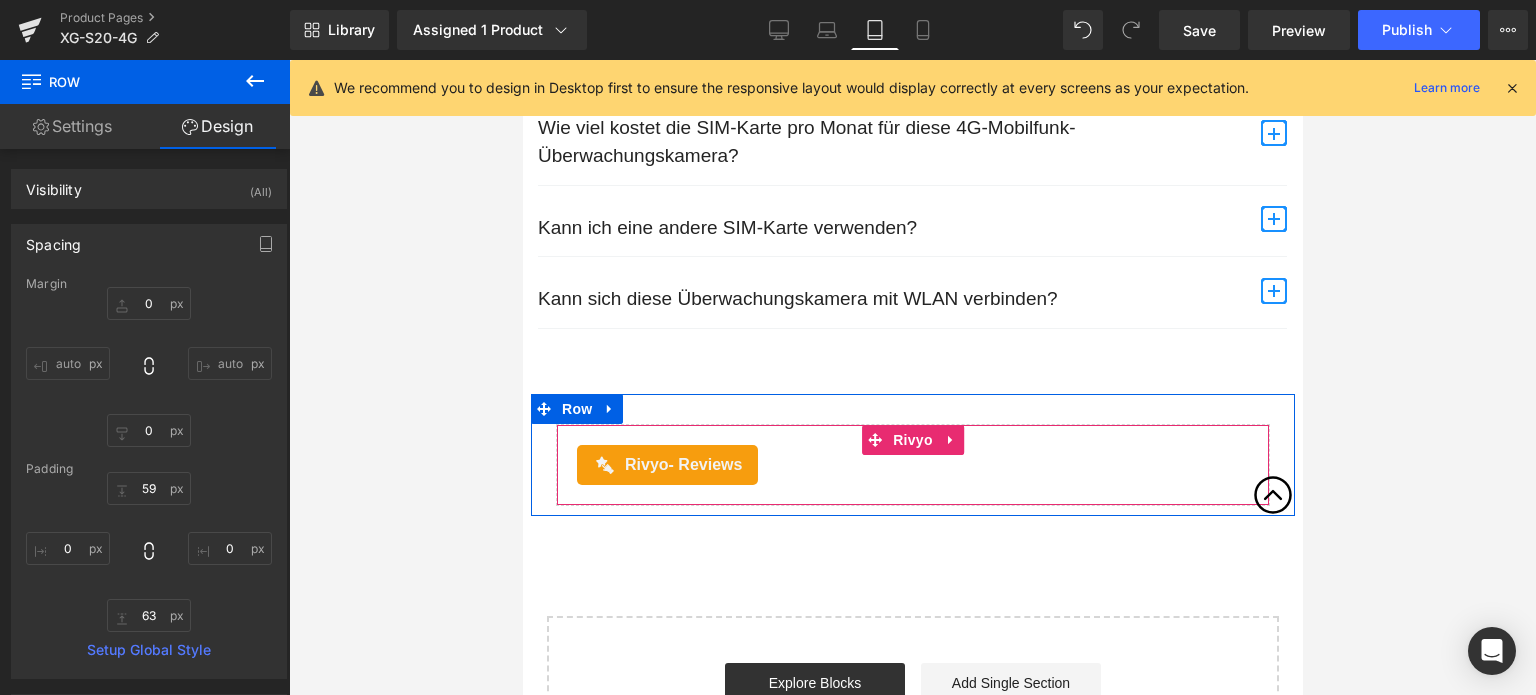 scroll, scrollTop: 8610, scrollLeft: 0, axis: vertical 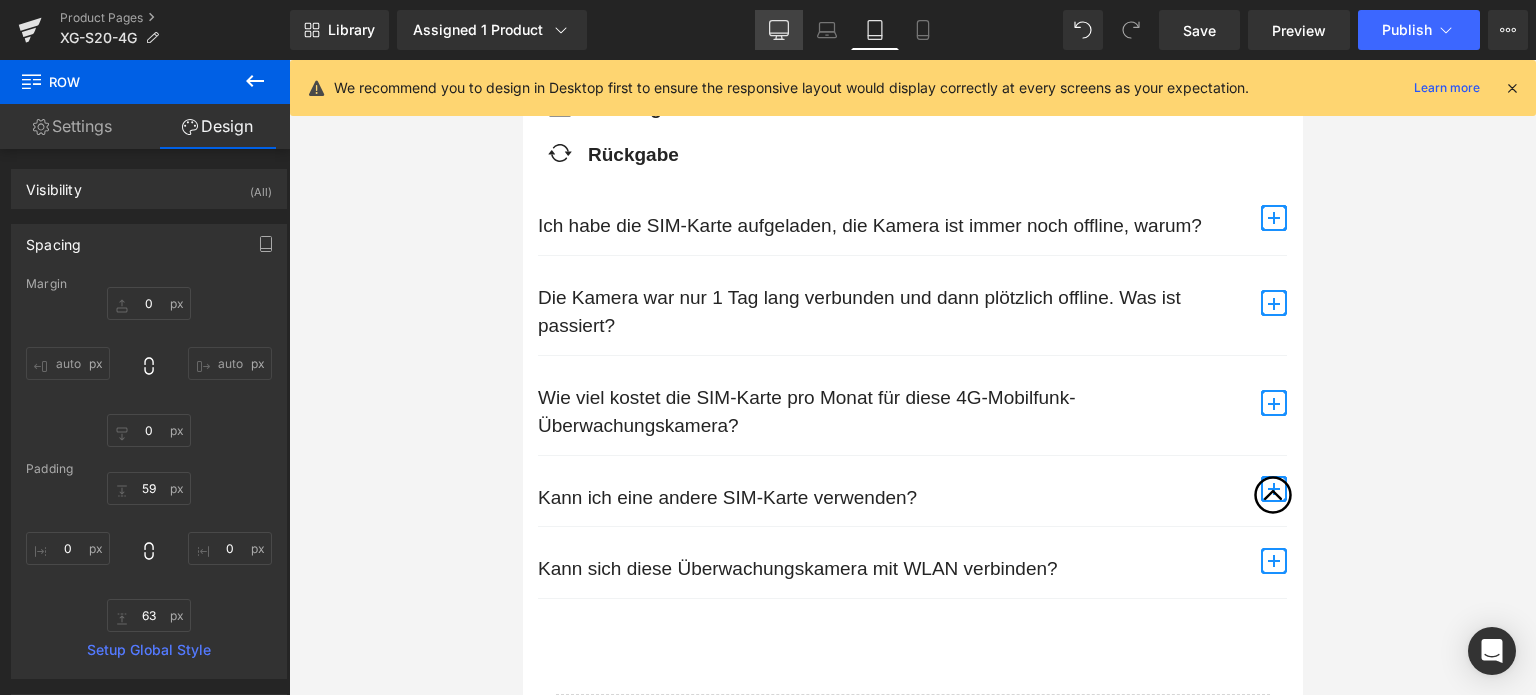 click 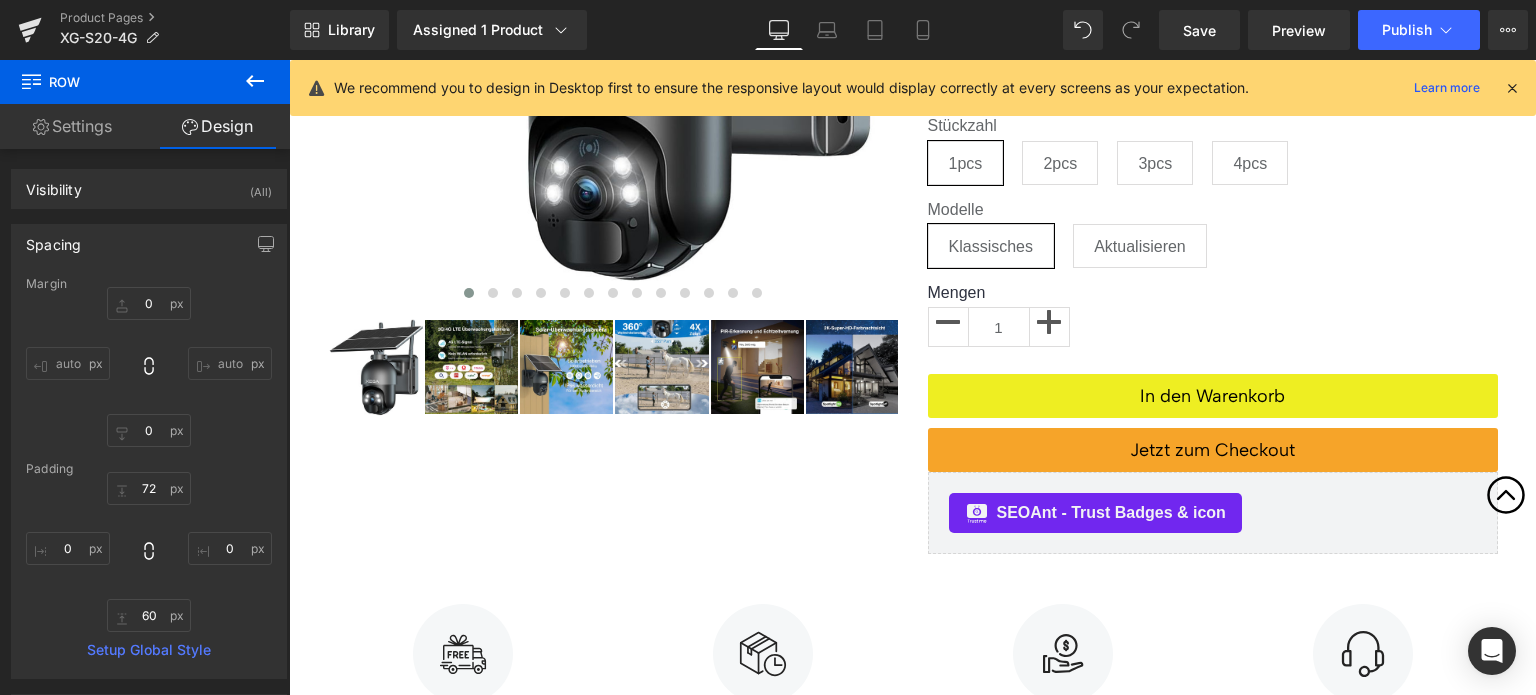 scroll, scrollTop: 588, scrollLeft: 0, axis: vertical 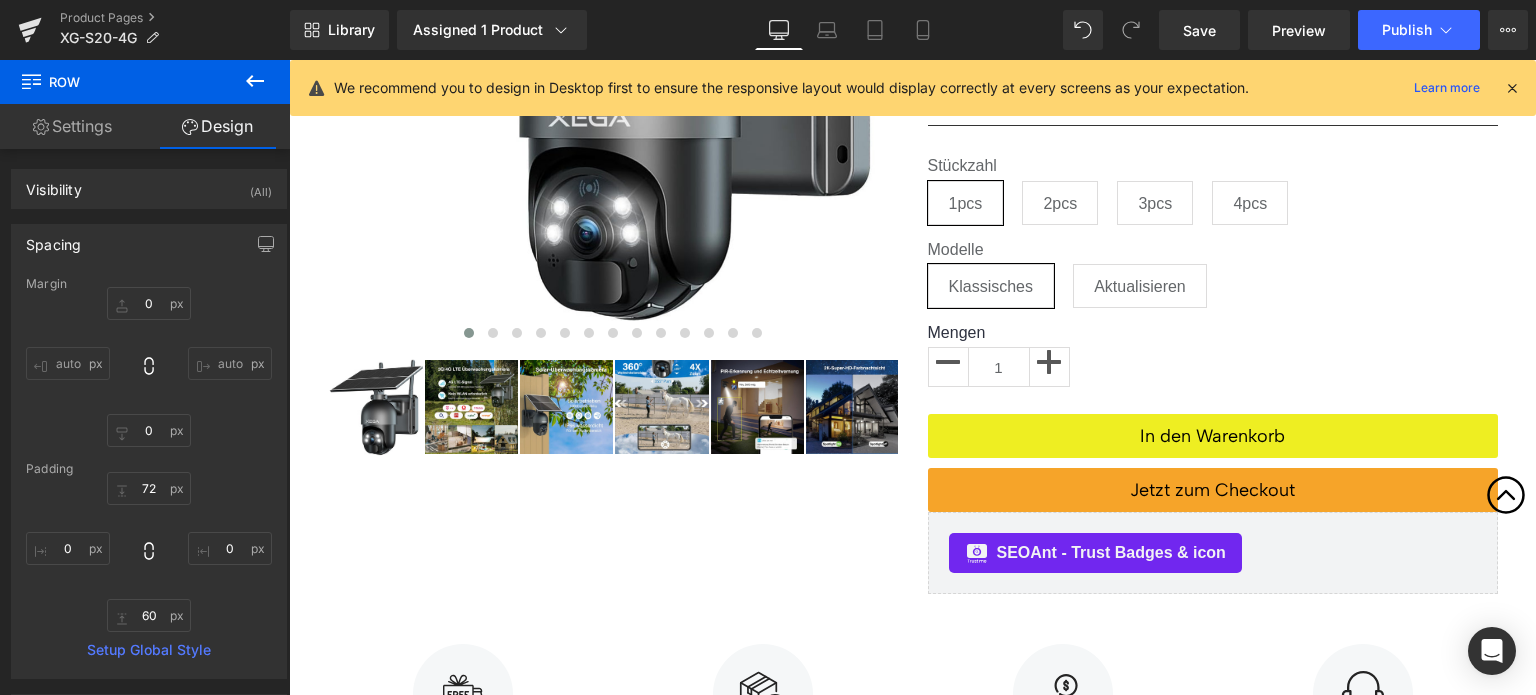 drag, startPoint x: 1534, startPoint y: 431, endPoint x: 1821, endPoint y: 173, distance: 385.9184 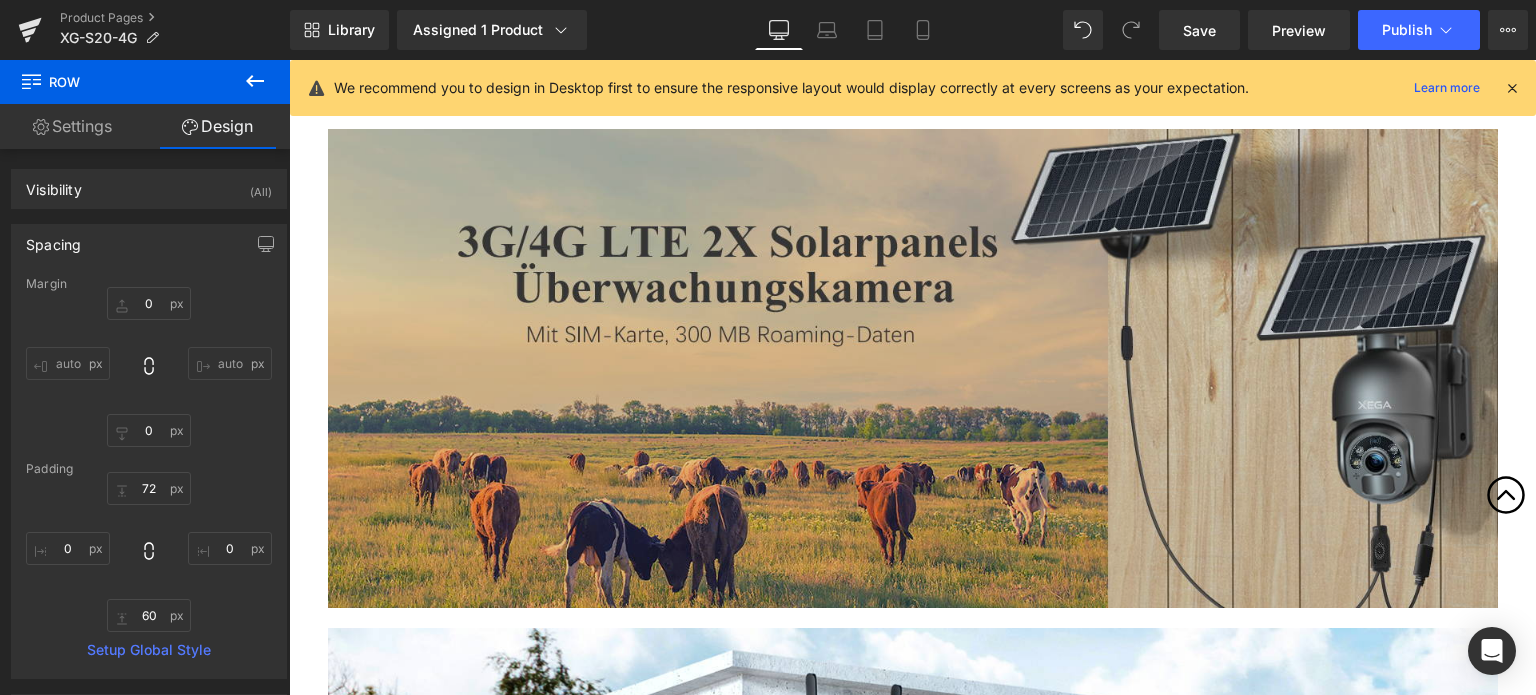 scroll, scrollTop: 6188, scrollLeft: 0, axis: vertical 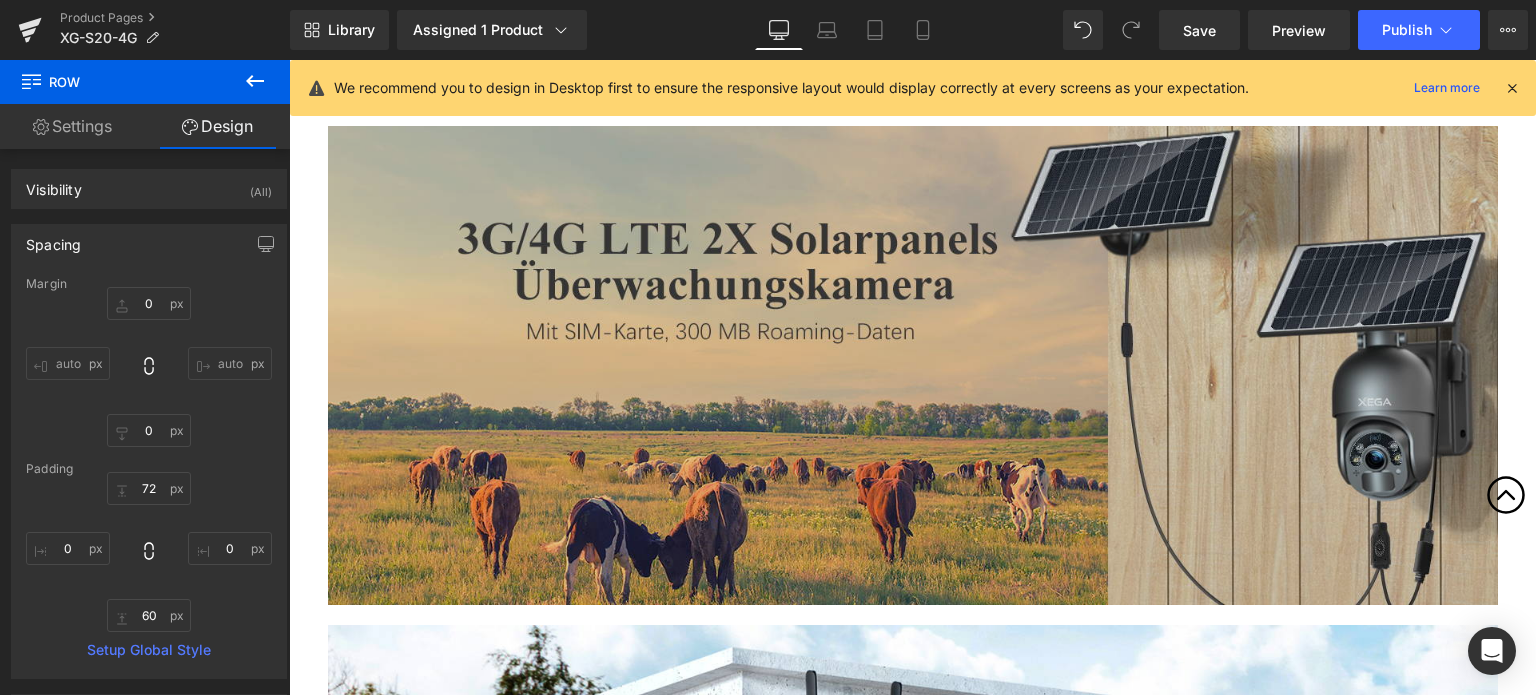 click at bounding box center (913, 366) 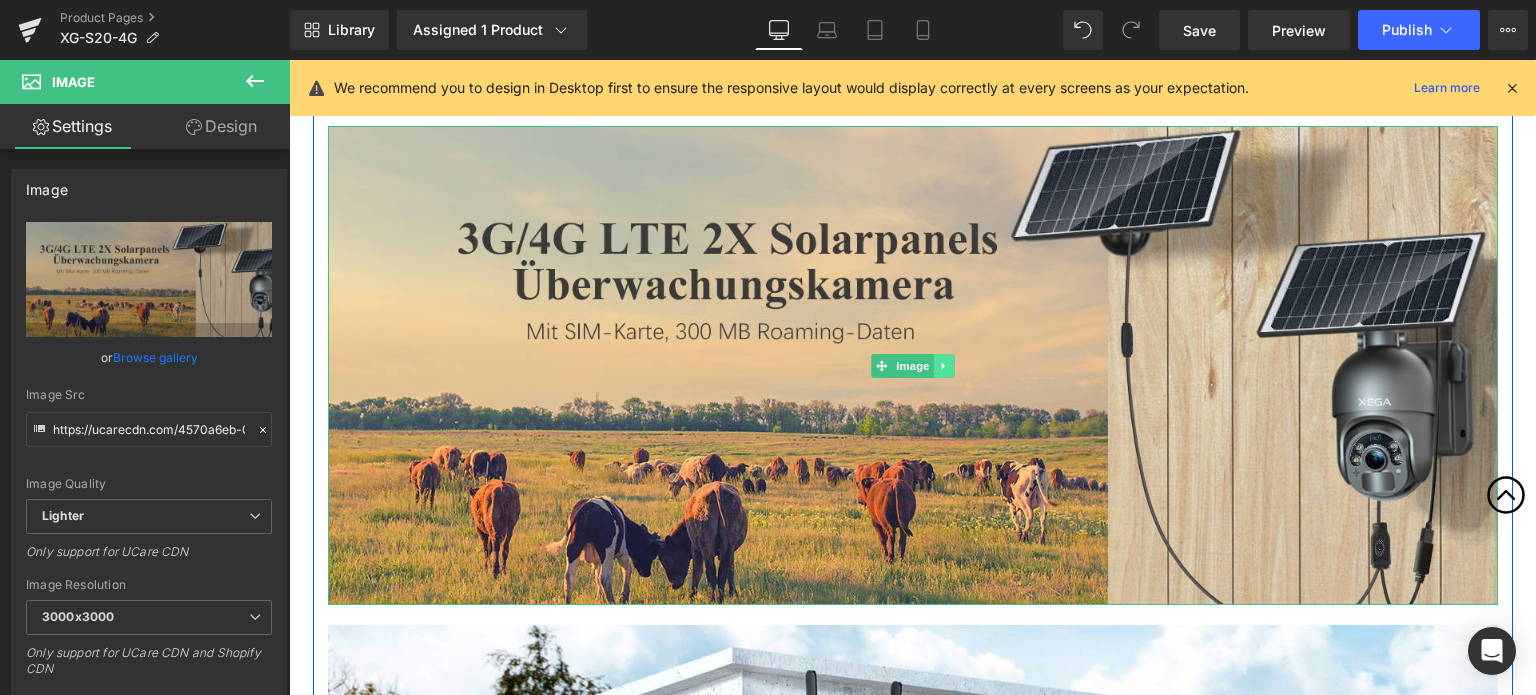 click 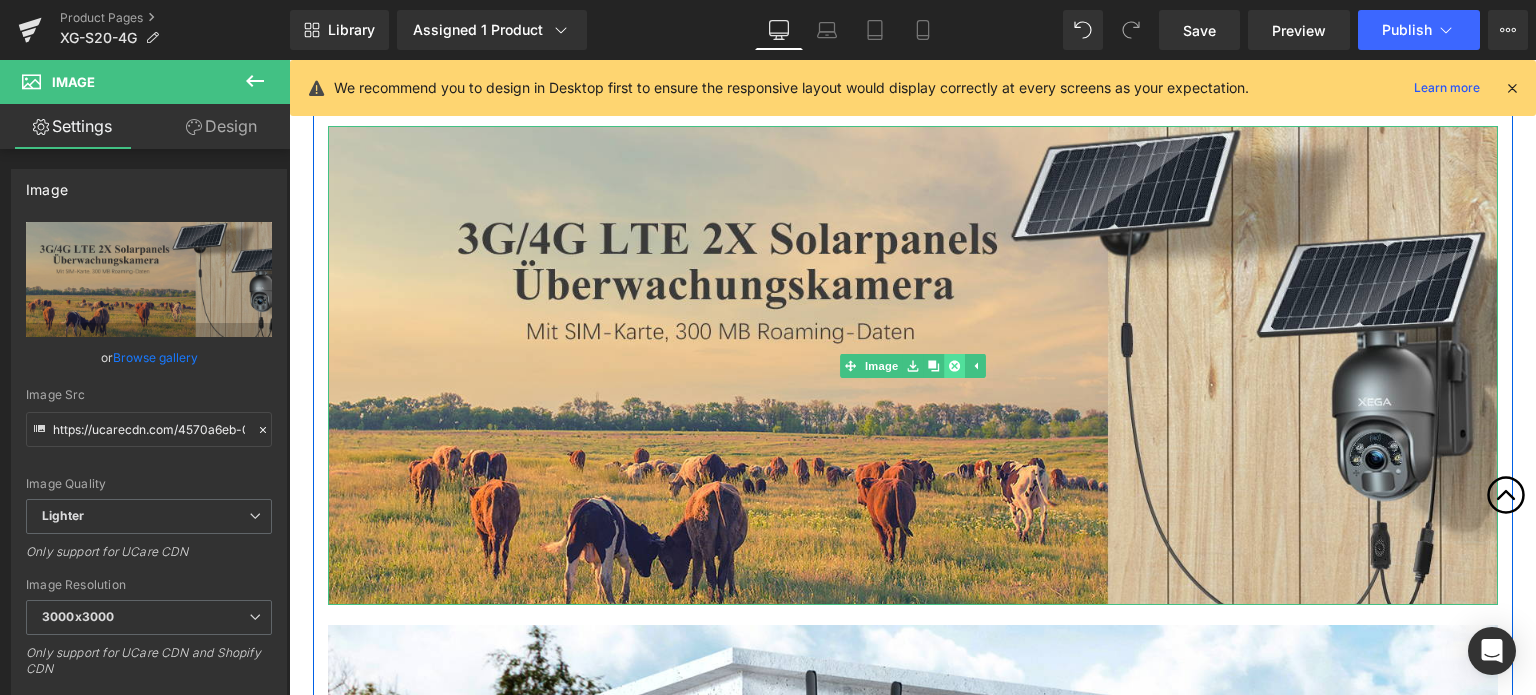 click 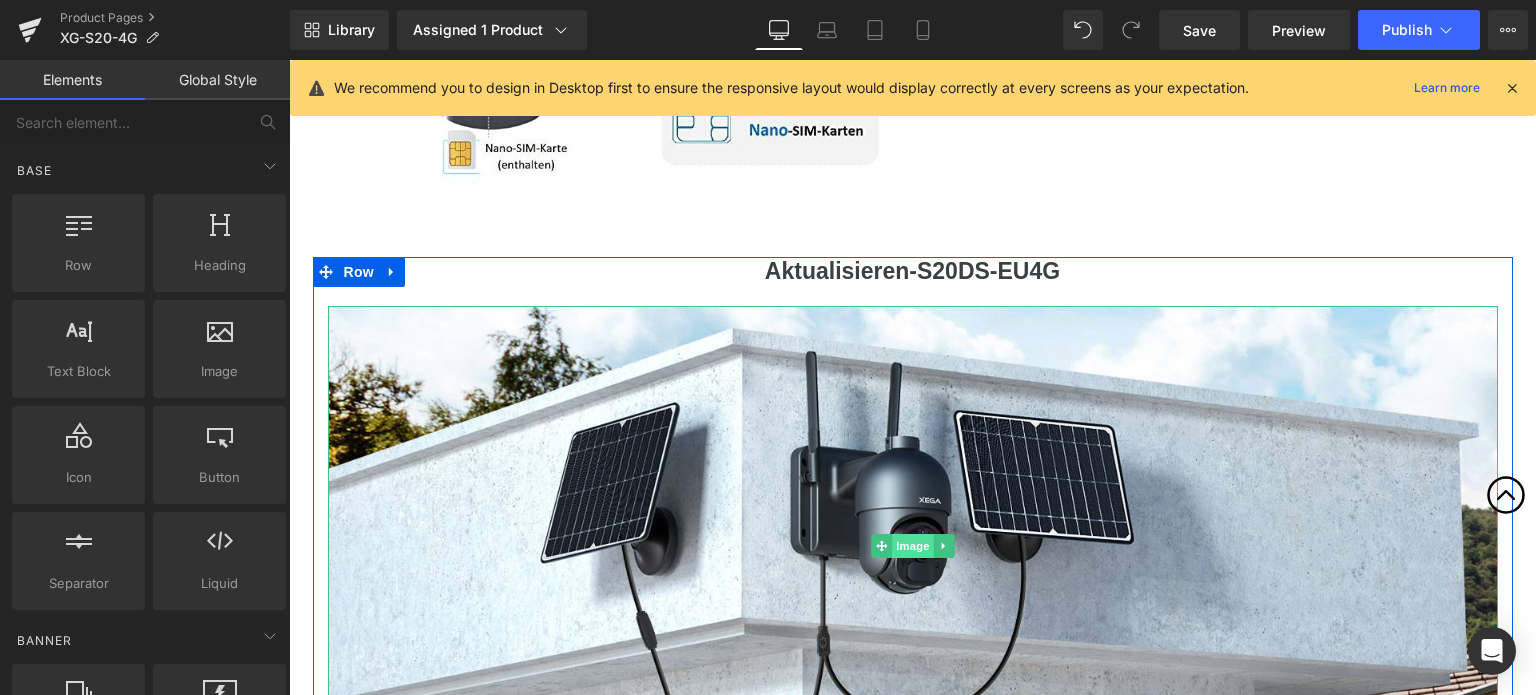 scroll, scrollTop: 5988, scrollLeft: 0, axis: vertical 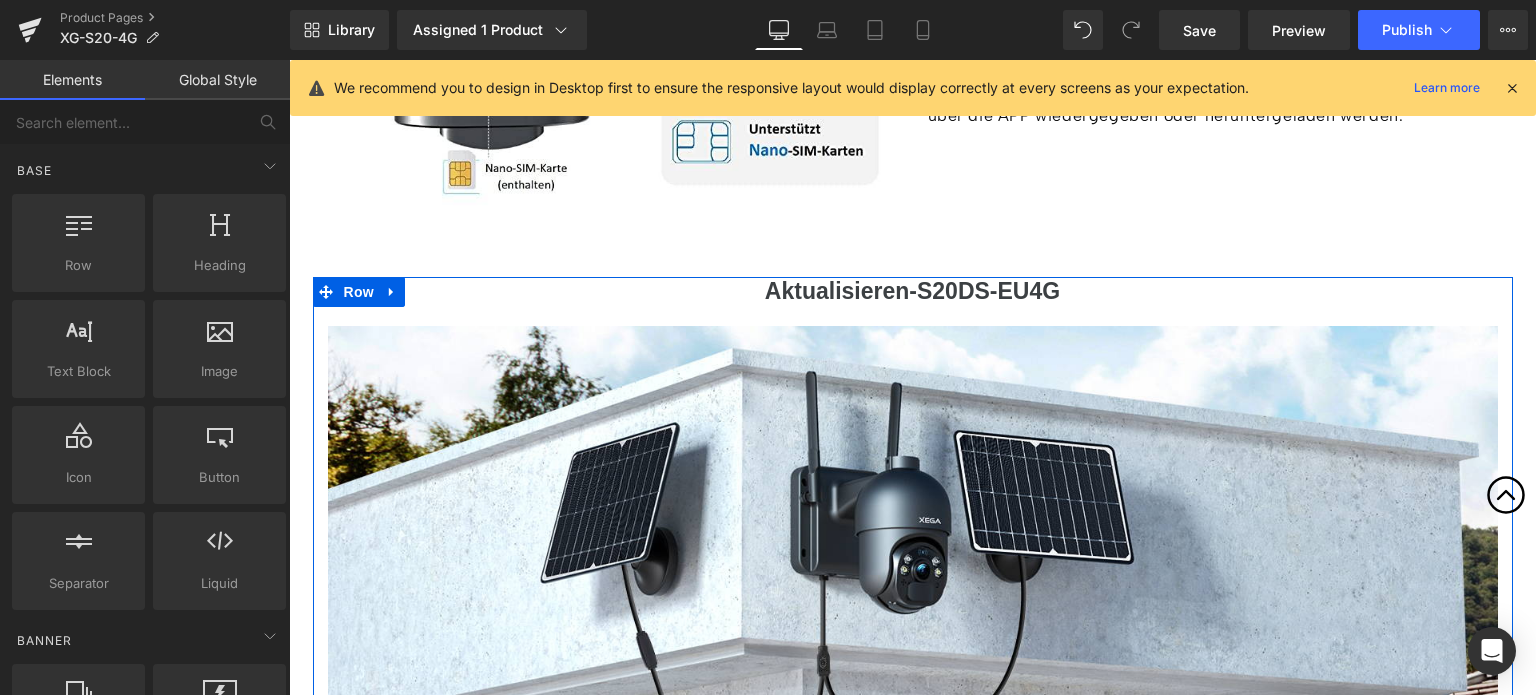 click on "Aktualisieren-S20DS-EU4G Heading" at bounding box center [913, 292] 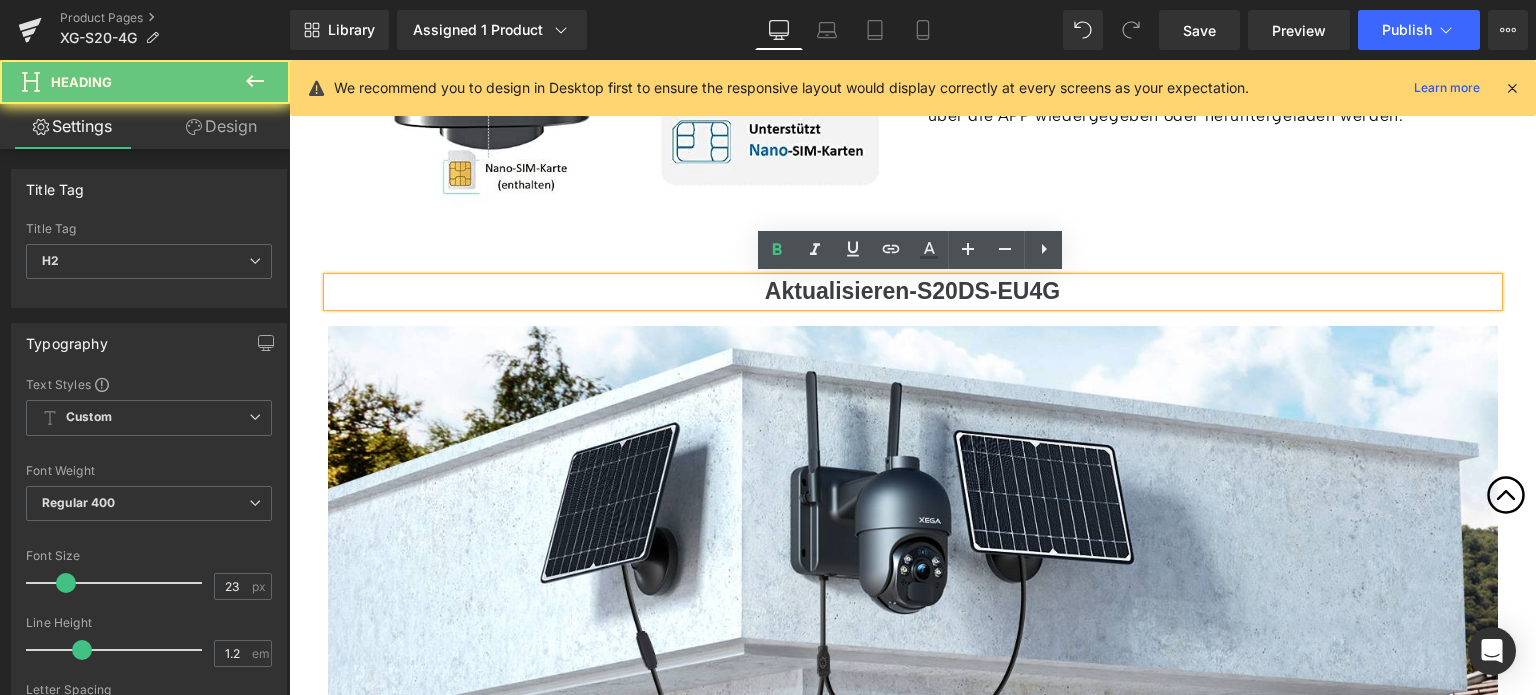 click on "Aktualisieren-S20DS-EU4G" at bounding box center (912, 291) 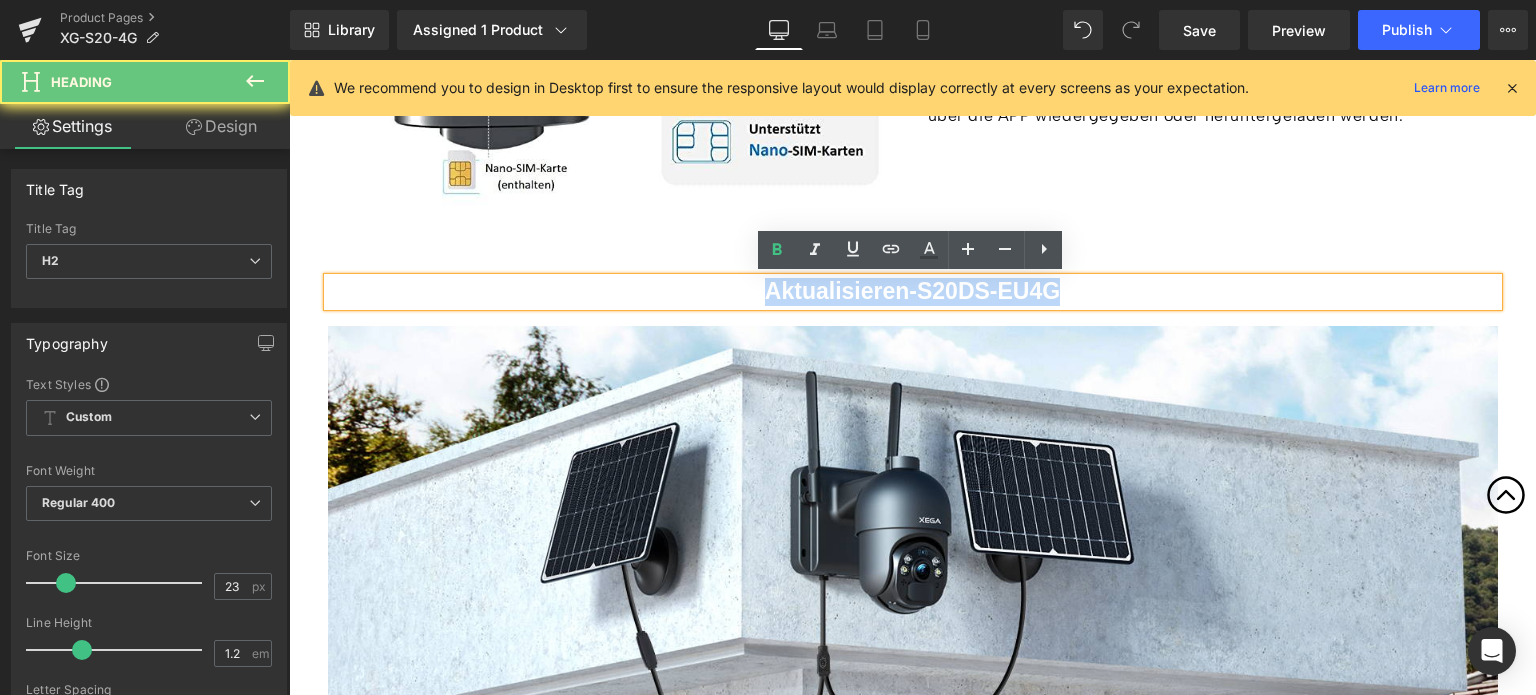 click on "Aktualisieren-S20DS-EU4G" at bounding box center (912, 291) 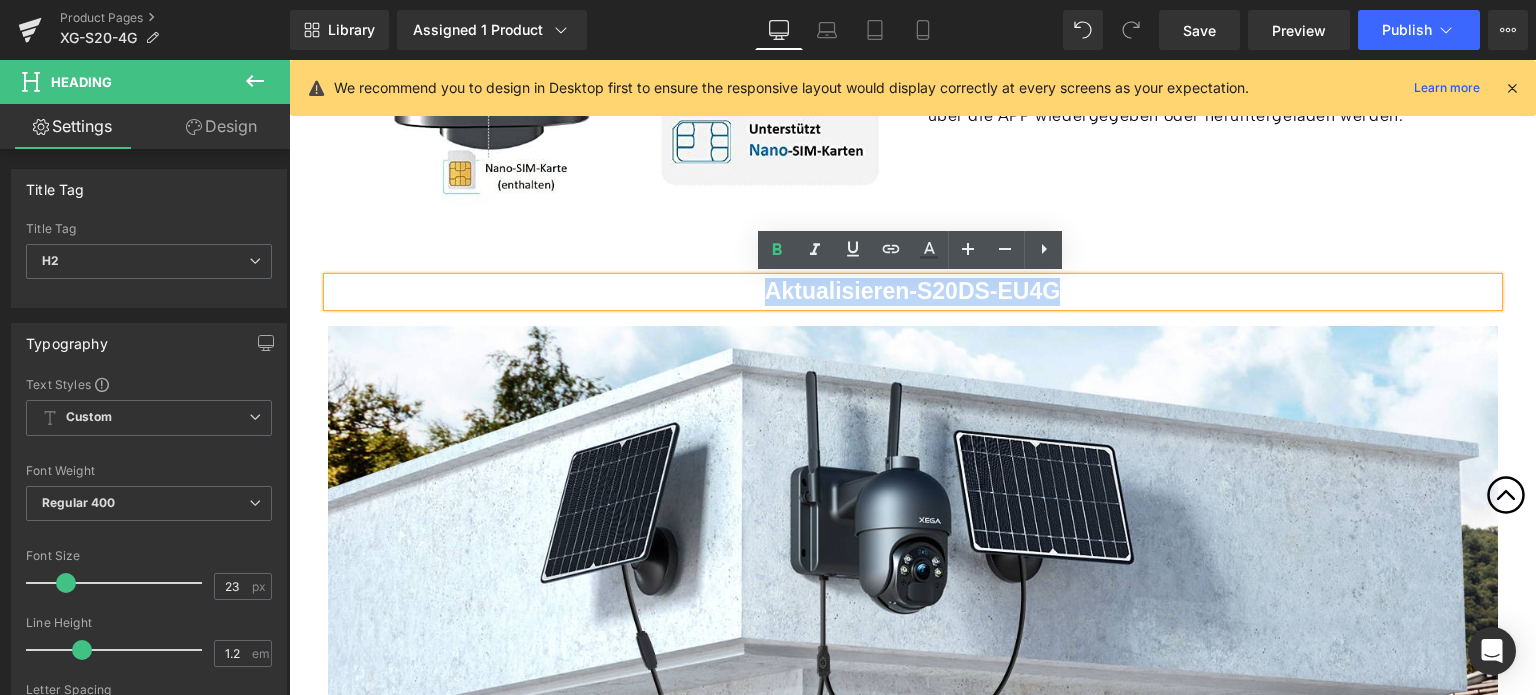 click on "Image         Einfache Installation & Fernzugriff Heading          Legen Sie einfach die SIM-Karte (im Lieferumfang enthalten) ein, montieren Sie die überwachungskamera aussen solar und scannen Sie dann den QR-Code mit der Ubox APP. Sie können jederzeit und überall auf die überwachungskamera mit sim karte auf Ihrem Handy zugreifen, um zu überprüfen, was vor sich geht und die Live-Ansicht gleichzeitig mit Ihrer Familie oder Freunden zu teilen. Alle Videos können direkt über die APP wiedergegeben oder heruntergeladen werden. Text Block         Row" at bounding box center (913, 46) 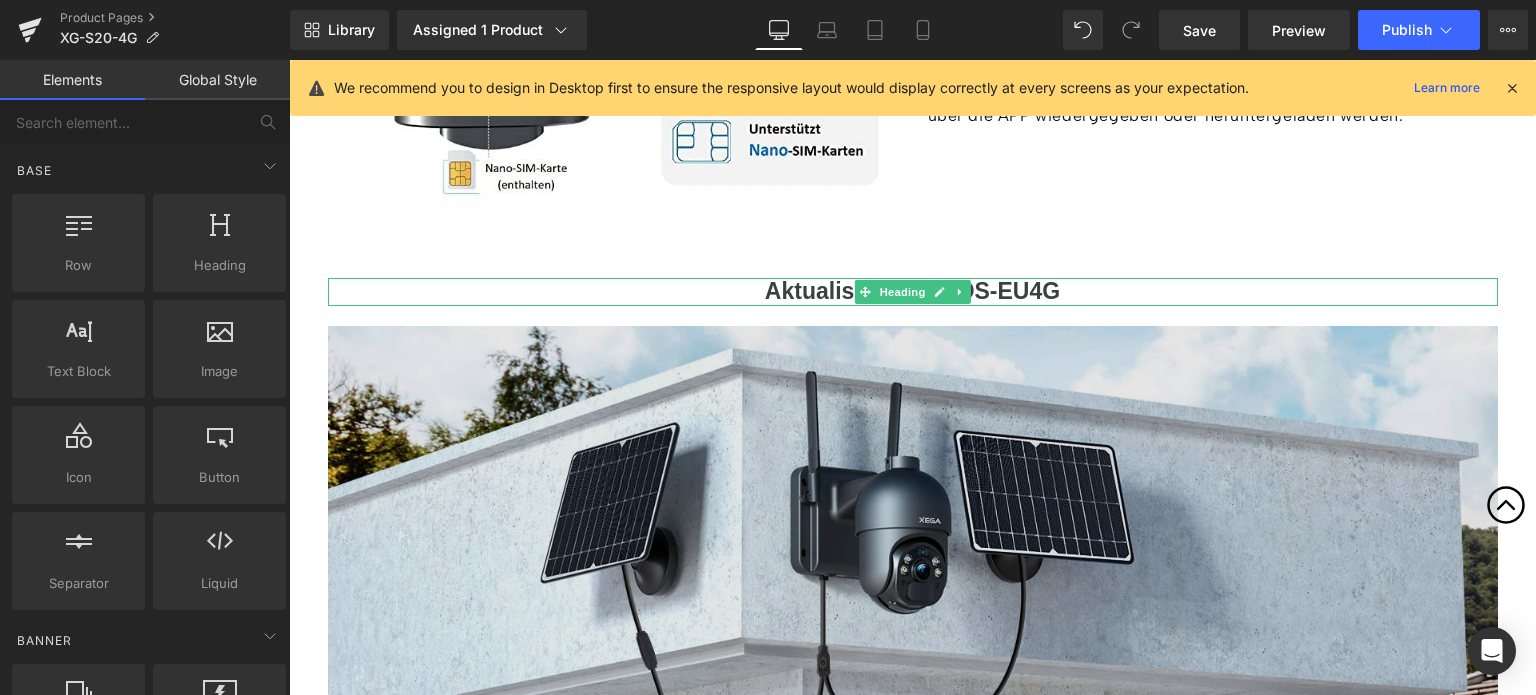 drag, startPoint x: 1044, startPoint y: 574, endPoint x: 755, endPoint y: 514, distance: 295.16266 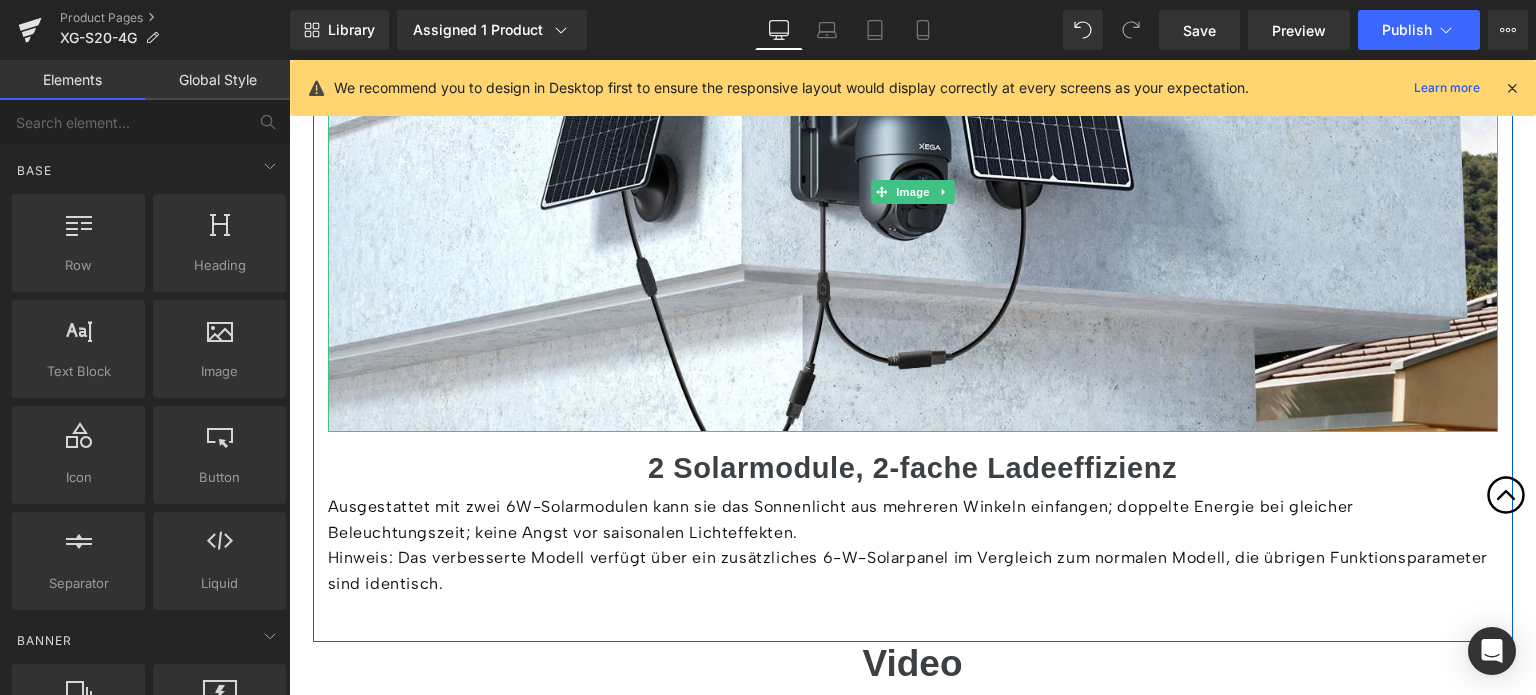 scroll, scrollTop: 6388, scrollLeft: 0, axis: vertical 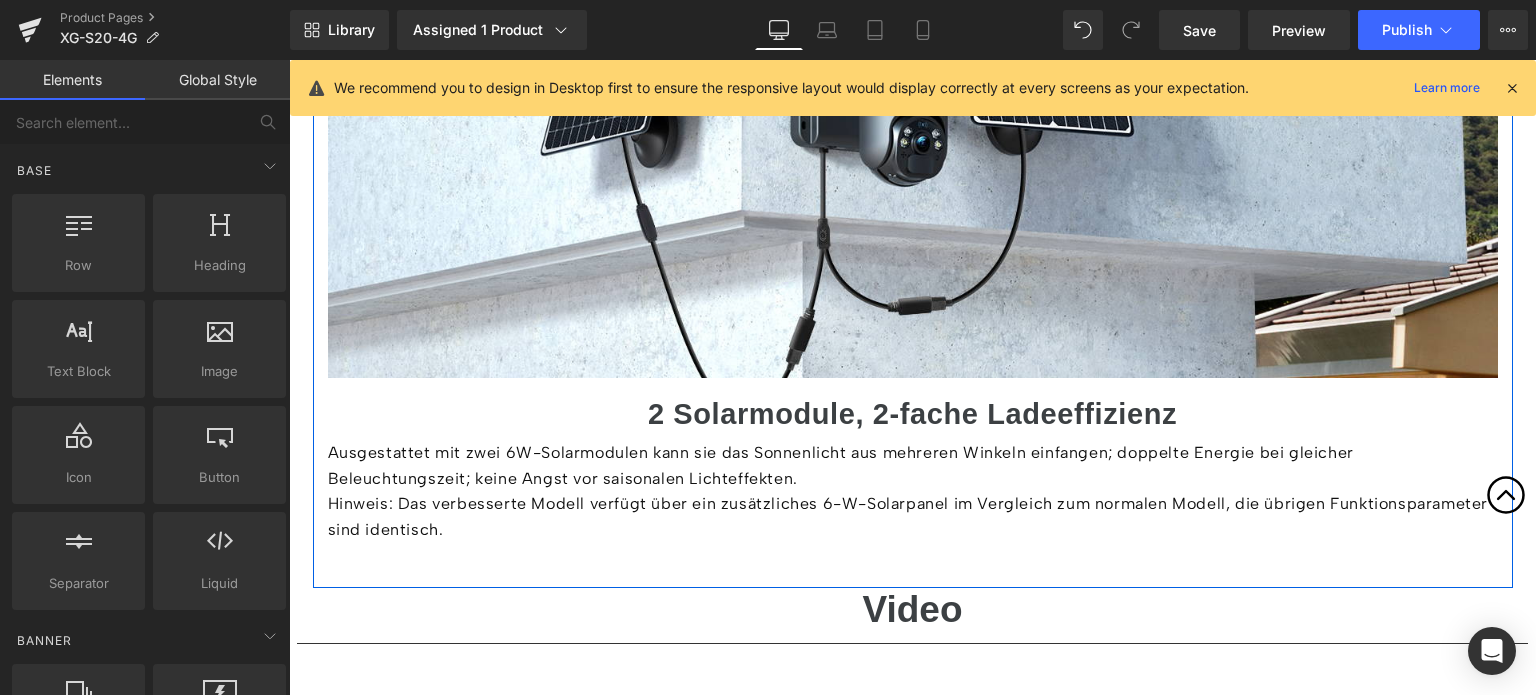 click on "Ausgestattet mit zwei 6W-Solarmodulen kann sie das Sonnenlicht aus mehreren Winkeln einfangen; doppelte Energie bei gleicher Beleuchtungszeit; keine Angst vor saisonalen Lichteffekten." at bounding box center [913, 465] 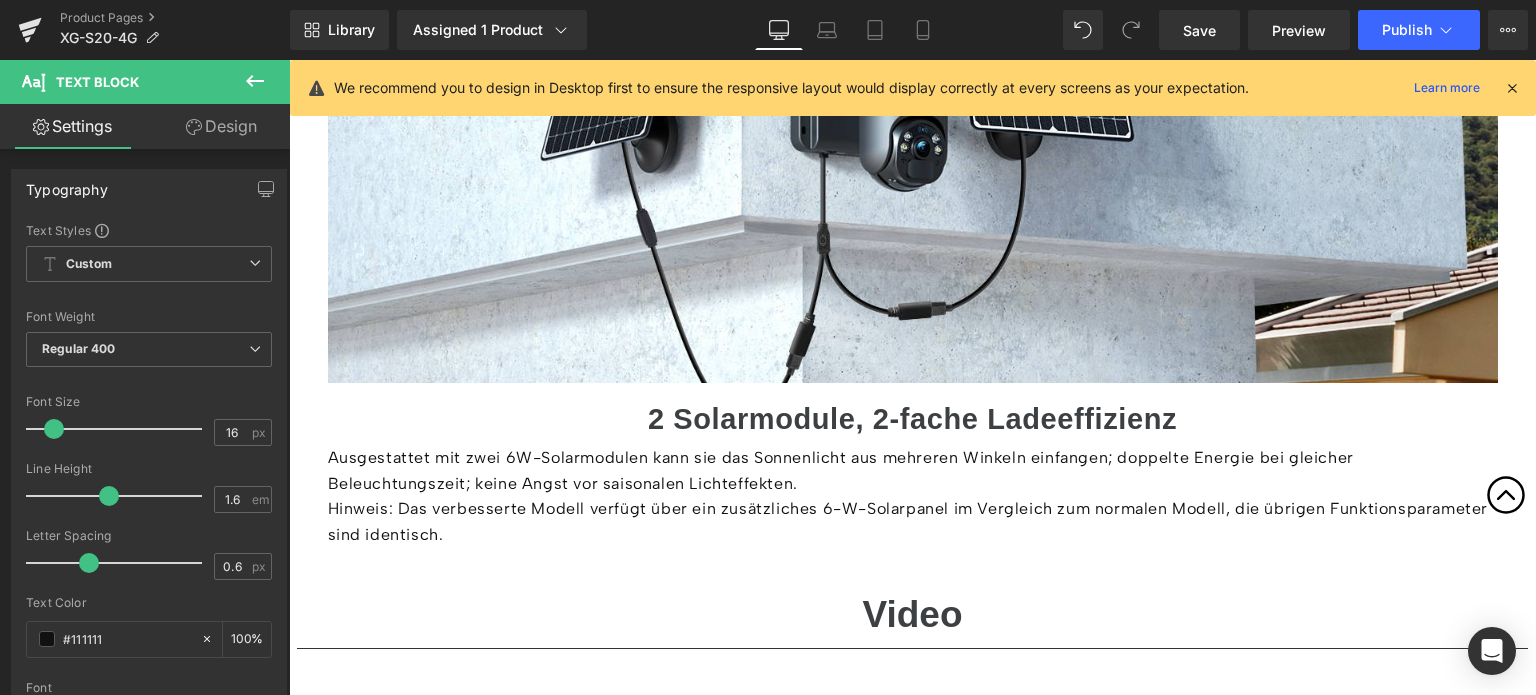 scroll, scrollTop: 6388, scrollLeft: 0, axis: vertical 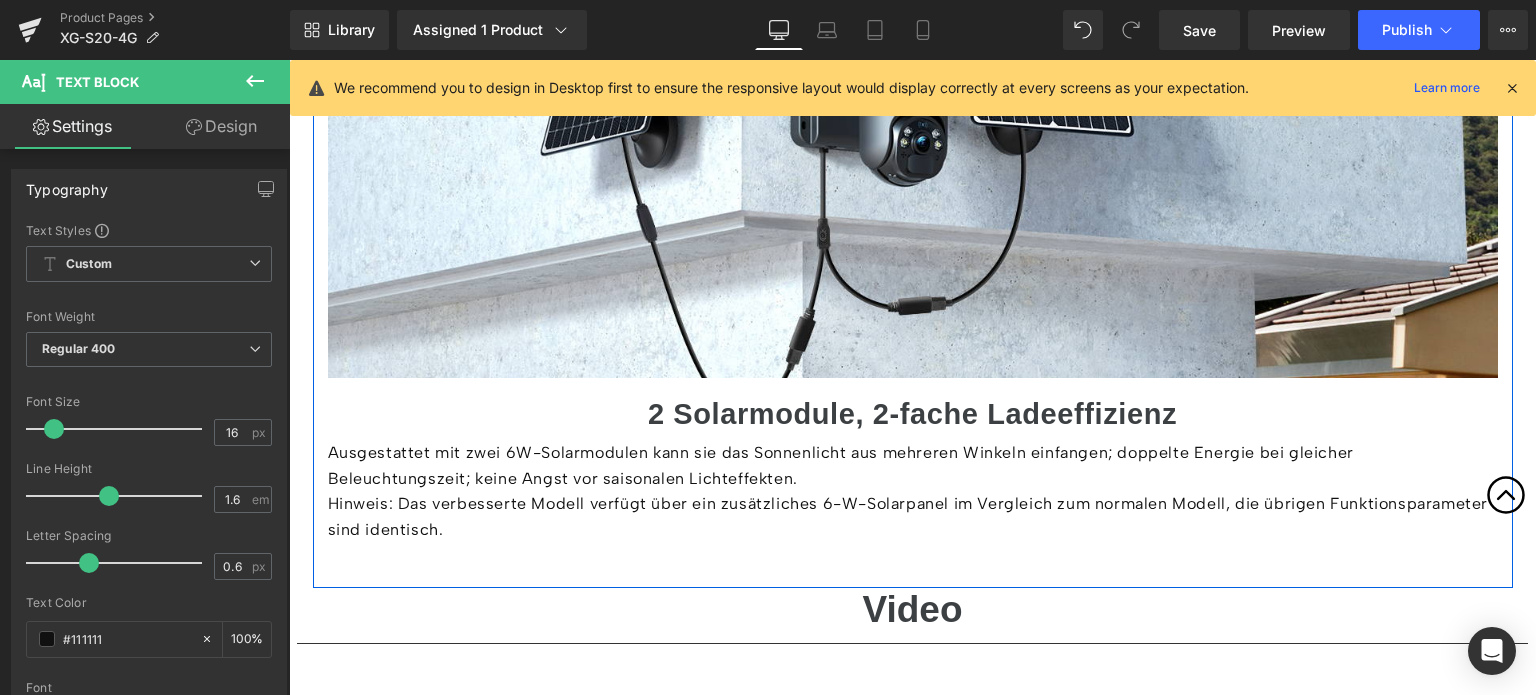 click on "Image         2 Solarmodule, 2-fache Ladeeffizienz Heading         Ausgestattet mit zwei 6W-Solarmodulen kann sie das Sonnenlicht aus mehreren Winkeln einfangen; doppelte Energie bei gleicher Beleuchtungszeit; keine Angst vor saisonalen Lichteffekten. Hinweis: Das verbesserte Modell verfügt über ein zusätzliches 6-W-Solarpanel im Vergleich zum normalen Modell, die übrigen Funktionsparameter sind identisch. Text Block" at bounding box center [913, 225] 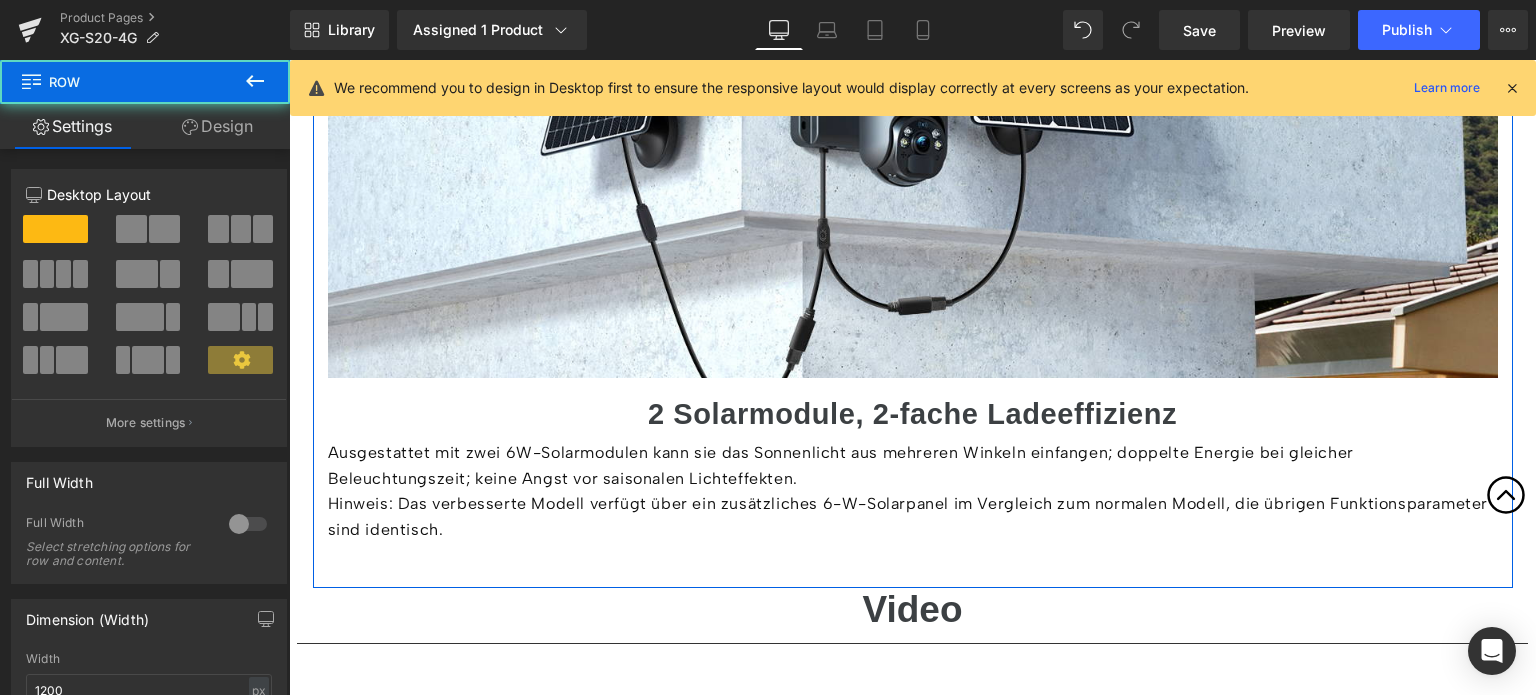 click on "Image         2 Solarmodule, 2-fache Ladeeffizienz Heading         Ausgestattet mit zwei 6W-Solarmodulen kann sie das Sonnenlicht aus mehreren Winkeln einfangen; doppelte Energie bei gleicher Beleuchtungszeit; keine Angst vor saisonalen Lichteffekten. Hinweis: Das verbesserte Modell verfügt über ein zusätzliches 6-W-Solarpanel im Vergleich zum normalen Modell, die übrigen Funktionsparameter sind identisch. Text Block" at bounding box center [913, 225] 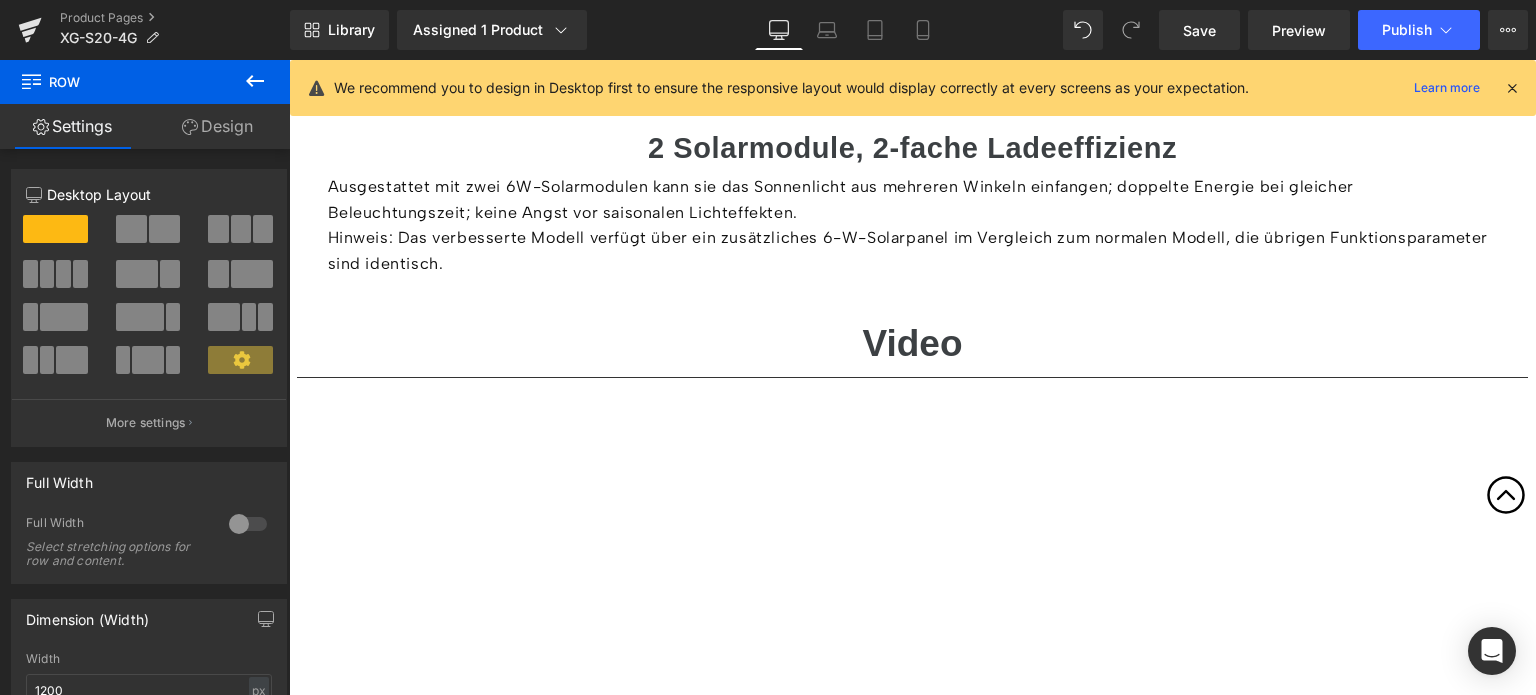 scroll, scrollTop: 6688, scrollLeft: 0, axis: vertical 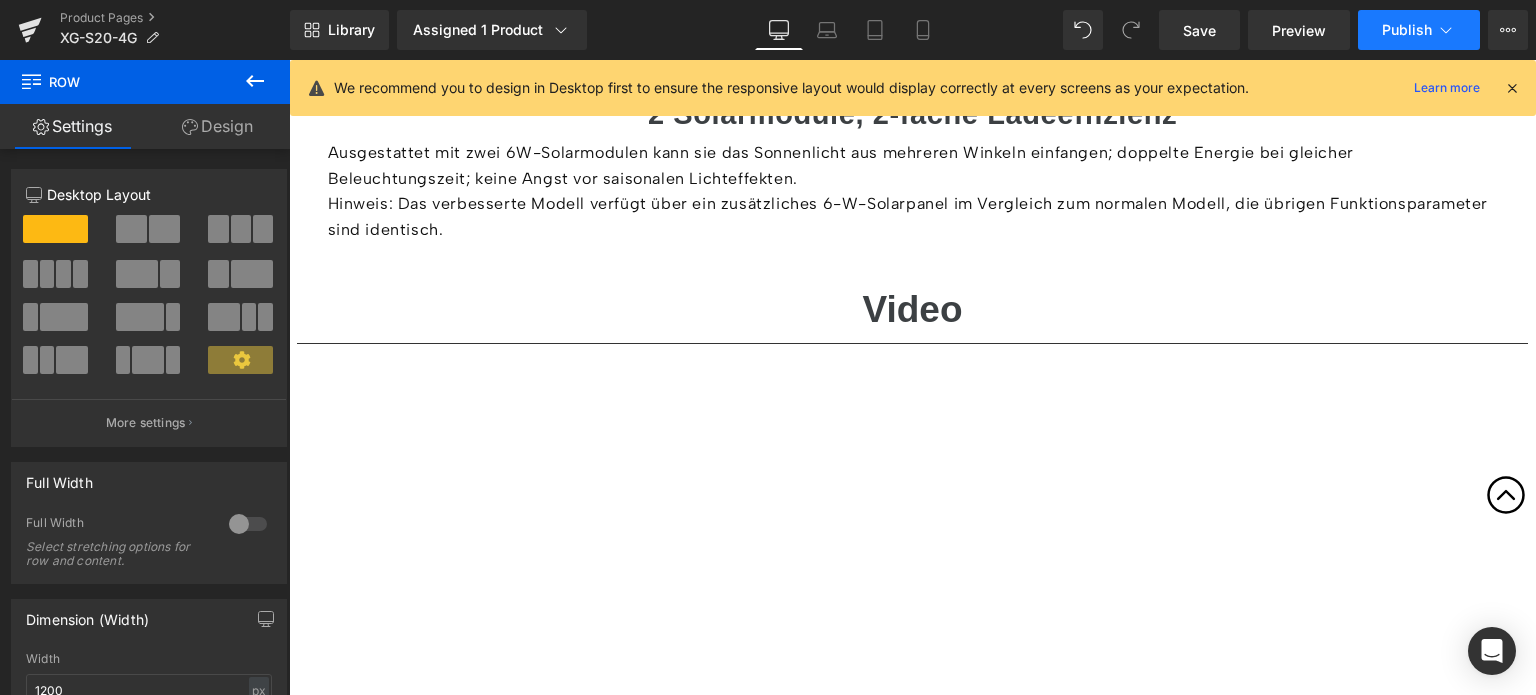 click 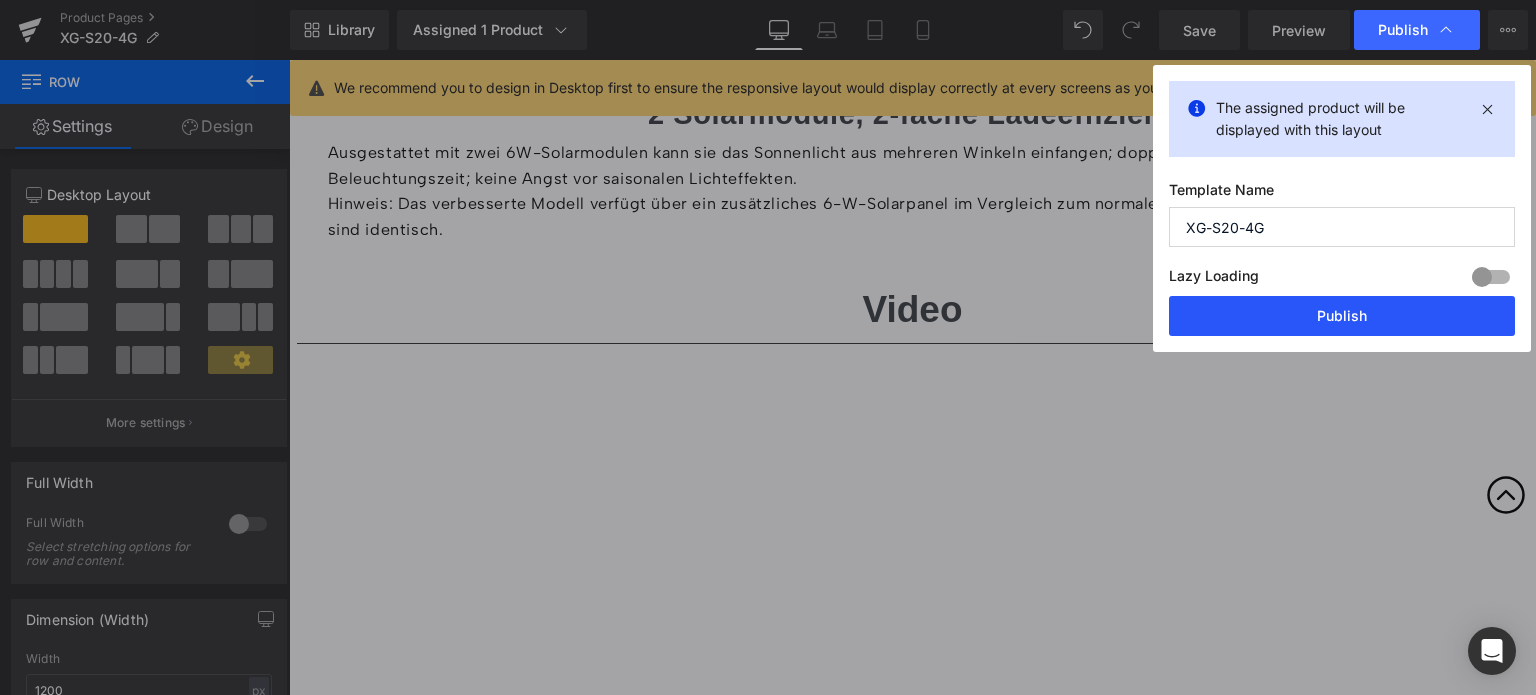 click on "Publish" at bounding box center (1342, 316) 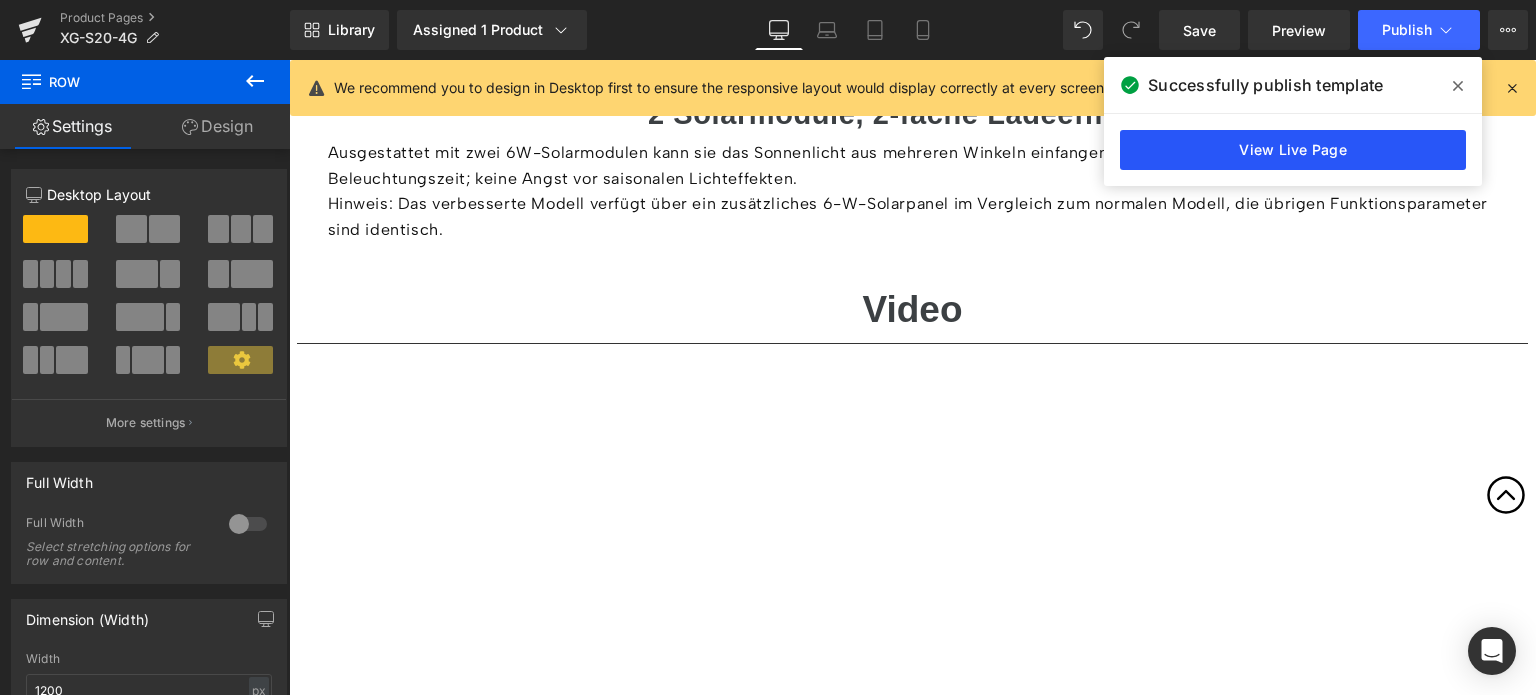 click on "View Live Page" at bounding box center [1293, 150] 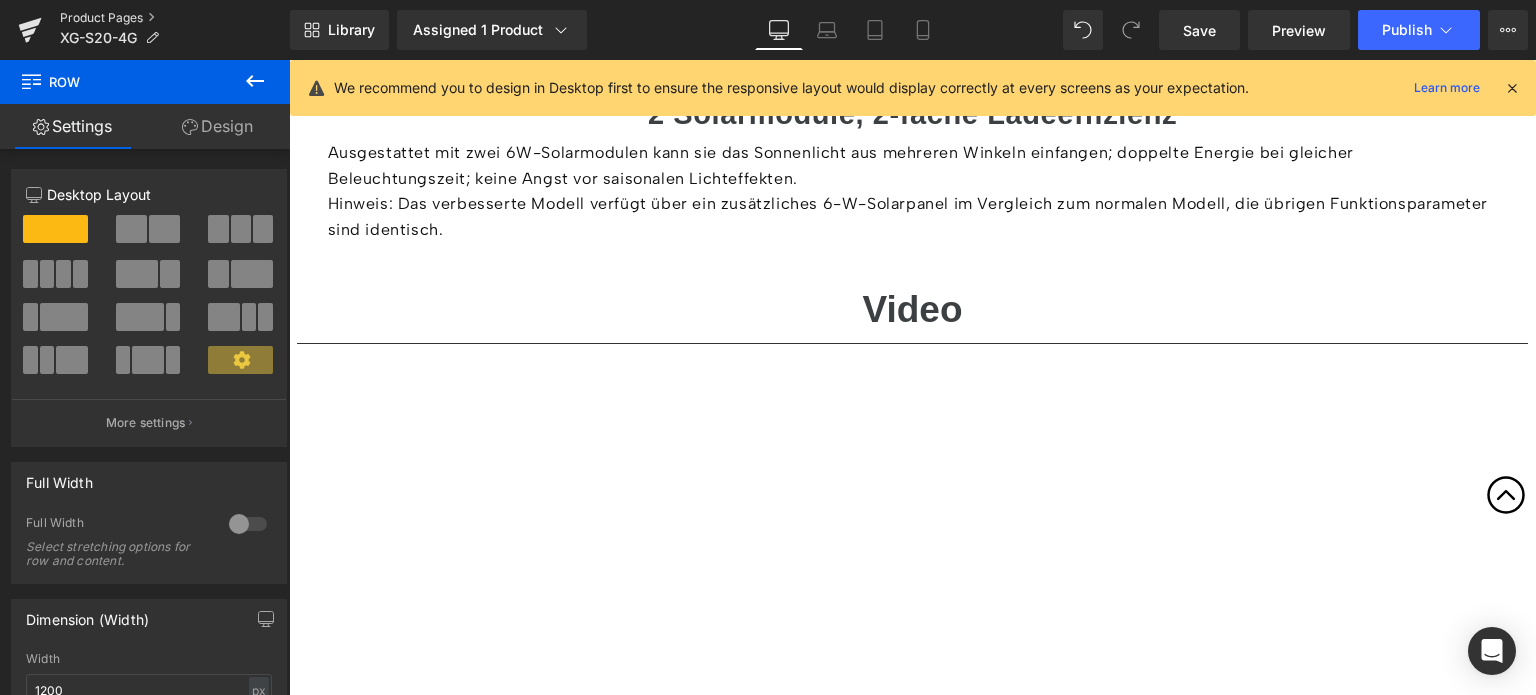 click on "Product Pages" at bounding box center [175, 18] 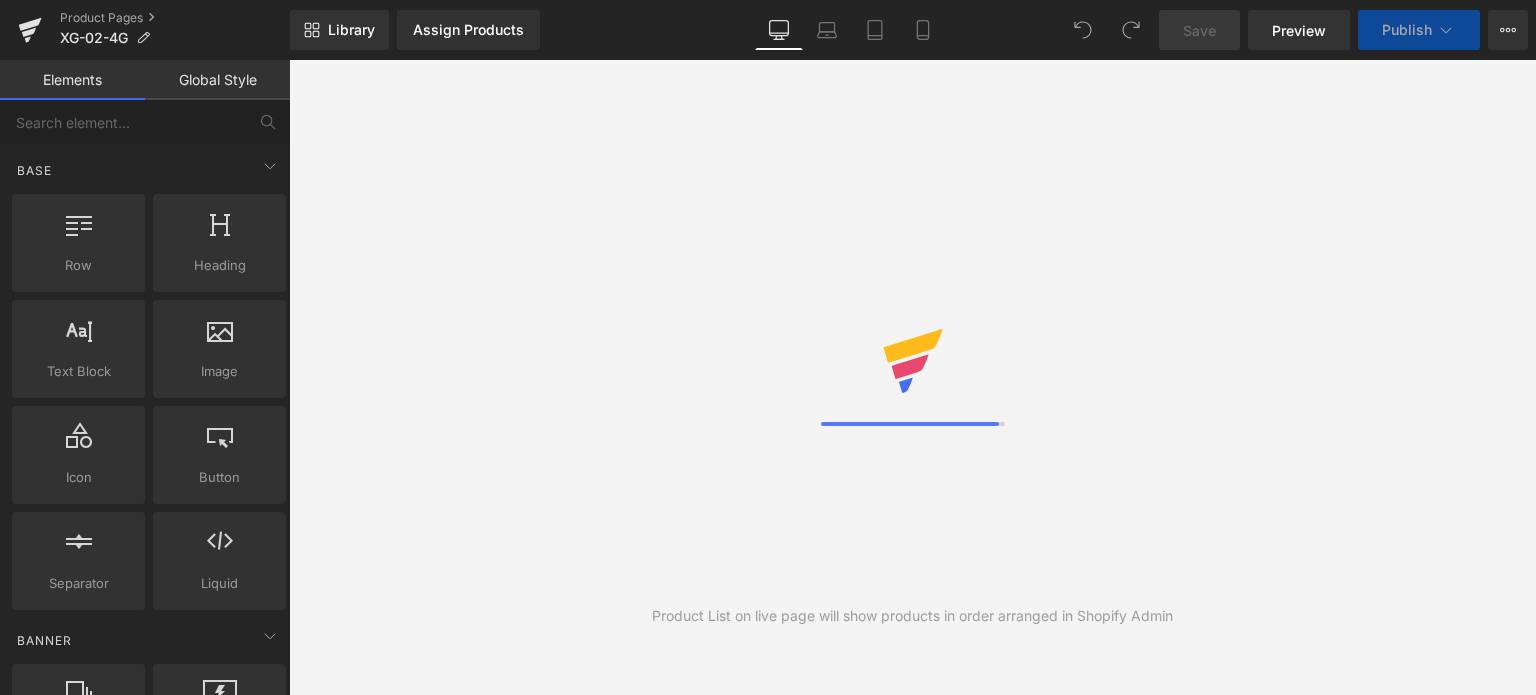 scroll, scrollTop: 0, scrollLeft: 0, axis: both 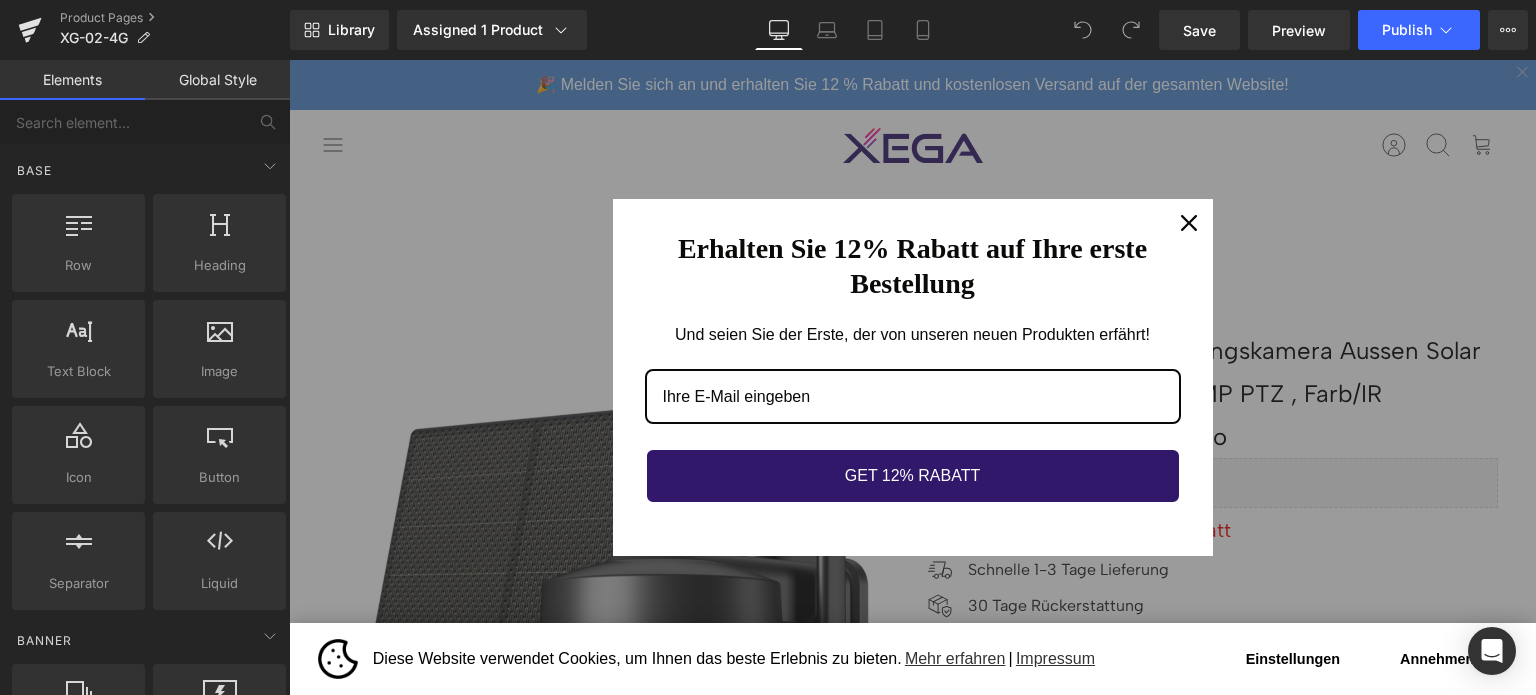 click 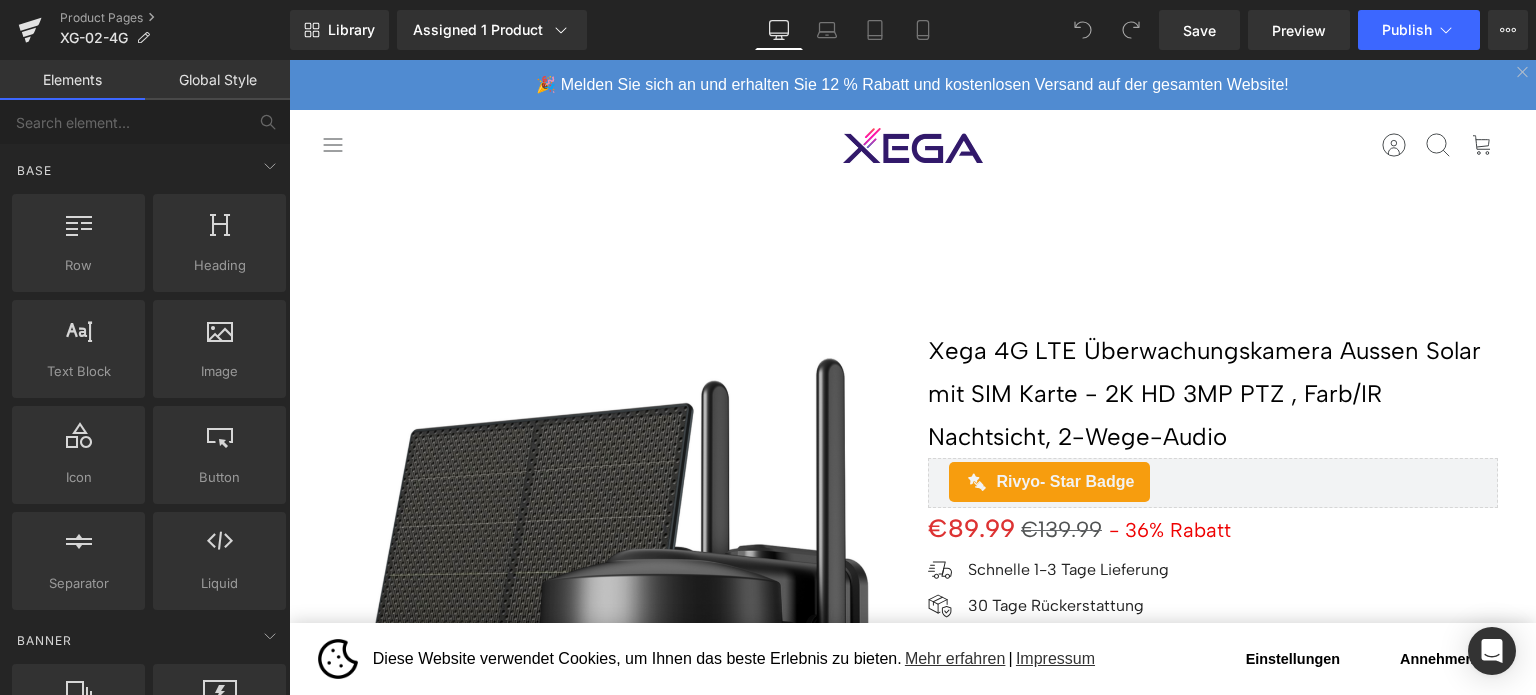 click on "Annehmen" at bounding box center [1437, 659] 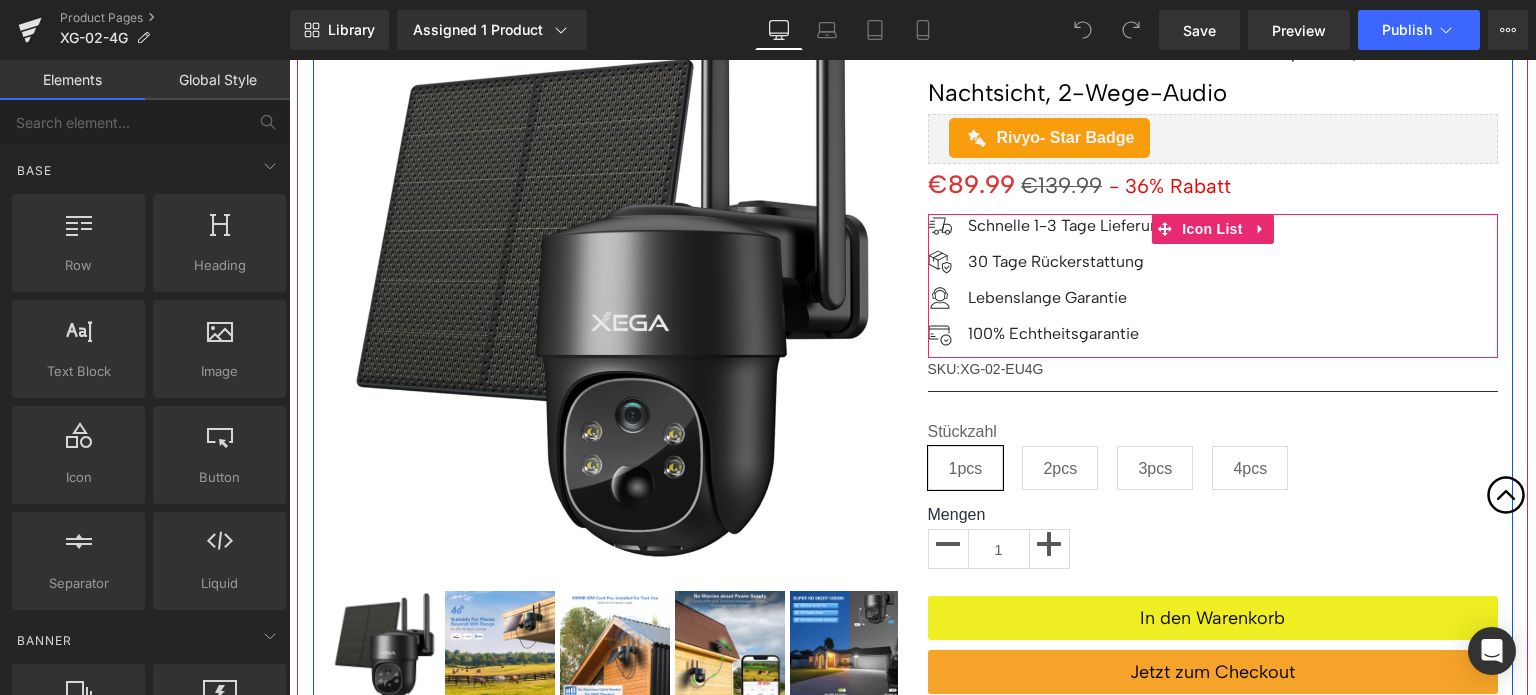 scroll, scrollTop: 500, scrollLeft: 0, axis: vertical 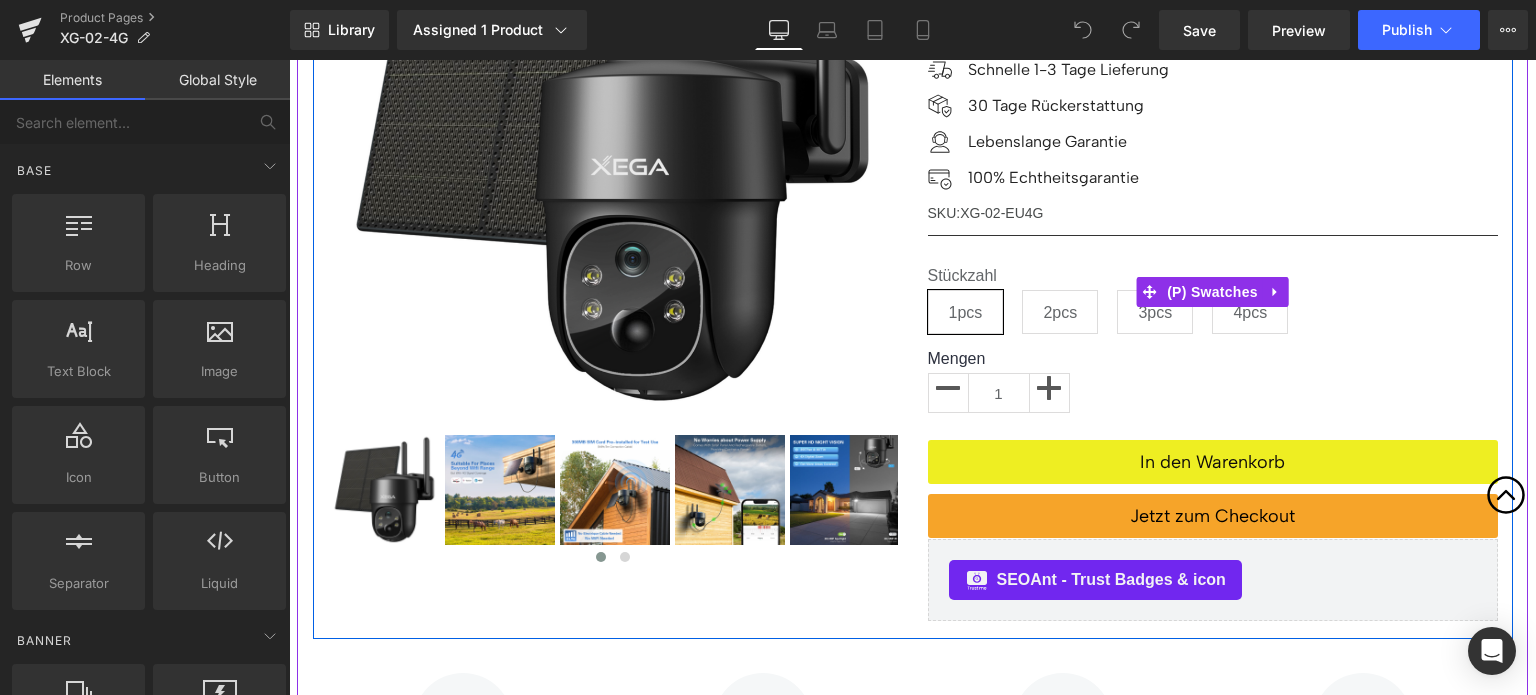click on "2pcs" at bounding box center [1060, 312] 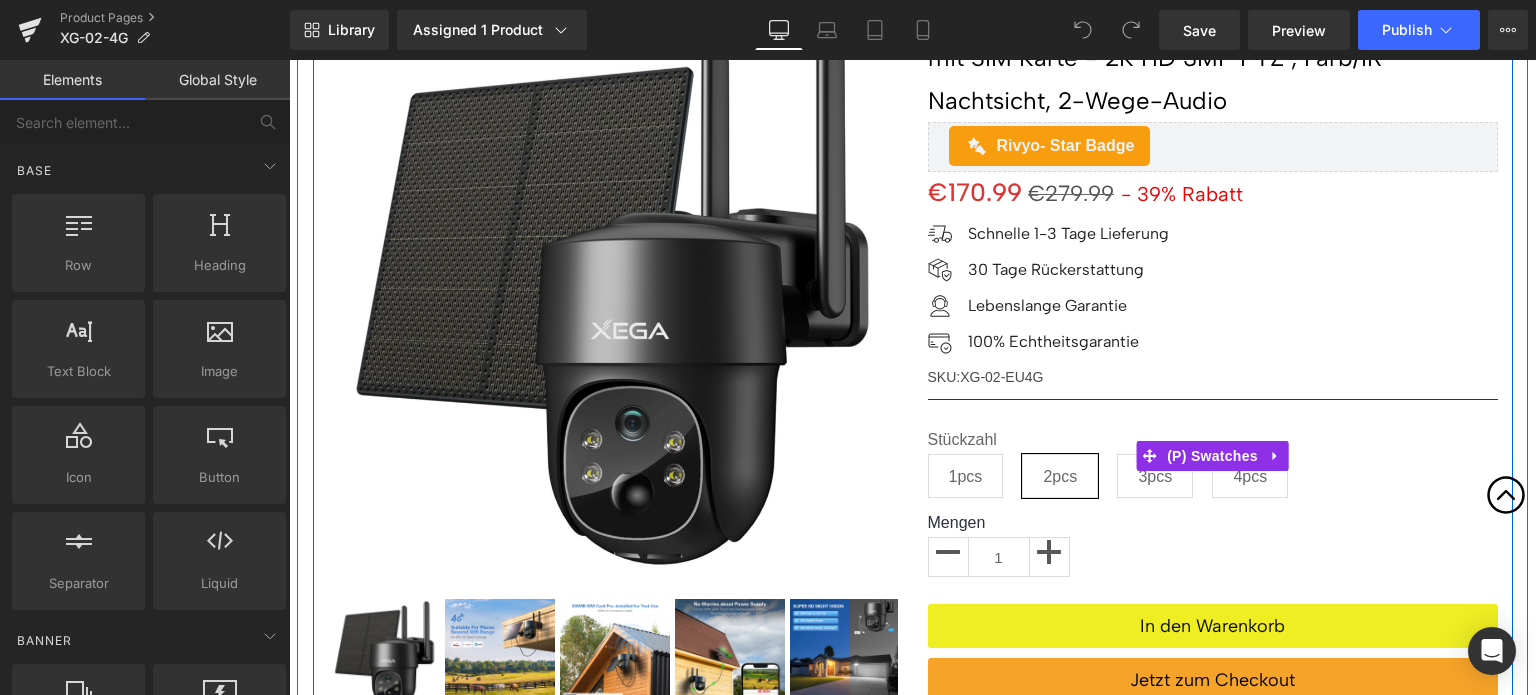 scroll, scrollTop: 300, scrollLeft: 0, axis: vertical 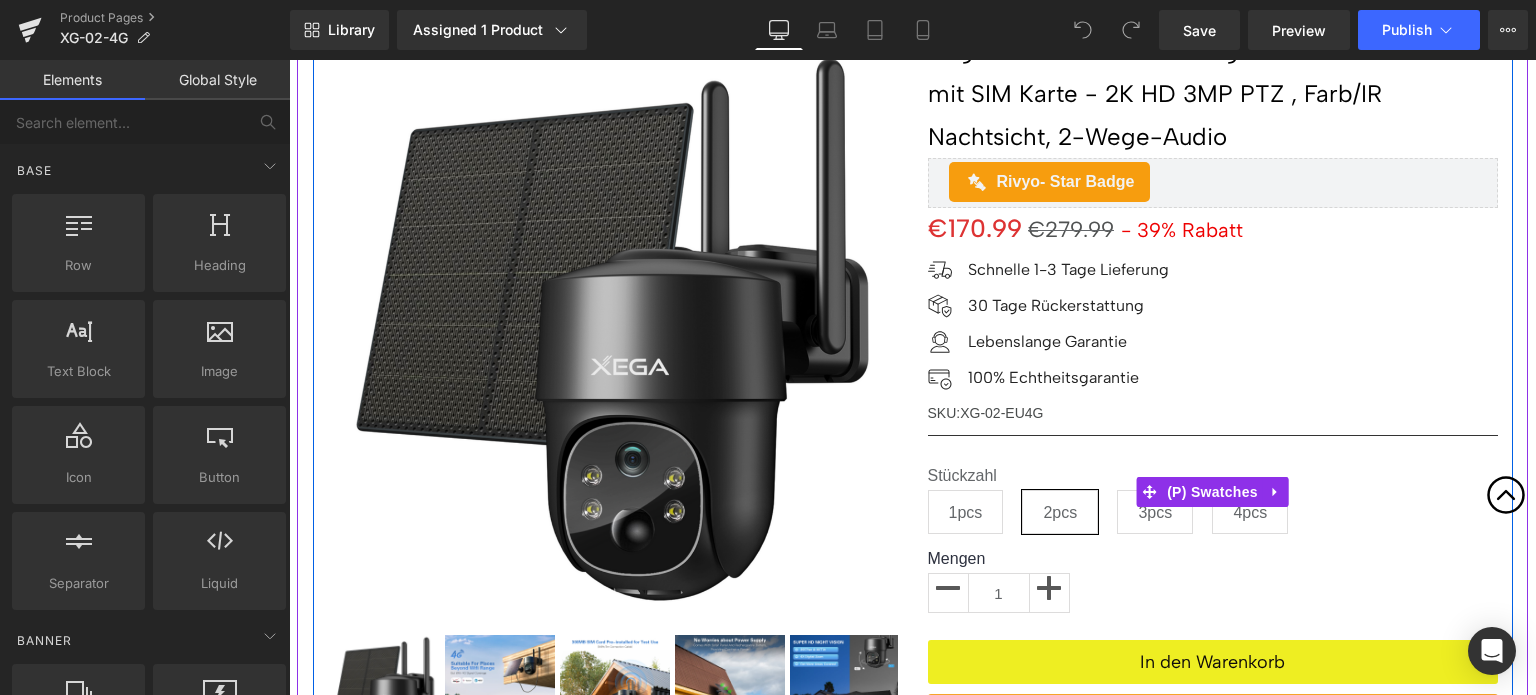 click on "3pcs" at bounding box center [1155, 512] 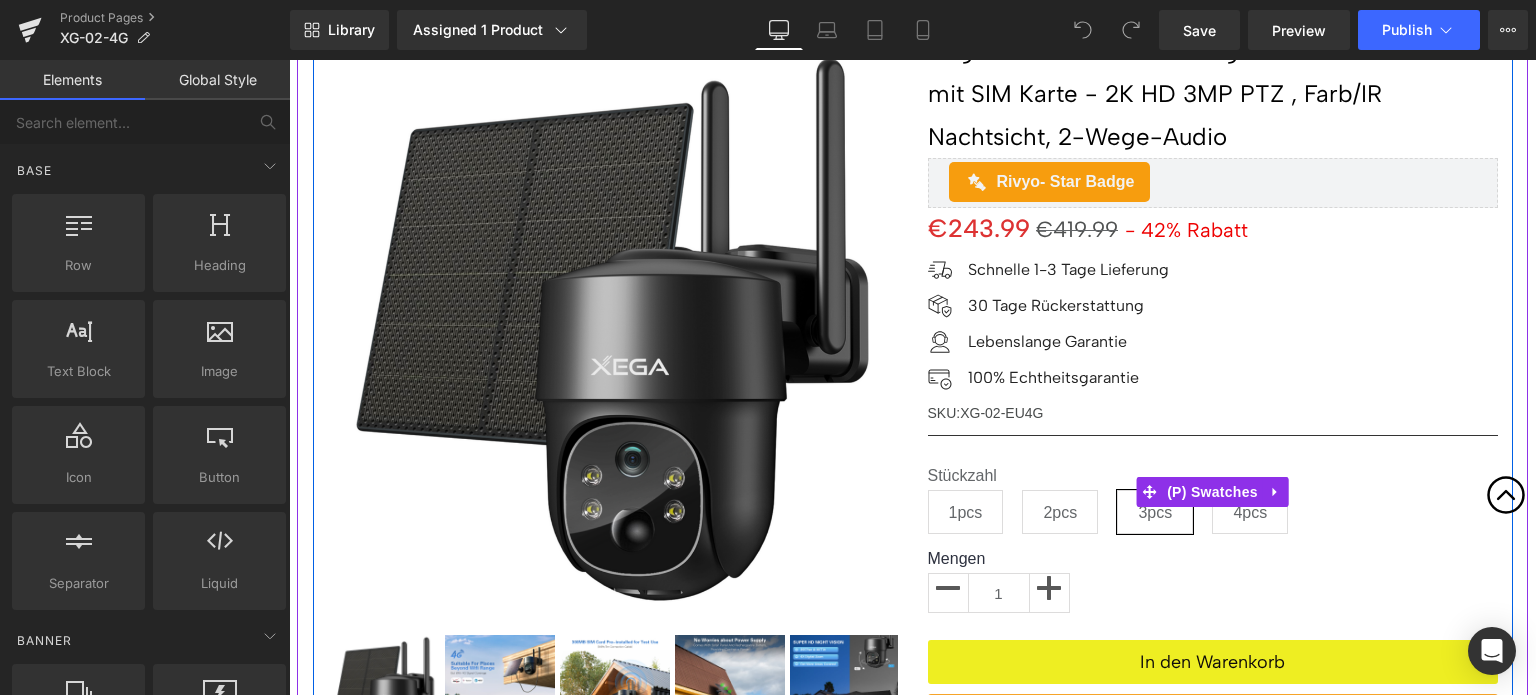 click on "4pcs" at bounding box center (1250, 512) 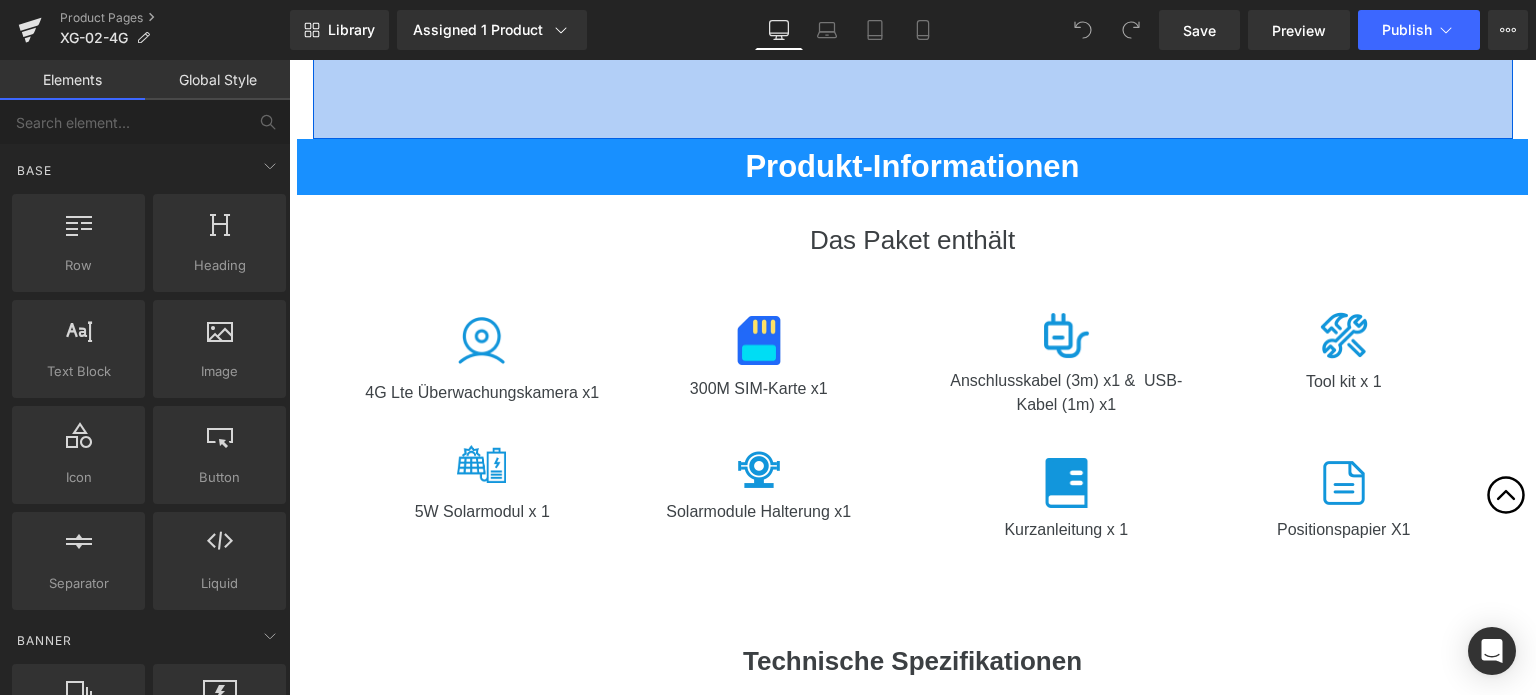 scroll, scrollTop: 5800, scrollLeft: 0, axis: vertical 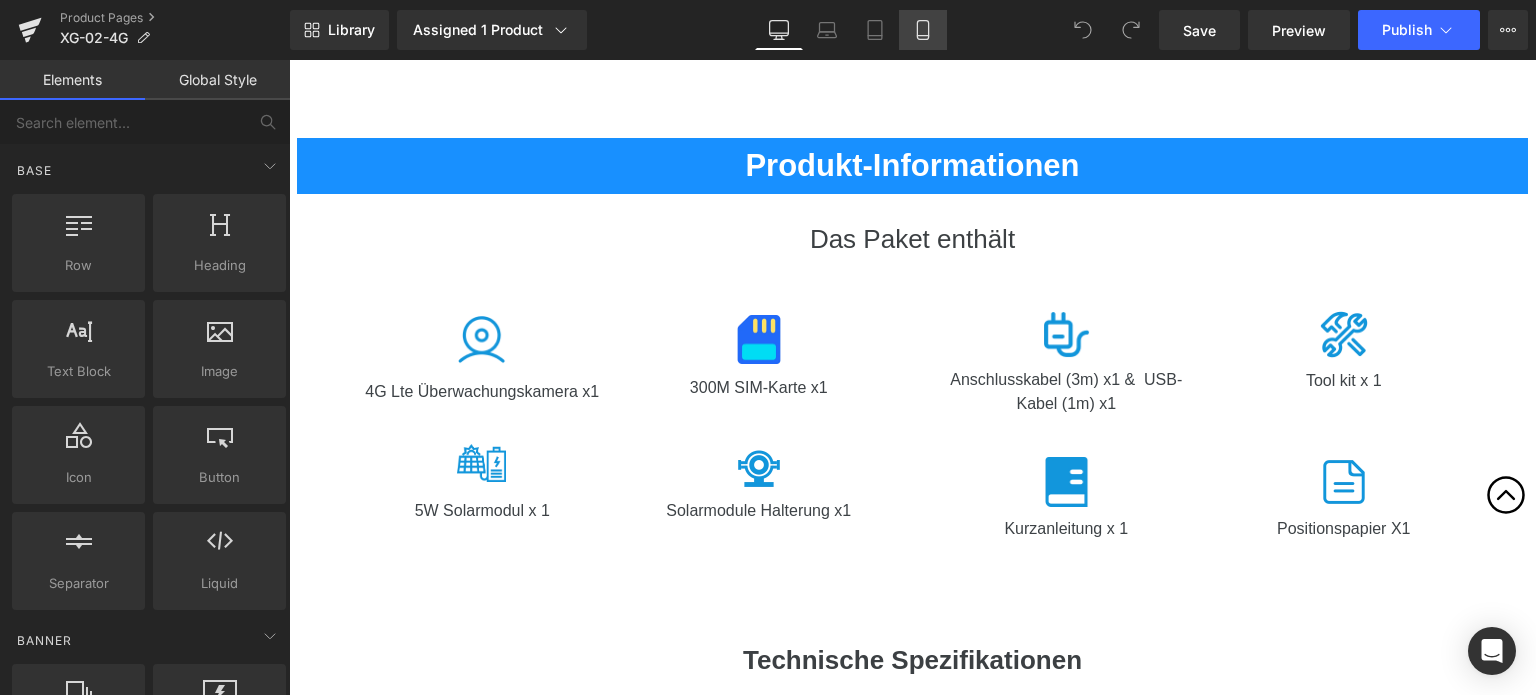 click on "Mobile" at bounding box center (923, 30) 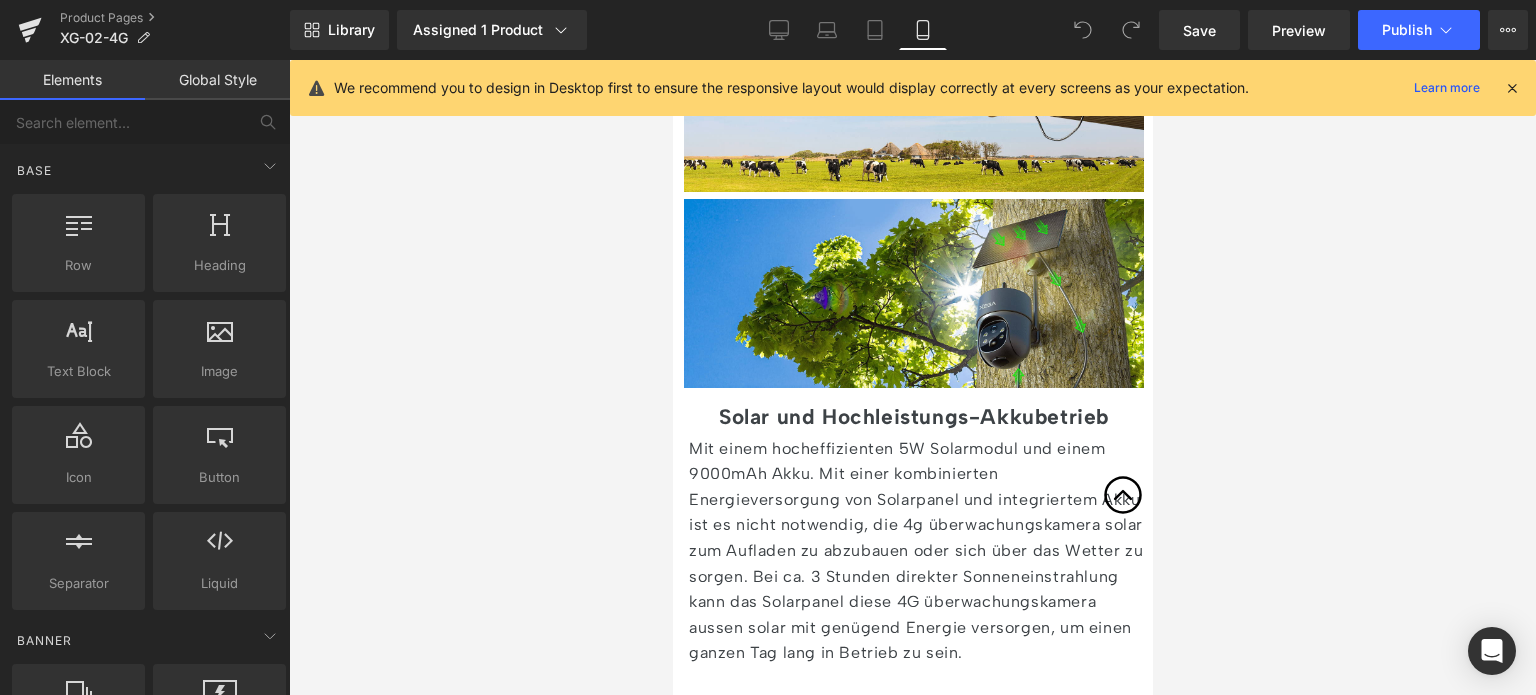 scroll, scrollTop: 2400, scrollLeft: 0, axis: vertical 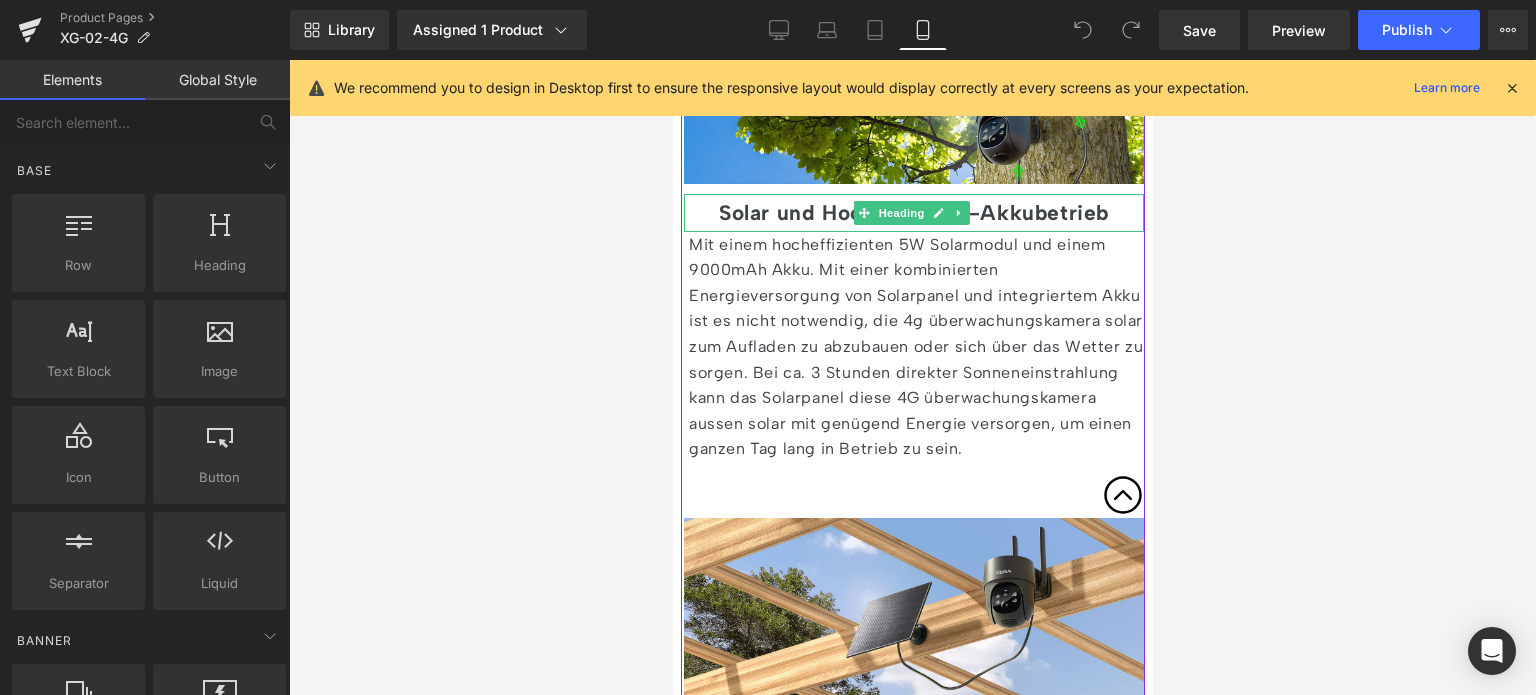 click on "Solar und Hochleistungs-Akkubetrieb" at bounding box center (913, 212) 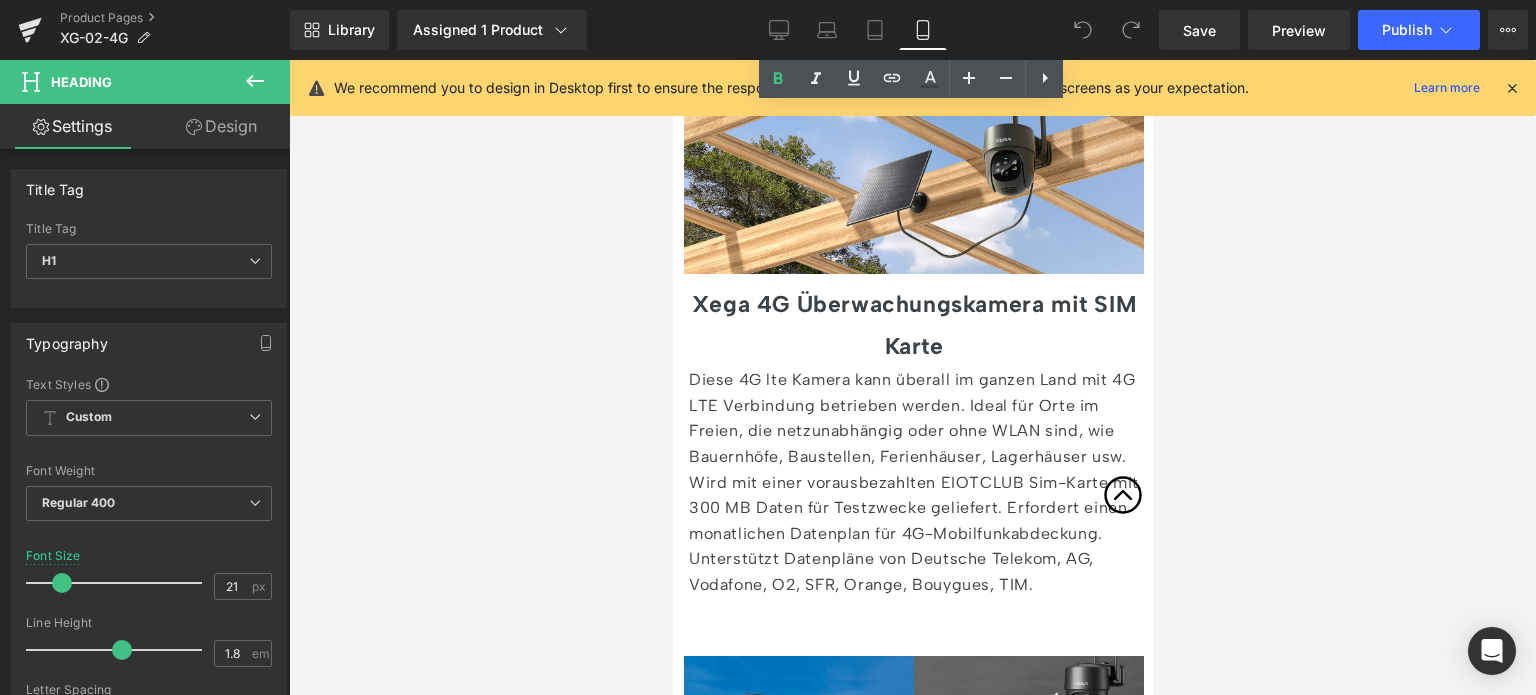 scroll, scrollTop: 2800, scrollLeft: 0, axis: vertical 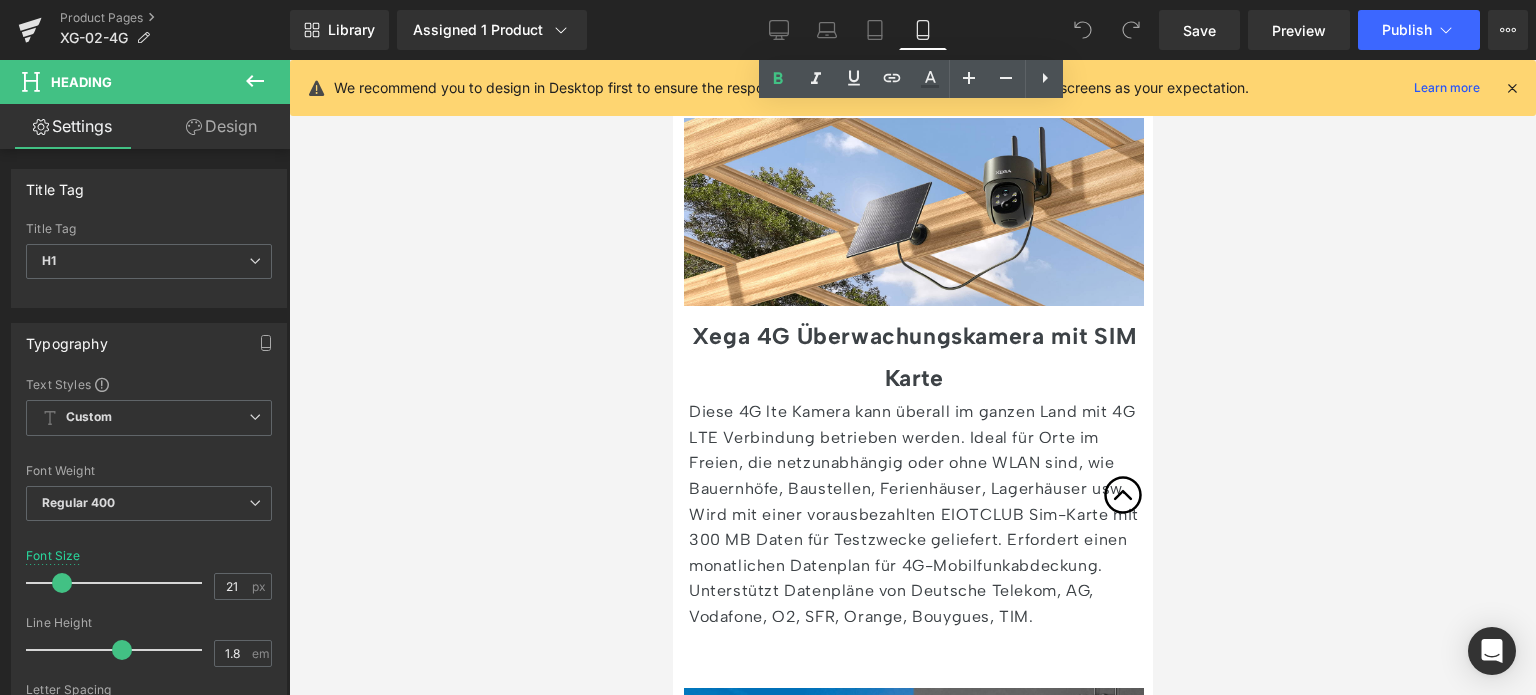click on "Xega 4G Überwachungskamera mit SIM Karte" at bounding box center [913, 356] 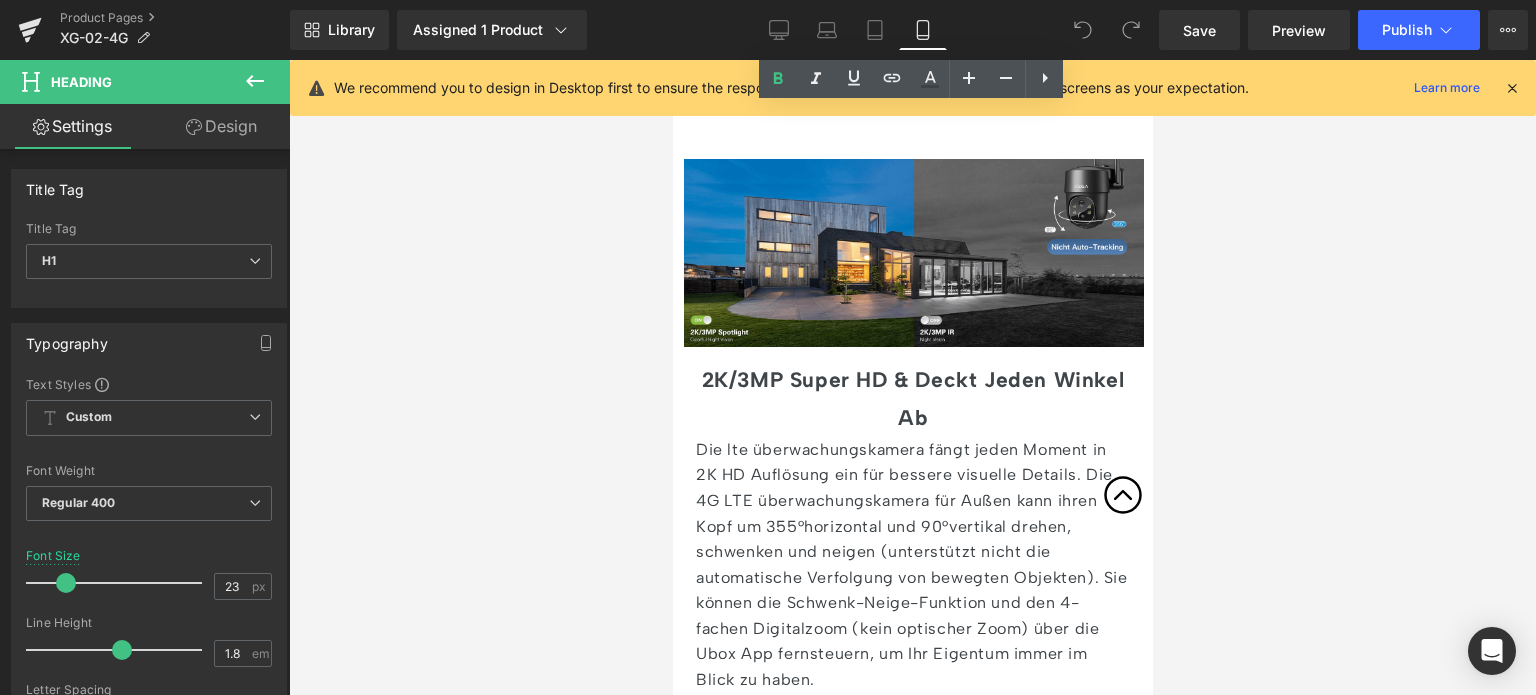scroll, scrollTop: 3400, scrollLeft: 0, axis: vertical 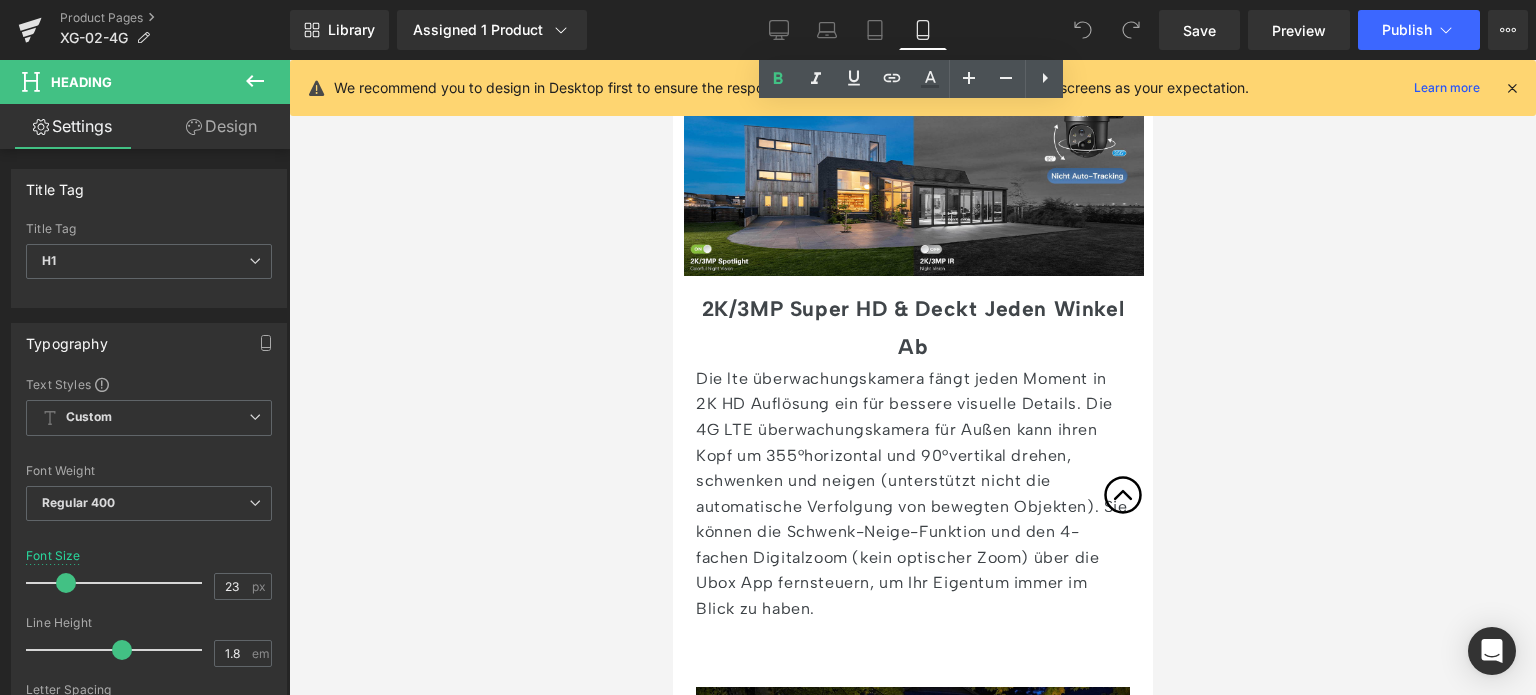 click on "2K/3MP Super HD & Deckt Jeden Winkel Ab" at bounding box center [912, 327] 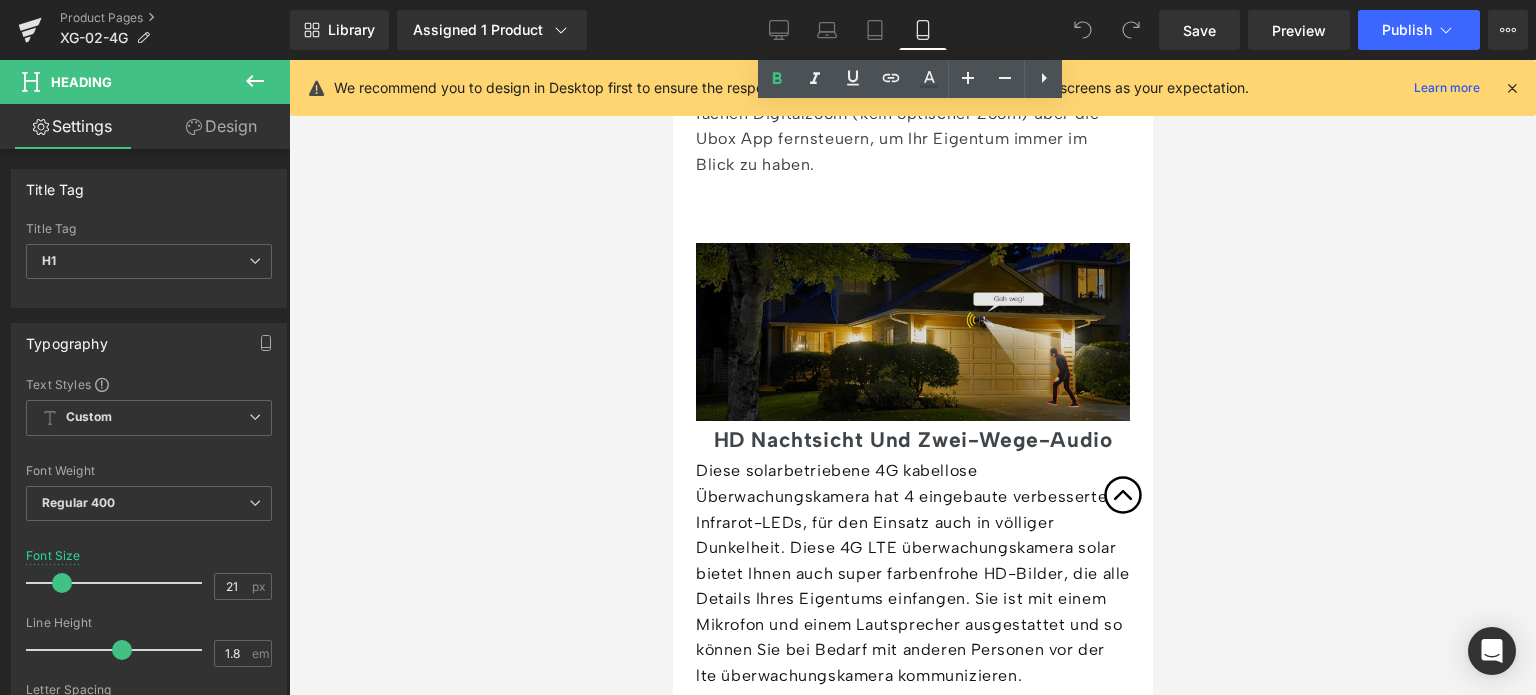 scroll, scrollTop: 3700, scrollLeft: 0, axis: vertical 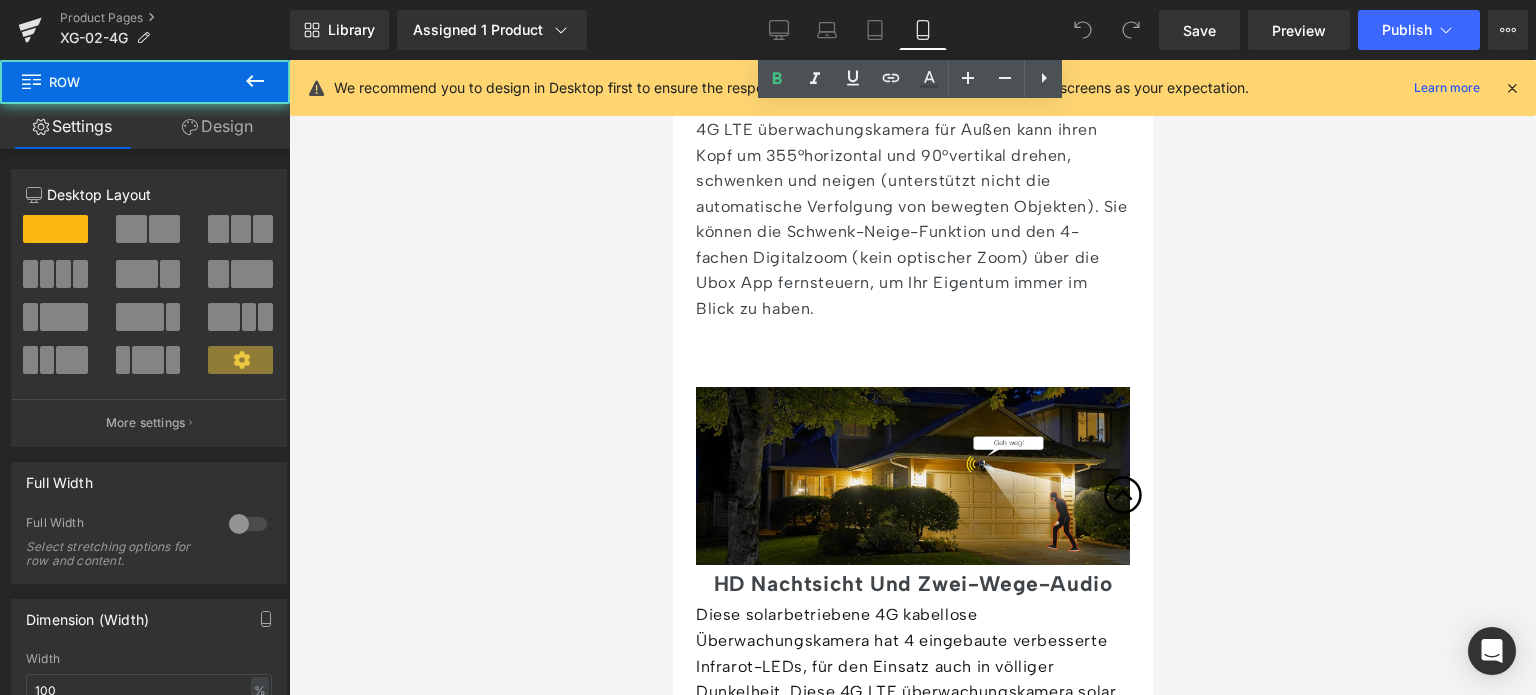 click on "2K/3MP Super HD & Deckt Jeden Winkel Ab Heading         Die lte überwachungskamera fängt jeden Moment in 2K HD Auflösung ein für bessere visuelle Details. Die 4G LTE überwachungskamera für Außen kann ihren Kopf um 355°horizontal und 90°vertikal drehen, schwenken und neigen (unterstützt nicht die automatische Verfolgung von bewegten Objekten). Sie können die Schwenk-Neige-Funktion und den 4-fachen Digitalzoom (kein optischer Zoom) über die Ubox App fernsteuern, um Ihr Eigentum immer im Blick zu haben. Text Block         Row" at bounding box center (912, 173) 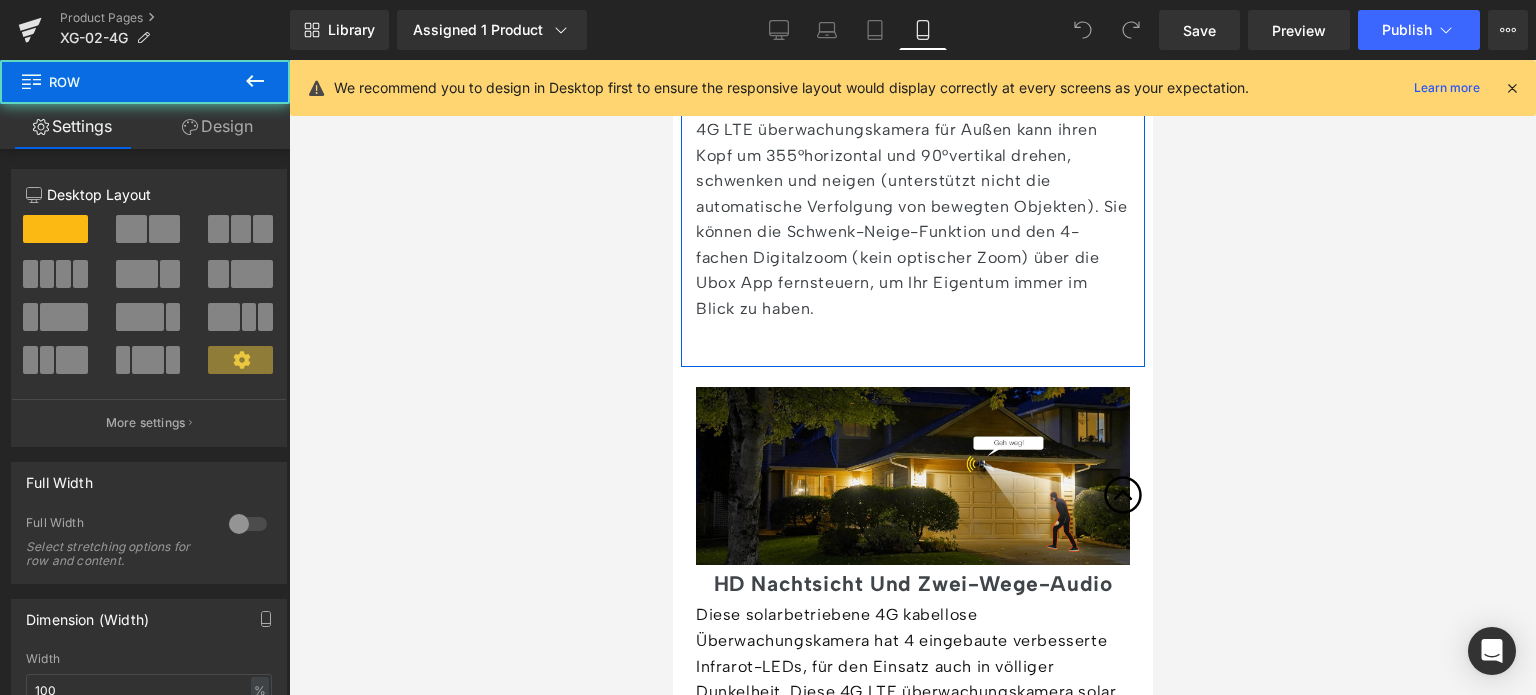 click on "2K/3MP Super HD & Deckt Jeden Winkel Ab Heading         Die lte überwachungskamera fängt jeden Moment in 2K HD Auflösung ein für bessere visuelle Details. Die 4G LTE überwachungskamera für Außen kann ihren Kopf um 355°horizontal und 90°vertikal drehen, schwenken und neigen (unterstützt nicht die automatische Verfolgung von bewegten Objekten). Sie können die Schwenk-Neige-Funktion und den 4-fachen Digitalzoom (kein optischer Zoom) über die Ubox App fernsteuern, um Ihr Eigentum immer im Blick zu haben. Text Block         Row" at bounding box center [912, 173] 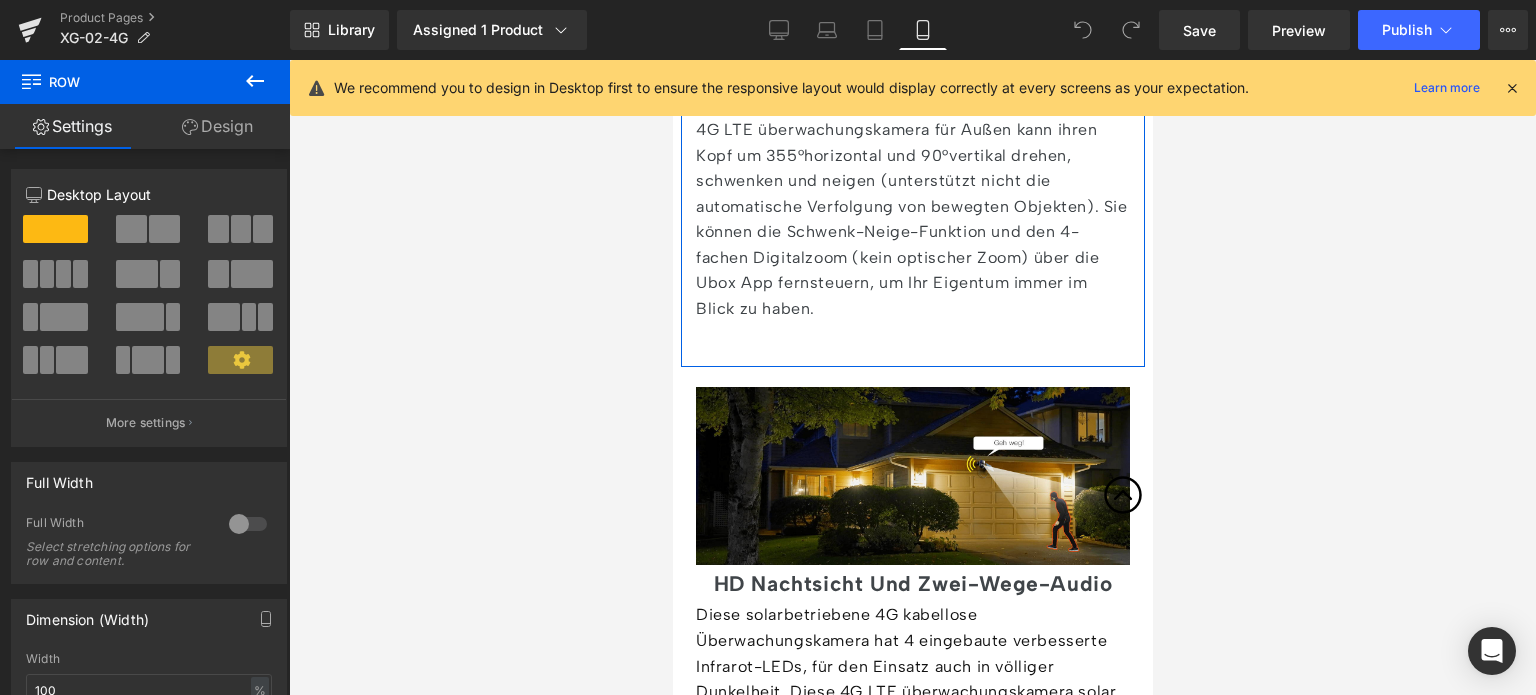click on "Design" at bounding box center [217, 126] 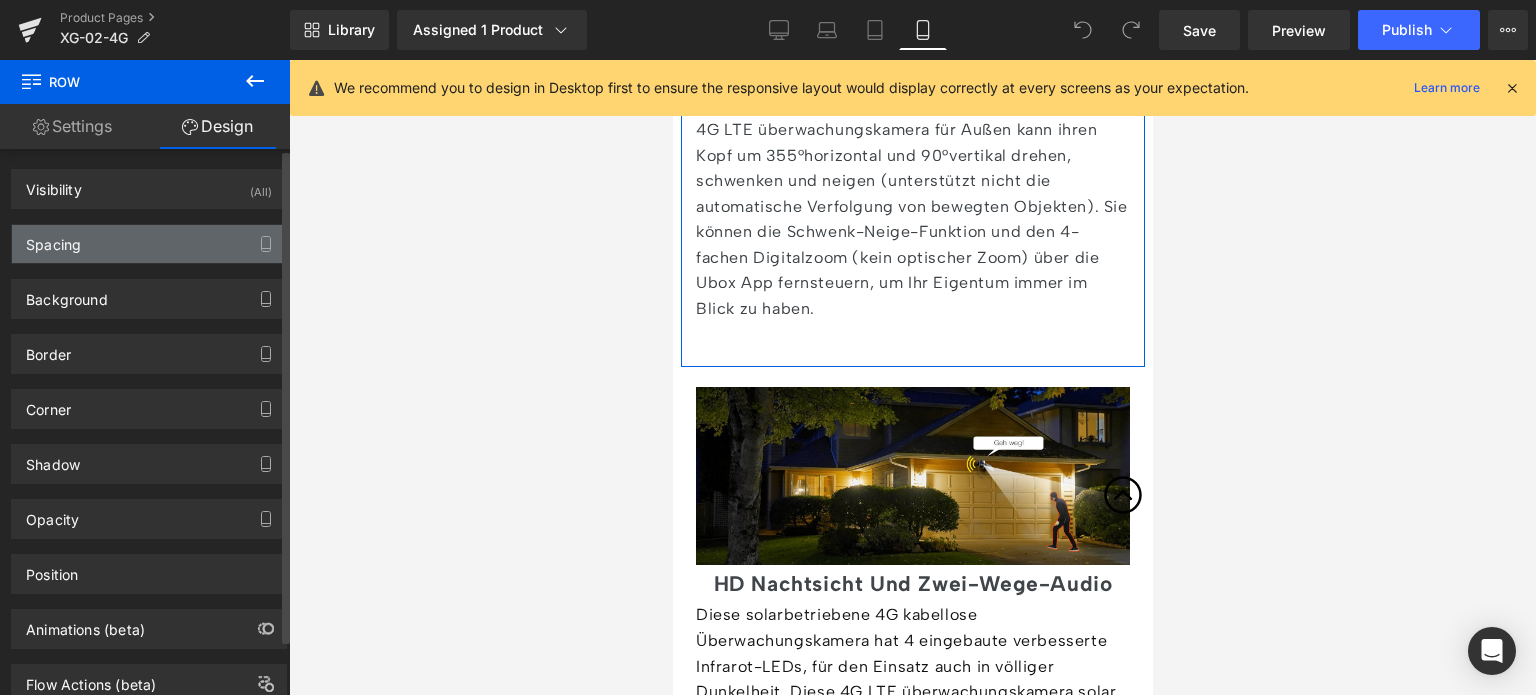 click on "Spacing" at bounding box center (149, 244) 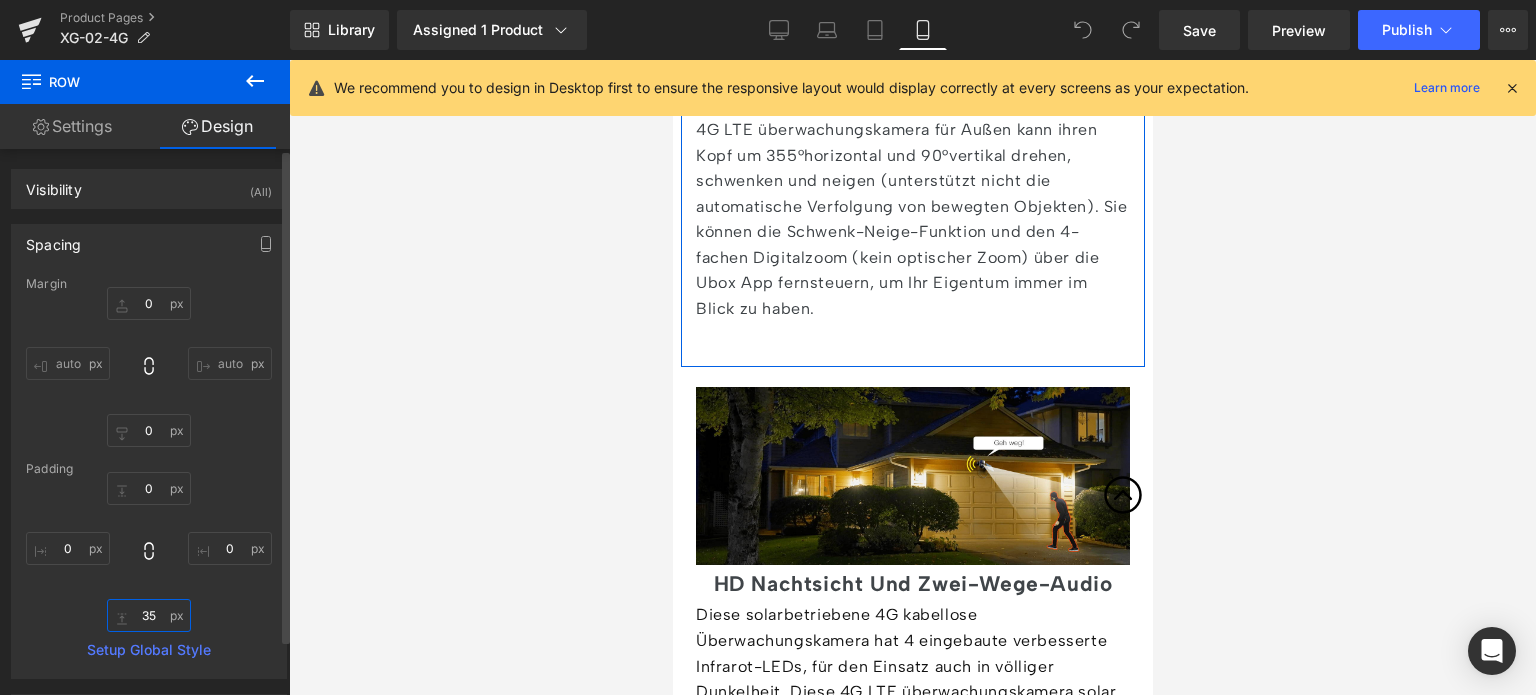 click on "35" at bounding box center (149, 615) 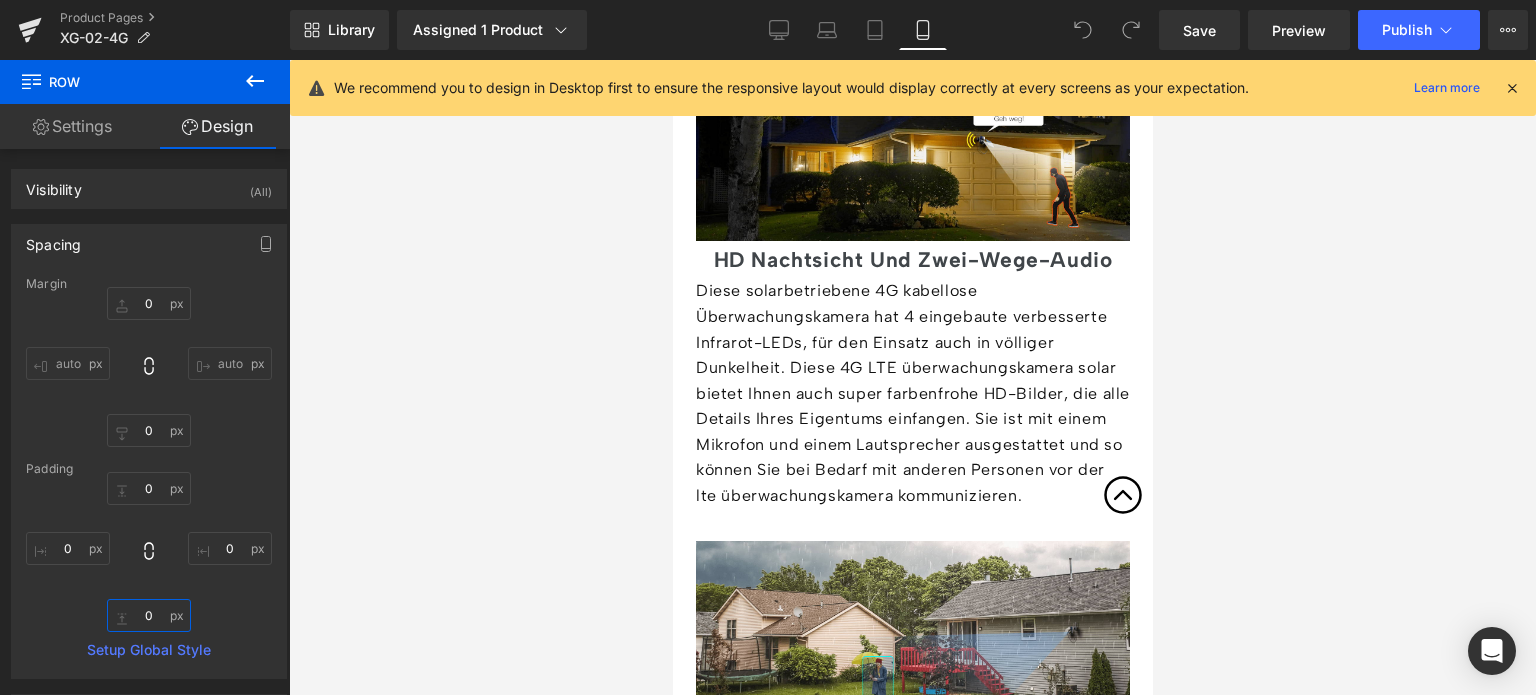 scroll, scrollTop: 4000, scrollLeft: 0, axis: vertical 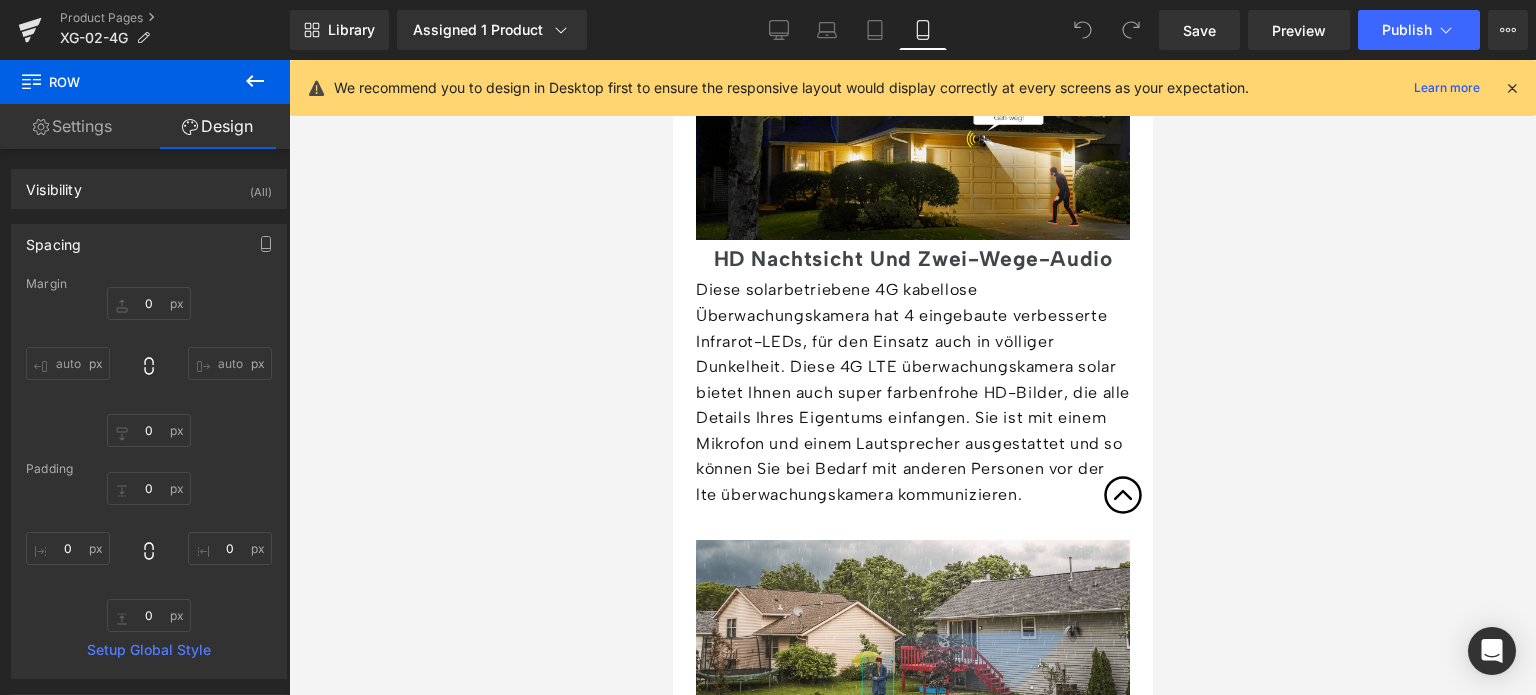 click on "HD Nachtsicht Und Zwei-Wege-Audio" at bounding box center (912, 258) 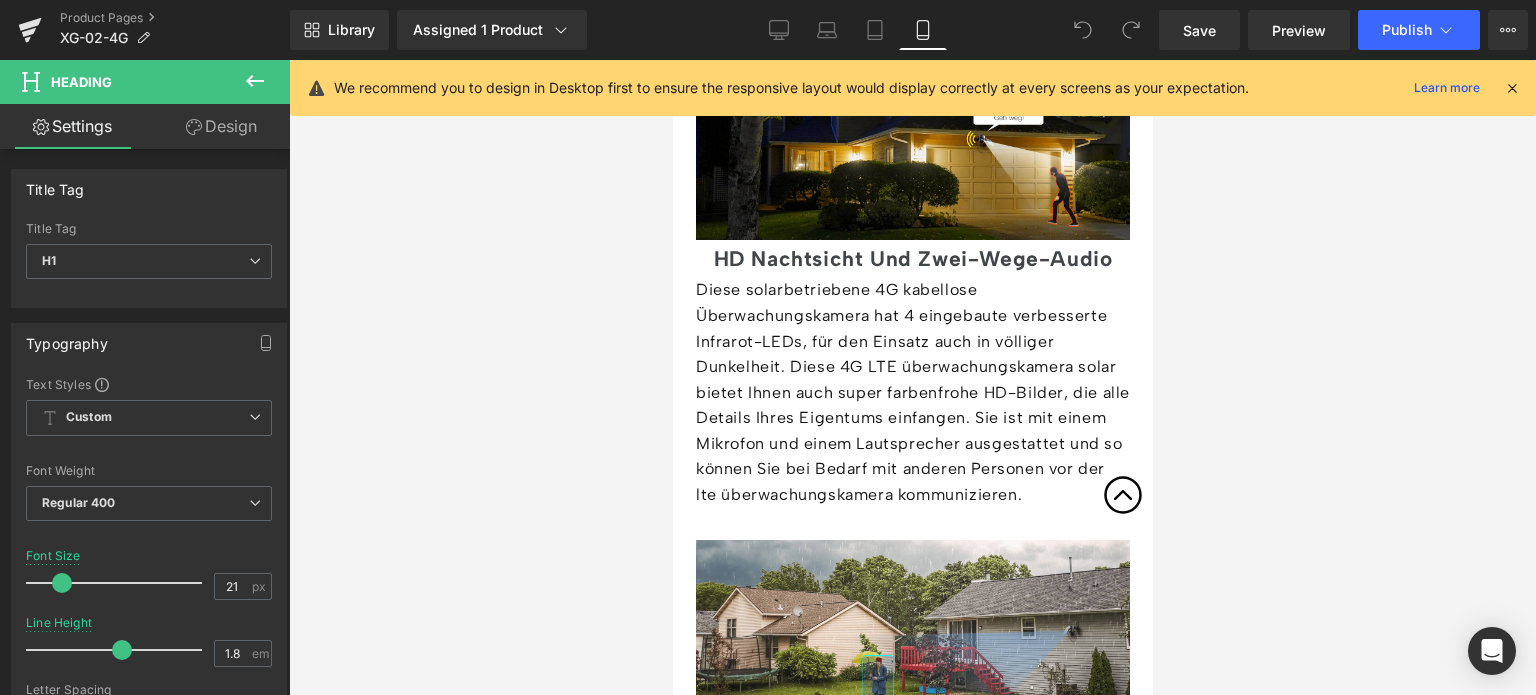 click at bounding box center [255, 82] 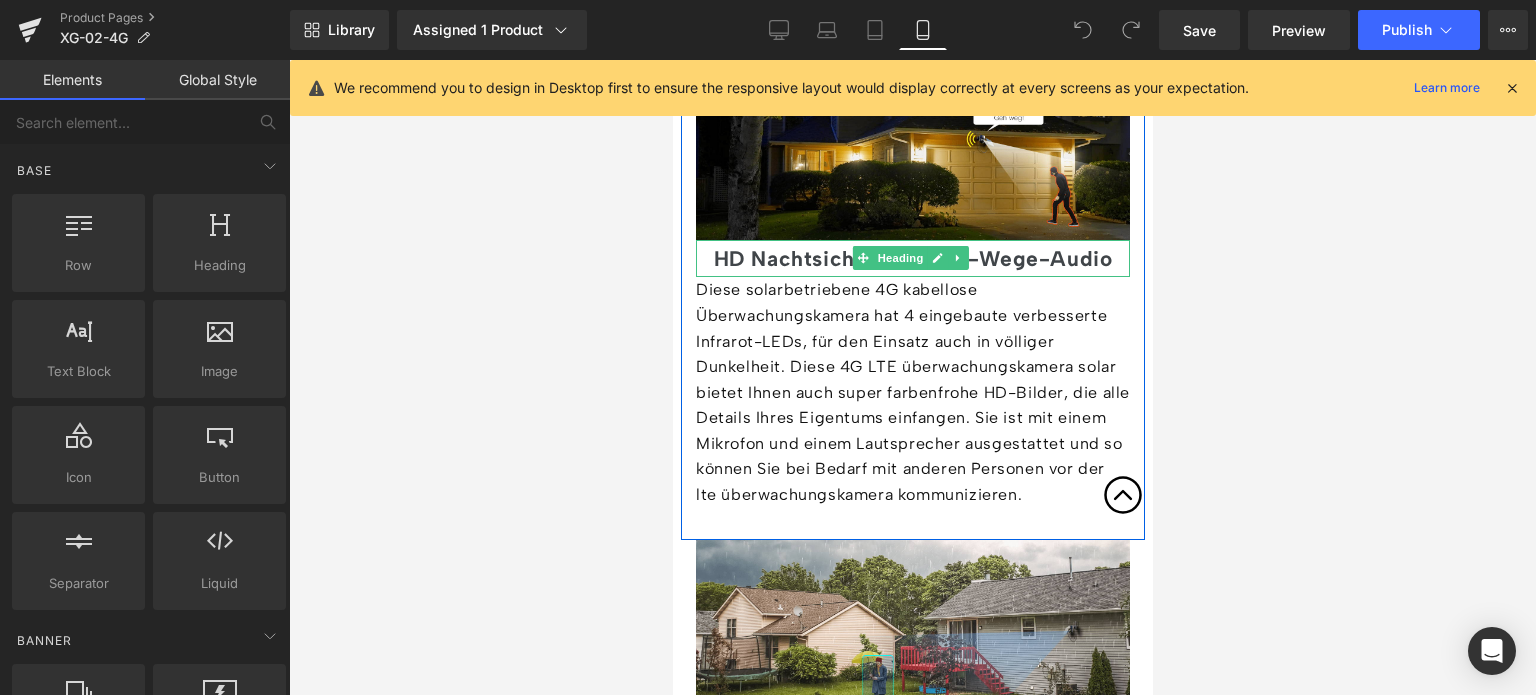 click on "HD Nachtsicht Und Zwei-Wege-Audio" at bounding box center (912, 258) 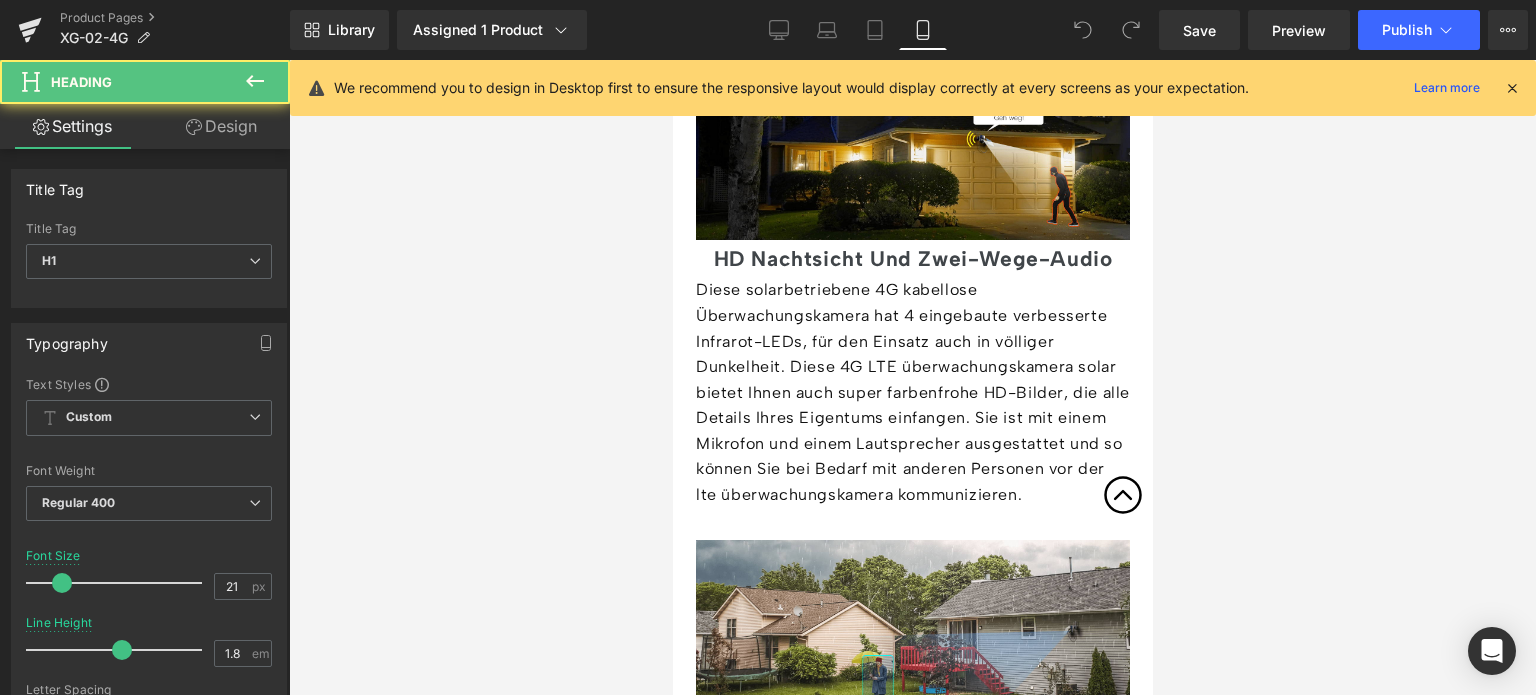 click on "Design" at bounding box center (221, 126) 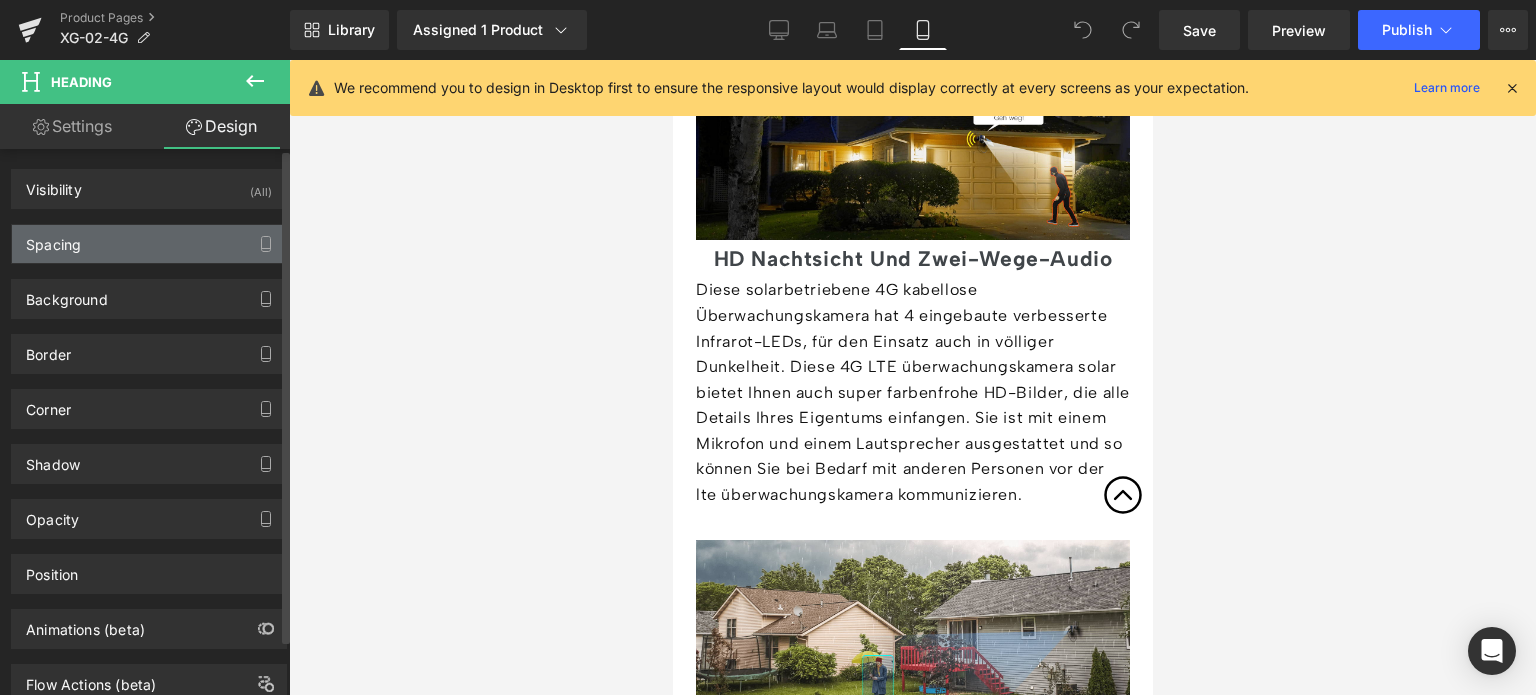 click on "Spacing" at bounding box center [149, 244] 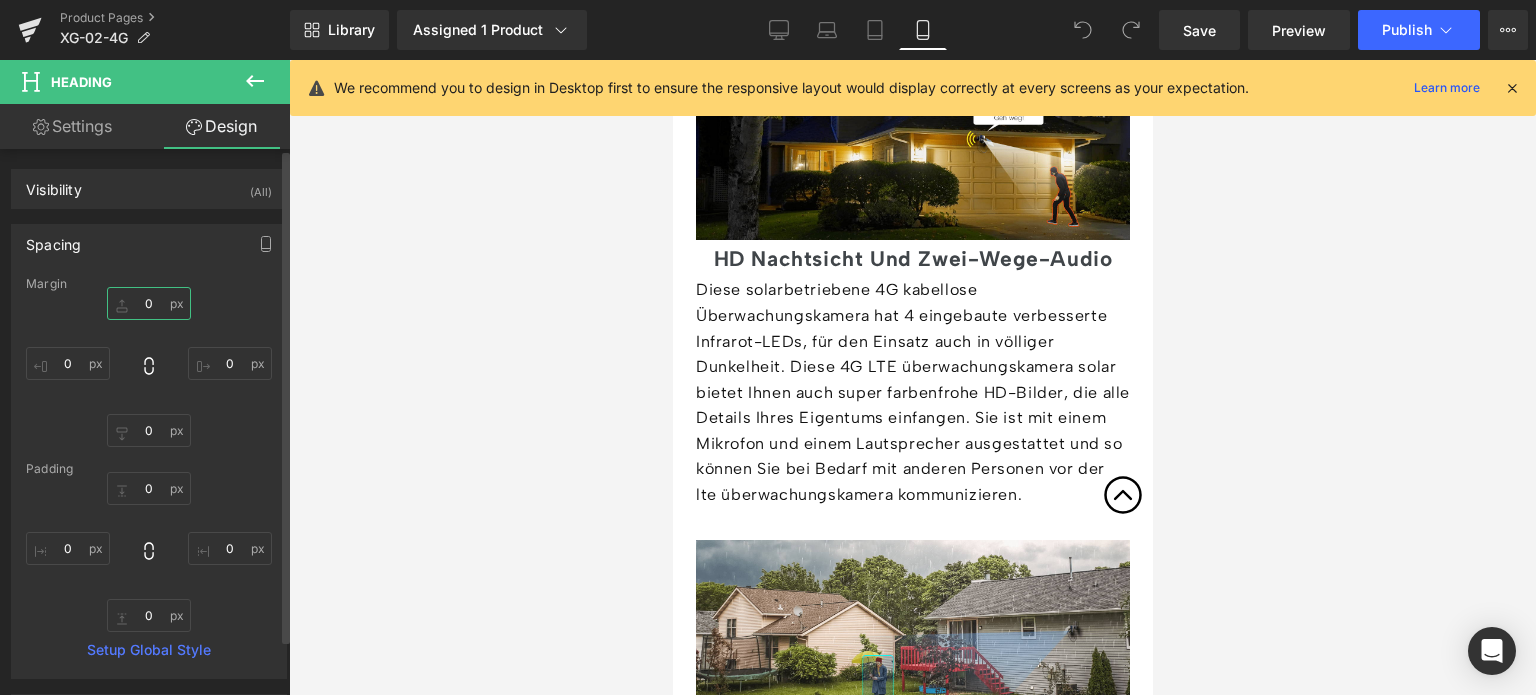 click on "0" at bounding box center [149, 303] 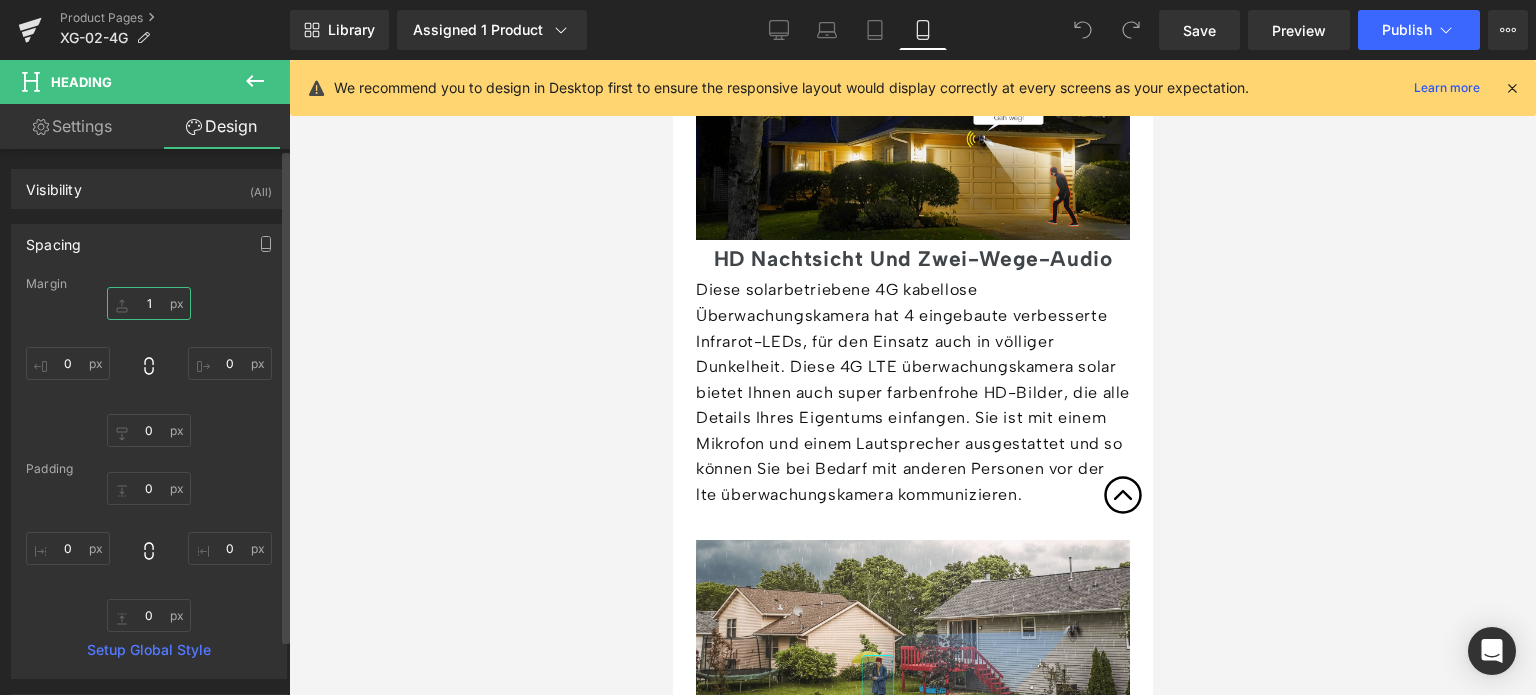 type on "10" 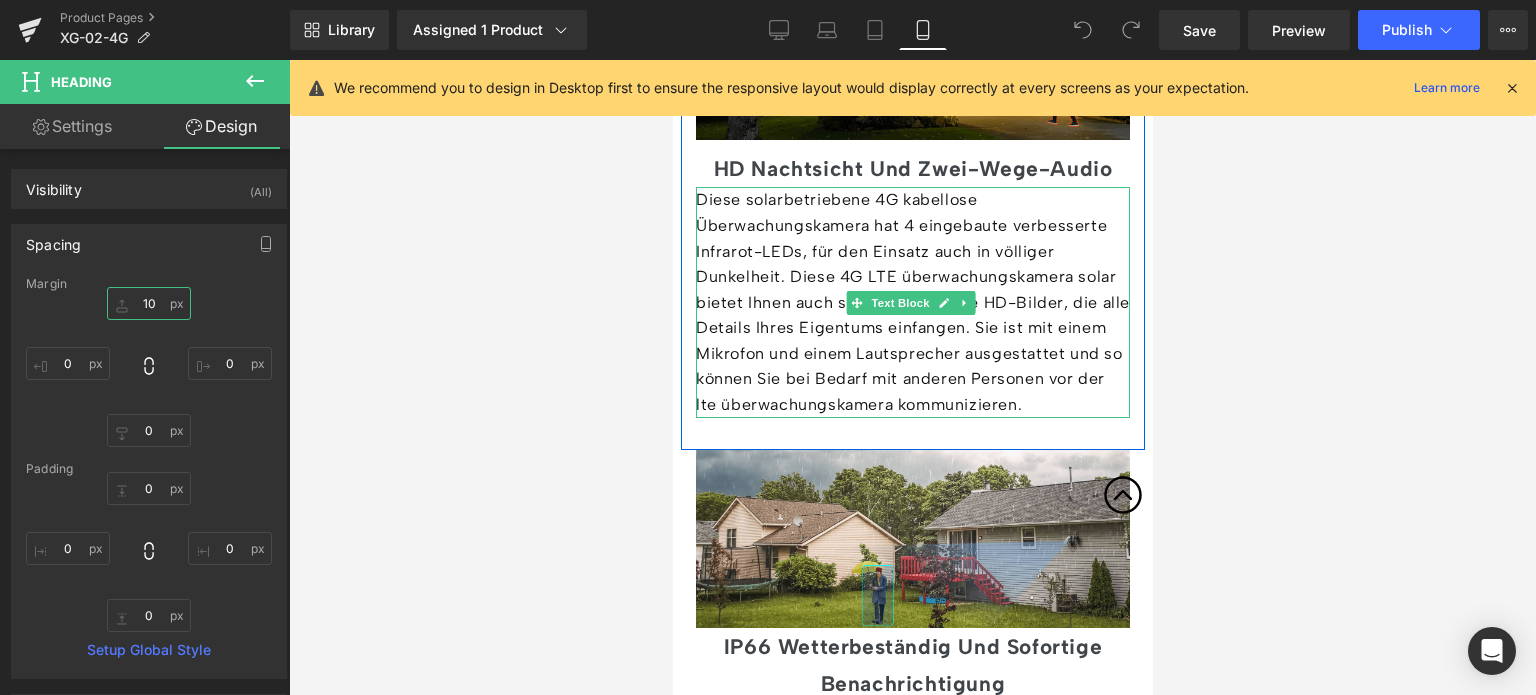 scroll, scrollTop: 4200, scrollLeft: 0, axis: vertical 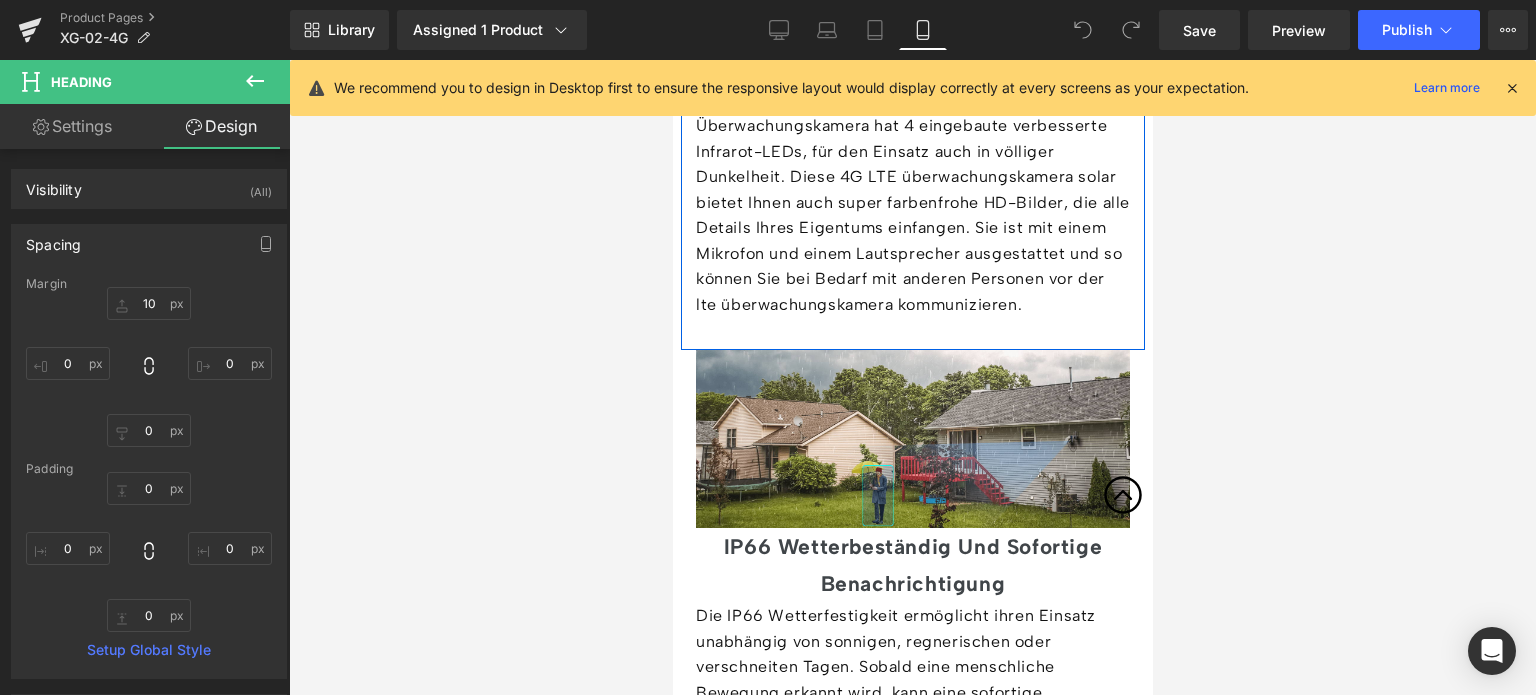 click on "Image         HD Nachtsicht Und Zwei-Wege-Audio Heading         Diese solarbetriebene 4G kabellose Überwachungskamera hat 4 eingebaute verbesserte Infrarot-LEDs, für den Einsatz auch in völliger Dunkelheit. Diese 4G LTE überwachungskamera solar bietet Ihnen auch super farbenfrohe HD-Bilder, die alle Details Ihres Eigentums einfangen. Sie ist mit einem Mikrofon und einem Lautsprecher ausgestattet und so können Sie bei Bedarf mit anderen Personen vor der lte überwachungskamera kommunizieren. Text Block         Row" at bounding box center (912, 106) 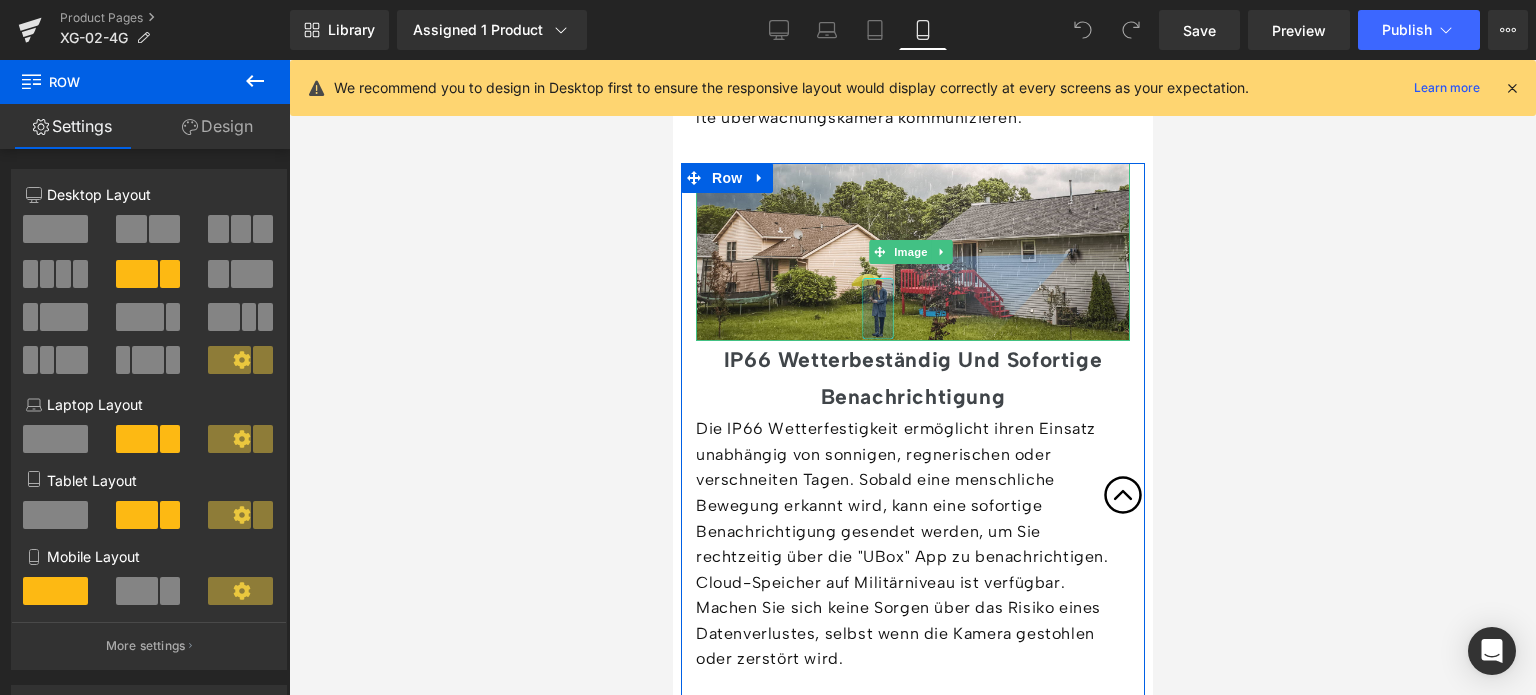 scroll, scrollTop: 4400, scrollLeft: 0, axis: vertical 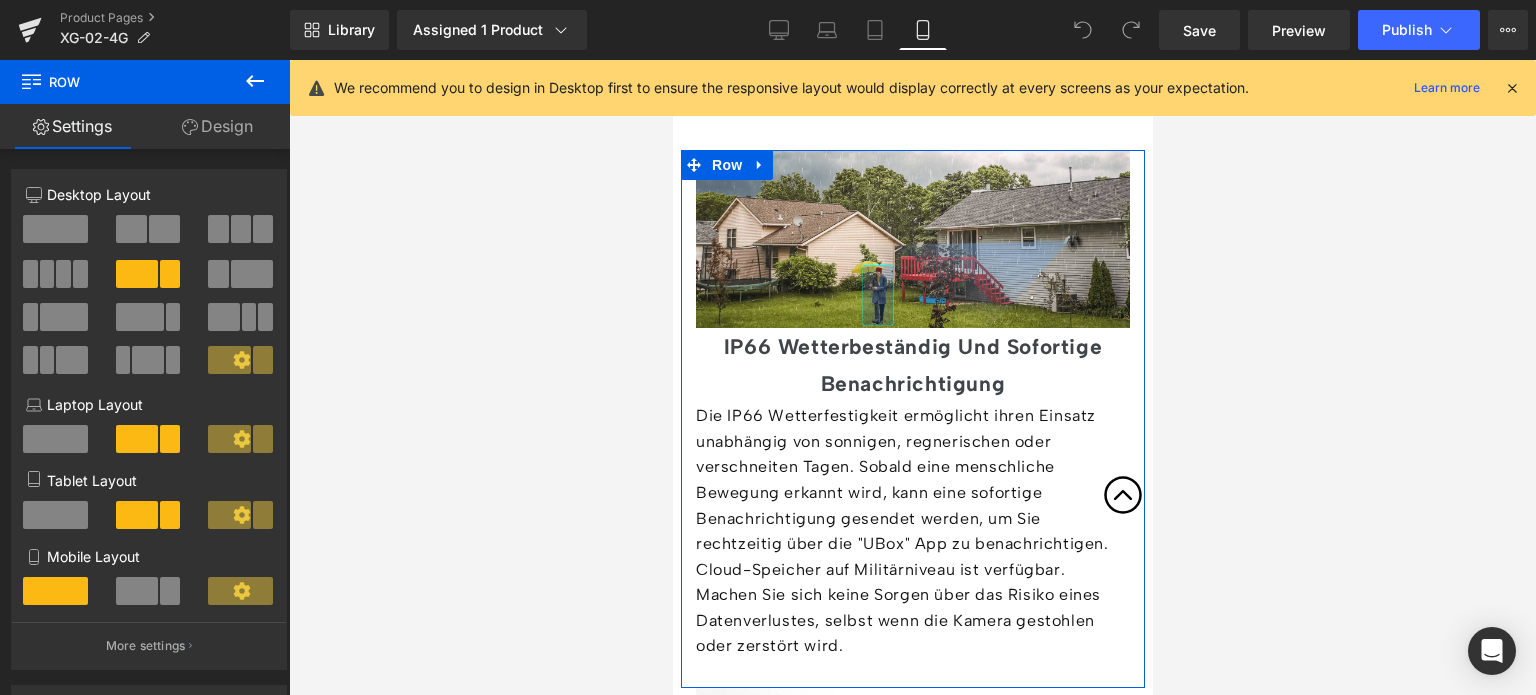 click on "IP66 Wetterbeständig Und Sofortige Benachrichtigung" at bounding box center (912, 366) 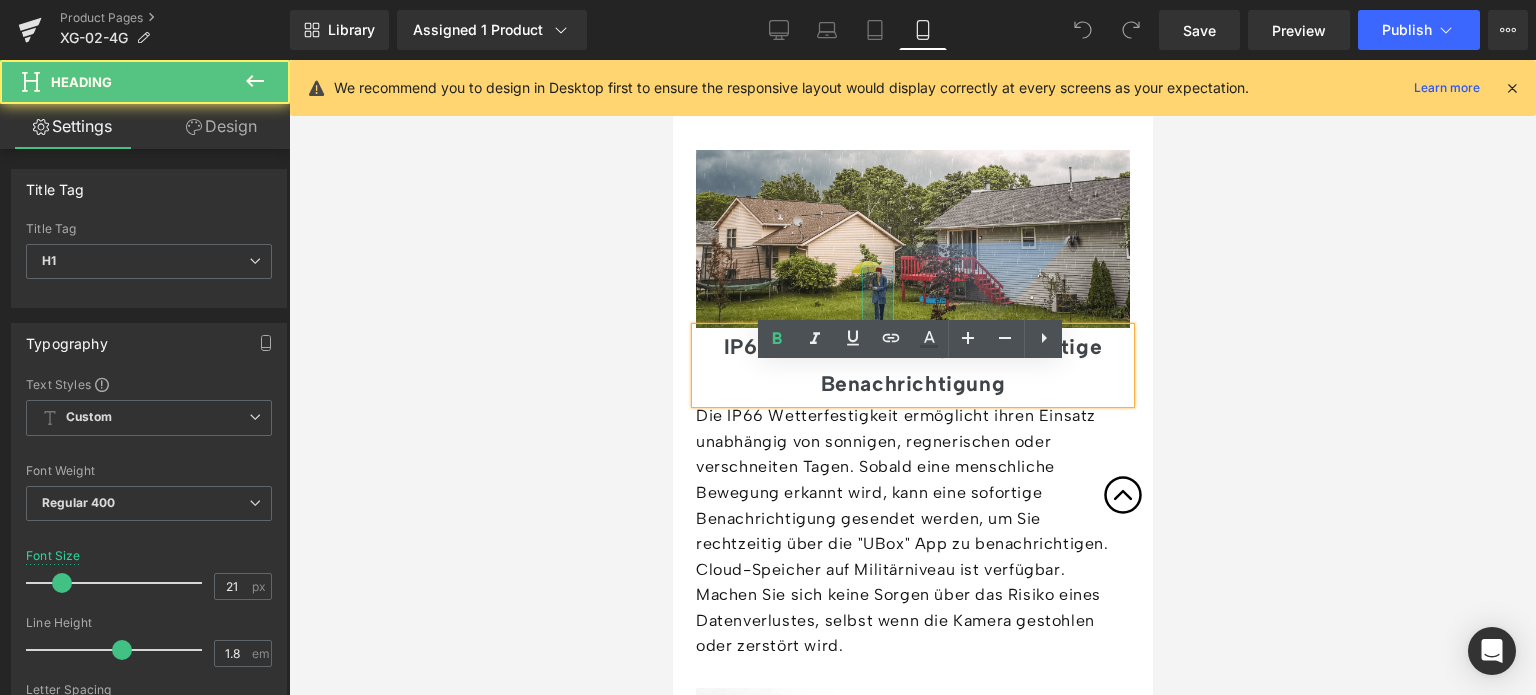 click on "IP66 Wetterbeständig Und Sofortige Benachrichtigung" at bounding box center (912, 365) 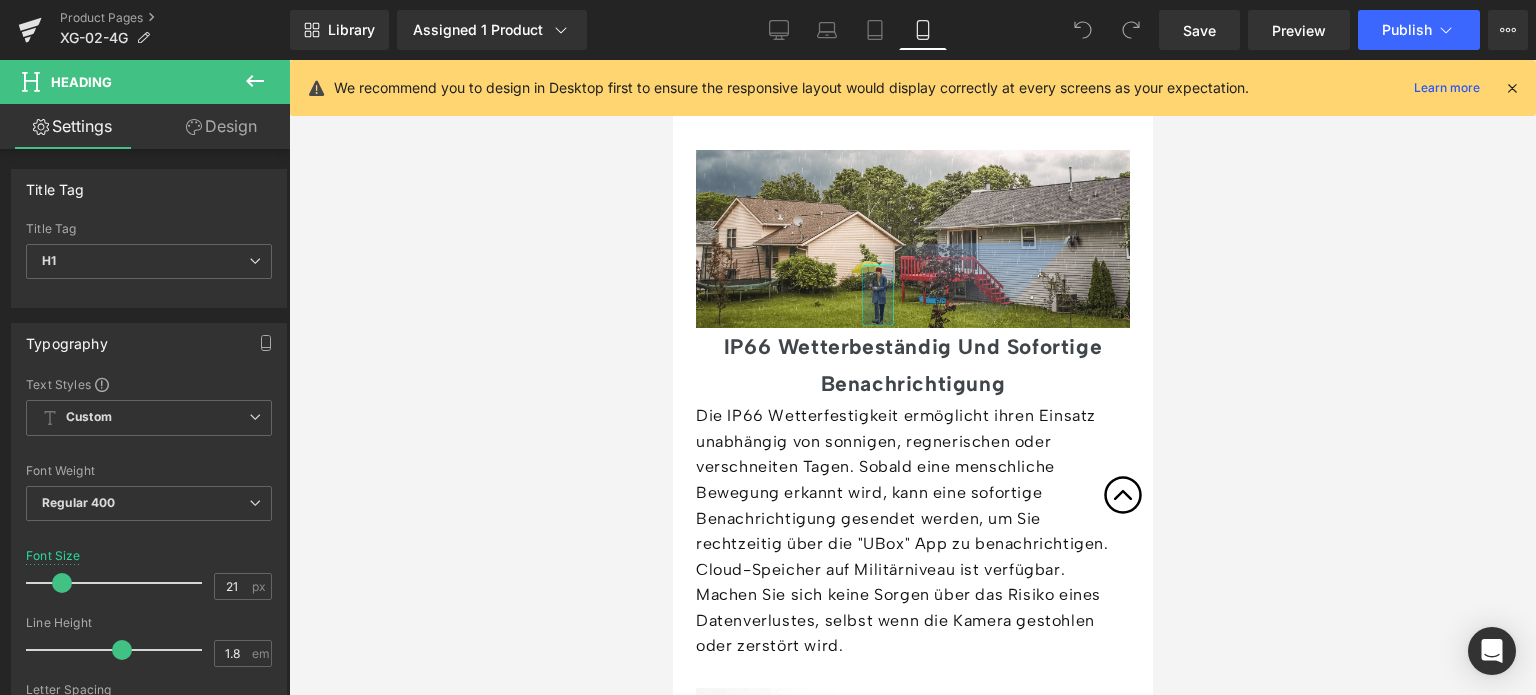 click on "Design" at bounding box center (221, 126) 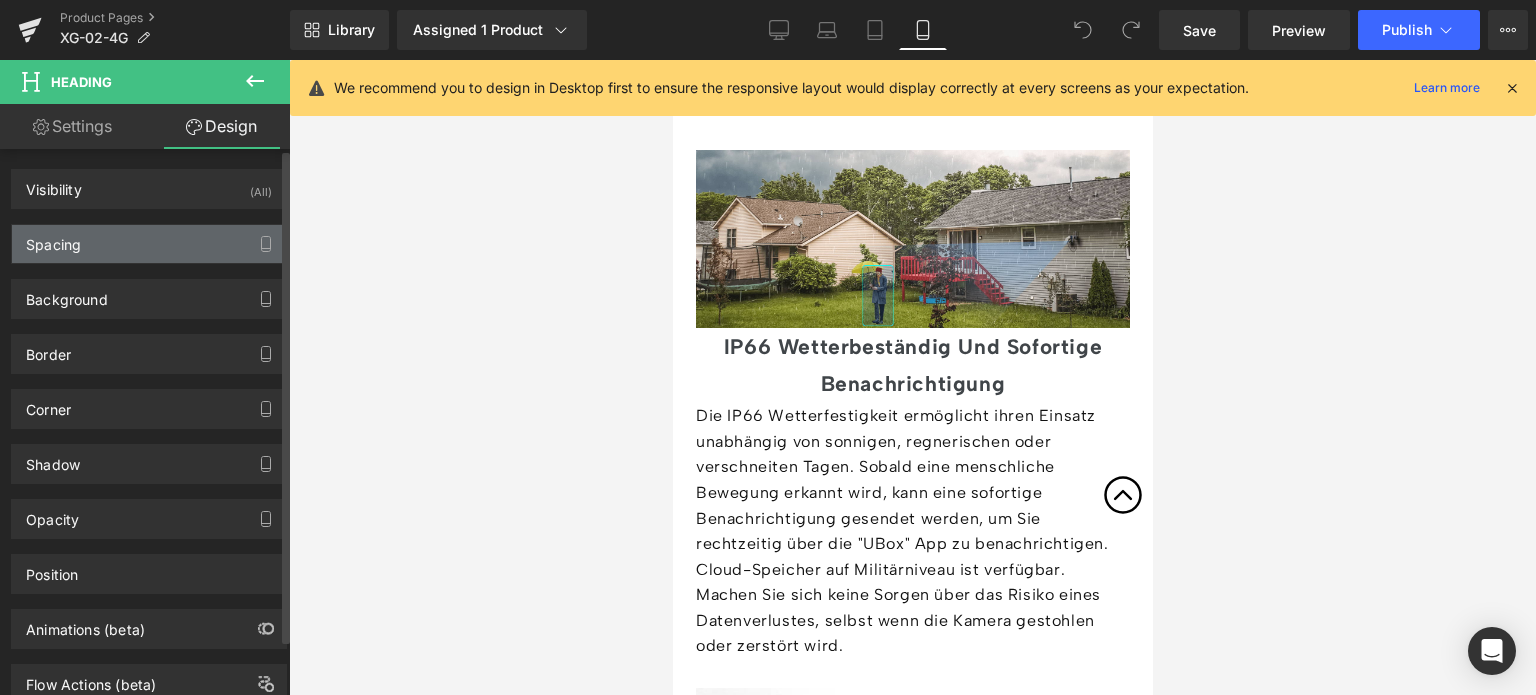 click on "Spacing" at bounding box center (149, 244) 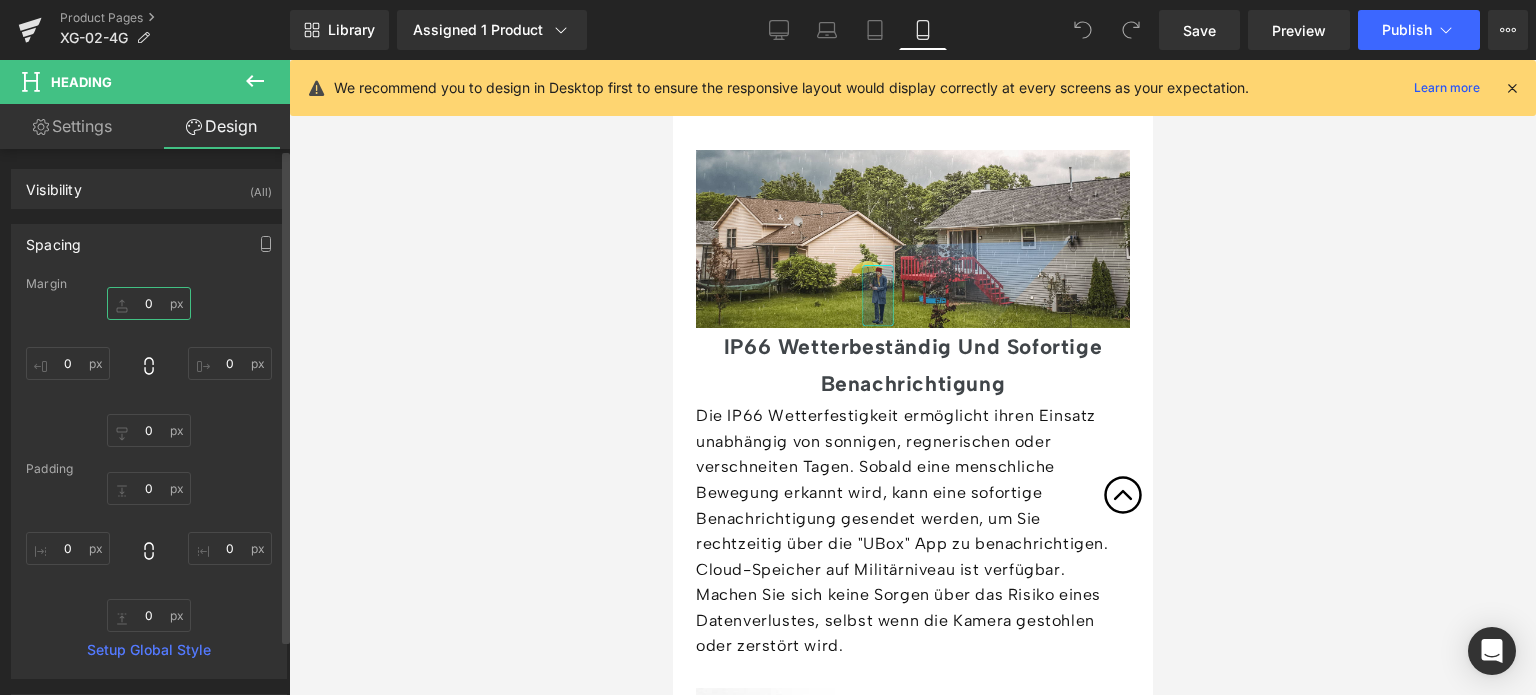click on "0" at bounding box center [149, 303] 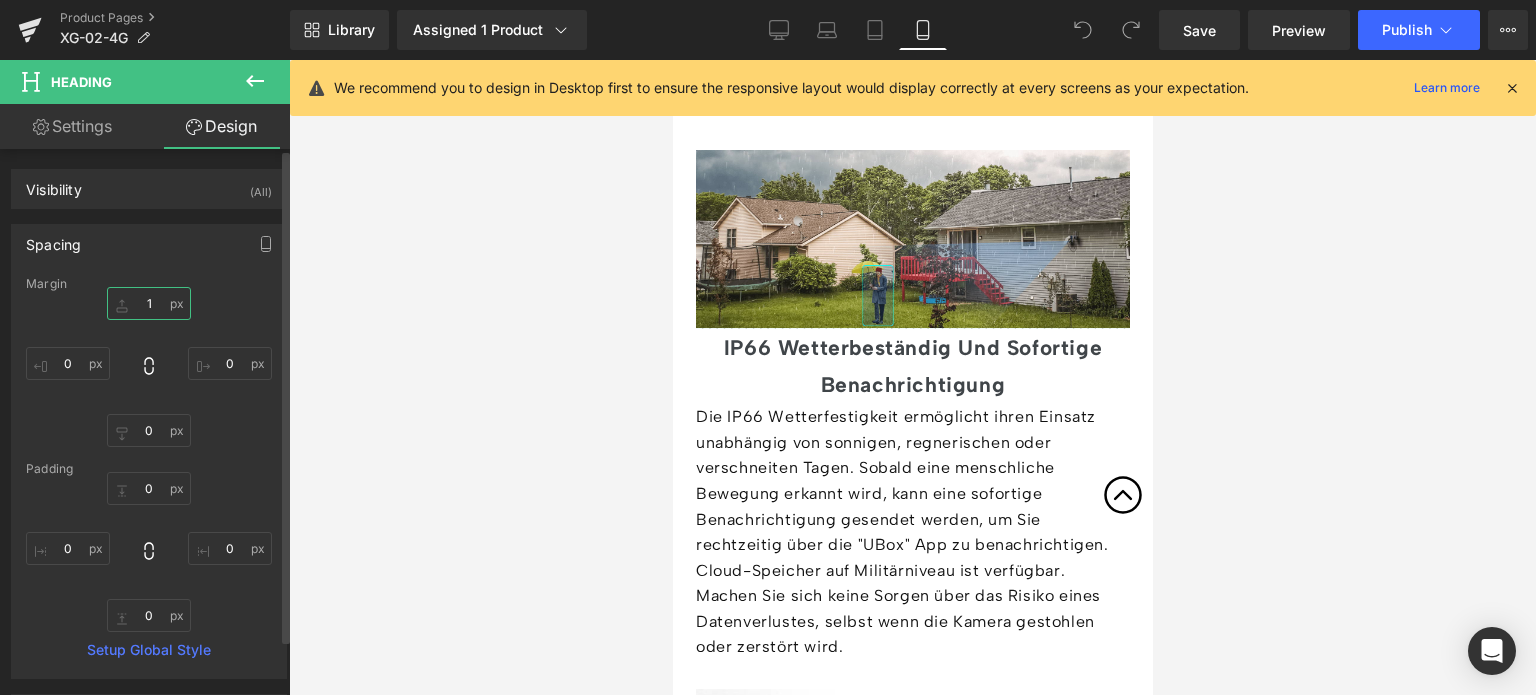 type on "10" 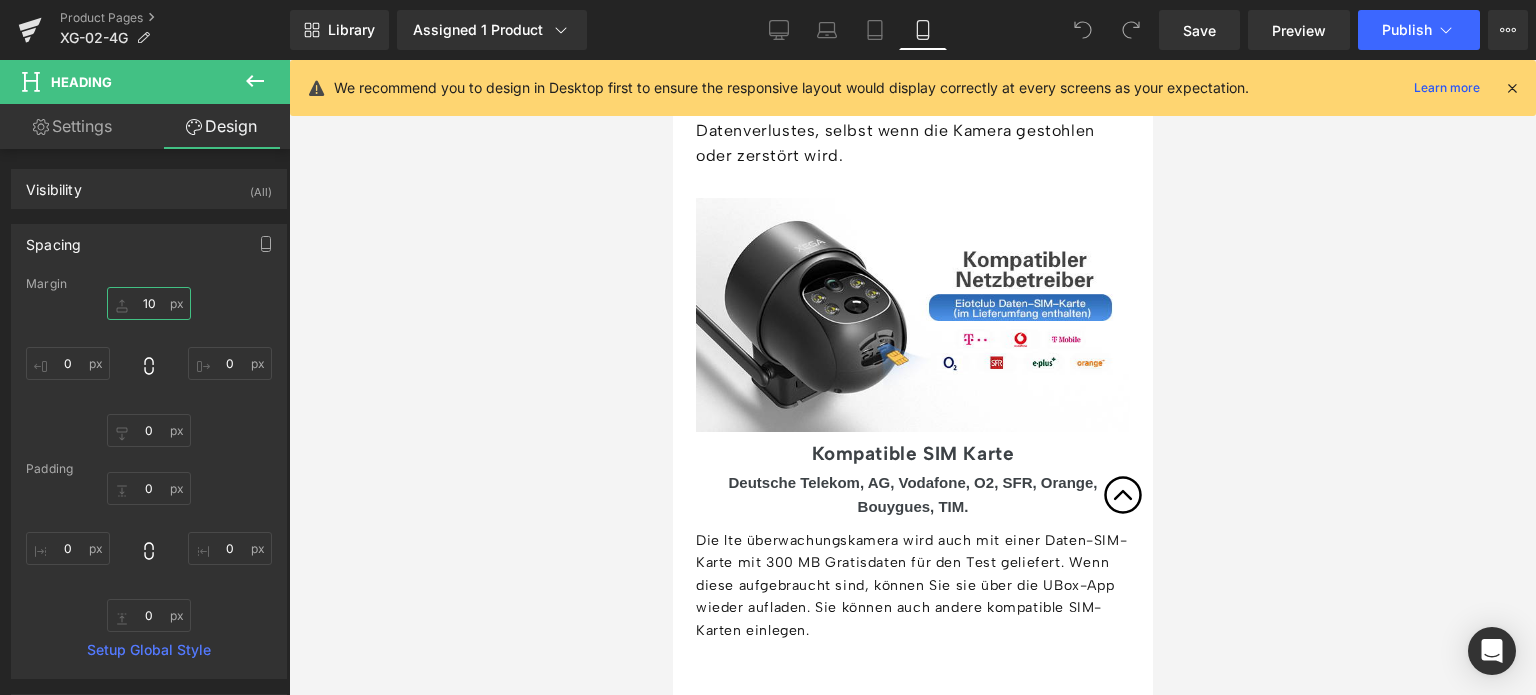 scroll, scrollTop: 5000, scrollLeft: 0, axis: vertical 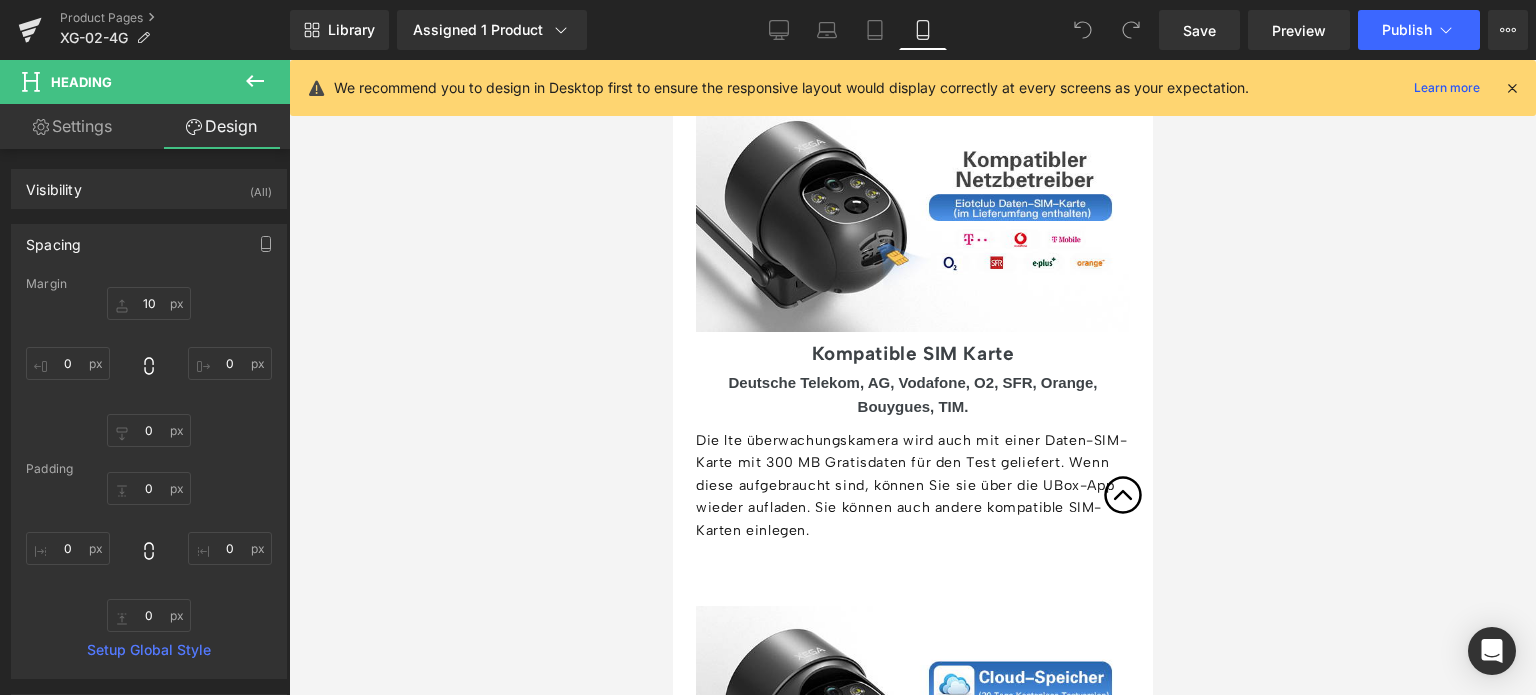click on "Kompatible SIM Karte" at bounding box center (912, 354) 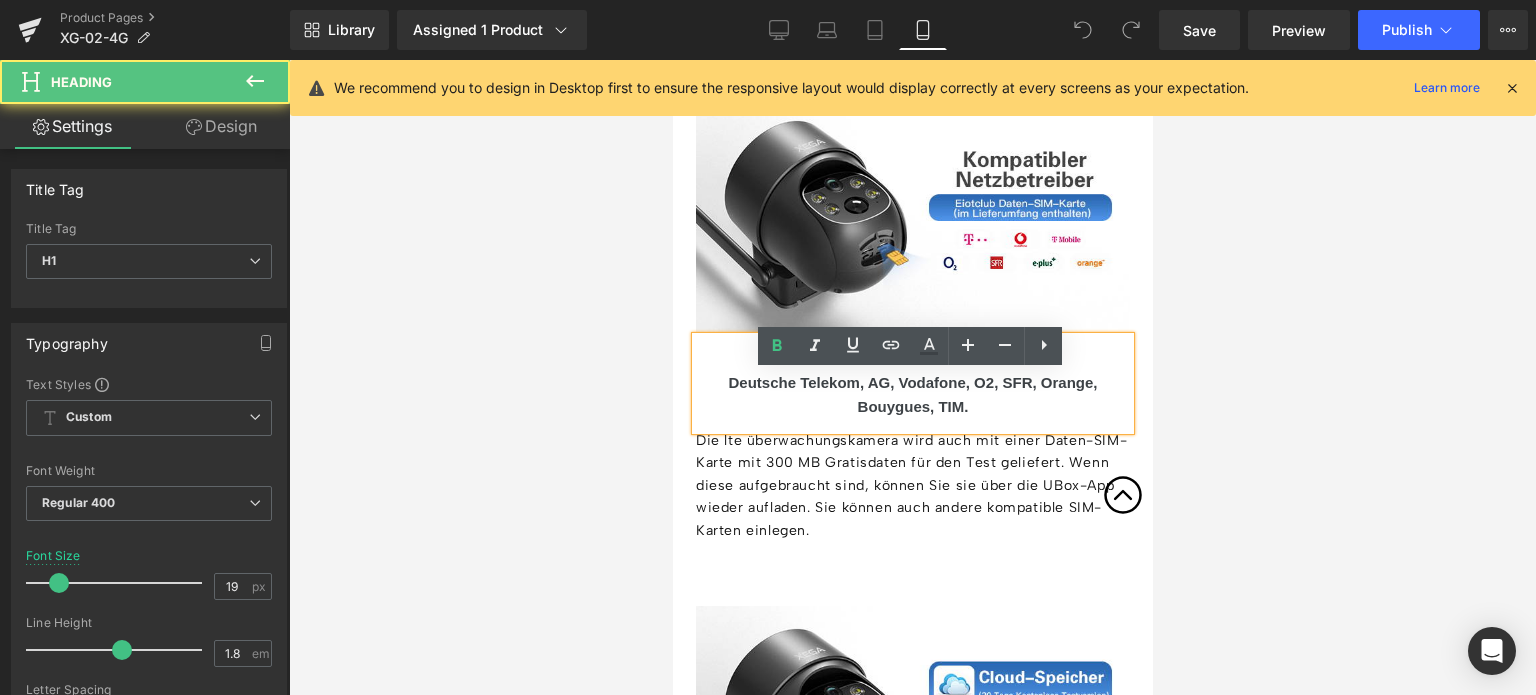 click on "Kompatible SIM Karte" at bounding box center [912, 353] 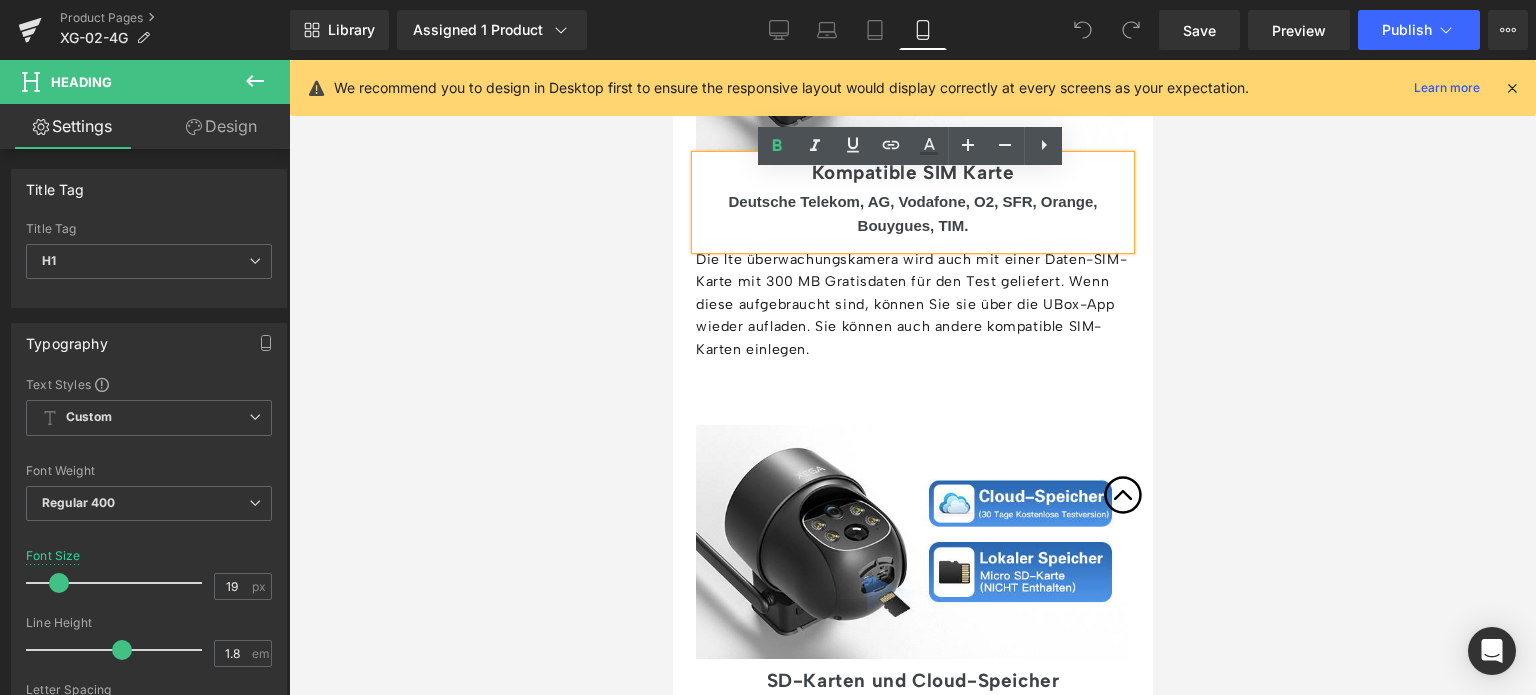 scroll, scrollTop: 5200, scrollLeft: 0, axis: vertical 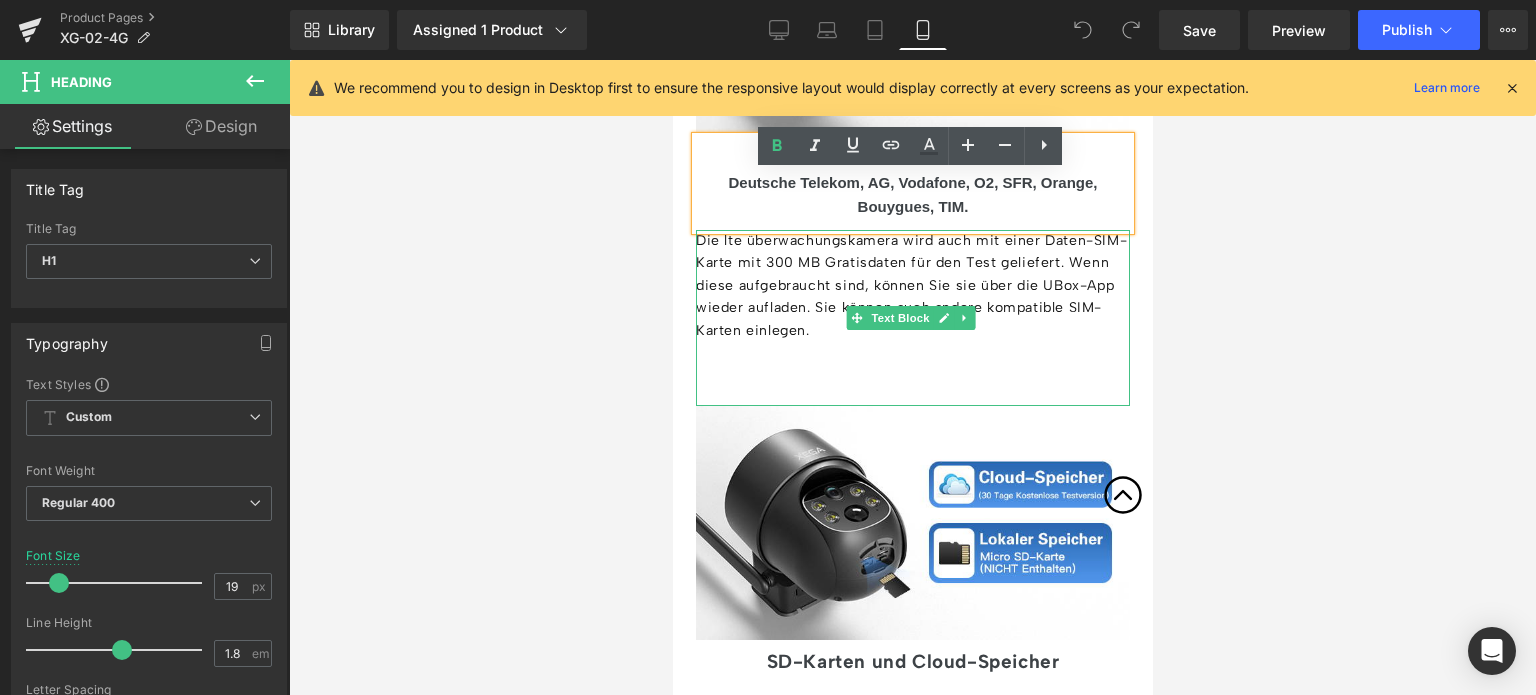 click at bounding box center (912, 353) 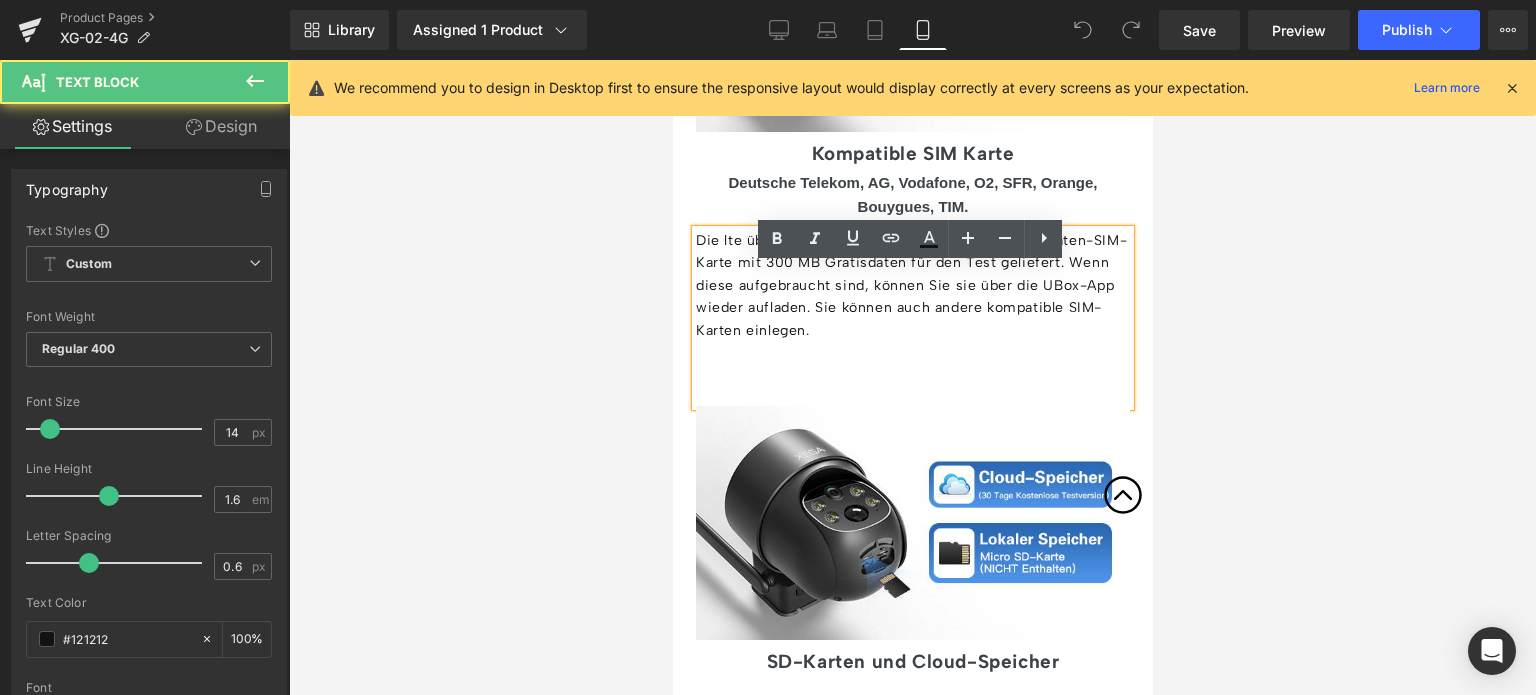 click on "Die lte überwachungskamera wird auch mit einer Daten-SIM-Karte mit 300 MB Gratisdaten für den Test geliefert. Wenn diese aufgebraucht sind, können Sie sie über die UBox-App wieder aufladen. Sie können auch andere kompatible SIM-Karten einlegen." at bounding box center [912, 318] 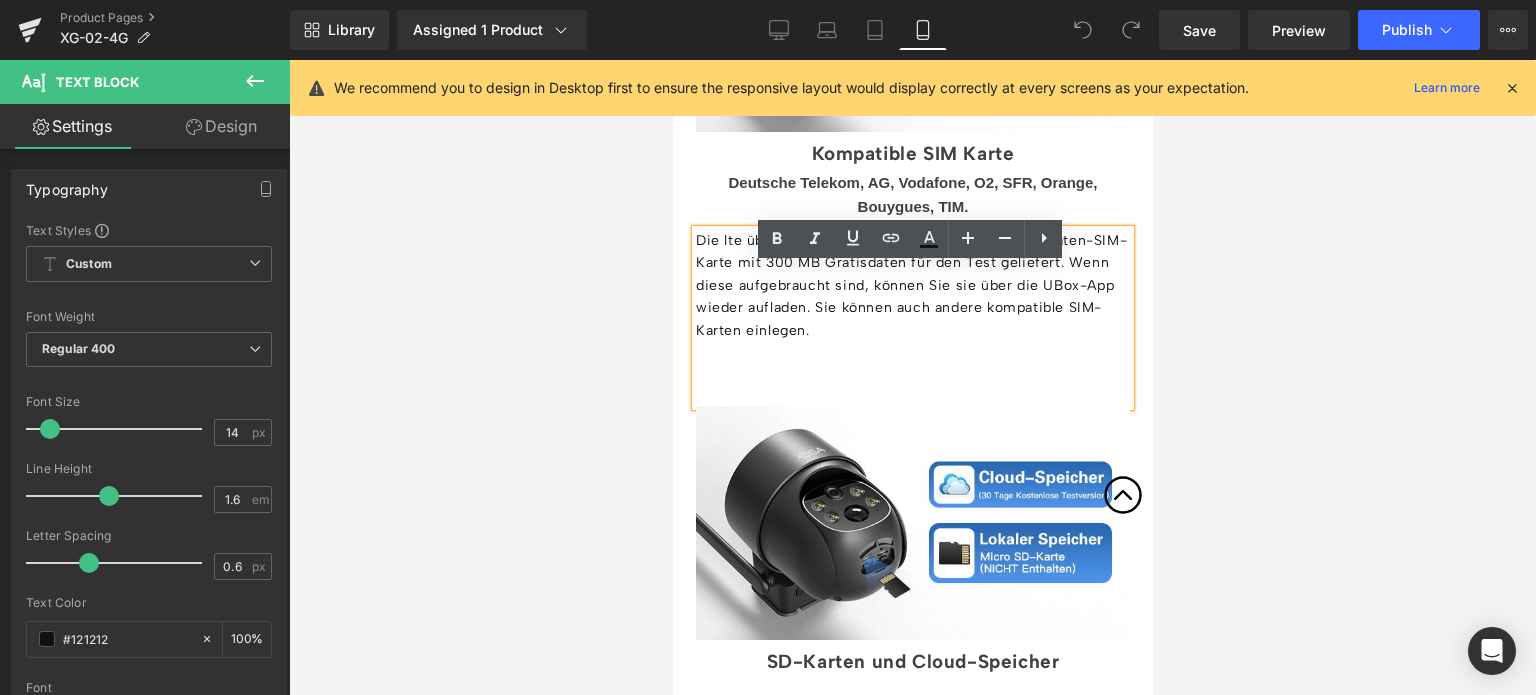 type 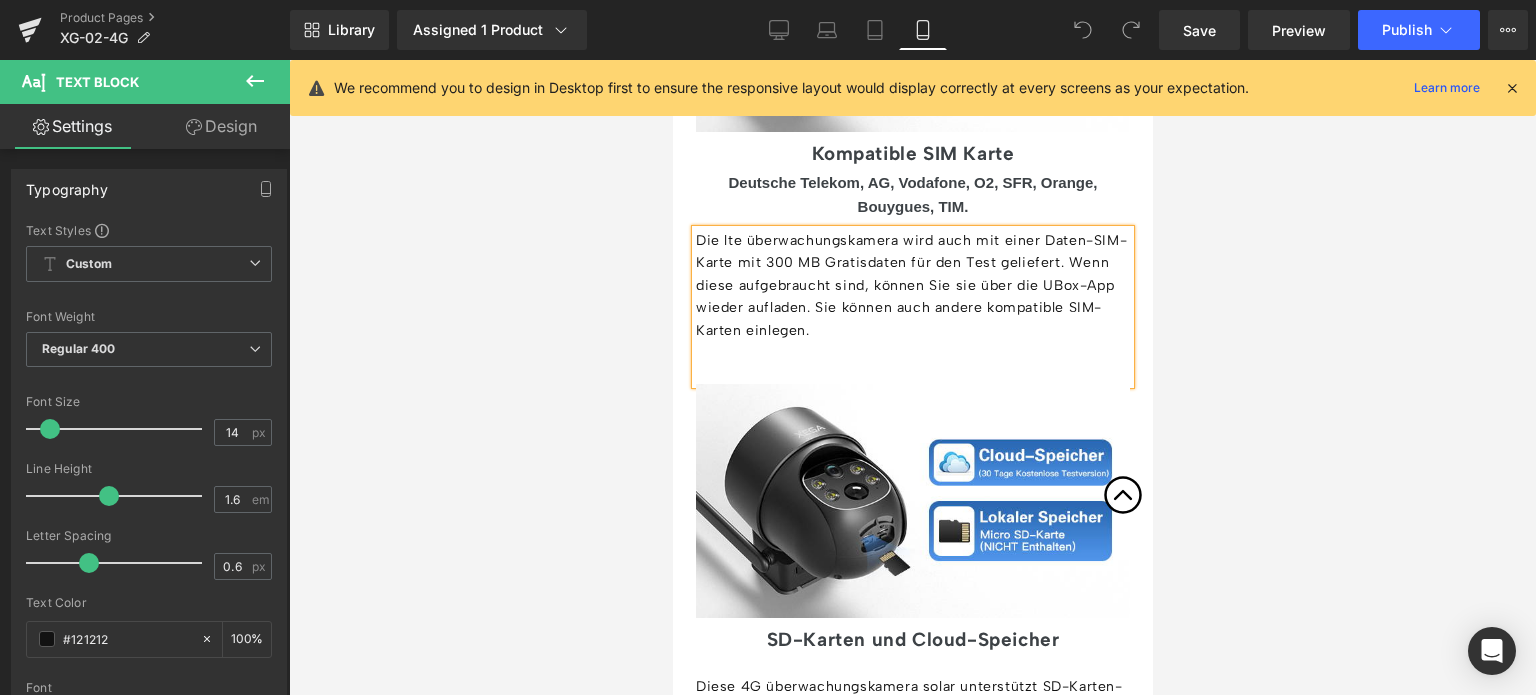 click on "Die lte überwachungskamera wird auch mit einer Daten-SIM-Karte mit 300 MB Gratisdaten für den Test geliefert. Wenn diese aufgebraucht sind, können Sie sie über die UBox-App wieder aufladen. Sie können auch andere kompatible SIM-Karten einlegen." at bounding box center [912, 307] 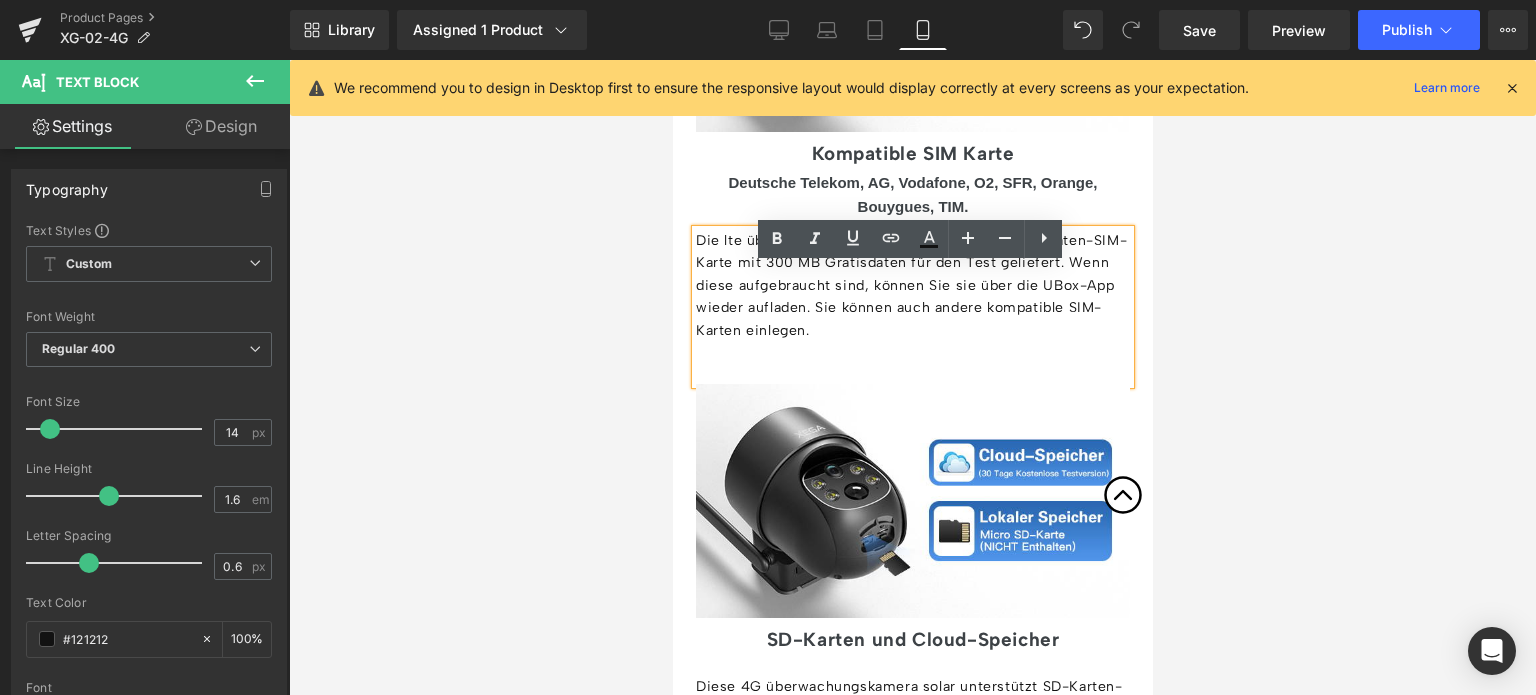 click on "Die lte überwachungskamera wird auch mit einer Daten-SIM-Karte mit 300 MB Gratisdaten für den Test geliefert. Wenn diese aufgebraucht sind, können Sie sie über die UBox-App wieder aufladen. Sie können auch andere kompatible SIM-Karten einlegen." at bounding box center [912, 307] 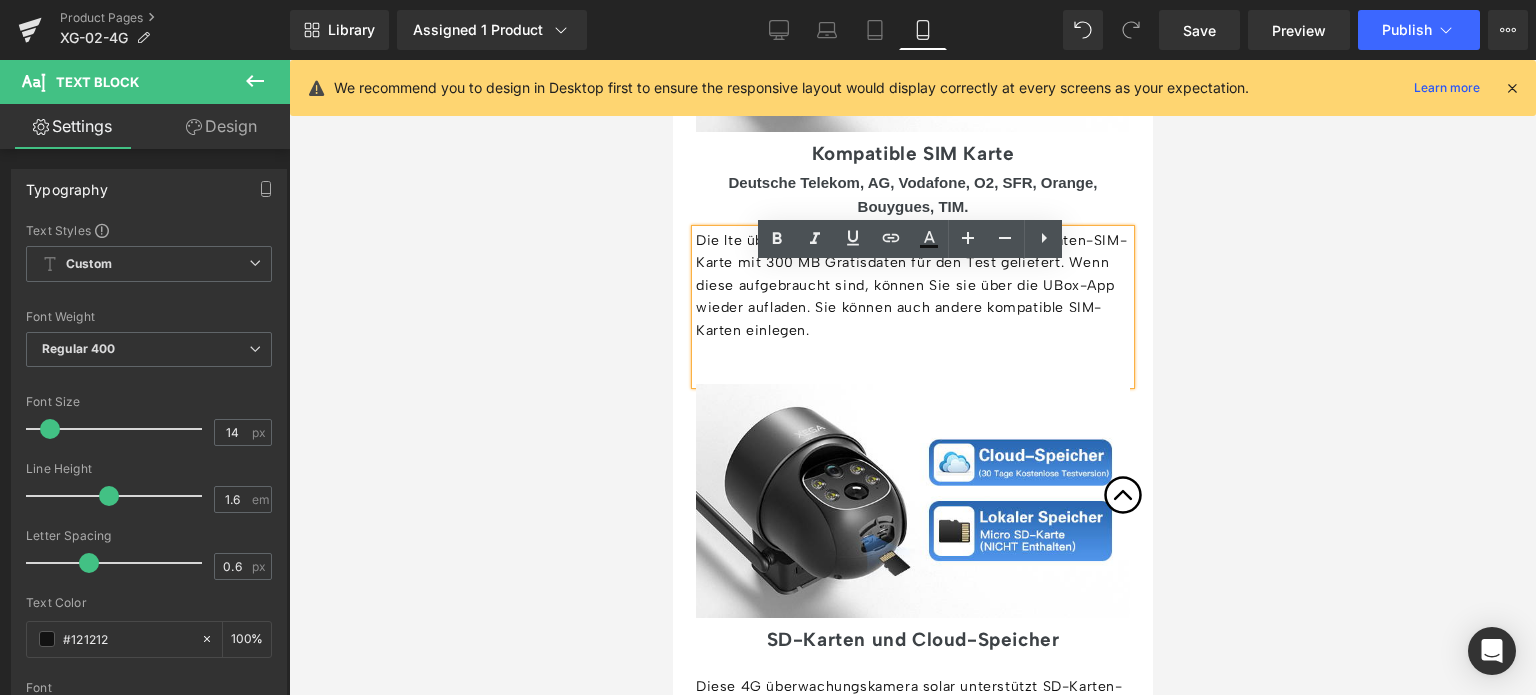click on "Design" at bounding box center [221, 126] 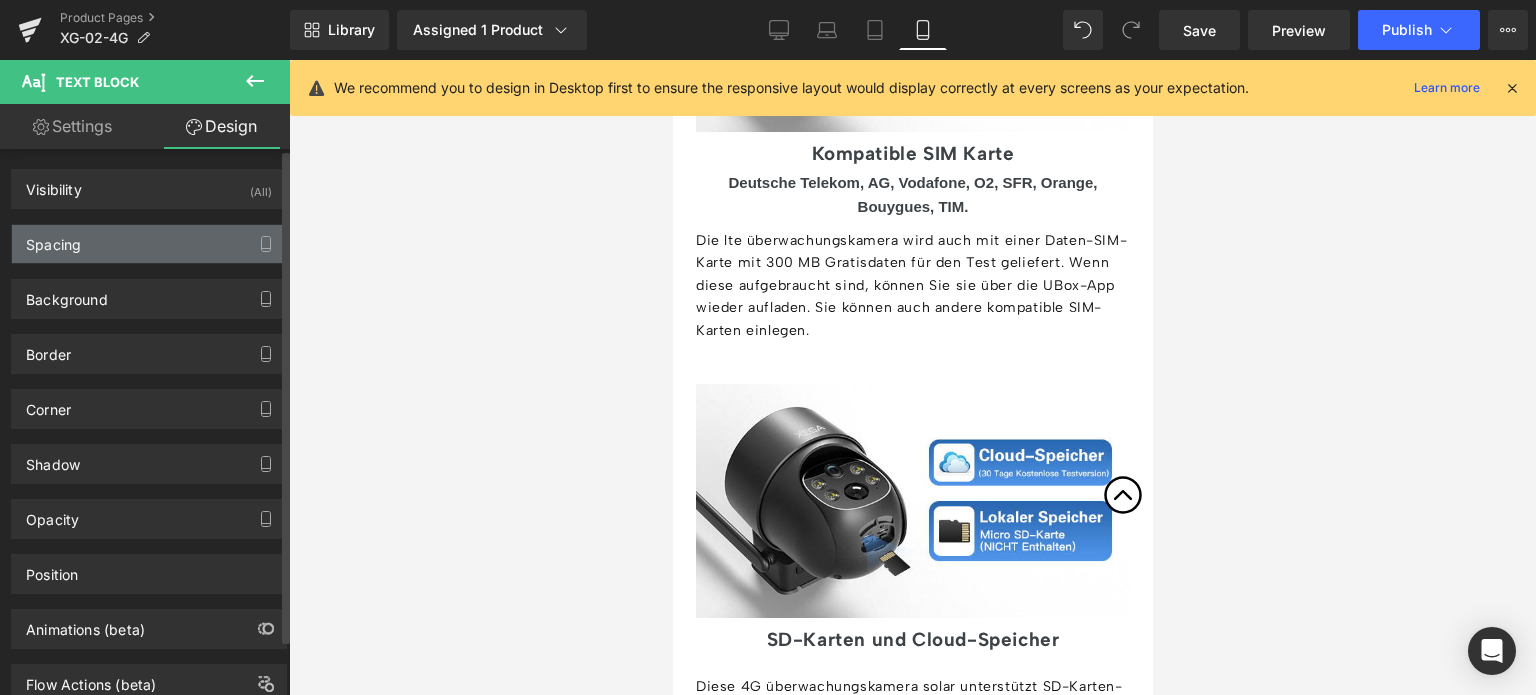 click on "Spacing" at bounding box center (149, 244) 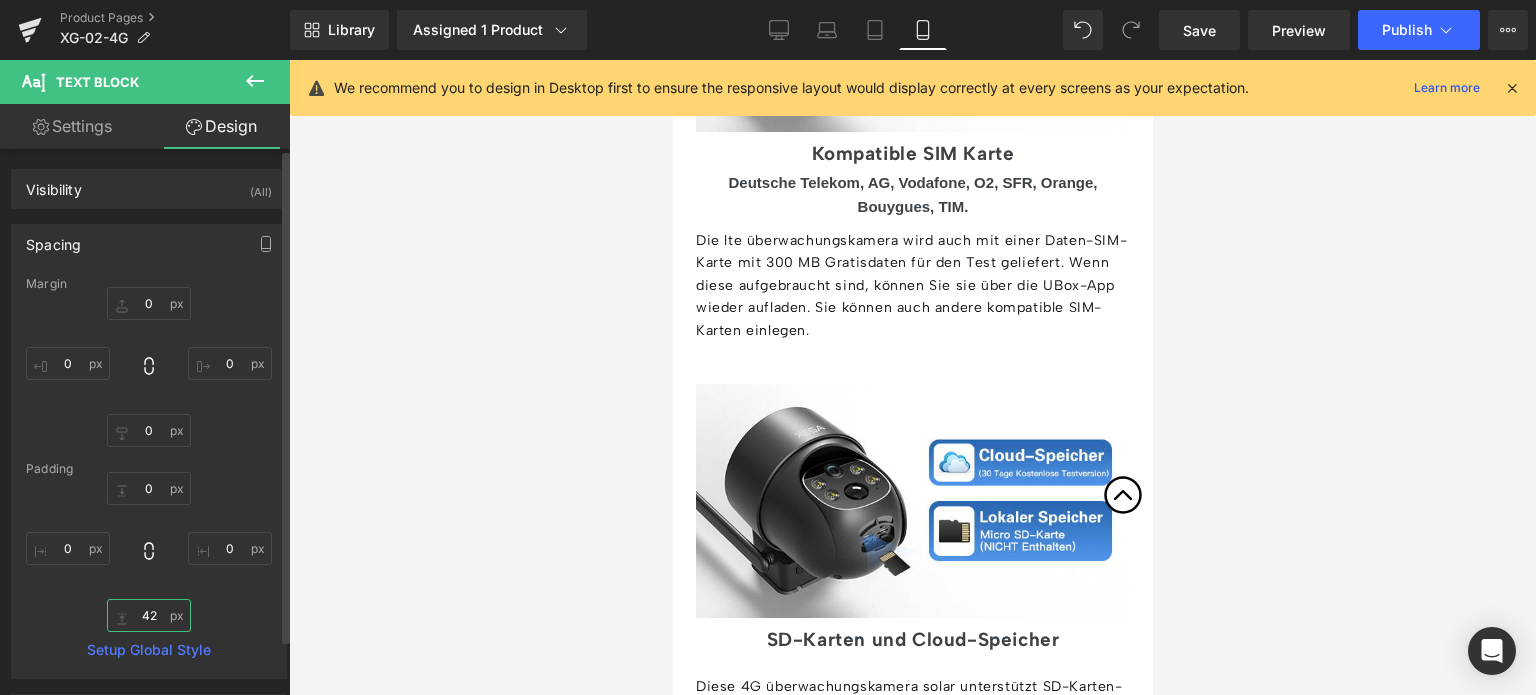click on "42" at bounding box center (149, 615) 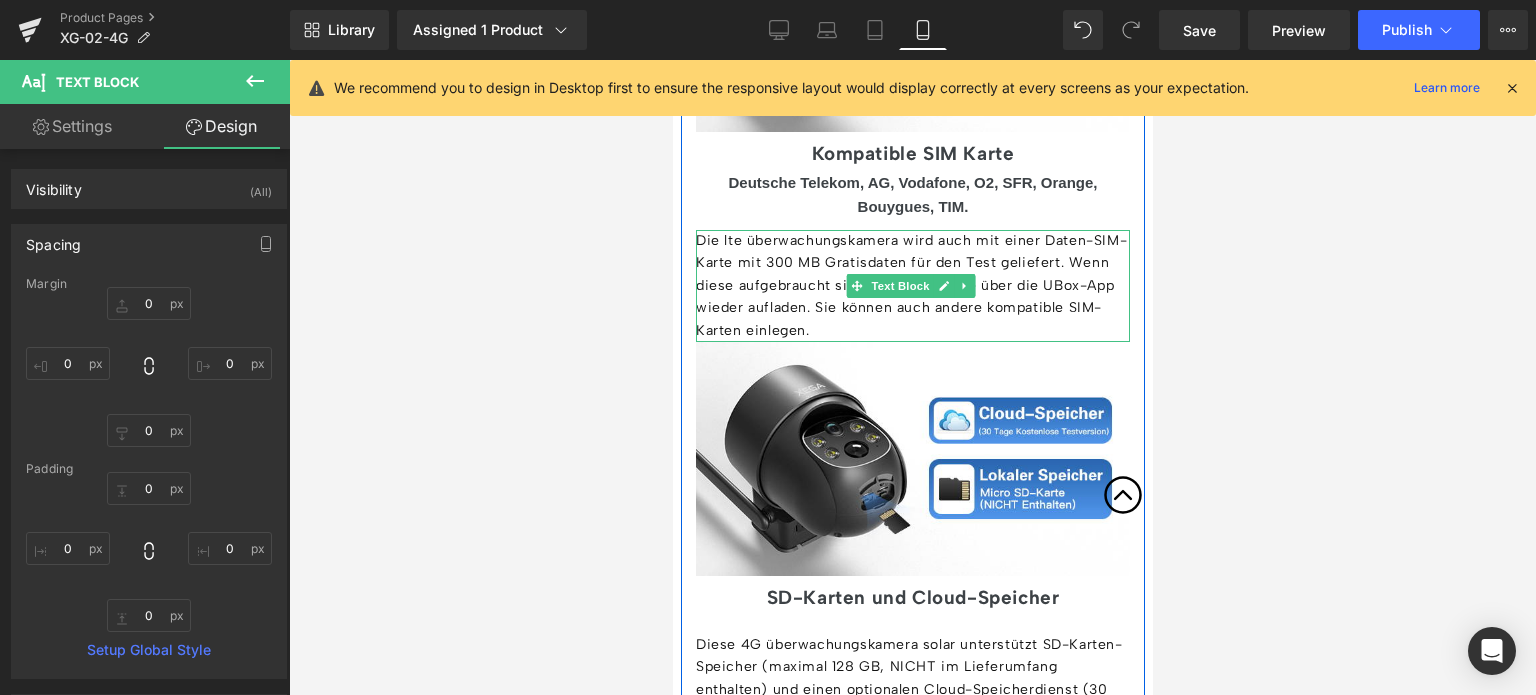 click on "Die lte überwachungskamera wird auch mit einer Daten-SIM-Karte mit 300 MB Gratisdaten für den Test geliefert. Wenn diese aufgebraucht sind, können Sie sie über die UBox-App wieder aufladen. Sie können auch andere kompatible SIM-Karten einlegen." at bounding box center (912, 286) 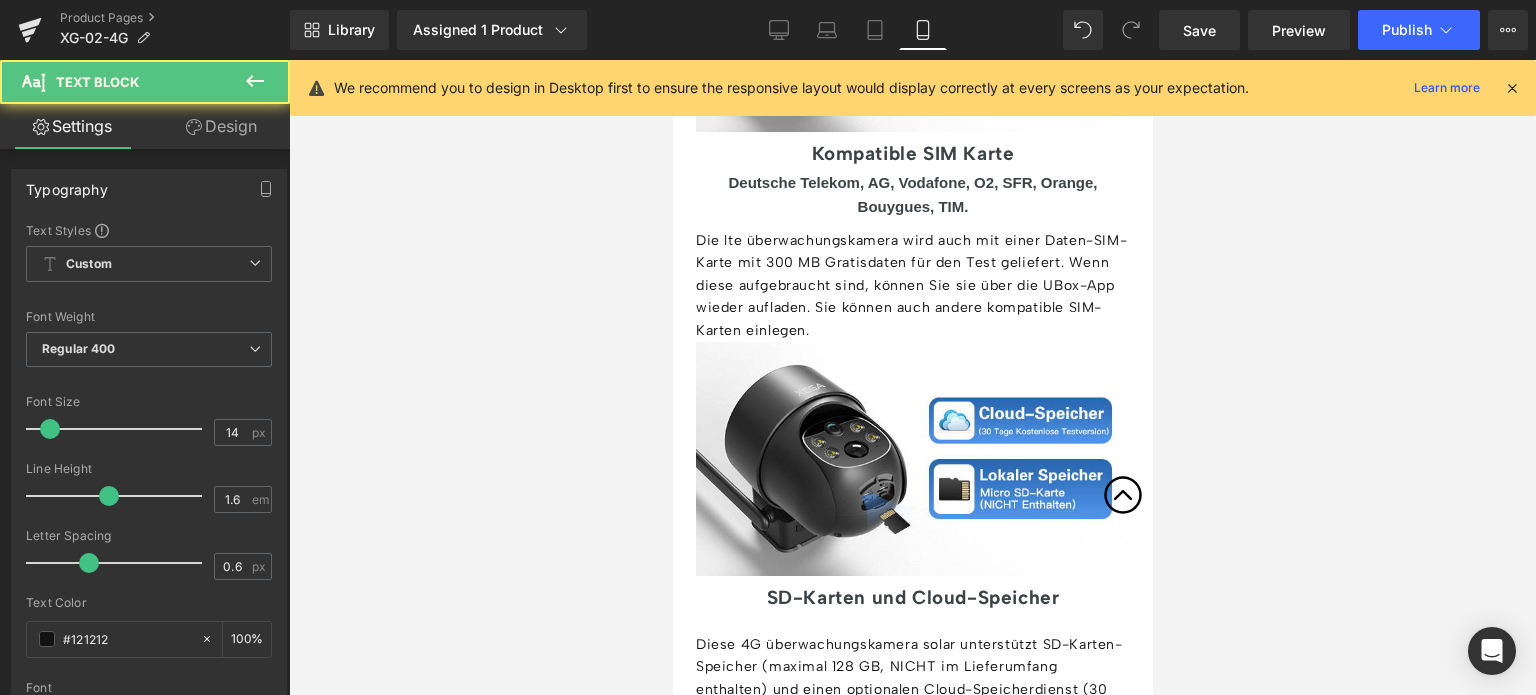 click on "Typography Text Styles Custom
Custom
Setup Global Style
Custom
Setup Global Style
Thin 100 Semi Thin 200 Light 300 Regular 400 Medium 500 Semi Bold 600 Super Bold 800 Boldest 900 Bold 700 Lighter Bolder Font Weight
Regular 400
Thin 100 Semi Thin 200 Light 300 Regular 400 Medium 500 Semi Bold 600 Super Bold 800 Boldest 900 Bold 700 Lighter Bolder 14px Font Size 14 px 1.6em Line Height 1.6 em 0.6px Letter Spacing 0.6 px rgb(18, 18, 18) Text Color #121212 100 % Albert Sans
Font
Default
Albert Sans
Albert Sans
0" at bounding box center (149, 753) 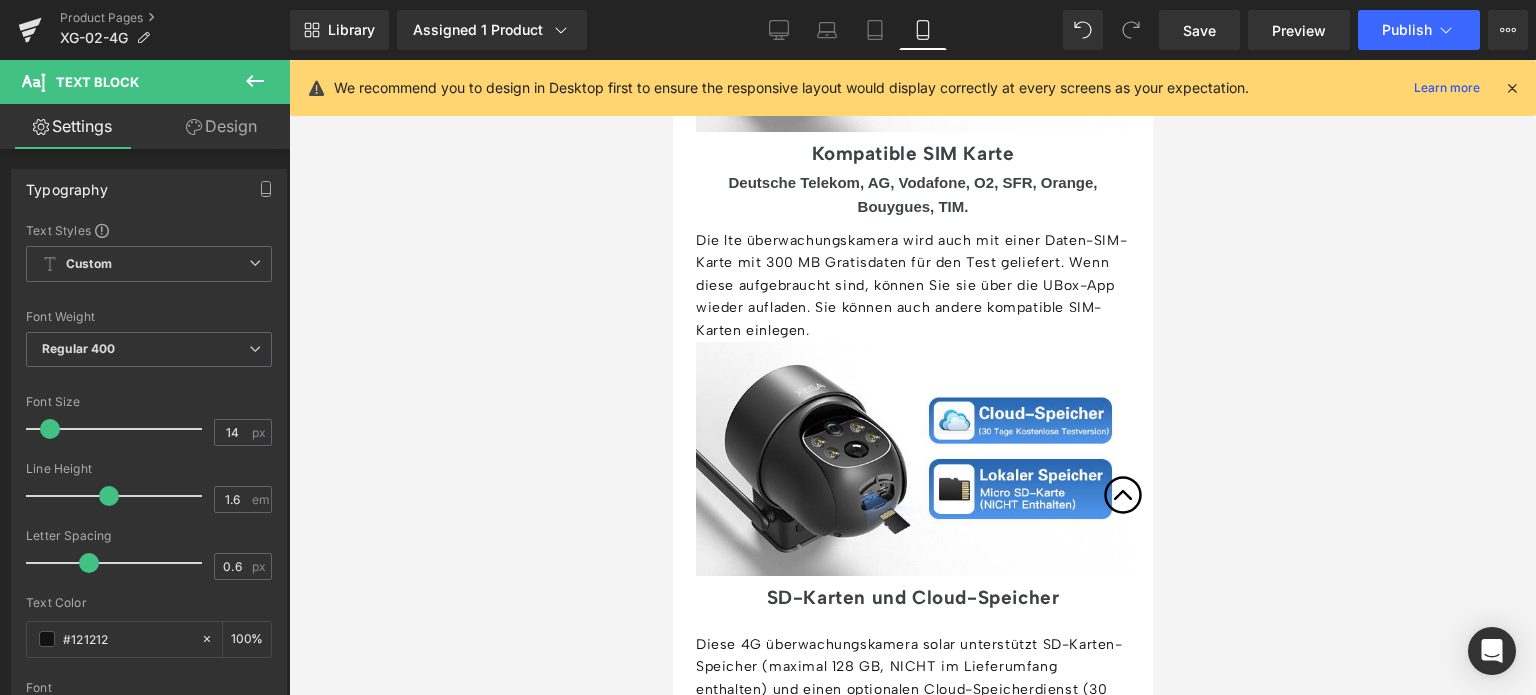 click on "Design" at bounding box center [221, 126] 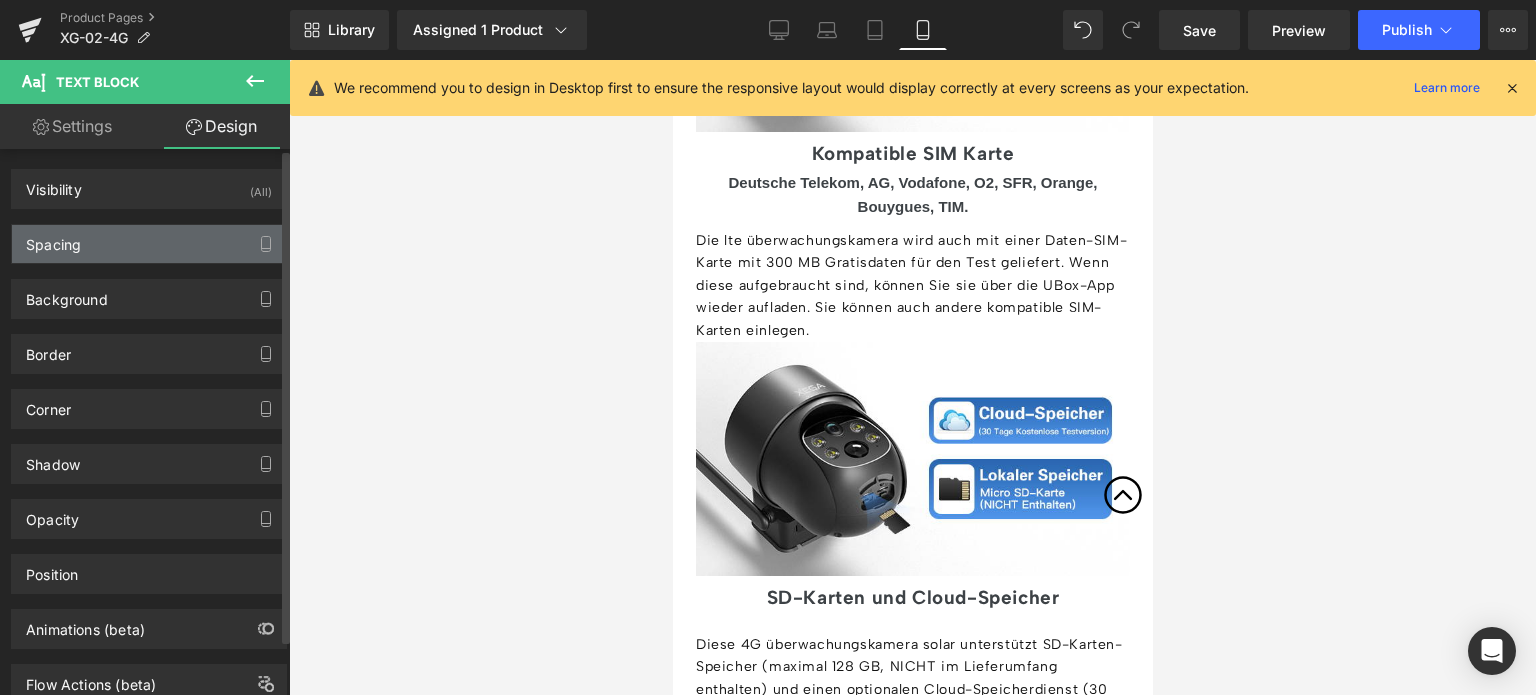 click on "Spacing" at bounding box center [149, 244] 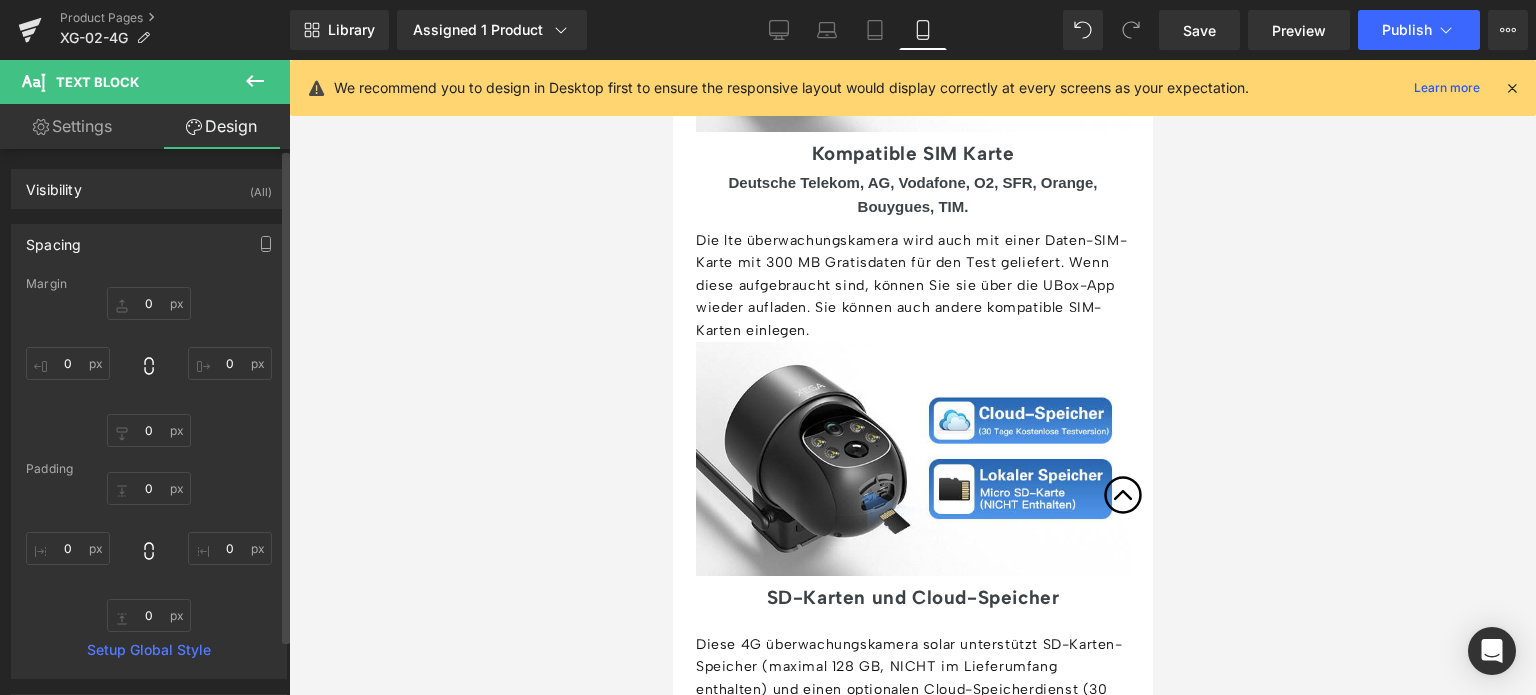 click on "Padding" at bounding box center (149, 469) 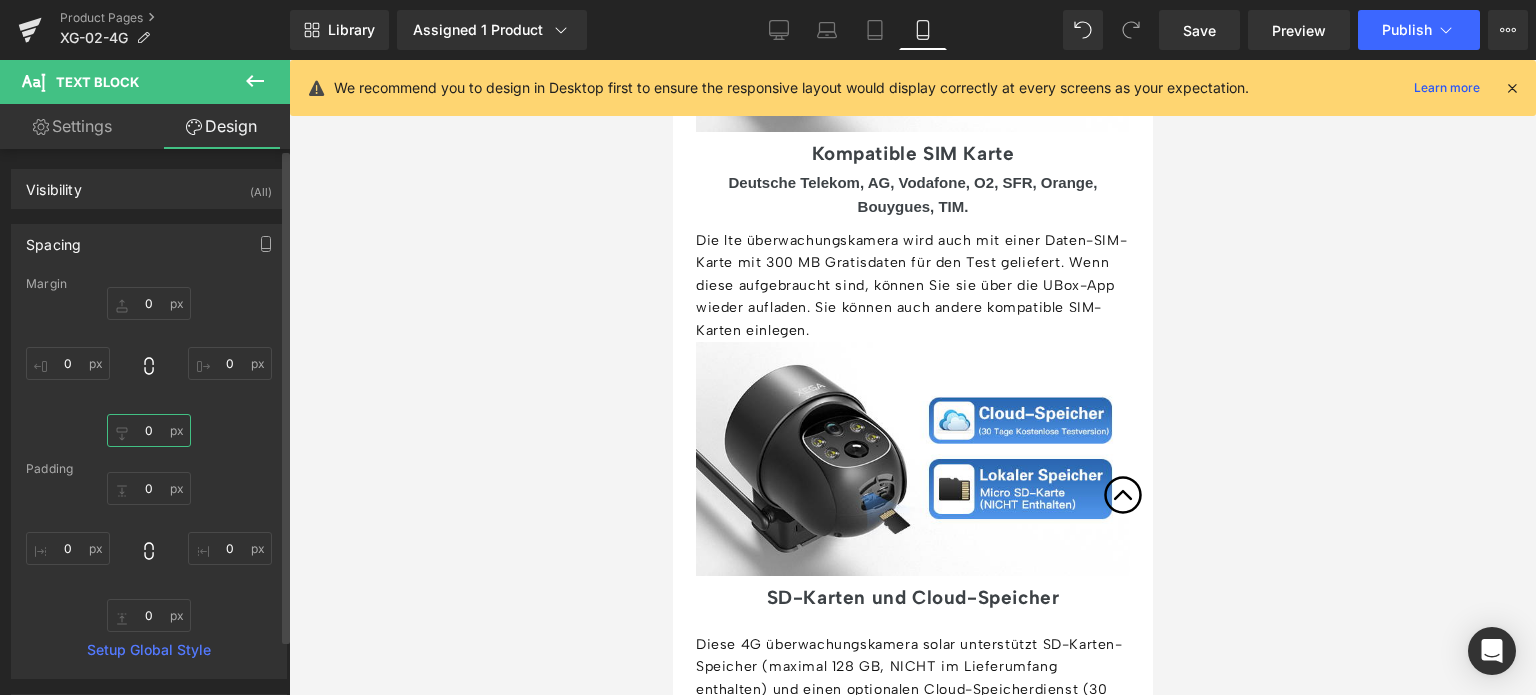 click on "0" at bounding box center [149, 430] 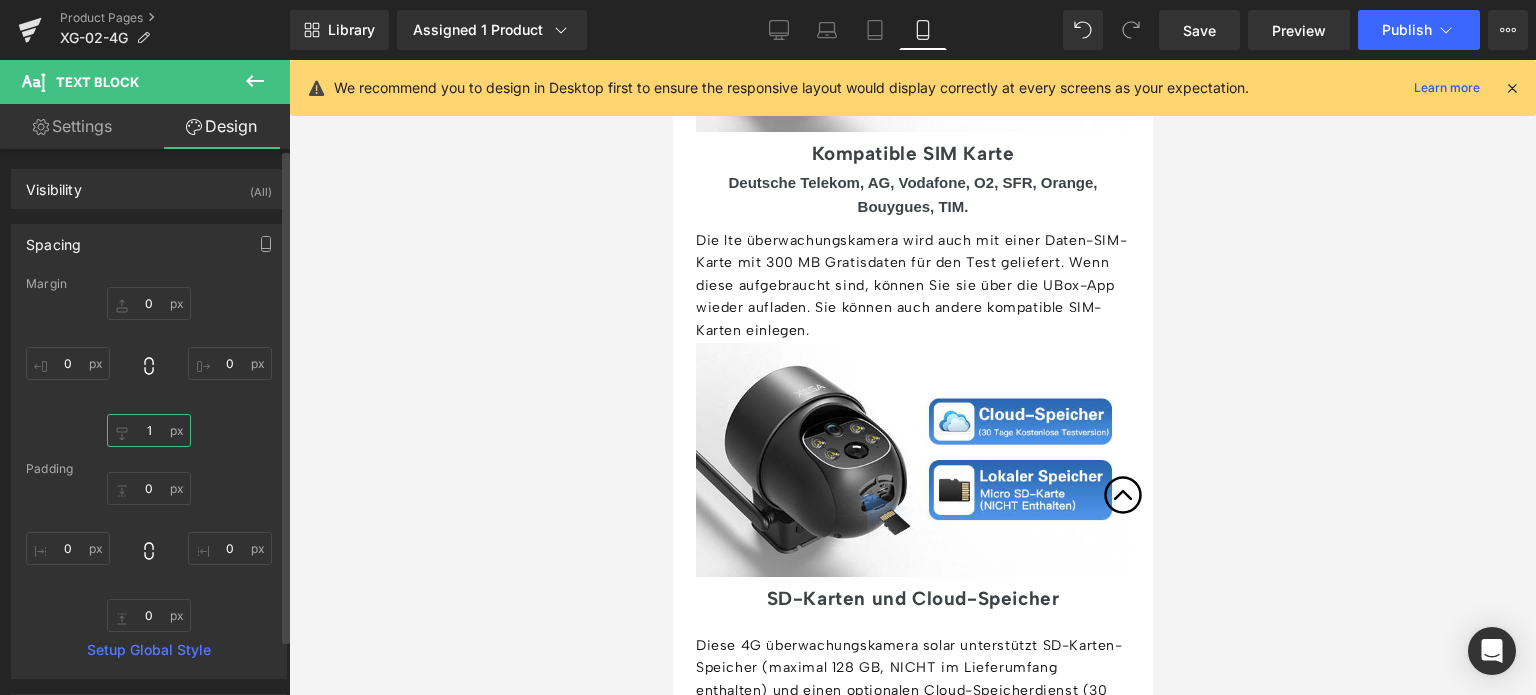 type on "15" 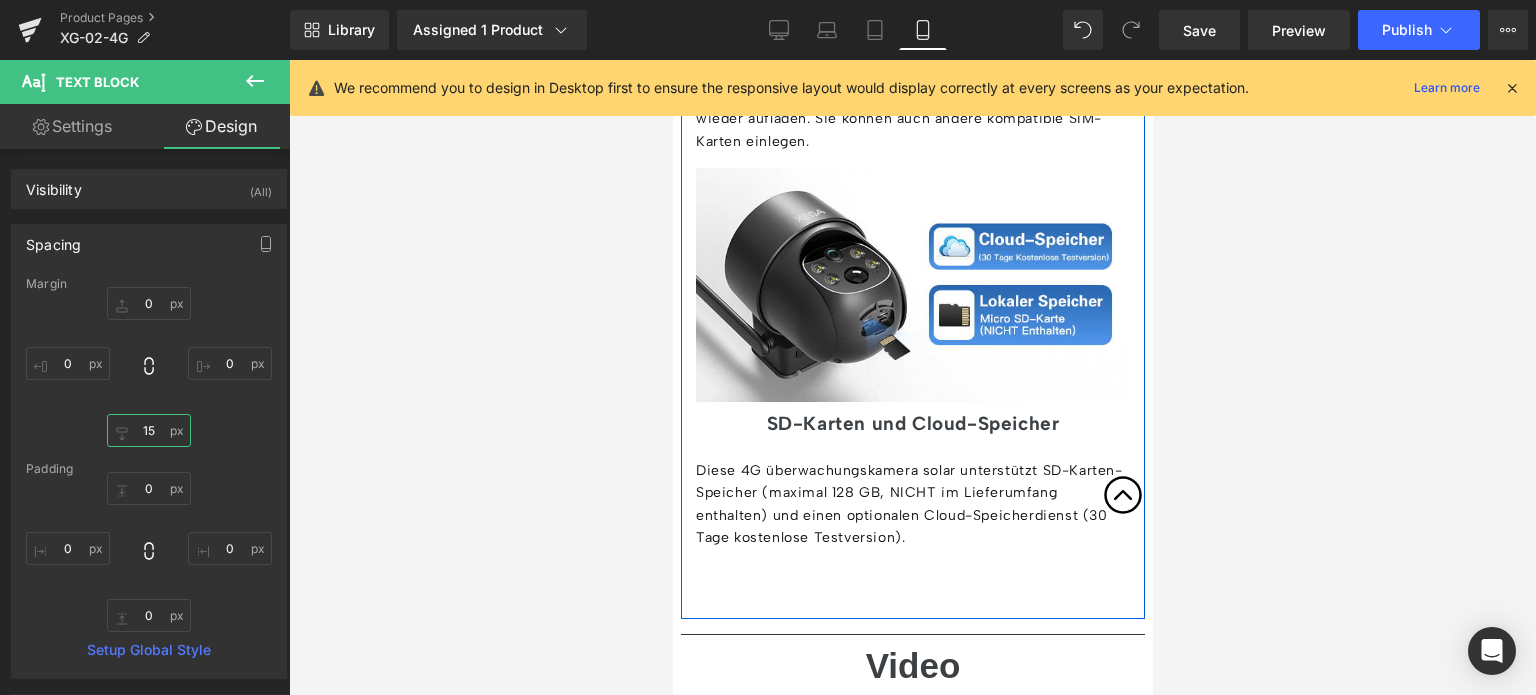 scroll, scrollTop: 5500, scrollLeft: 0, axis: vertical 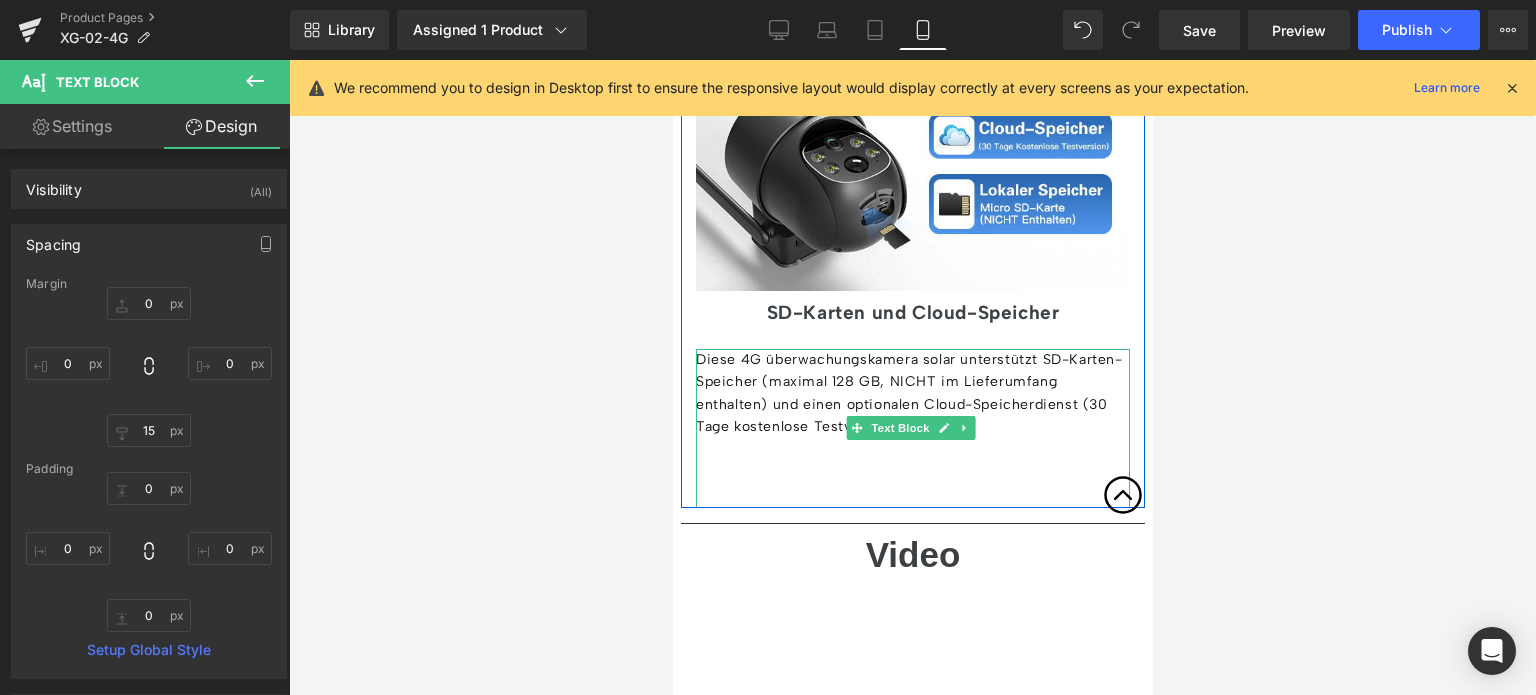click on "Diese 4G überwachungskamera solar unterstützt SD-Karten-Speicher (maximal 128 GB, NICHT im Lieferumfang enthalten) und einen optionalen Cloud-Speicherdienst (30 Tage kostenlose Testversion)." at bounding box center [912, 428] 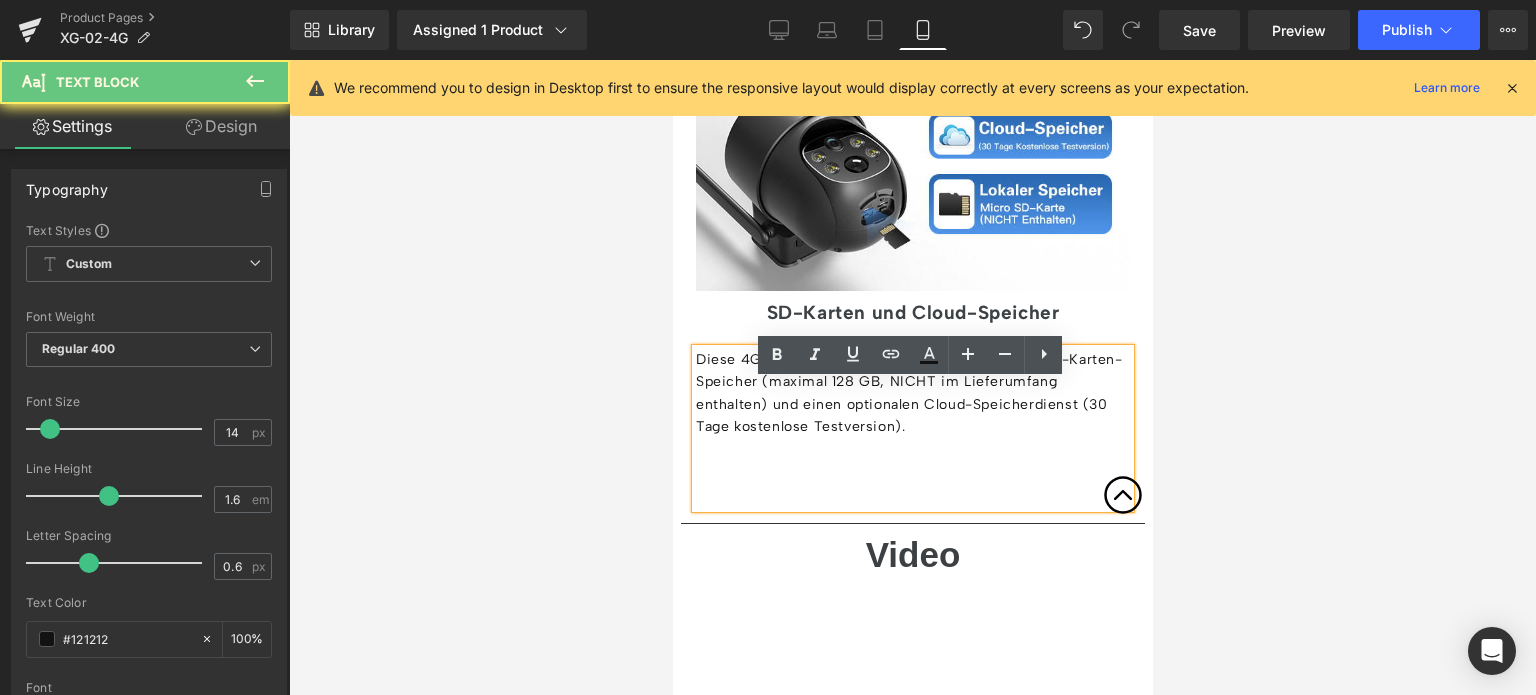 click on "Diese 4G überwachungskamera solar unterstützt SD-Karten-Speicher (maximal 128 GB, NICHT im Lieferumfang enthalten) und einen optionalen Cloud-Speicherdienst (30 Tage kostenlose Testversion)." at bounding box center [912, 428] 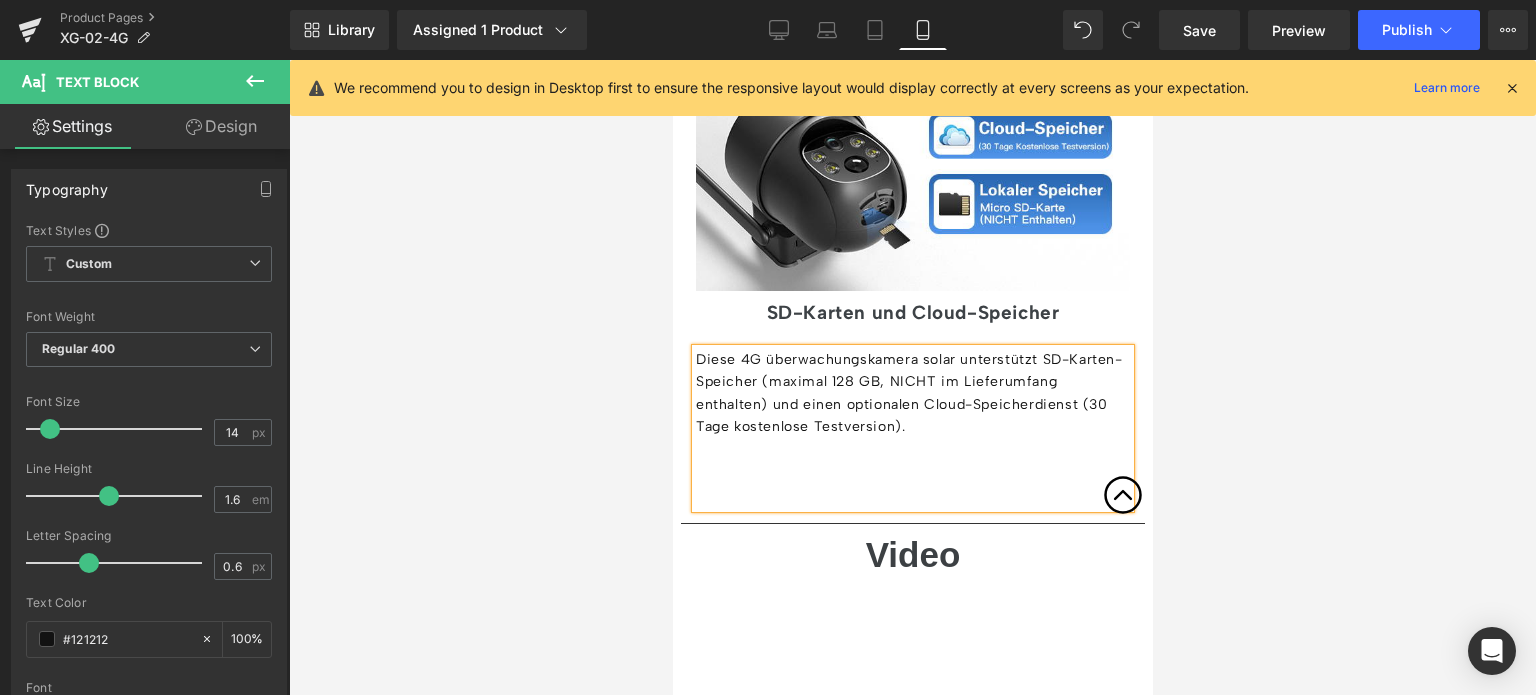 click on "Design" at bounding box center (221, 126) 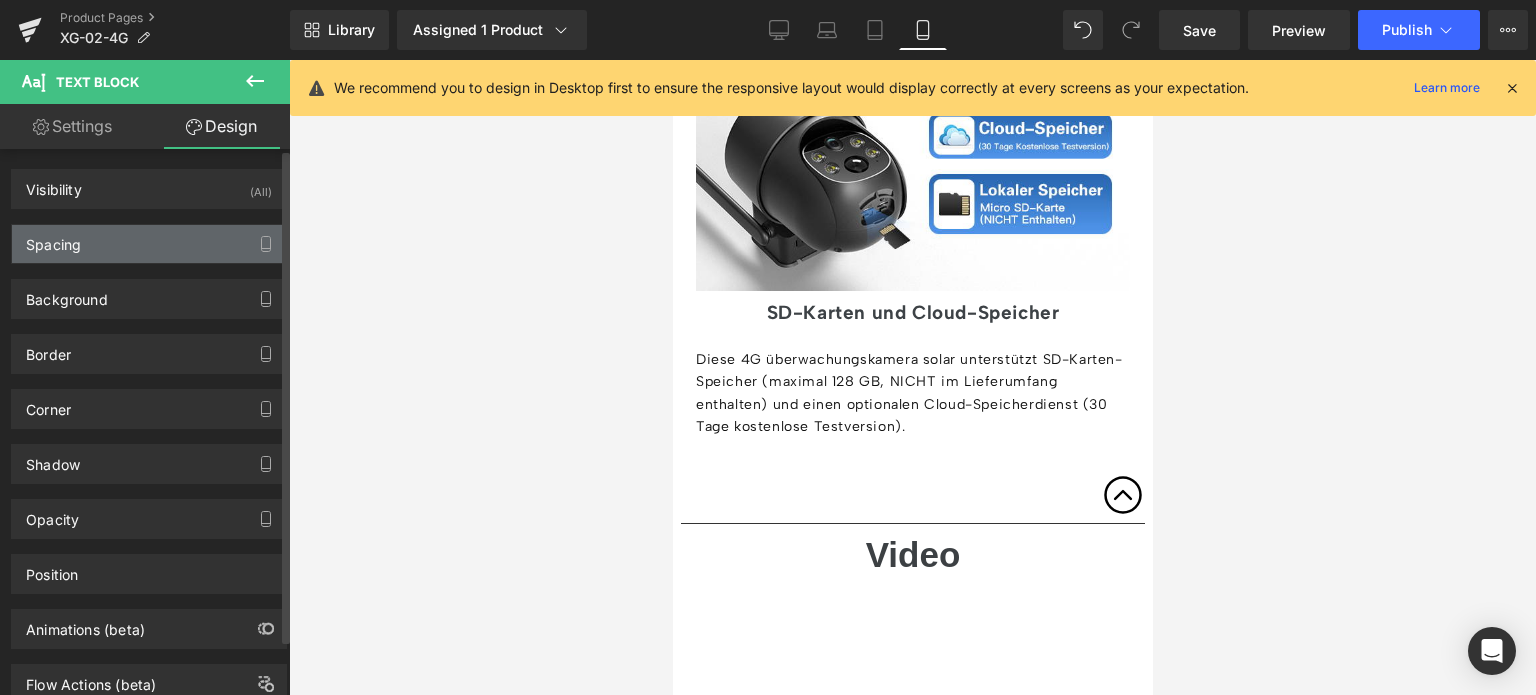 click on "Spacing" at bounding box center (149, 244) 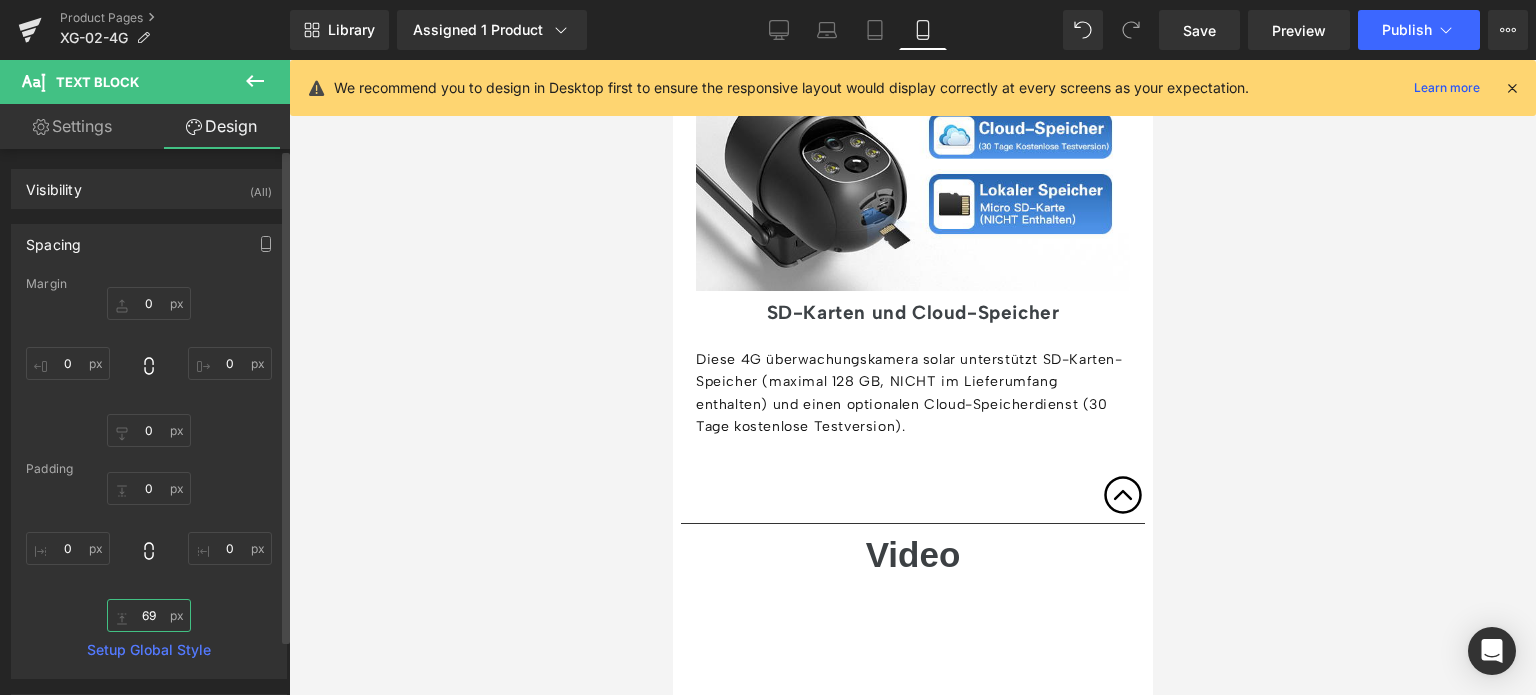 click on "69" at bounding box center (149, 615) 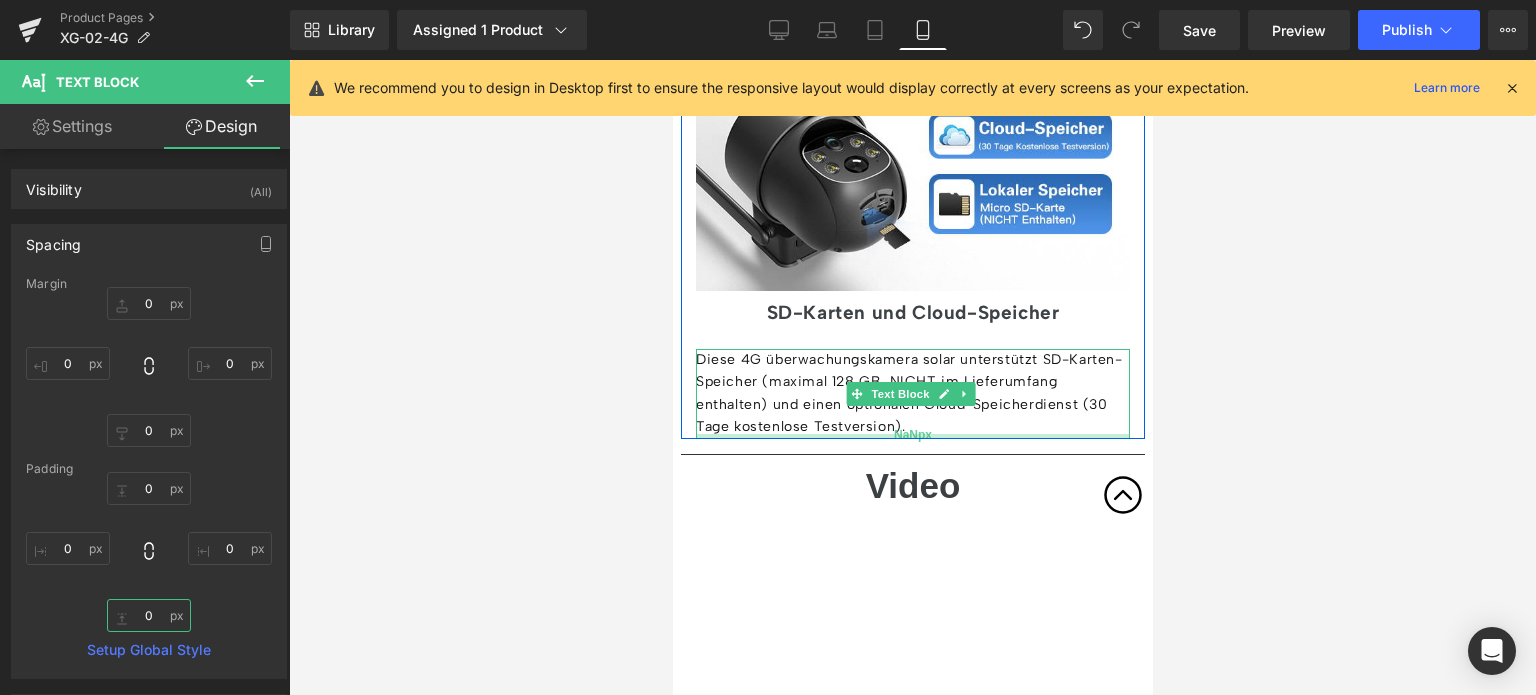 click on "NaNpx" at bounding box center (912, 435) 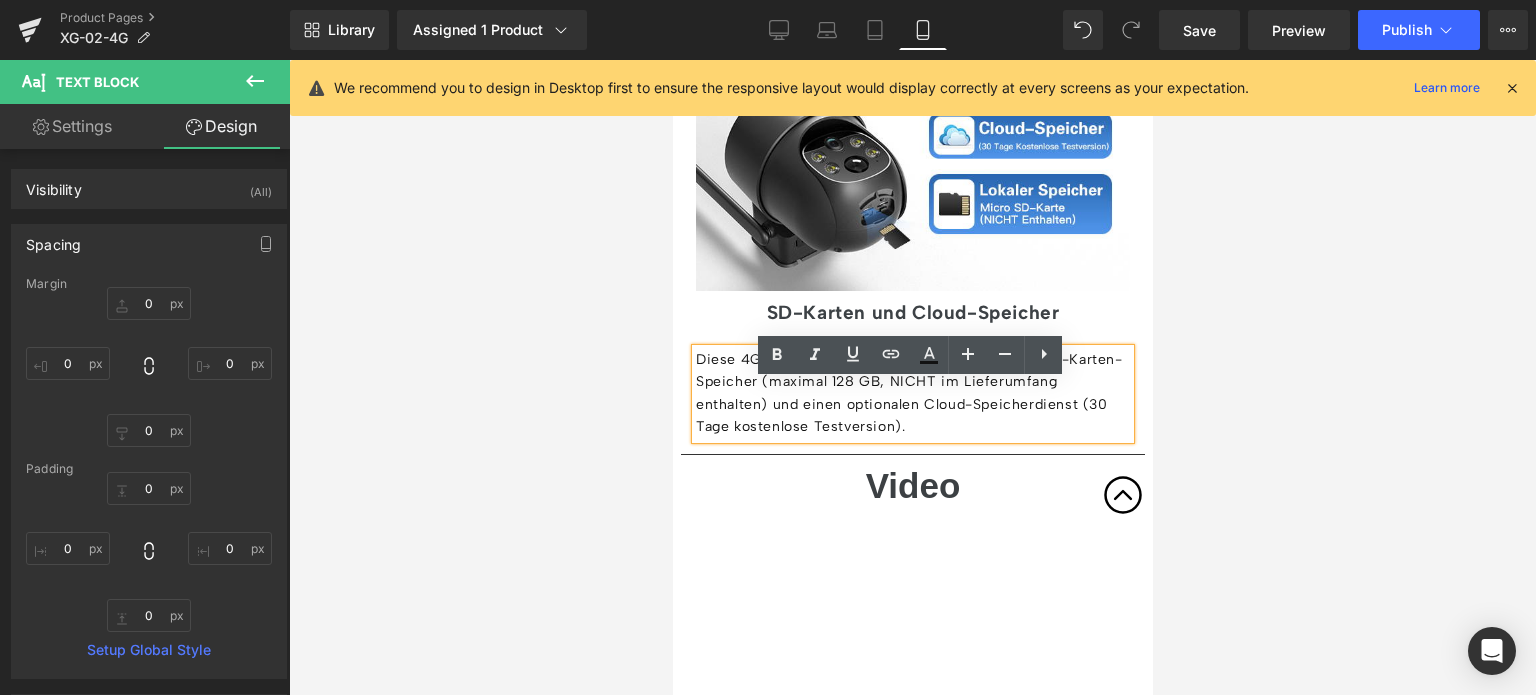 click on "Diese 4G überwachungskamera solar unterstützt SD-Karten-Speicher (maximal 128 GB, NICHT im Lieferumfang enthalten) und einen optionalen Cloud-Speicherdienst (30 Tage kostenlose Testversion)." at bounding box center [912, 394] 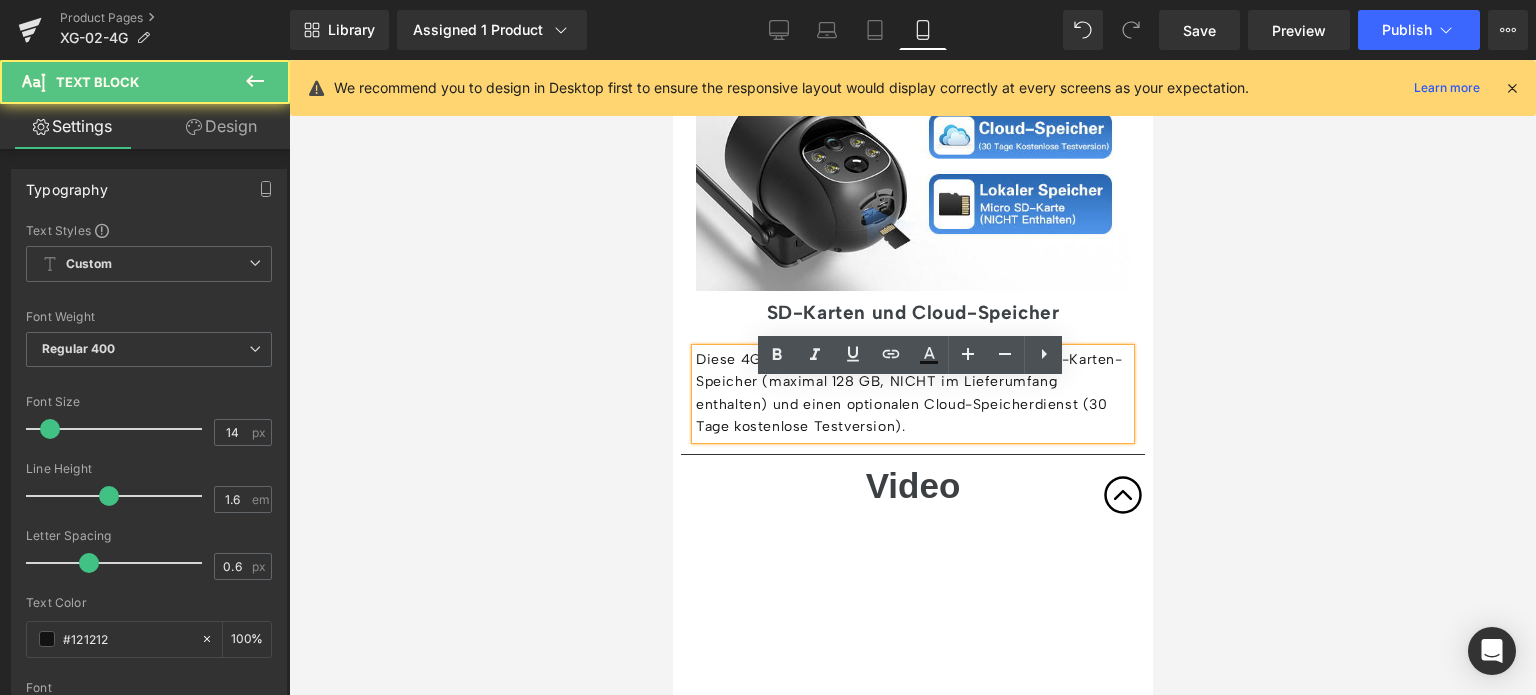 click on "Design" at bounding box center (221, 126) 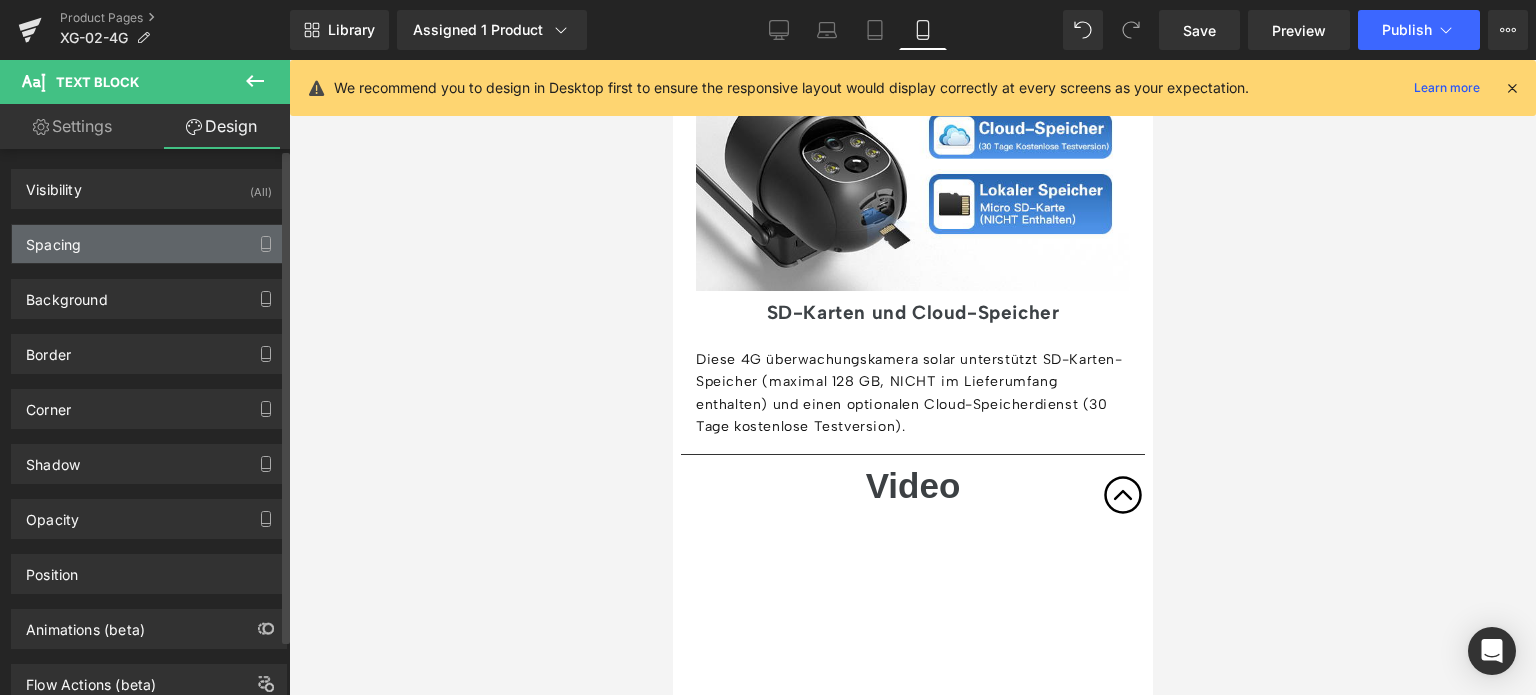 click on "Spacing" at bounding box center (149, 244) 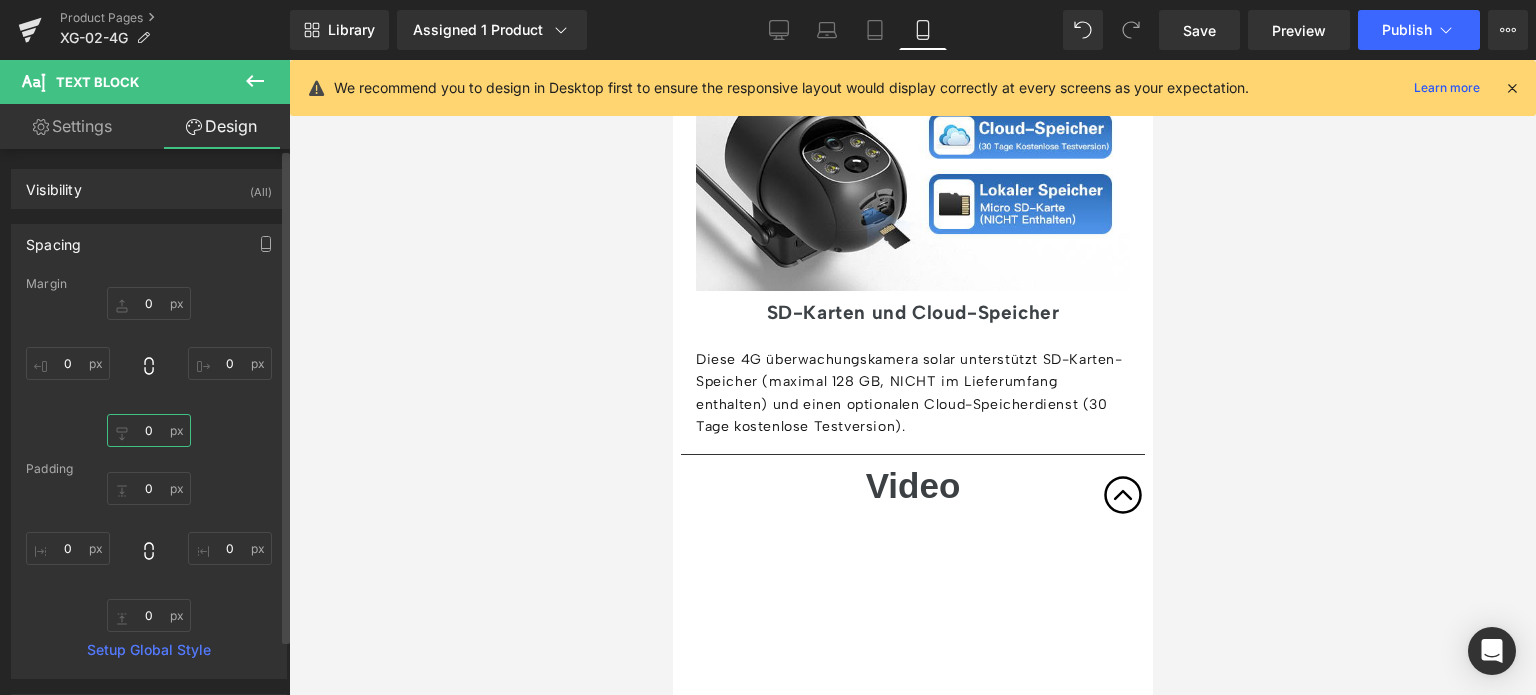 click on "0" at bounding box center [149, 430] 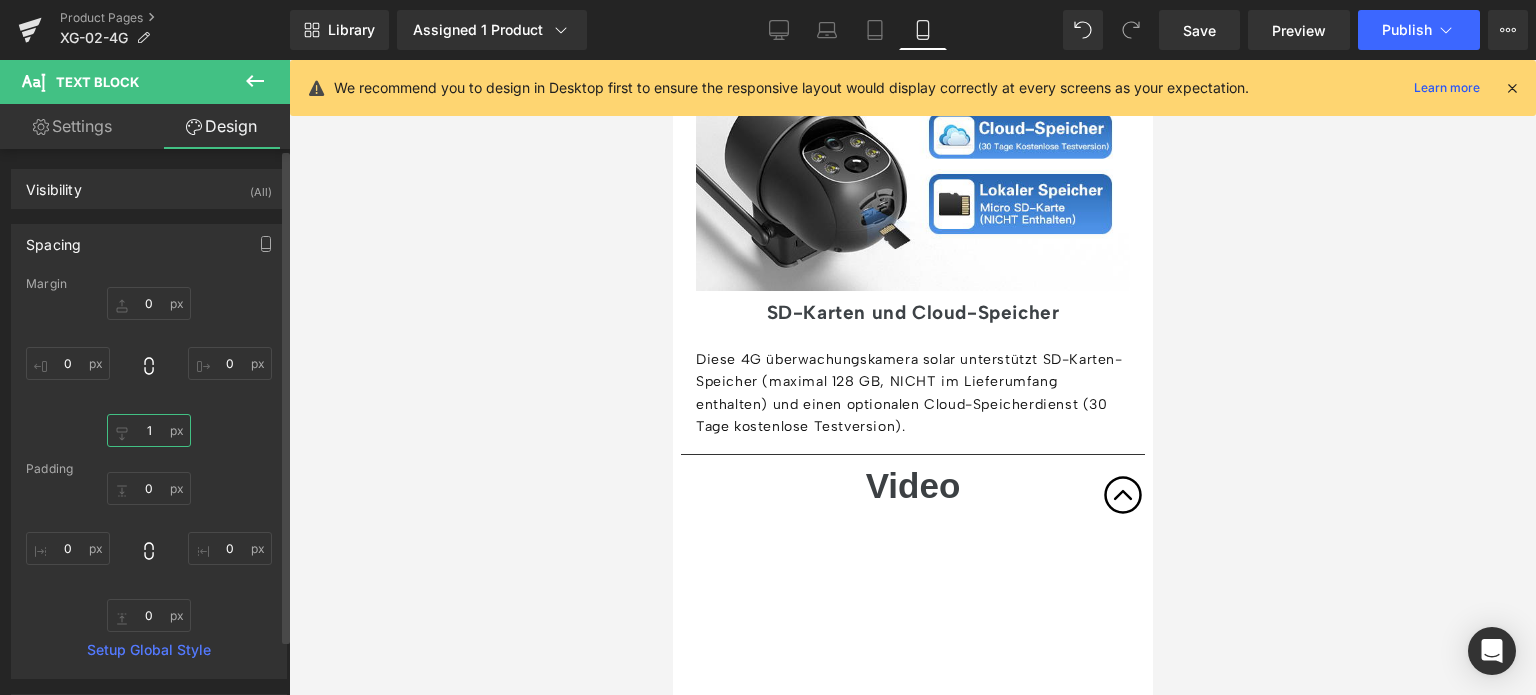 type on "10" 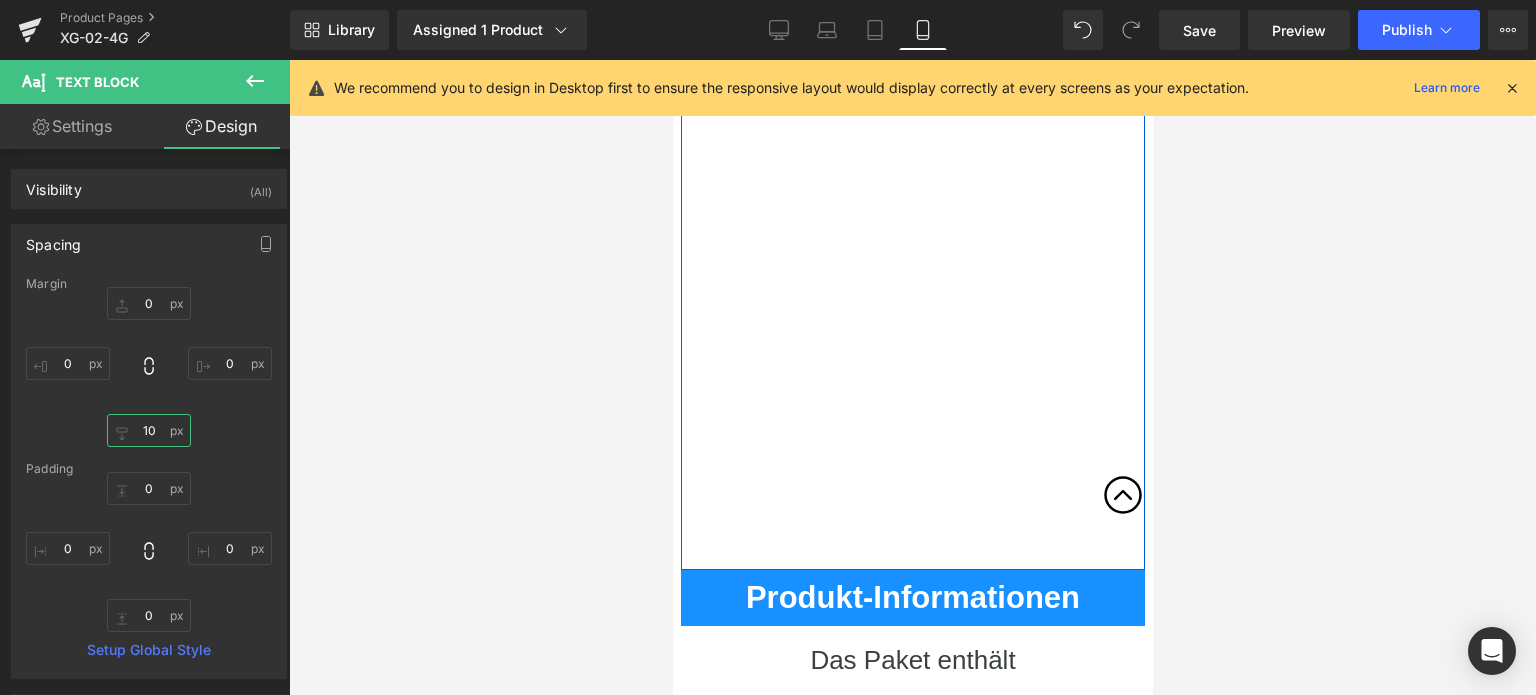 scroll, scrollTop: 6200, scrollLeft: 0, axis: vertical 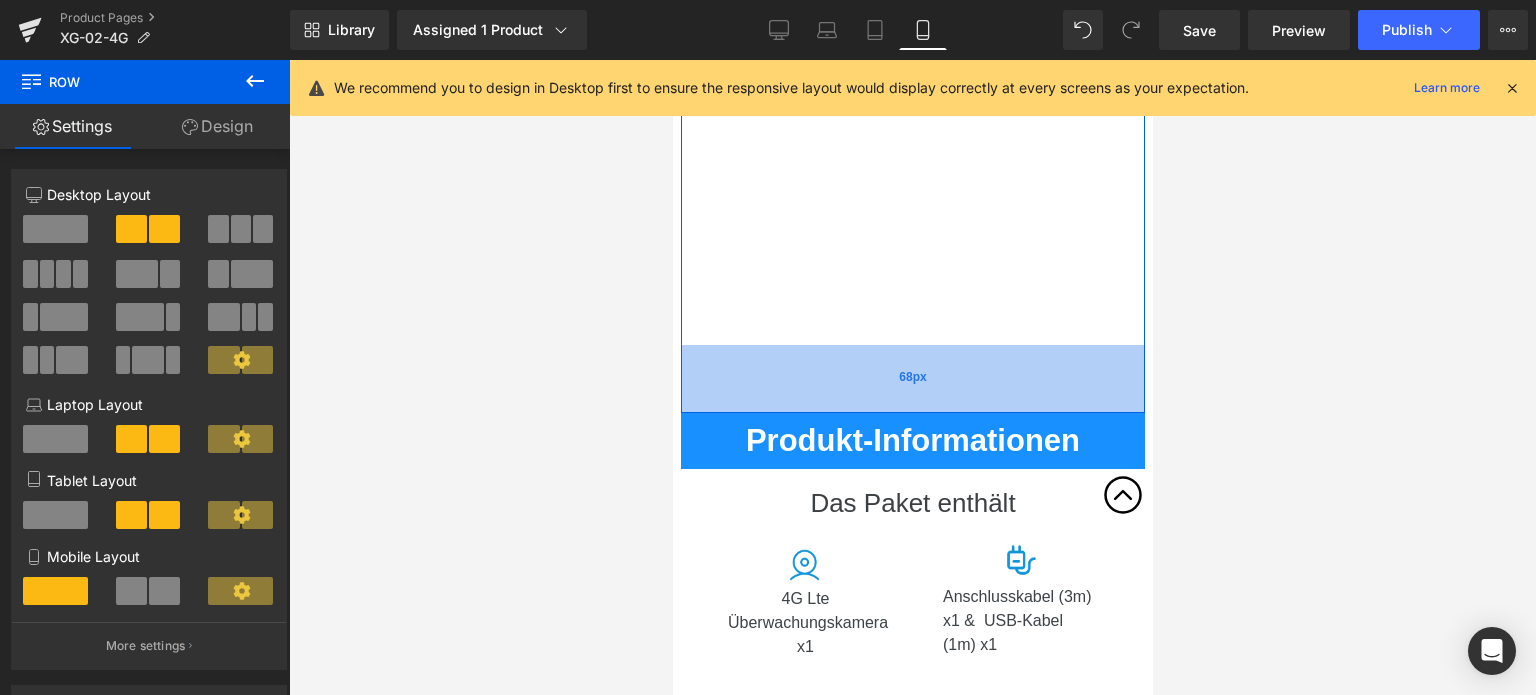 drag, startPoint x: 811, startPoint y: 438, endPoint x: 820, endPoint y: 400, distance: 39.051247 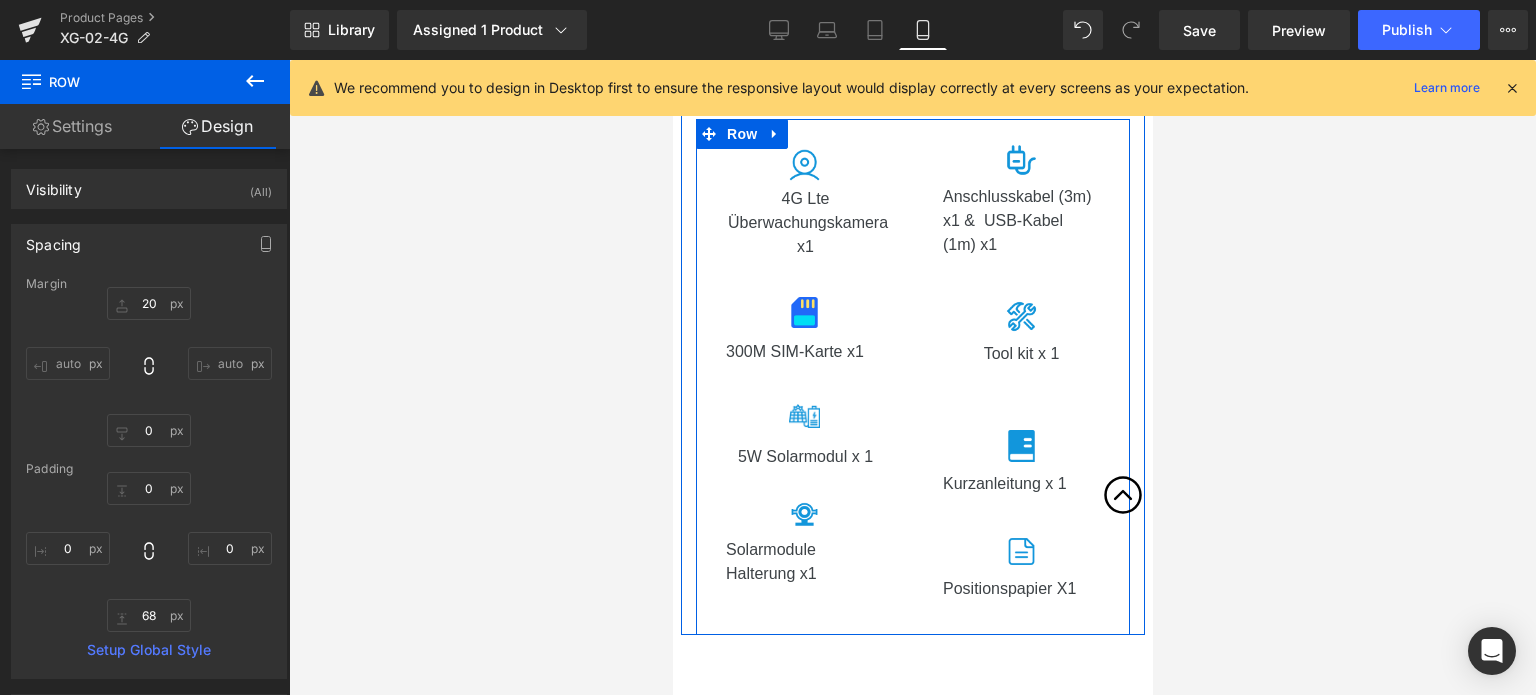 scroll, scrollTop: 6700, scrollLeft: 0, axis: vertical 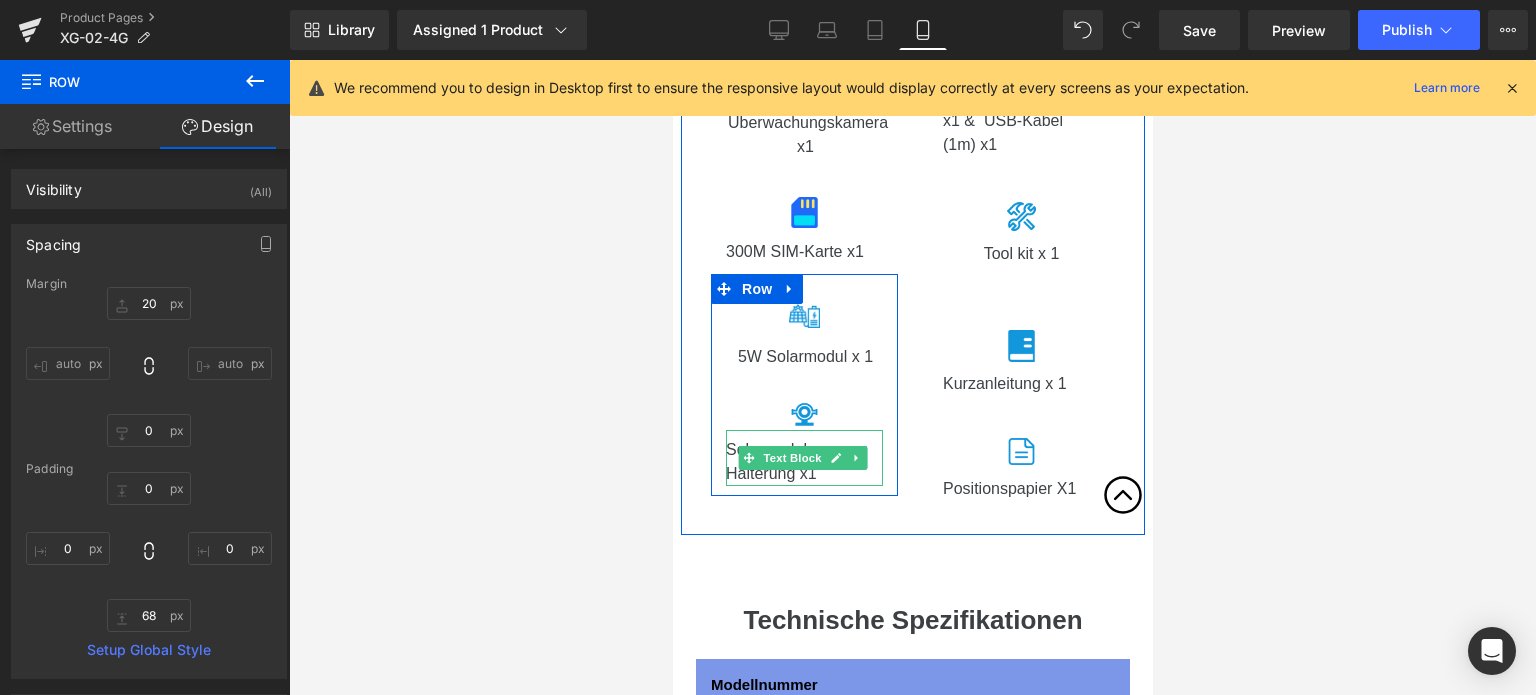 click on "Solarmodule Halterung x1" at bounding box center (803, 462) 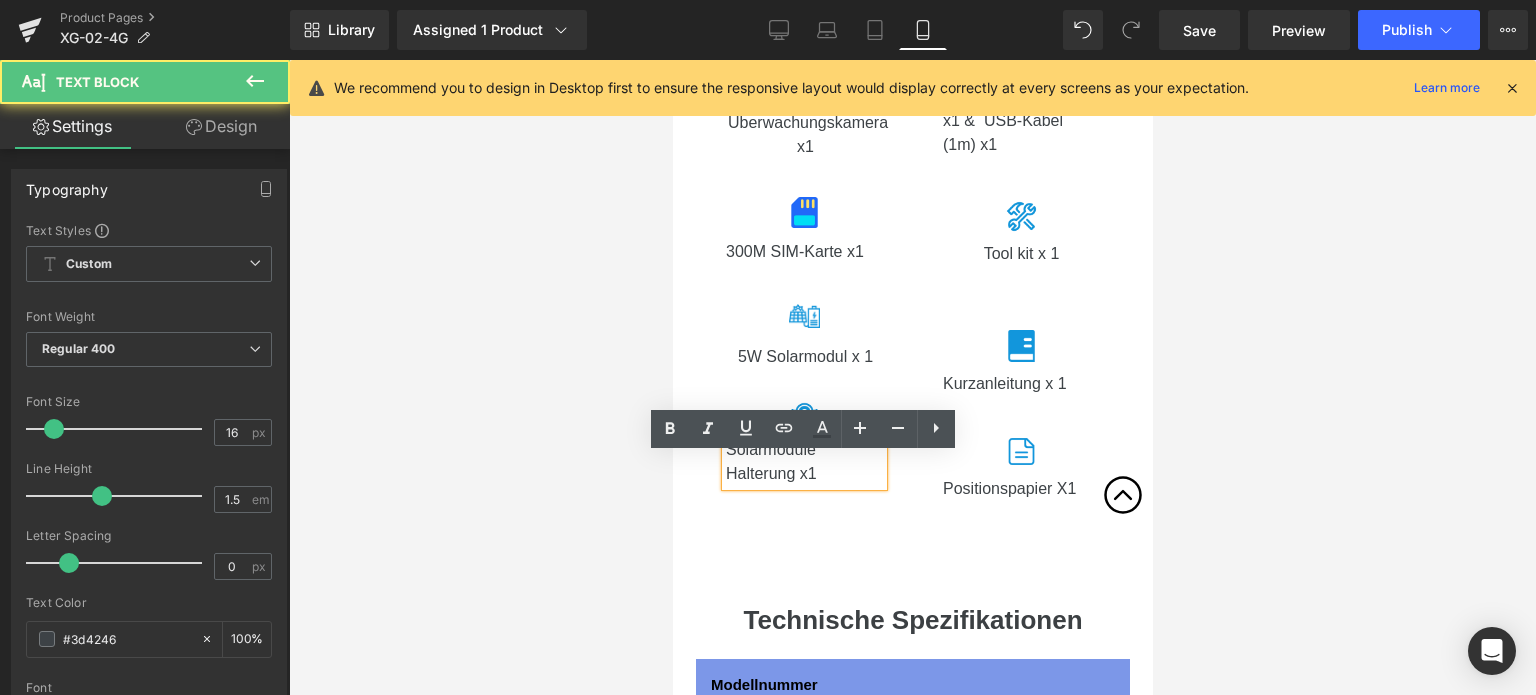 click on "Solarmodule Halterung x1" at bounding box center [803, 462] 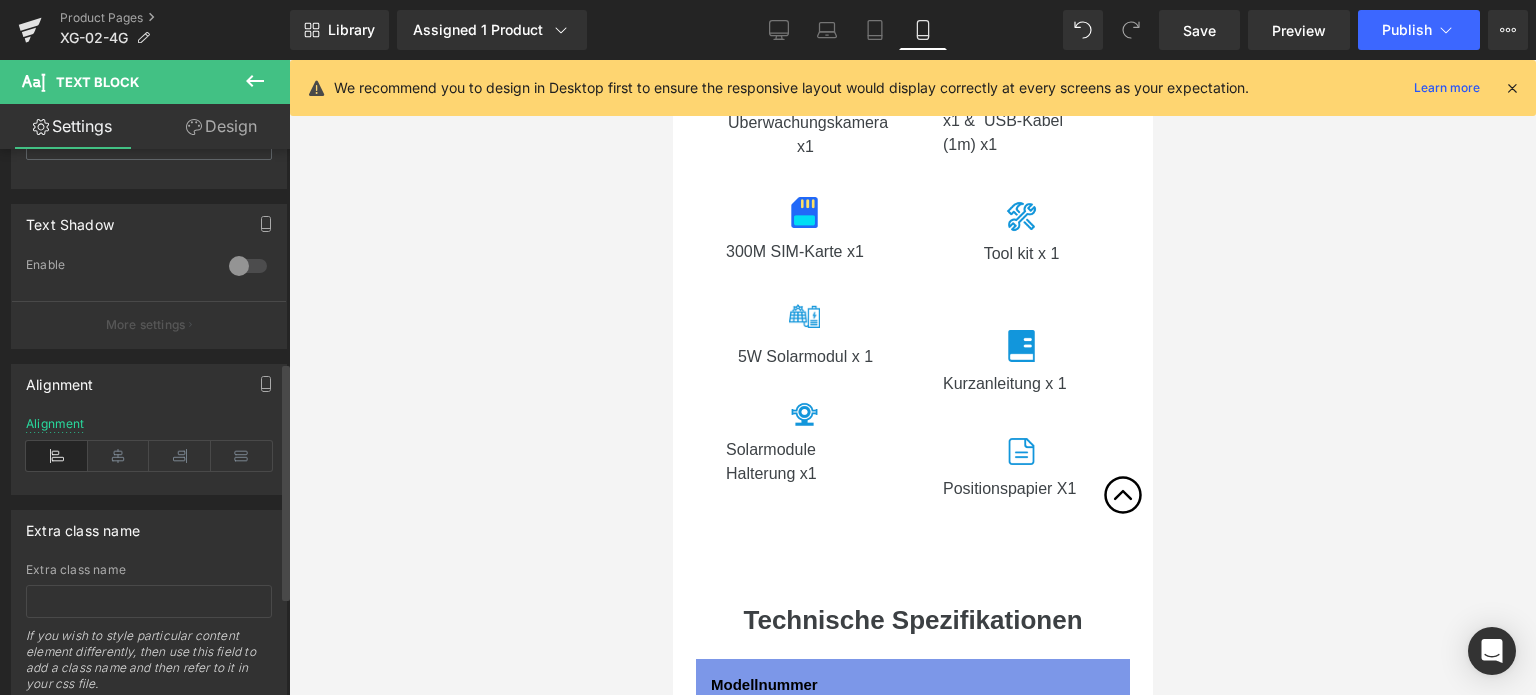 scroll, scrollTop: 715, scrollLeft: 0, axis: vertical 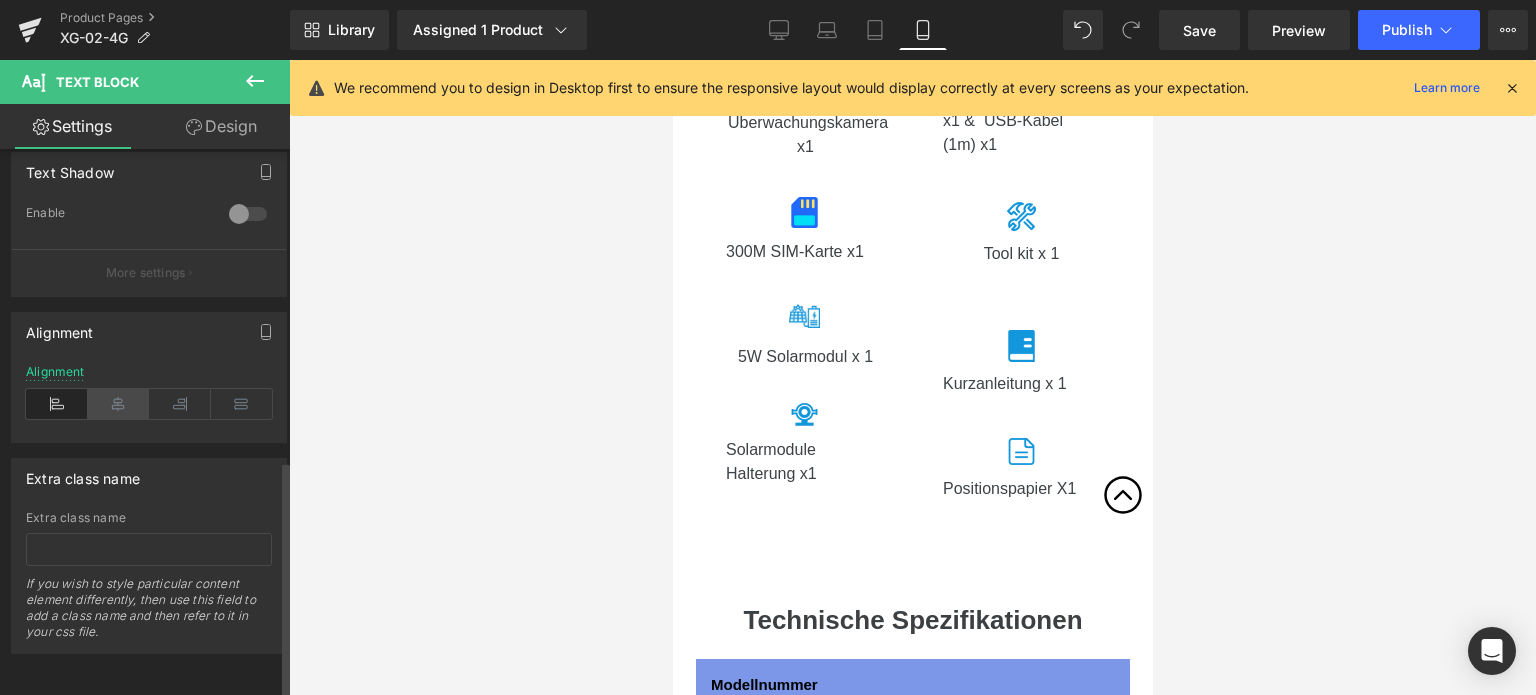 click at bounding box center (119, 404) 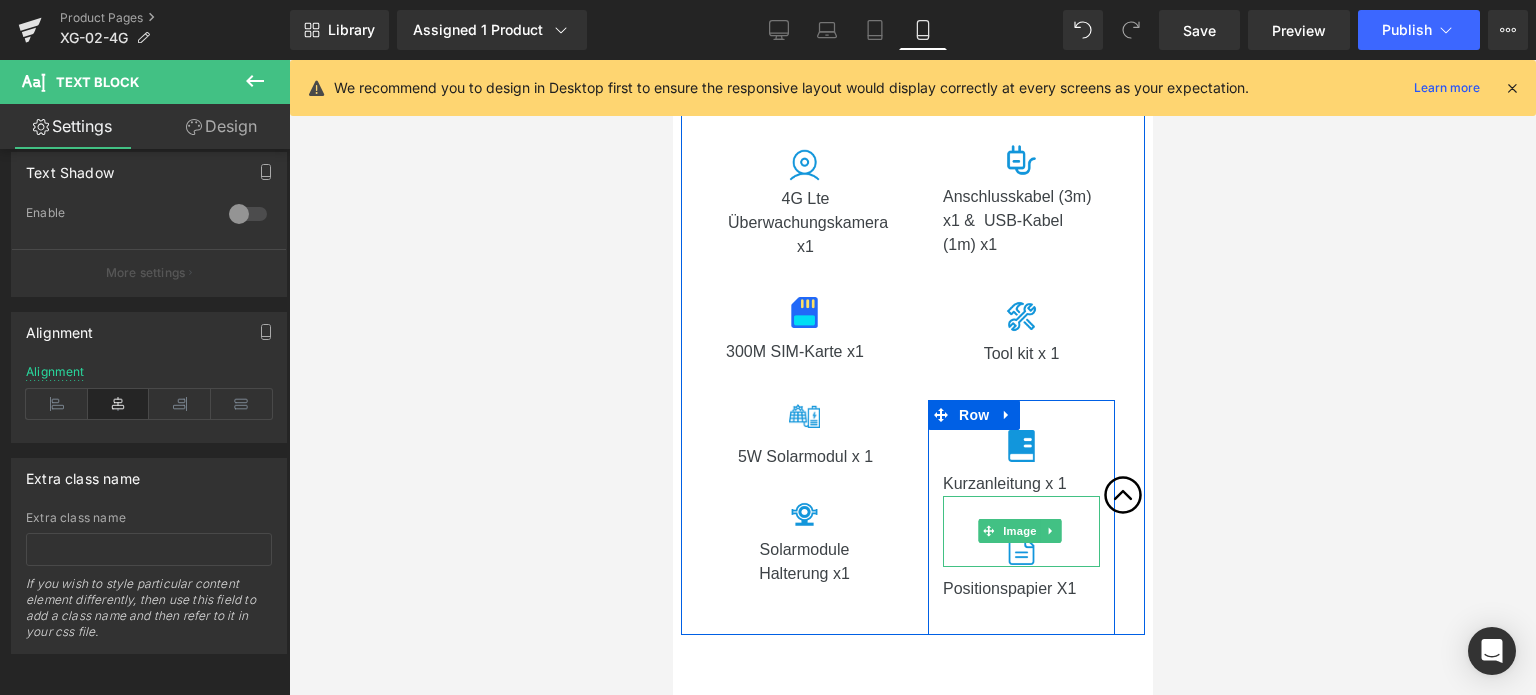 scroll, scrollTop: 6600, scrollLeft: 0, axis: vertical 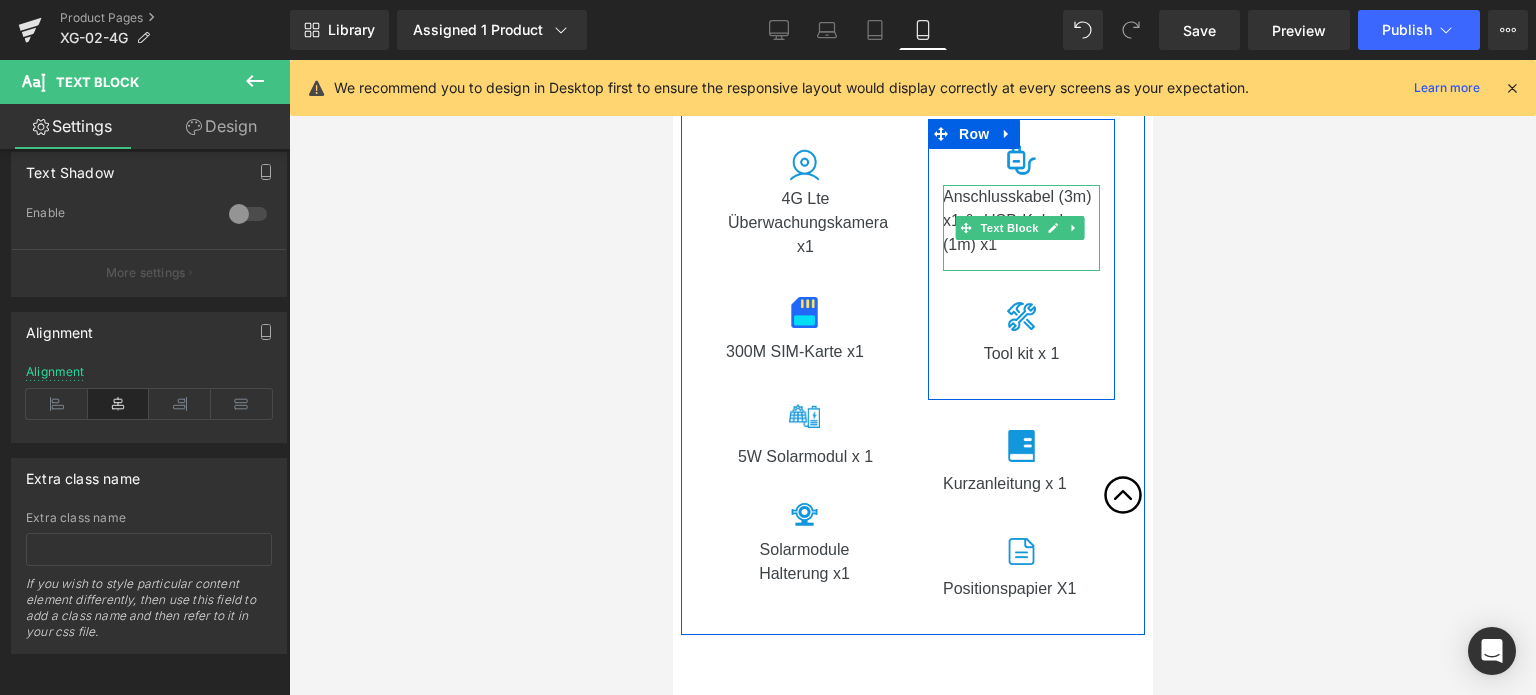 click on "Anschlusskabel (3m) x1 &  USB-Kabel (1m) x1" at bounding box center (1020, 228) 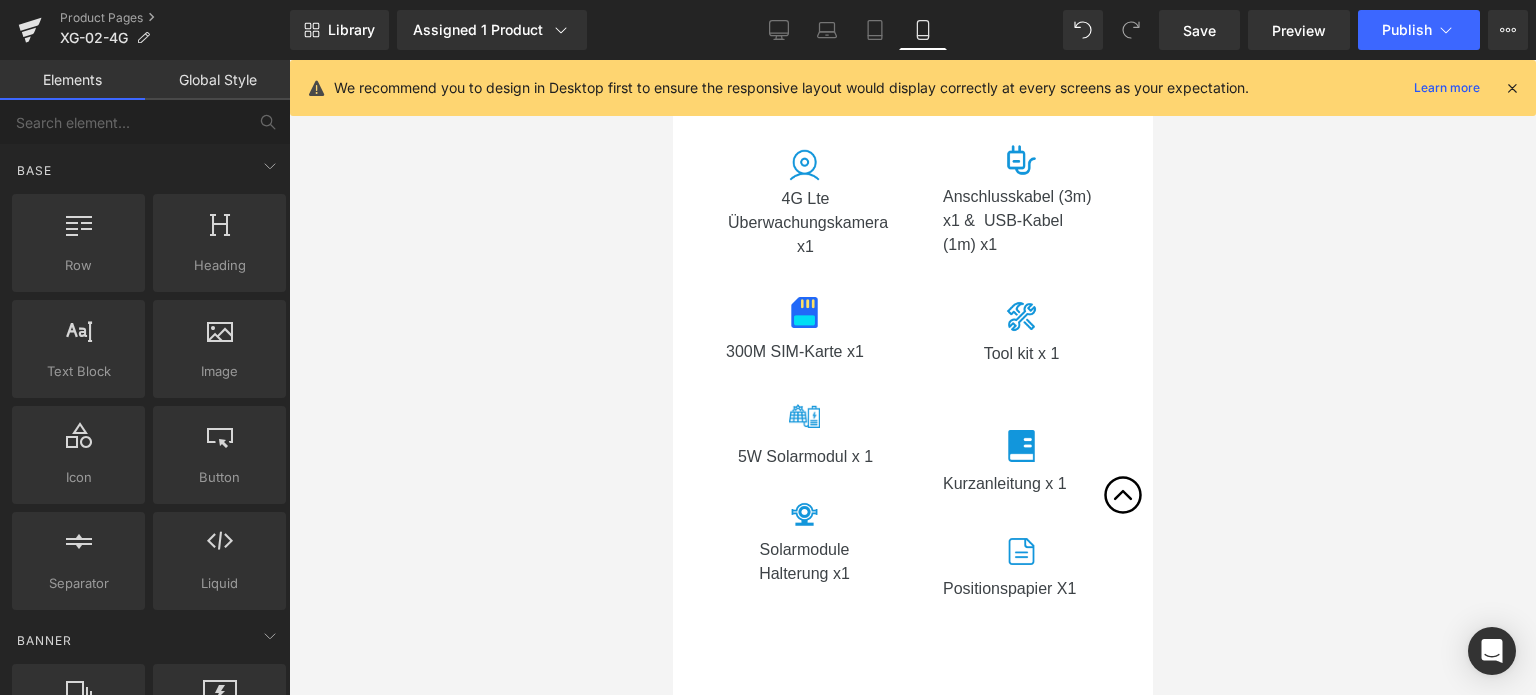 click at bounding box center [912, 377] 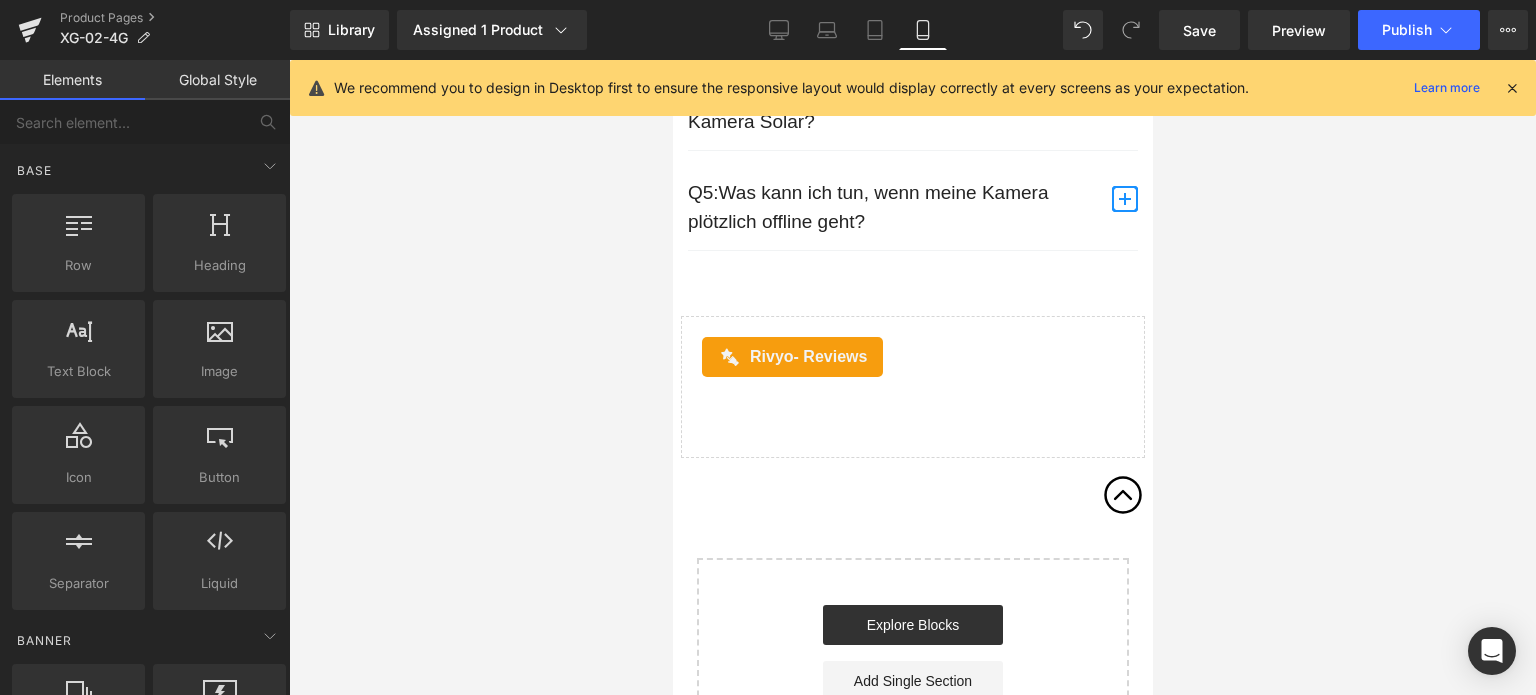 scroll, scrollTop: 9100, scrollLeft: 0, axis: vertical 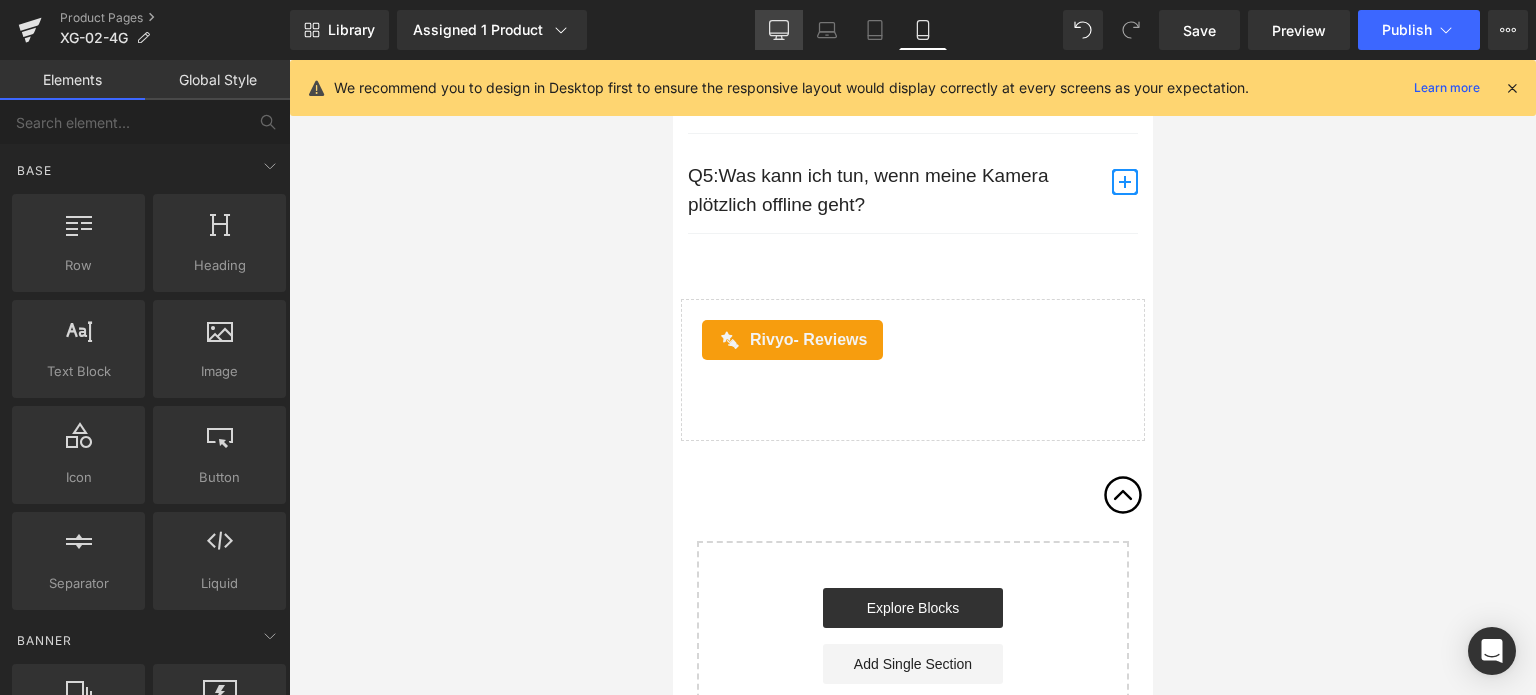 click on "Desktop" at bounding box center (779, 30) 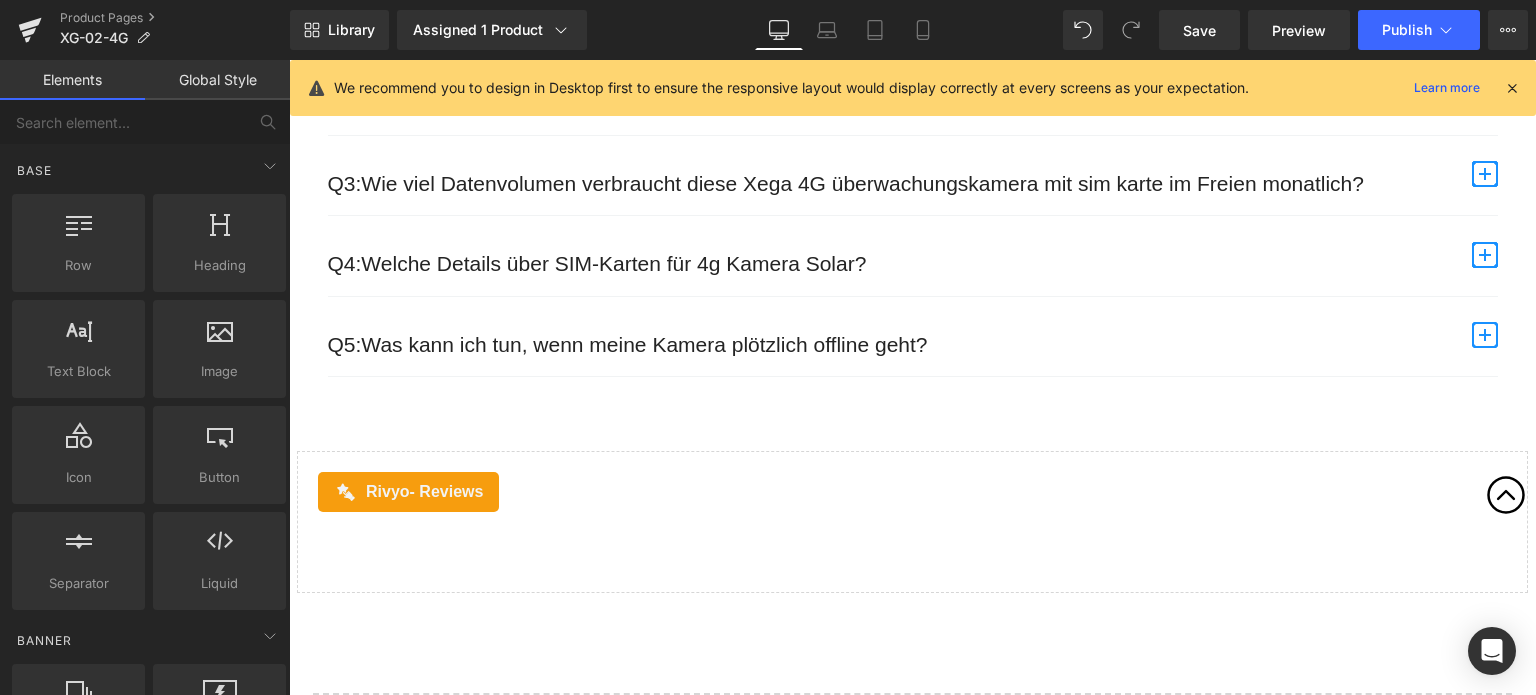 scroll, scrollTop: 7401, scrollLeft: 0, axis: vertical 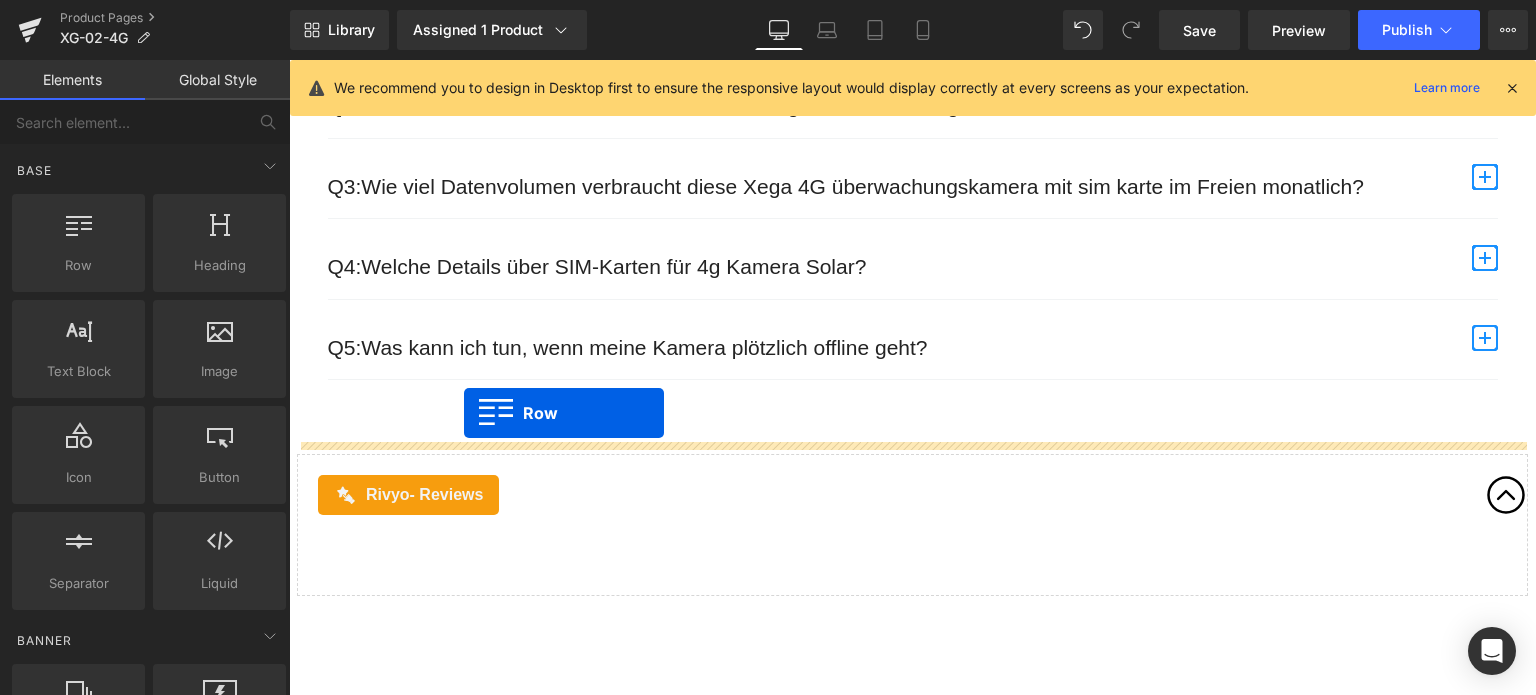 drag, startPoint x: 412, startPoint y: 293, endPoint x: 464, endPoint y: 414, distance: 131.70042 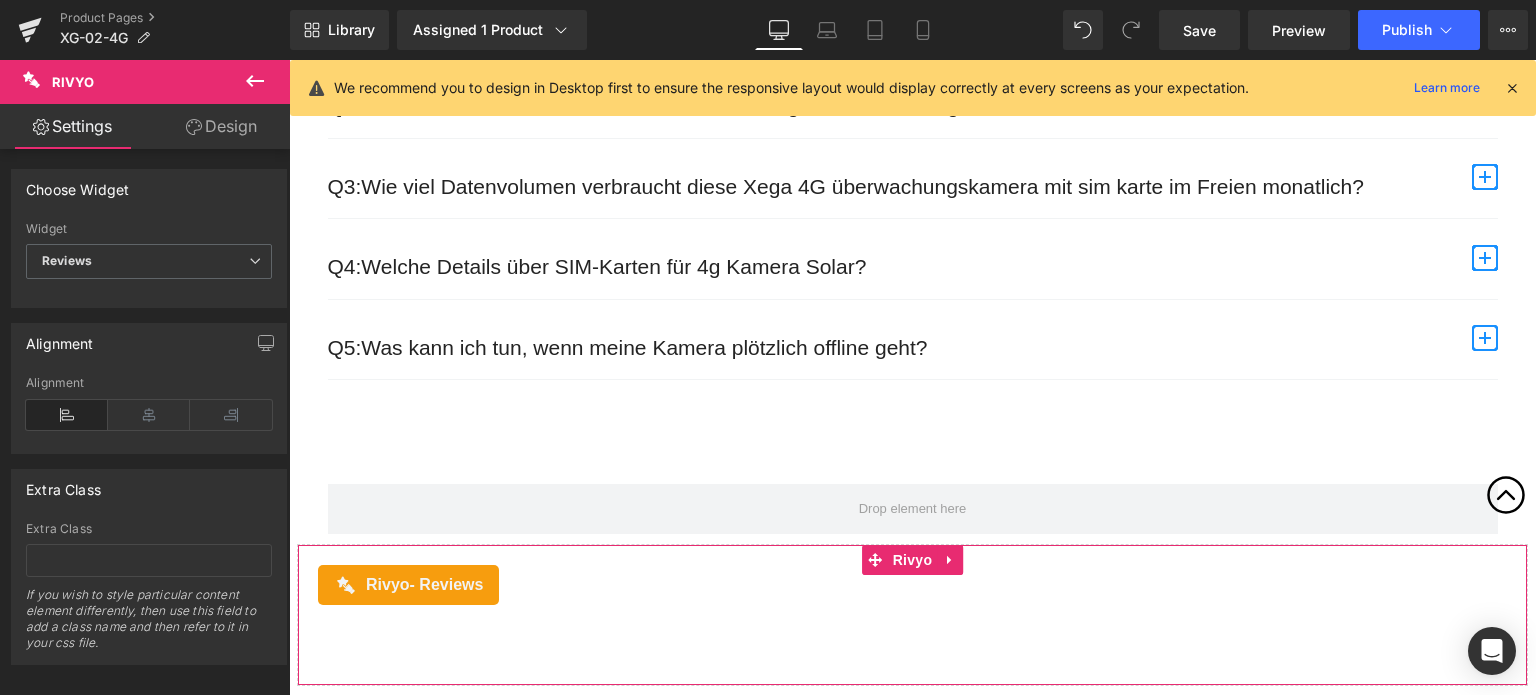 click on "Rivyo  - Reviews Rivyo" at bounding box center (912, 615) 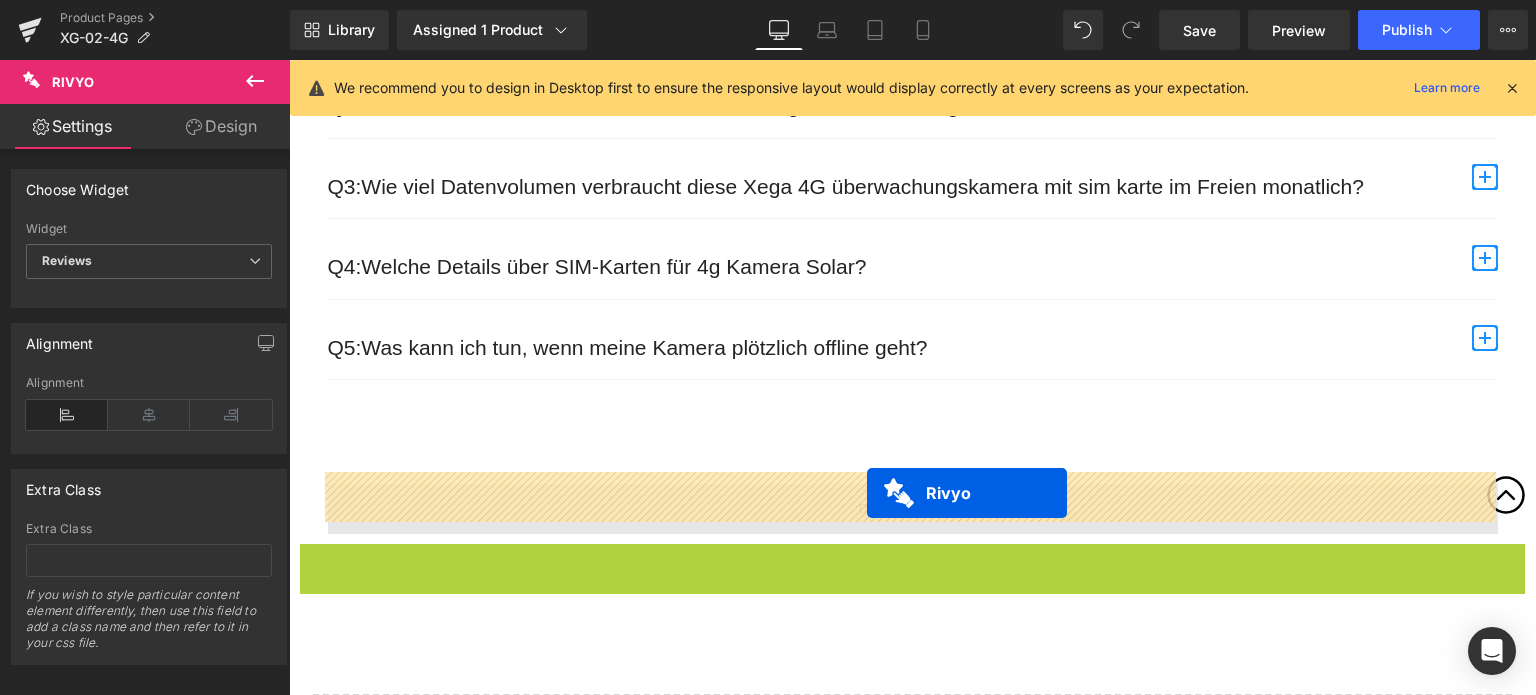 drag, startPoint x: 874, startPoint y: 543, endPoint x: 867, endPoint y: 493, distance: 50.48762 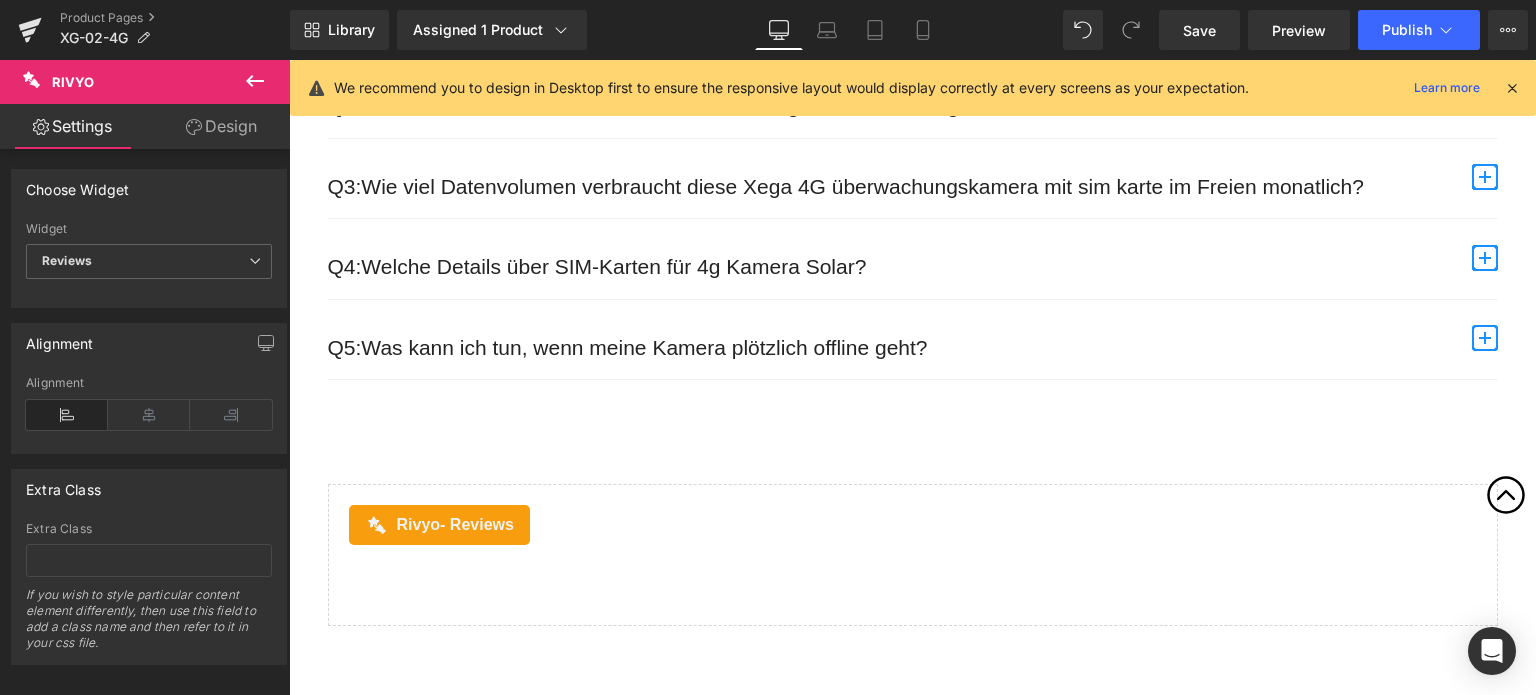click on "‹" at bounding box center [912, -3116] 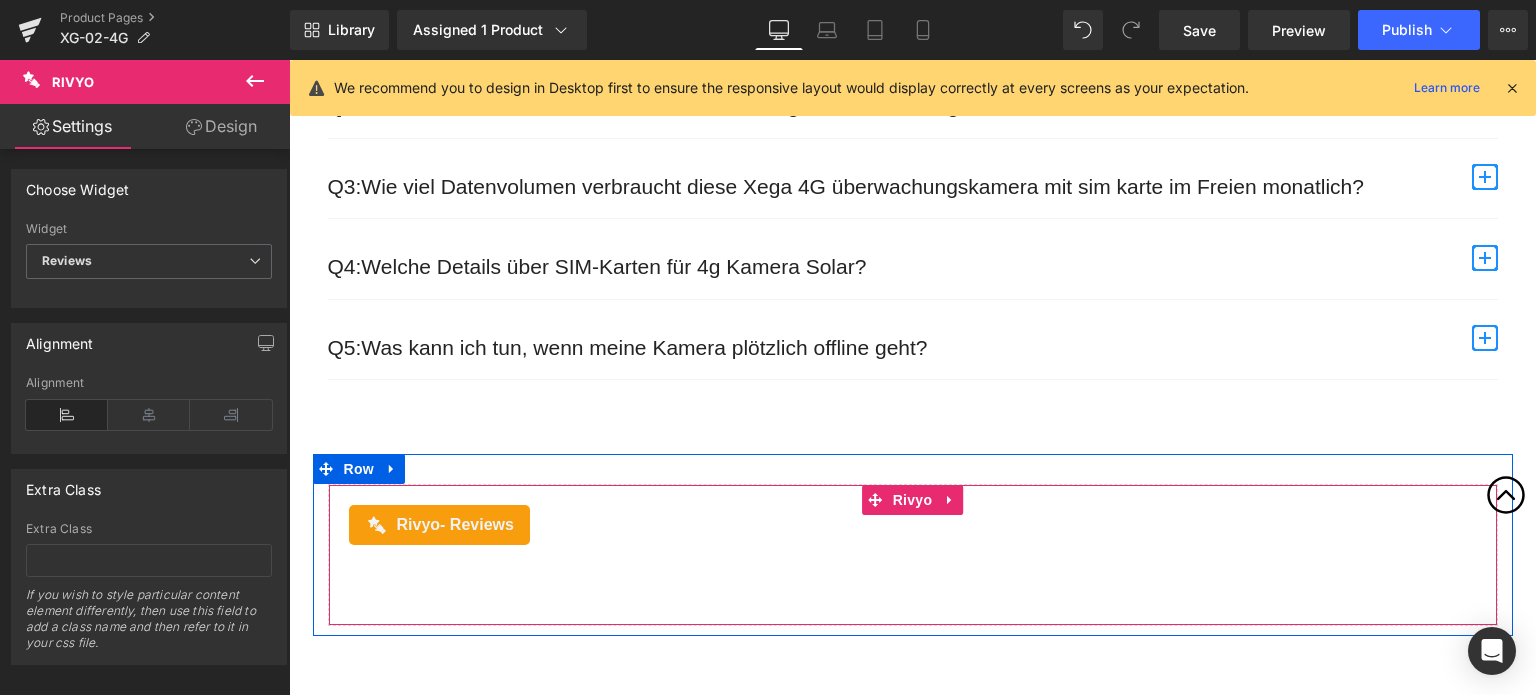 click on "Rivyo  - Reviews Rivyo" at bounding box center (913, 555) 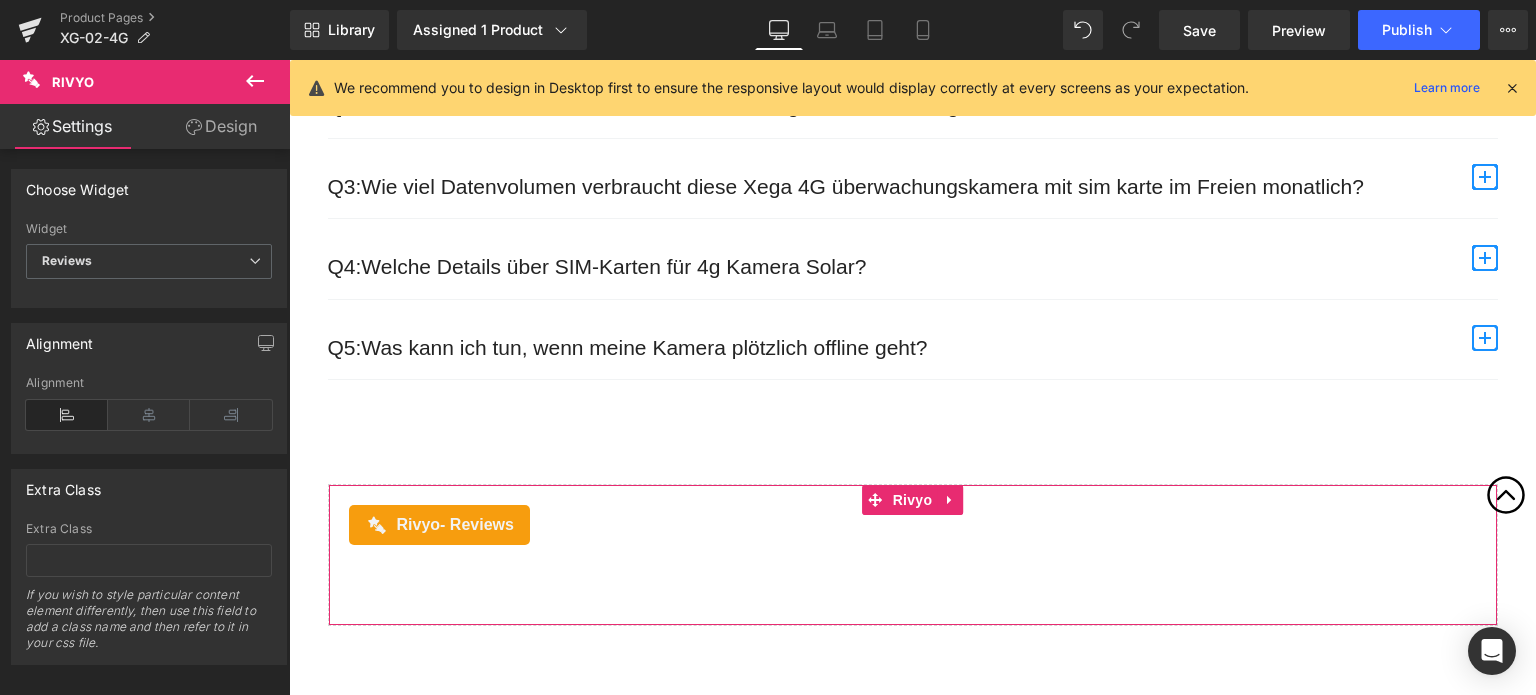 click on "Design" at bounding box center [221, 126] 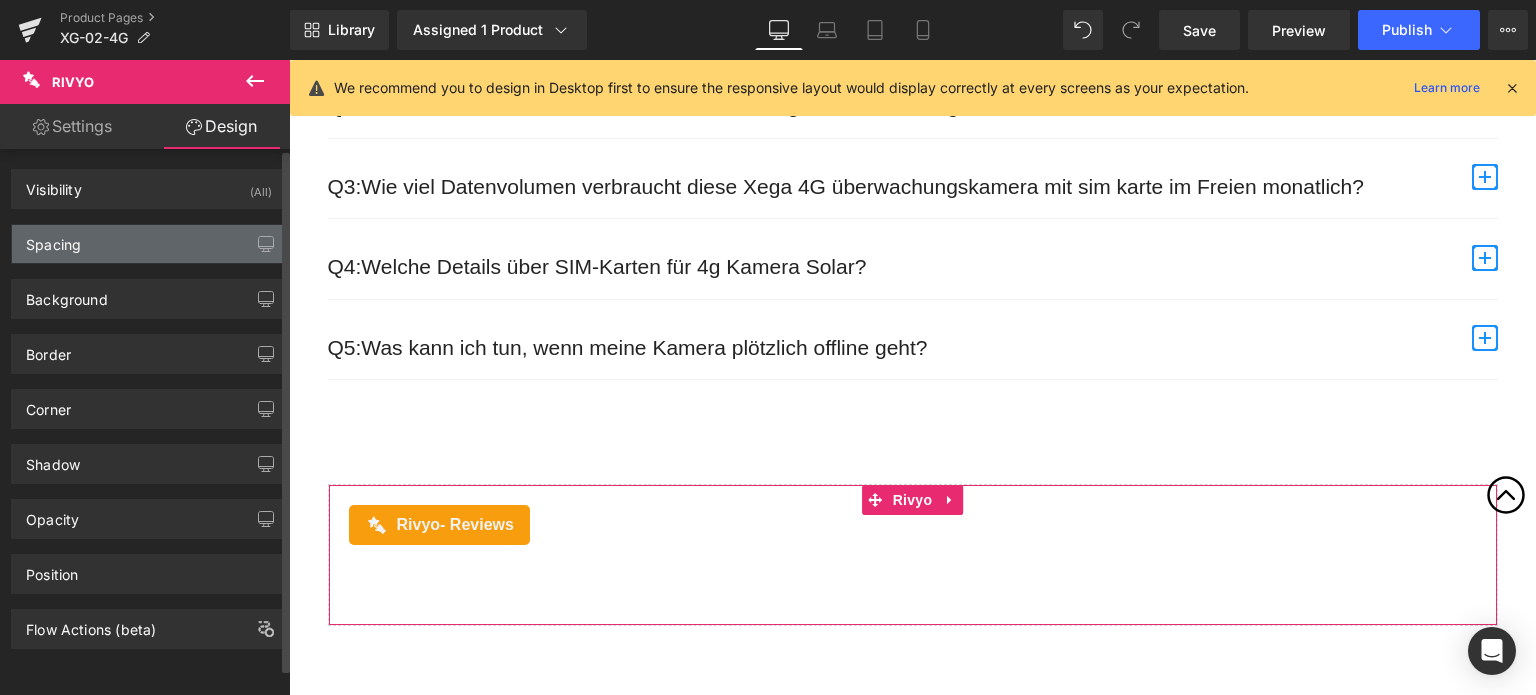click on "Spacing" at bounding box center [149, 244] 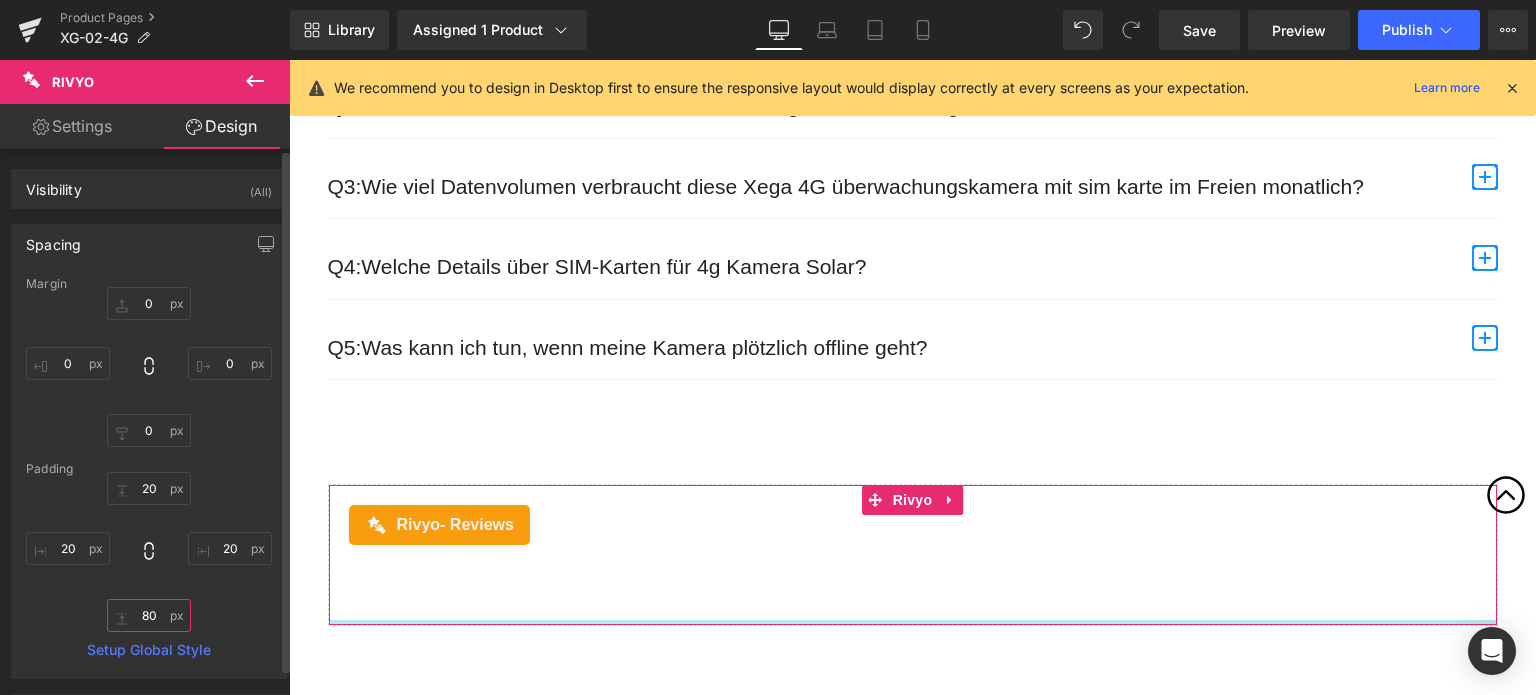 click on "80" at bounding box center (149, 615) 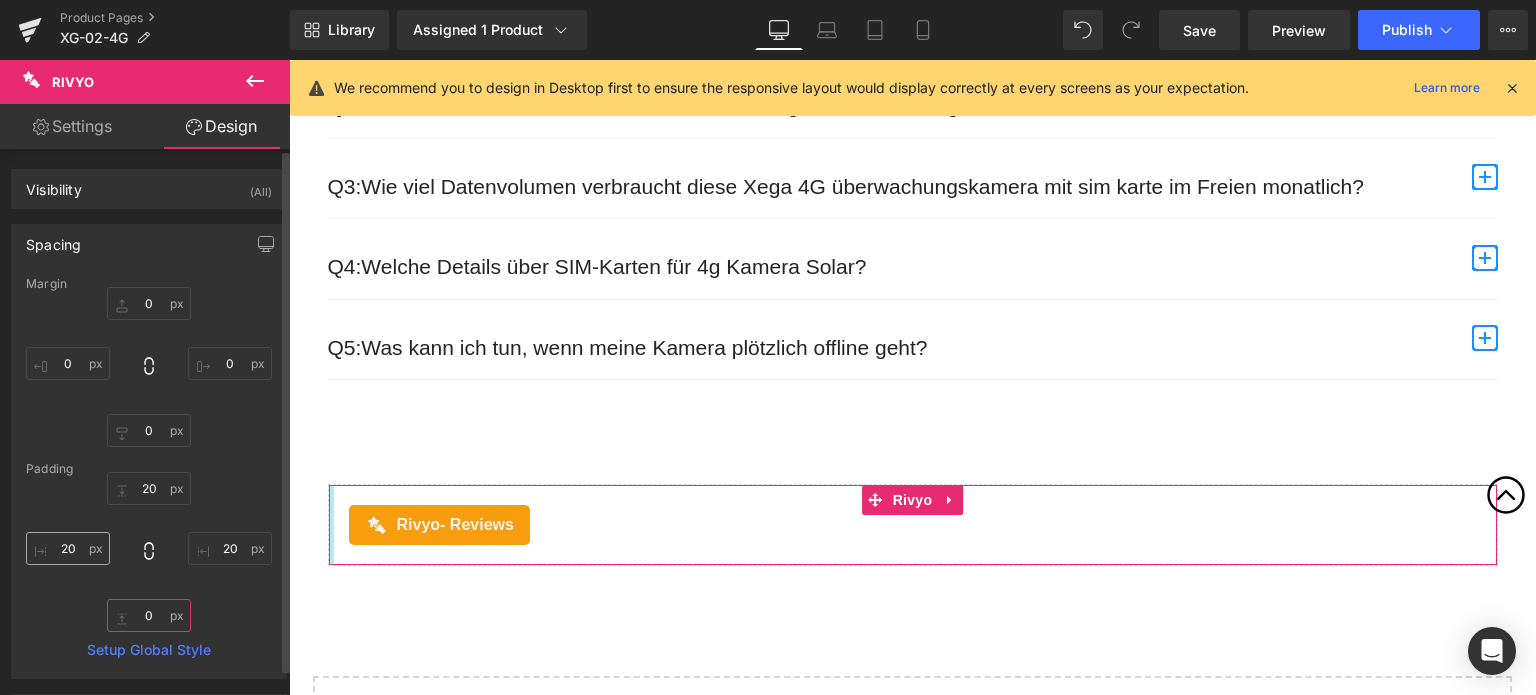 type 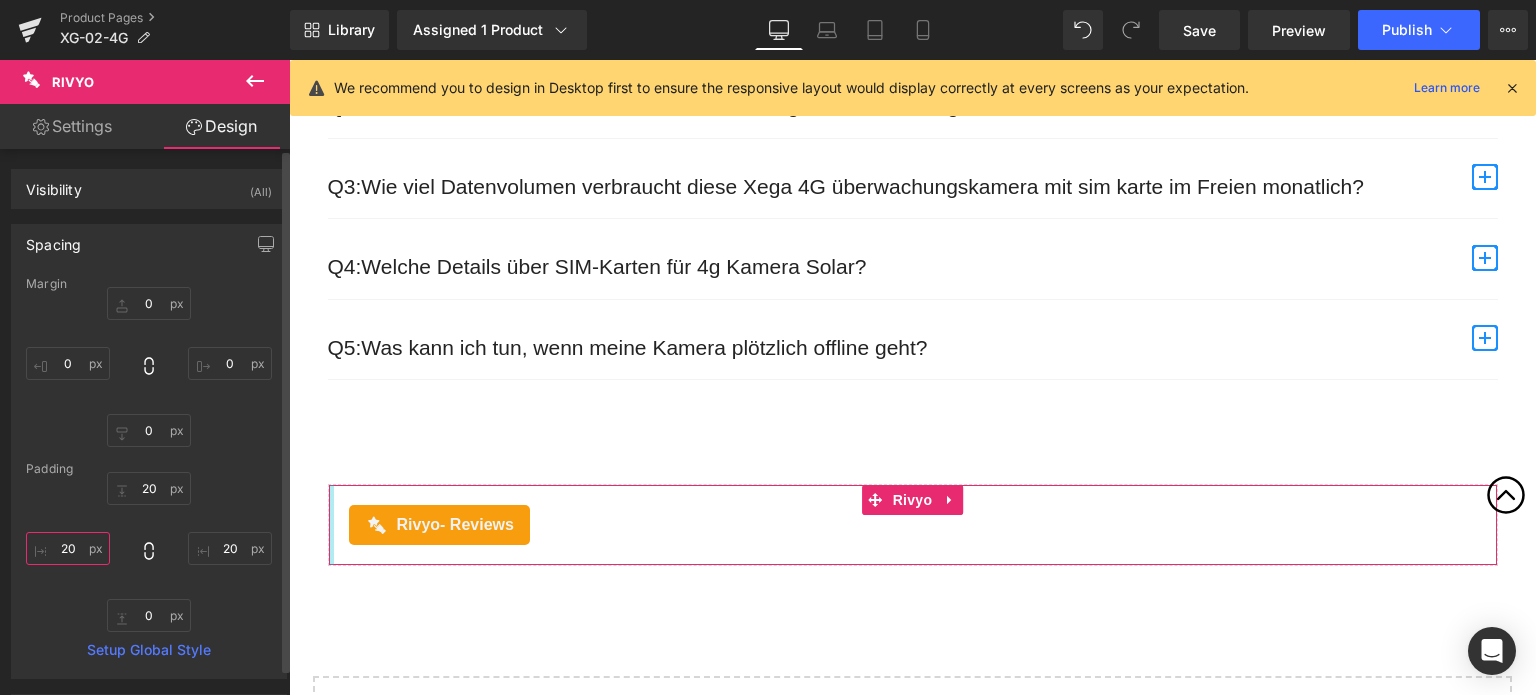 click on "20" at bounding box center [68, 548] 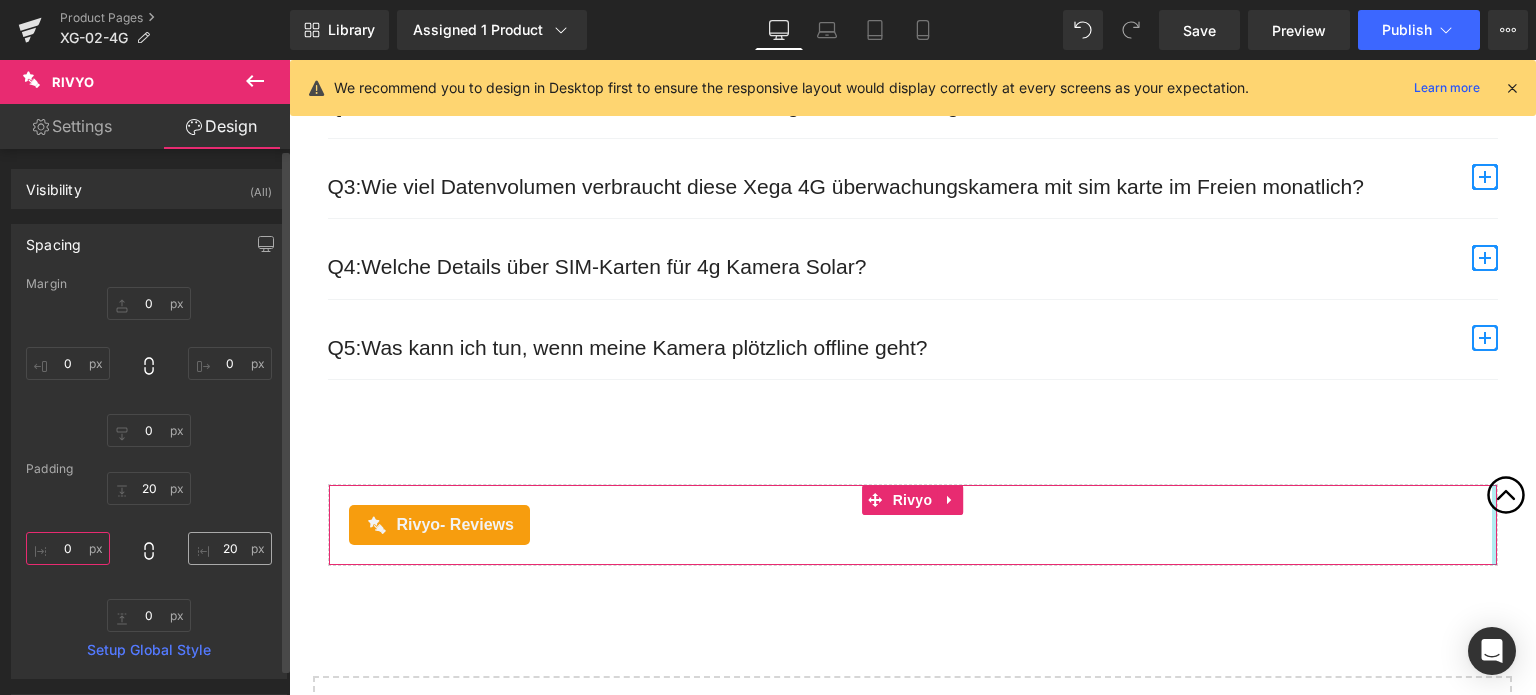 type 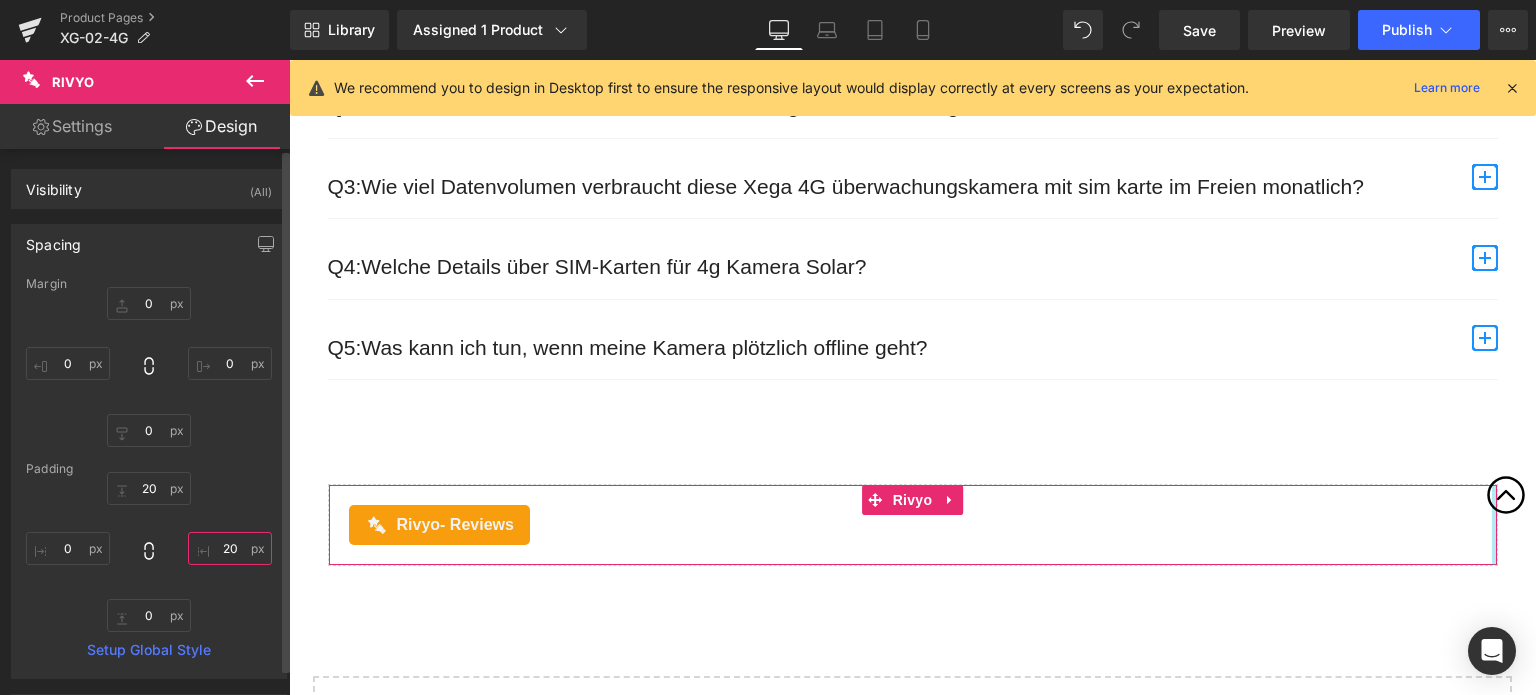 click on "20" at bounding box center (230, 548) 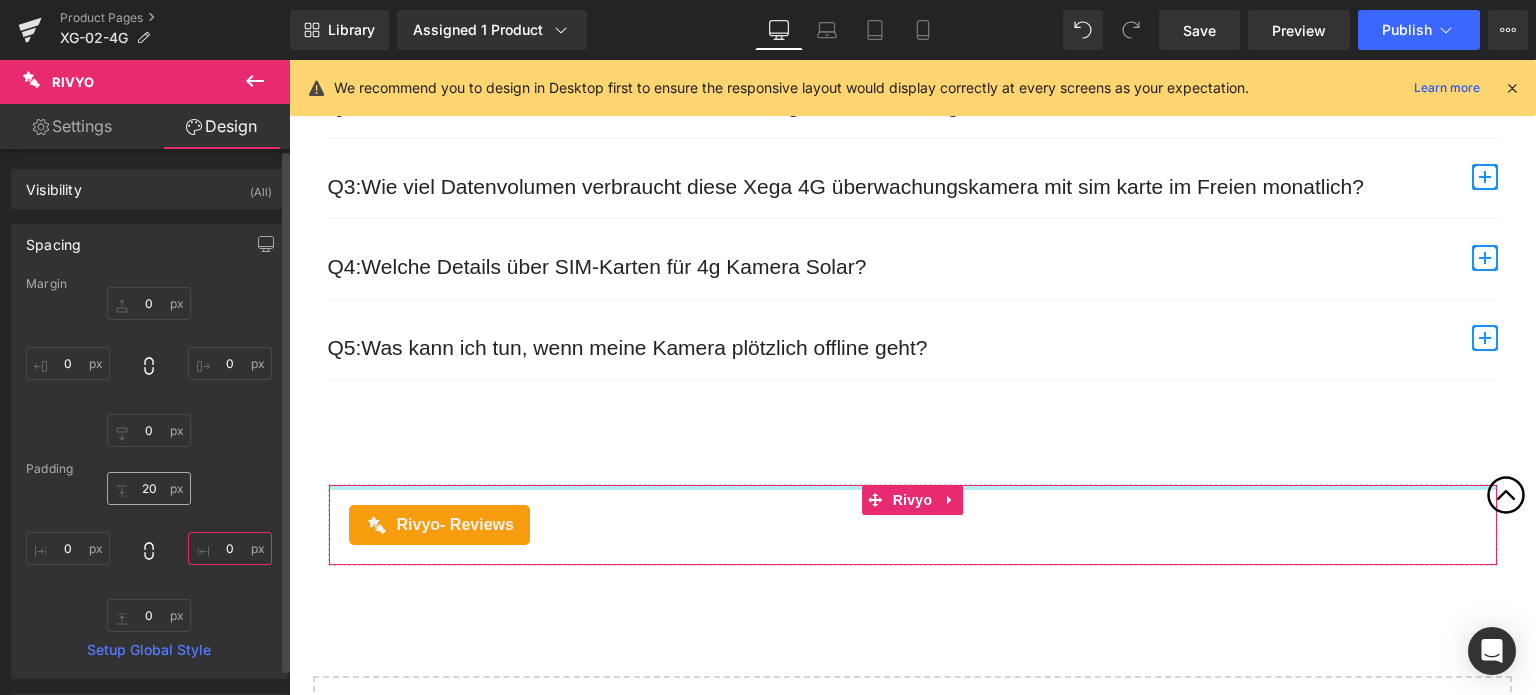 type 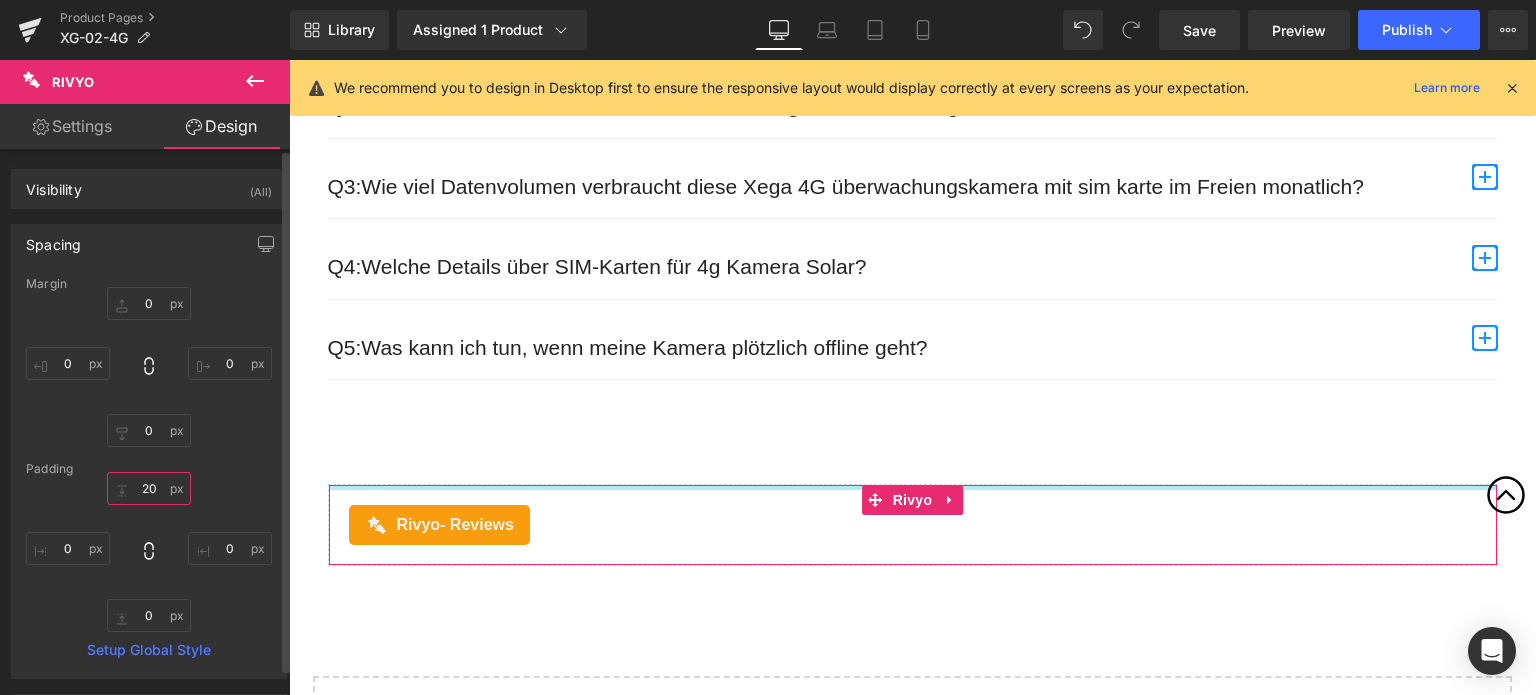 click on "20" at bounding box center [149, 488] 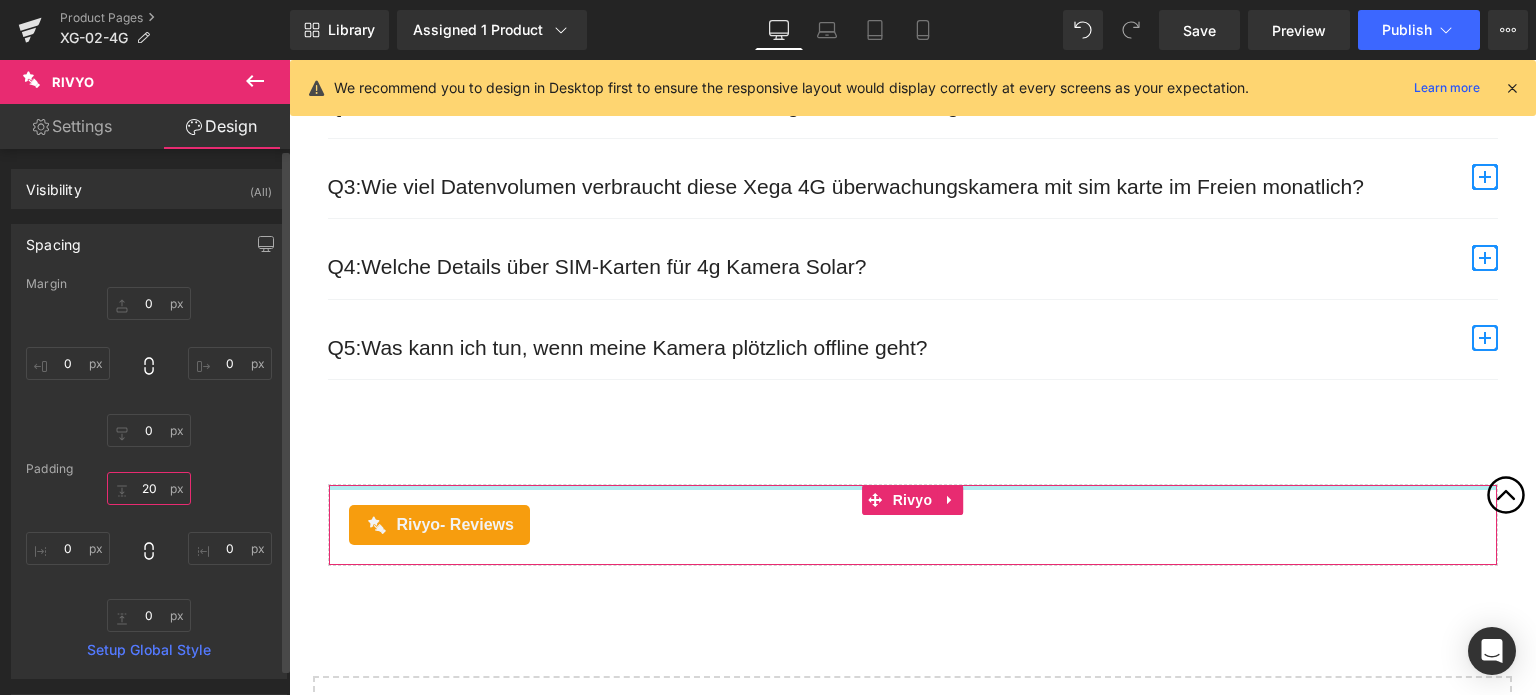 type 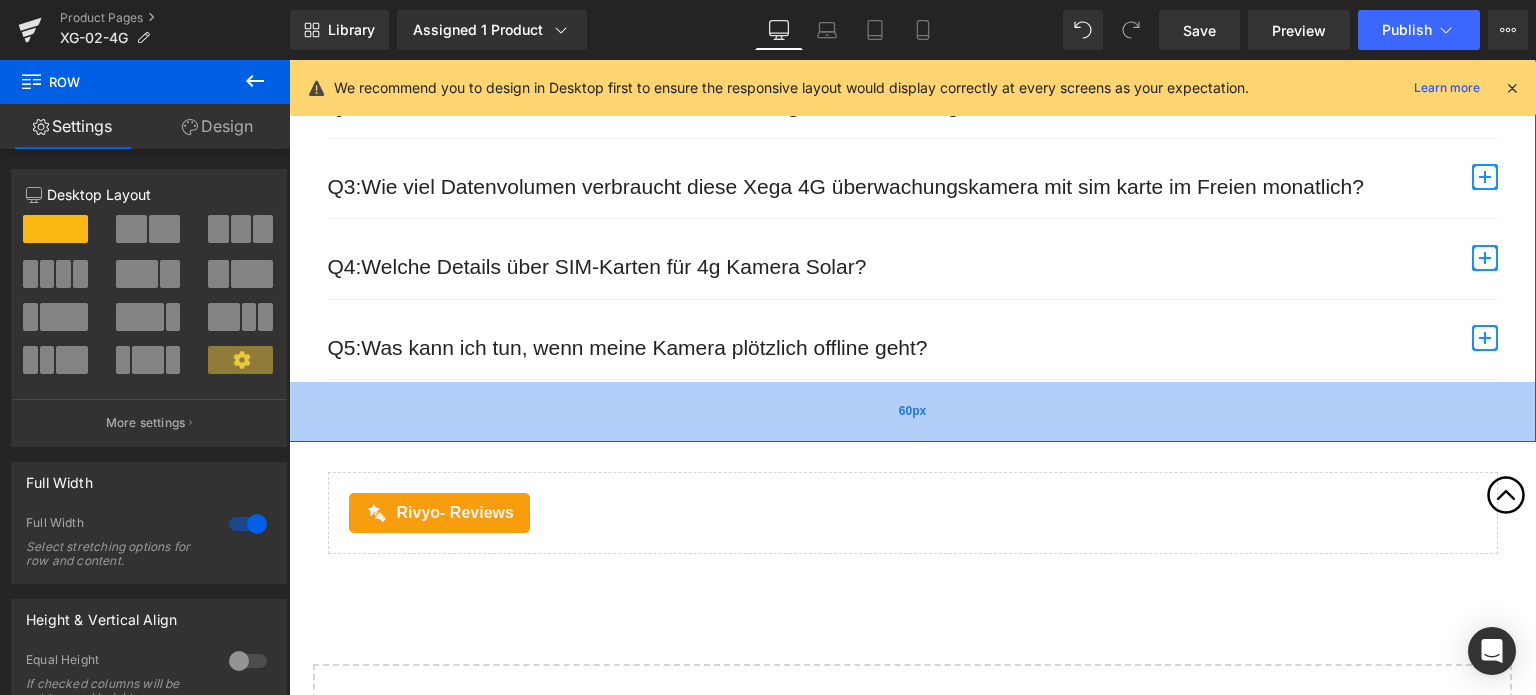 drag, startPoint x: 680, startPoint y: 400, endPoint x: 688, endPoint y: 388, distance: 14.422205 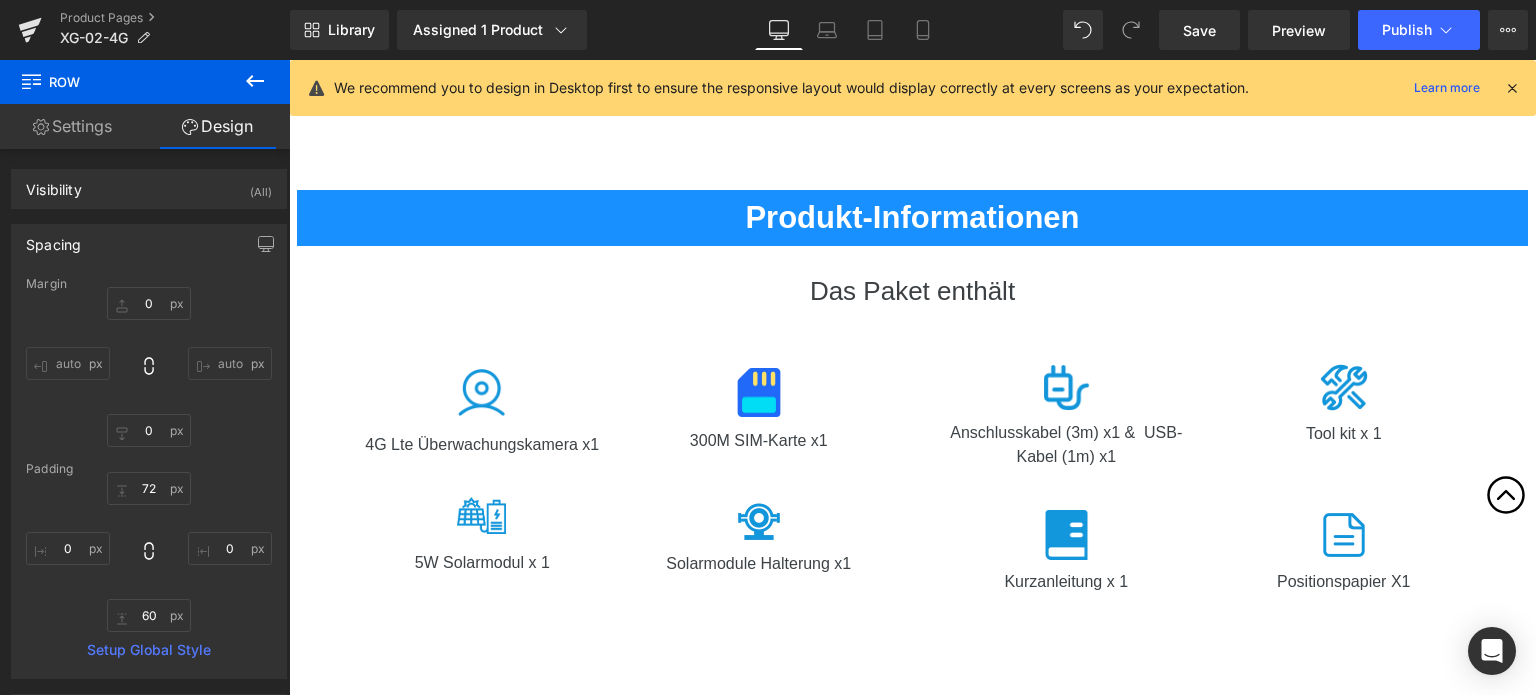 scroll, scrollTop: 5401, scrollLeft: 0, axis: vertical 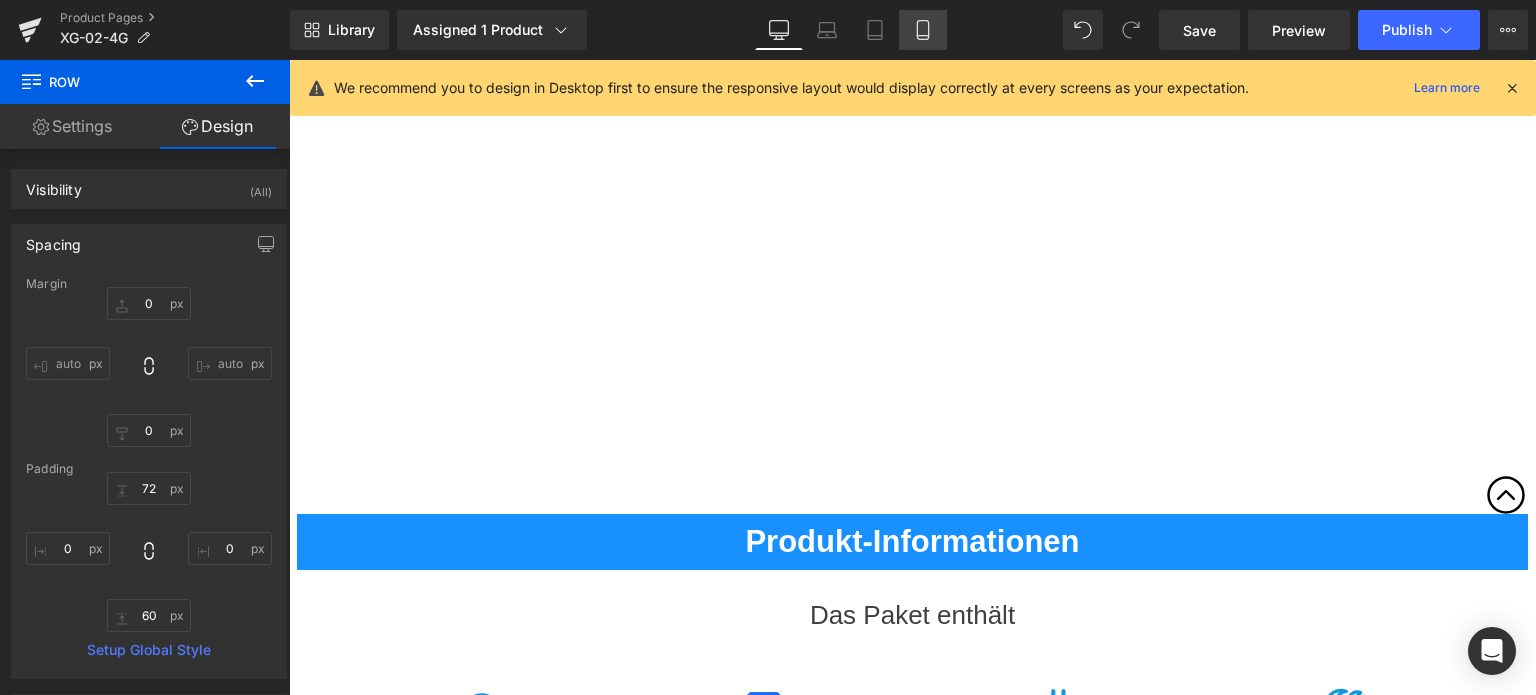 click on "Mobile" at bounding box center [923, 30] 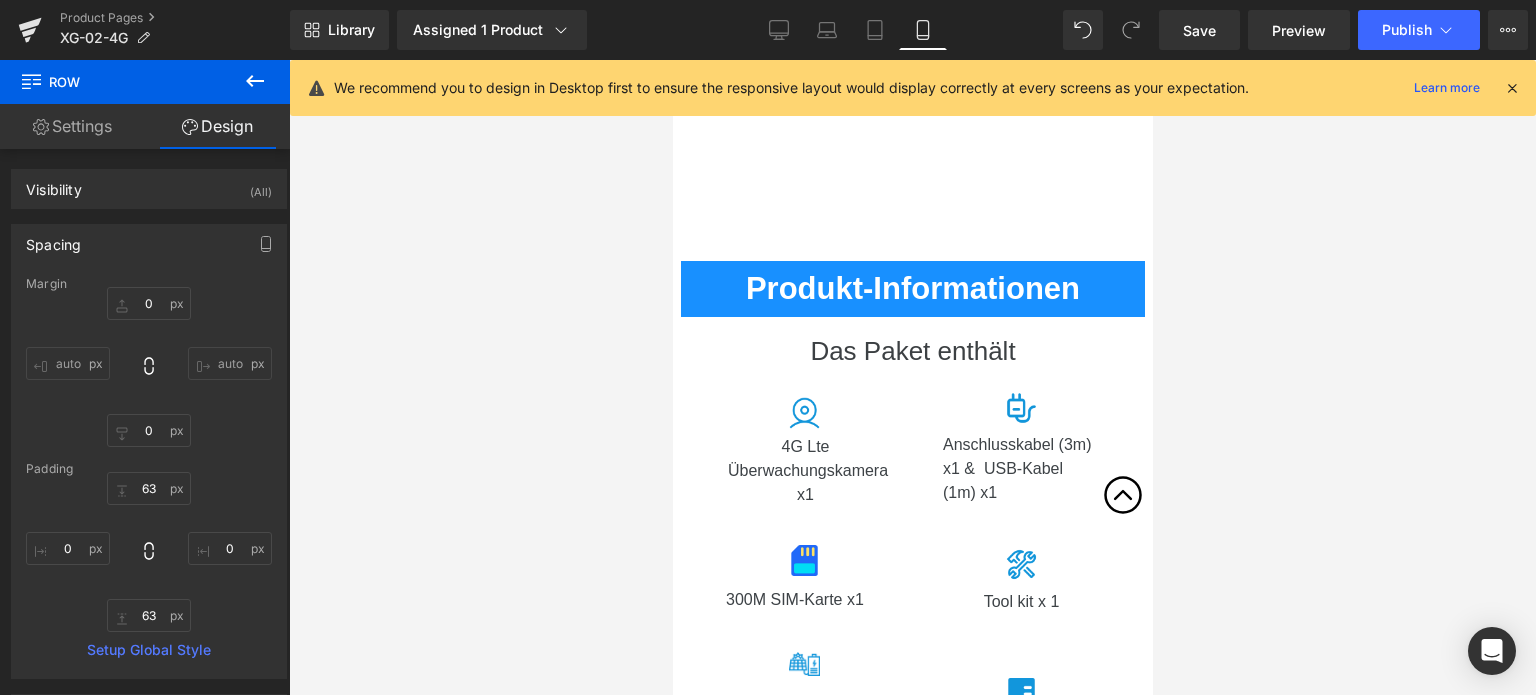 scroll, scrollTop: 6298, scrollLeft: 0, axis: vertical 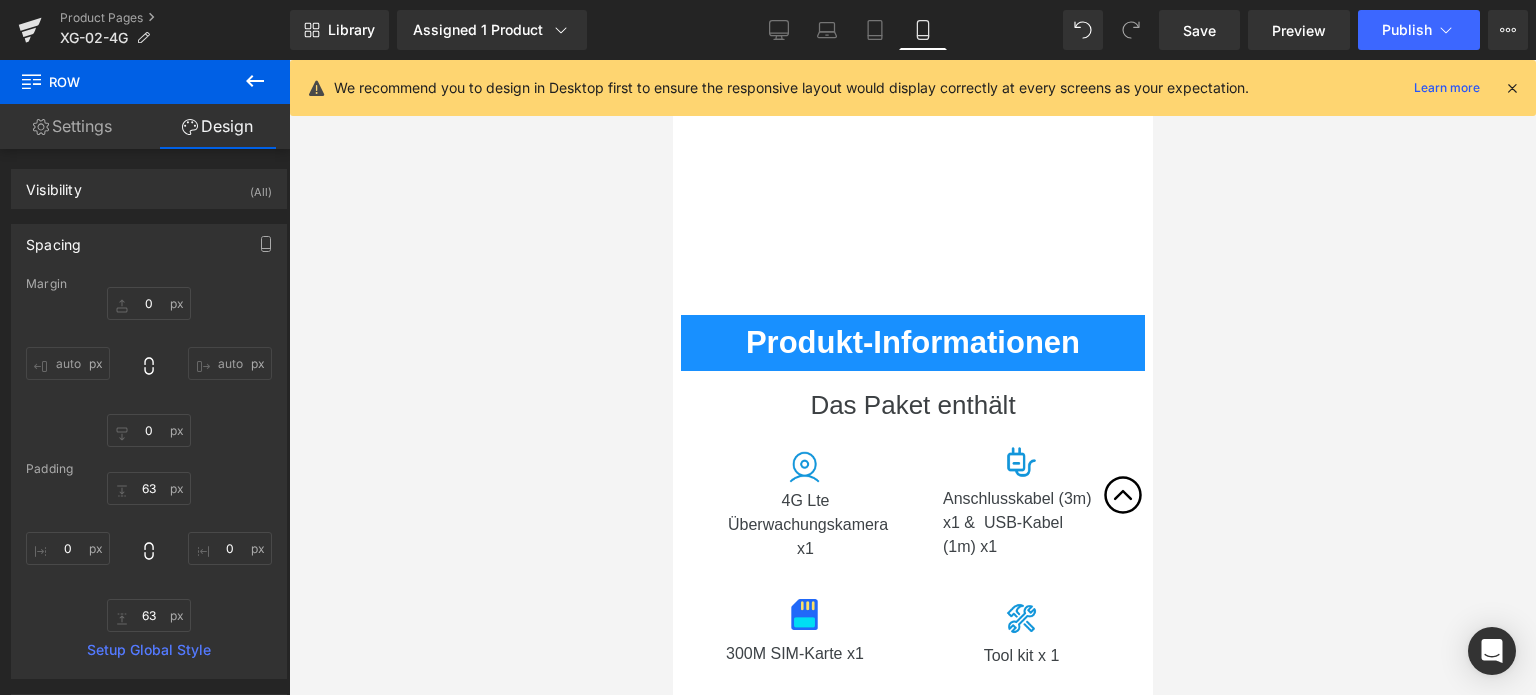 click on "Produkt-Informationen" at bounding box center [912, 342] 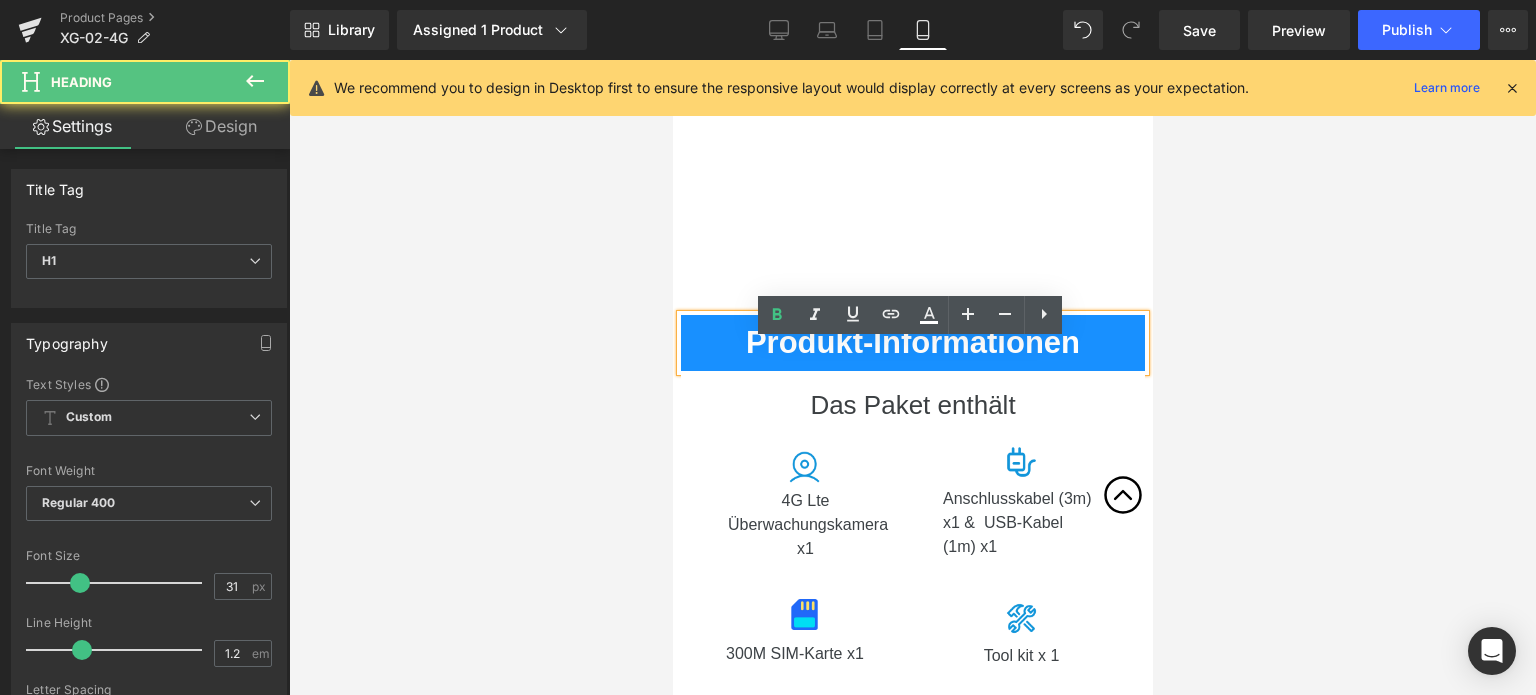 click on "Produkt-Informationen" at bounding box center [912, 342] 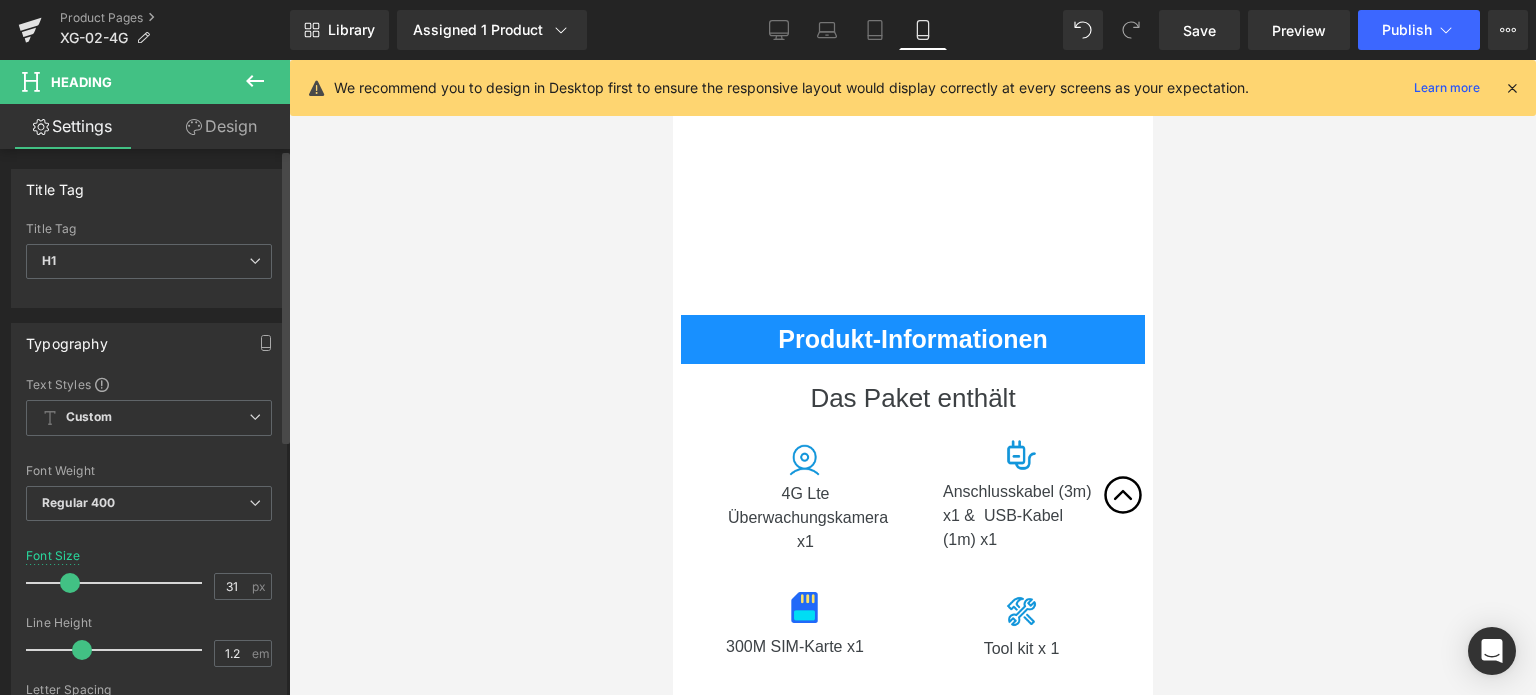 drag, startPoint x: 80, startPoint y: 581, endPoint x: 70, endPoint y: 576, distance: 11.18034 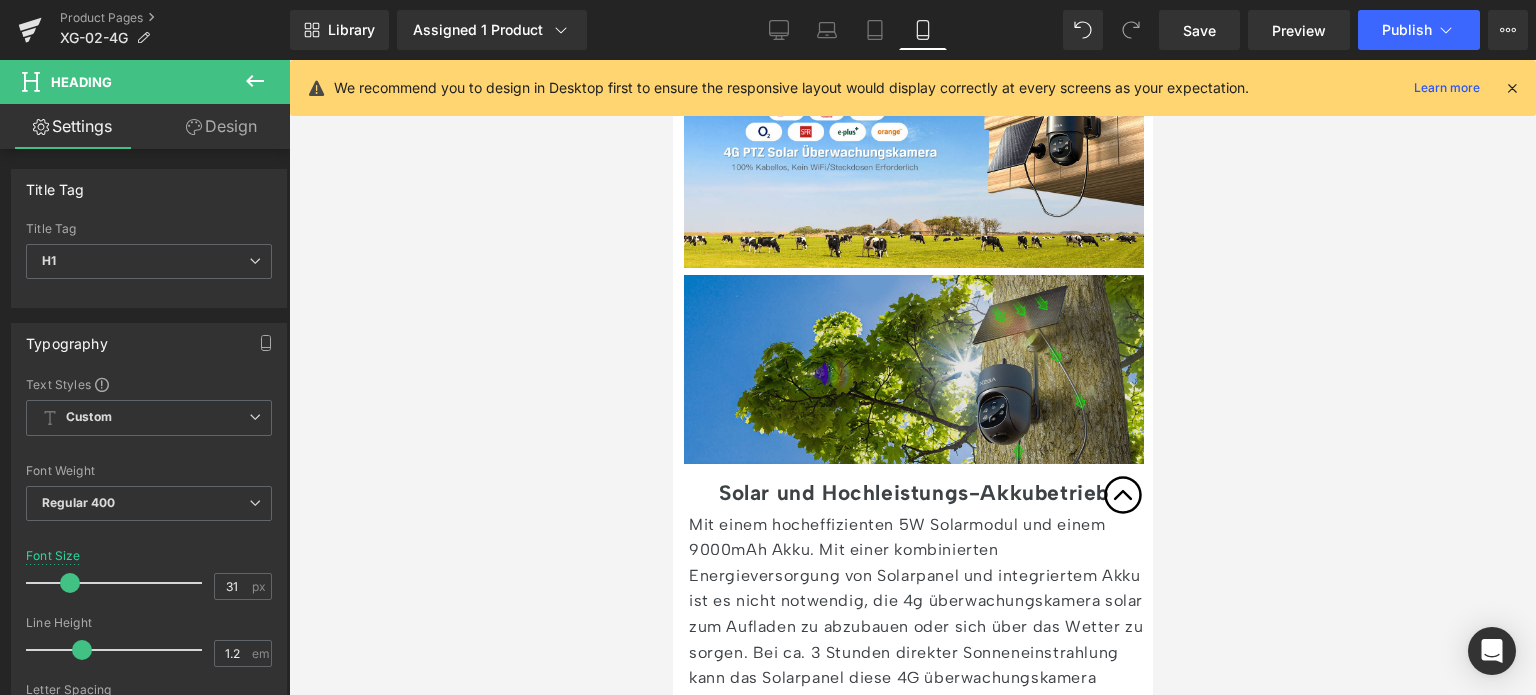 scroll, scrollTop: 2298, scrollLeft: 0, axis: vertical 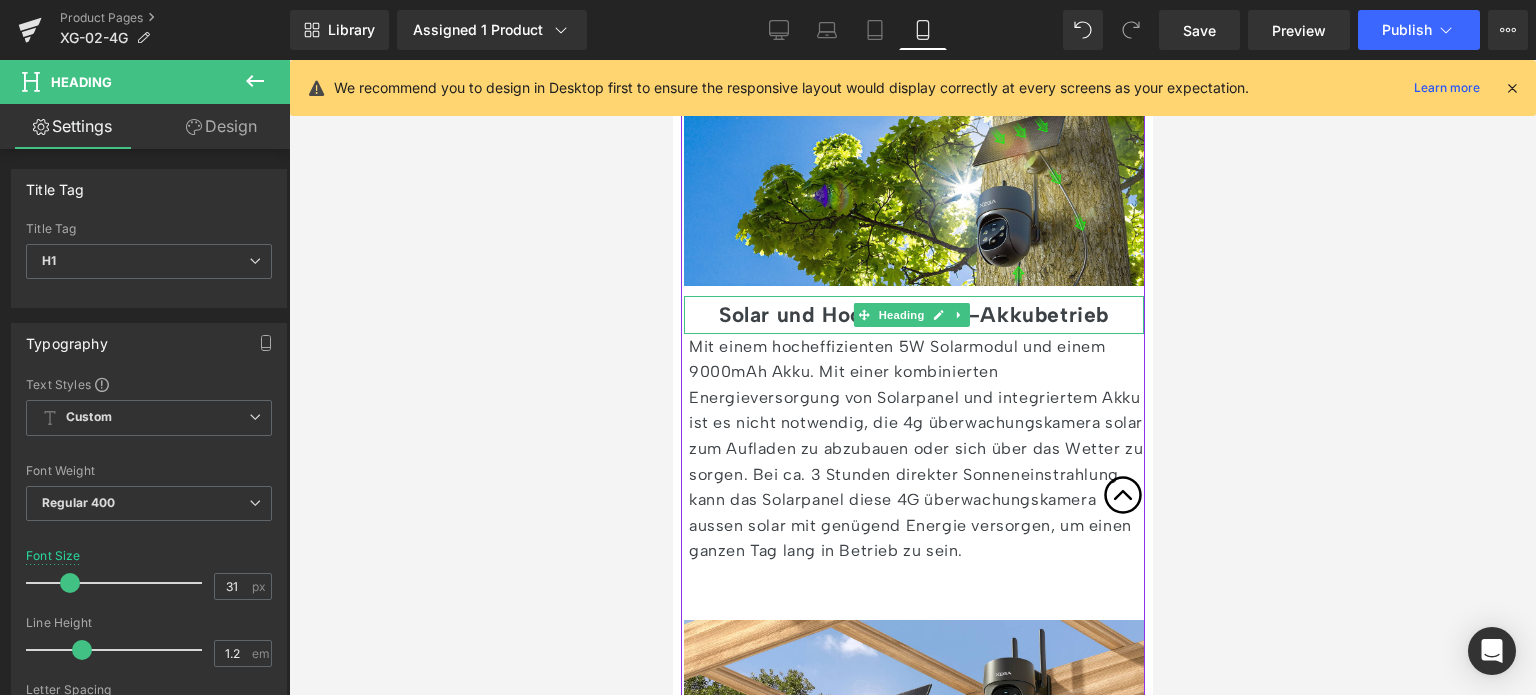 click on "Solar und Hochleistungs-Akkubetrieb" at bounding box center [913, 314] 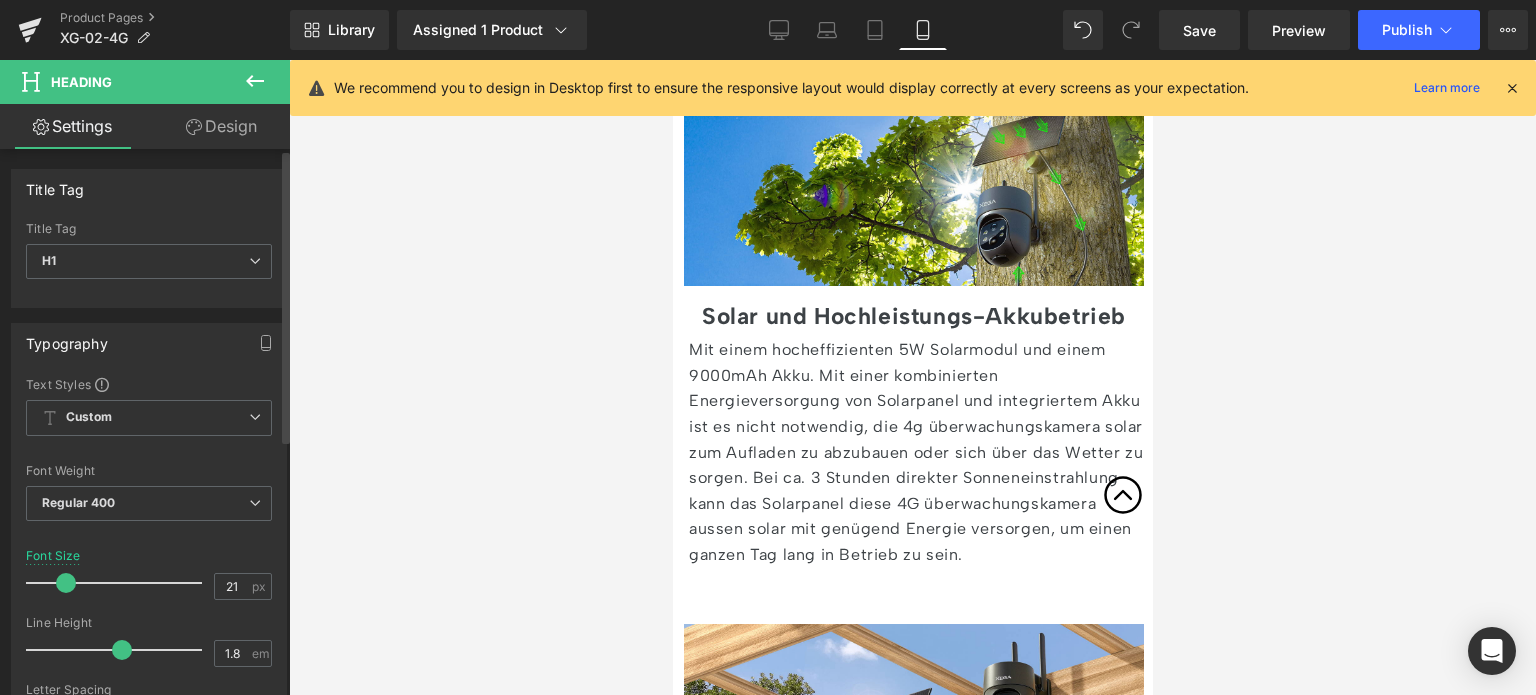 click at bounding box center (66, 583) 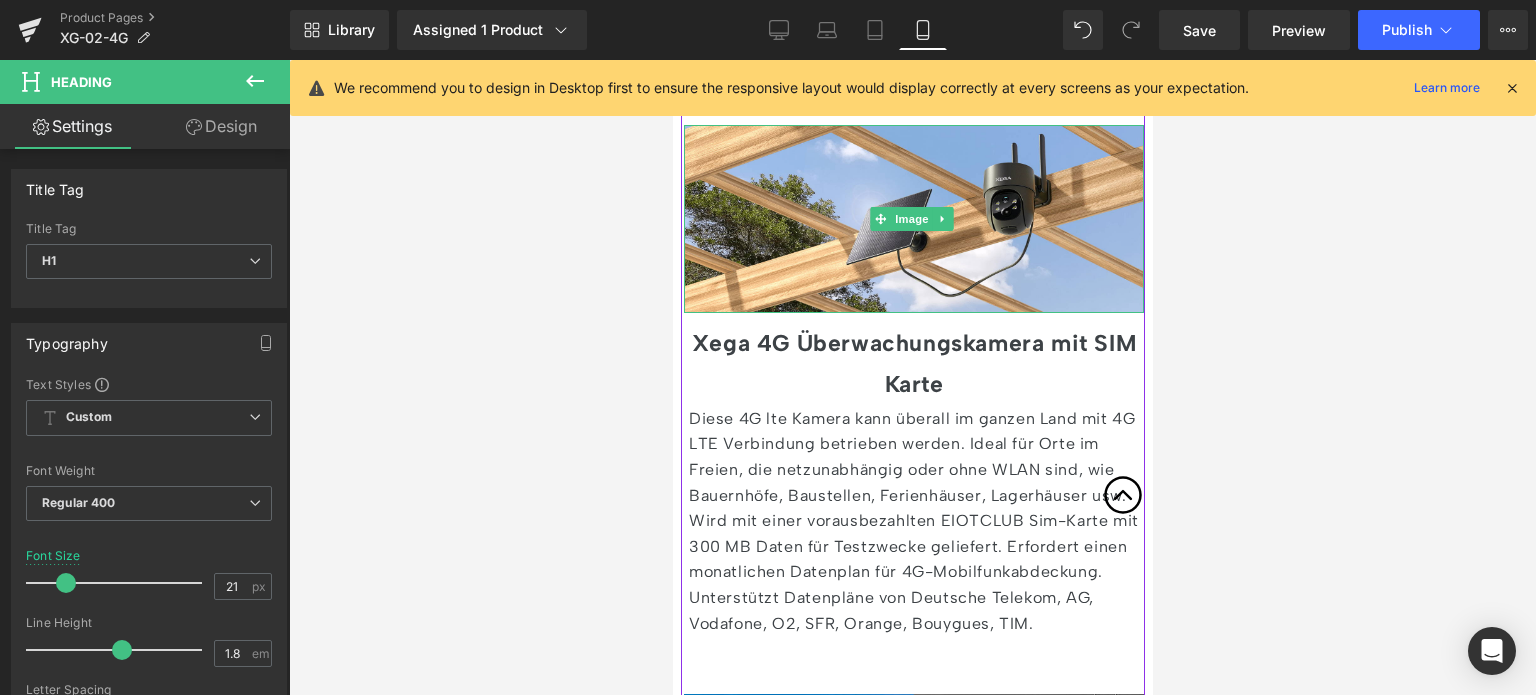 scroll, scrollTop: 2798, scrollLeft: 0, axis: vertical 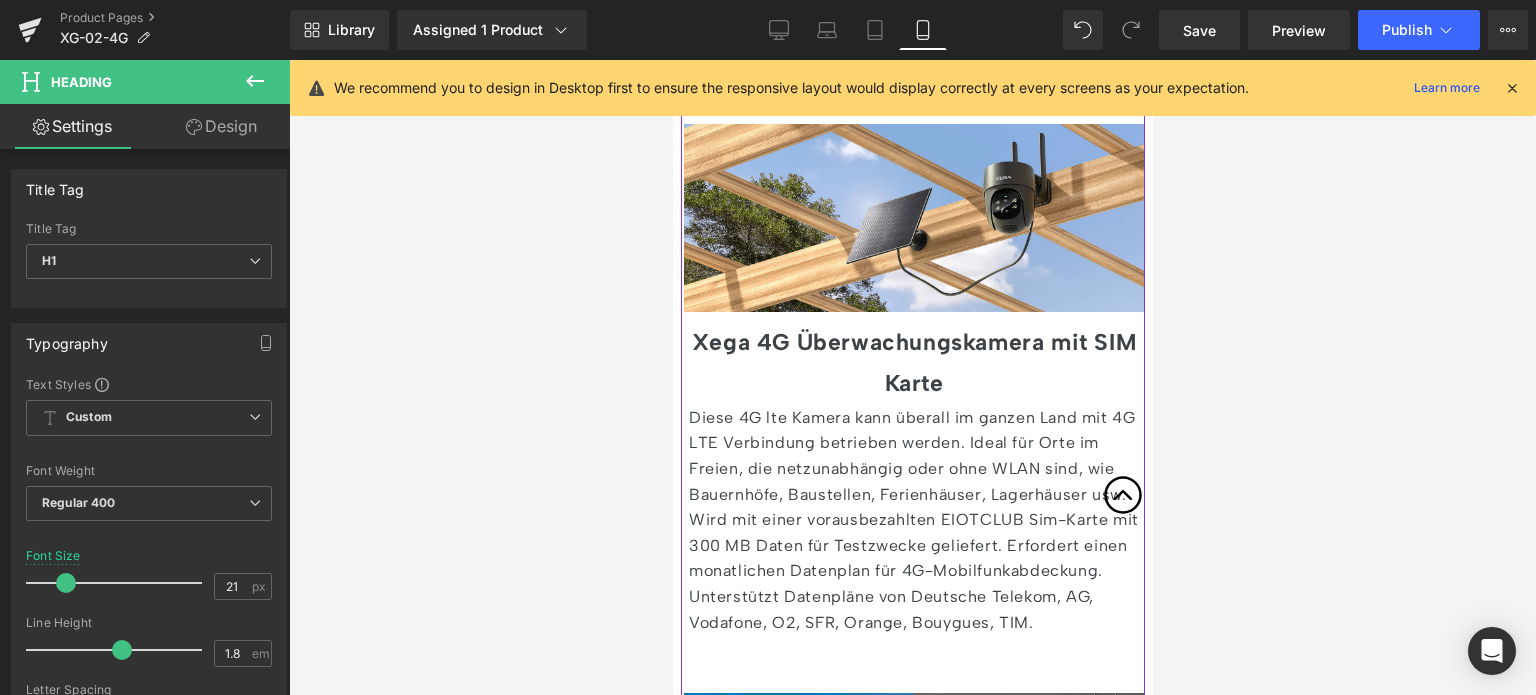 click on "Xega 4G Überwachungskamera mit SIM Karte" at bounding box center [913, 362] 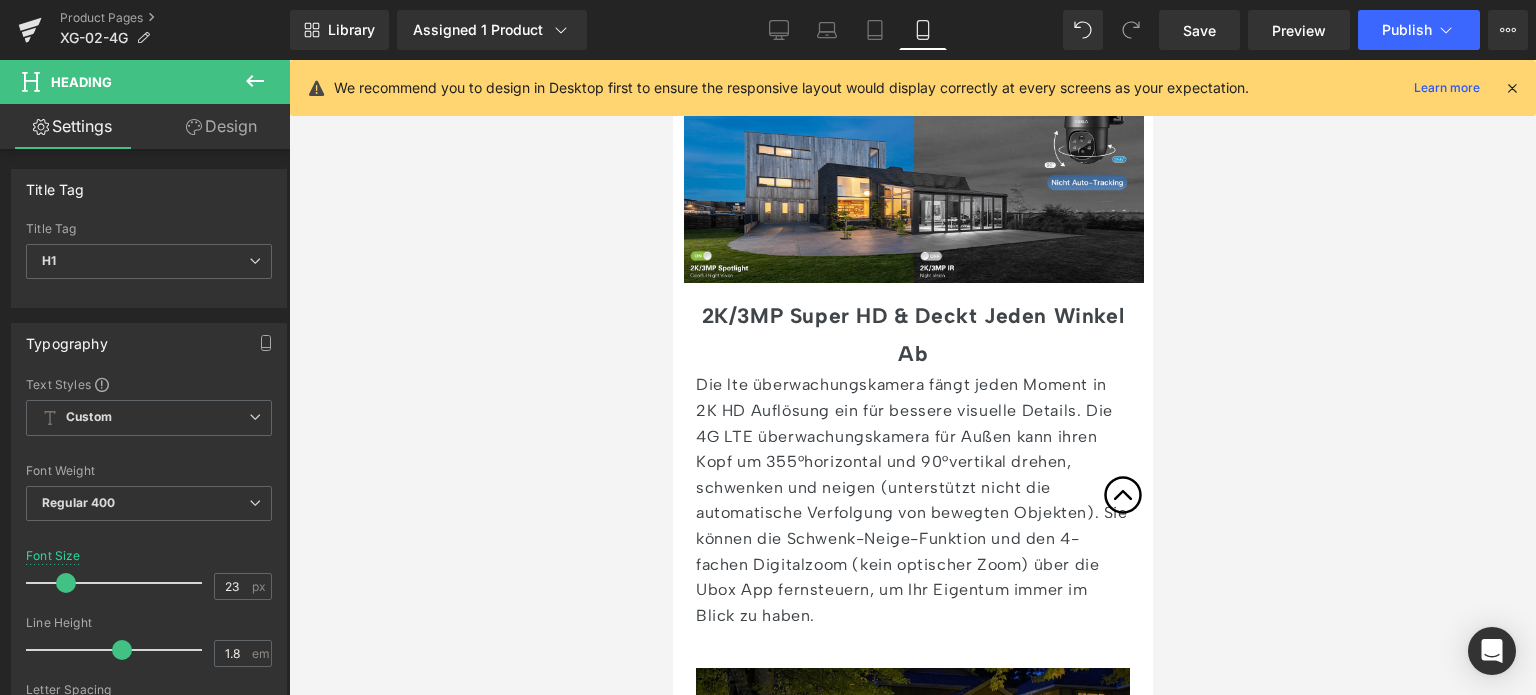 scroll, scrollTop: 3398, scrollLeft: 0, axis: vertical 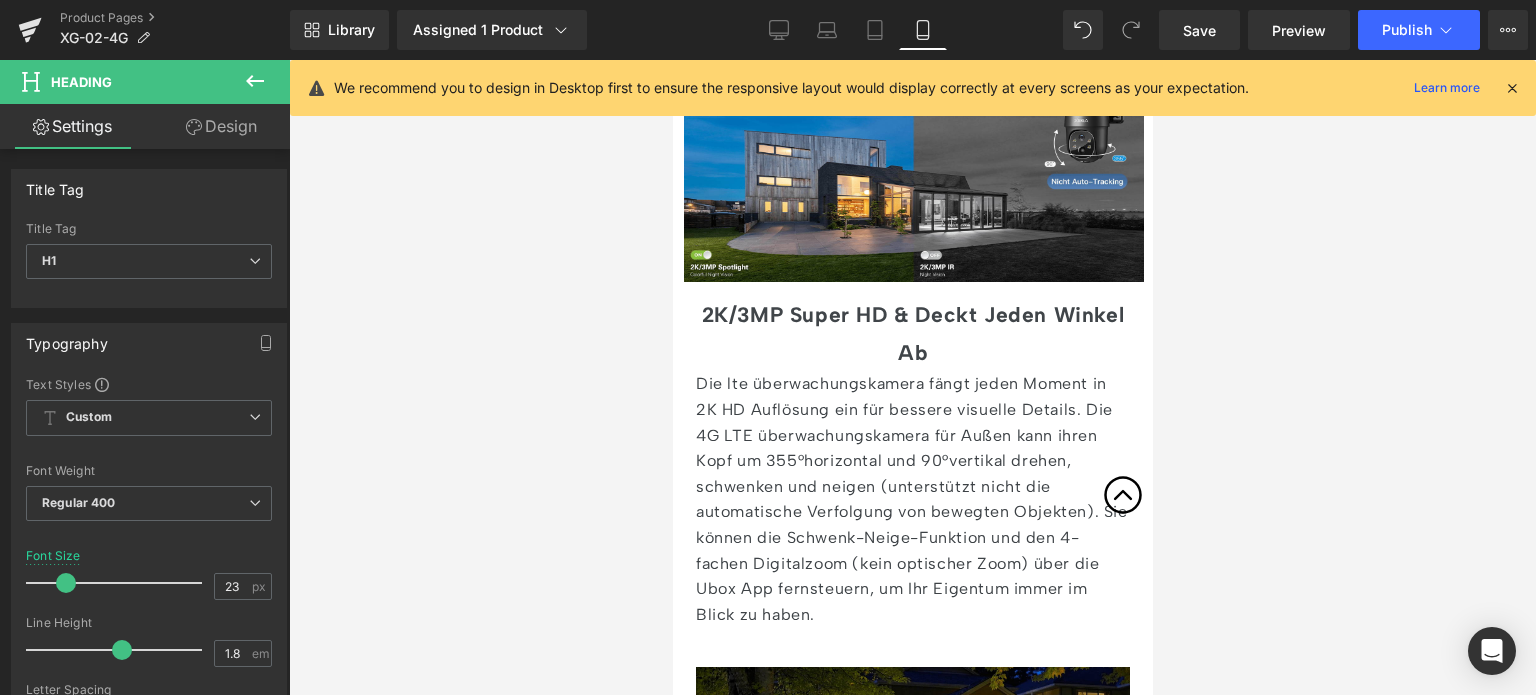 click on "2K/3MP Super HD & Deckt Jeden Winkel Ab" at bounding box center [912, 333] 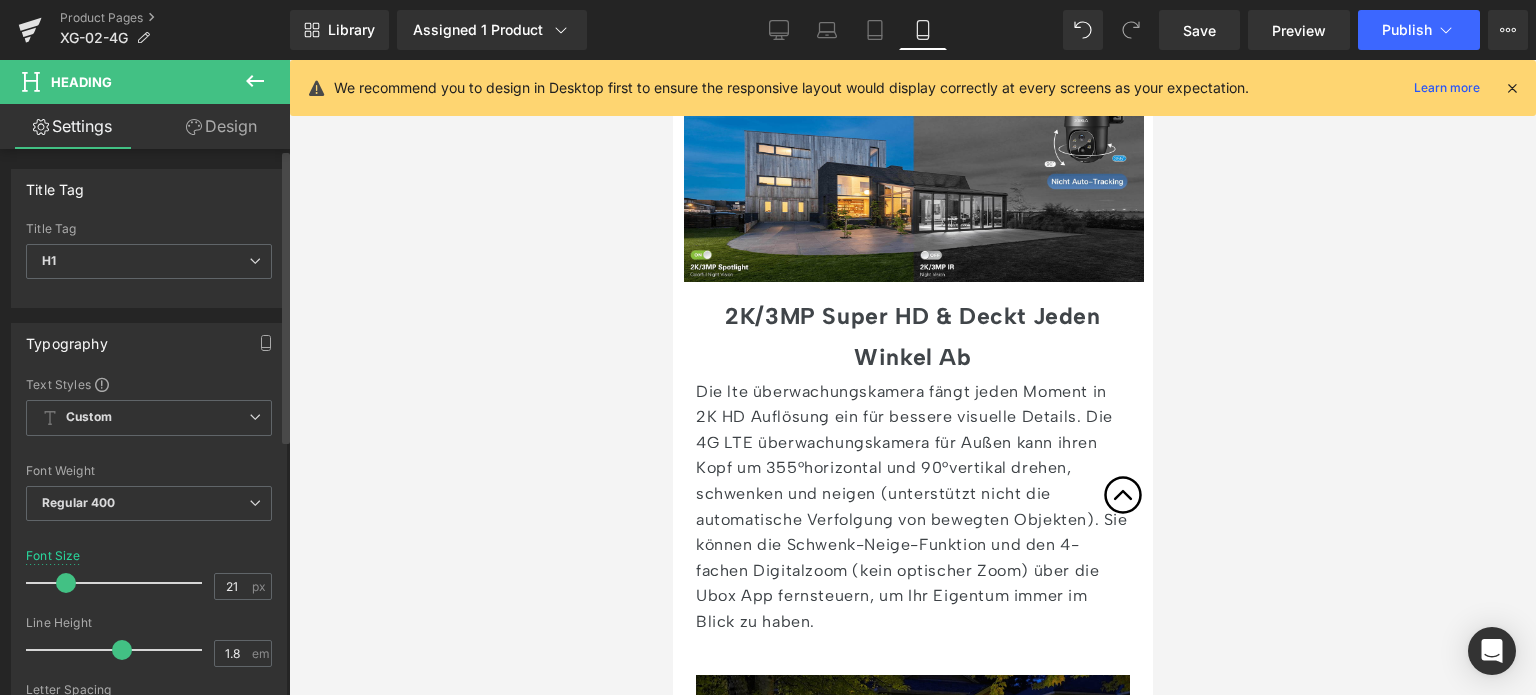 click at bounding box center [66, 583] 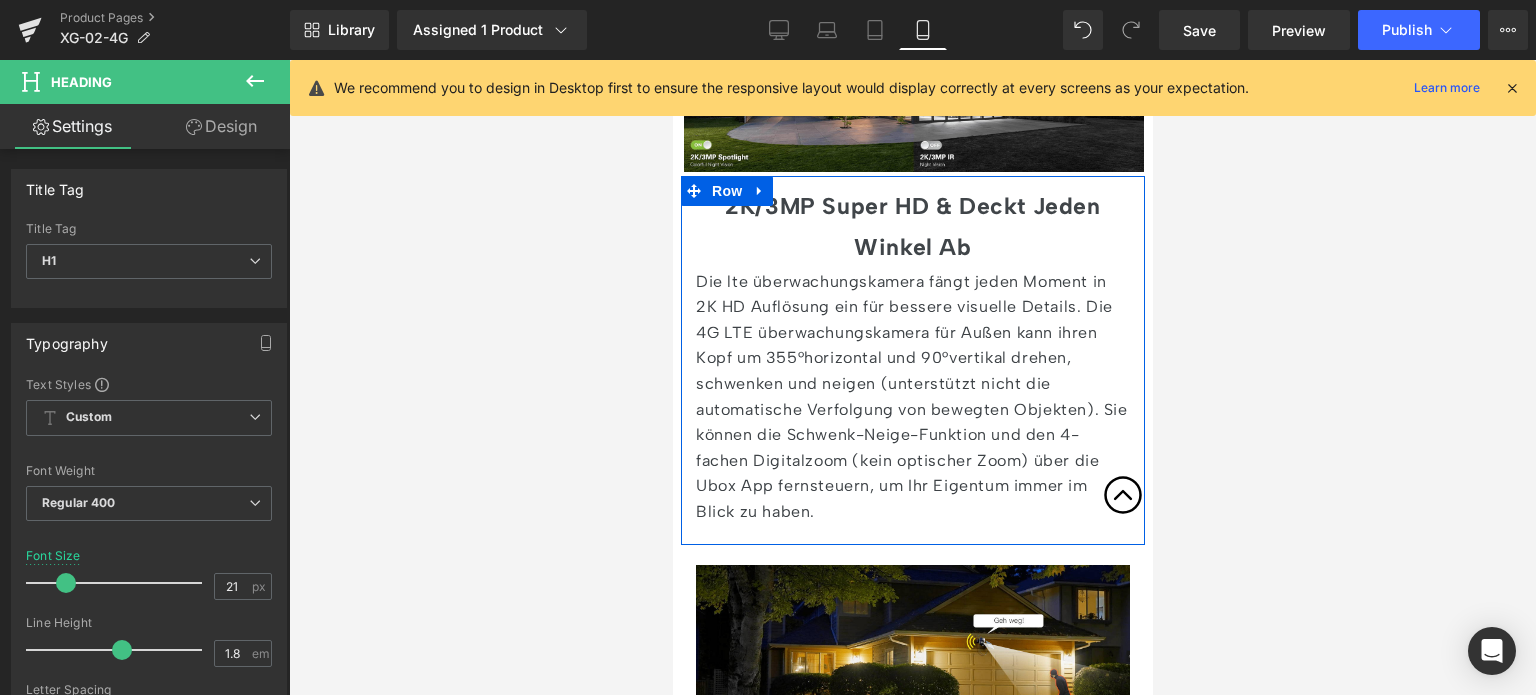 scroll, scrollTop: 3498, scrollLeft: 0, axis: vertical 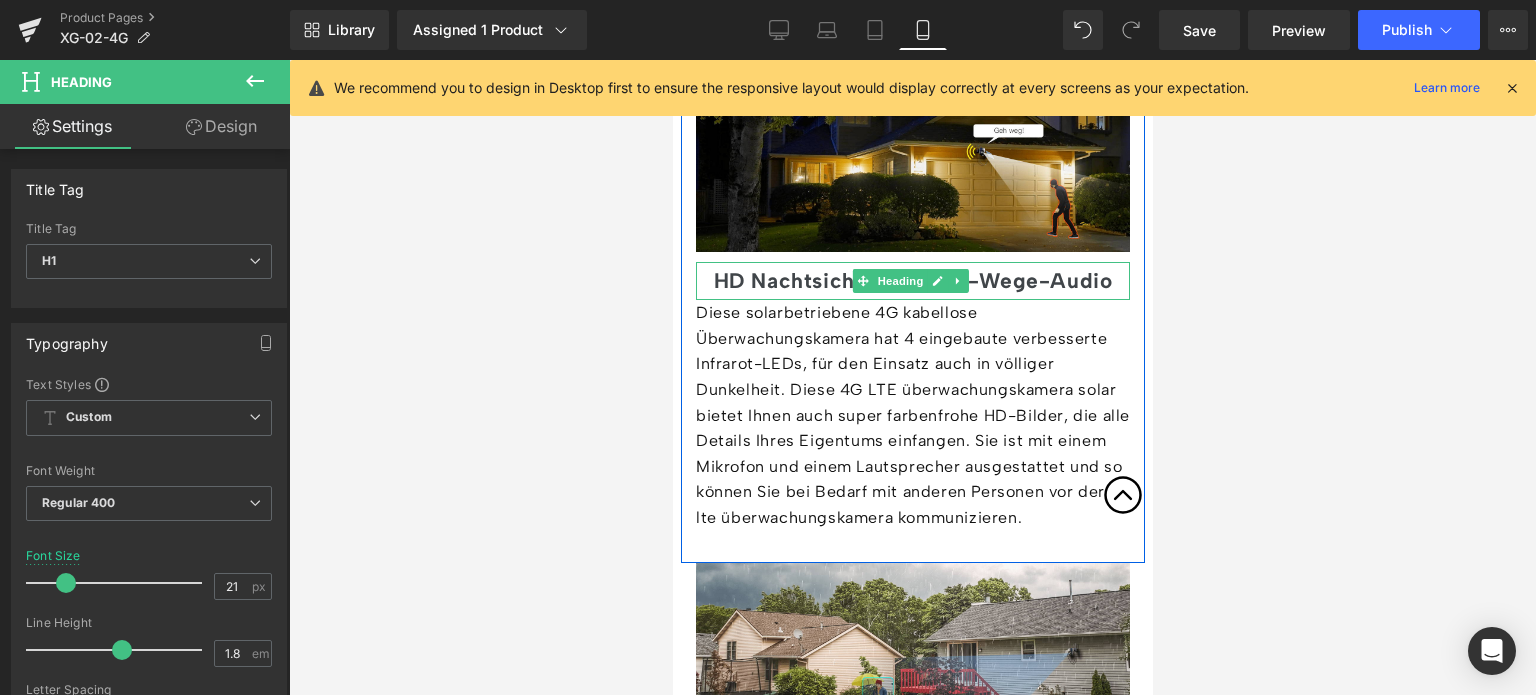 click on "HD Nachtsicht Und Zwei-Wege-Audio" at bounding box center [912, 280] 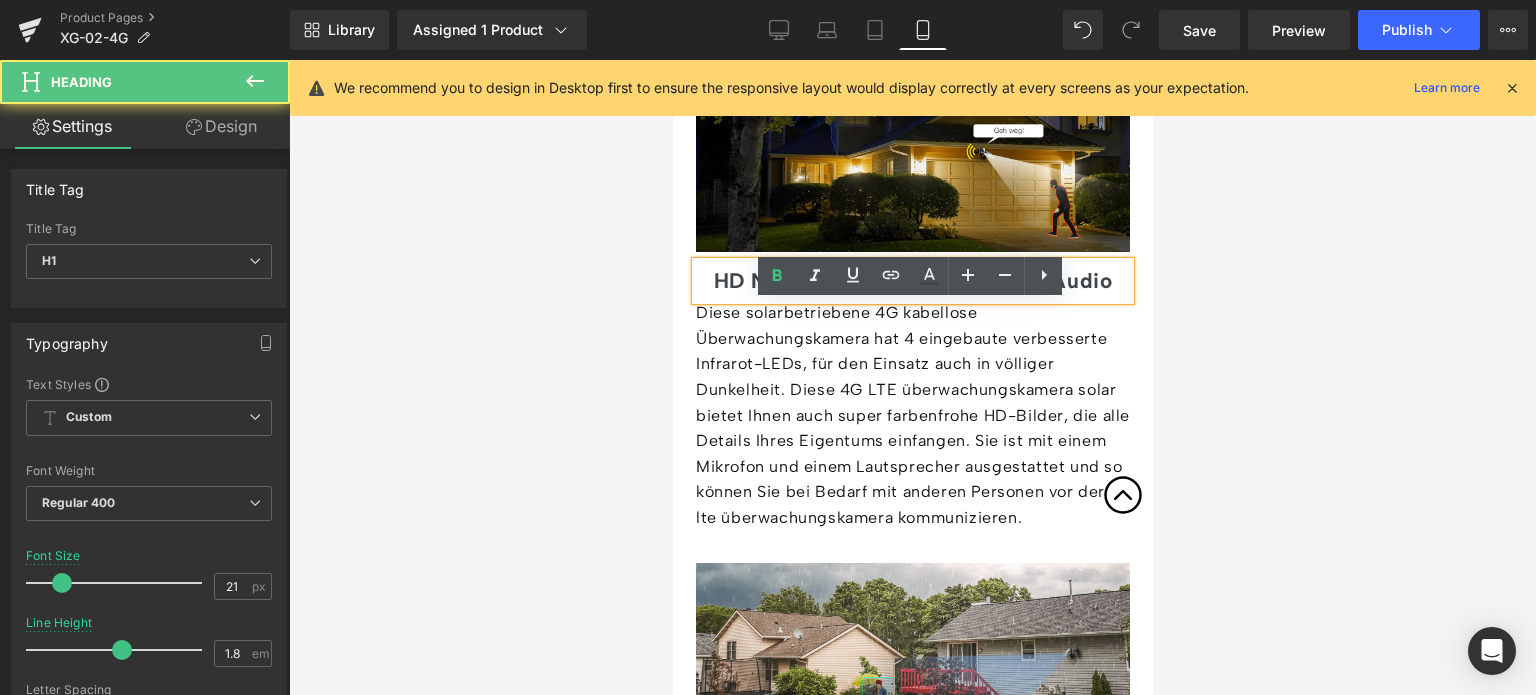 click on "HD Nachtsicht Und Zwei-Wege-Audio" at bounding box center [912, 280] 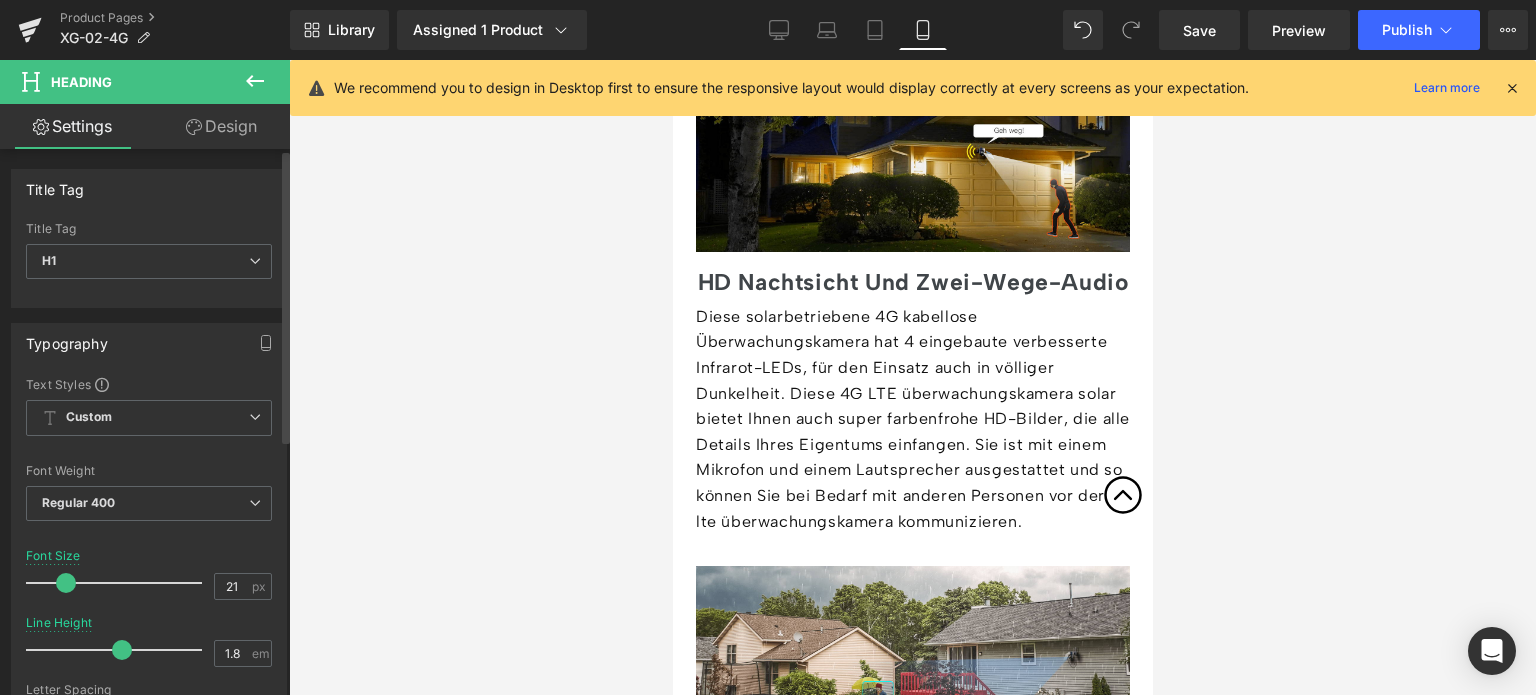 click at bounding box center (66, 583) 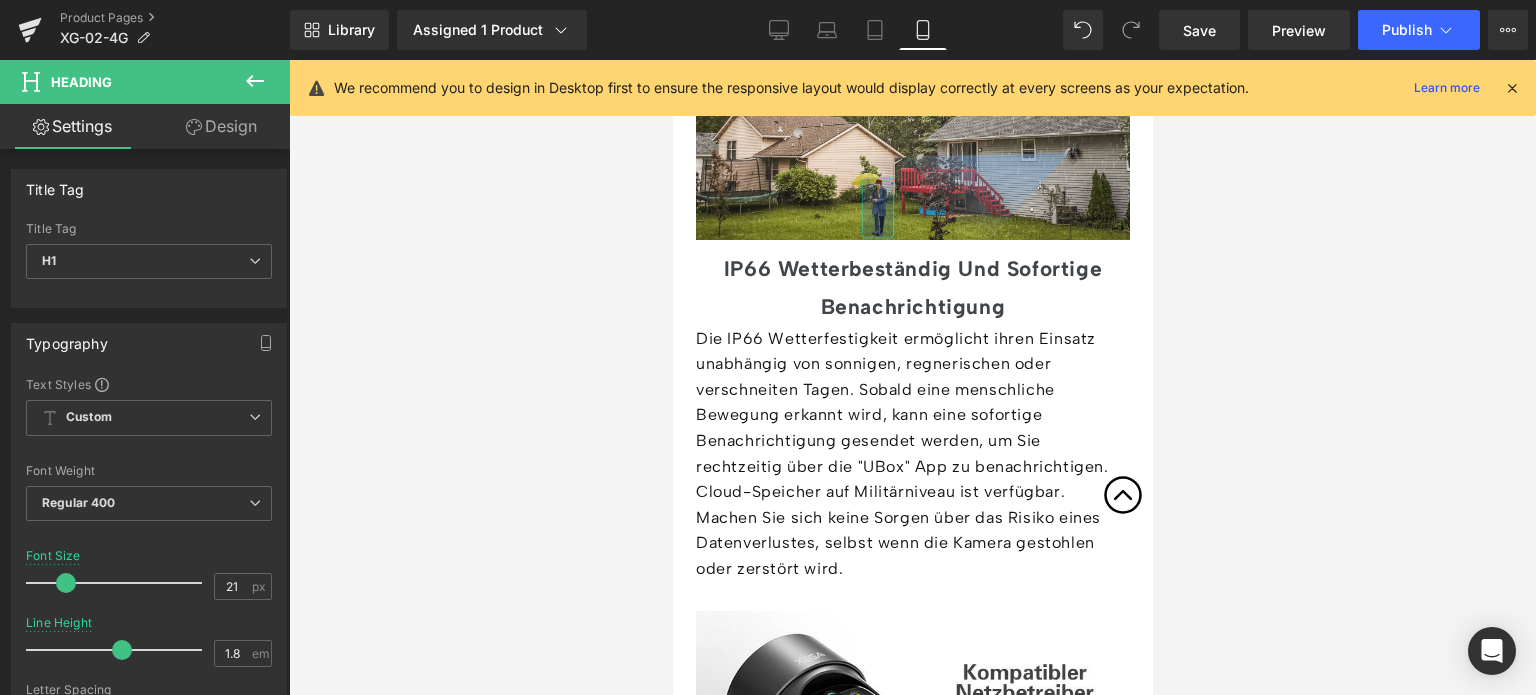 scroll, scrollTop: 4498, scrollLeft: 0, axis: vertical 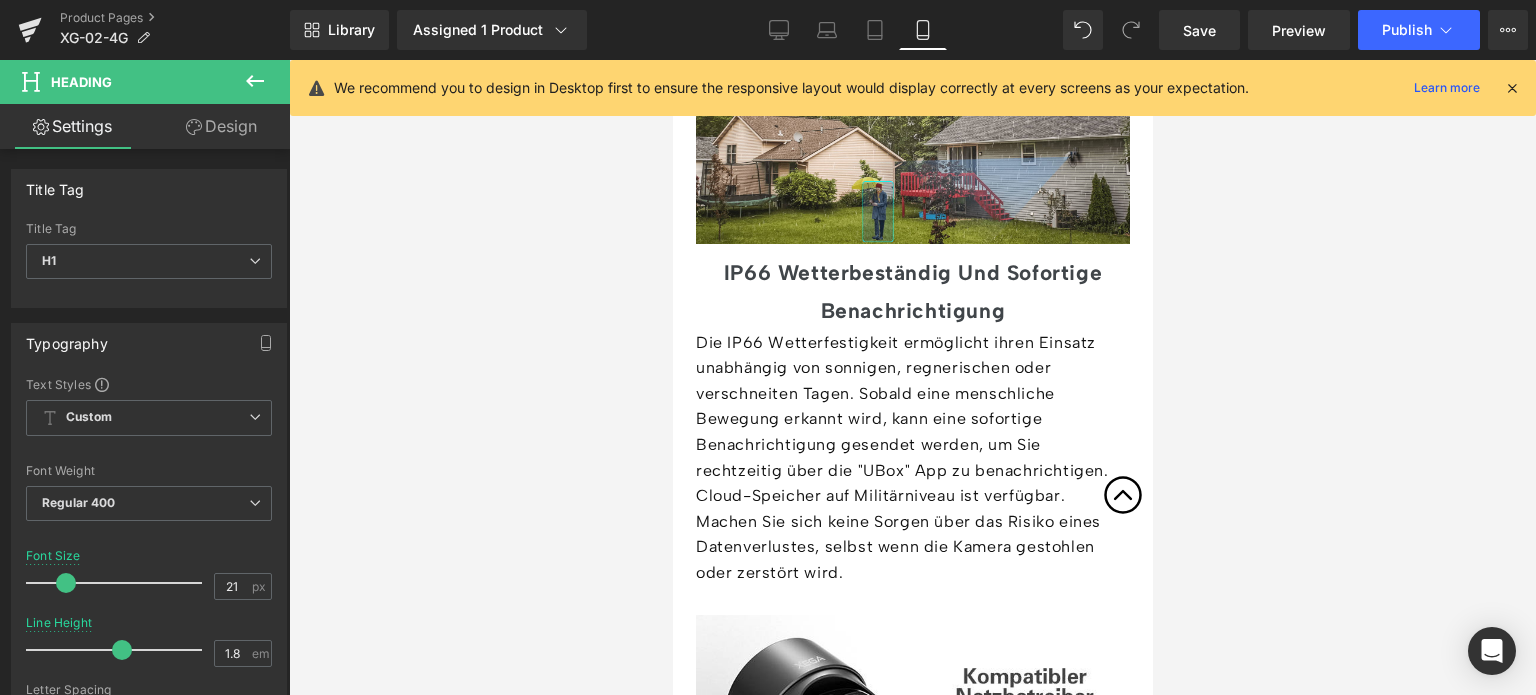 click on "IP66 Wetterbeständig Und Sofortige Benachrichtigung" at bounding box center [912, 292] 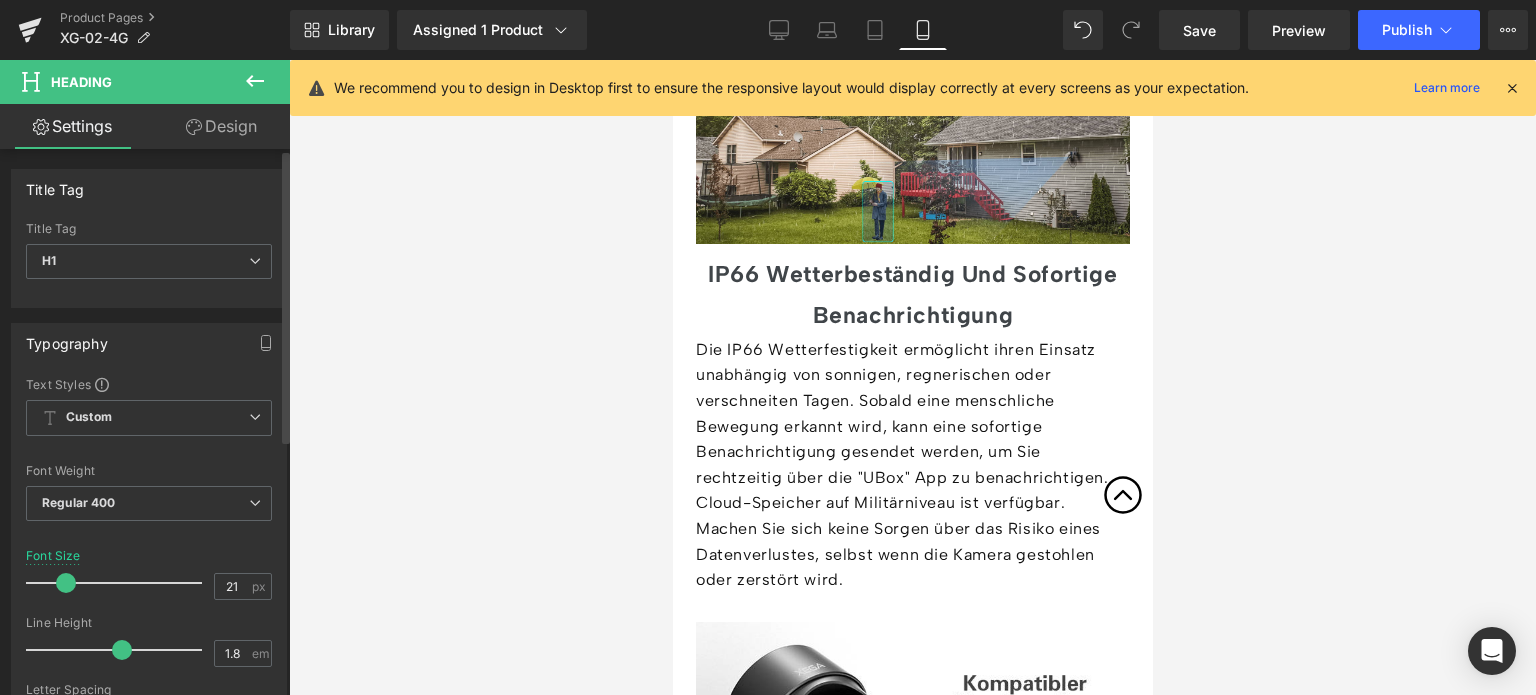 click at bounding box center (66, 583) 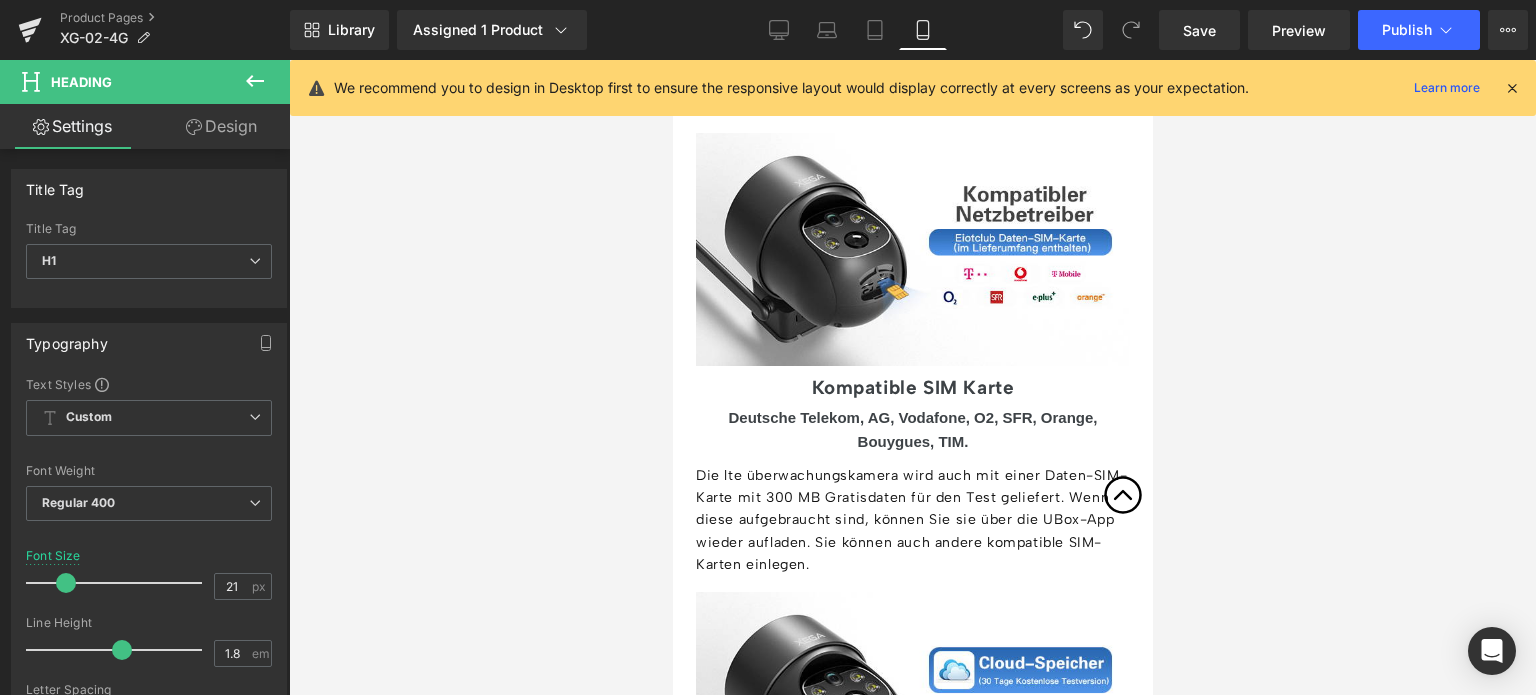scroll, scrollTop: 4998, scrollLeft: 0, axis: vertical 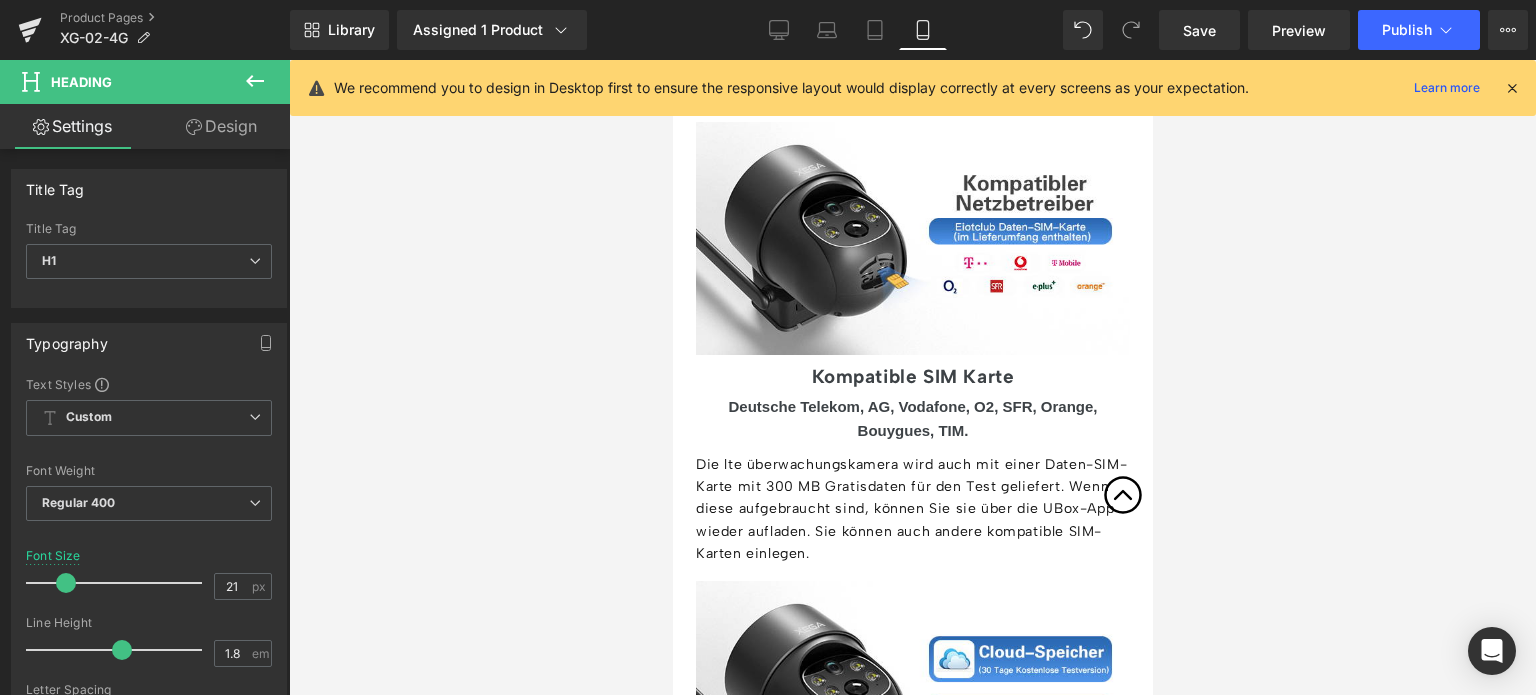 click on "Kompatible SIM Karte" at bounding box center [912, 377] 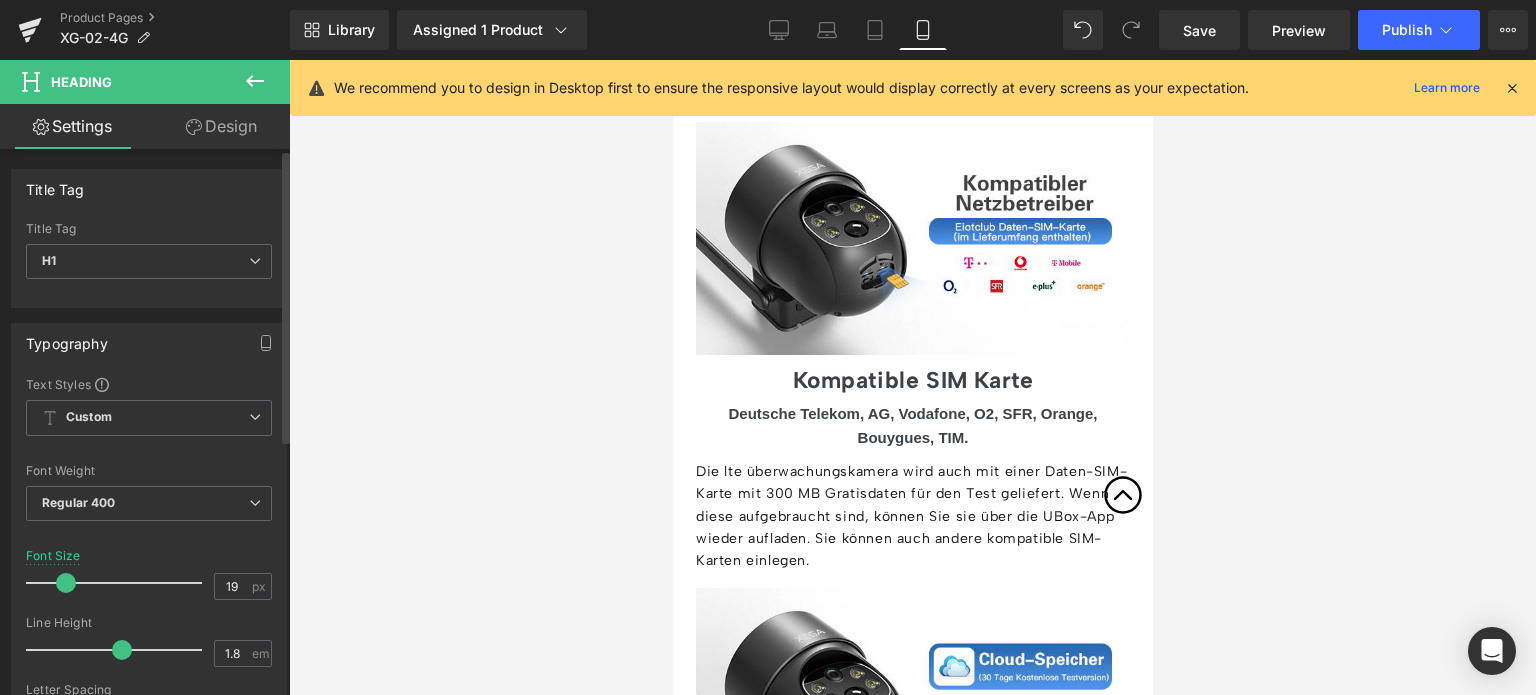 click at bounding box center (66, 583) 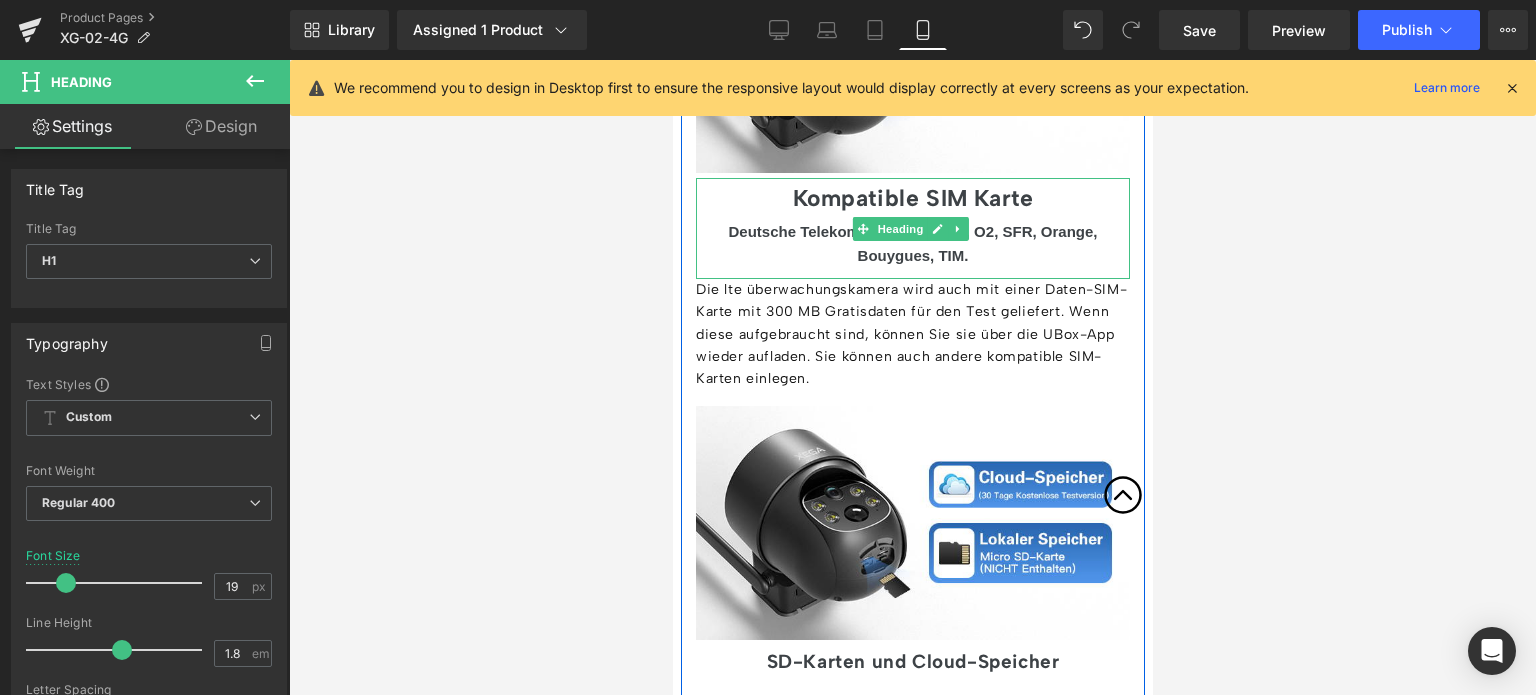 scroll, scrollTop: 5198, scrollLeft: 0, axis: vertical 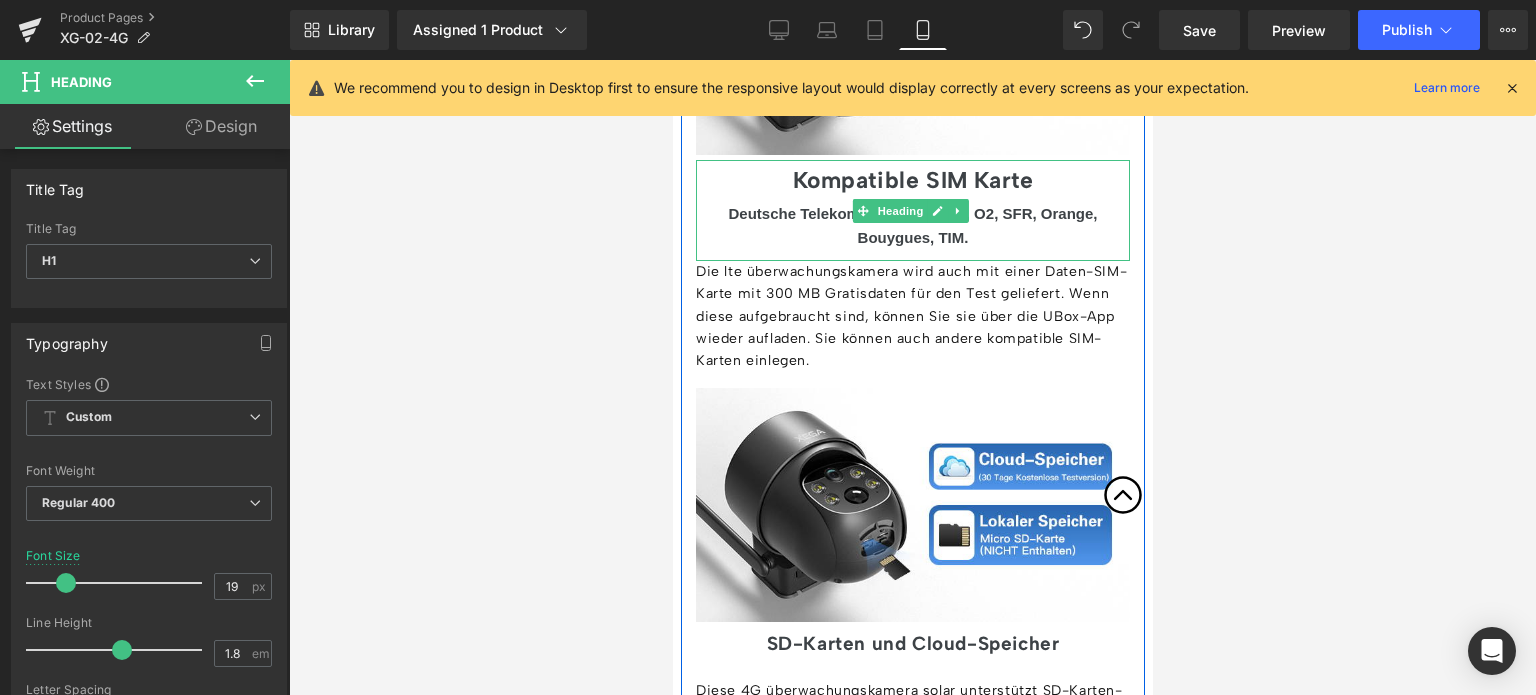 click on "Deutsche Telekom, AG, Vodafone, O2, SFR, Orange, Bouygues, TIM." at bounding box center [912, 225] 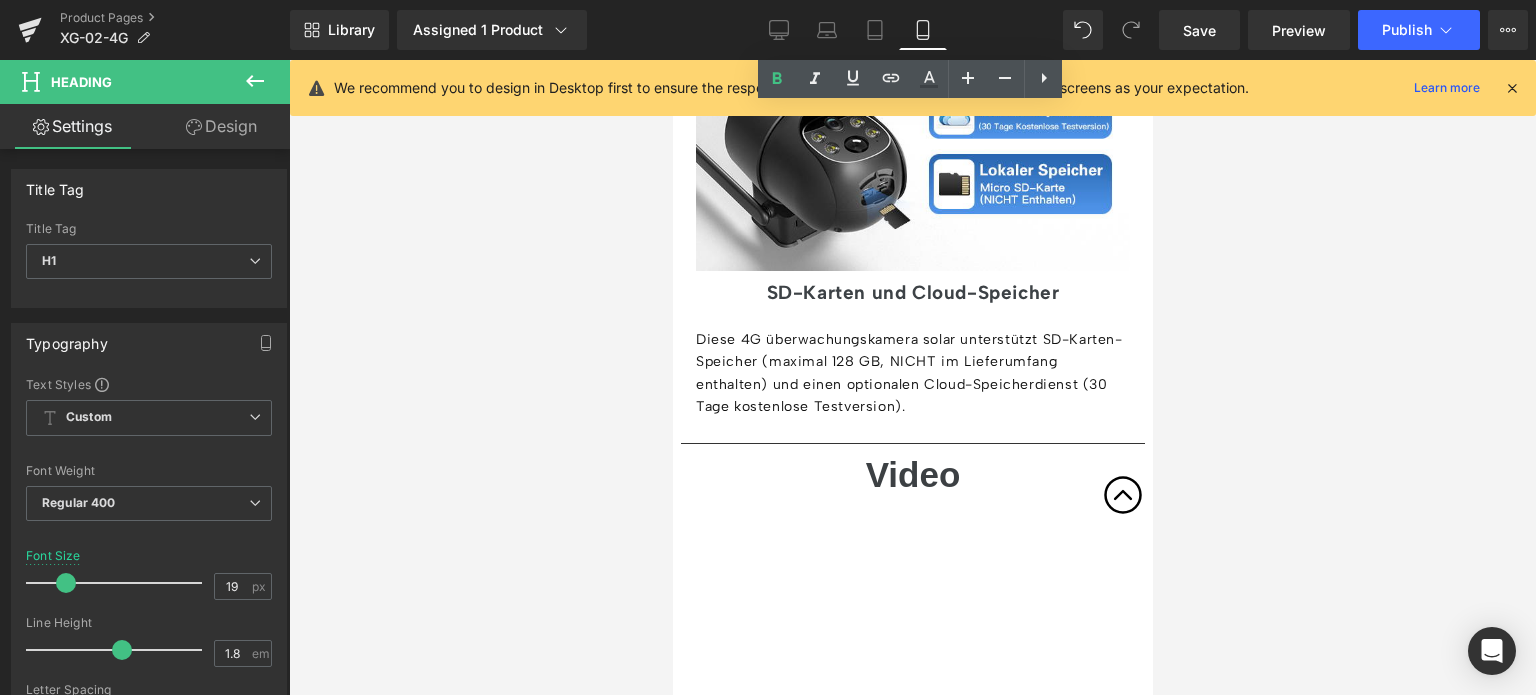 scroll, scrollTop: 5598, scrollLeft: 0, axis: vertical 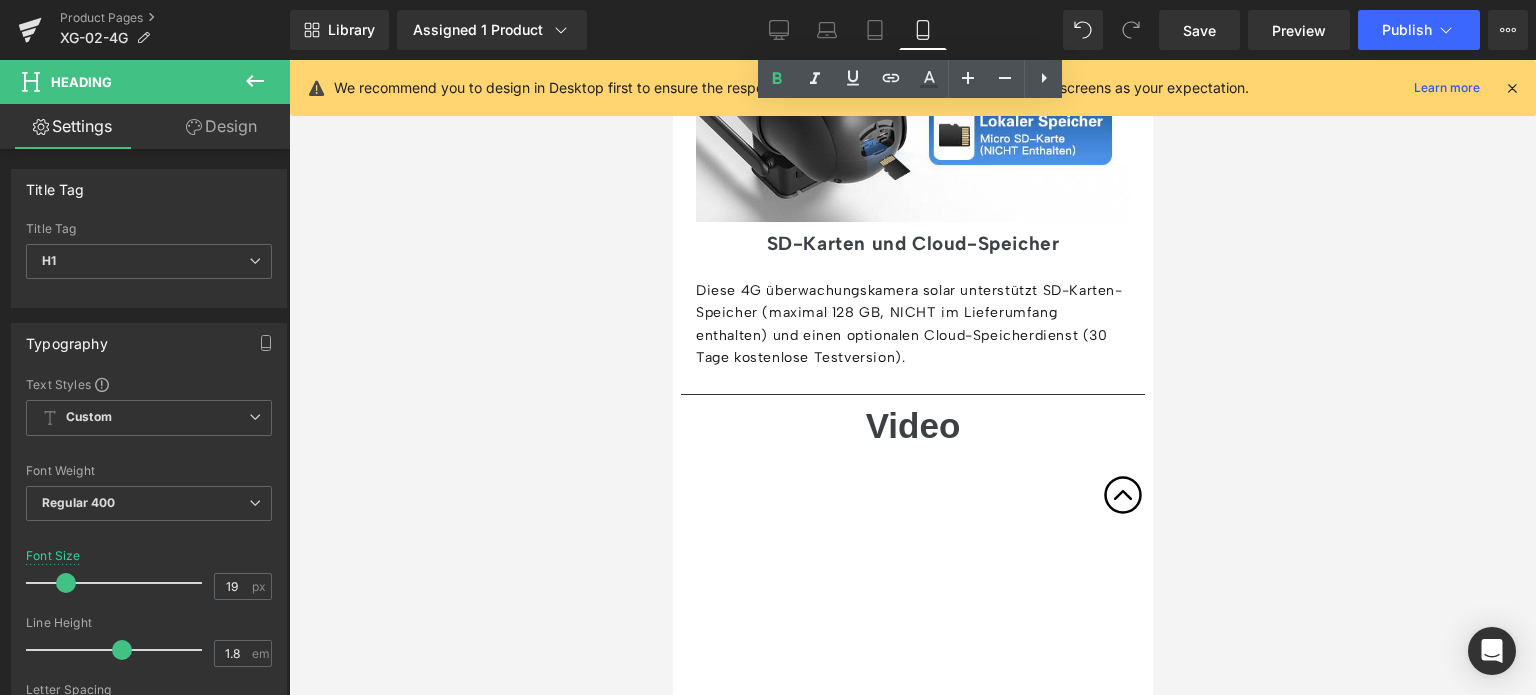 click on "SD-Karten und Cloud-Speicher" at bounding box center [912, 243] 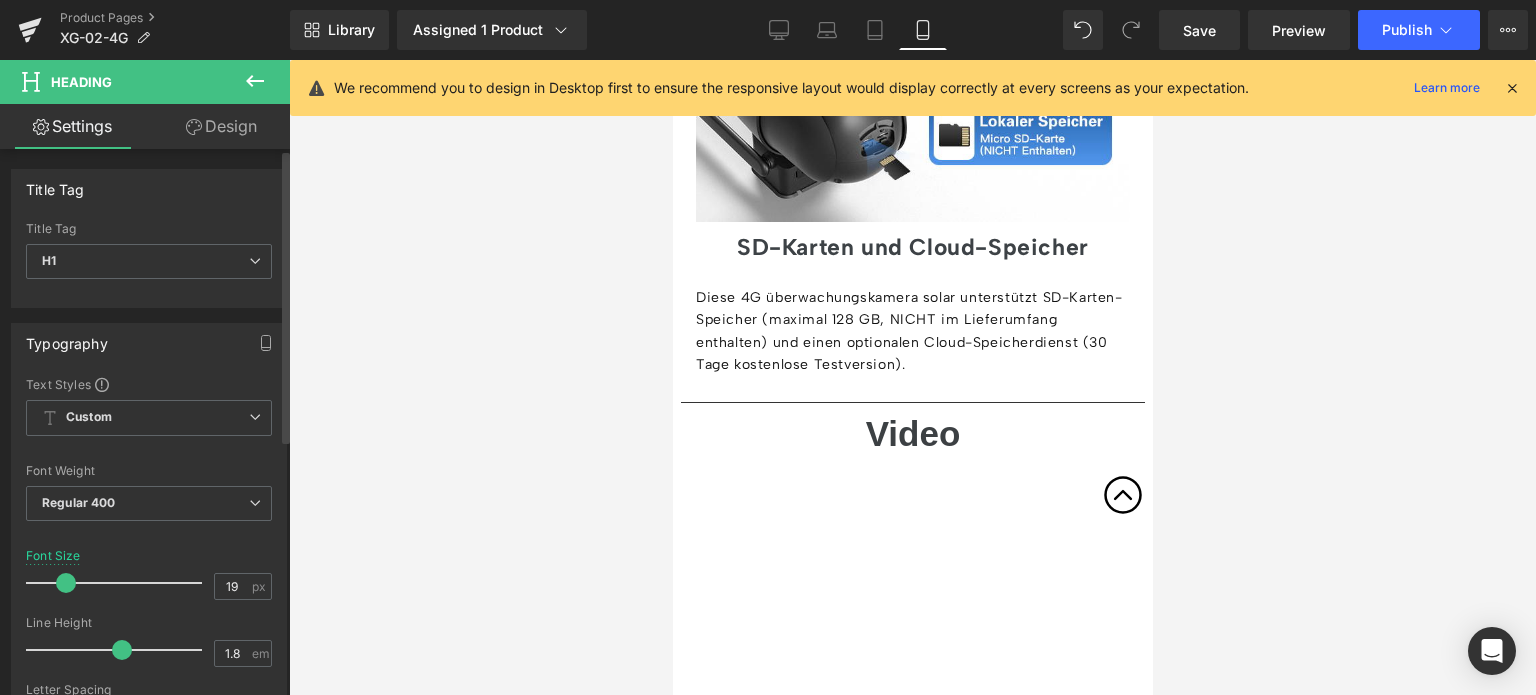 click at bounding box center (66, 583) 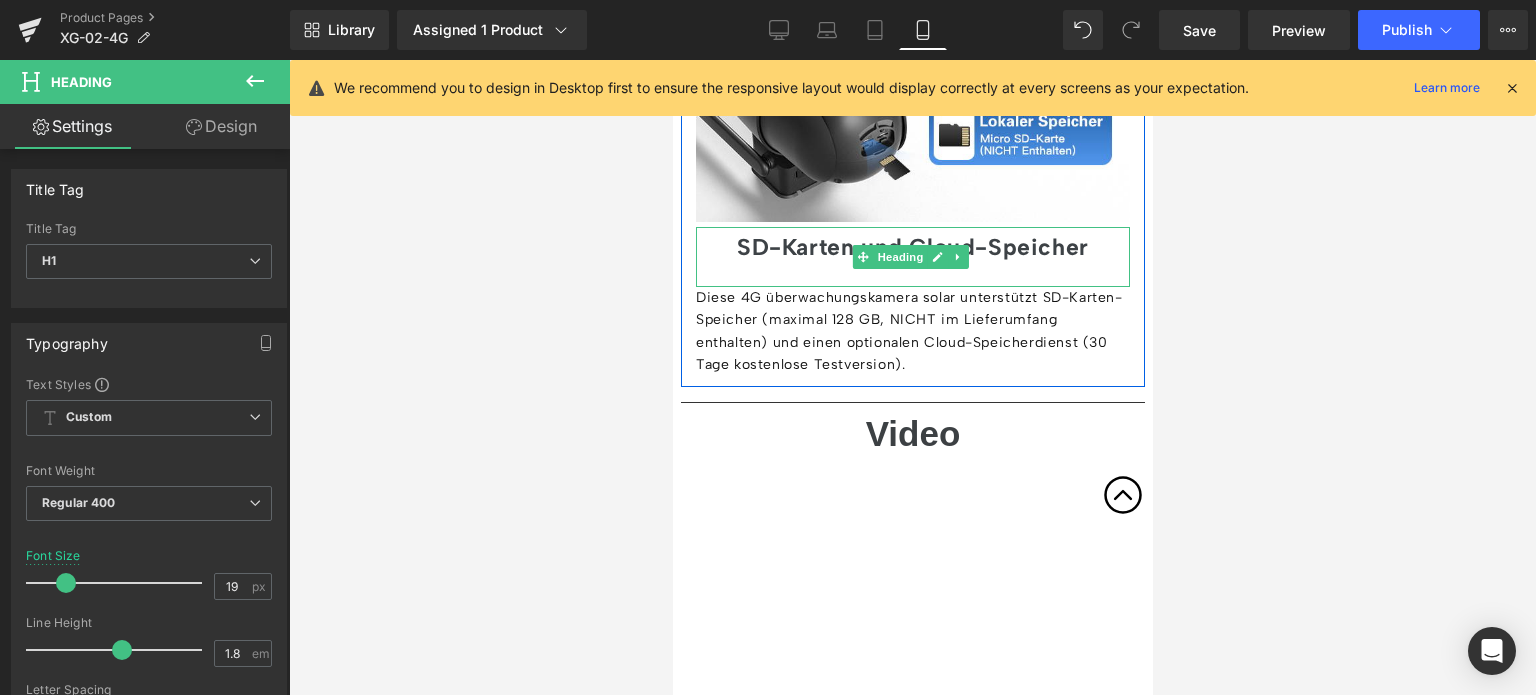 click on "SD-Karten und Cloud-Speicher" at bounding box center [912, 257] 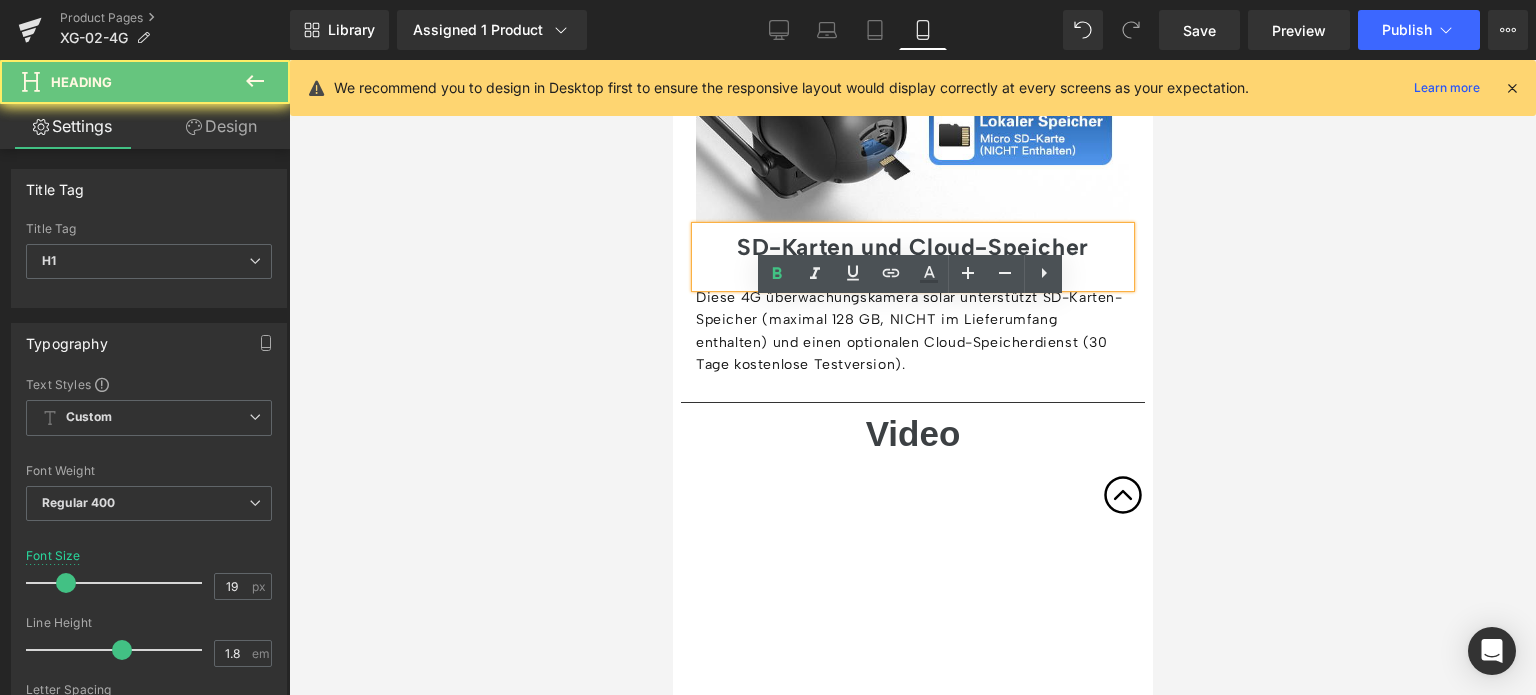 click on "SD-Karten und Cloud-Speicher" at bounding box center (912, 257) 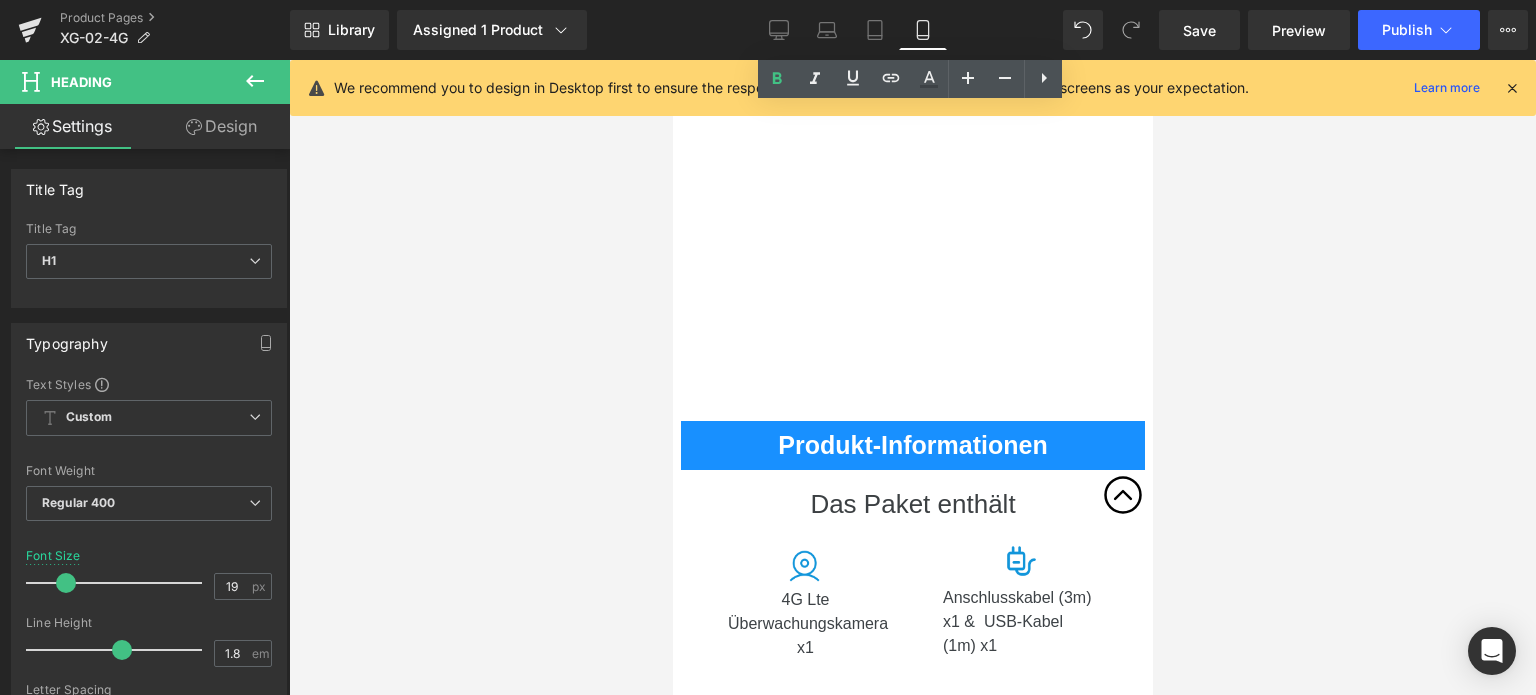 scroll, scrollTop: 6198, scrollLeft: 0, axis: vertical 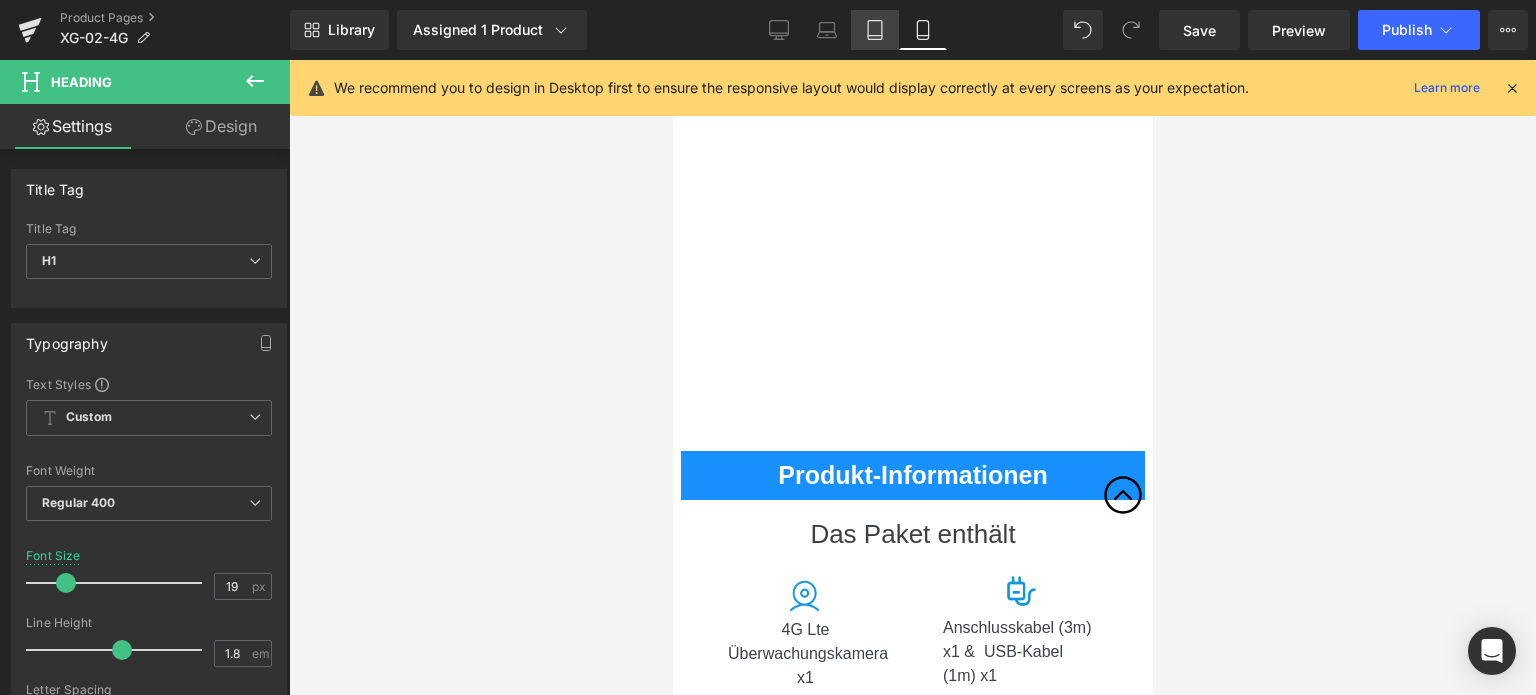 click 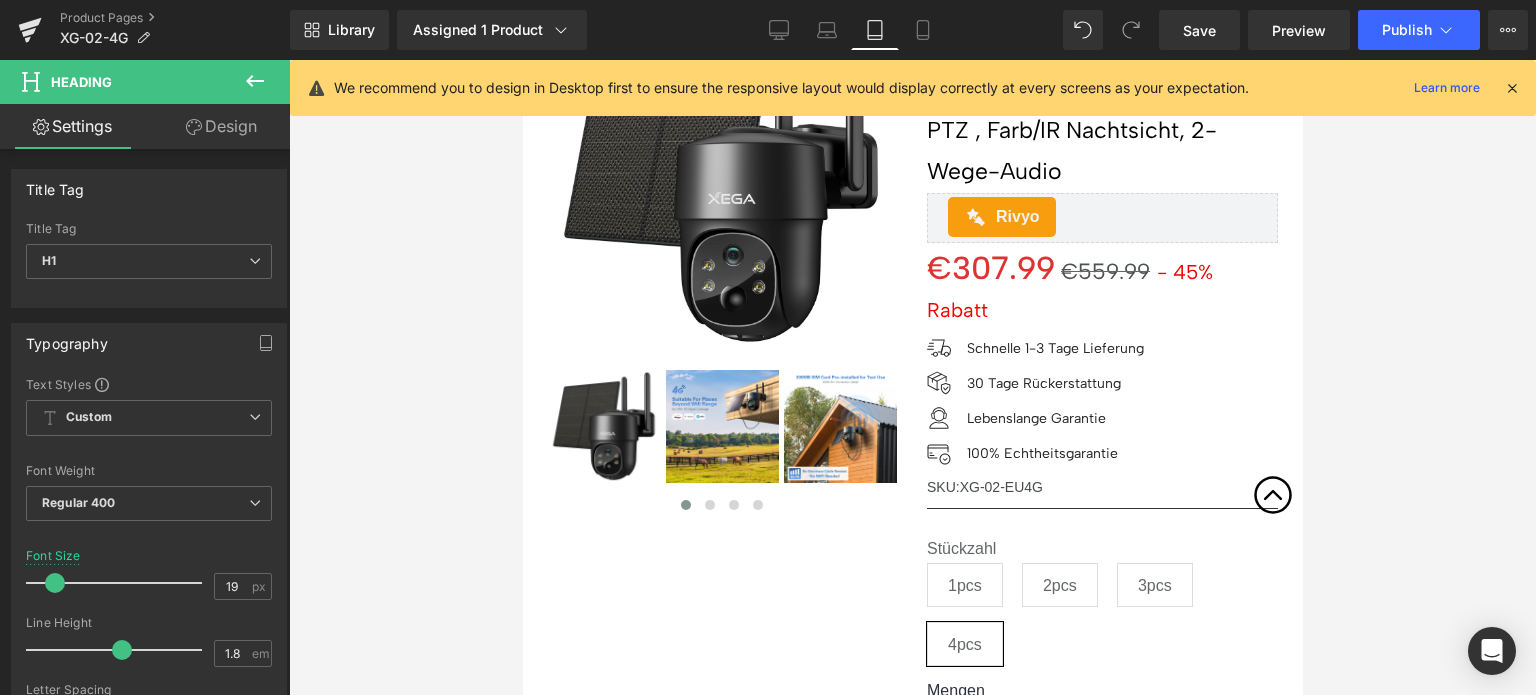scroll, scrollTop: 200, scrollLeft: 0, axis: vertical 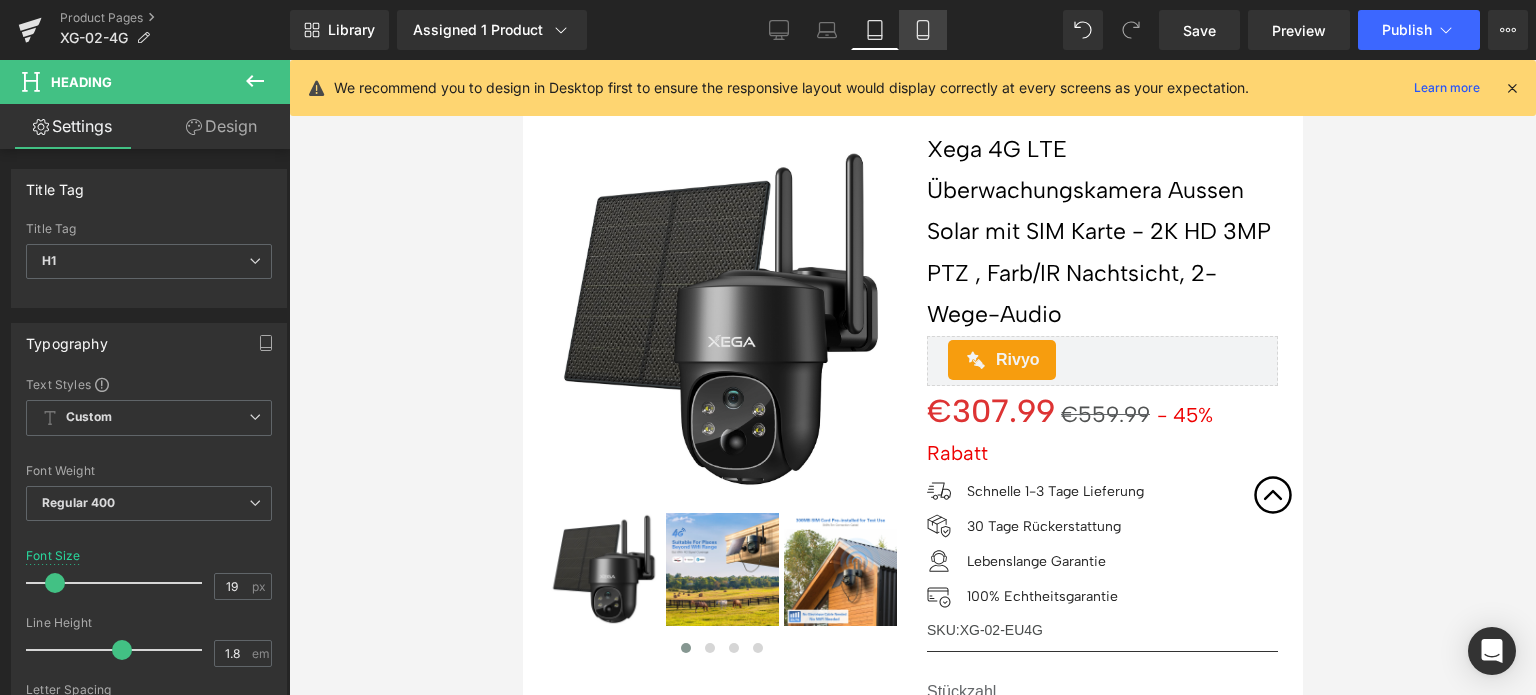 click 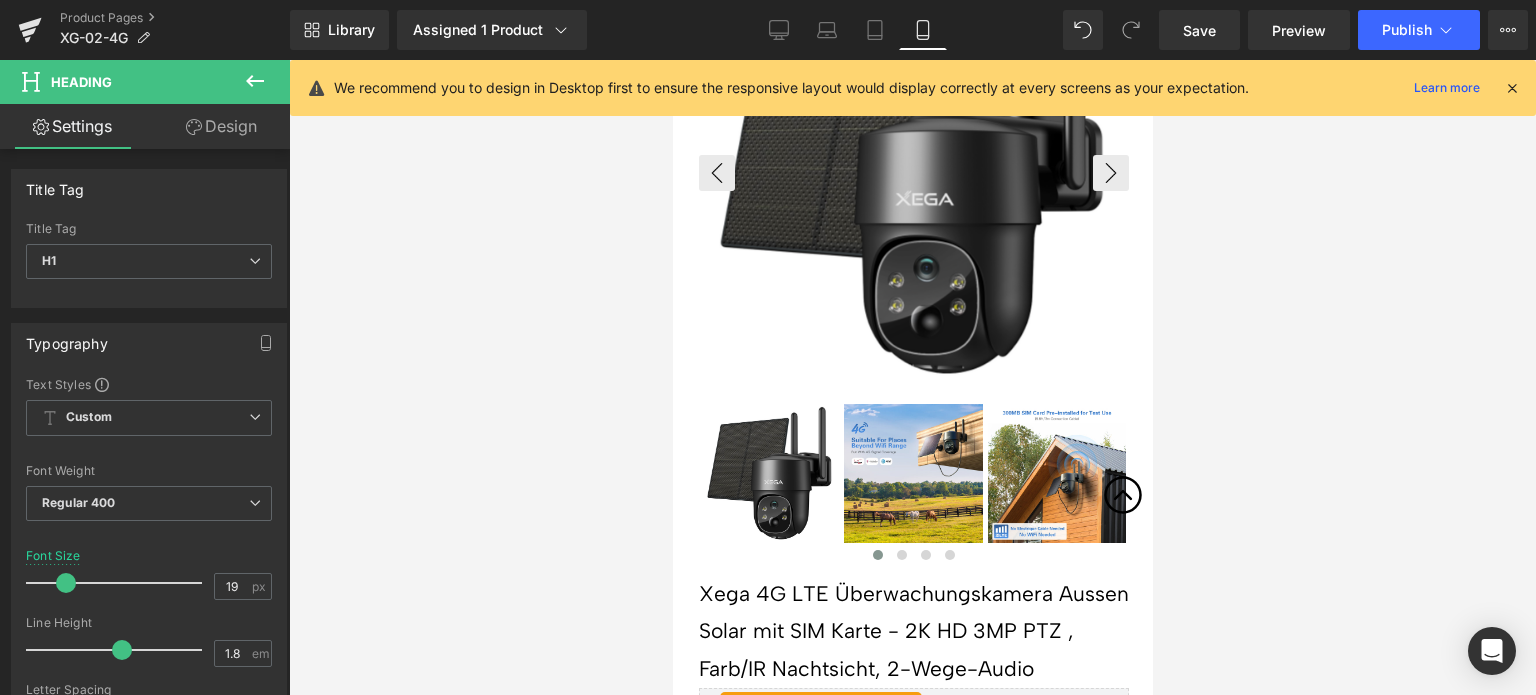scroll, scrollTop: 554, scrollLeft: 0, axis: vertical 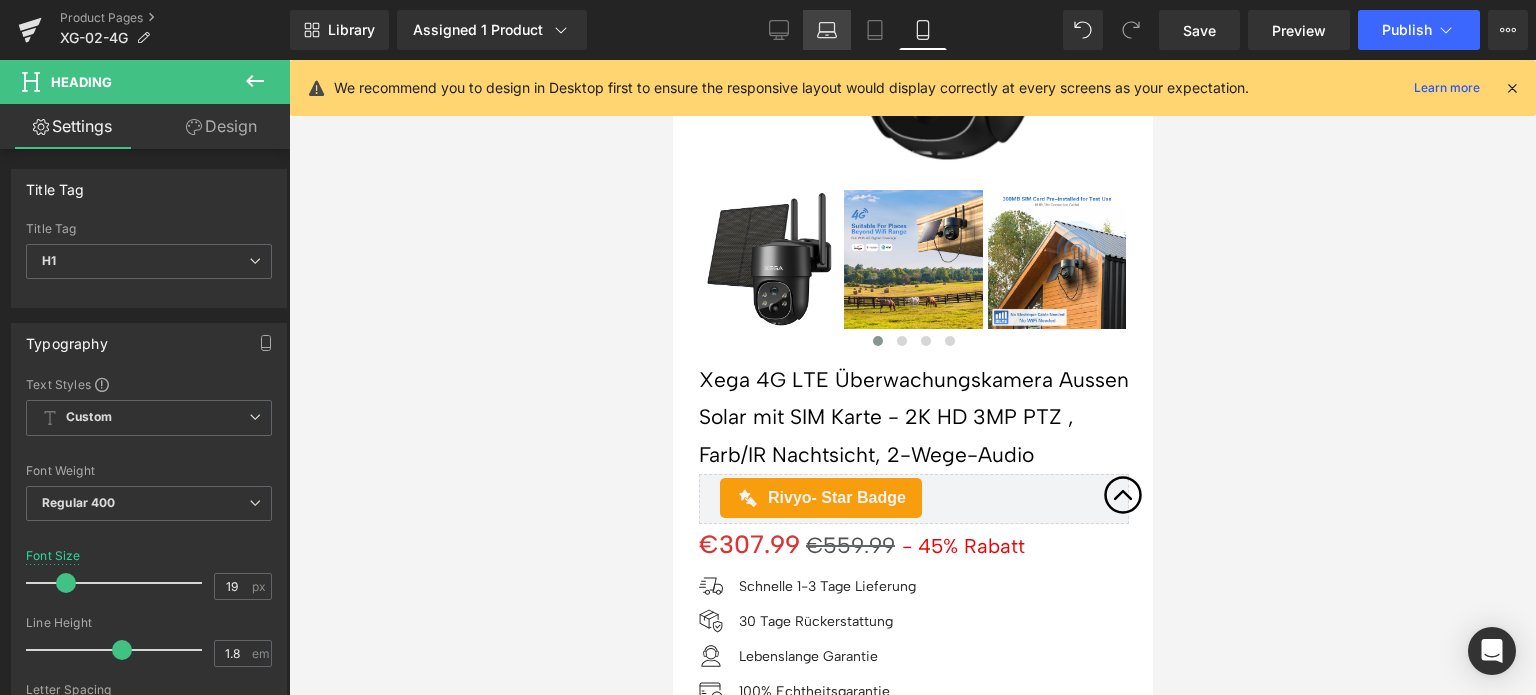 click on "Laptop" at bounding box center [827, 30] 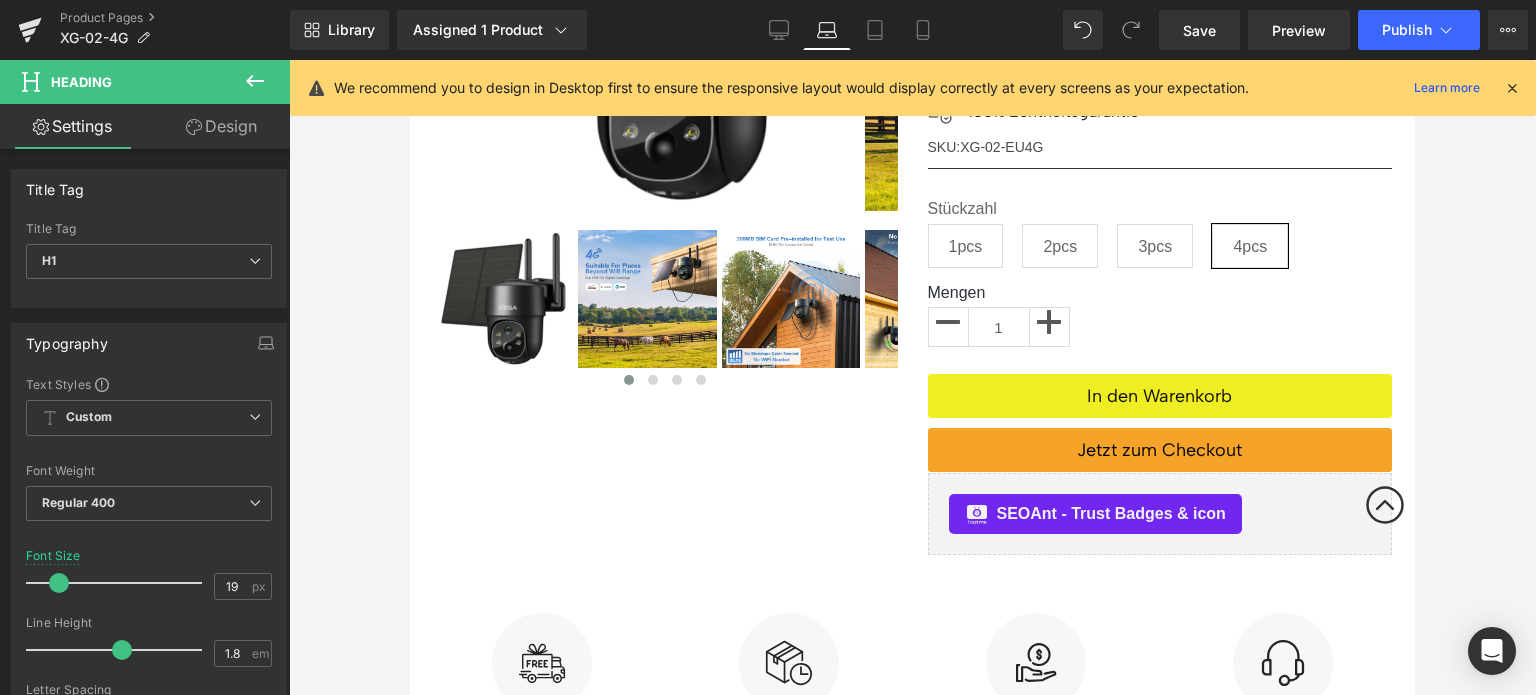 scroll, scrollTop: 0, scrollLeft: 0, axis: both 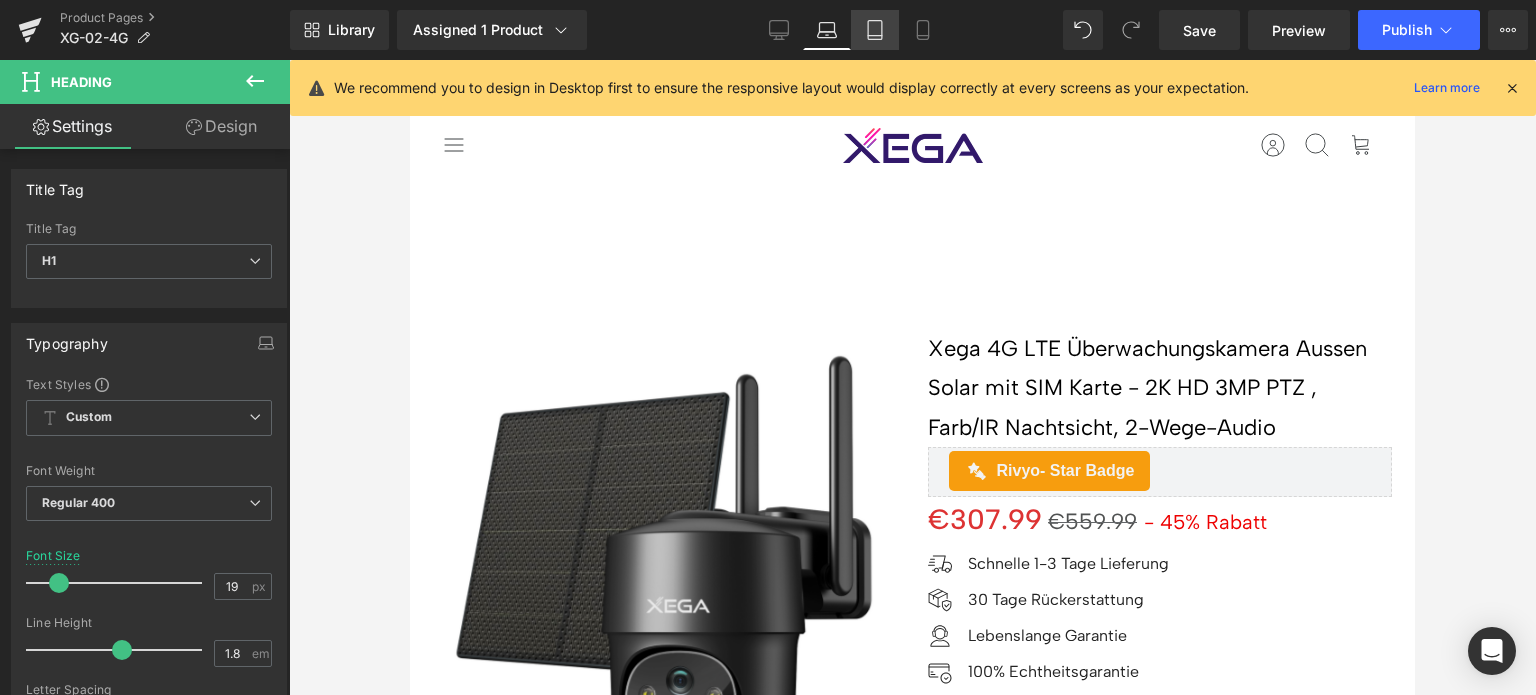 click on "Tablet" at bounding box center [875, 30] 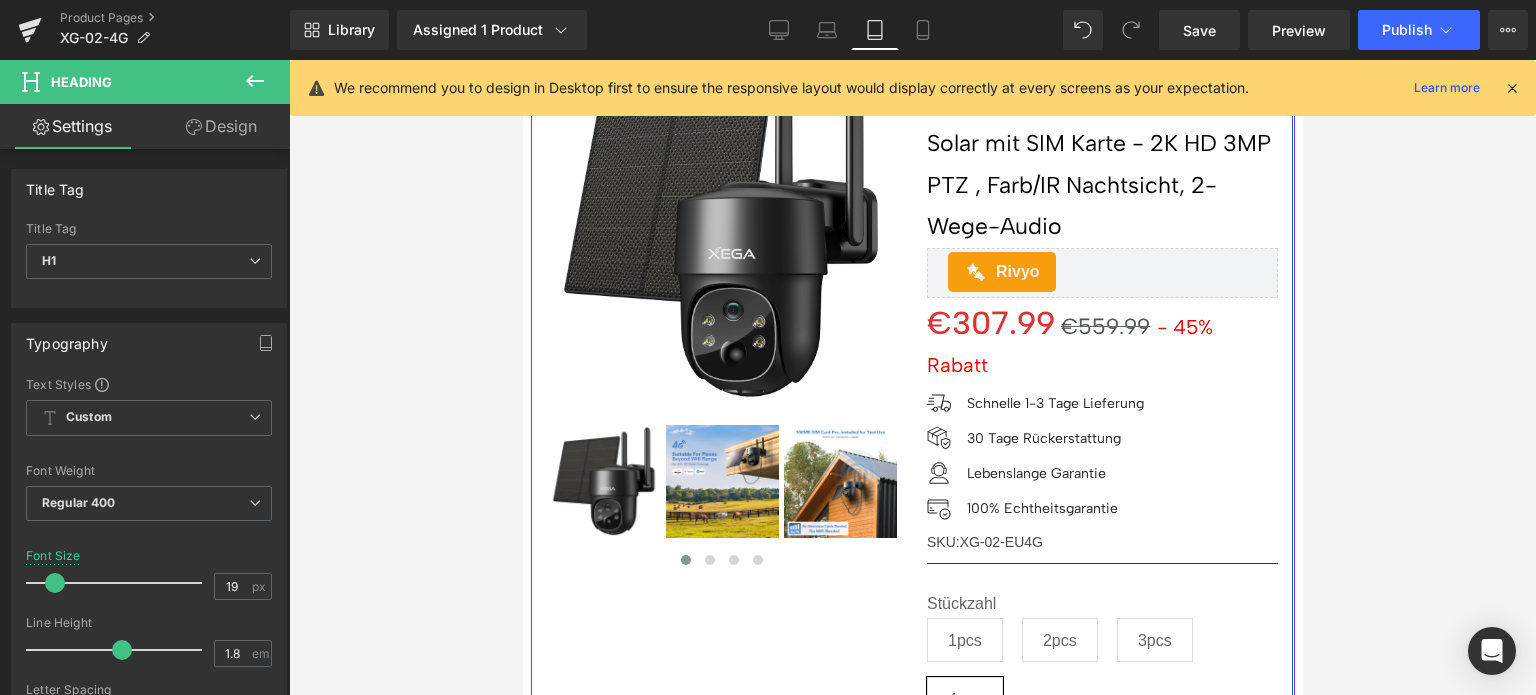 scroll, scrollTop: 300, scrollLeft: 0, axis: vertical 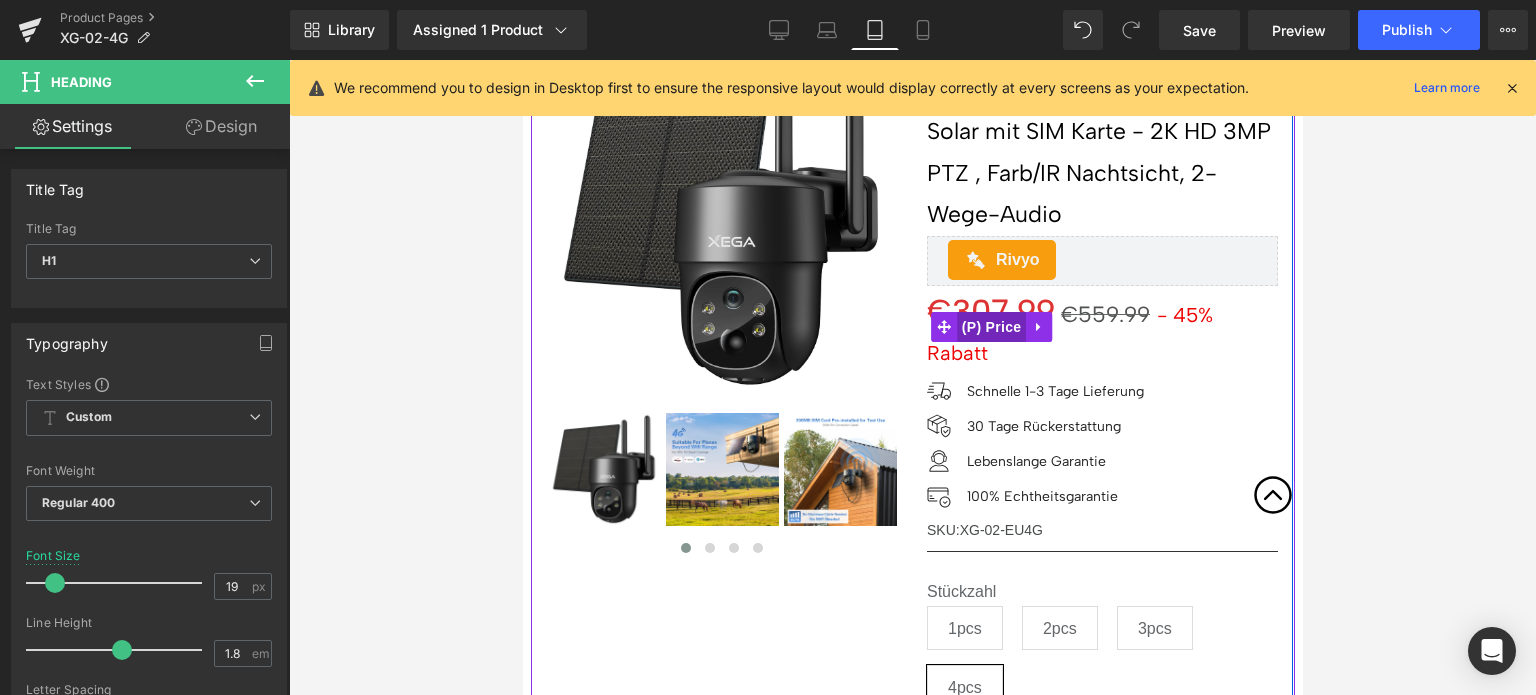 click on "(P) Price" at bounding box center [991, 327] 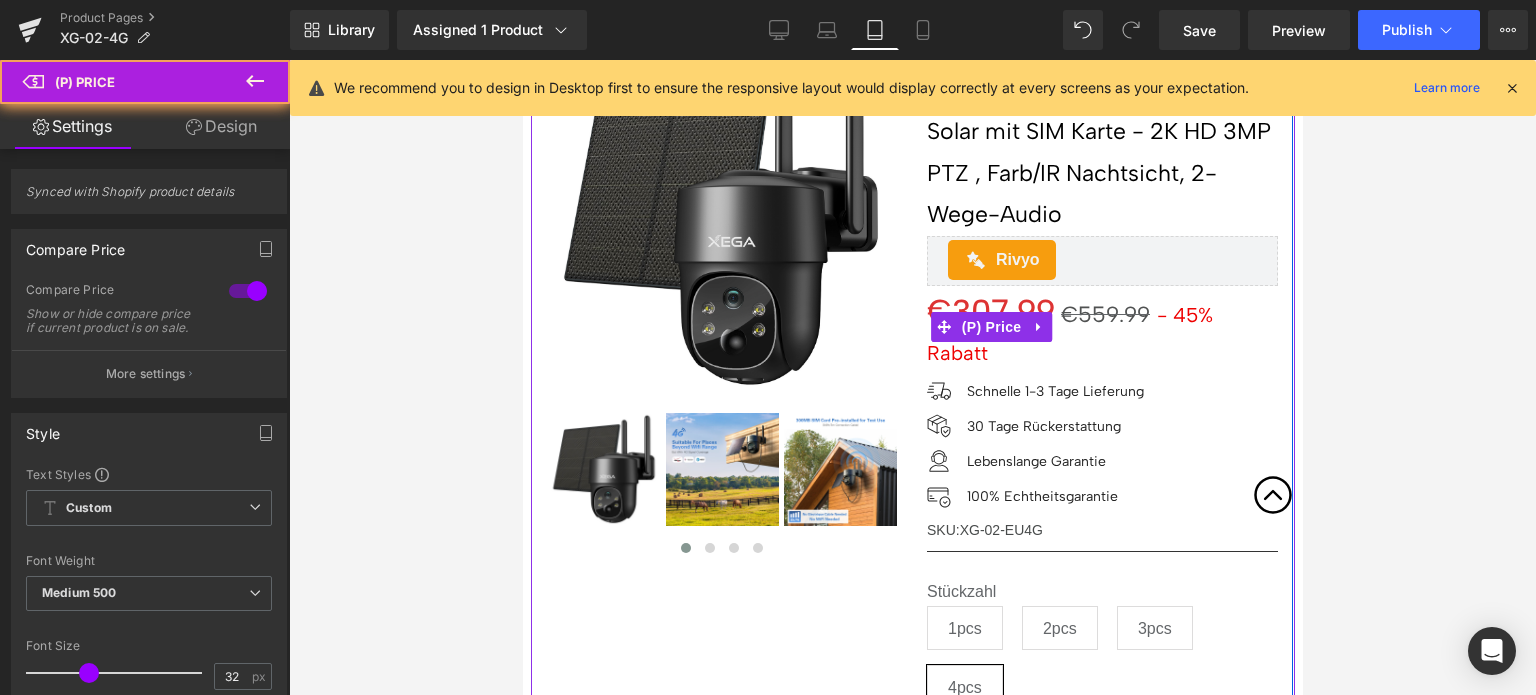 click on "€307.99" at bounding box center [990, 311] 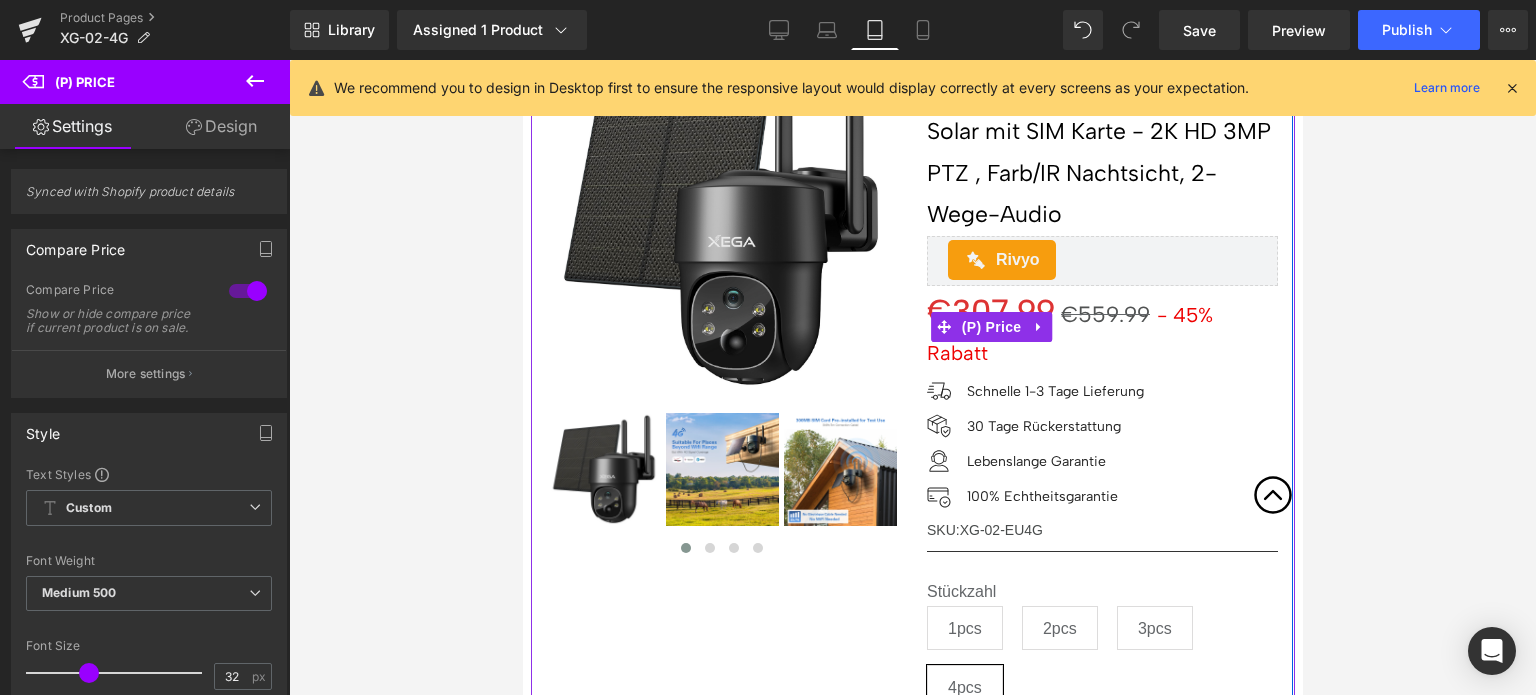 click on "€307.99" at bounding box center (990, 311) 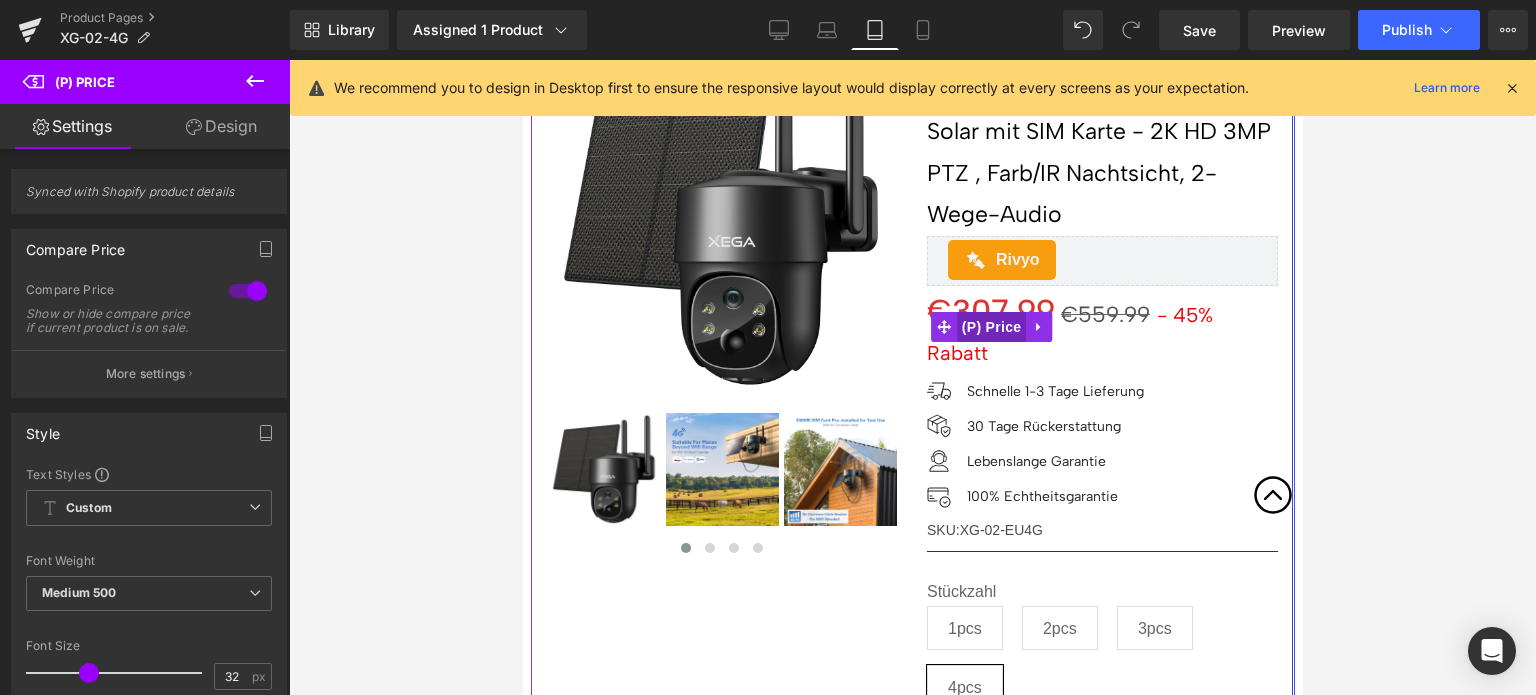 click on "(P) Price" at bounding box center [991, 327] 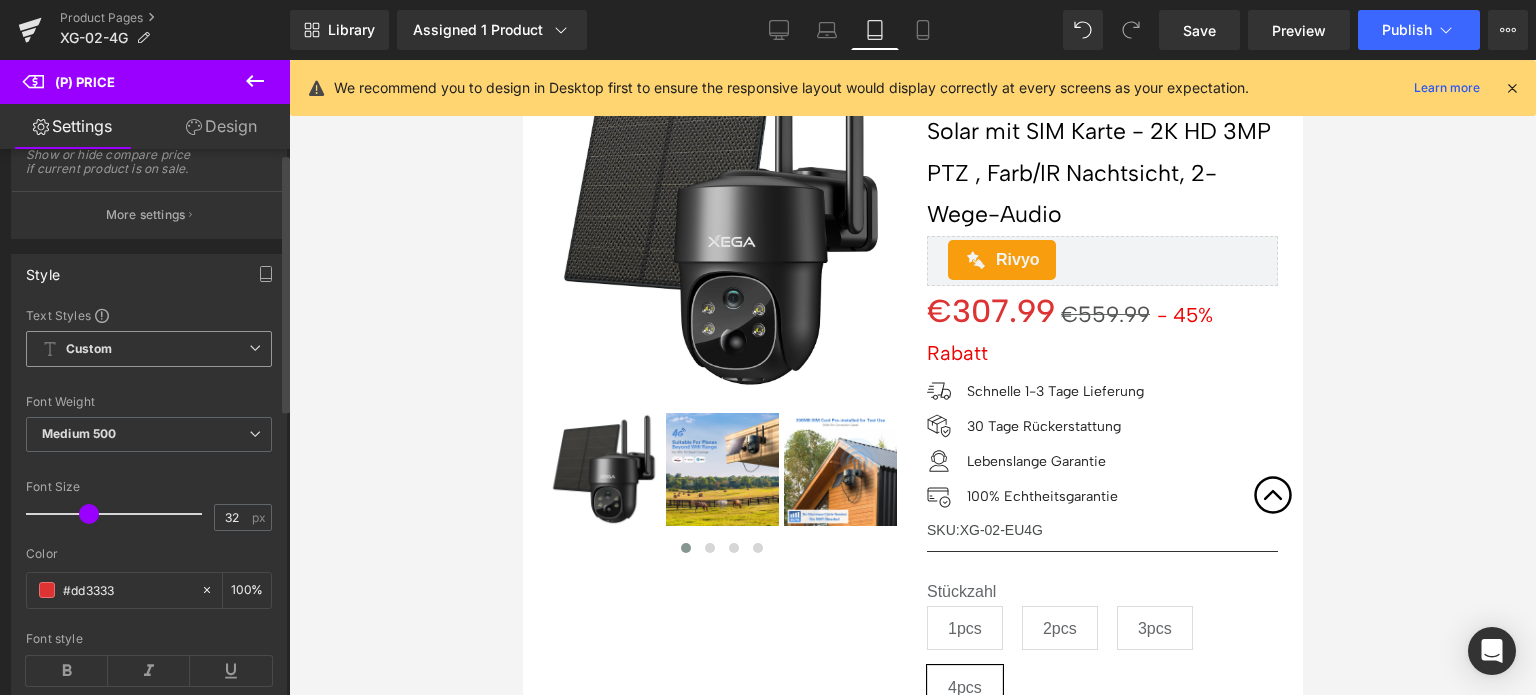 scroll, scrollTop: 200, scrollLeft: 0, axis: vertical 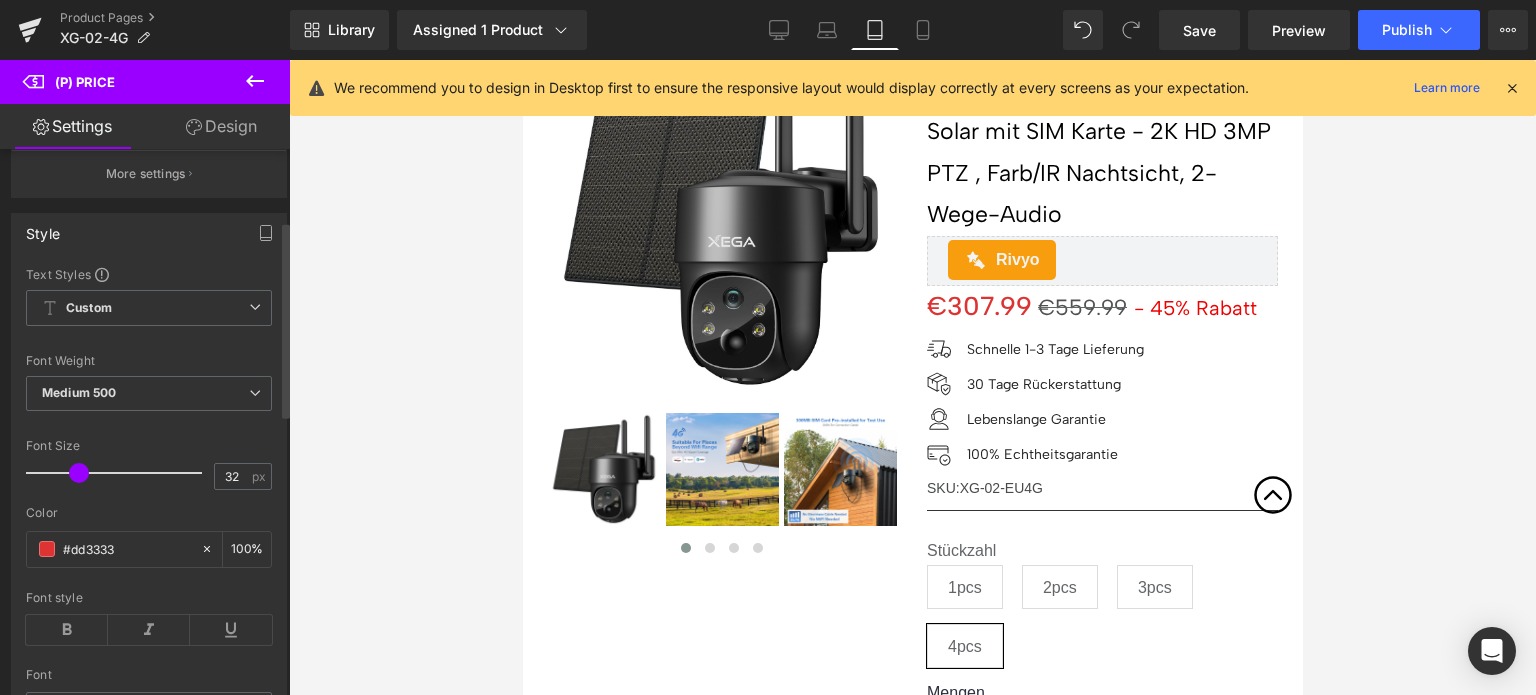 drag, startPoint x: 87, startPoint y: 485, endPoint x: 77, endPoint y: 484, distance: 10.049875 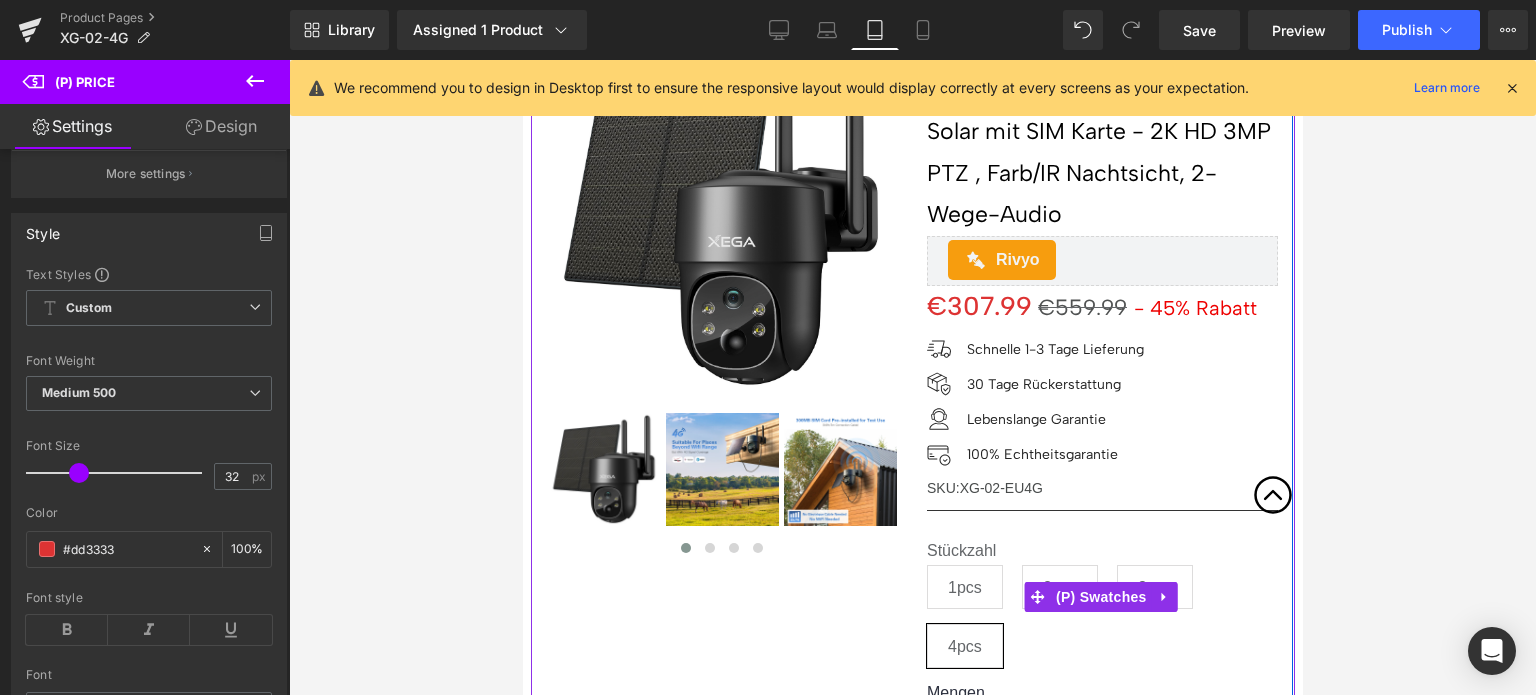 click on "1pcs" at bounding box center (964, 587) 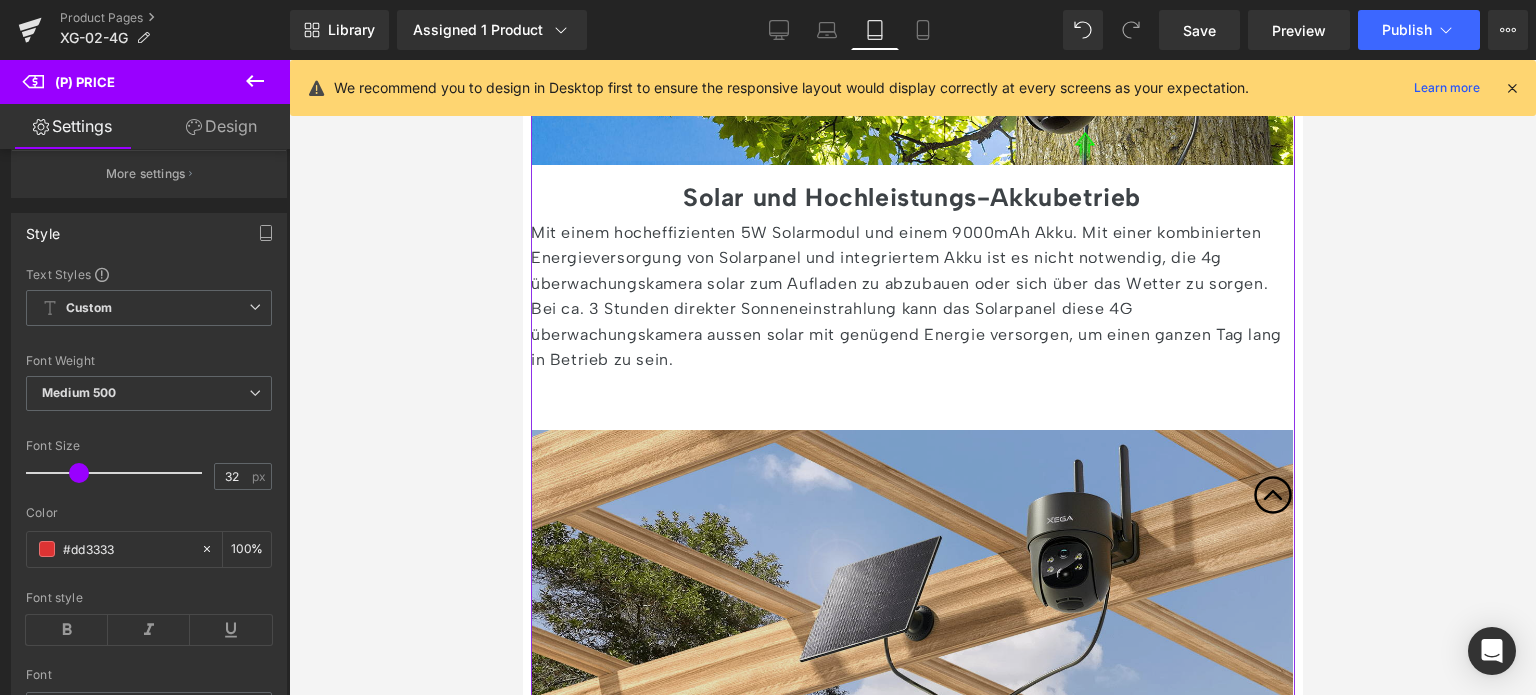 scroll, scrollTop: 2100, scrollLeft: 0, axis: vertical 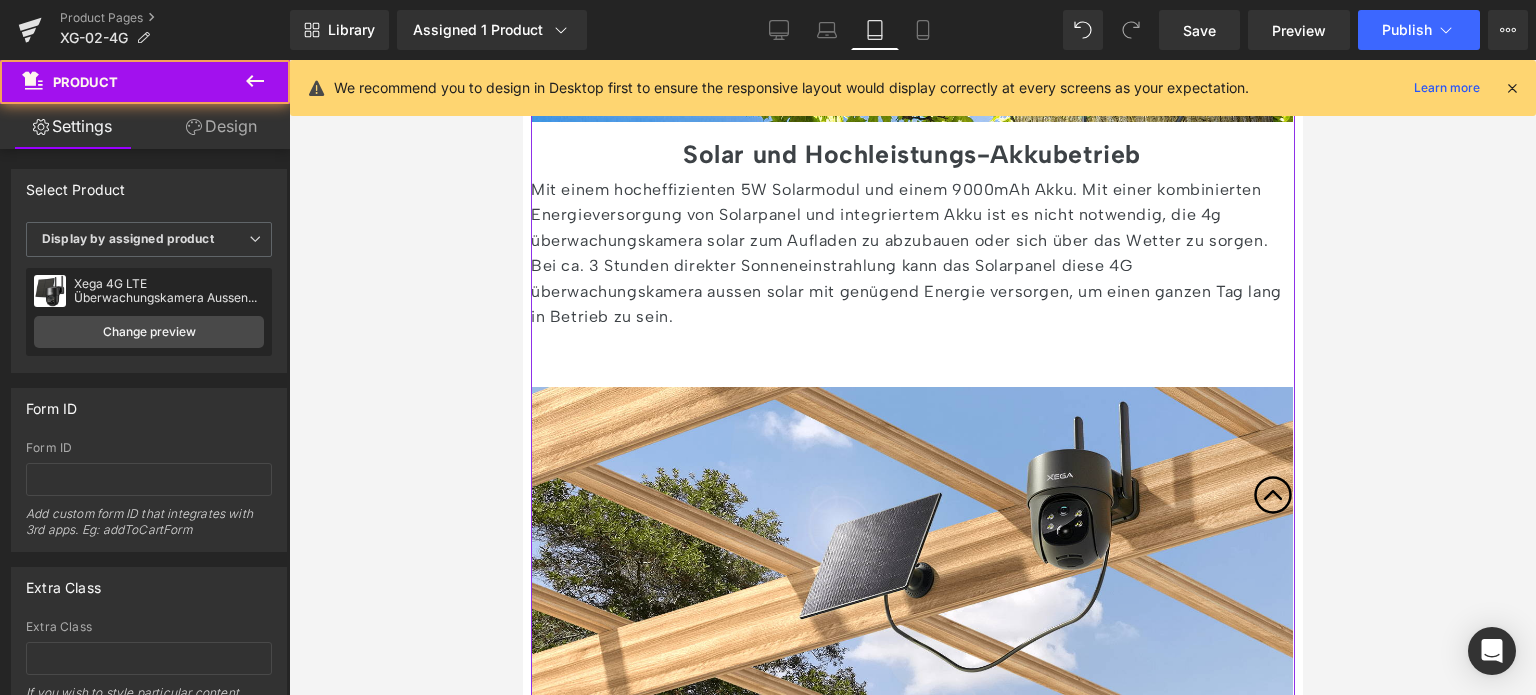 click on "‹" at bounding box center [911, -262] 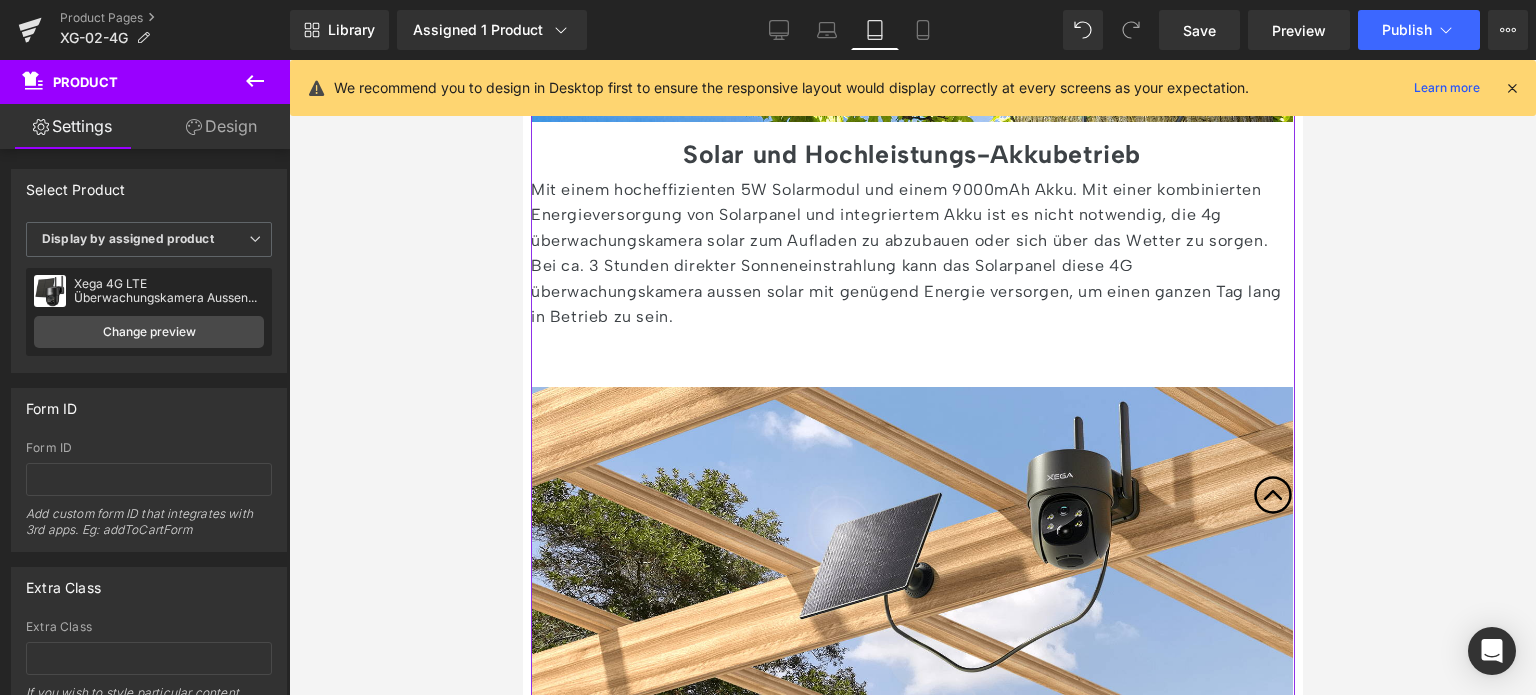 click on "‹" at bounding box center [911, -262] 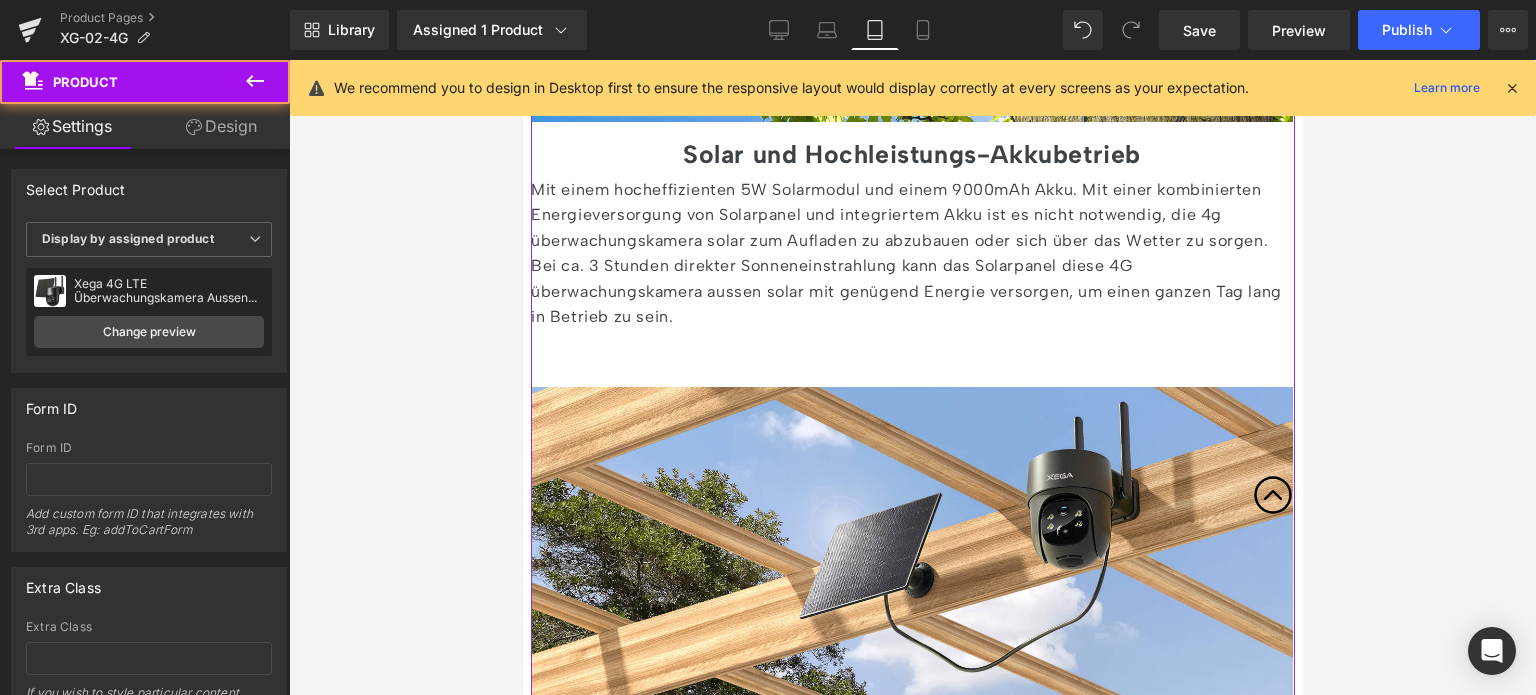 click on "Mit einem hocheffizienten 5W Solarmodul und einem 9000mAh Akku. Mit einer kombinierten Energieversorgung von Solarpanel und integriertem Akku ist es nicht notwendig, die 4g überwachungskamera solar zum Aufladen zu abzubauen oder sich über das Wetter zu sorgen. Bei ca. 3 Stunden direkter Sonneneinstrahlung kann das Solarpanel diese 4G überwachungskamera aussen solar mit genügend Energie versorgen, um einen ganzen Tag lang in Betrieb zu sein." at bounding box center [911, 254] 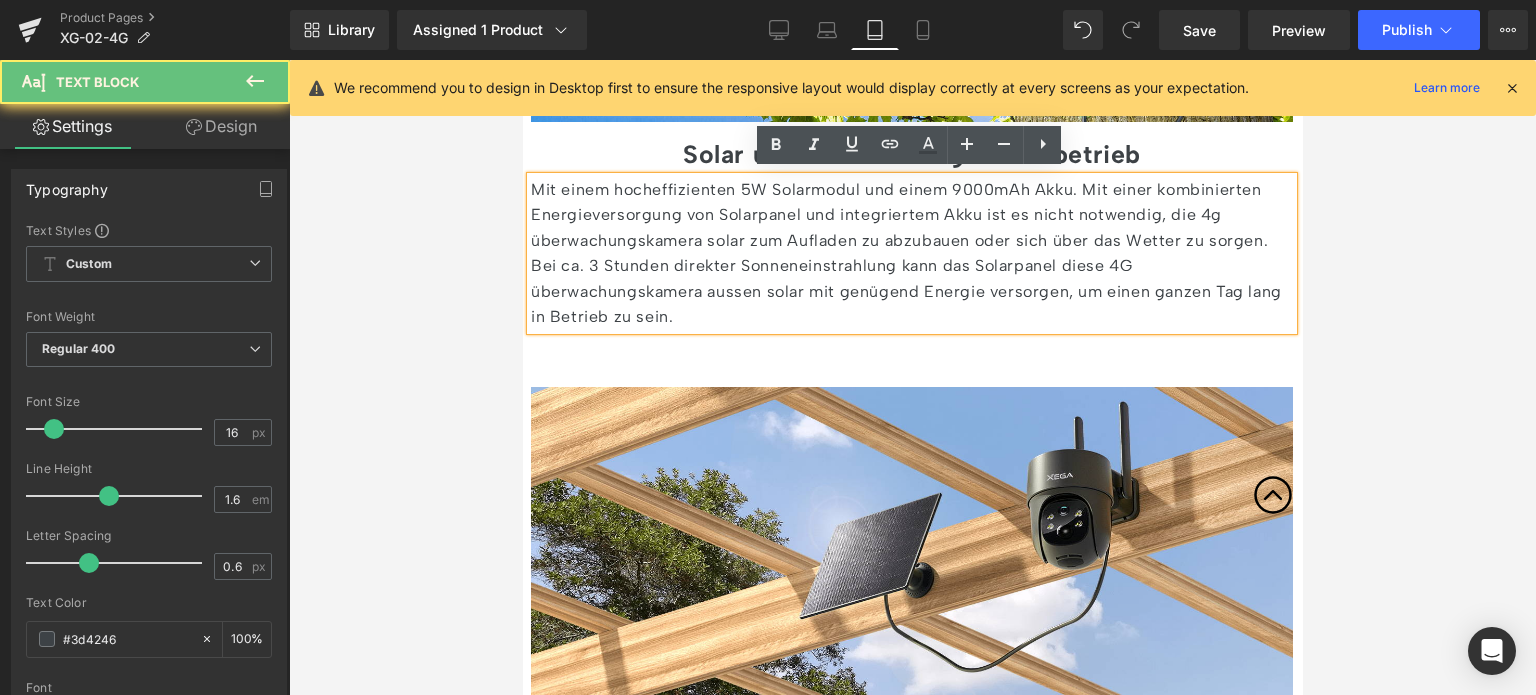click on "Mit einem hocheffizienten 5W Solarmodul und einem 9000mAh Akku. Mit einer kombinierten Energieversorgung von Solarpanel und integriertem Akku ist es nicht notwendig, die 4g überwachungskamera solar zum Aufladen zu abzubauen oder sich über das Wetter zu sorgen. Bei ca. 3 Stunden direkter Sonneneinstrahlung kann das Solarpanel diese 4G überwachungskamera aussen solar mit genügend Energie versorgen, um einen ganzen Tag lang in Betrieb zu sein." at bounding box center (911, 254) 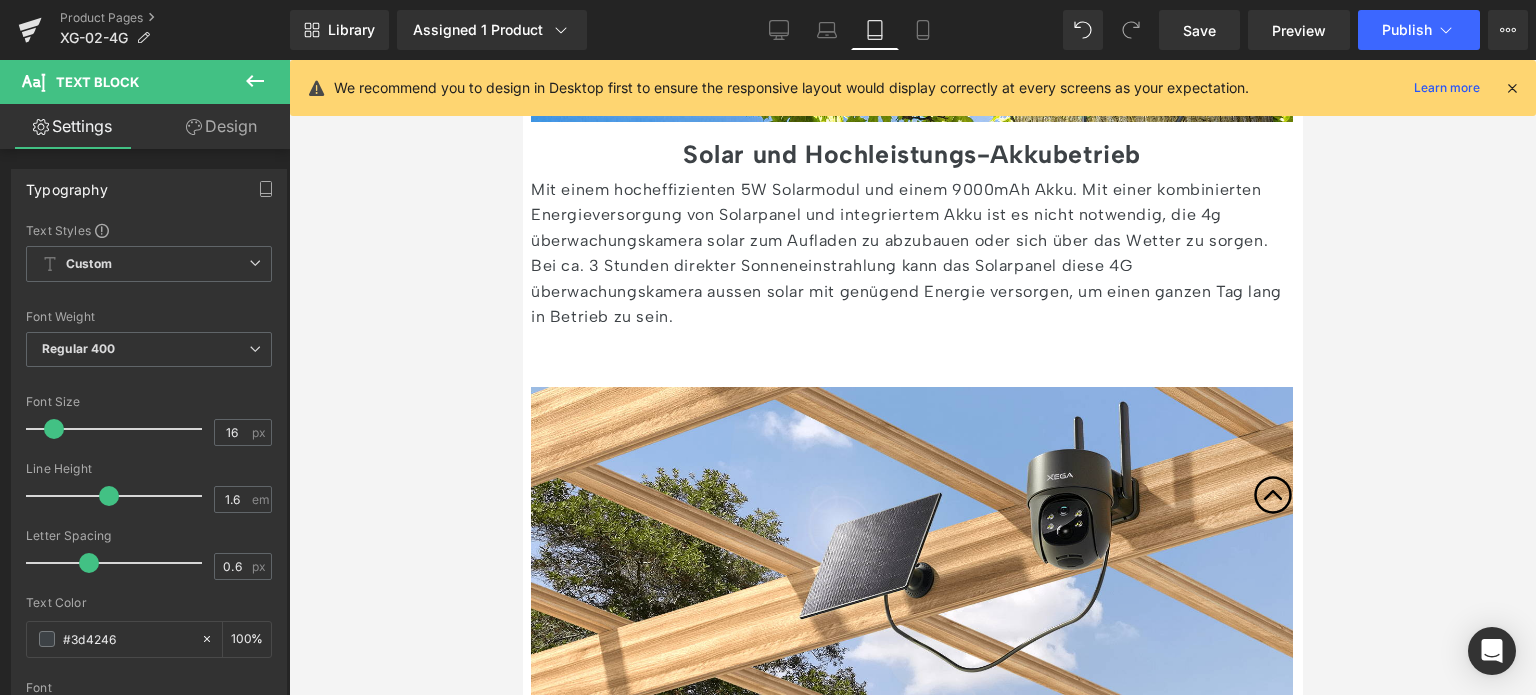click on "Design" at bounding box center (221, 126) 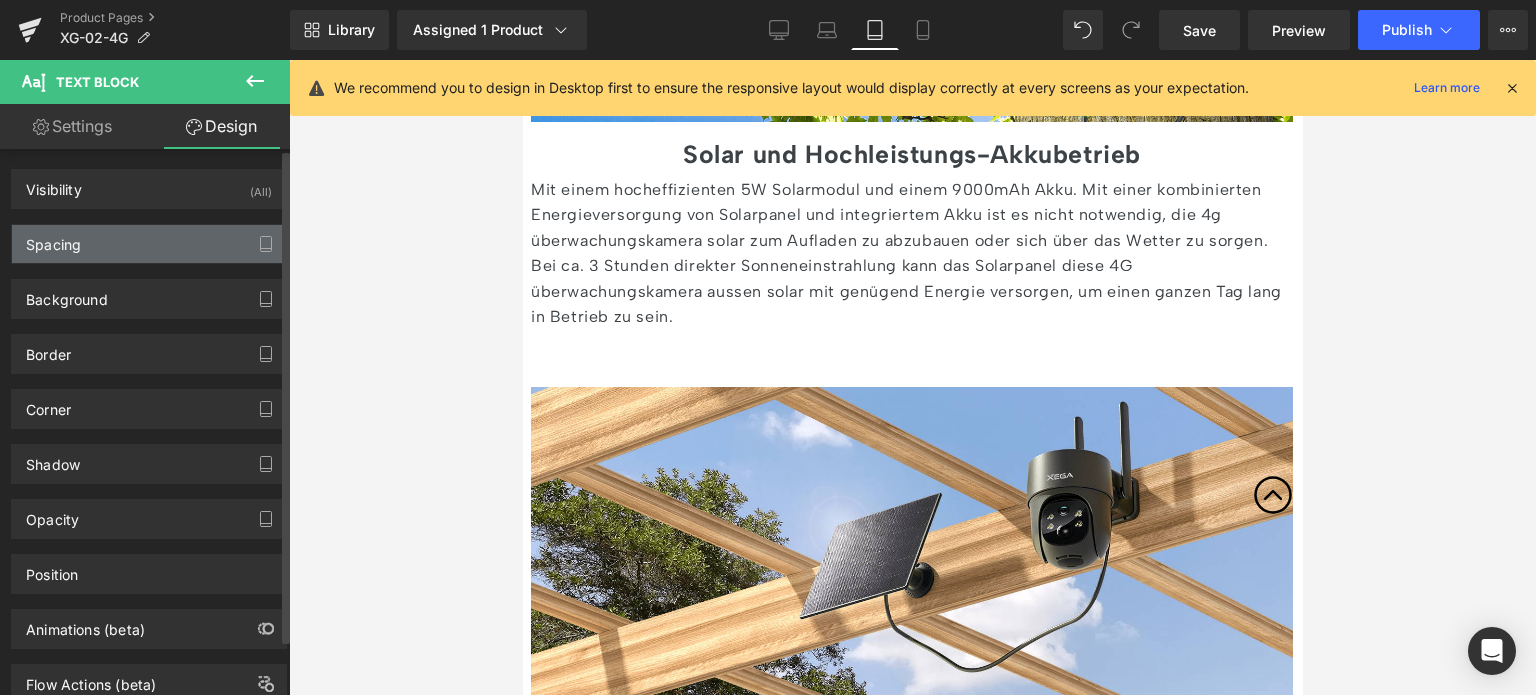 click on "Spacing" at bounding box center (149, 244) 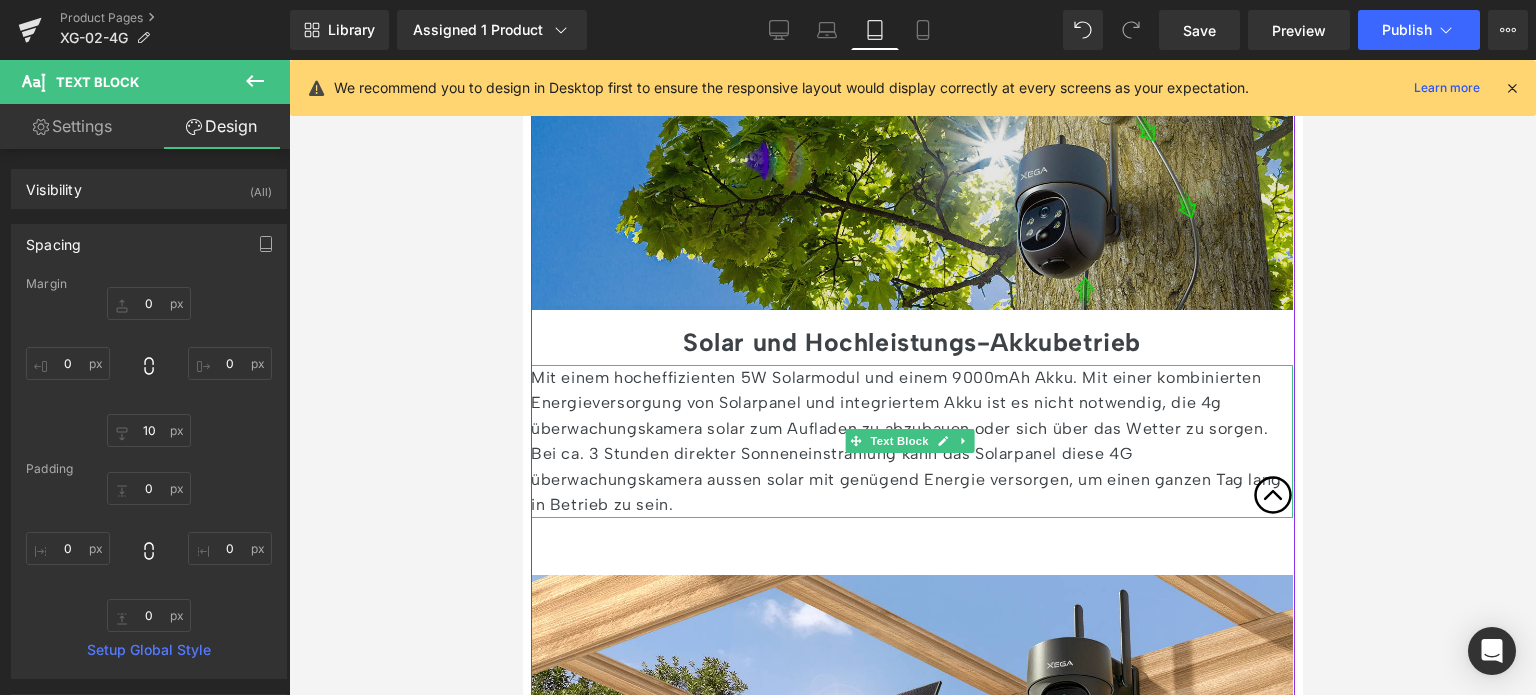 scroll, scrollTop: 1900, scrollLeft: 0, axis: vertical 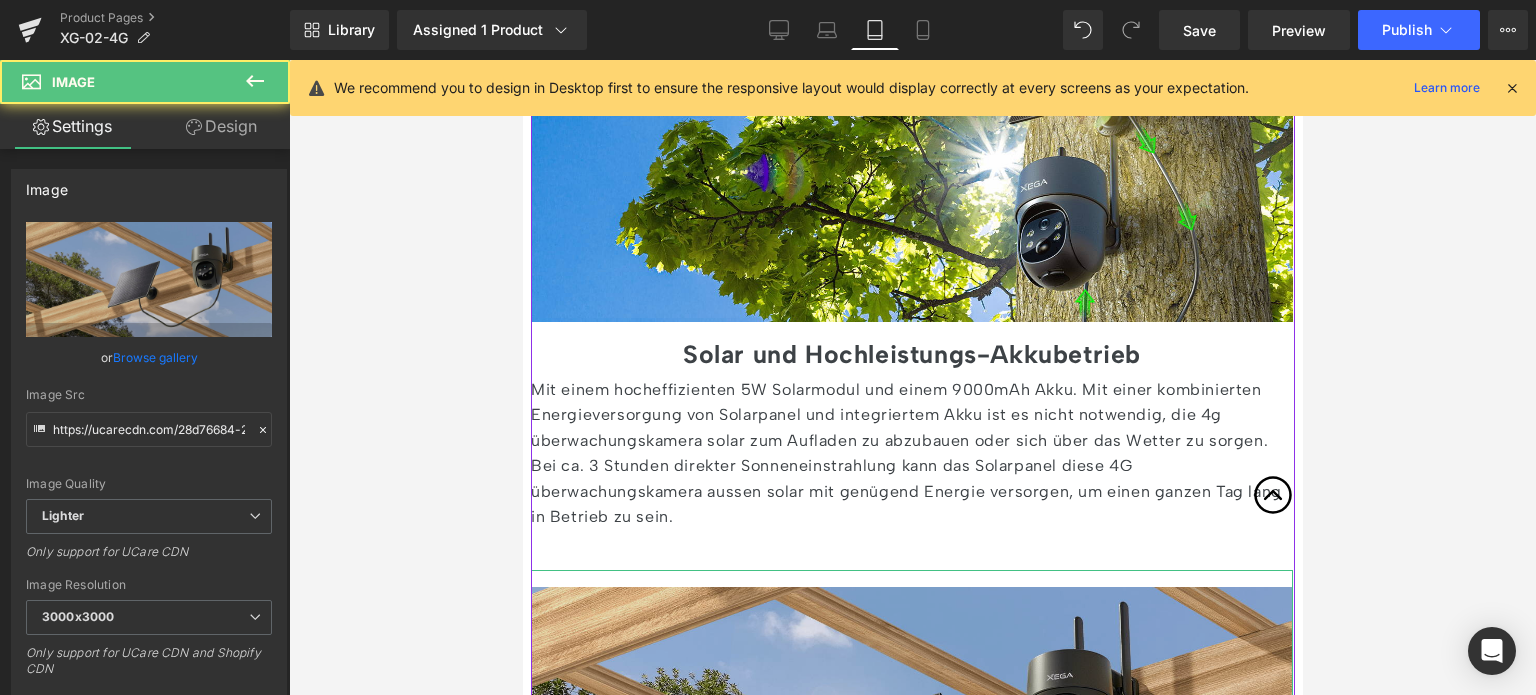 click at bounding box center (911, 734) 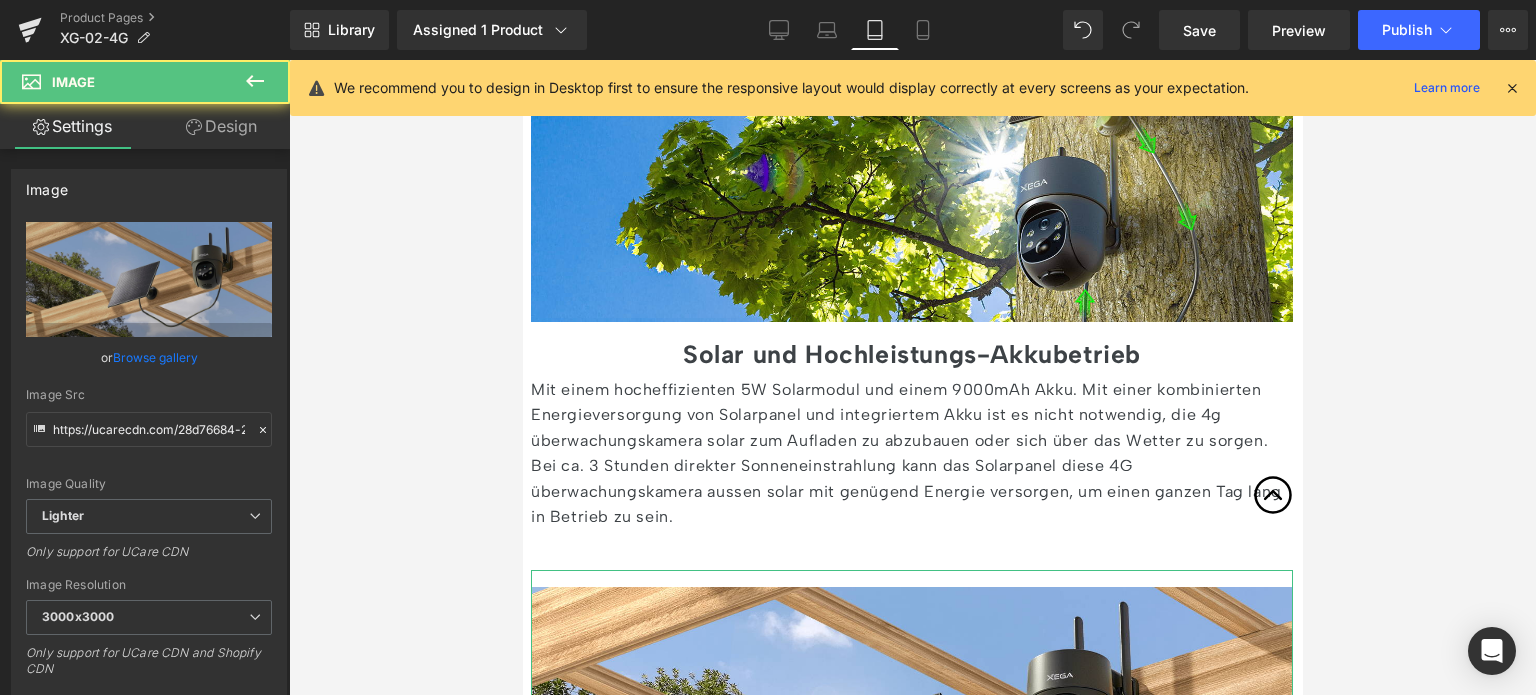 click on "Design" at bounding box center [221, 126] 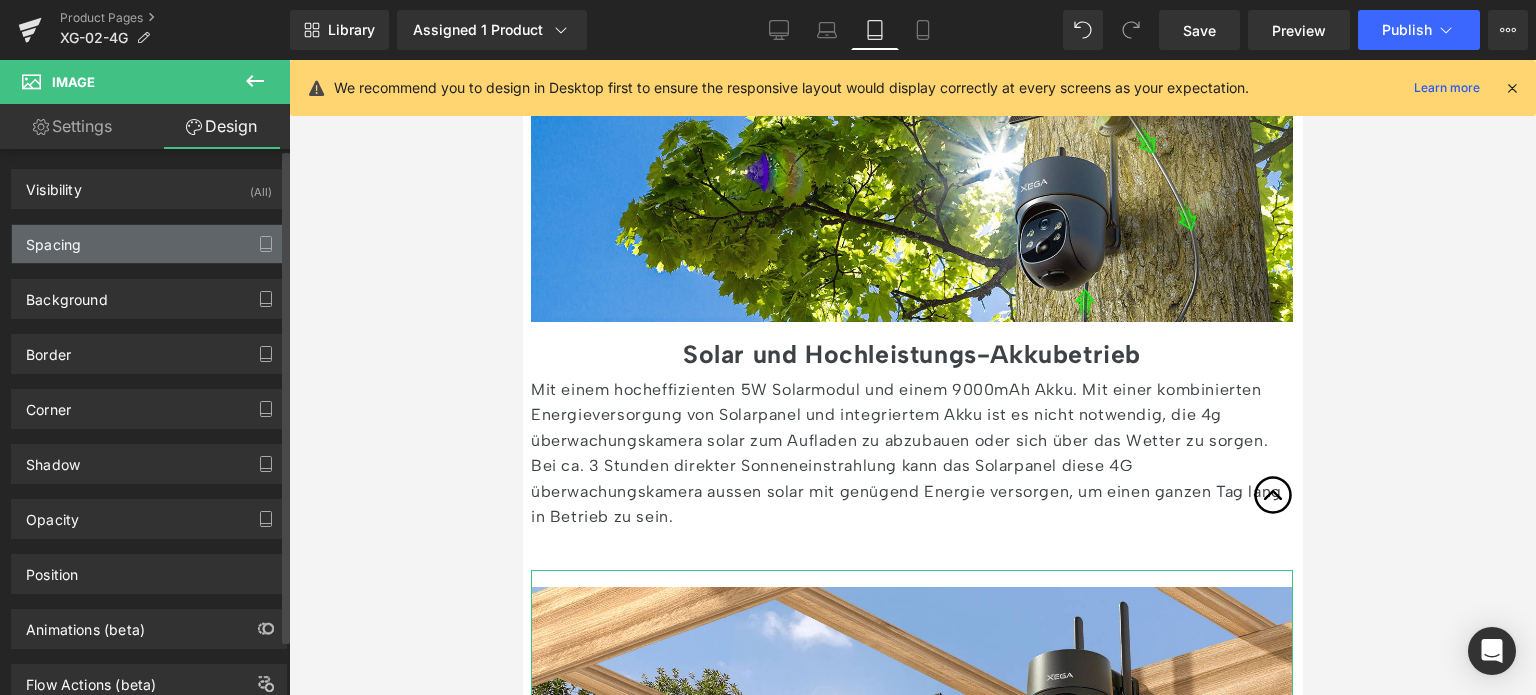 click on "Spacing" at bounding box center [149, 244] 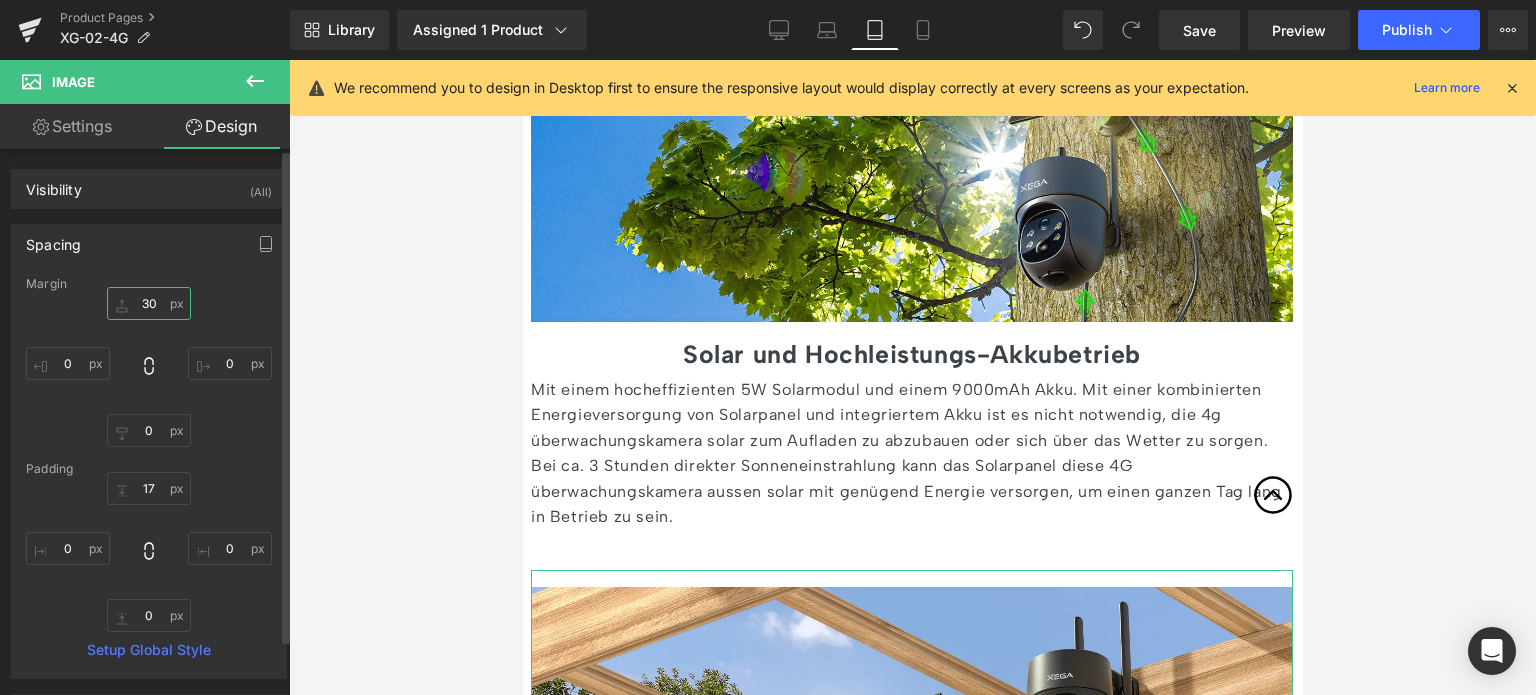 click on "30" at bounding box center [149, 303] 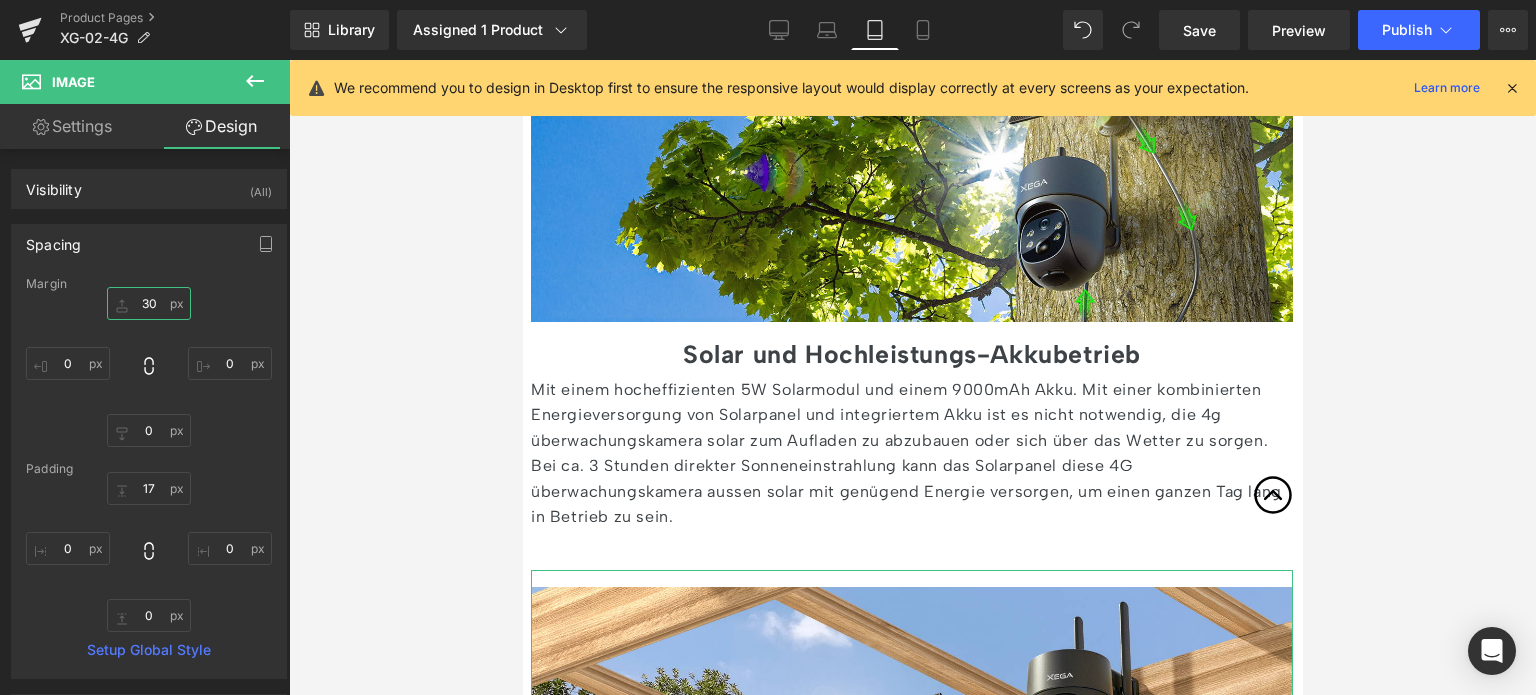 type 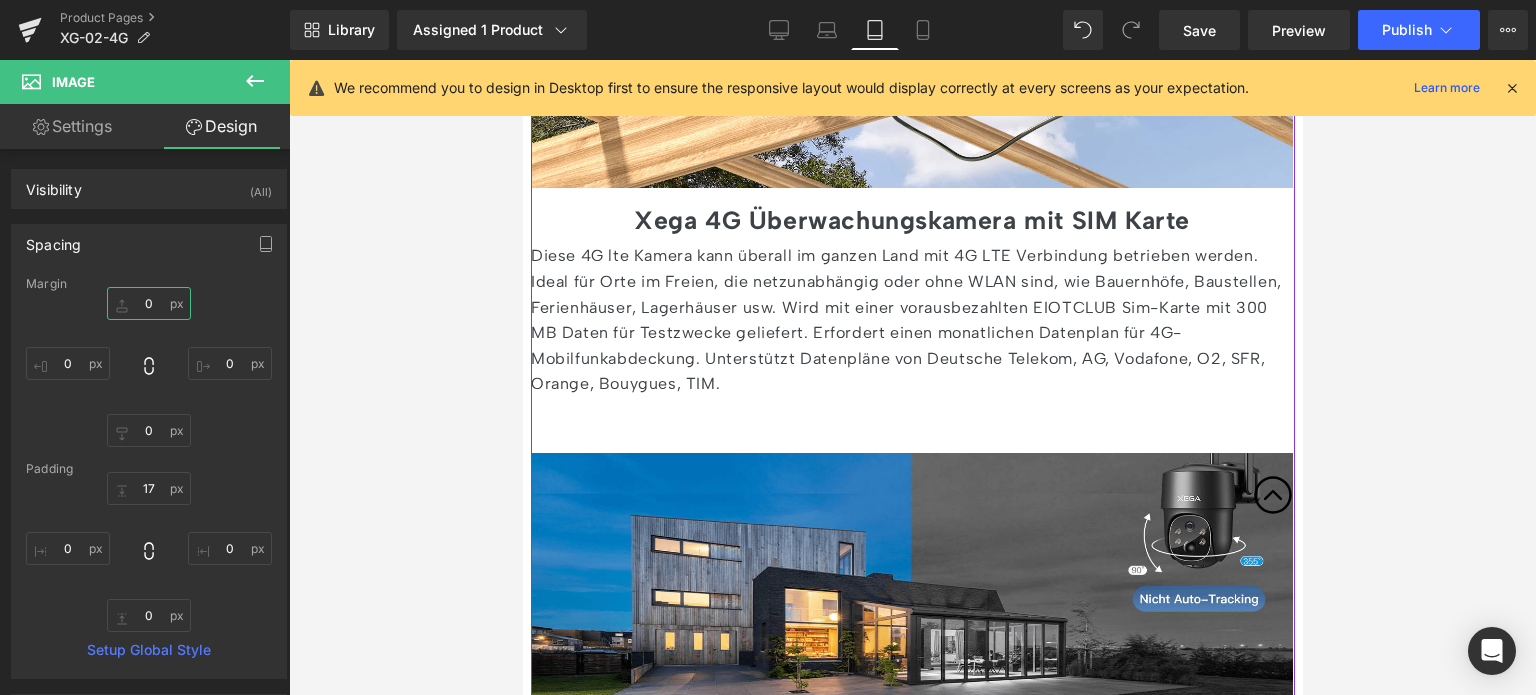 scroll, scrollTop: 2600, scrollLeft: 0, axis: vertical 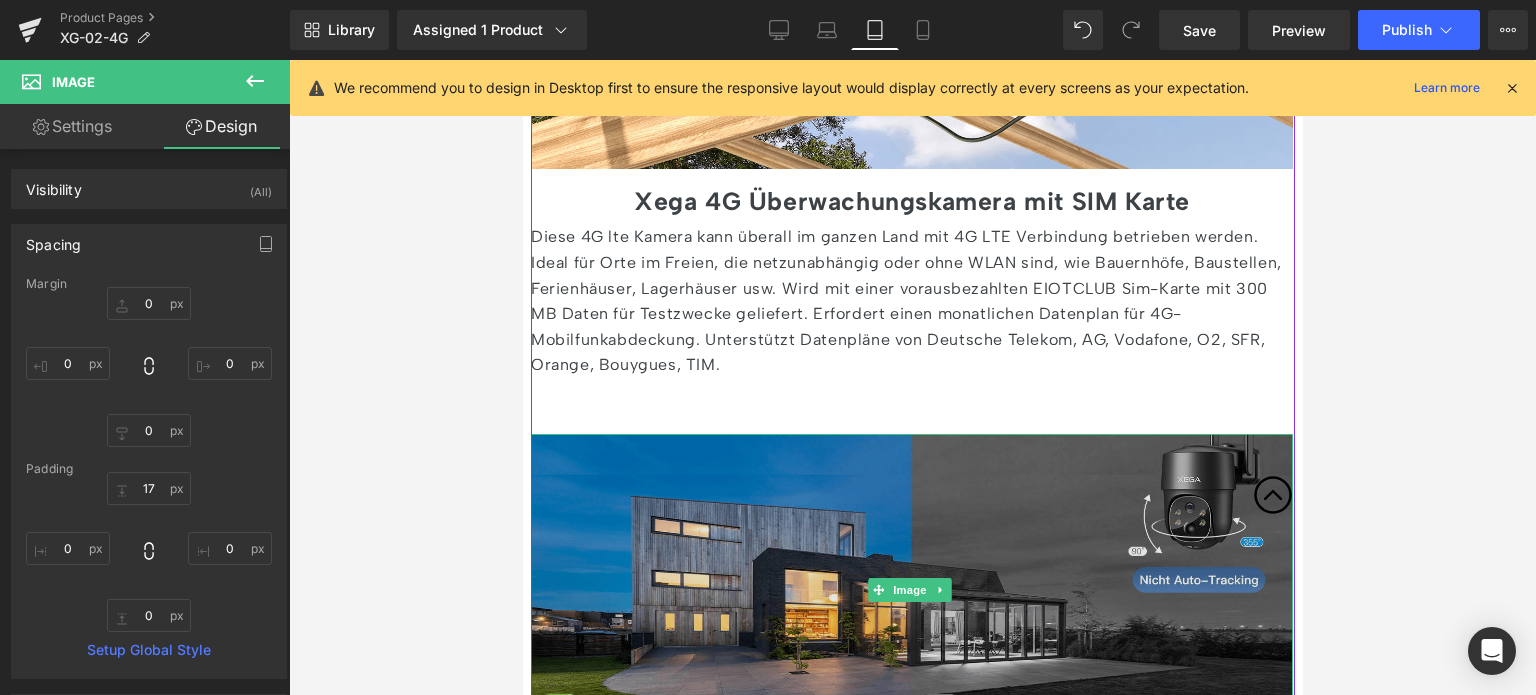 click at bounding box center (911, 590) 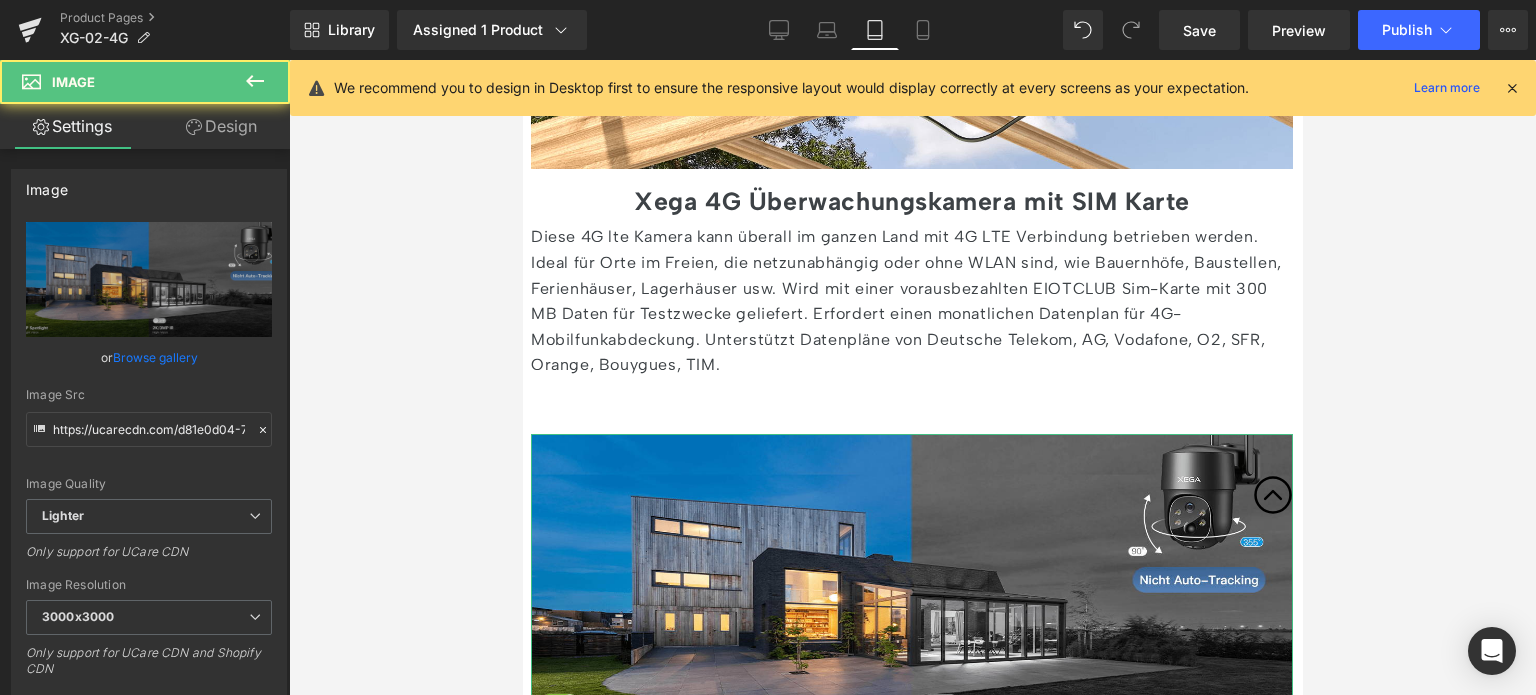 click on "Design" at bounding box center [221, 126] 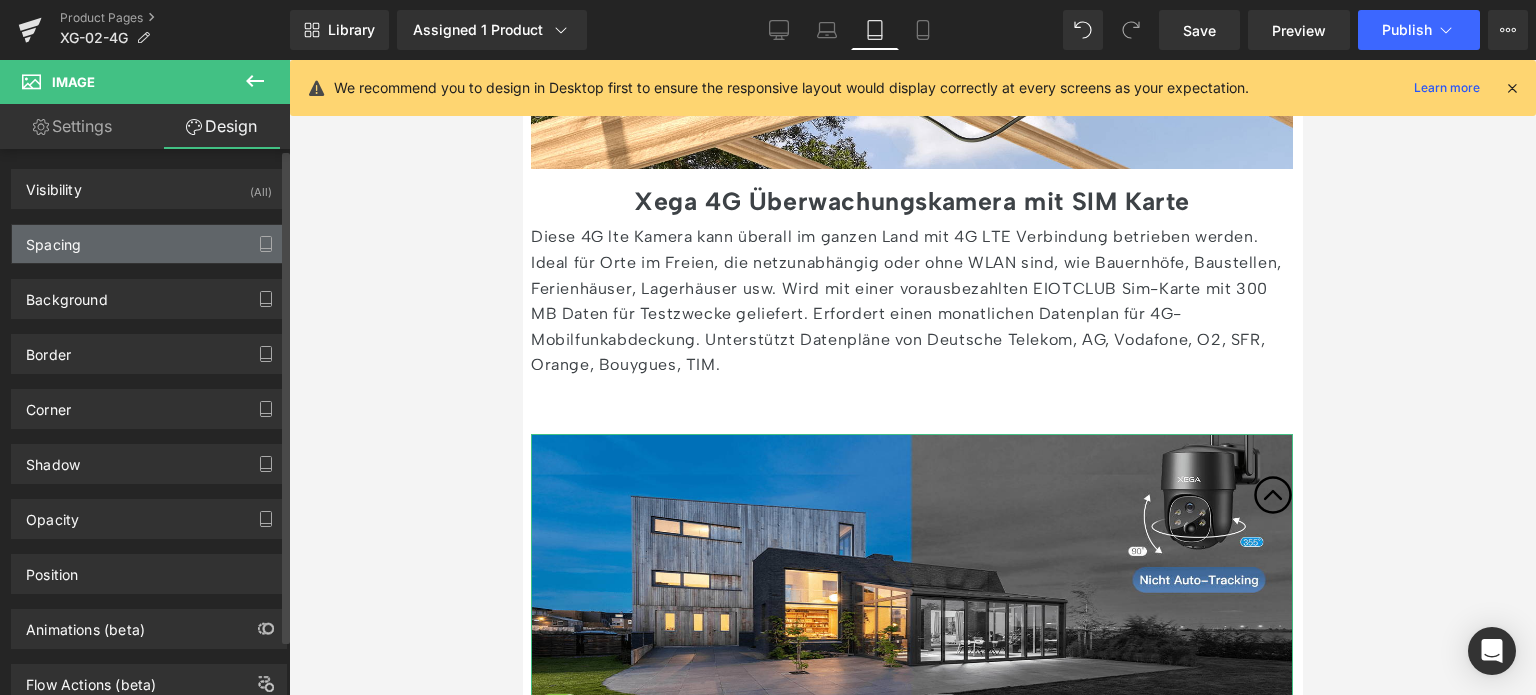 click on "Spacing" at bounding box center (149, 244) 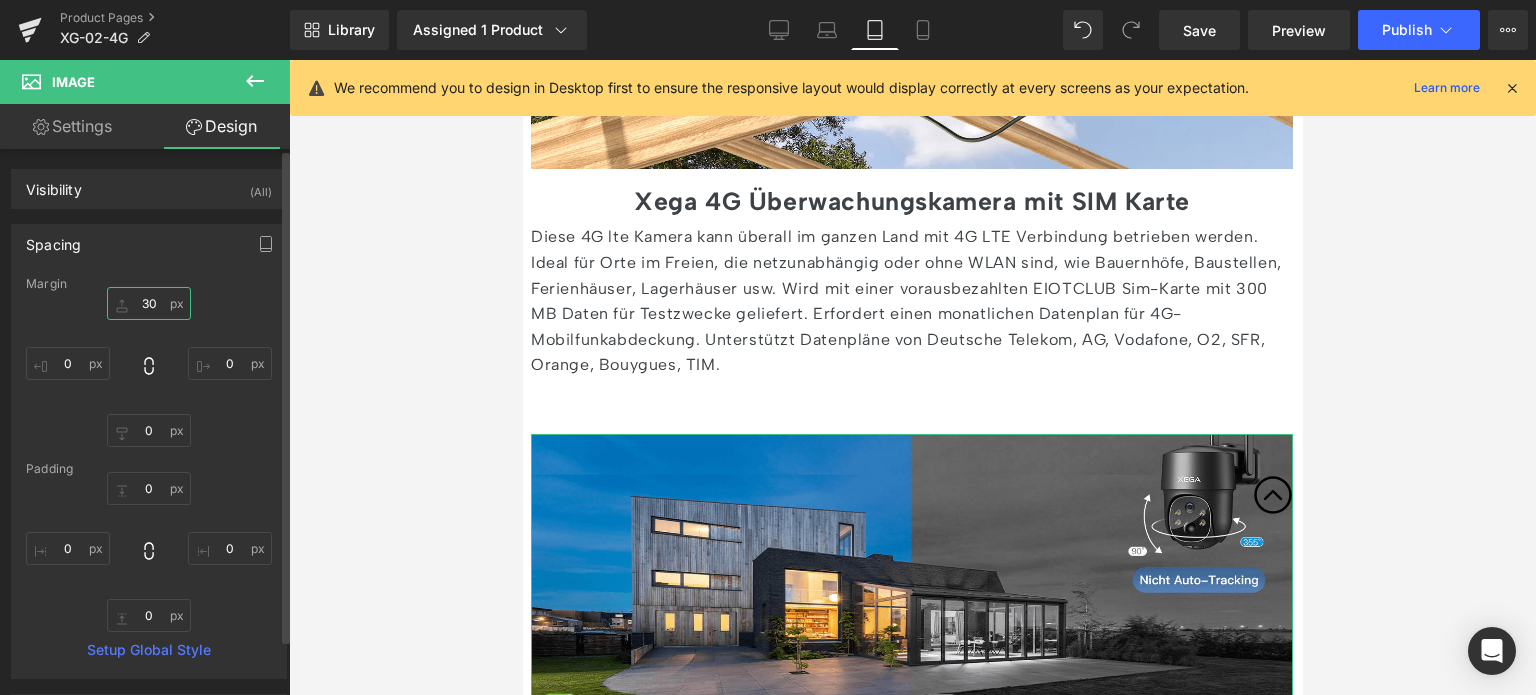 click on "30" at bounding box center [149, 303] 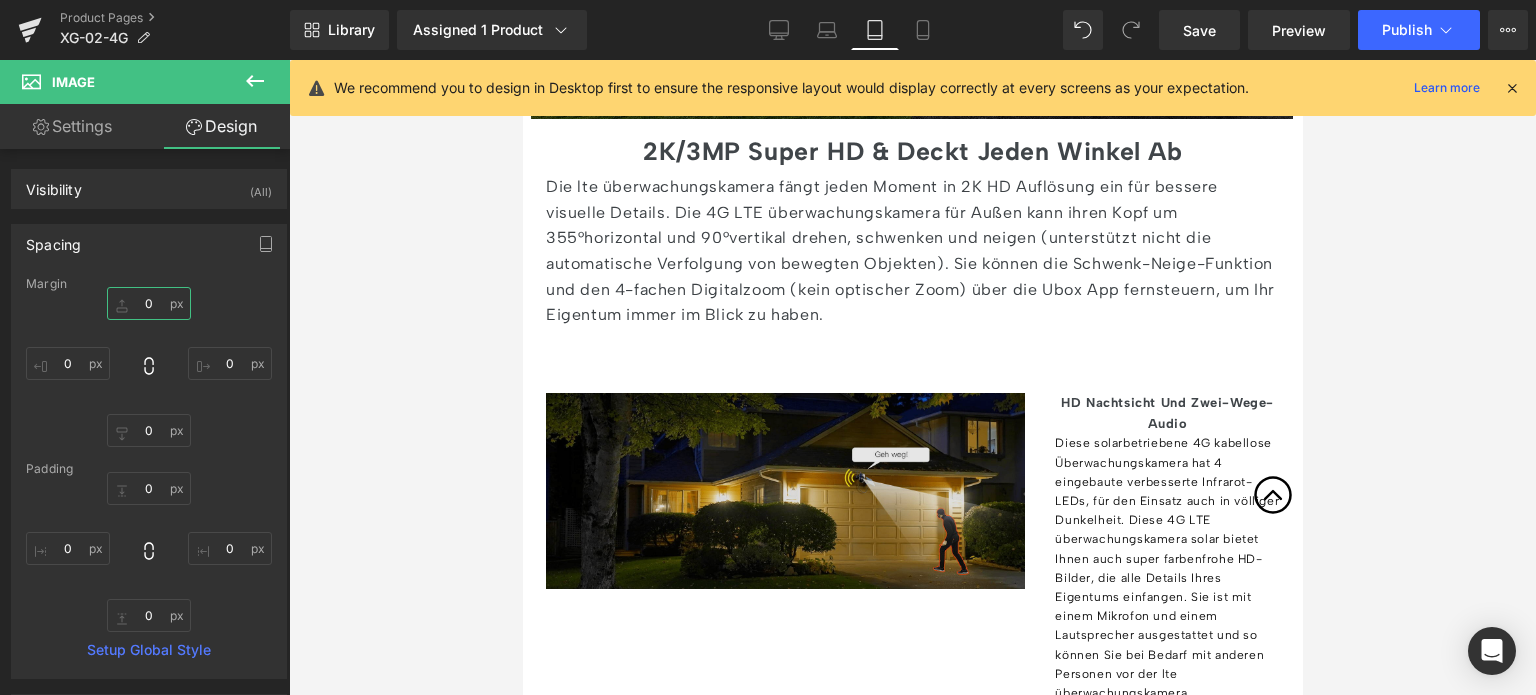 scroll, scrollTop: 3200, scrollLeft: 0, axis: vertical 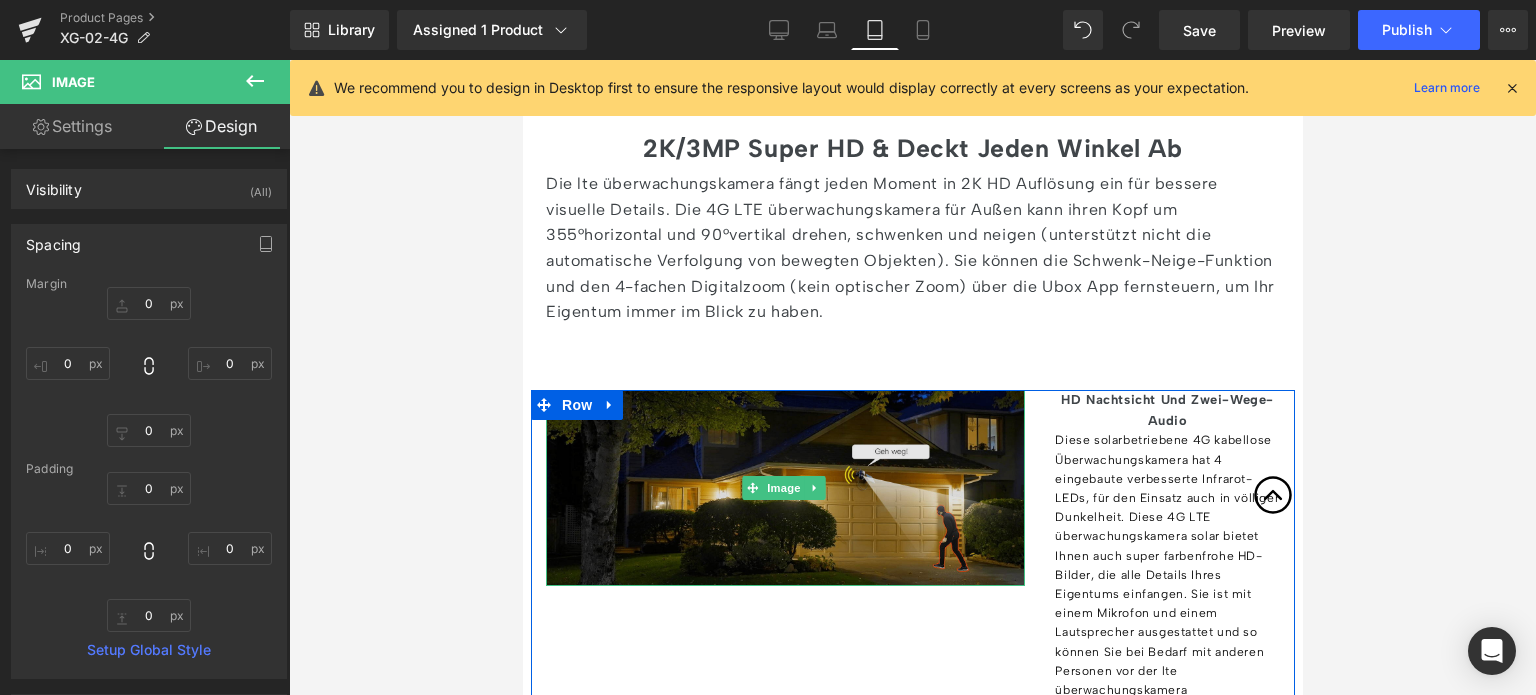 click at bounding box center [784, 488] 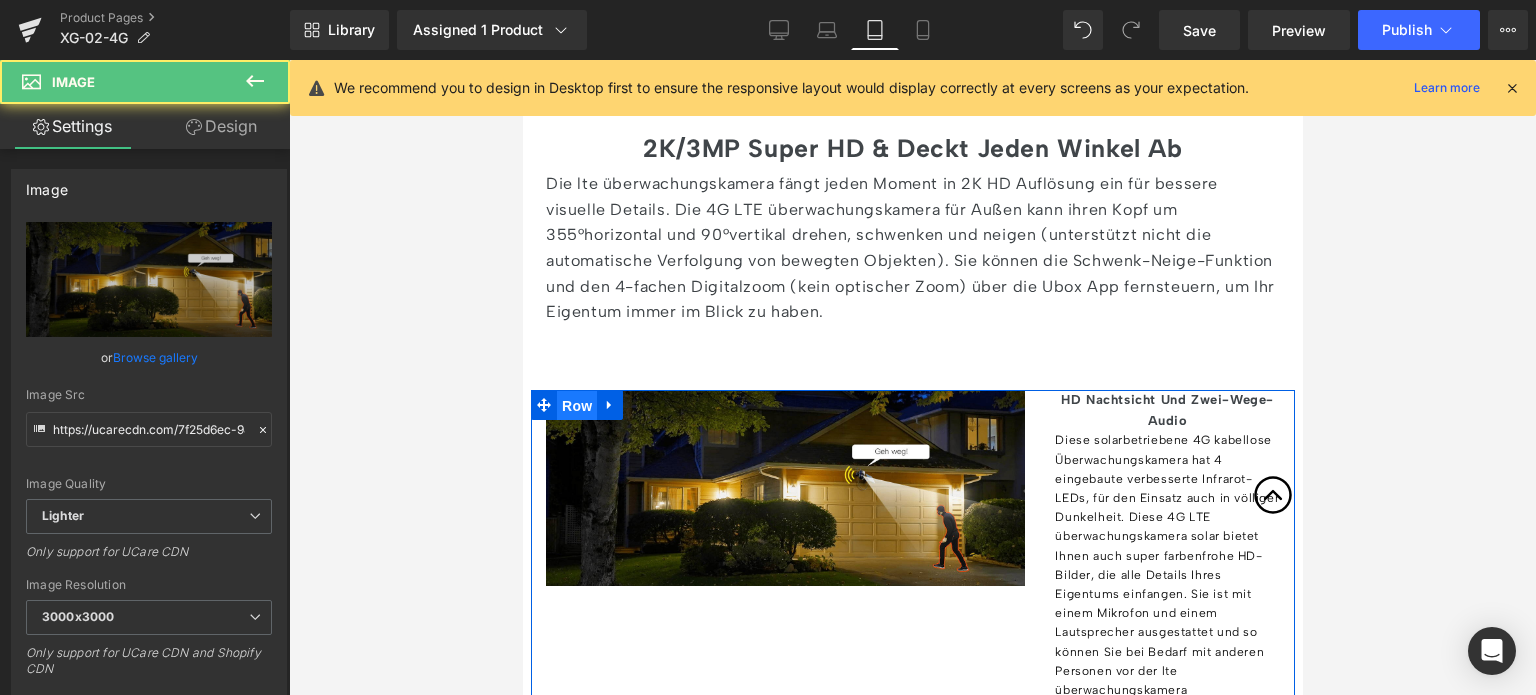 click on "Row" at bounding box center (576, 406) 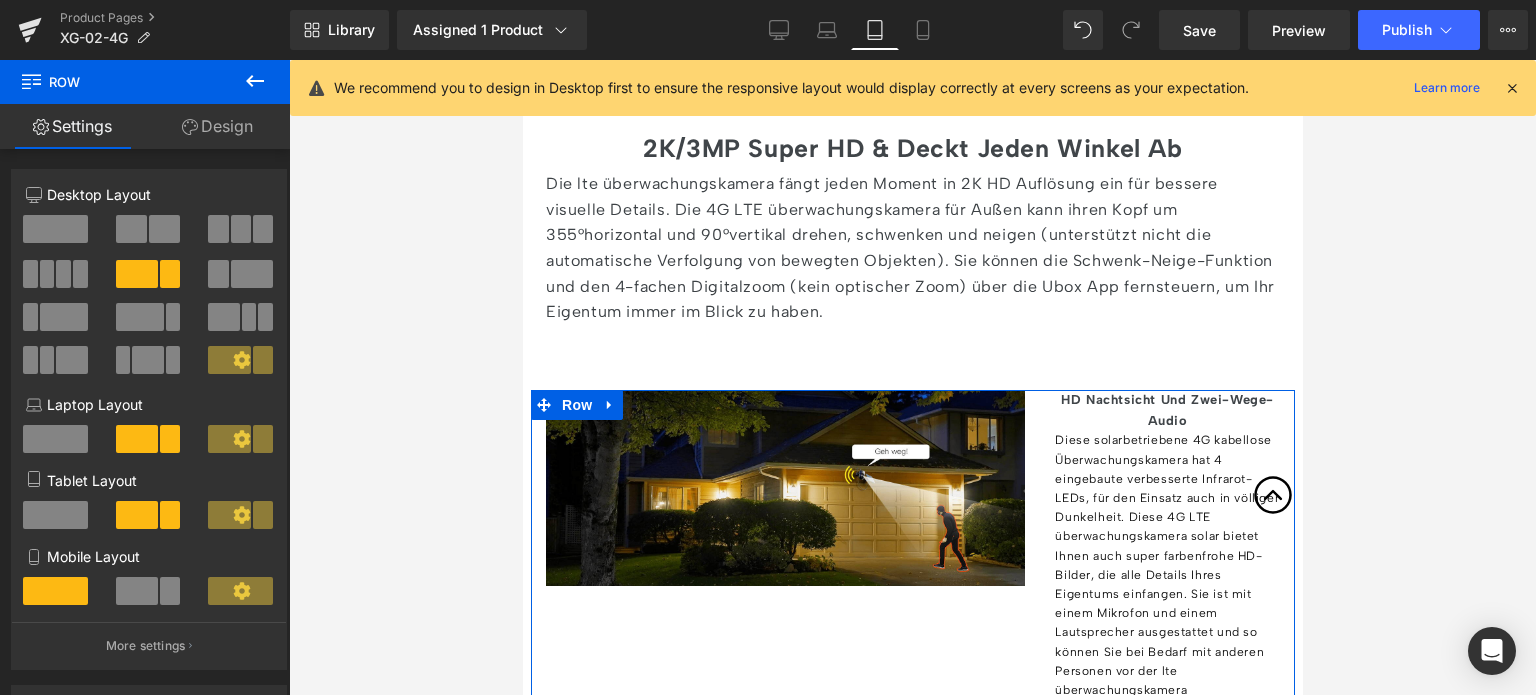 click on "Design" at bounding box center (217, 126) 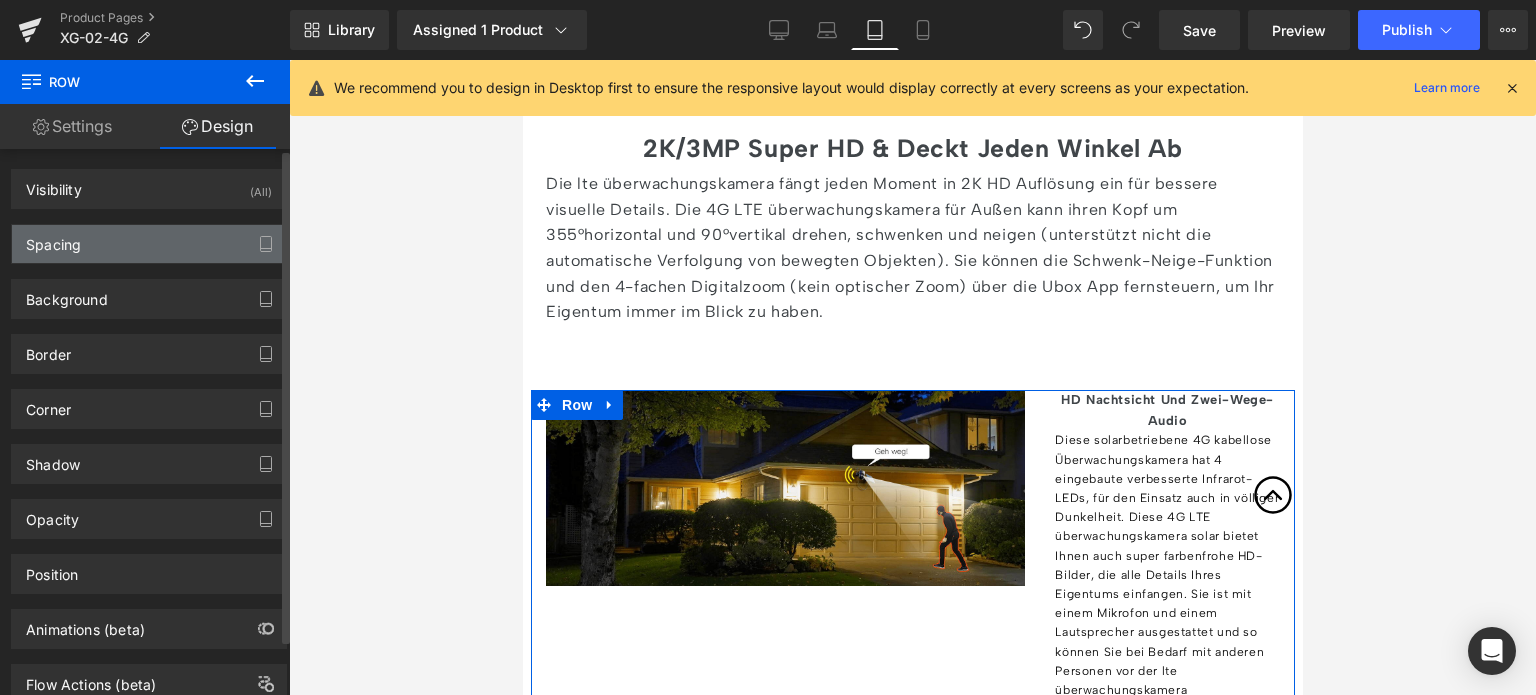 click on "Spacing" at bounding box center [149, 244] 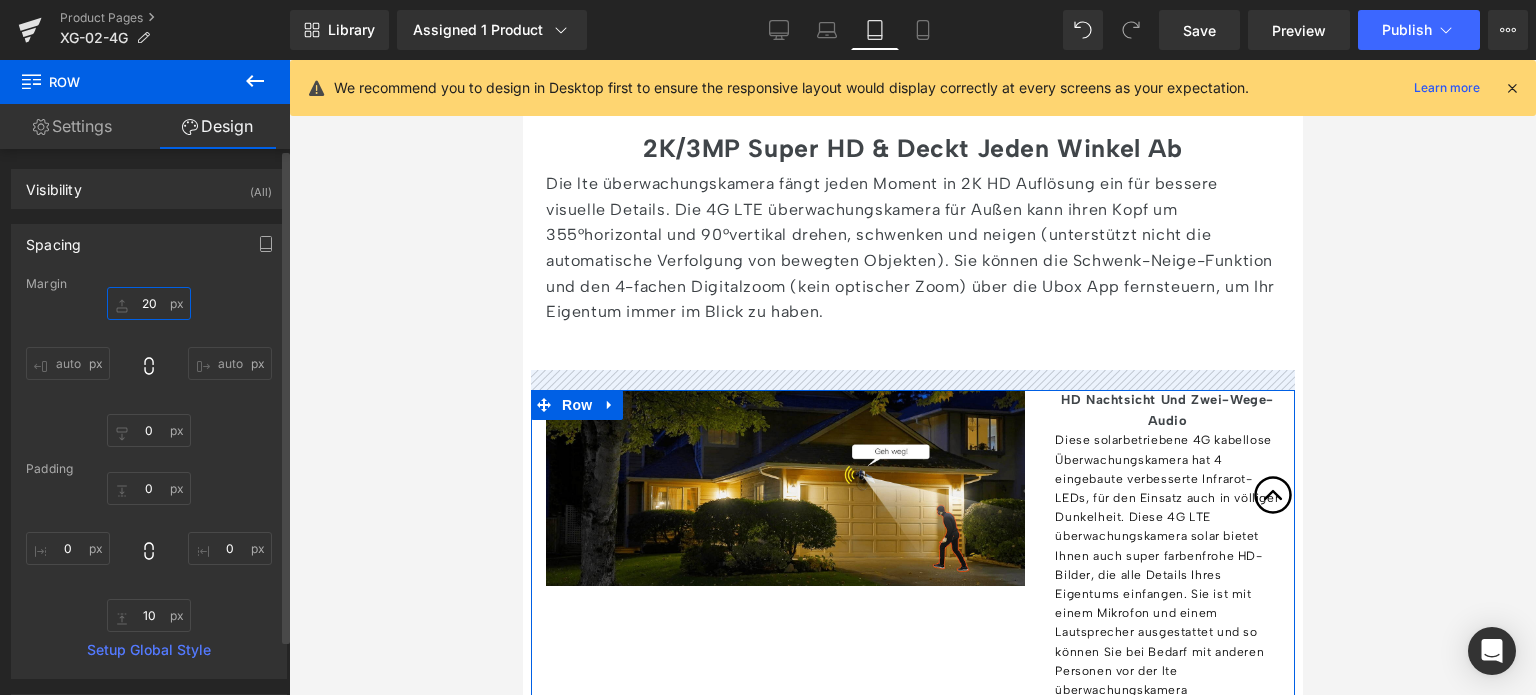 click on "20" at bounding box center [149, 303] 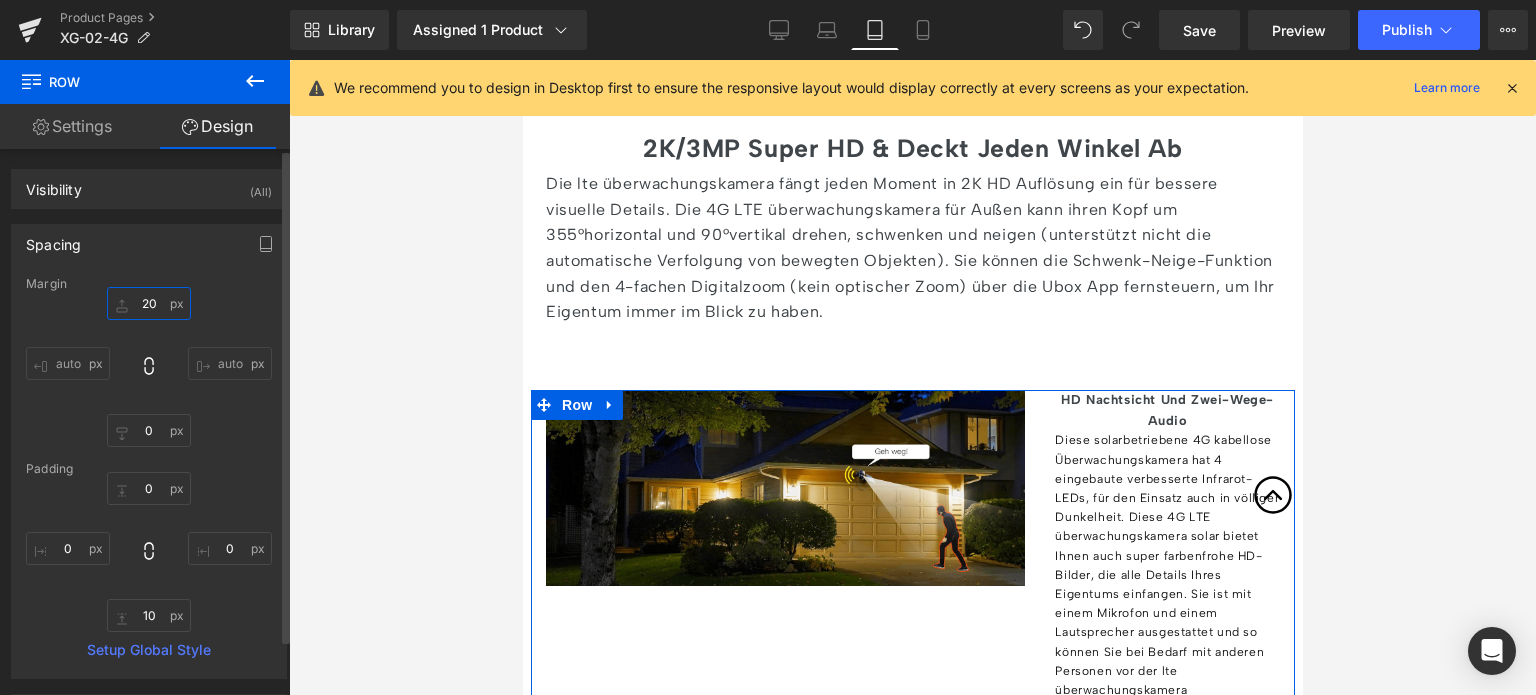 type 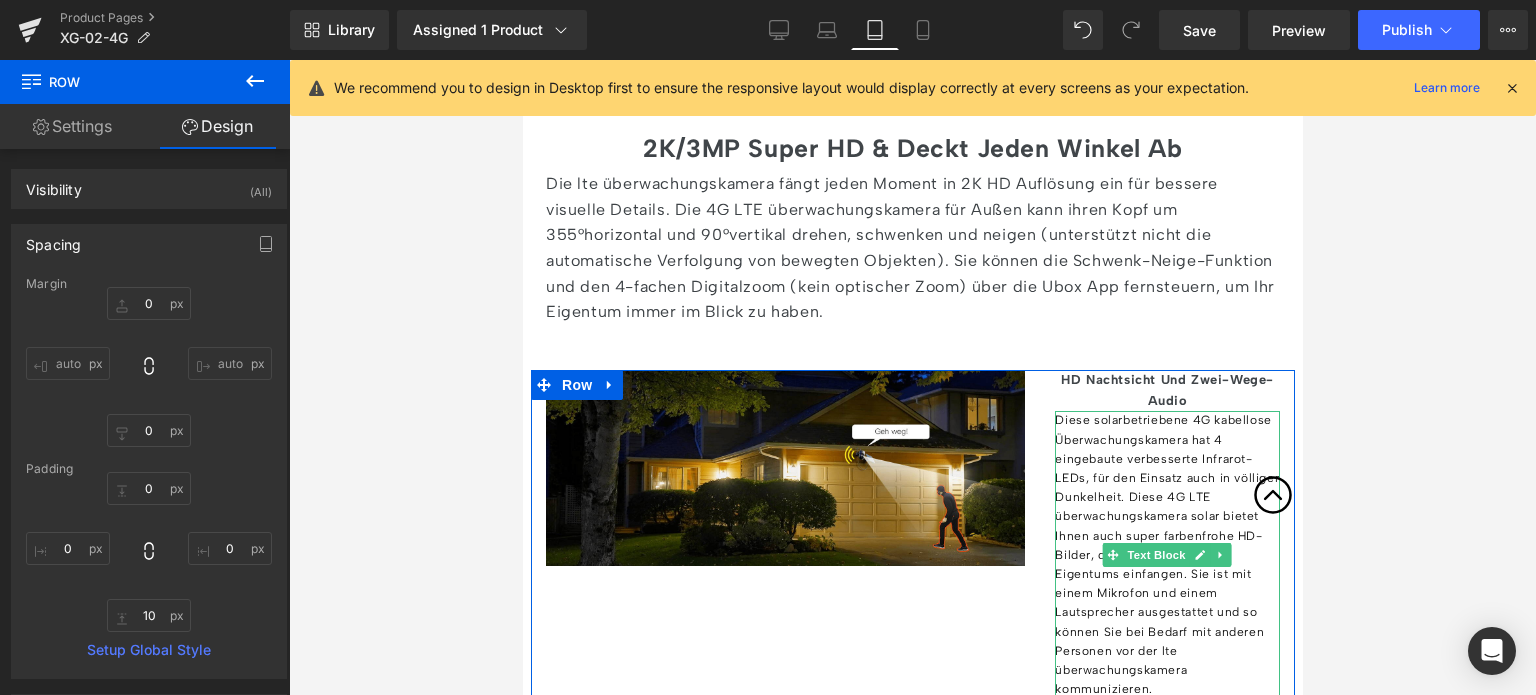 click on "Diese solarbetriebene 4G kabellose Überwachungskamera hat 4 eingebaute verbesserte Infrarot-LEDs, für den Einsatz auch in völliger Dunkelheit. Diese 4G LTE überwachungskamera solar bietet Ihnen auch super farbenfrohe HD-Bilder, die alle Details Ihres Eigentums einfangen. Sie ist mit einem Mikrofon und einem Lautsprecher ausgestattet und so können Sie bei Bedarf mit anderen Personen vor der lte überwachungskamera kommunizieren." at bounding box center [1166, 555] 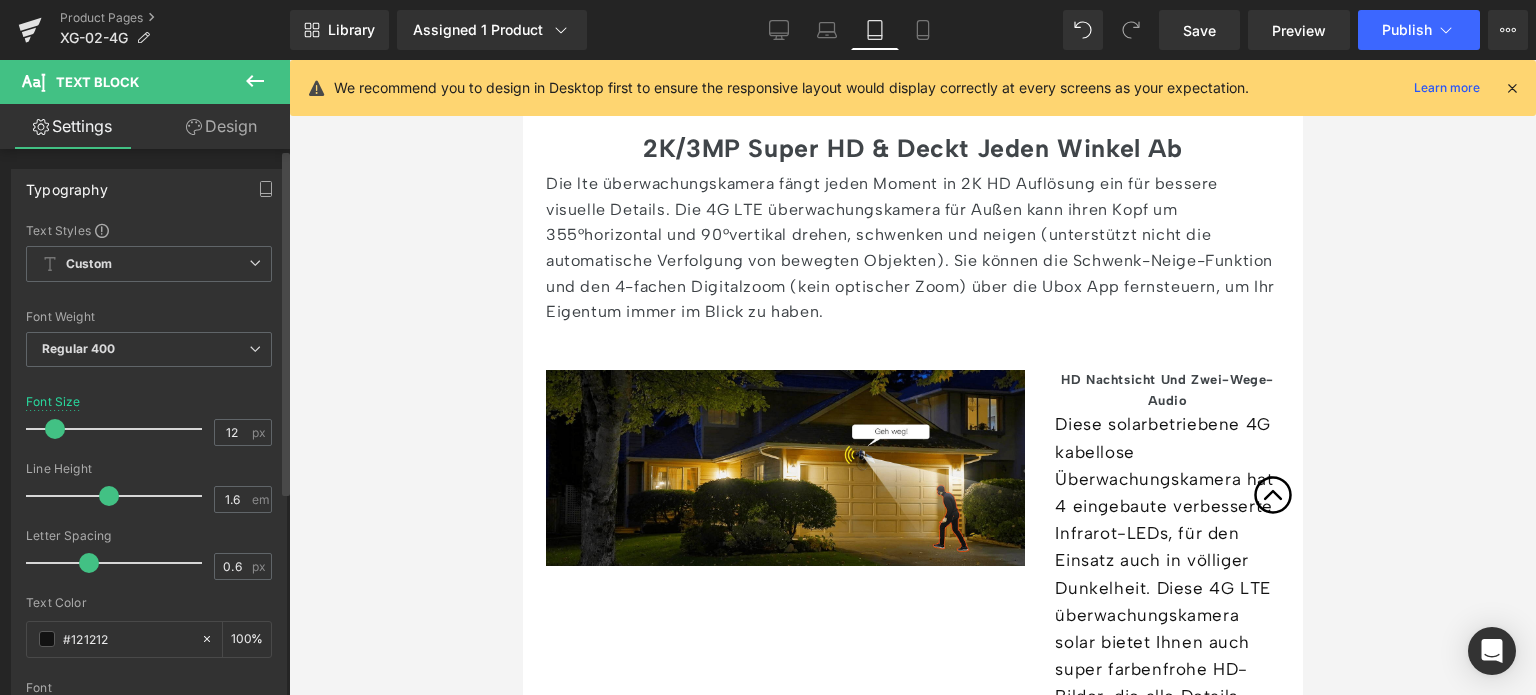 click at bounding box center [55, 429] 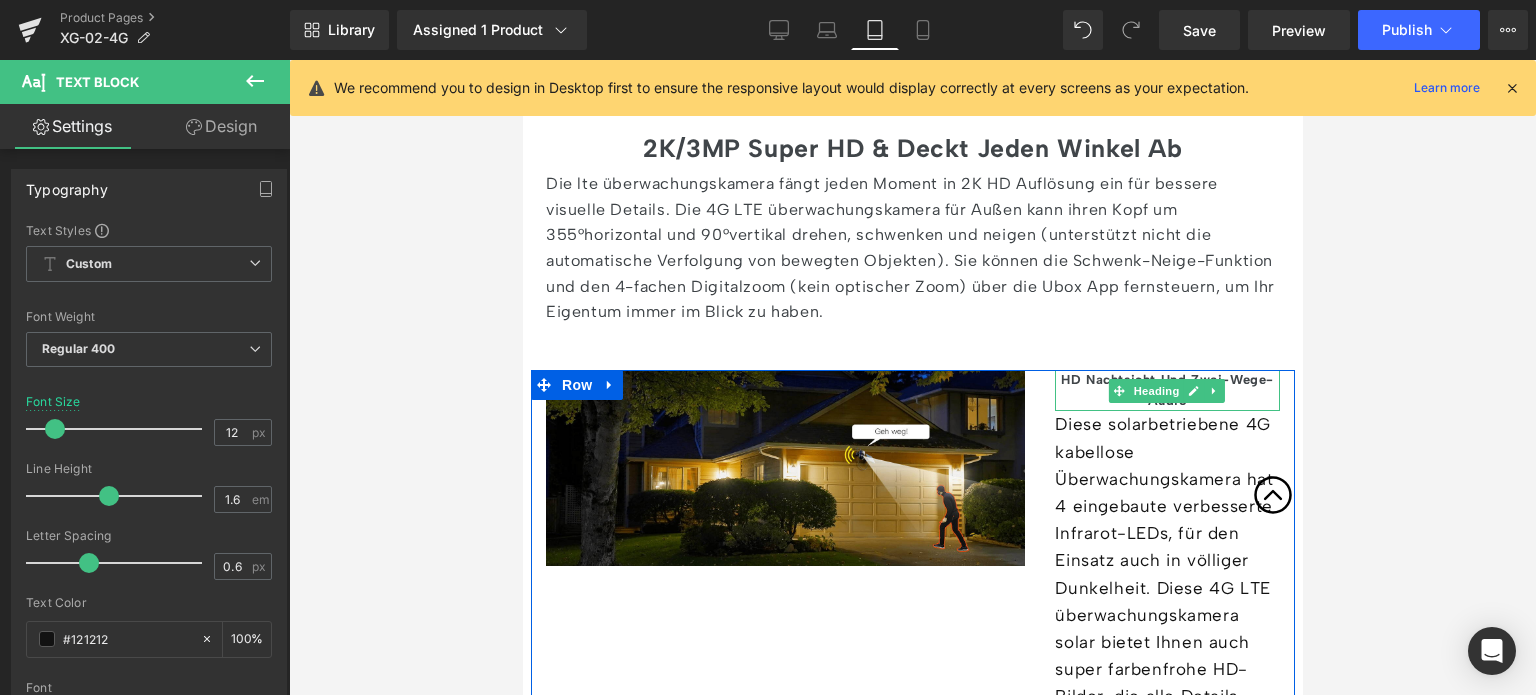 click on "HD Nachtsicht Und Zwei-Wege-Audio" at bounding box center [1166, 390] 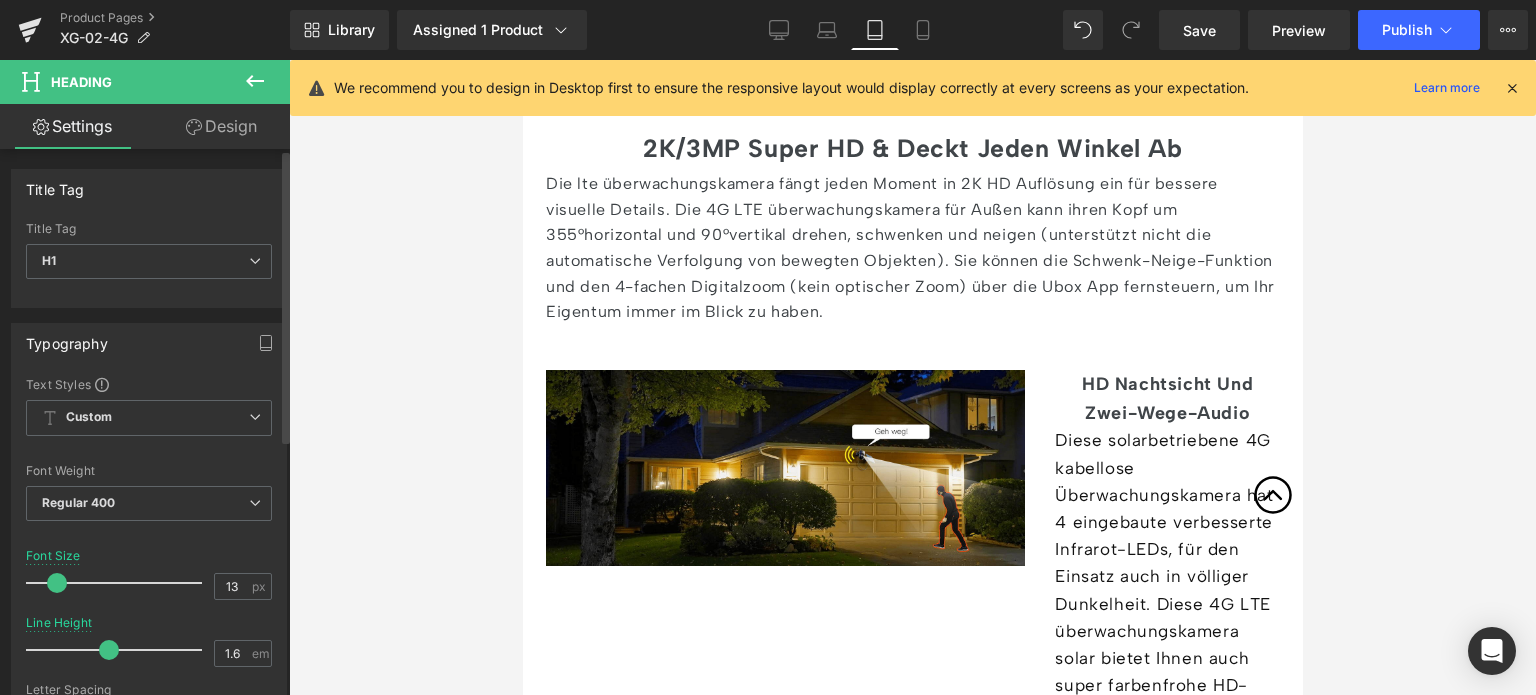 click at bounding box center [57, 583] 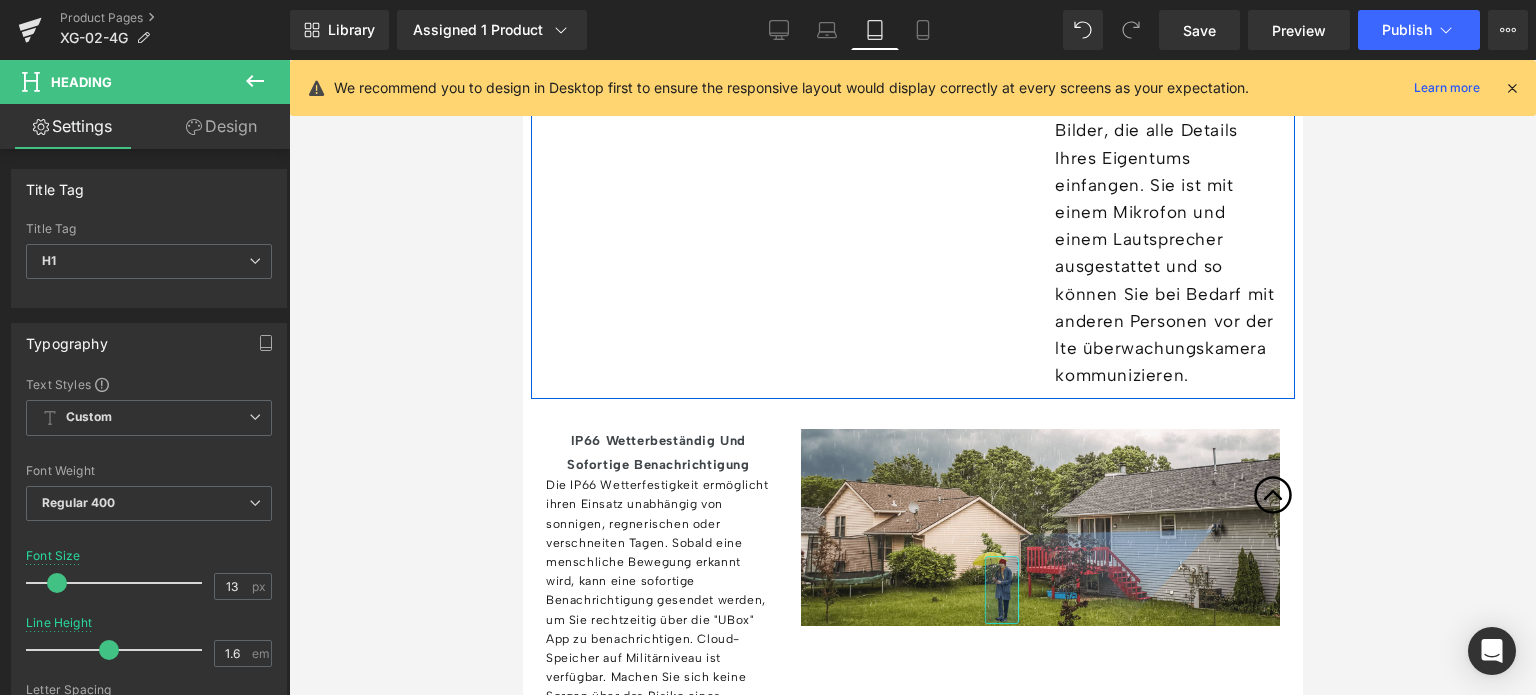 scroll, scrollTop: 3900, scrollLeft: 0, axis: vertical 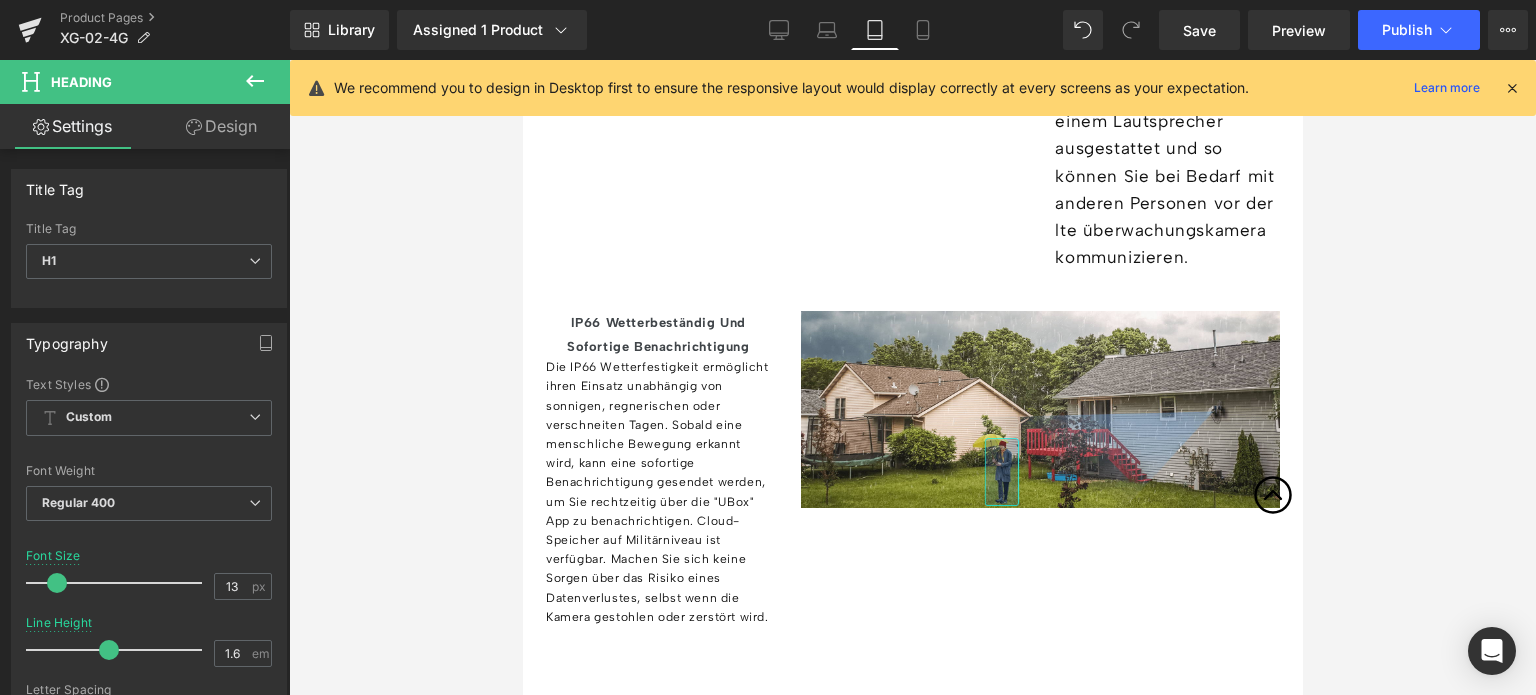 click on "IP66 Wetterbeständig Und Sofortige Benachrichtigung" at bounding box center [657, 334] 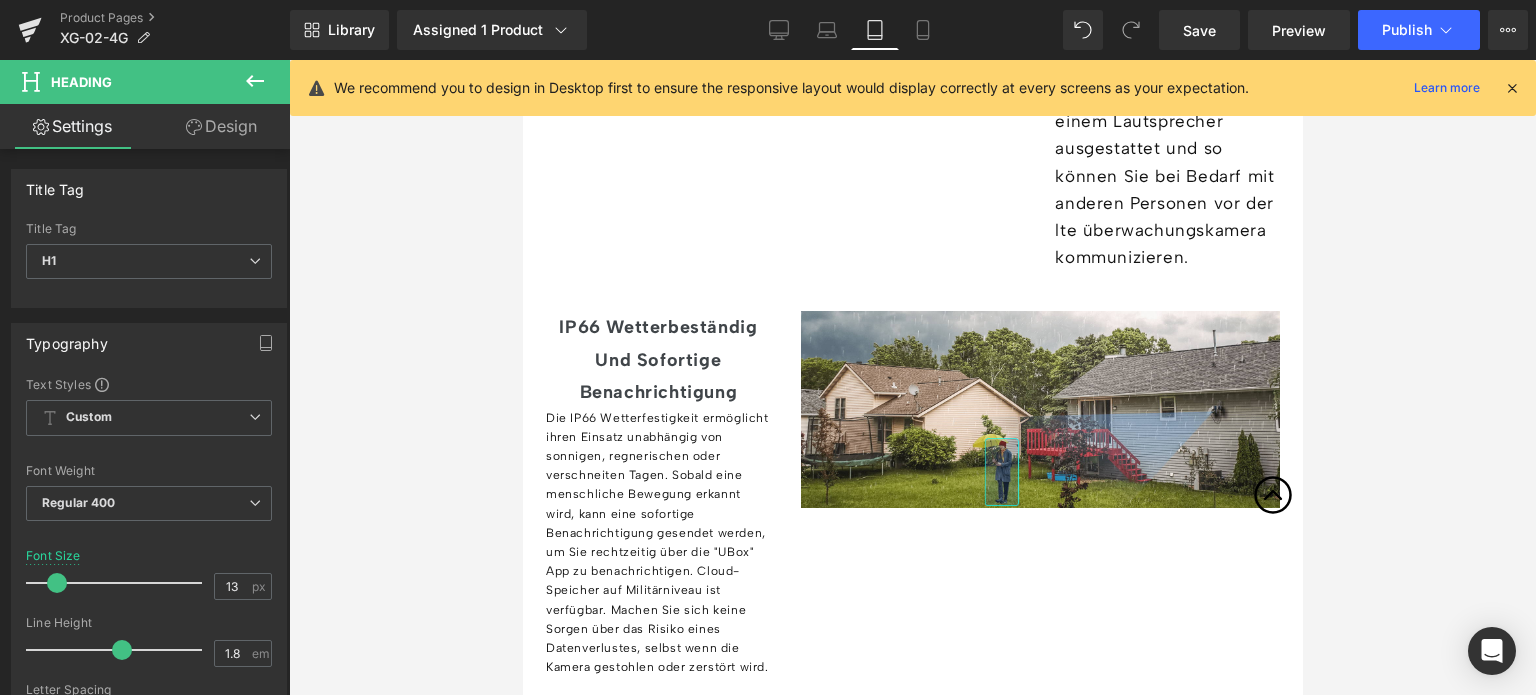 drag, startPoint x: 52, startPoint y: 578, endPoint x: 430, endPoint y: 511, distance: 383.8919 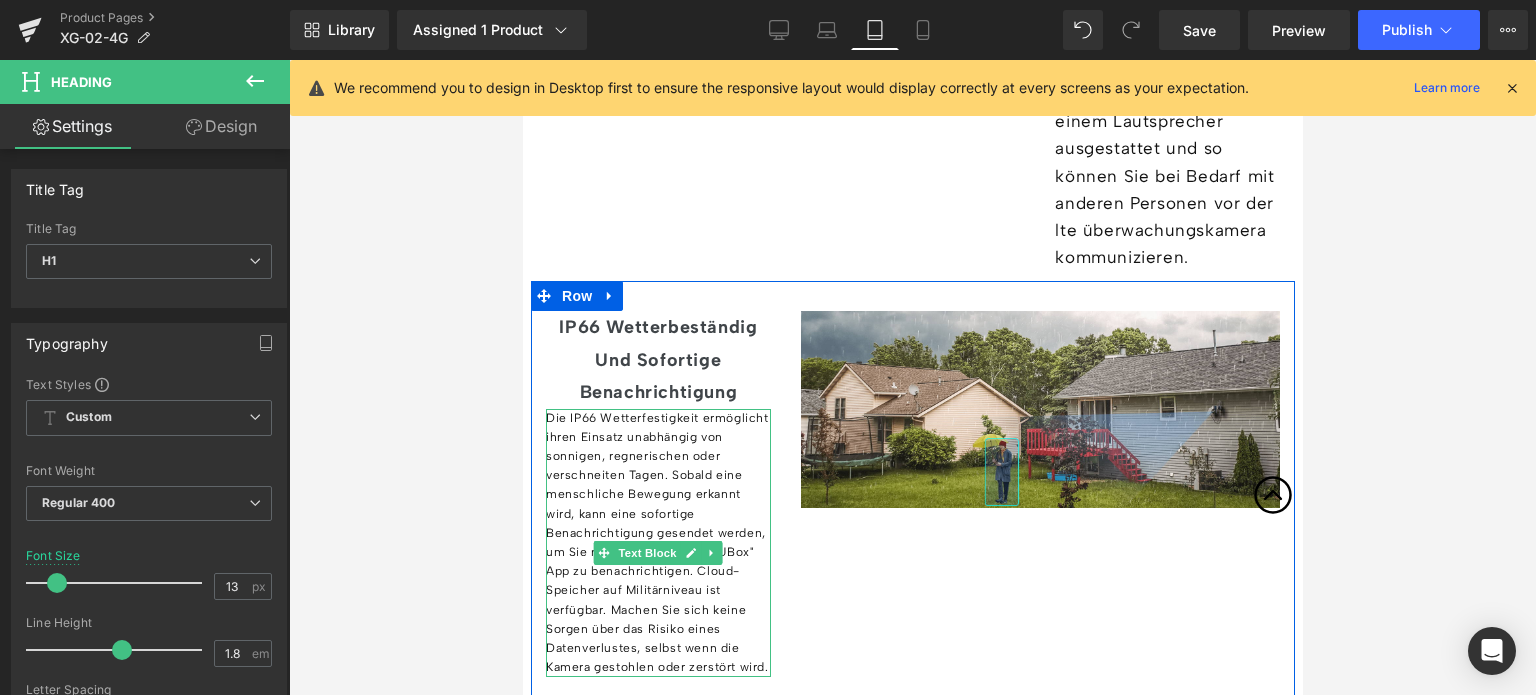click on "Die IP66 Wetterfestigkeit ermöglicht ihren Einsatz unabhängig von sonnigen, regnerischen oder verschneiten Tagen. Sobald eine menschliche Bewegung erkannt wird, kann eine sofortige Benachrichtigung gesendet werden, um Sie rechtzeitig über die "UBox" App zu benachrichtigen. Cloud-Speicher auf Militärniveau ist verfügbar. Machen Sie sich keine Sorgen über das Risiko eines Datenverlustes, selbst wenn die Kamera gestohlen oder zerstört wird." at bounding box center (657, 543) 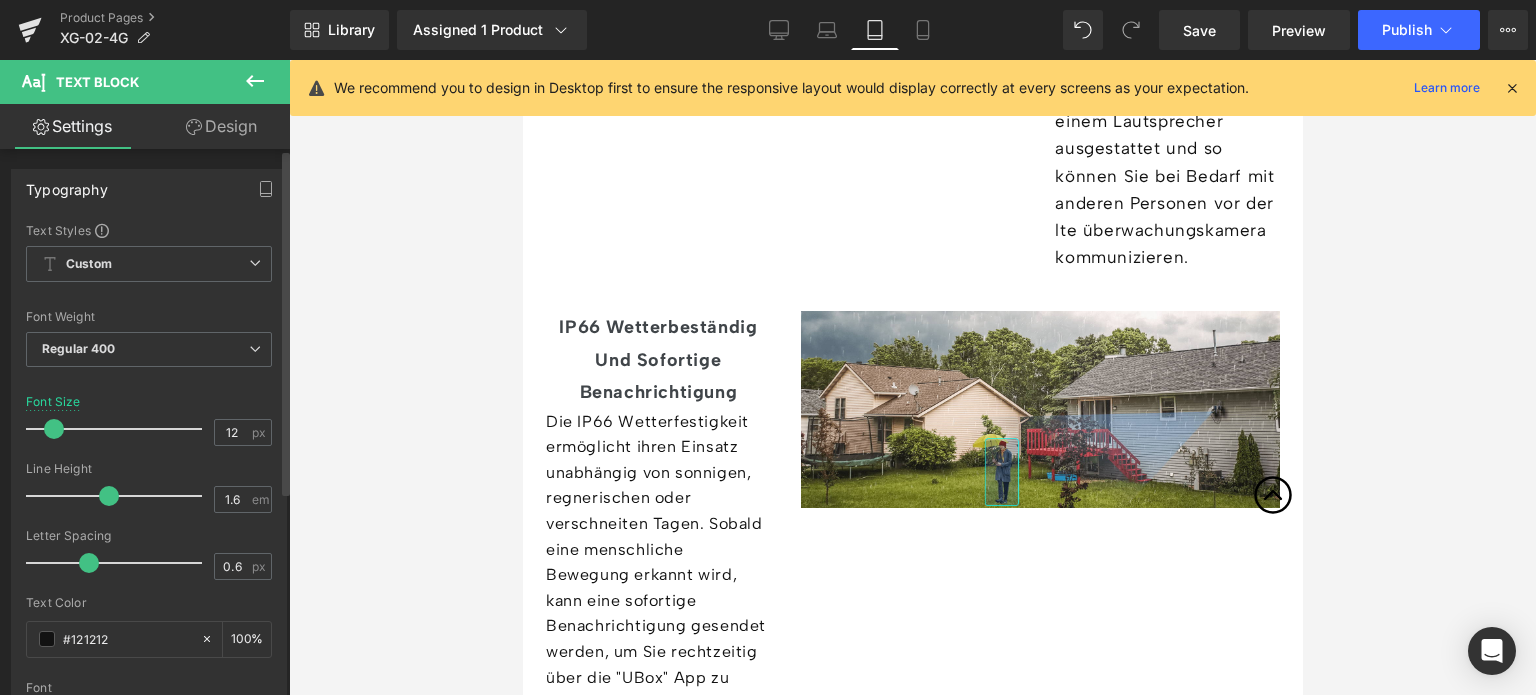 click at bounding box center [54, 429] 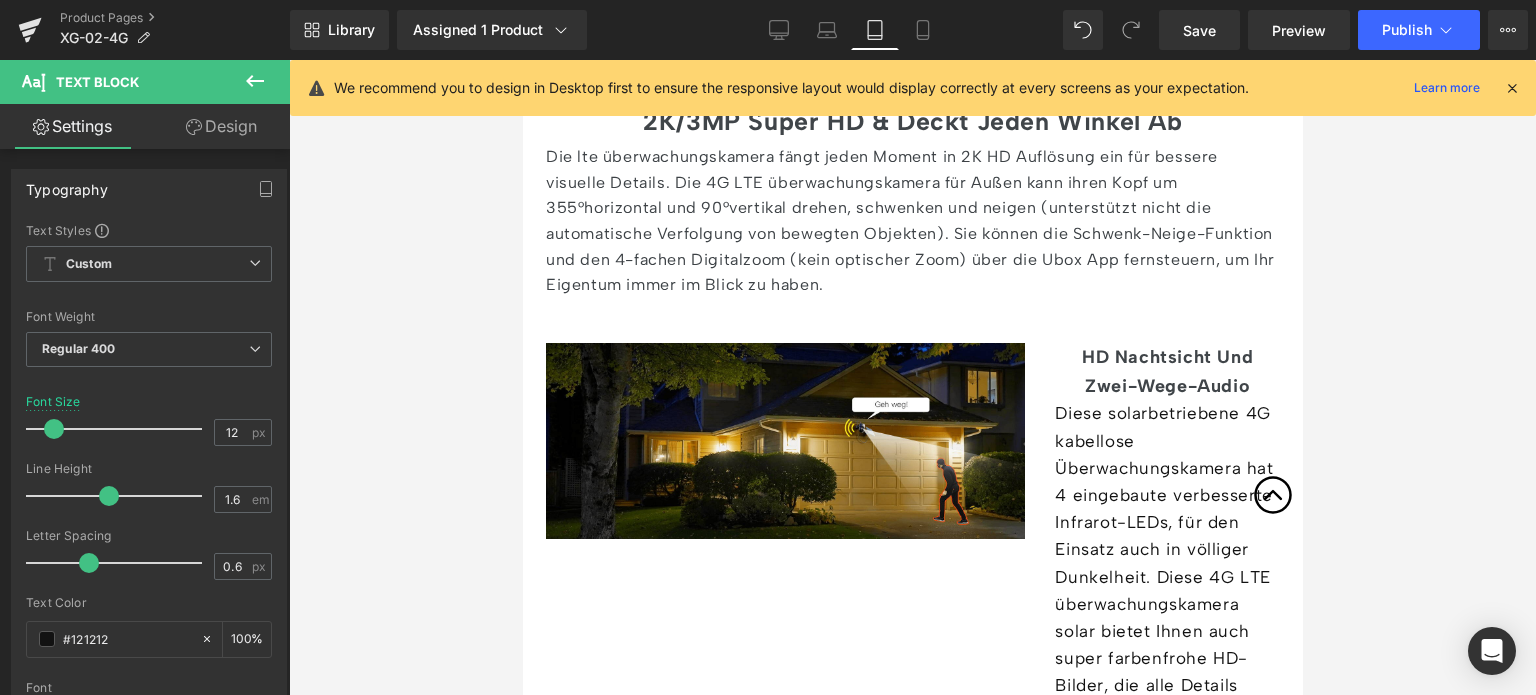scroll, scrollTop: 3200, scrollLeft: 0, axis: vertical 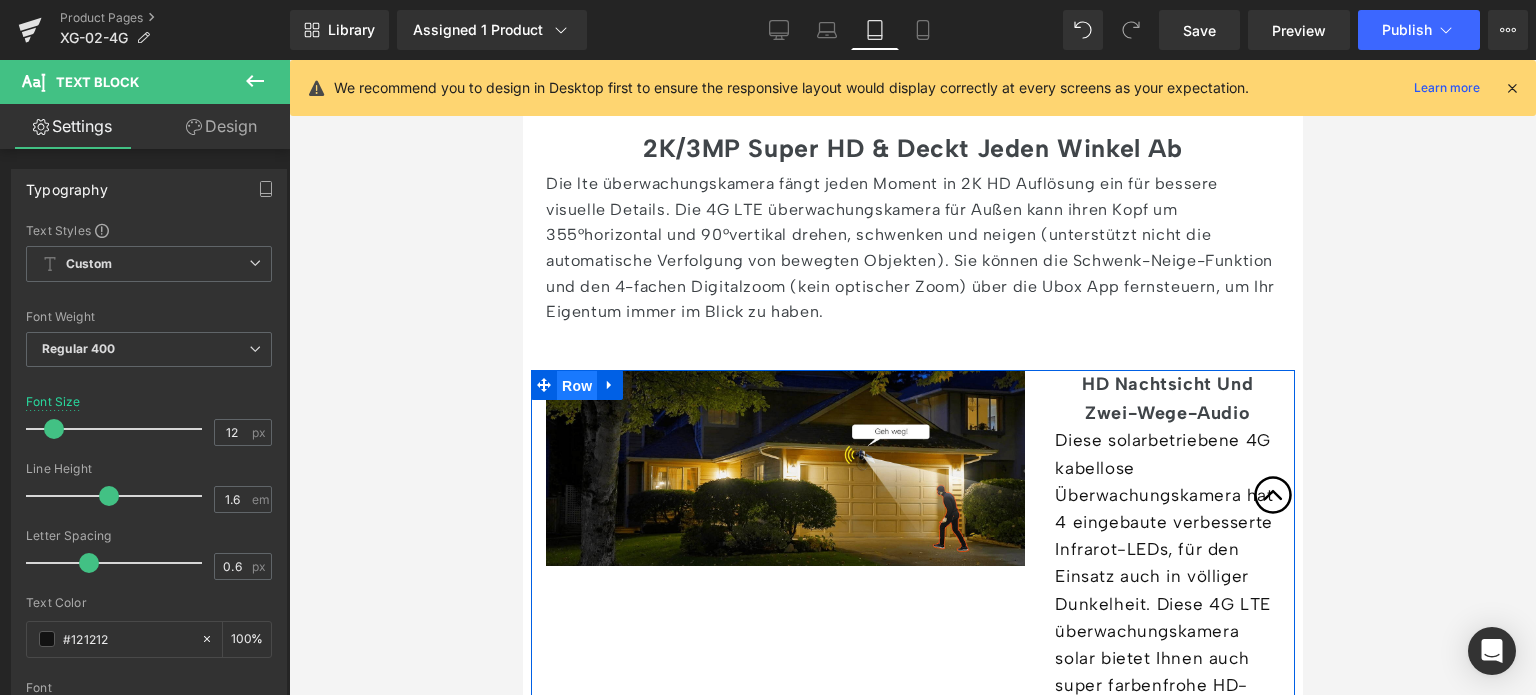 click on "Row" at bounding box center [576, 386] 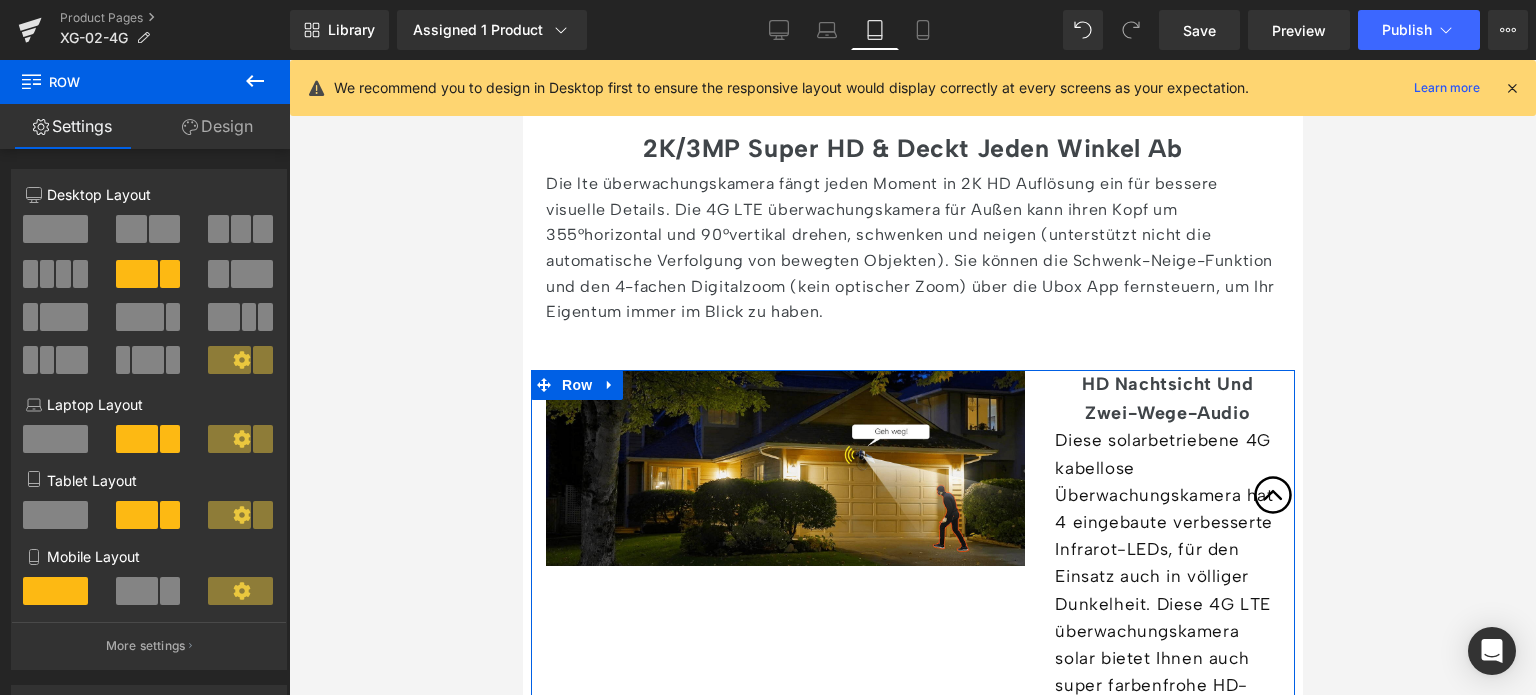 click at bounding box center (55, 439) 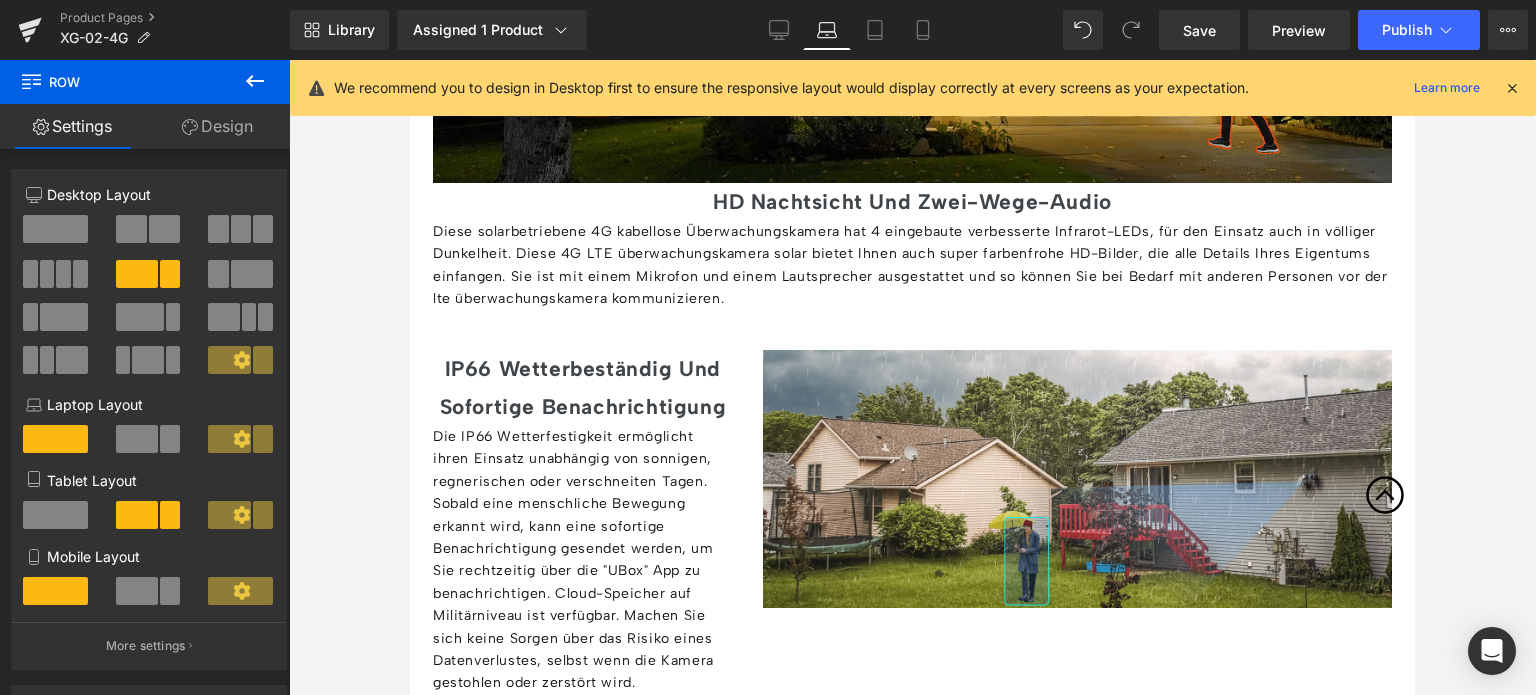 scroll, scrollTop: 3892, scrollLeft: 0, axis: vertical 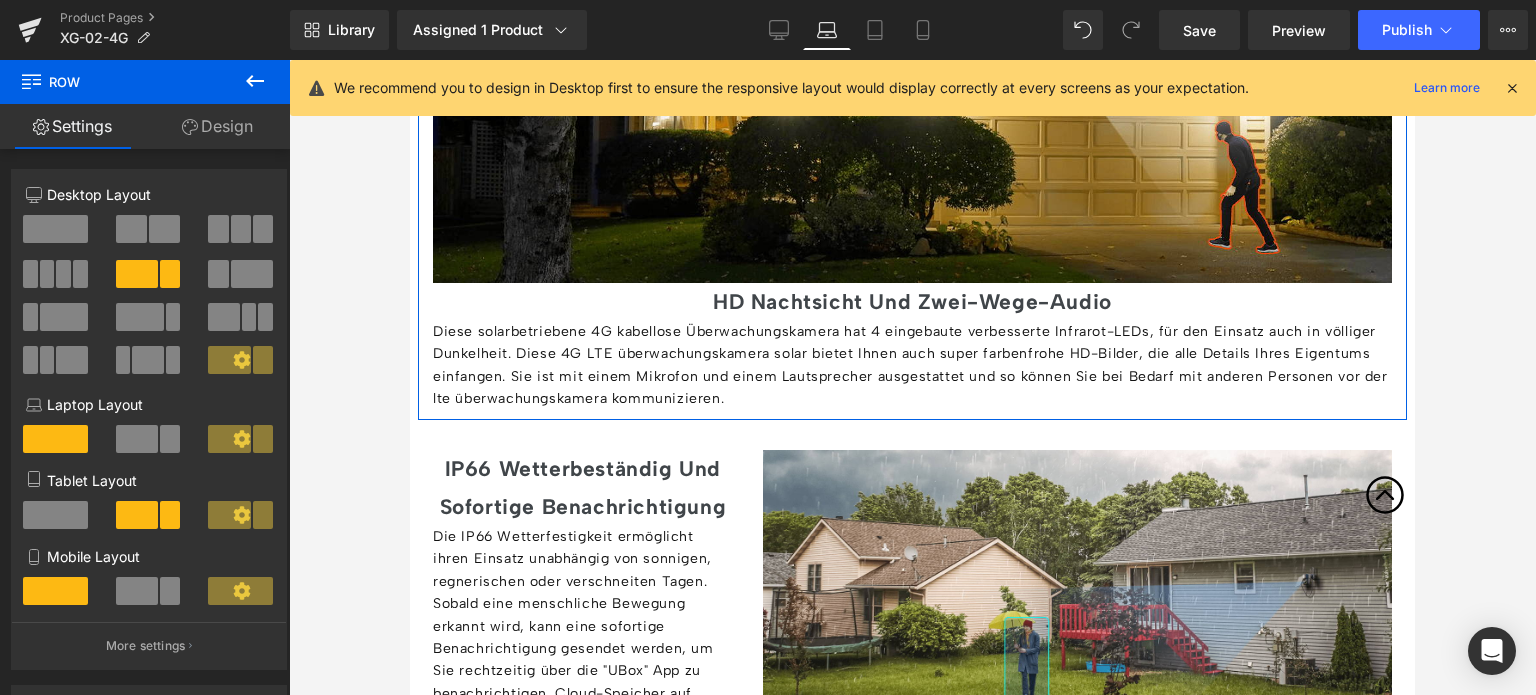 click at bounding box center (55, 515) 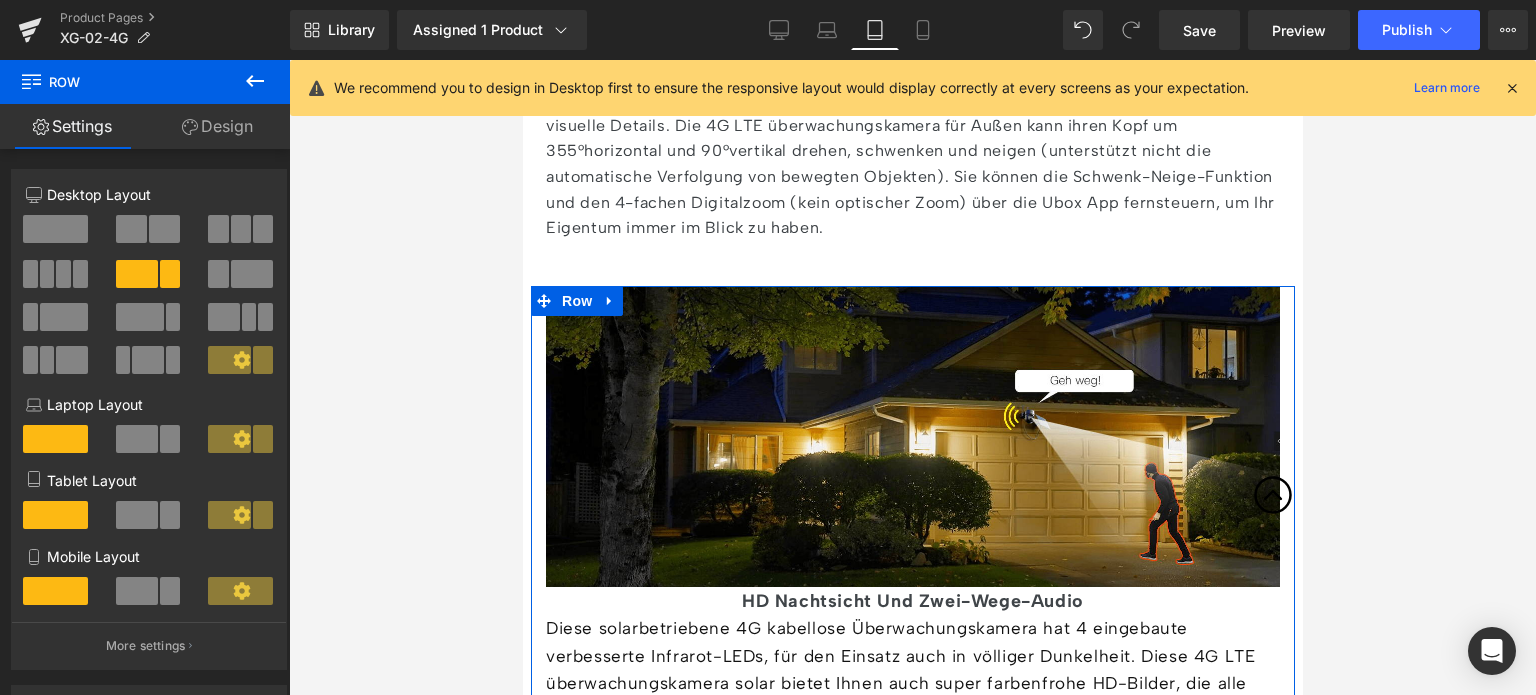 scroll, scrollTop: 3285, scrollLeft: 0, axis: vertical 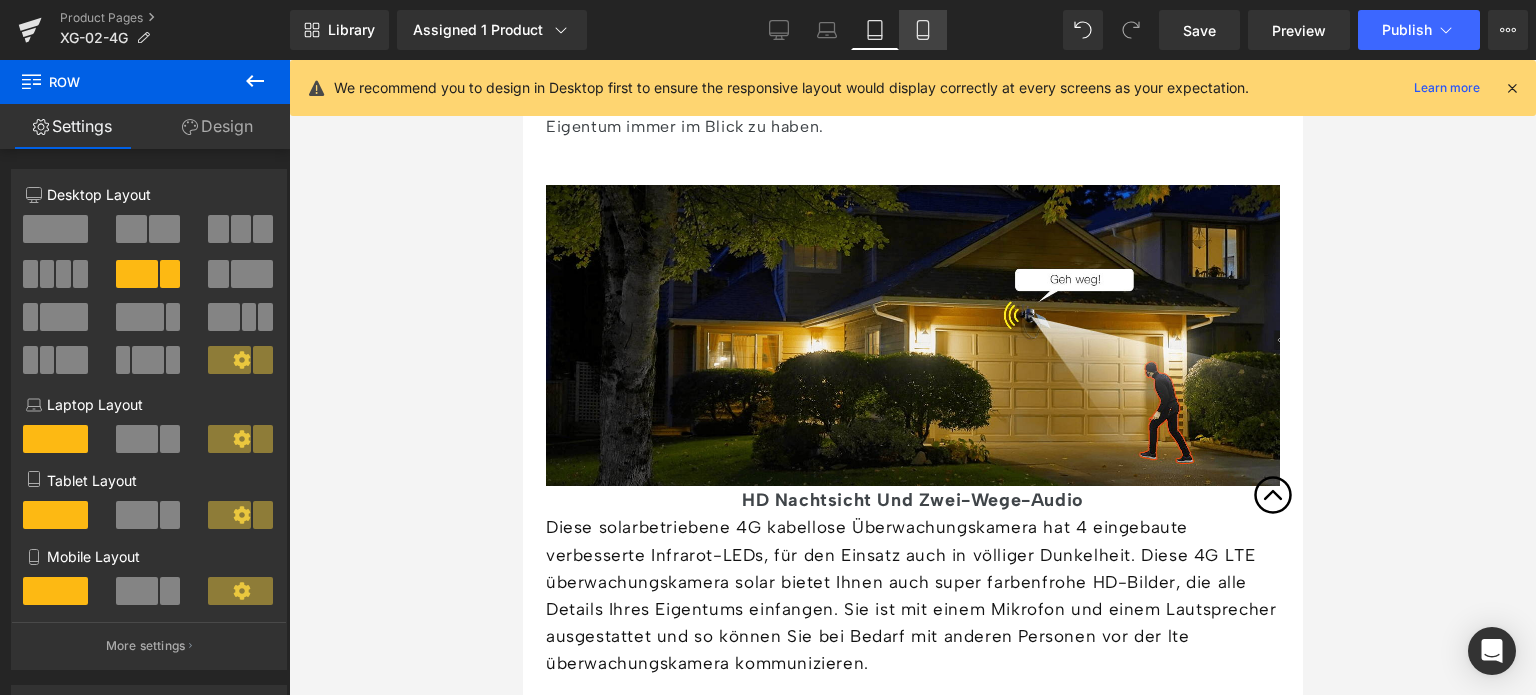 click 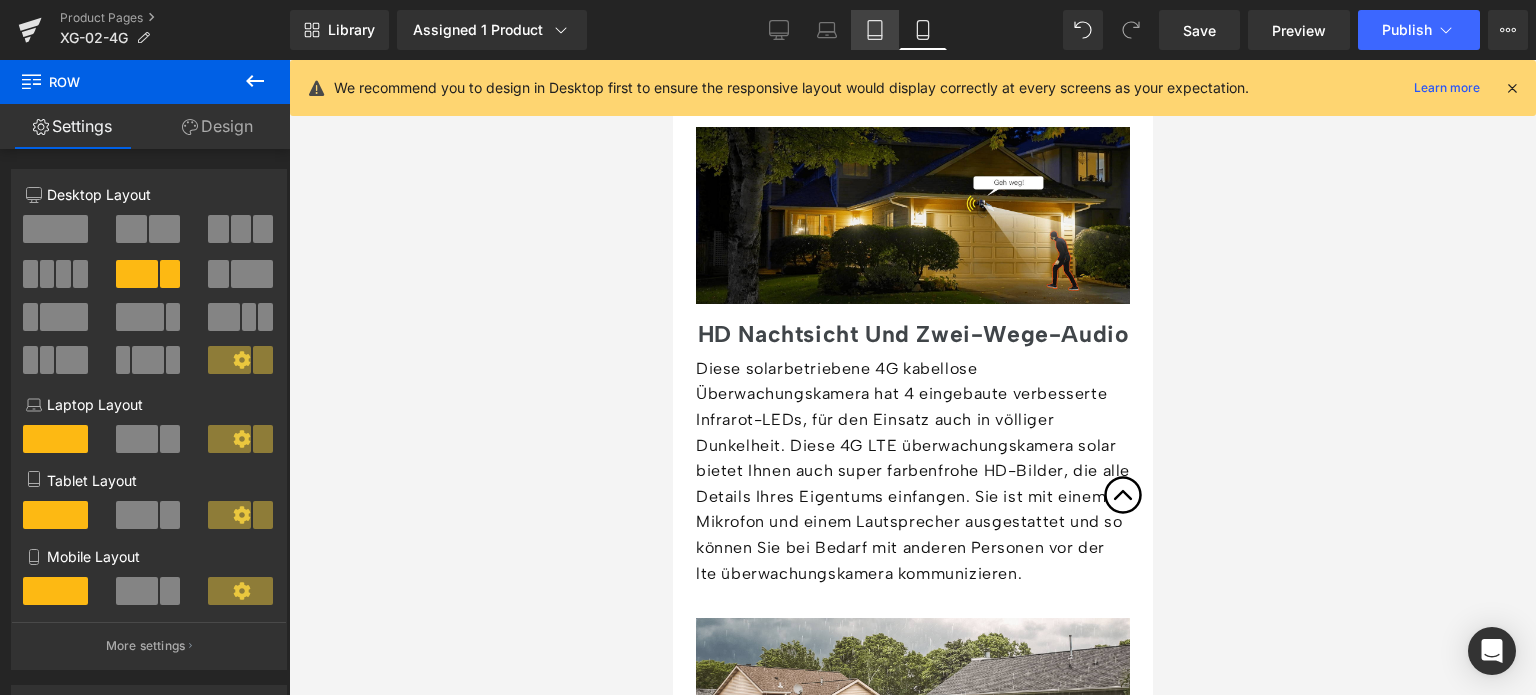 click 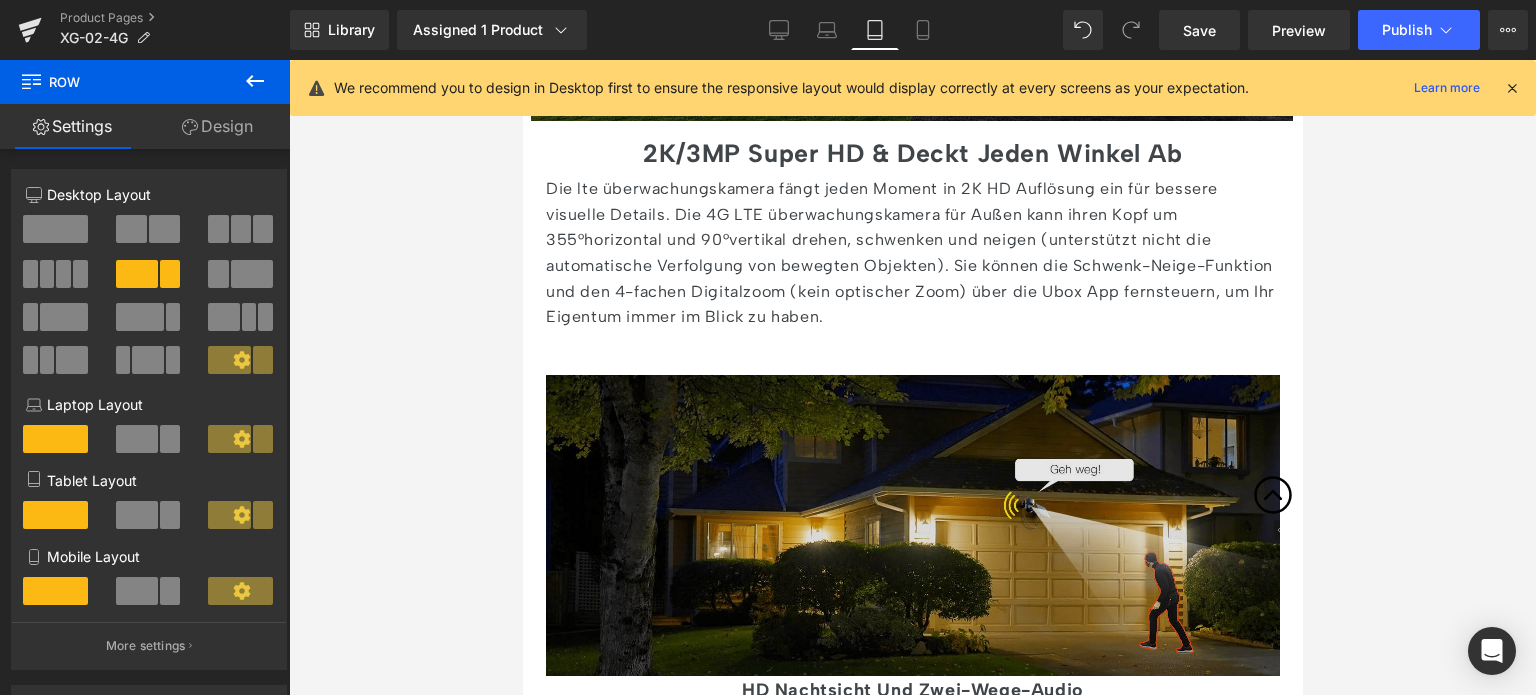 scroll, scrollTop: 3185, scrollLeft: 0, axis: vertical 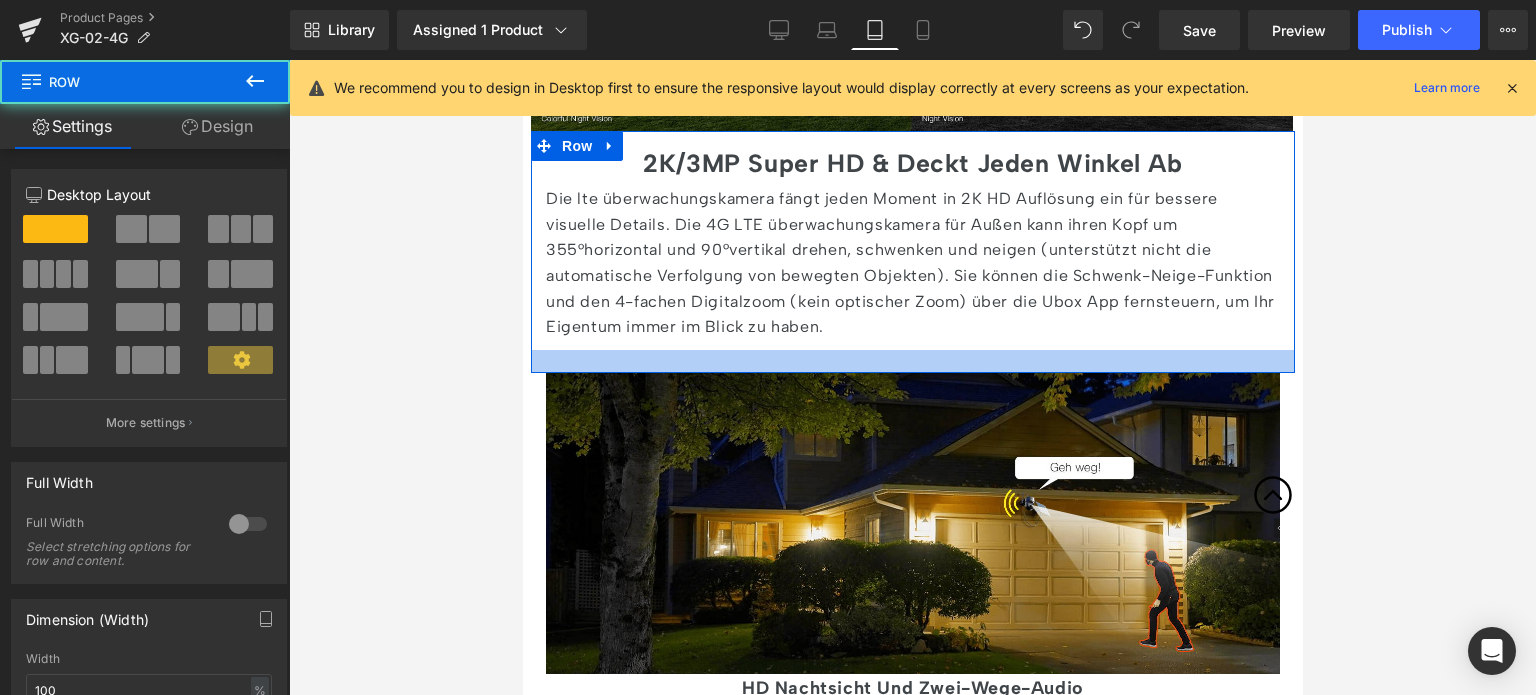 drag, startPoint x: 852, startPoint y: 358, endPoint x: 857, endPoint y: 346, distance: 13 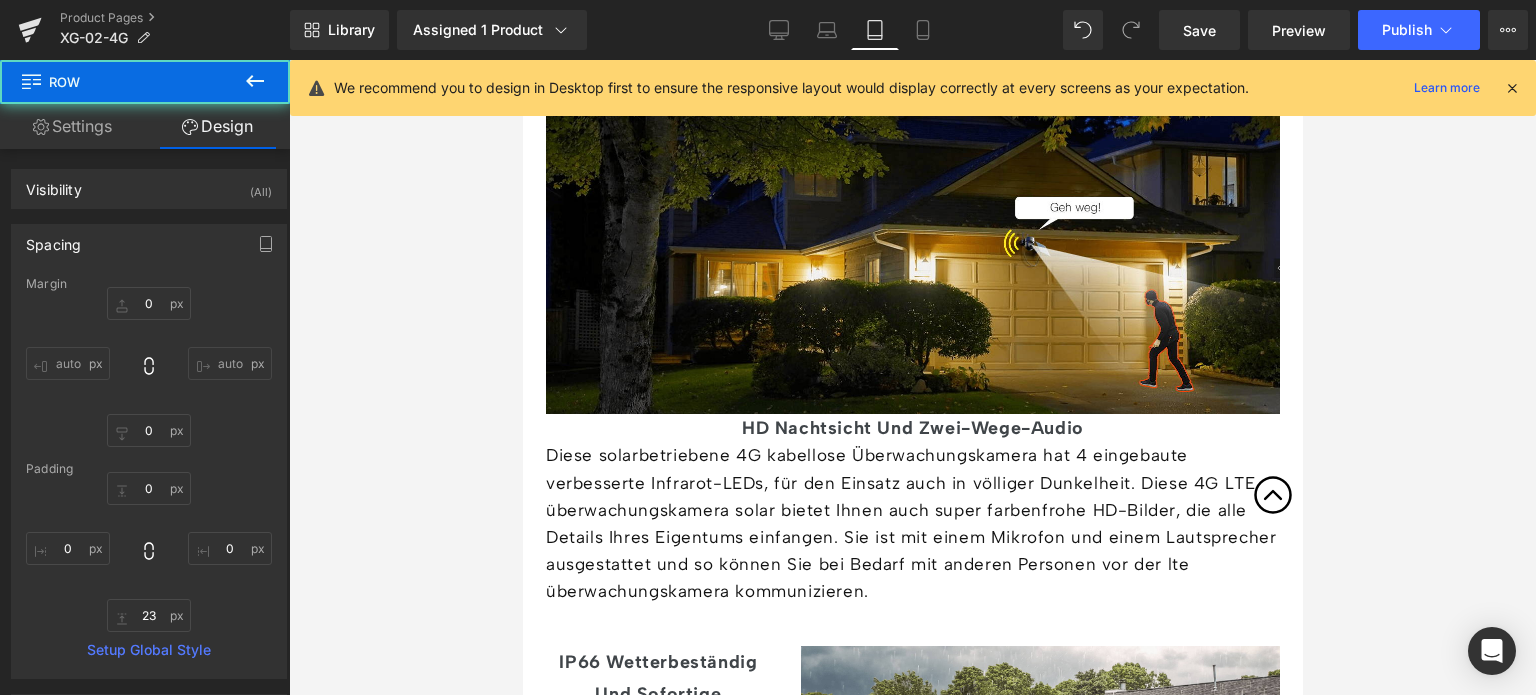 scroll, scrollTop: 3485, scrollLeft: 0, axis: vertical 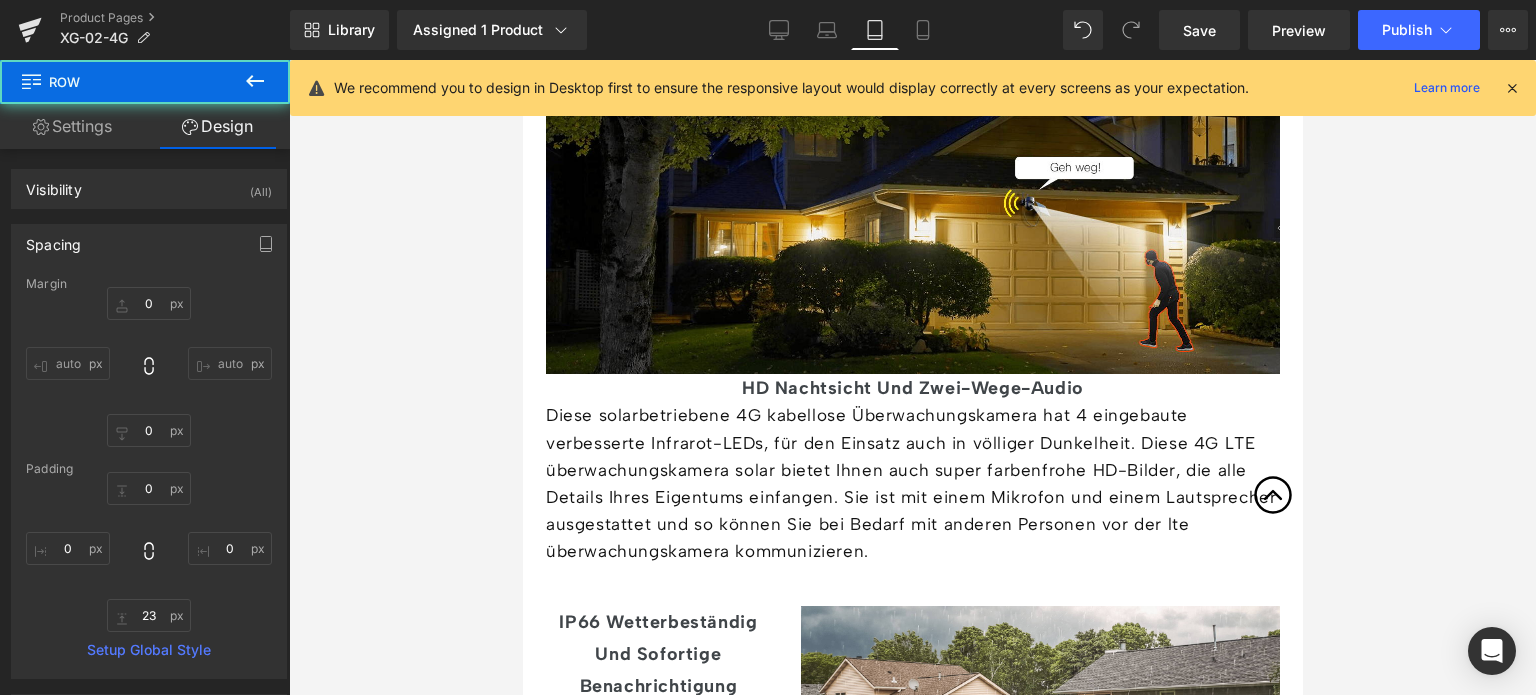 click on "HD Nachtsicht Und Zwei-Wege-Audio" at bounding box center [912, 388] 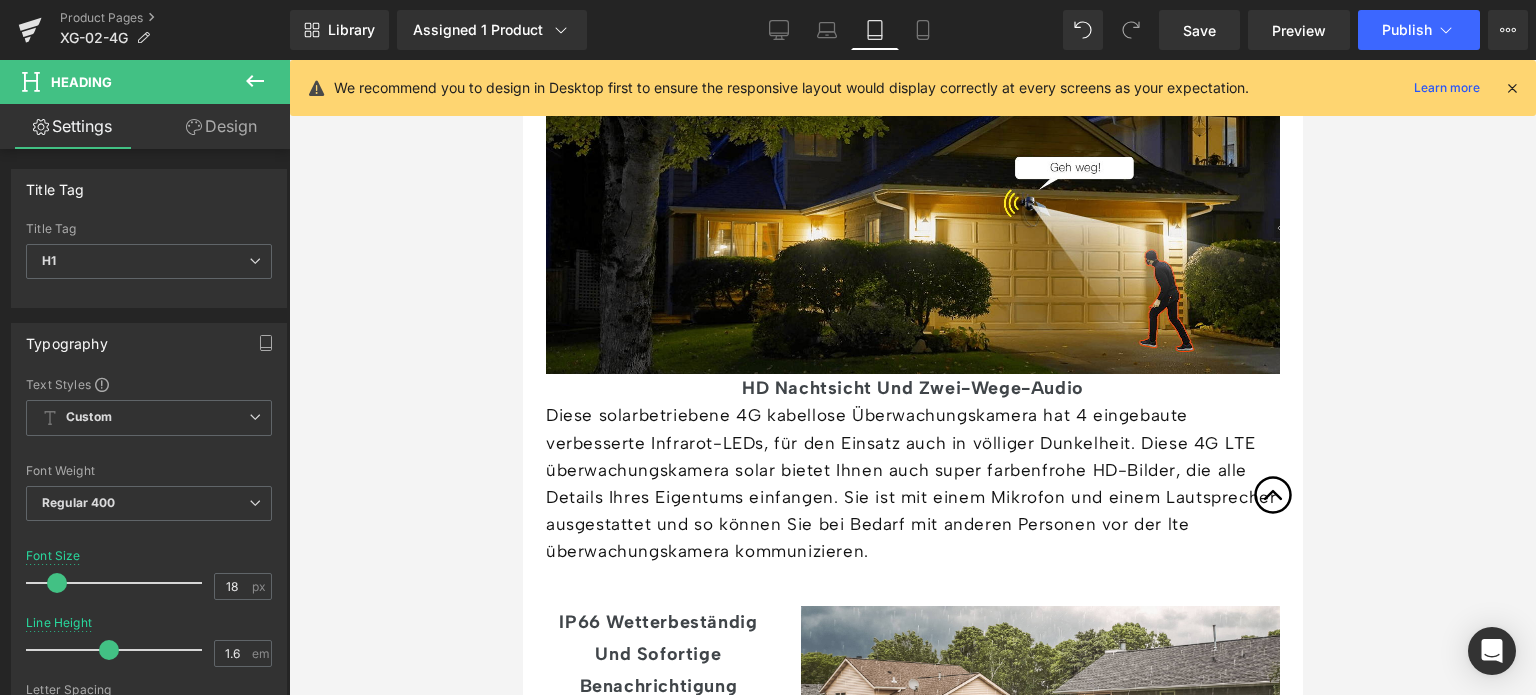 drag, startPoint x: 220, startPoint y: 139, endPoint x: 131, endPoint y: 255, distance: 146.20876 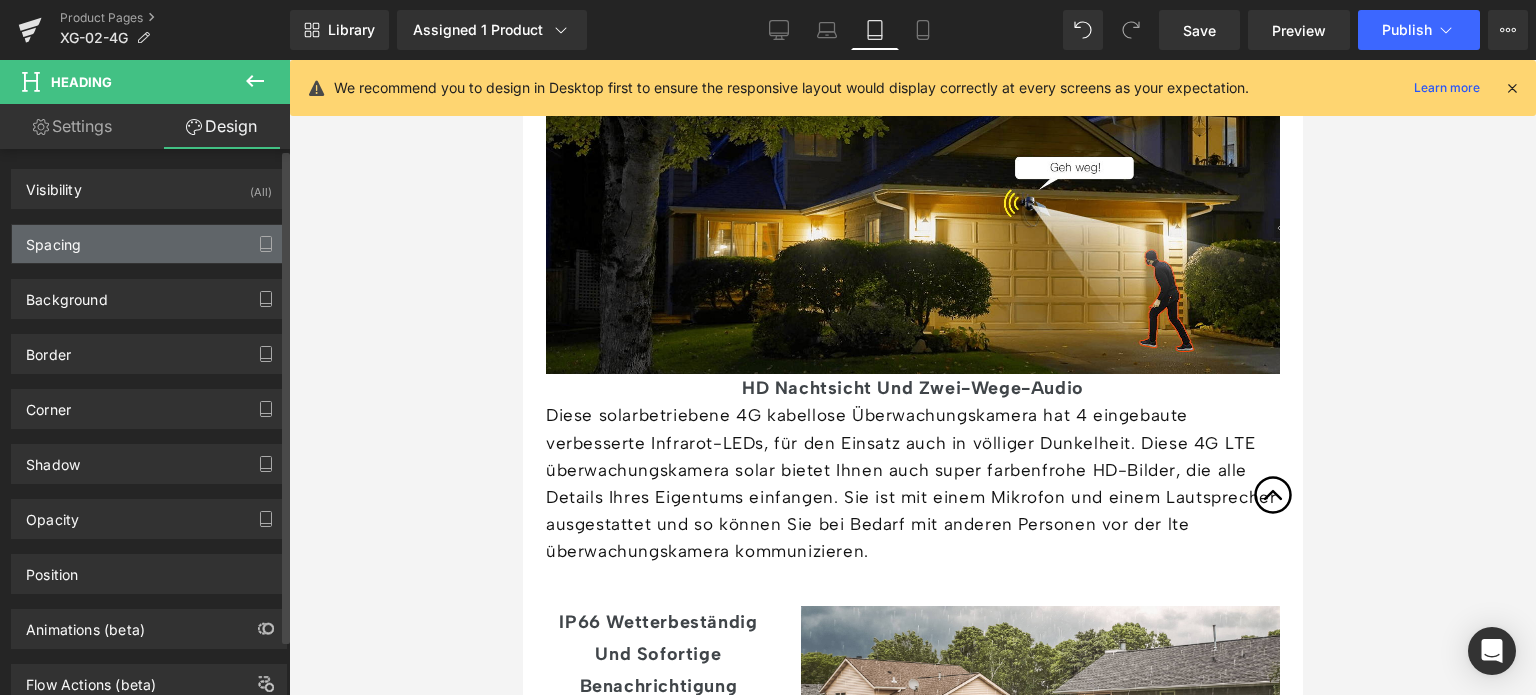 click on "Spacing" at bounding box center [149, 244] 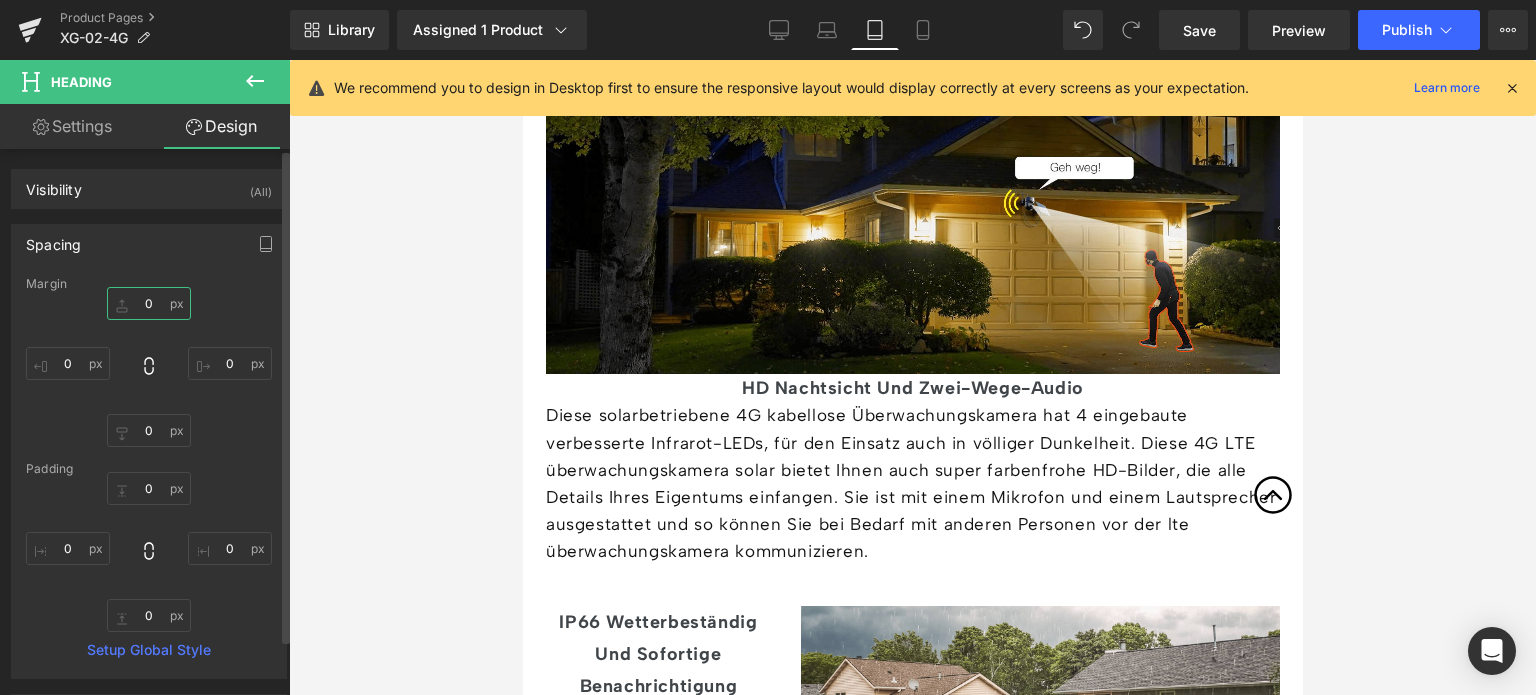 click on "0" at bounding box center [149, 303] 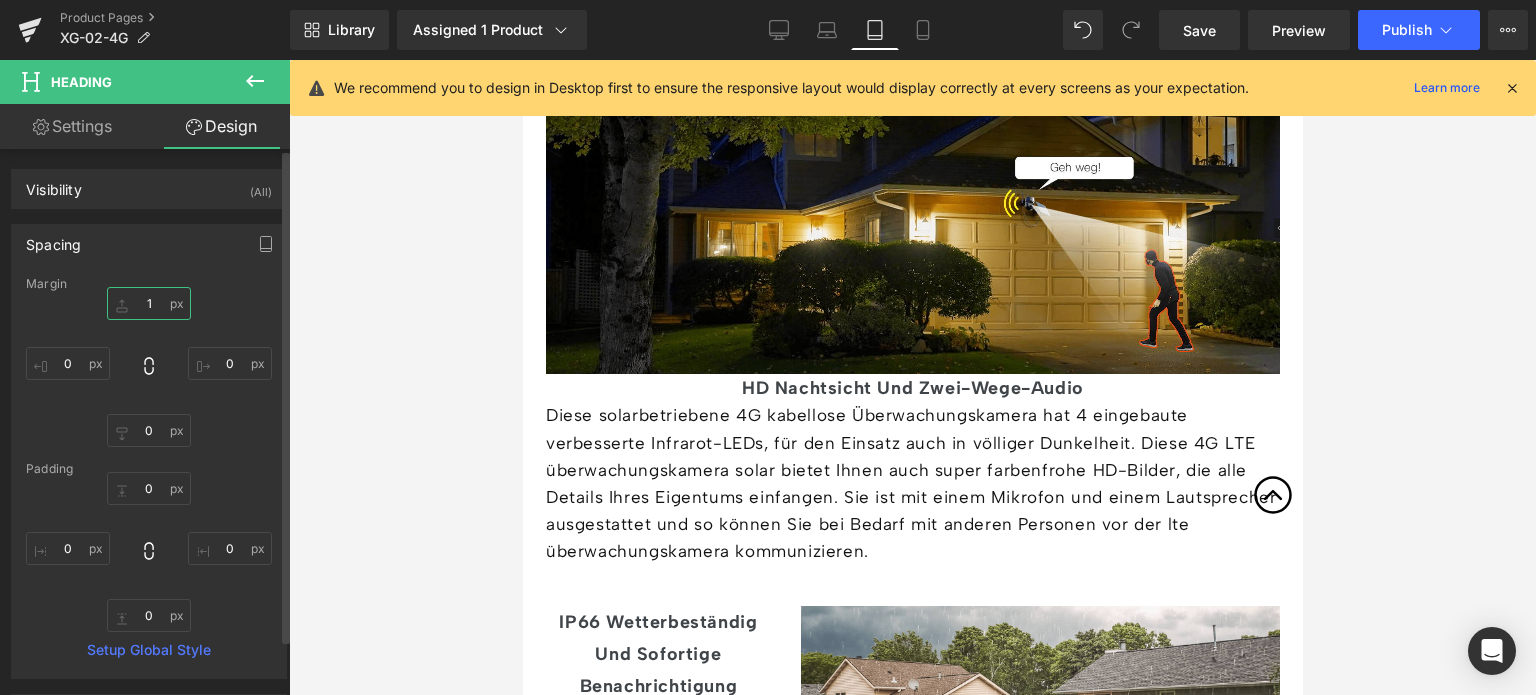 type on "15" 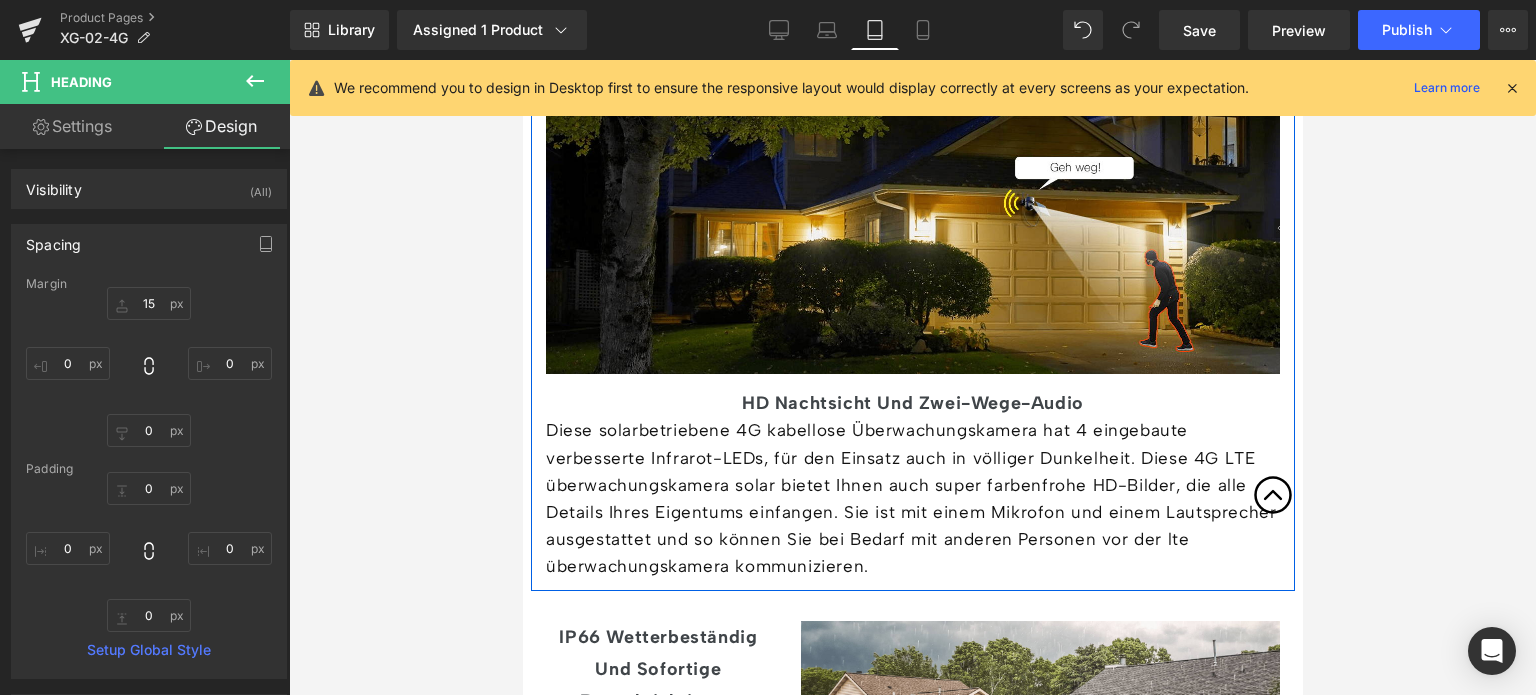 click on "HD Nachtsicht Und Zwei-Wege-Audio" at bounding box center [912, 403] 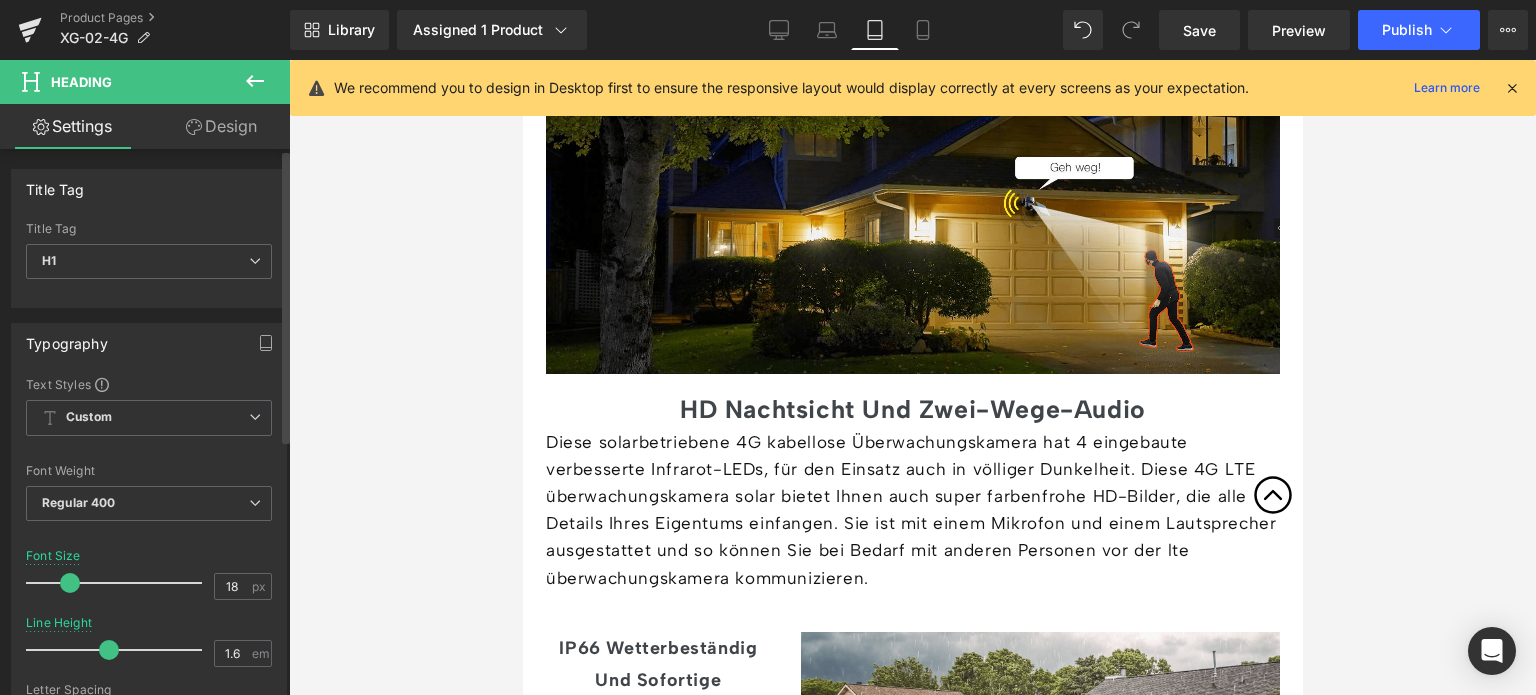 drag, startPoint x: 60, startPoint y: 580, endPoint x: 72, endPoint y: 580, distance: 12 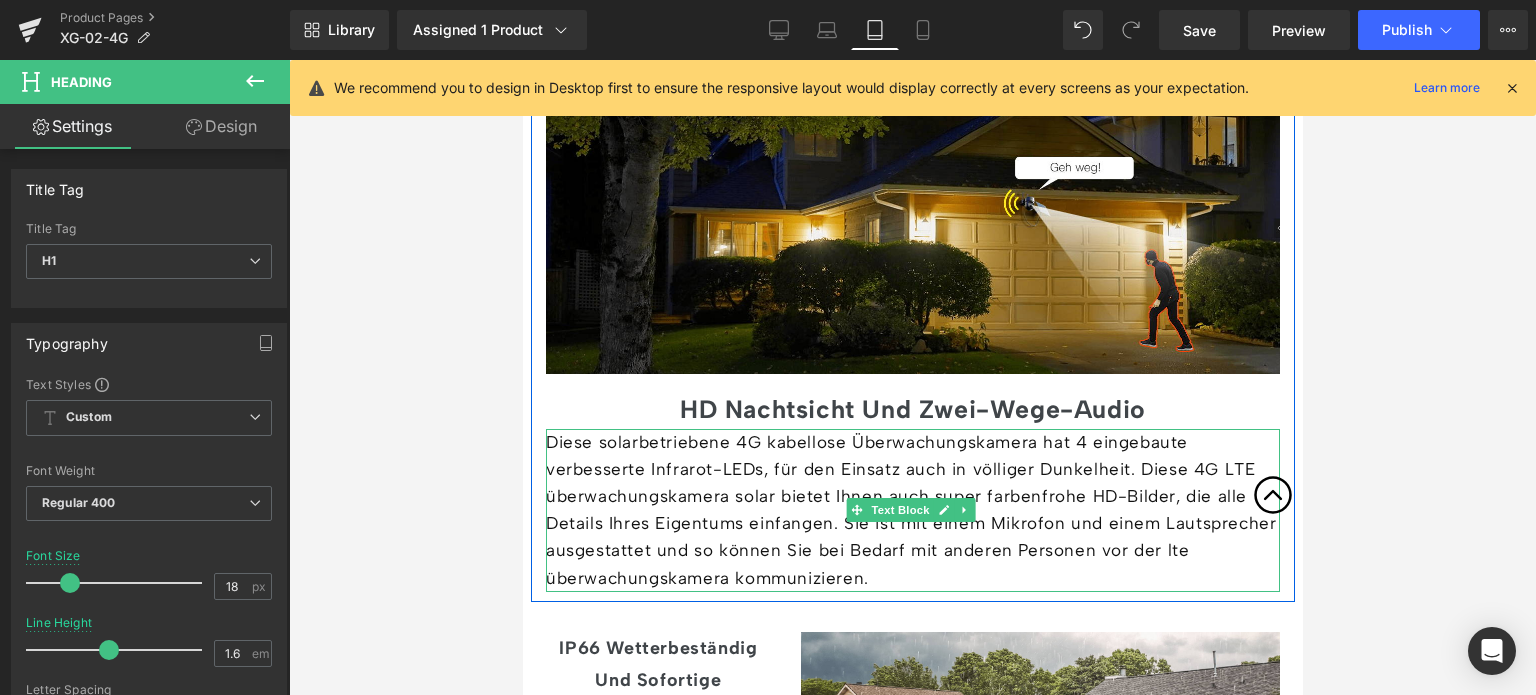click on "Diese solarbetriebene 4G kabellose Überwachungskamera hat 4 eingebaute verbesserte Infrarot-LEDs, für den Einsatz auch in völliger Dunkelheit. Diese 4G LTE überwachungskamera solar bietet Ihnen auch super farbenfrohe HD-Bilder, die alle Details Ihres Eigentums einfangen. Sie ist mit einem Mikrofon und einem Lautsprecher ausgestattet und so können Sie bei Bedarf mit anderen Personen vor der lte überwachungskamera kommunizieren." at bounding box center [912, 510] 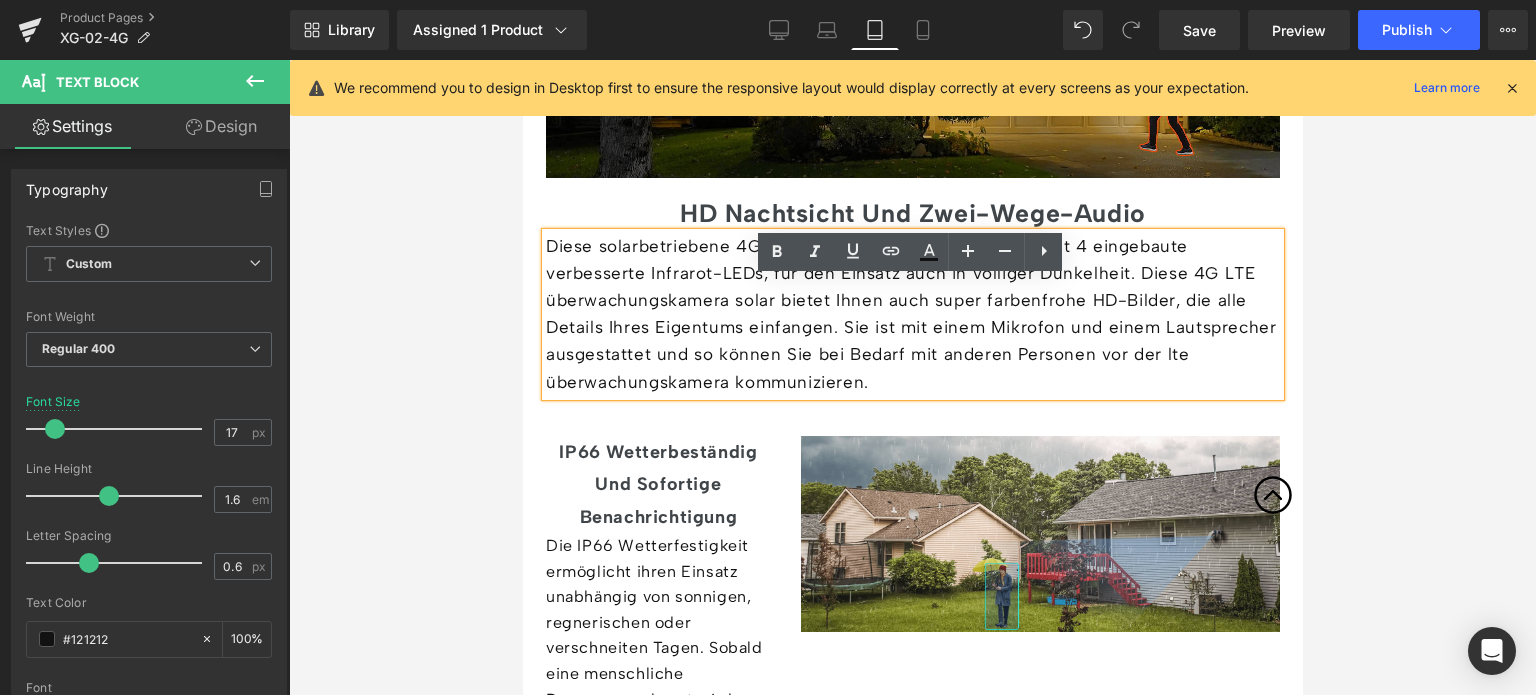 scroll, scrollTop: 3685, scrollLeft: 0, axis: vertical 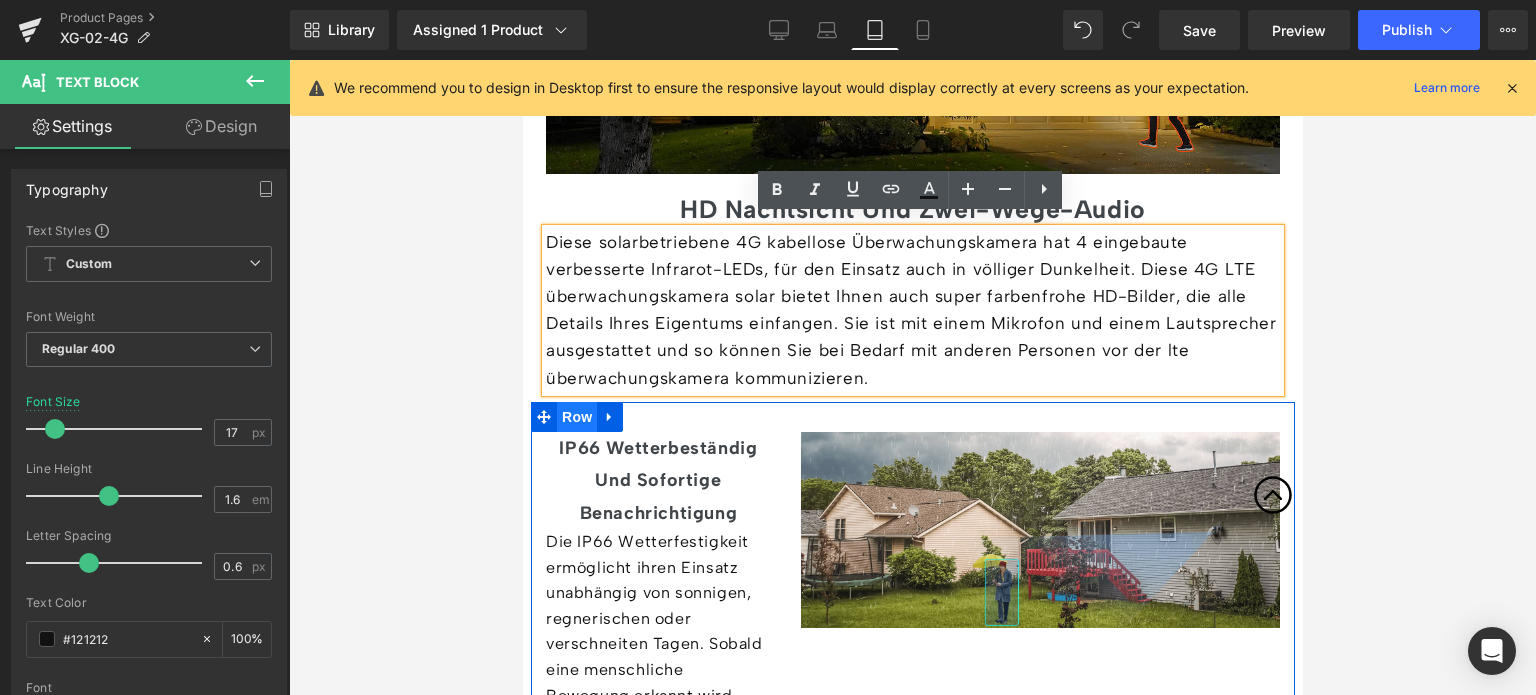 click on "Row" at bounding box center [576, 417] 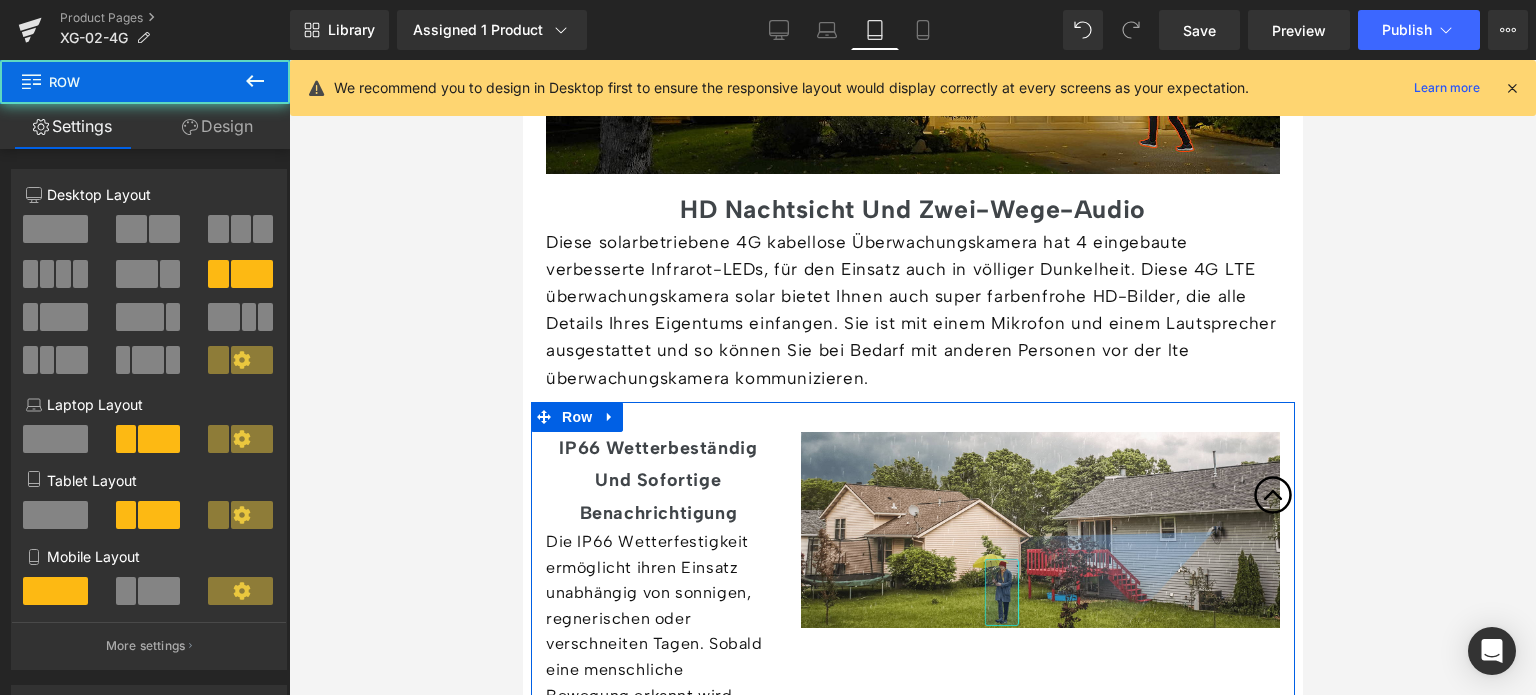 click at bounding box center (55, 439) 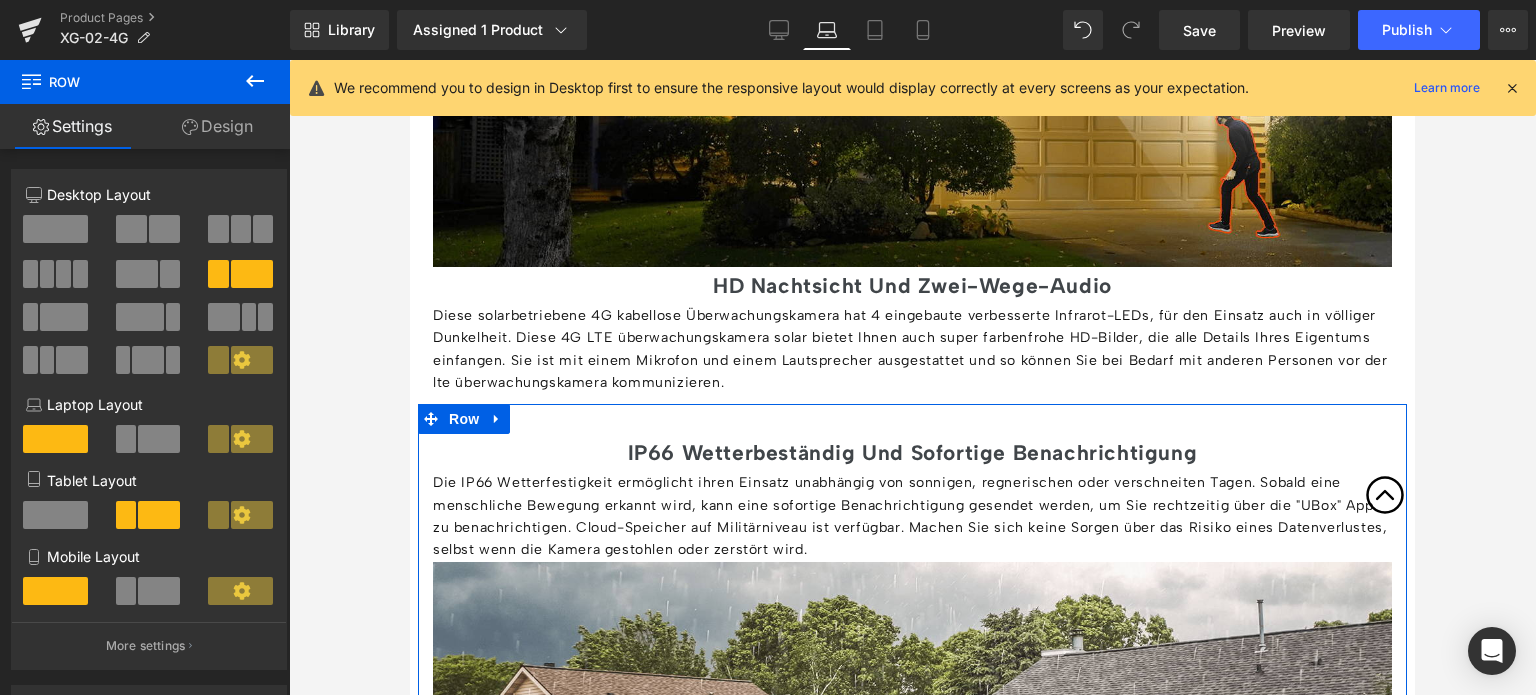 click at bounding box center (55, 515) 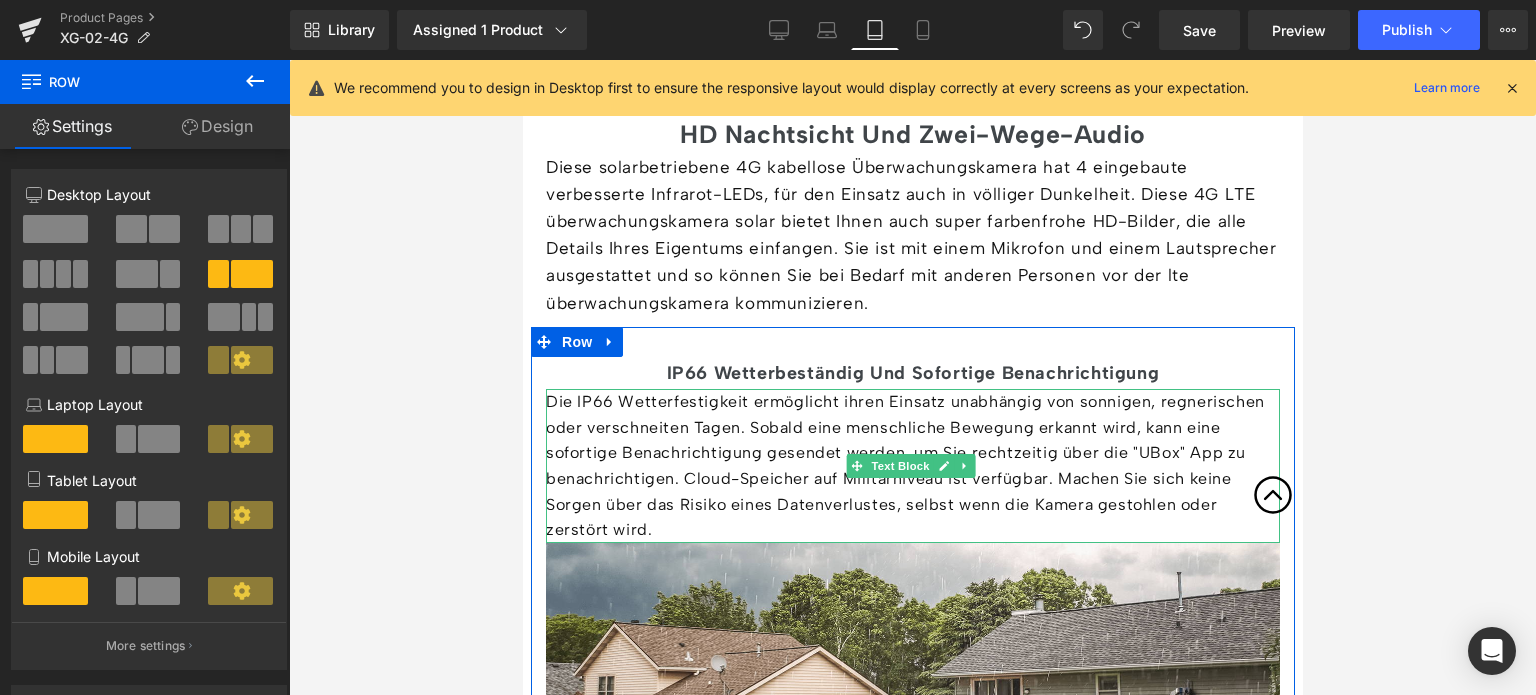 scroll, scrollTop: 3988, scrollLeft: 0, axis: vertical 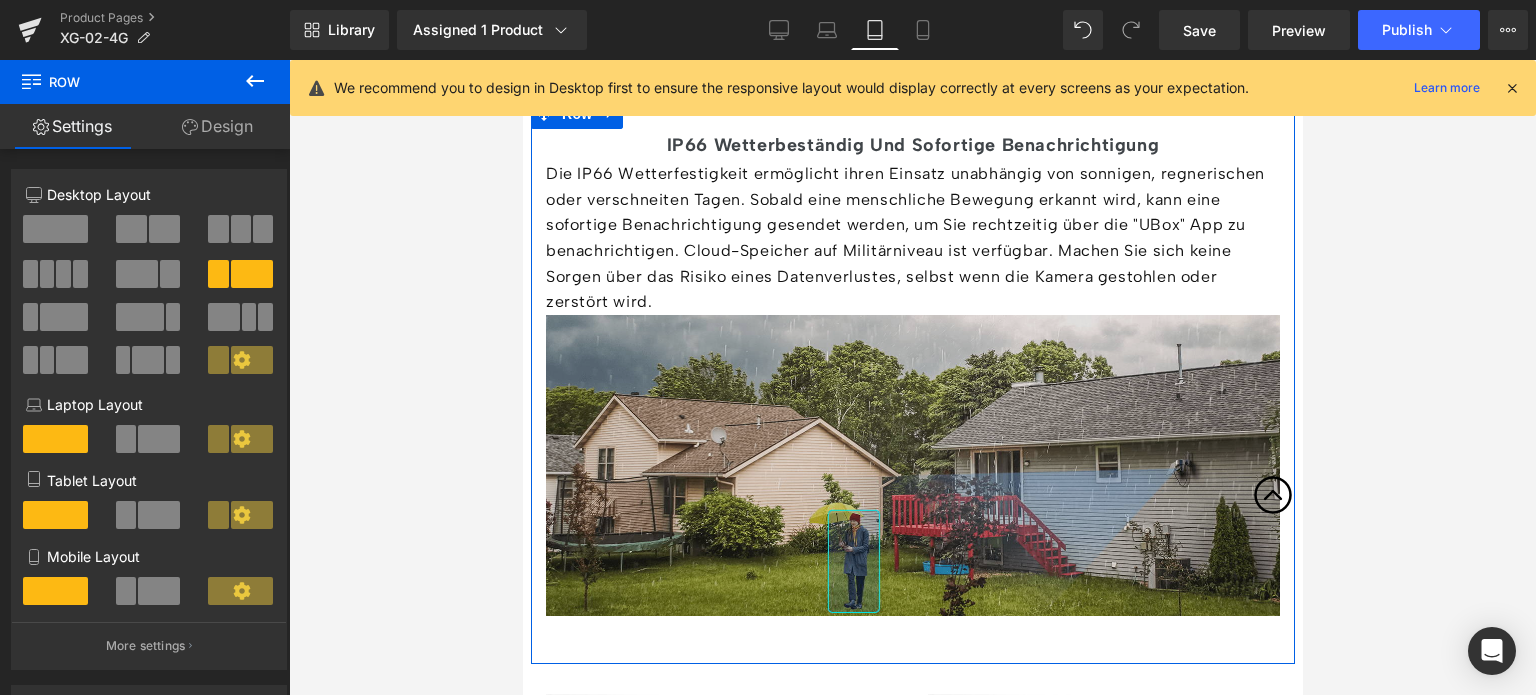 click at bounding box center [912, 465] 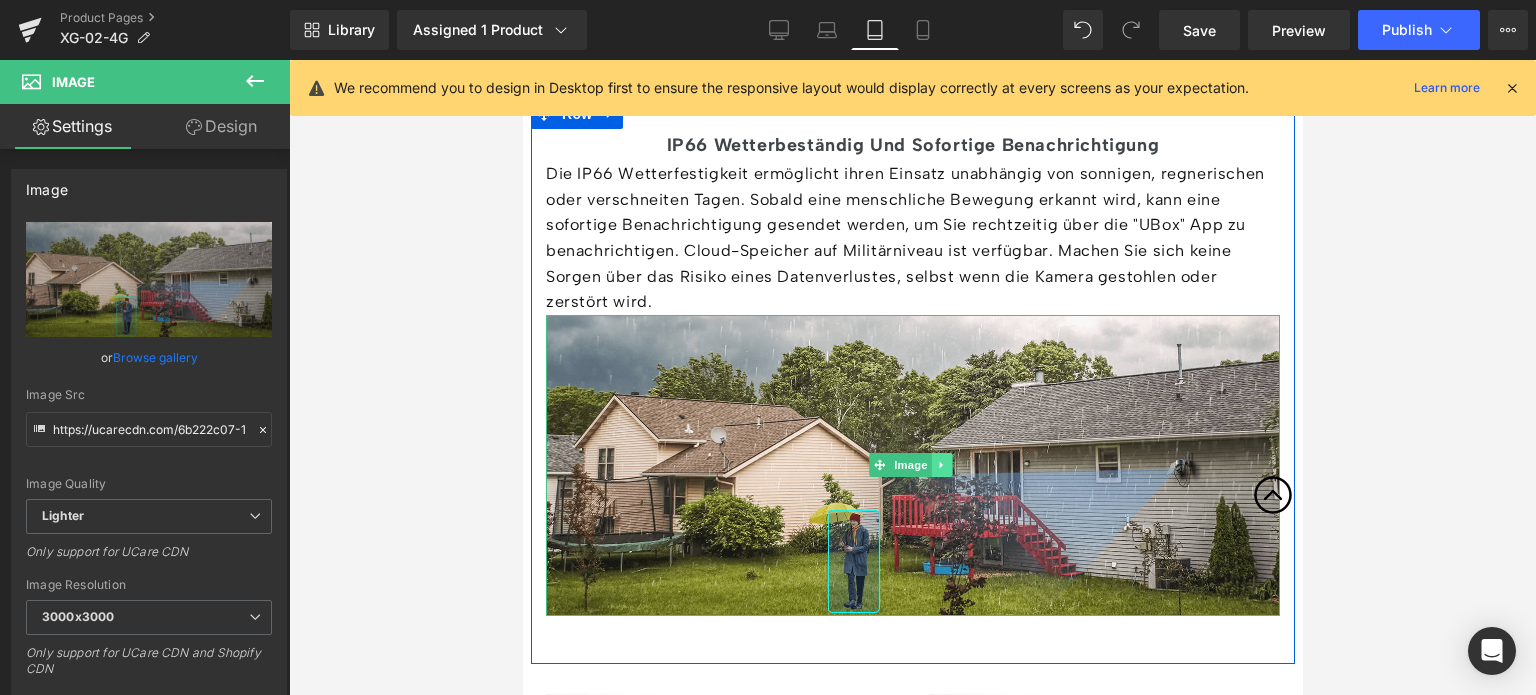 click 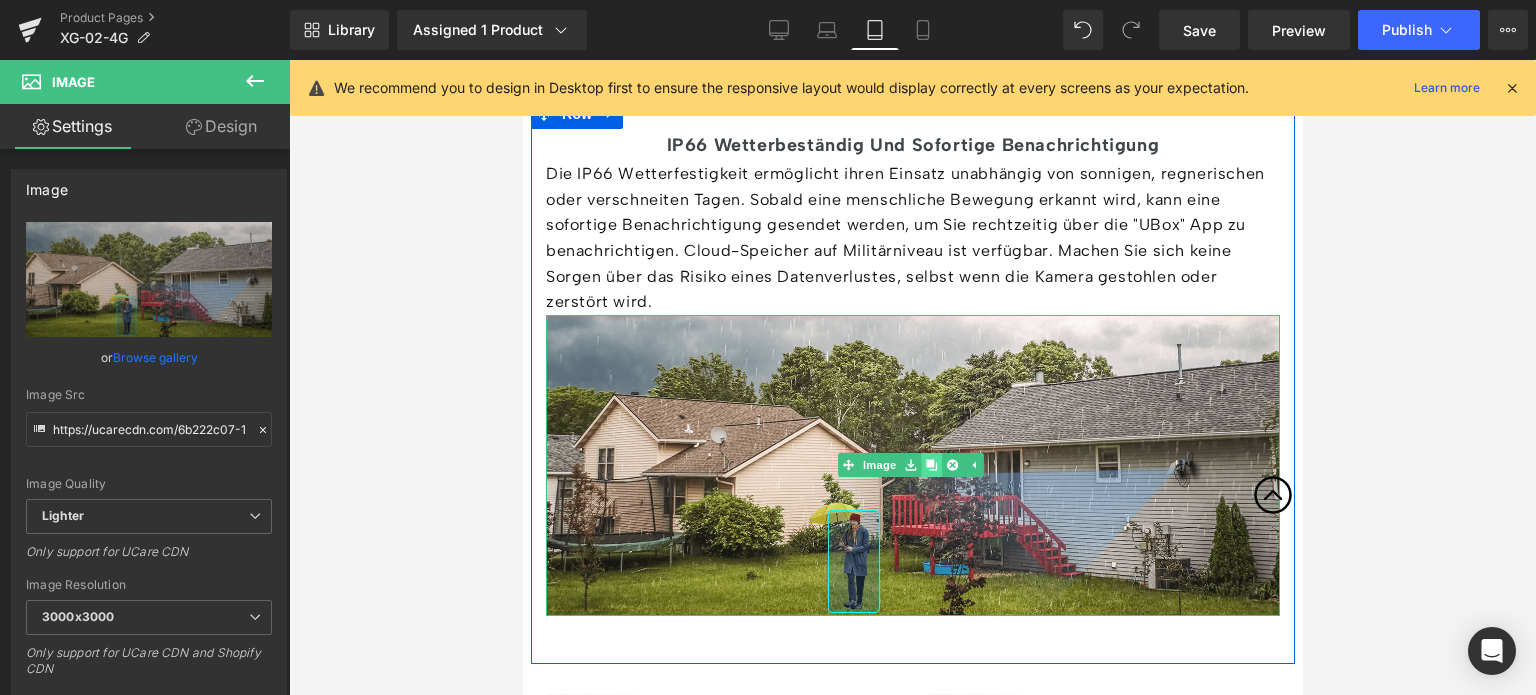 click 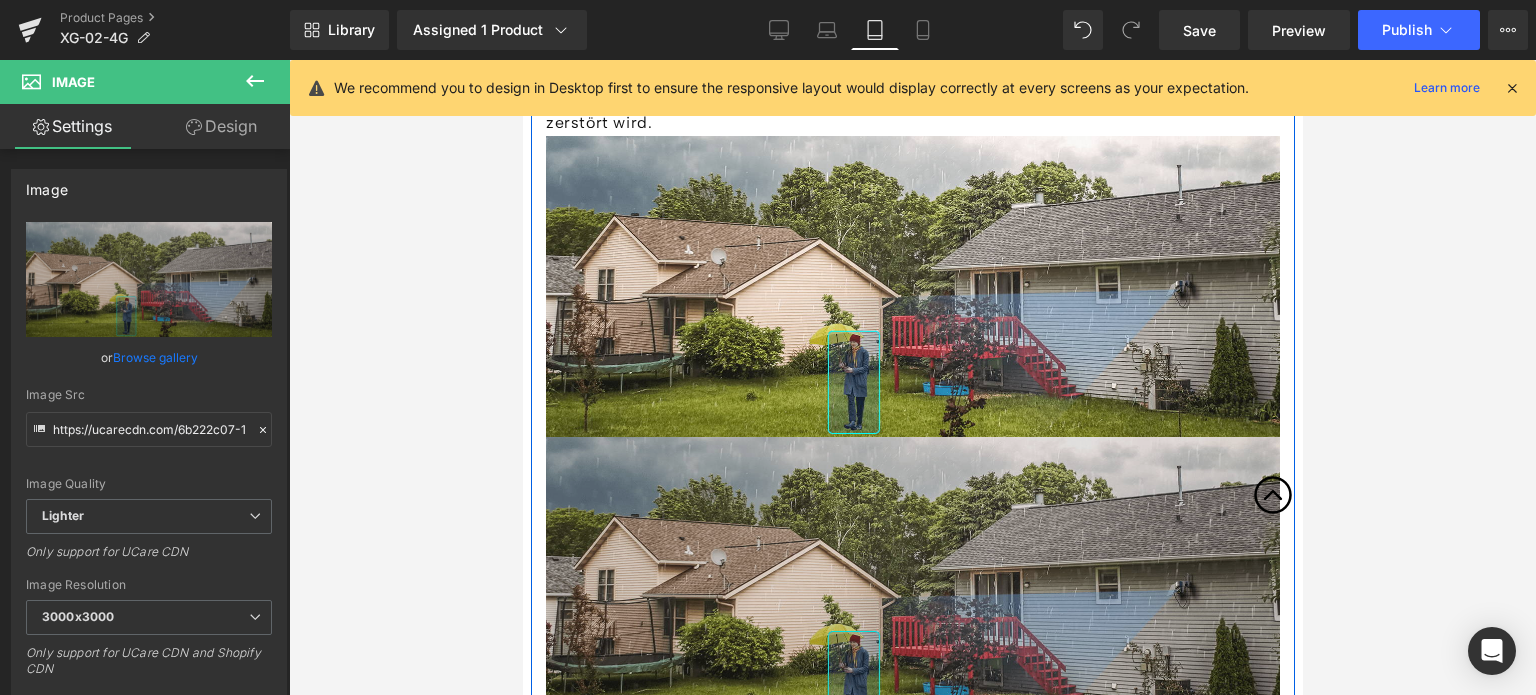 scroll, scrollTop: 4151, scrollLeft: 0, axis: vertical 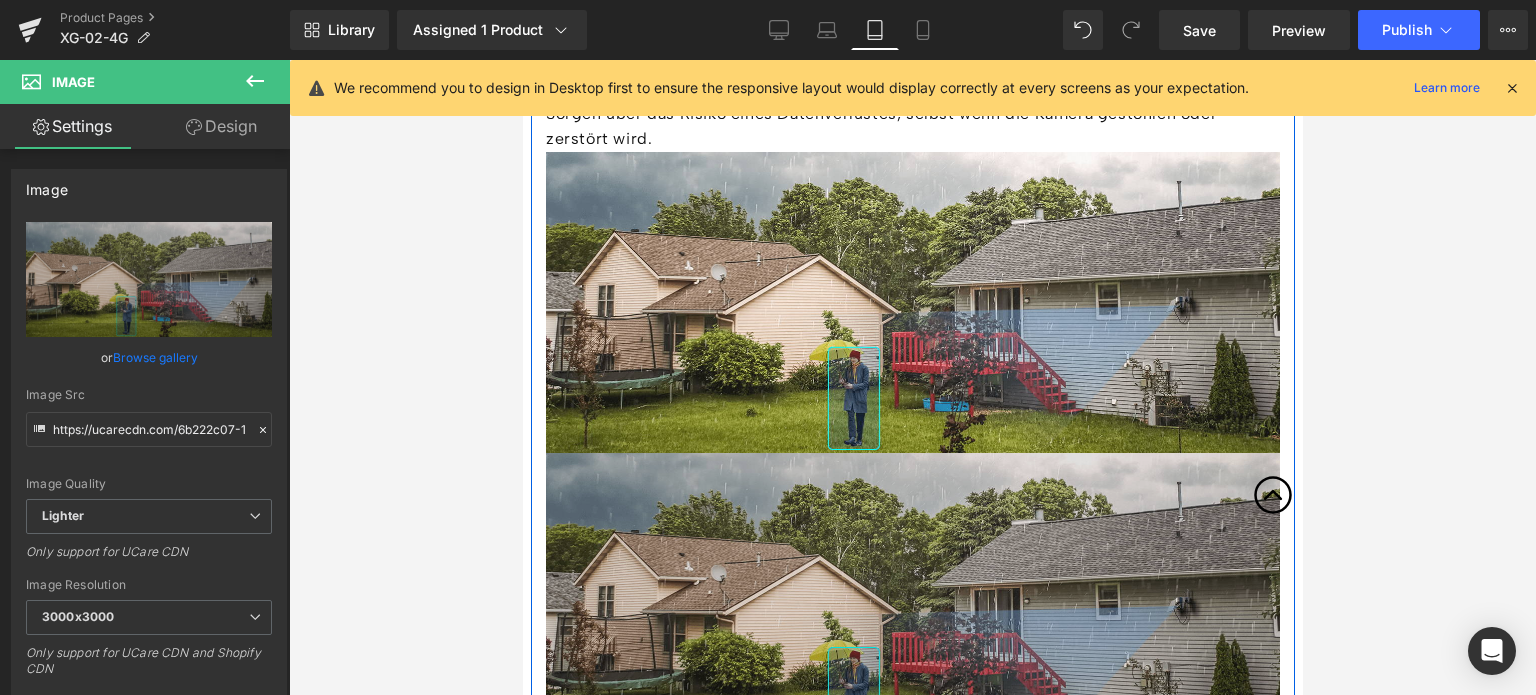 click at bounding box center (912, 603) 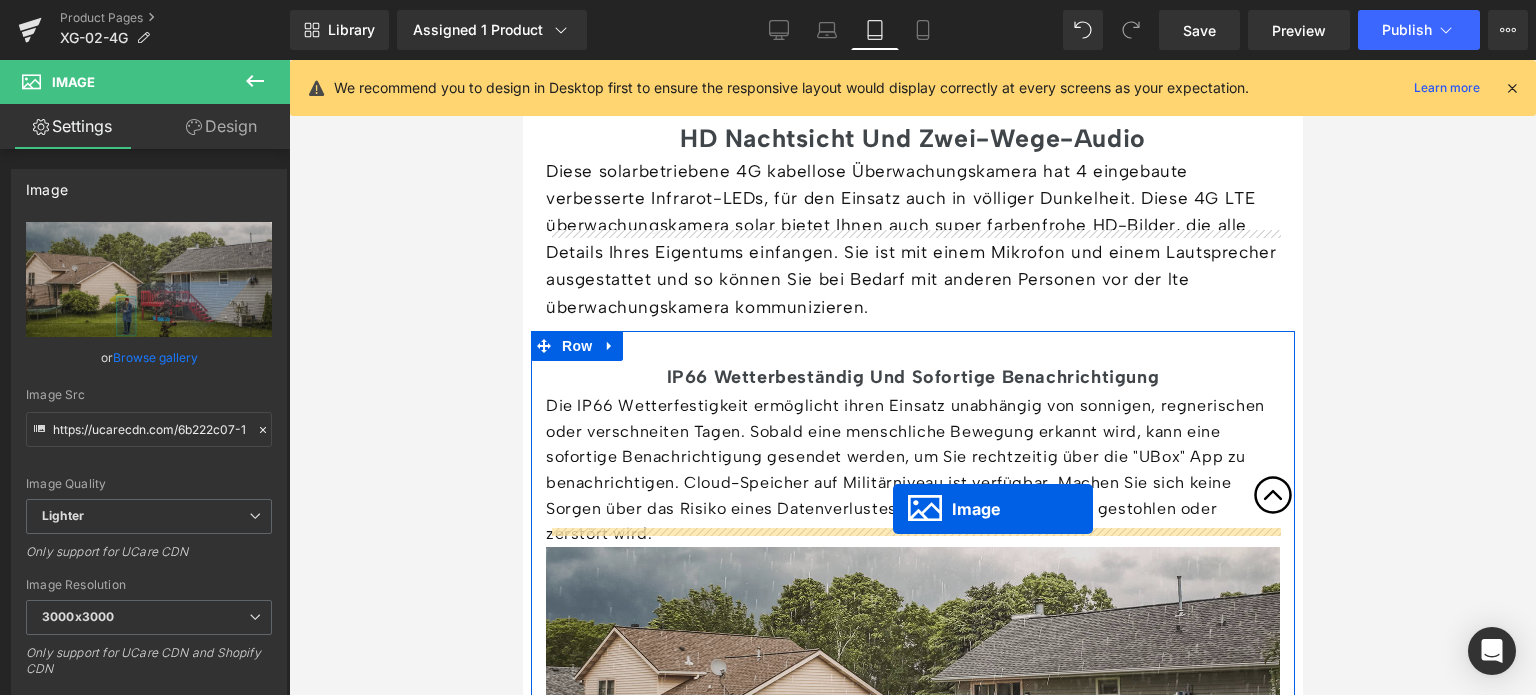 scroll, scrollTop: 3751, scrollLeft: 0, axis: vertical 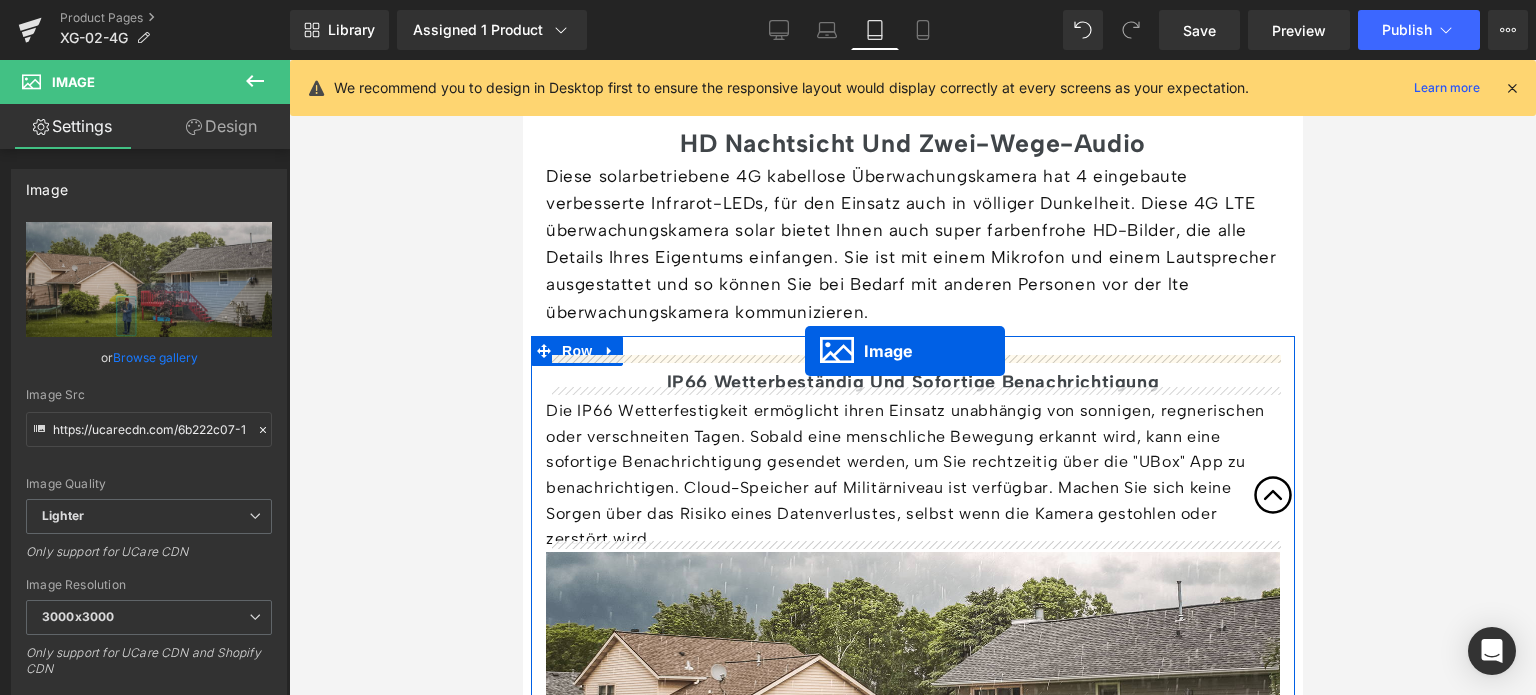drag, startPoint x: 878, startPoint y: 582, endPoint x: 804, endPoint y: 351, distance: 242.5634 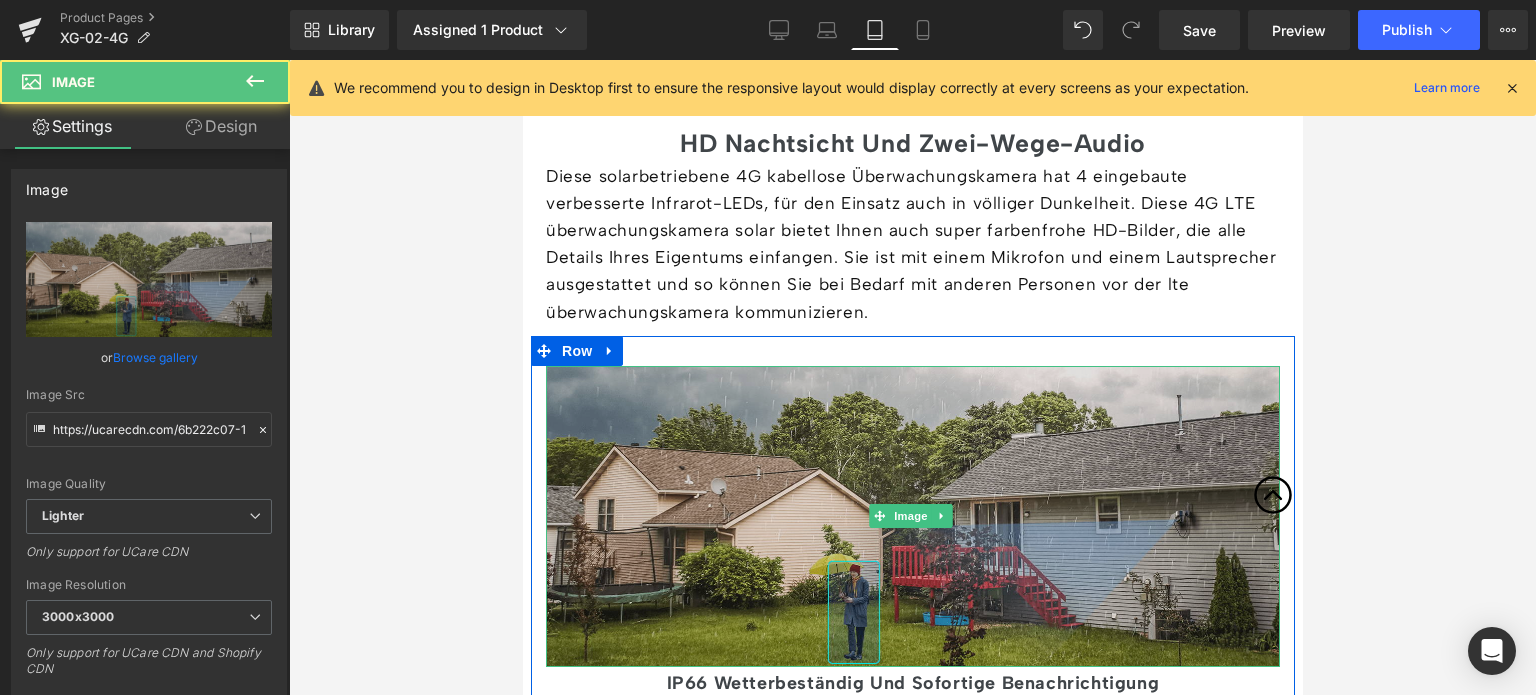 click at bounding box center (912, 516) 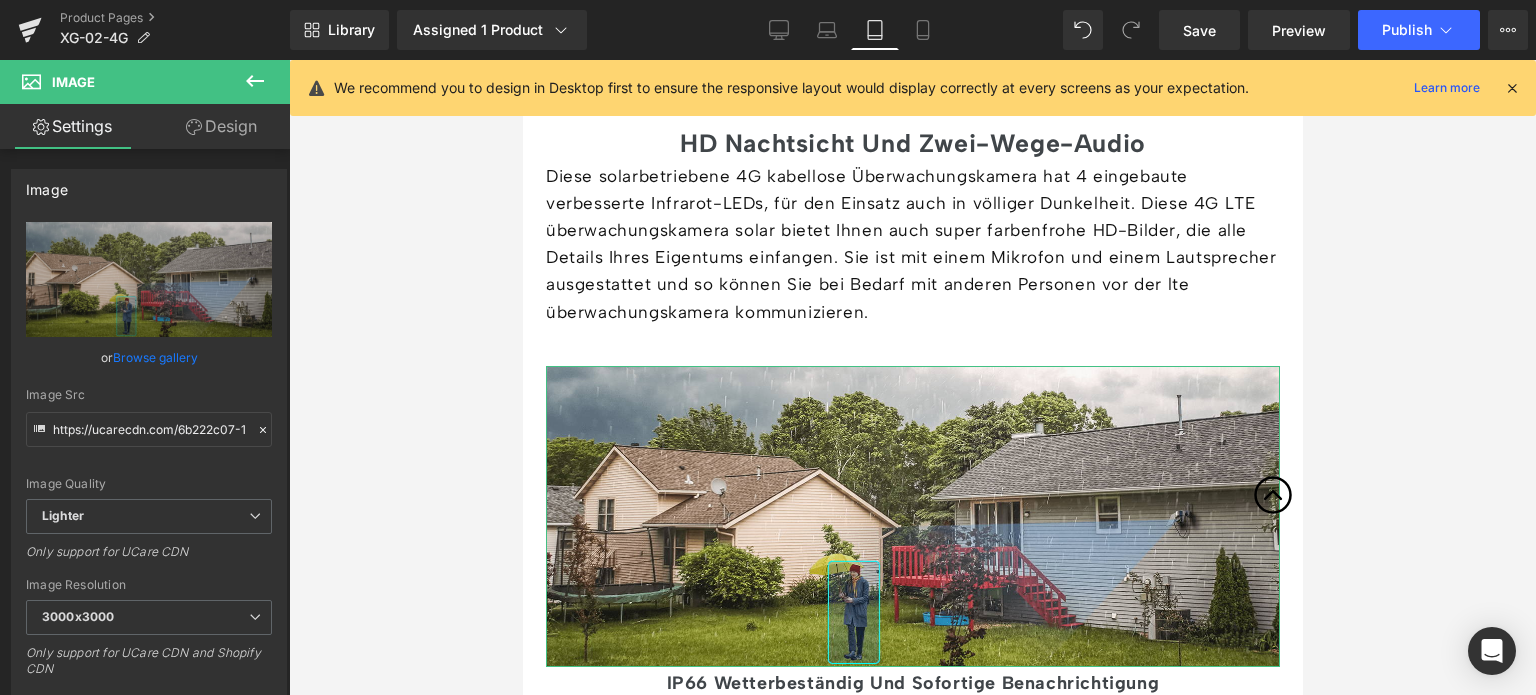 click on "Design" at bounding box center (221, 126) 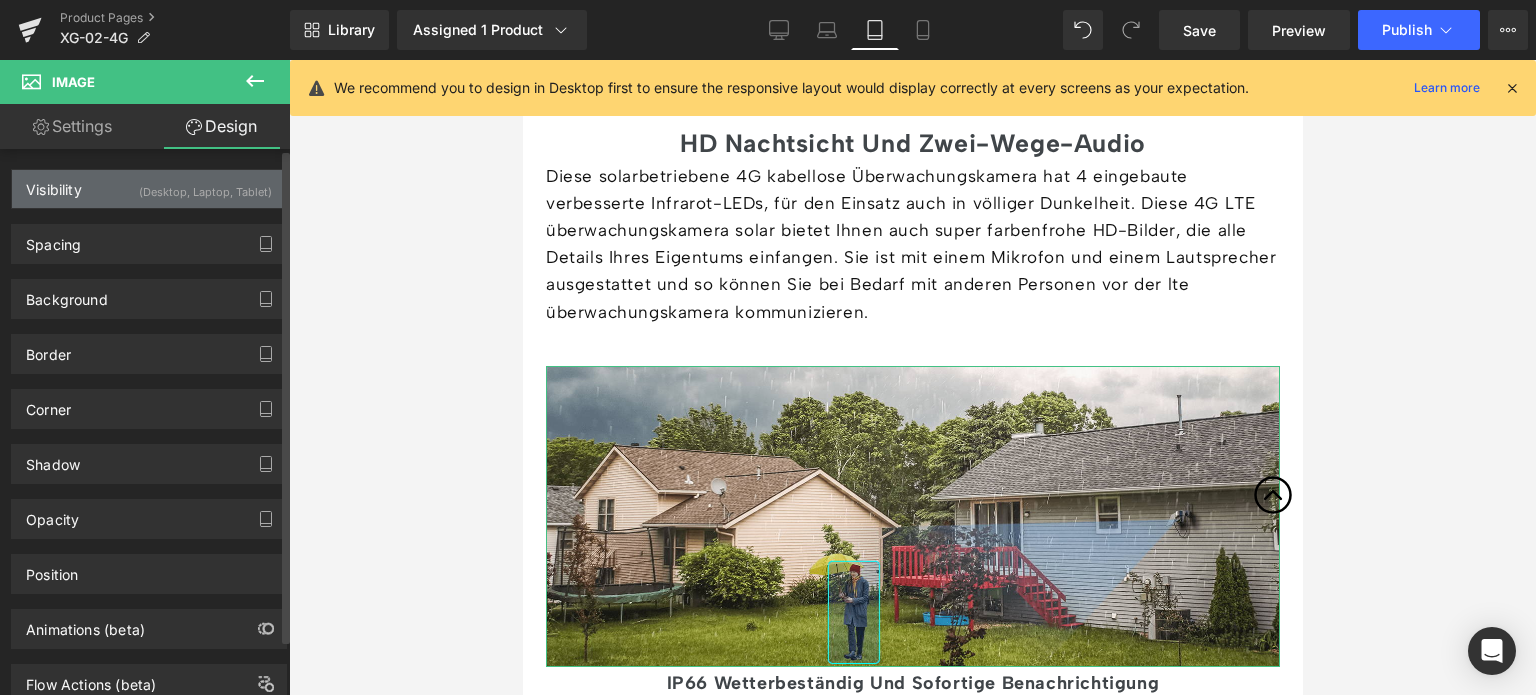 click on "(Desktop, Laptop, Tablet)" at bounding box center [205, 186] 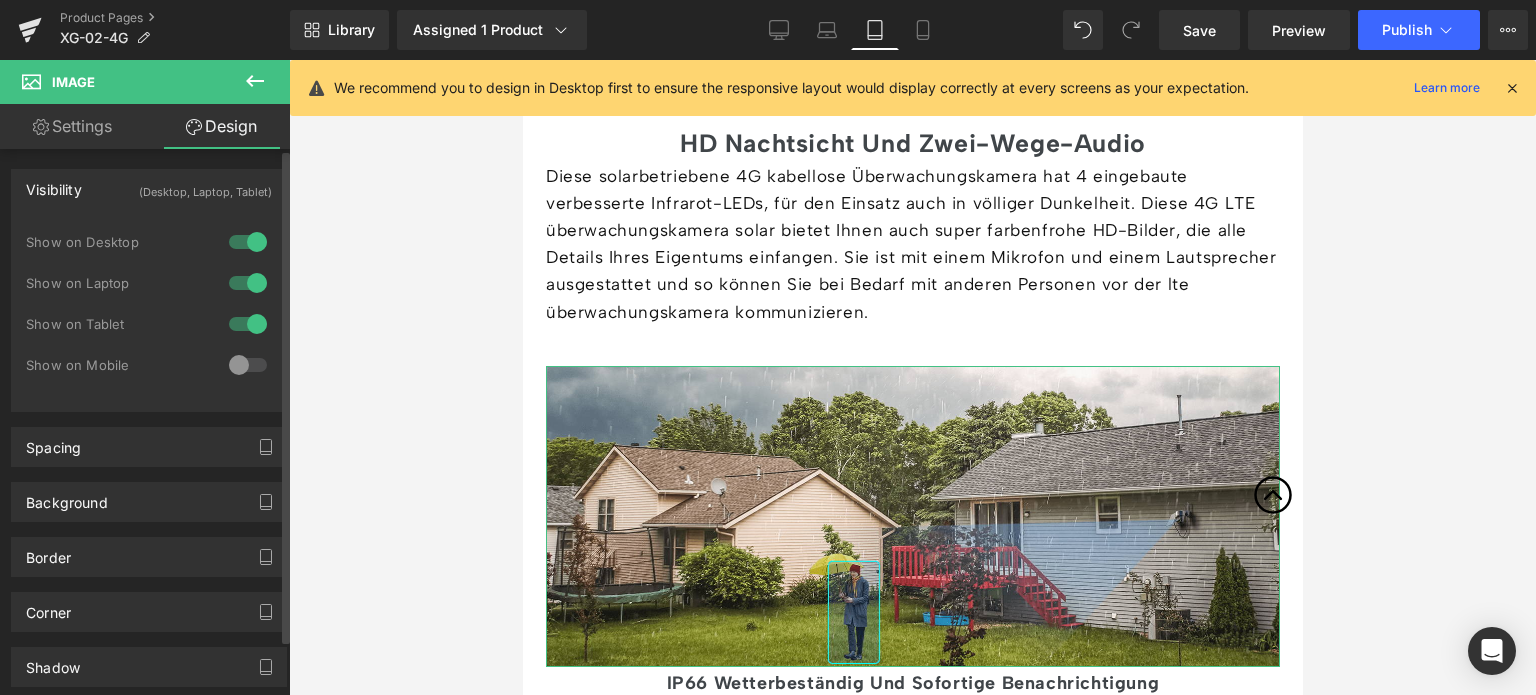 click at bounding box center [248, 324] 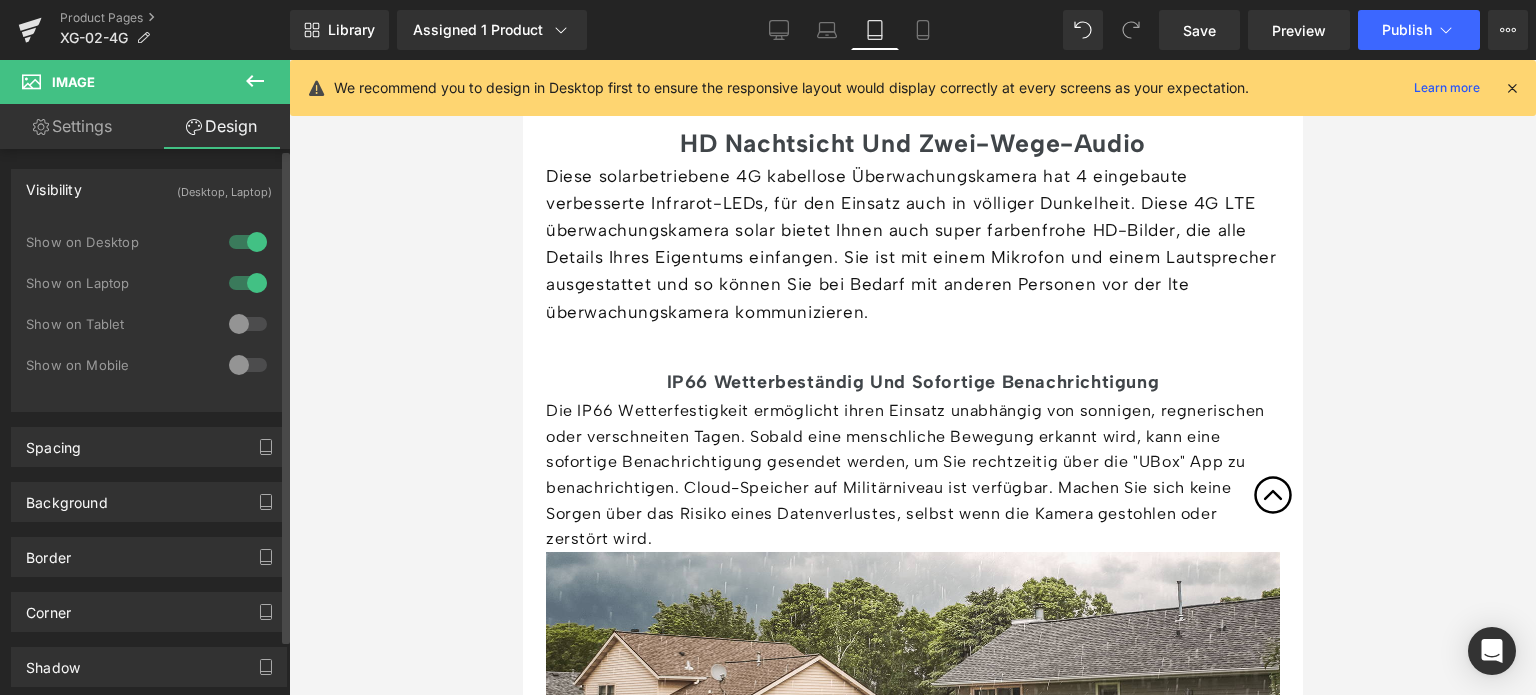 click at bounding box center [248, 324] 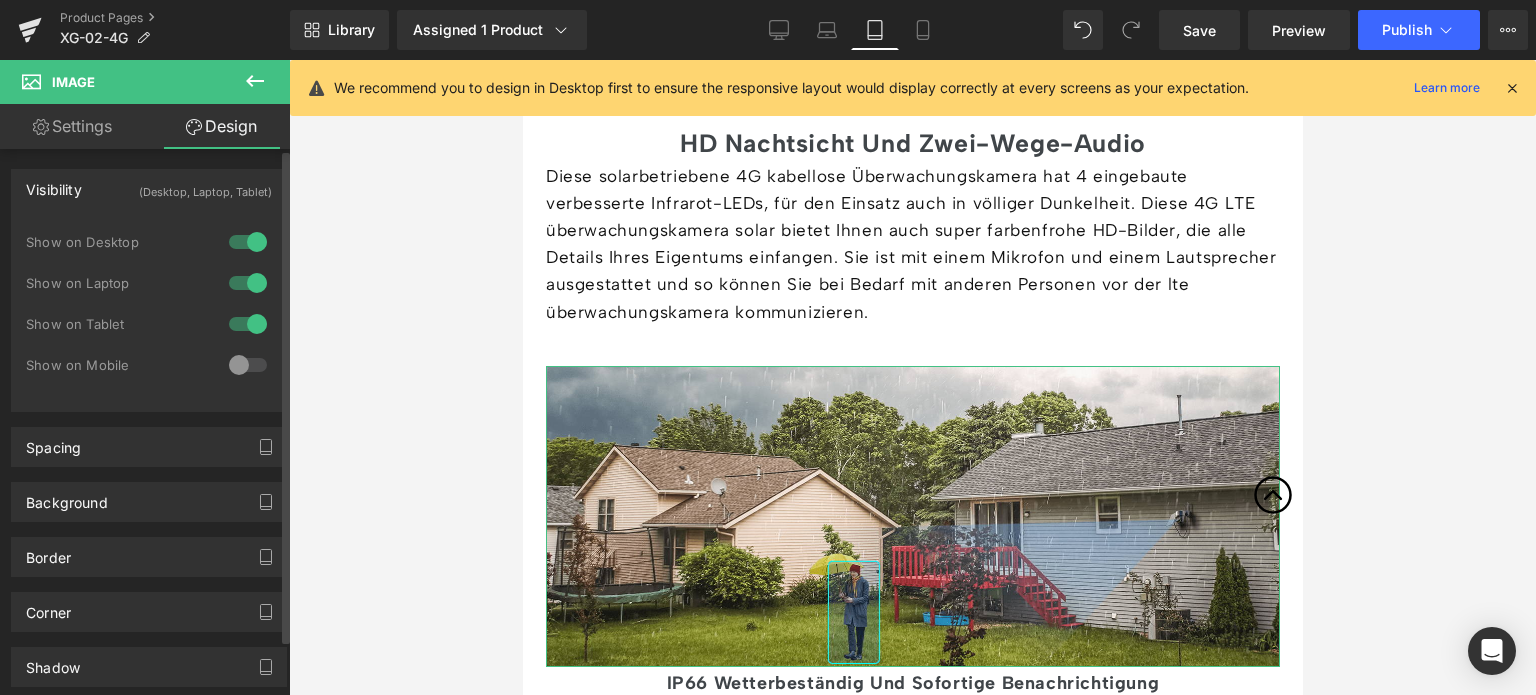click at bounding box center [248, 242] 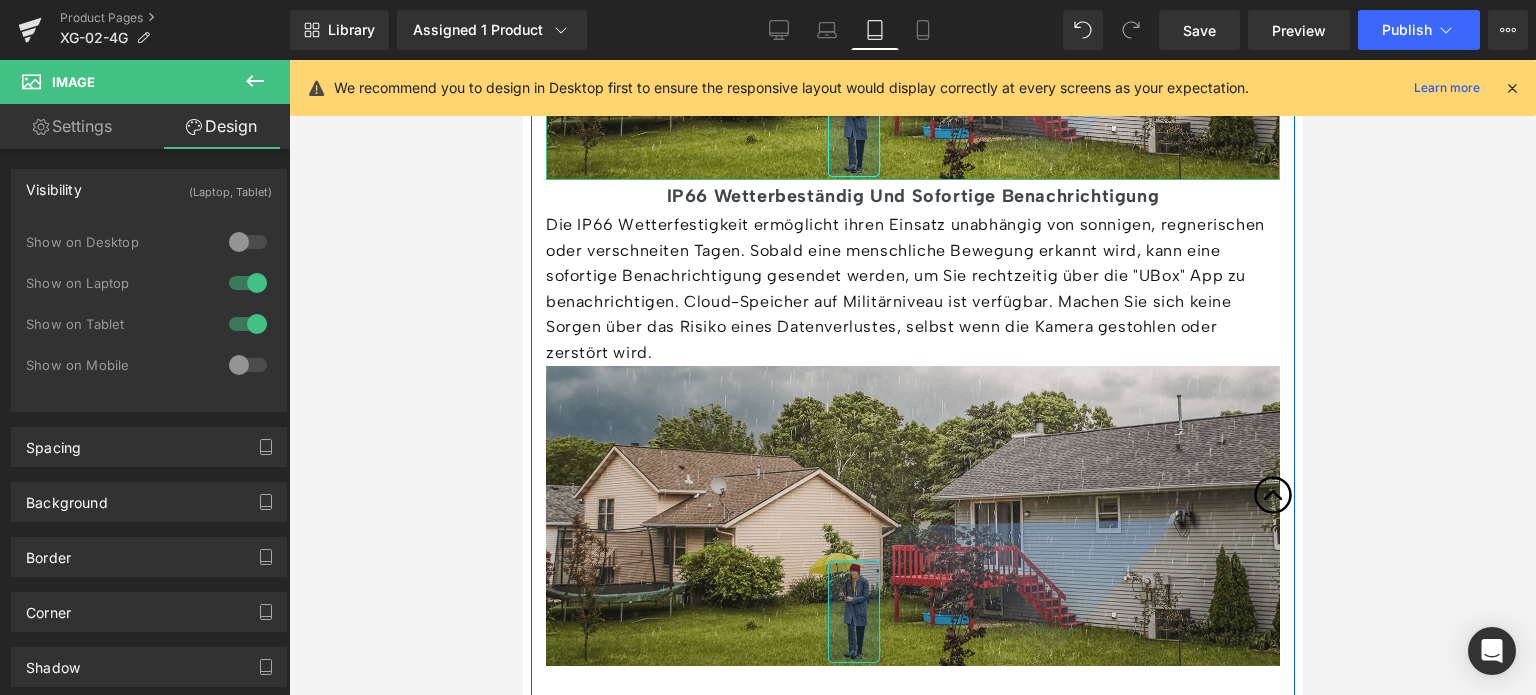scroll, scrollTop: 4251, scrollLeft: 0, axis: vertical 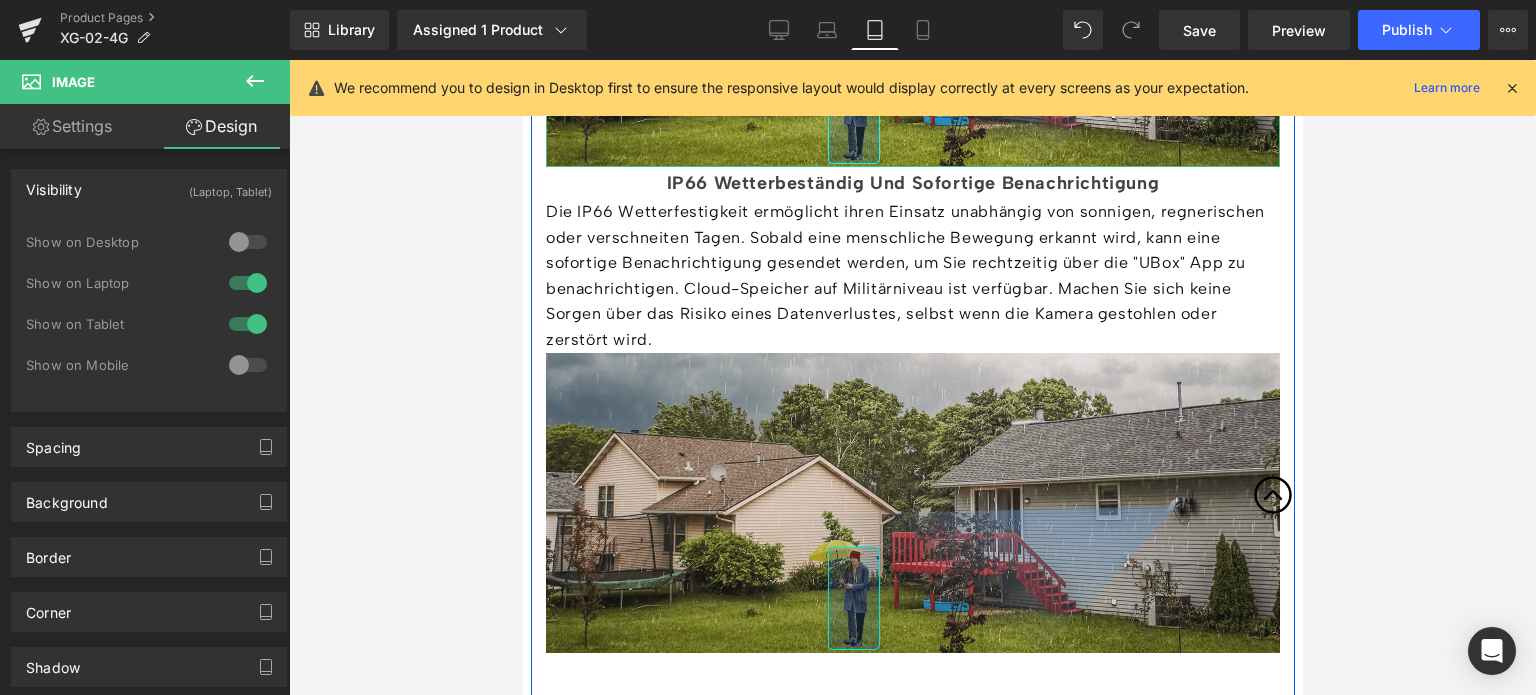 click at bounding box center (912, 503) 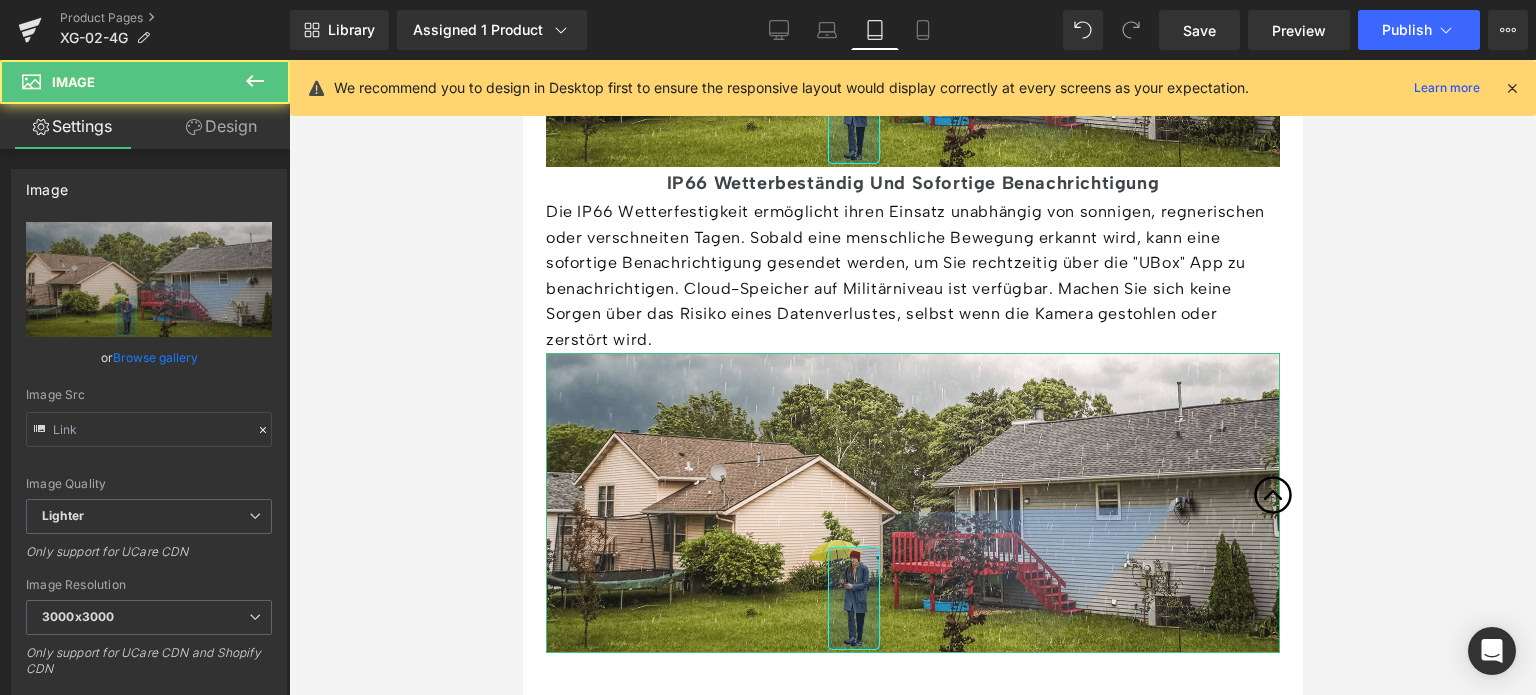 click on "Design" at bounding box center (221, 126) 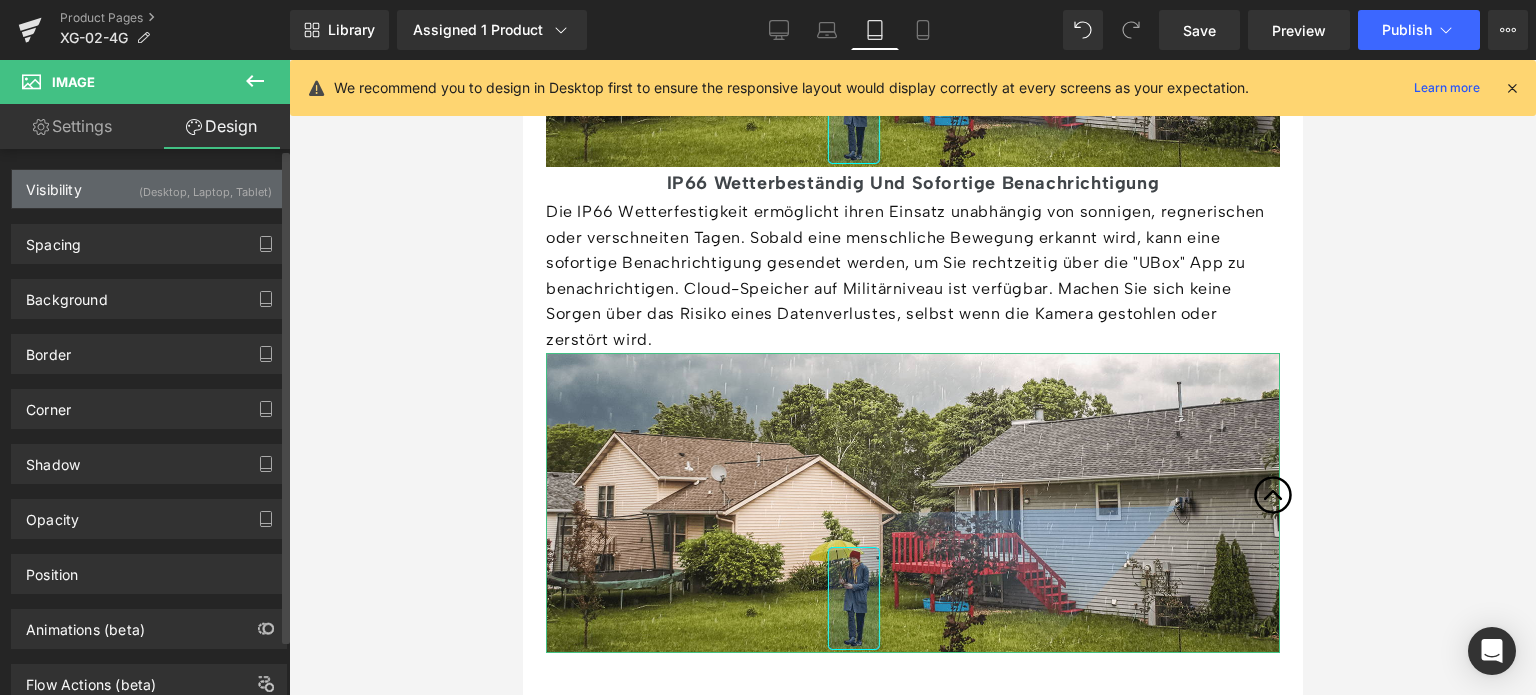 click on "(Desktop, Laptop, Tablet)" at bounding box center [205, 186] 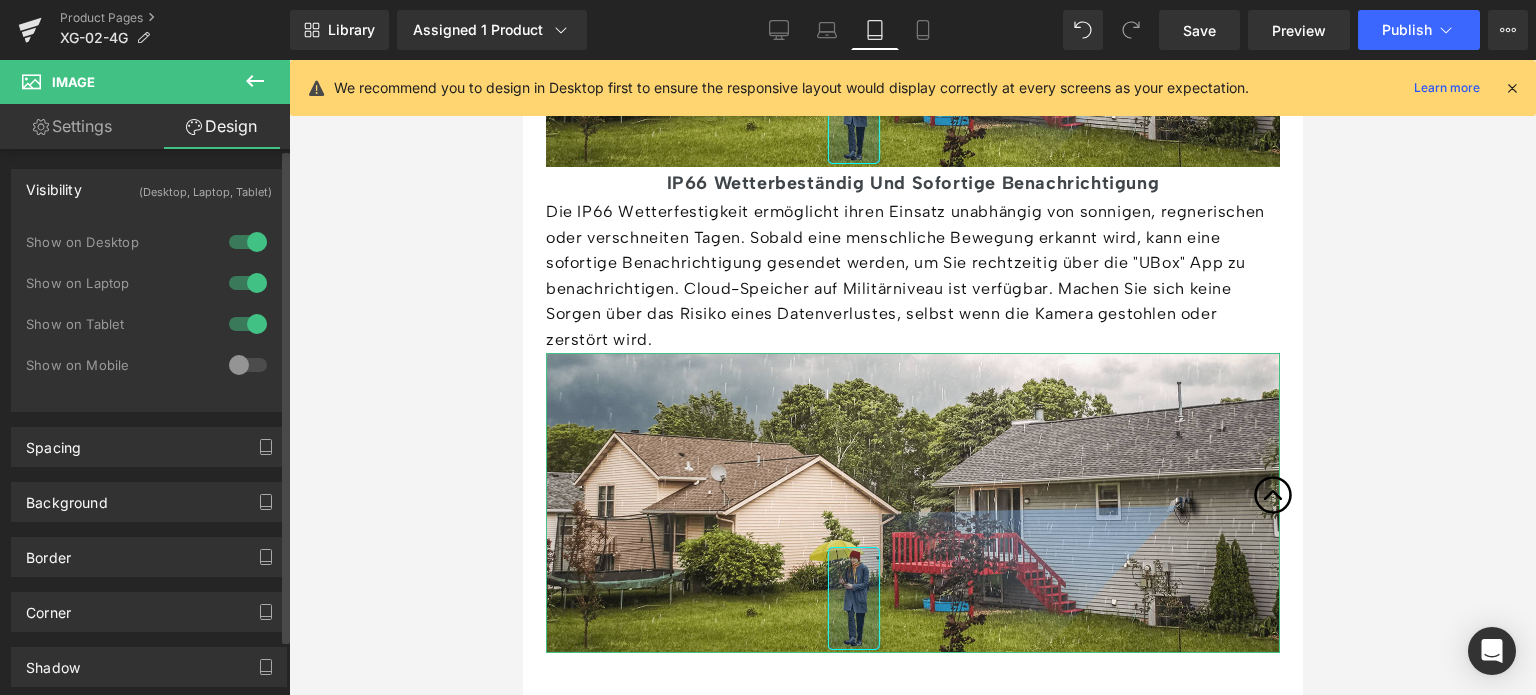 click at bounding box center [248, 324] 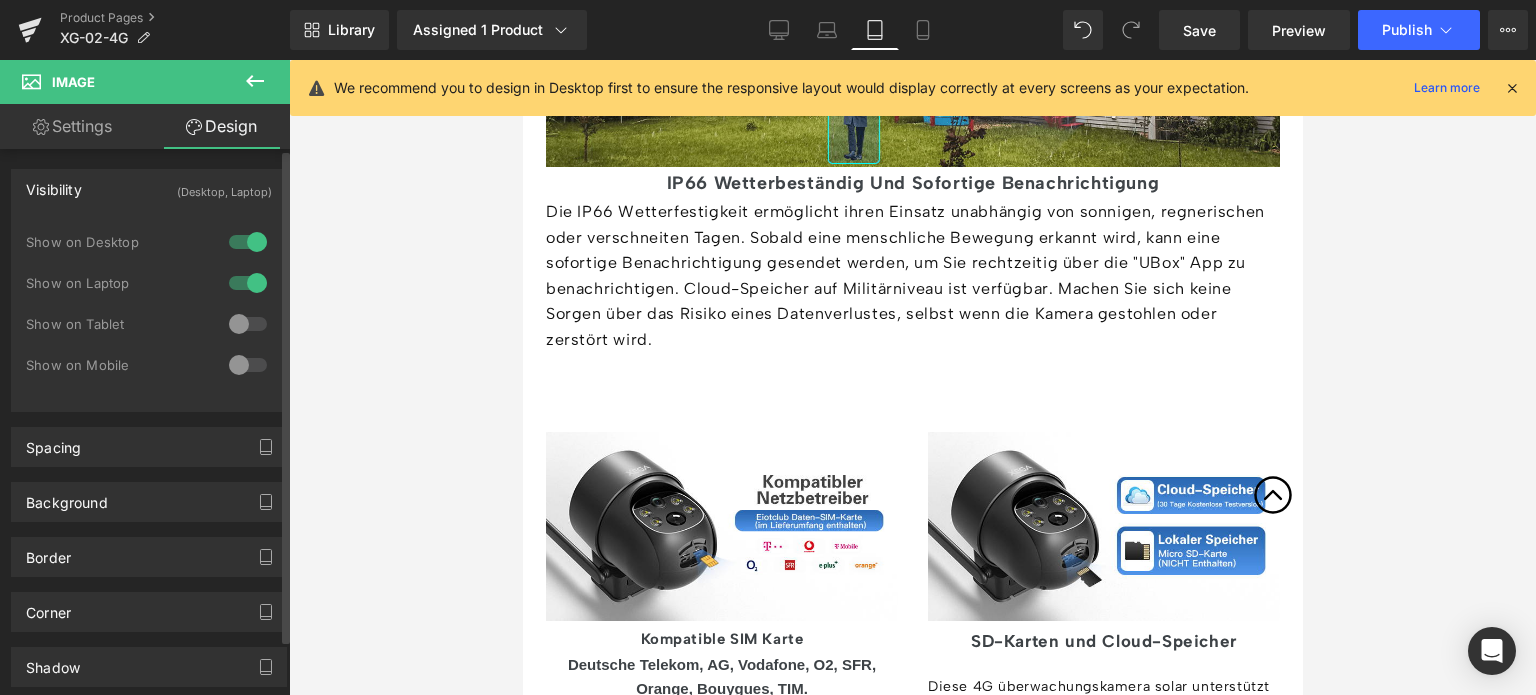 click at bounding box center (248, 283) 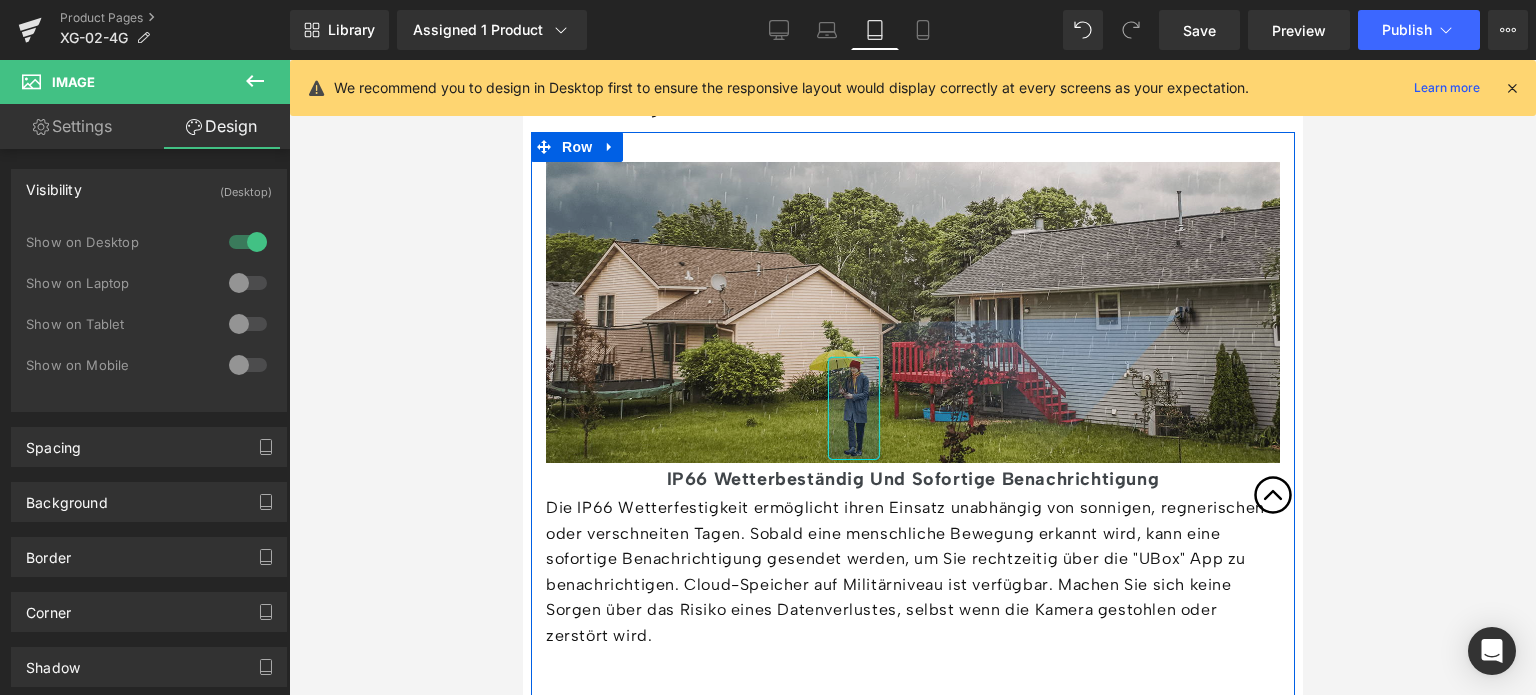 scroll, scrollTop: 3951, scrollLeft: 0, axis: vertical 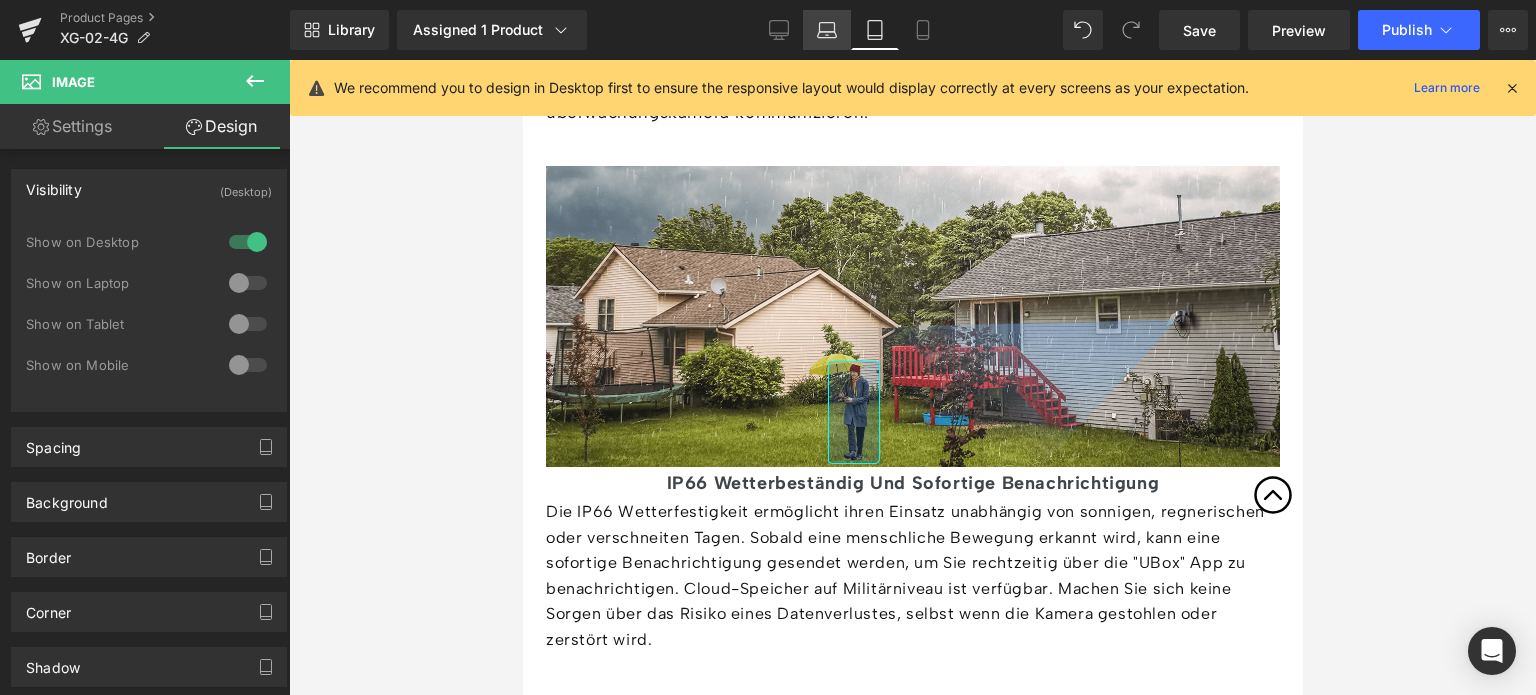 click on "Laptop" at bounding box center [827, 30] 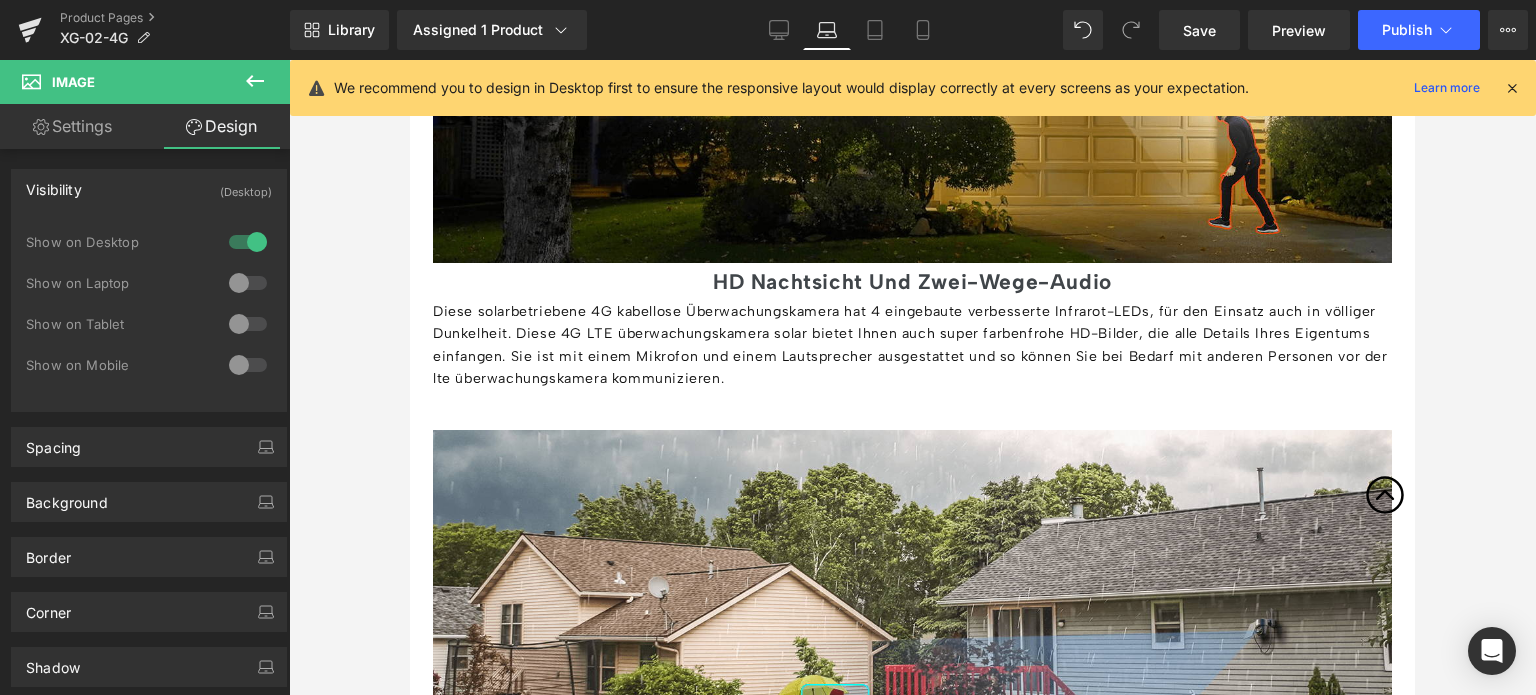 scroll, scrollTop: 3900, scrollLeft: 0, axis: vertical 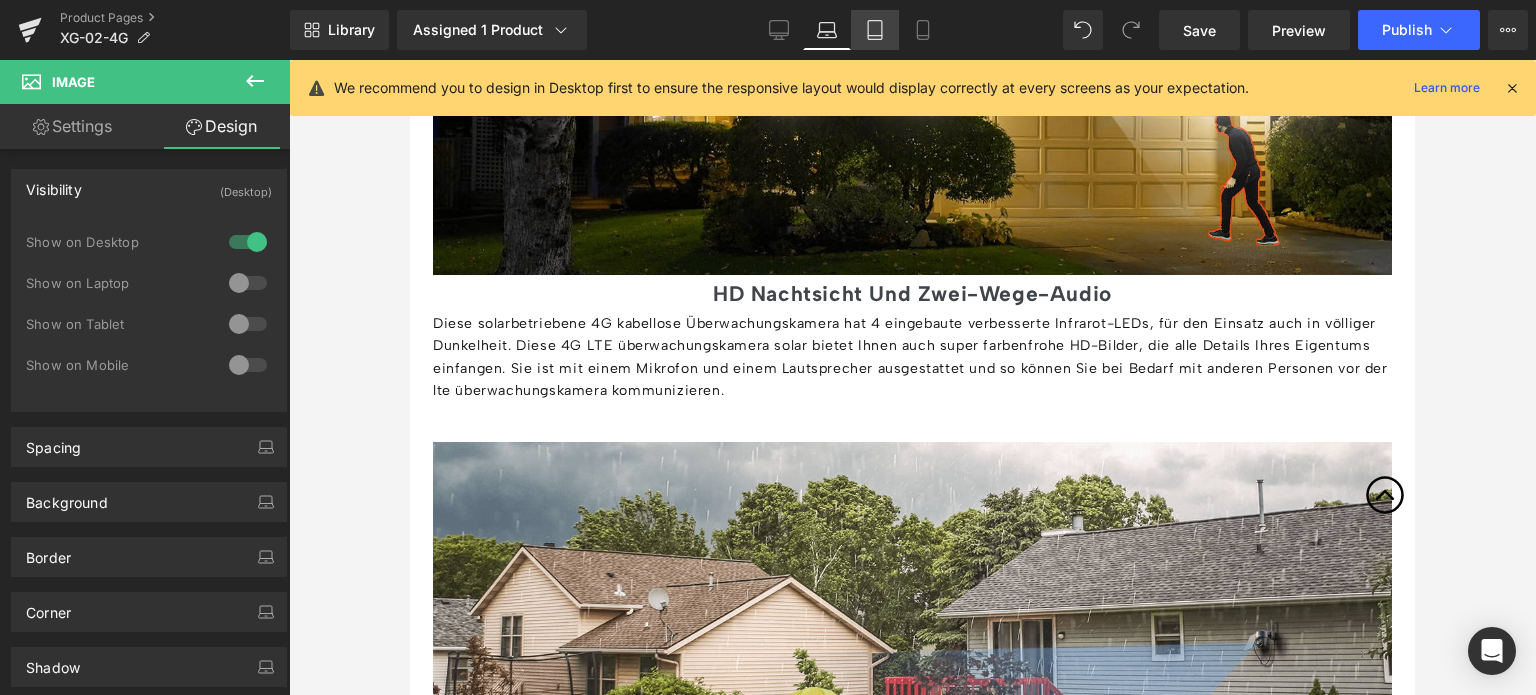click 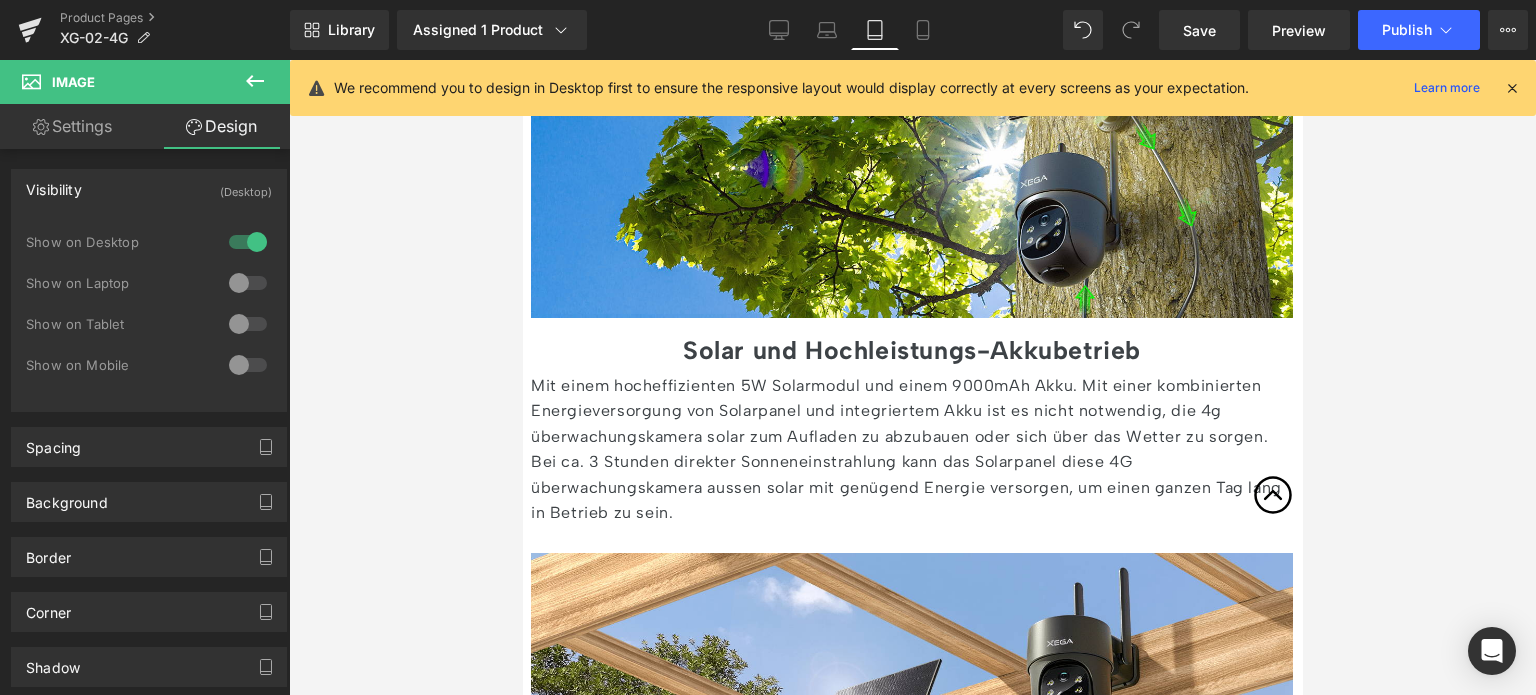 scroll, scrollTop: 1900, scrollLeft: 0, axis: vertical 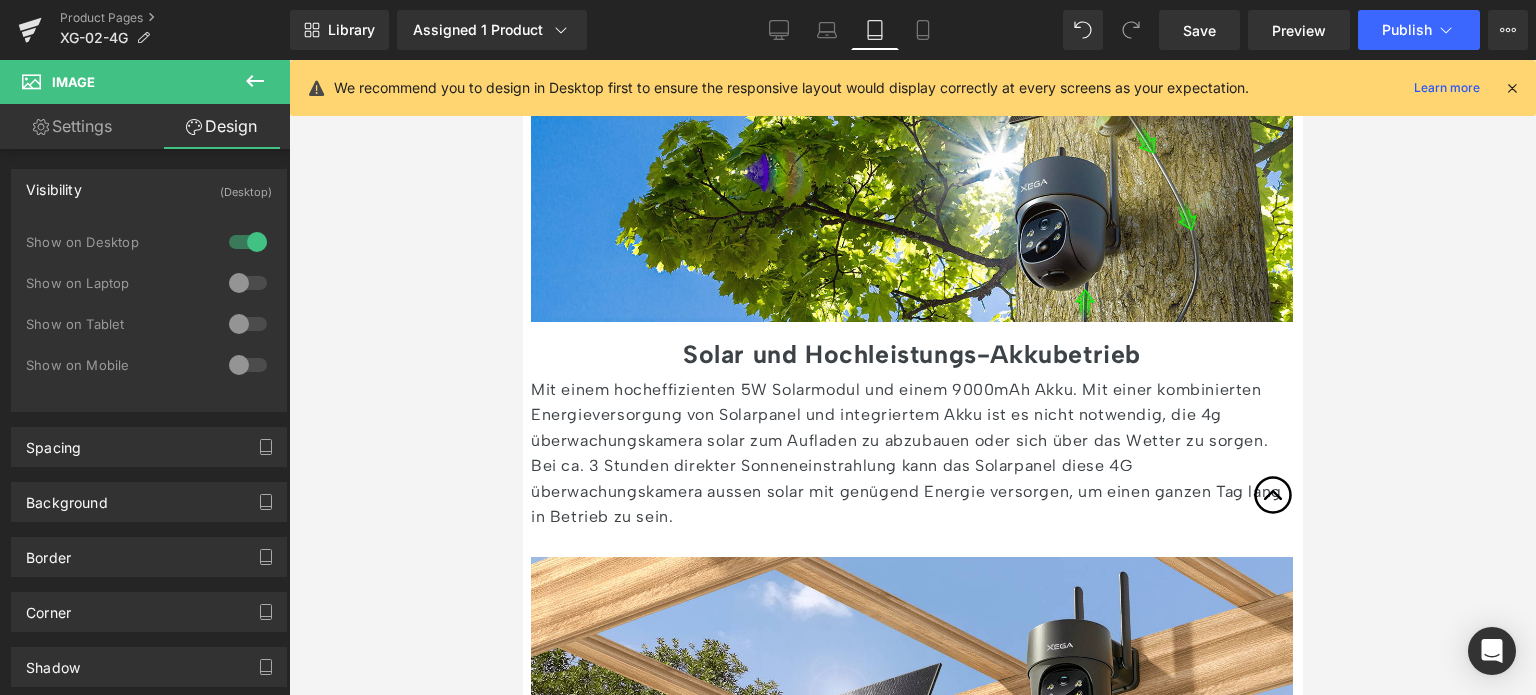 click on "Solar und Hochleistungs-Akkubetrieb" at bounding box center [911, 354] 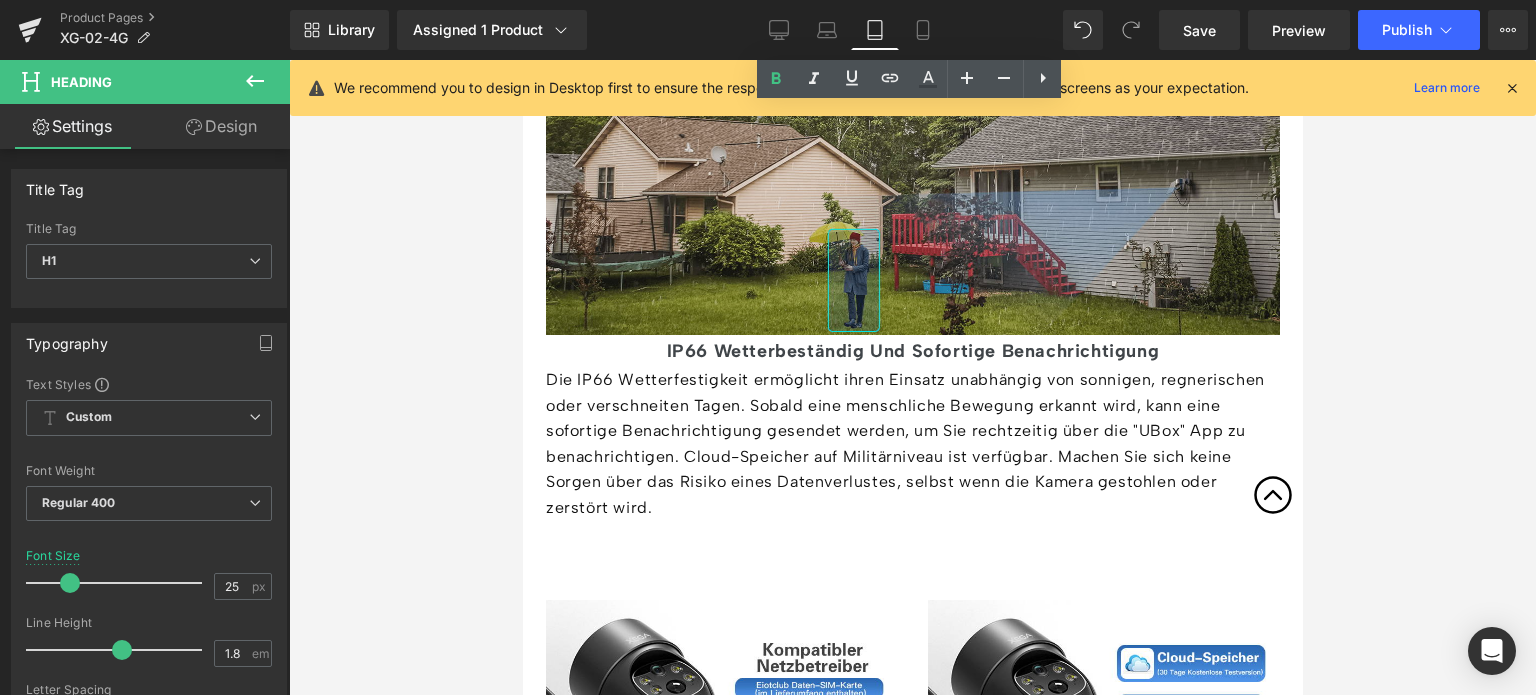 scroll, scrollTop: 4100, scrollLeft: 0, axis: vertical 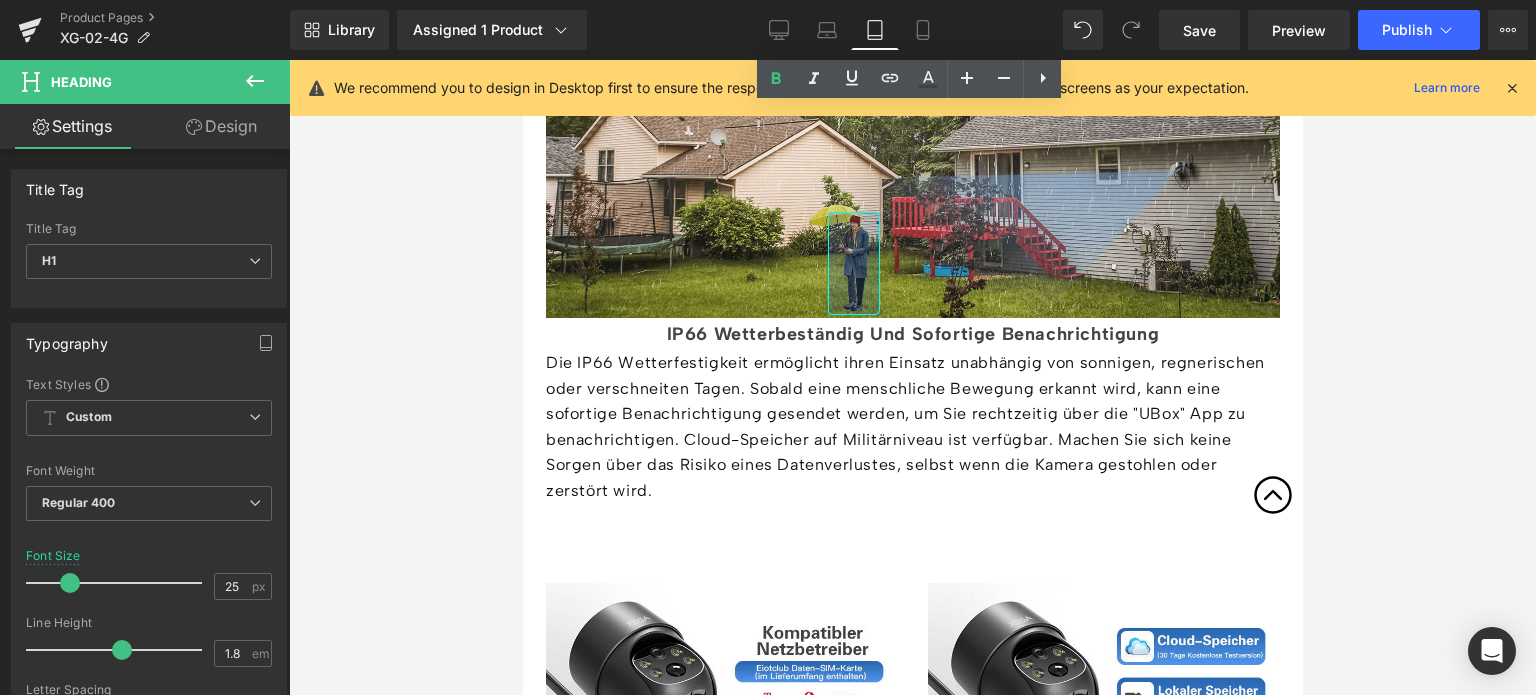 click on "IP66 Wetterbeständig Und Sofortige Benachrichtigung" at bounding box center (912, 334) 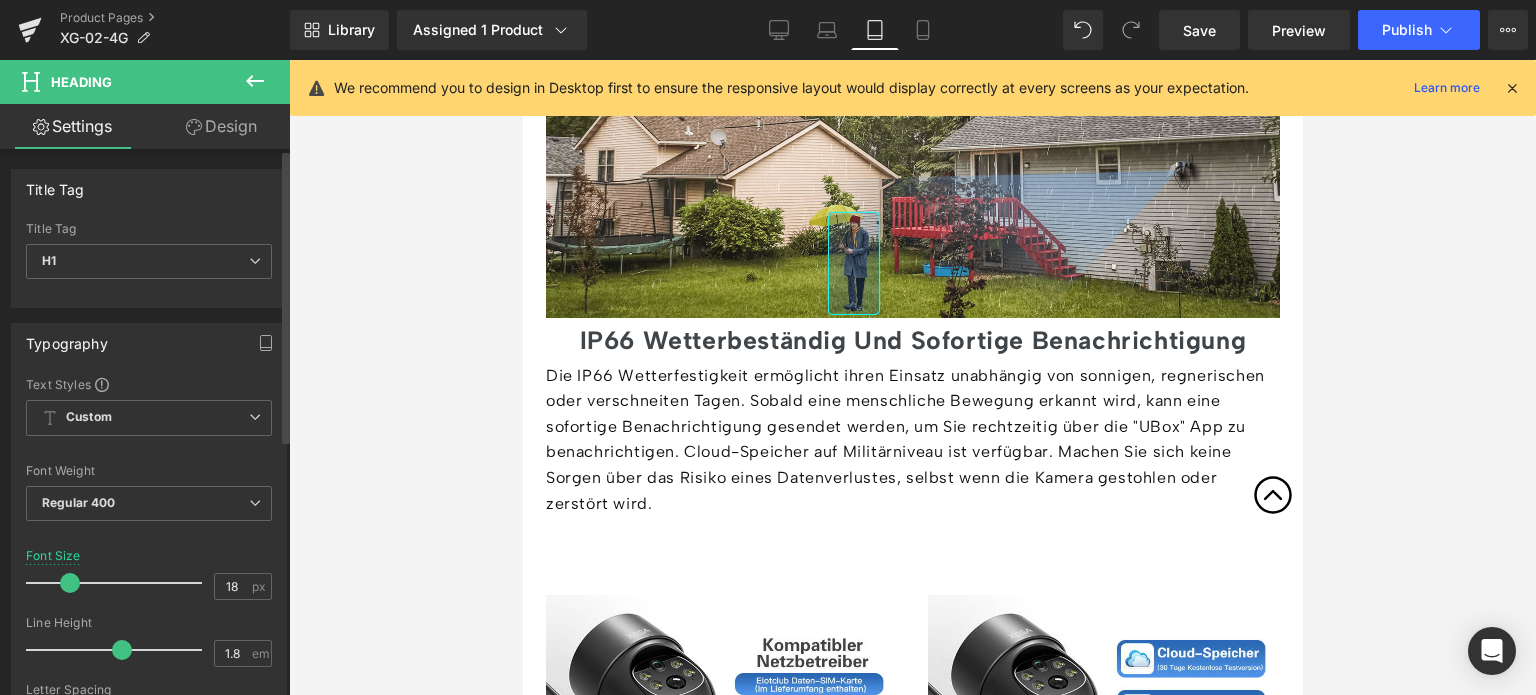 drag, startPoint x: 61, startPoint y: 580, endPoint x: 73, endPoint y: 581, distance: 12.0415945 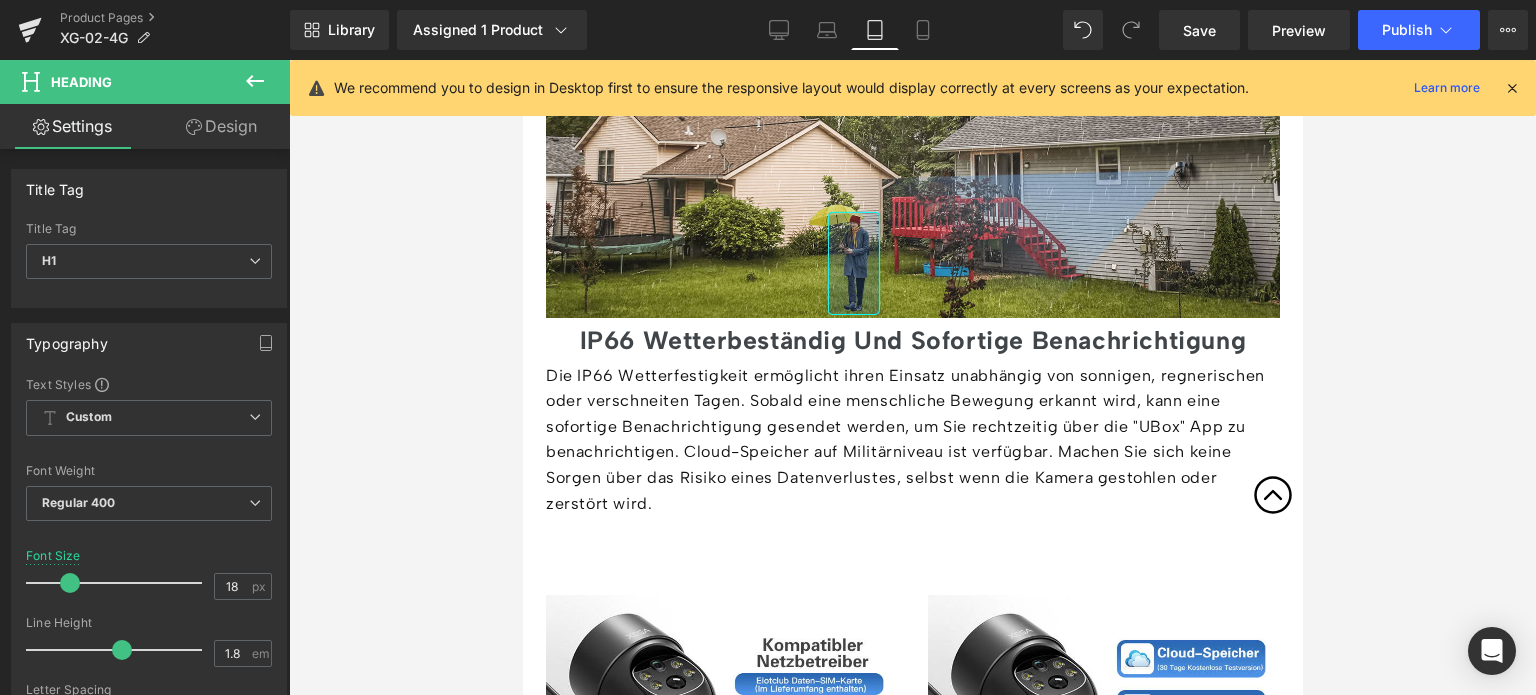 click on "Design" at bounding box center [221, 126] 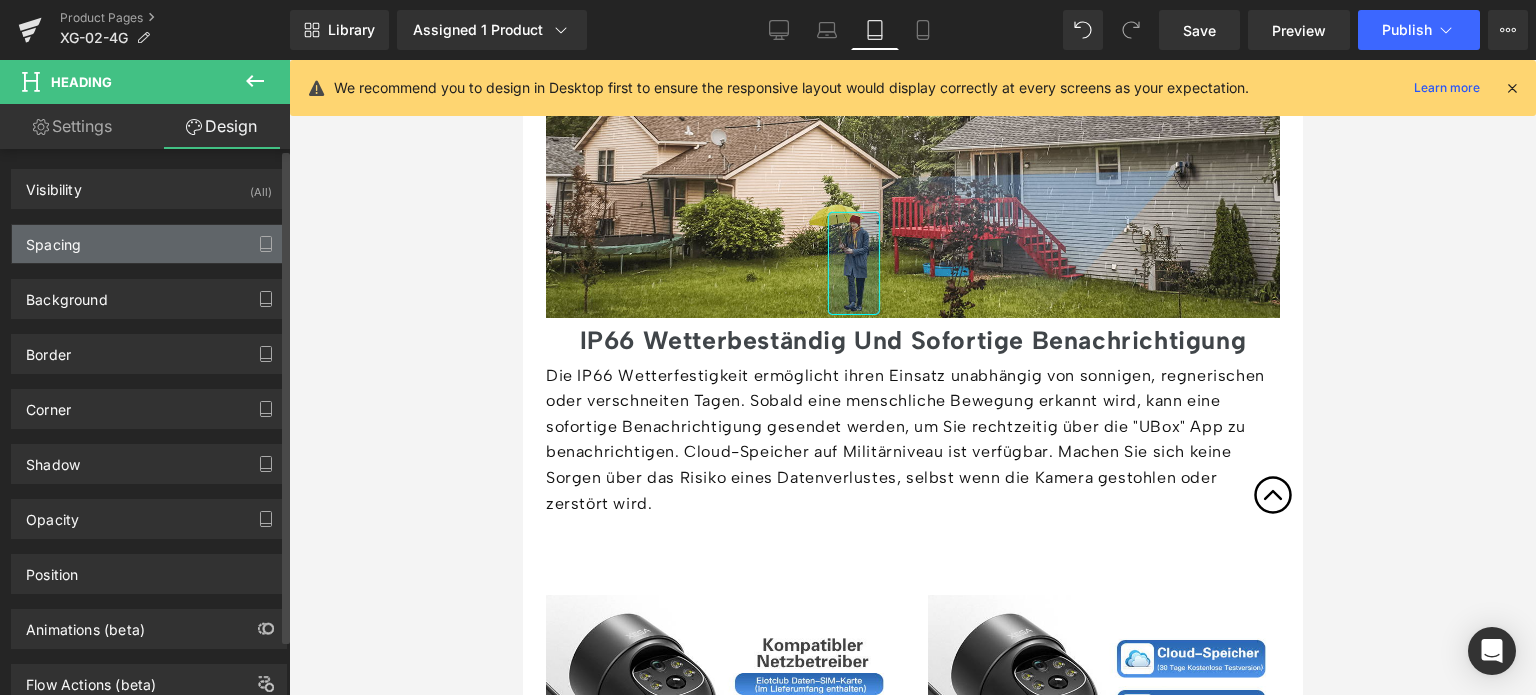 click on "Spacing" at bounding box center [149, 244] 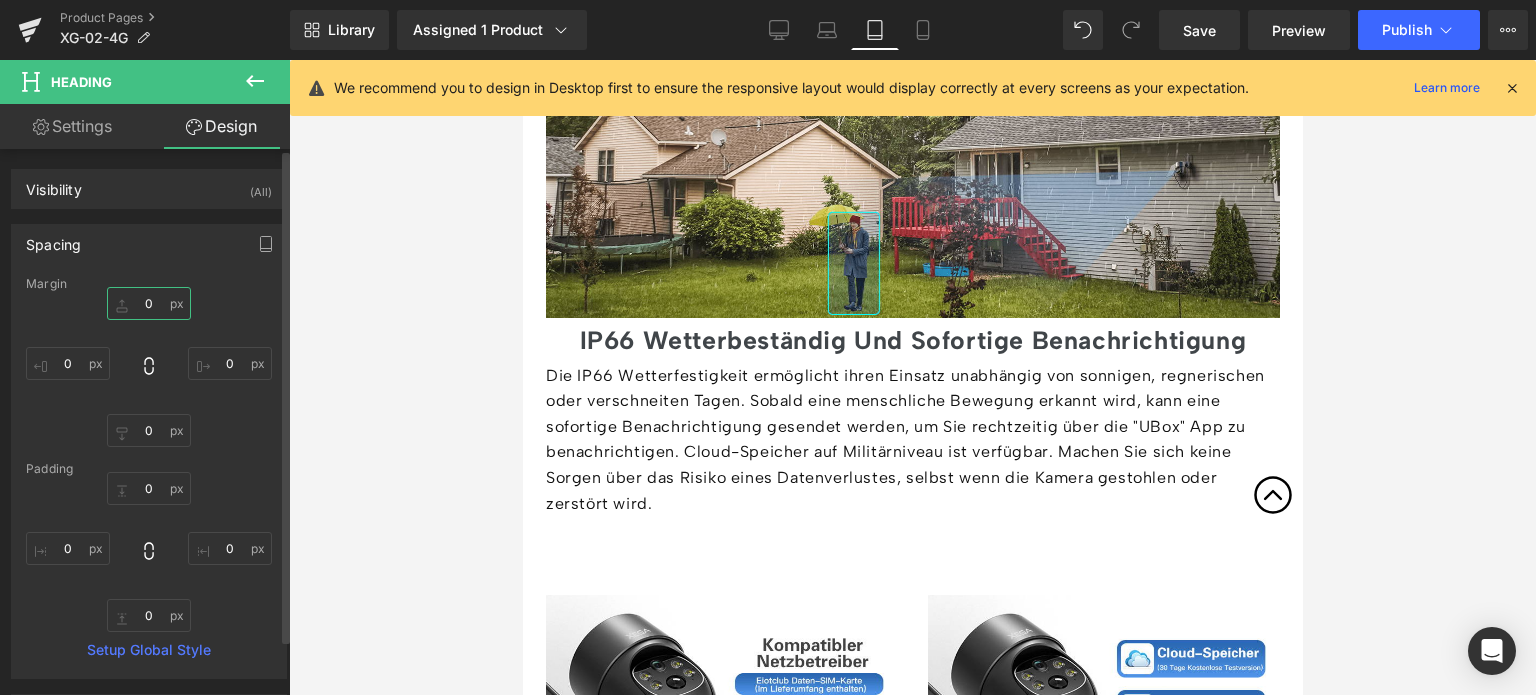 click on "0" at bounding box center (149, 303) 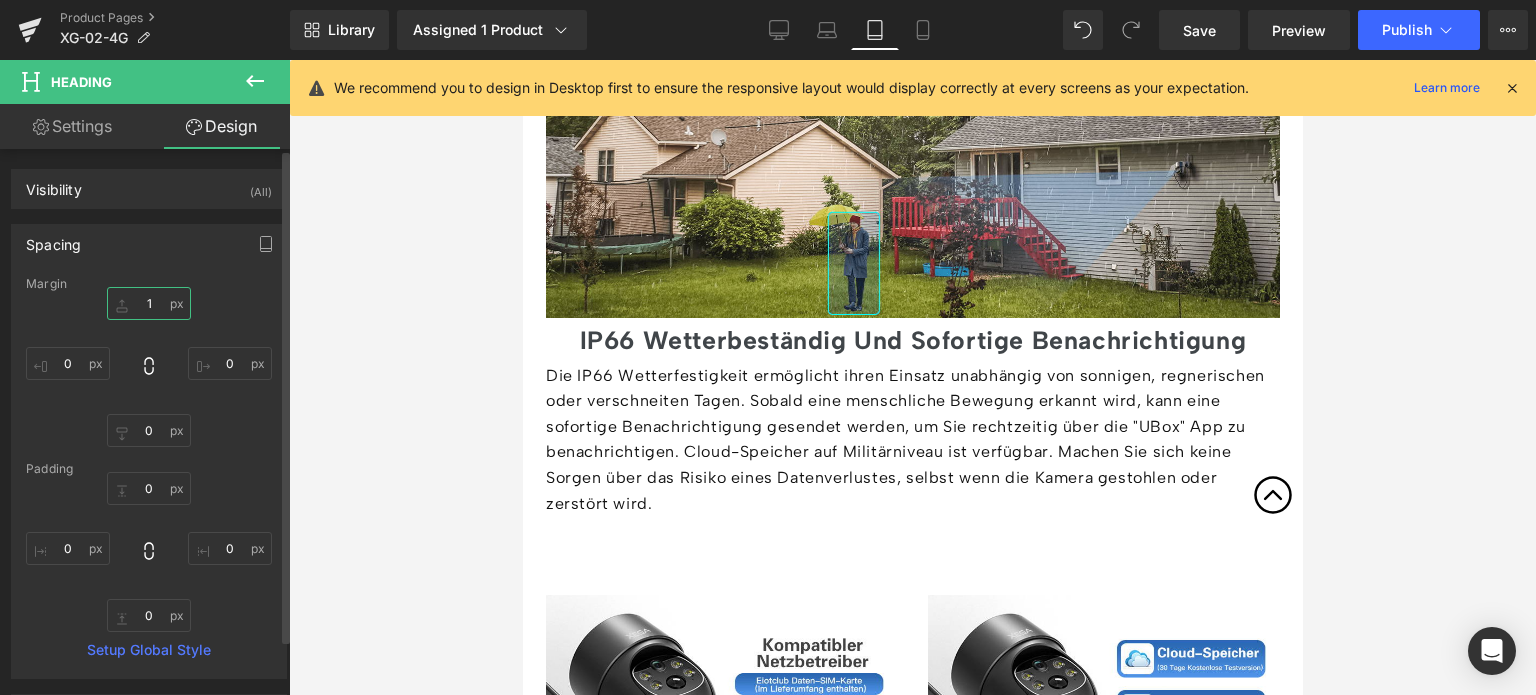 type on "15" 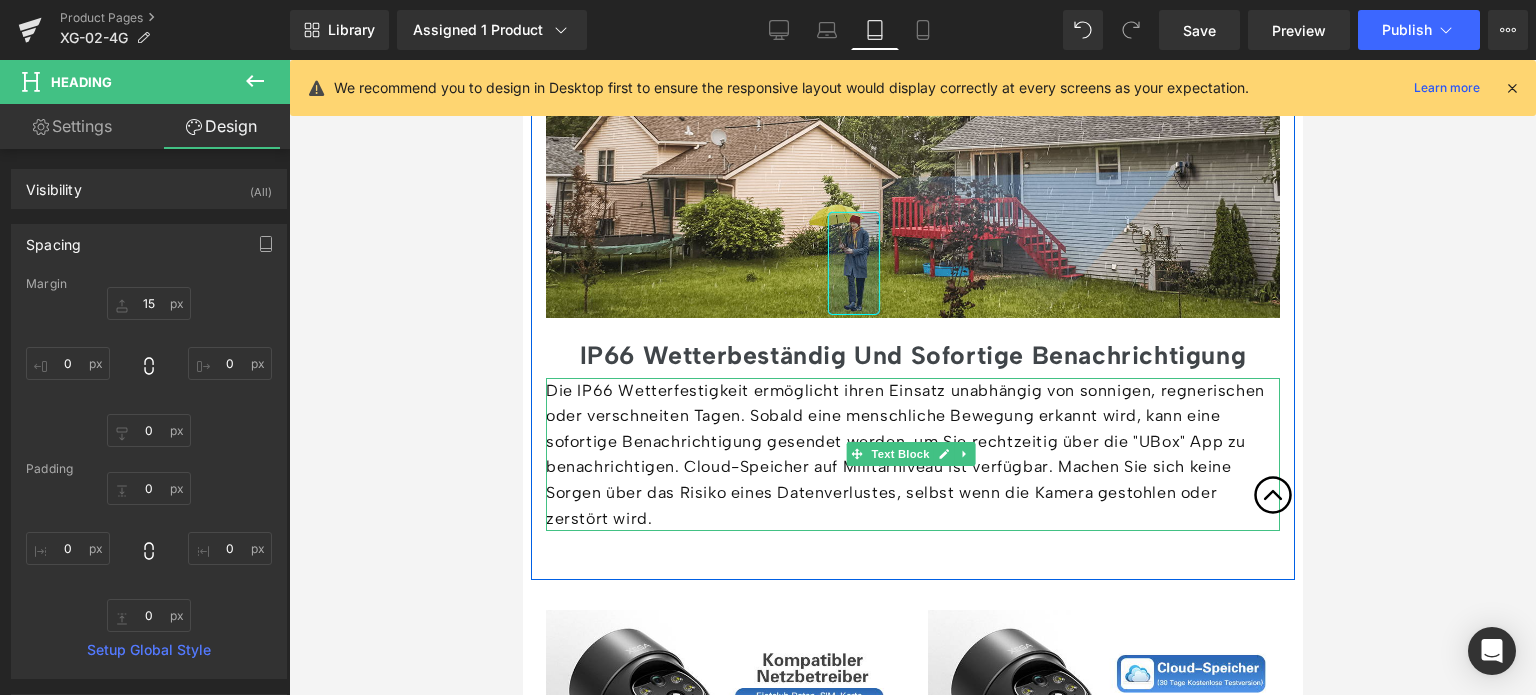 click on "Die IP66 Wetterfestigkeit ermöglicht ihren Einsatz unabhängig von sonnigen, regnerischen oder verschneiten Tagen. Sobald eine menschliche Bewegung erkannt wird, kann eine sofortige Benachrichtigung gesendet werden, um Sie rechtzeitig über die "UBox" App zu benachrichtigen. Cloud-Speicher auf Militärniveau ist verfügbar. Machen Sie sich keine Sorgen über das Risiko eines Datenverlustes, selbst wenn die Kamera gestohlen oder zerstört wird." at bounding box center (912, 455) 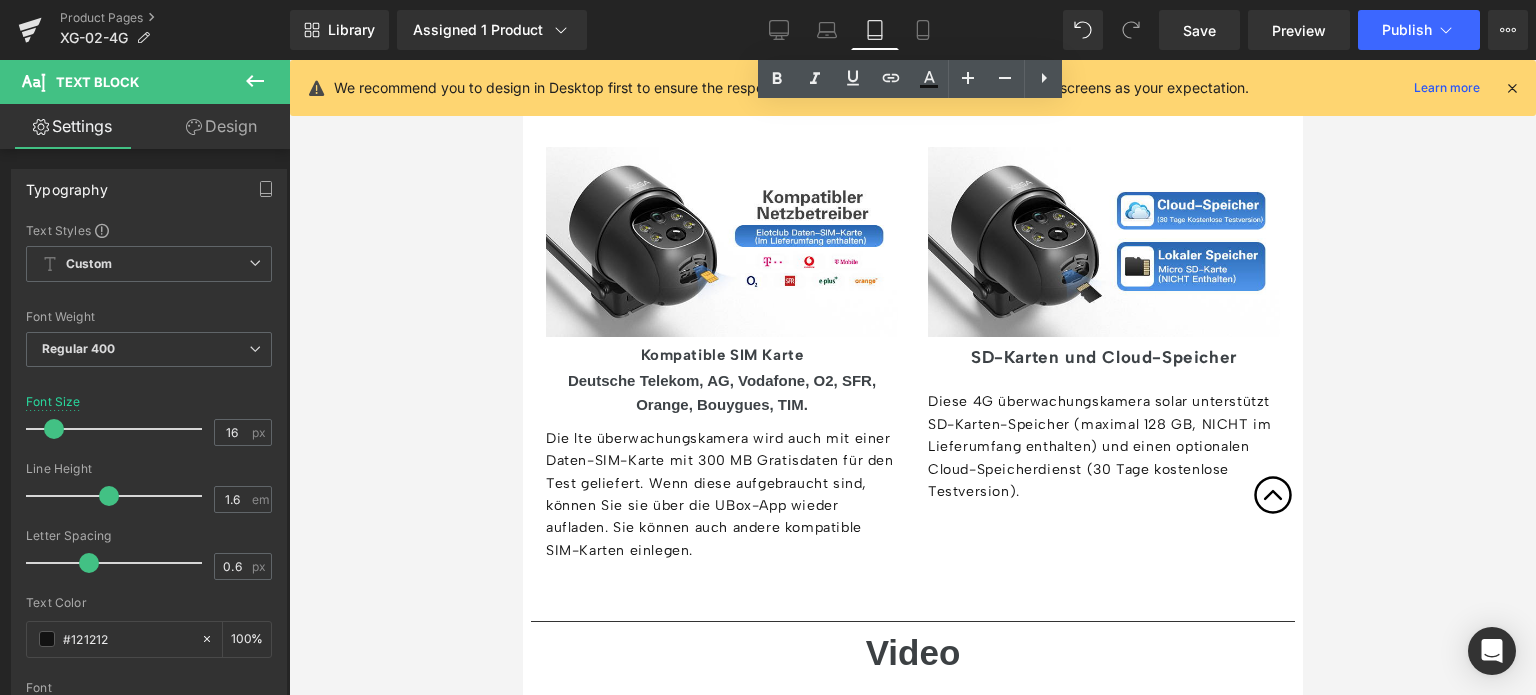 scroll, scrollTop: 4600, scrollLeft: 0, axis: vertical 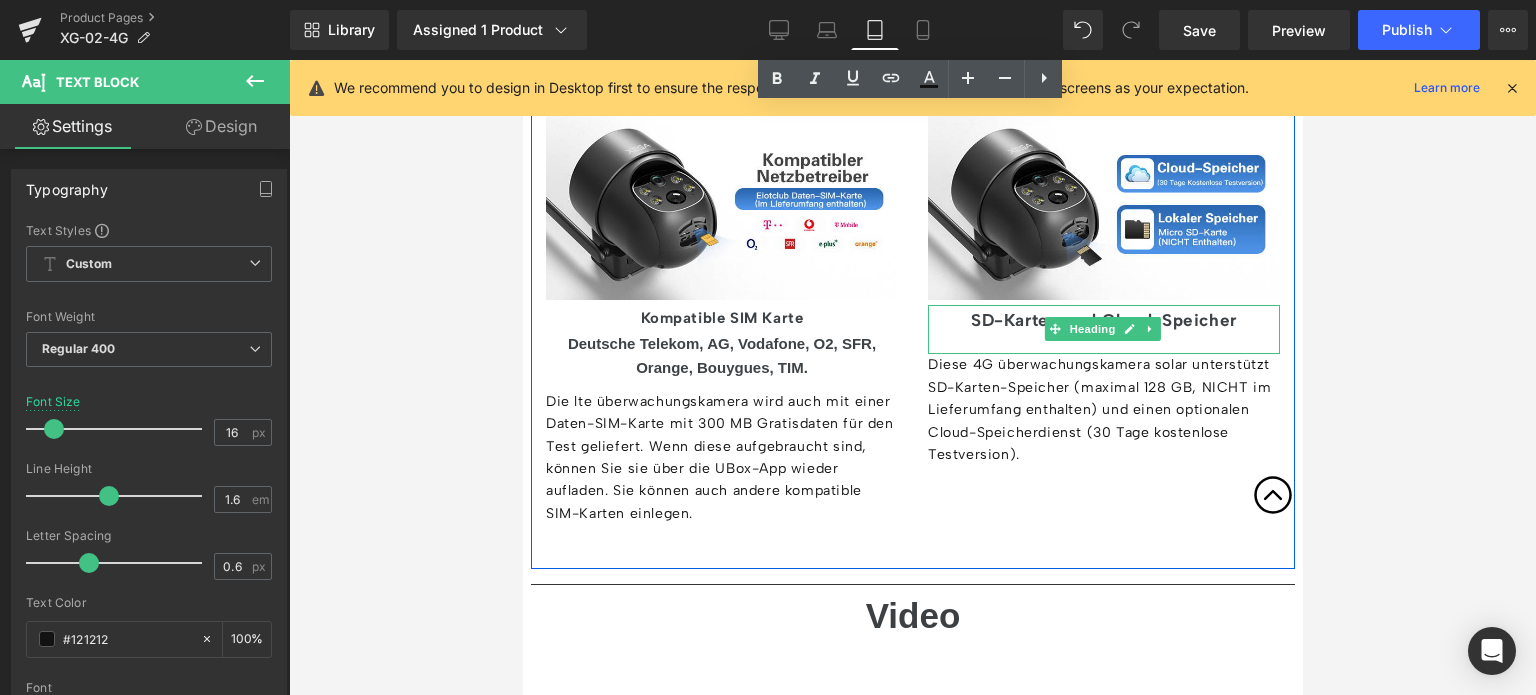 click on "SD-Karten und Cloud-Speicher" at bounding box center (1103, 330) 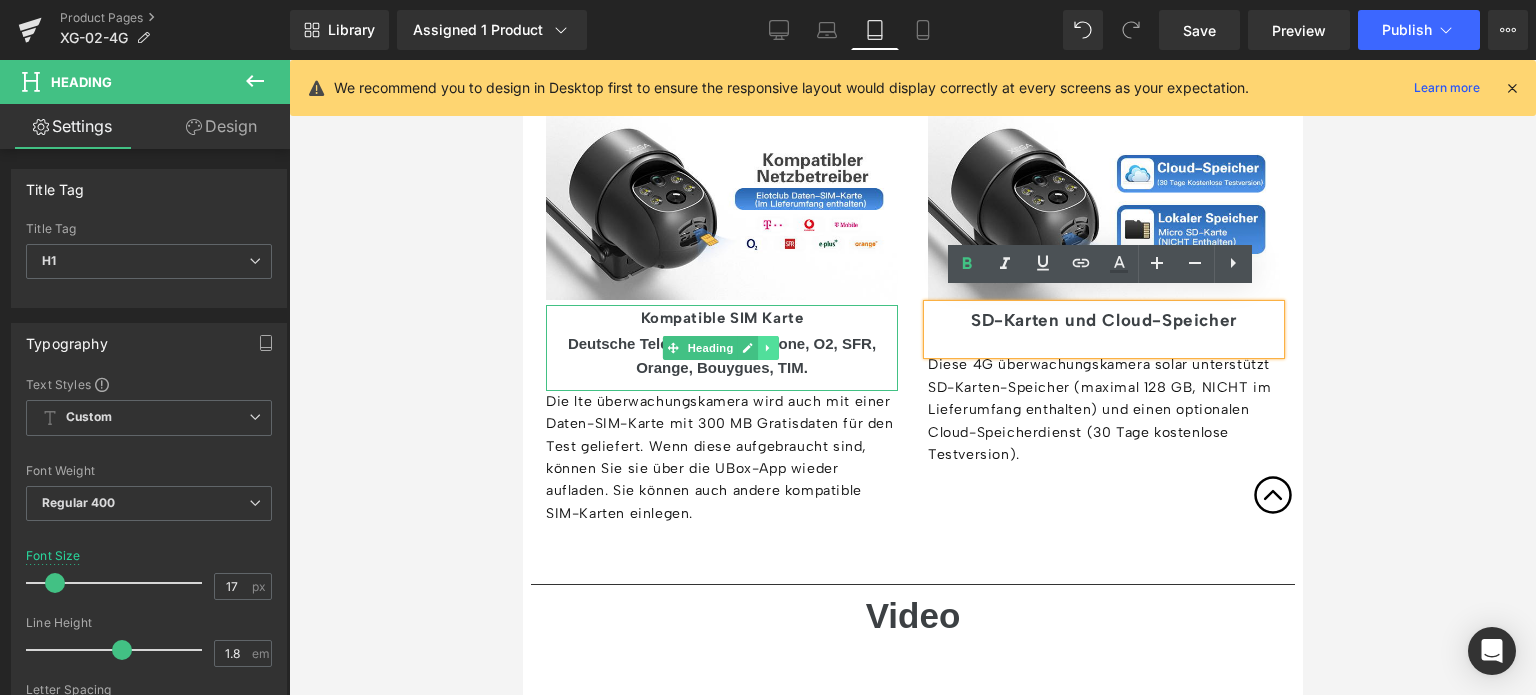 click 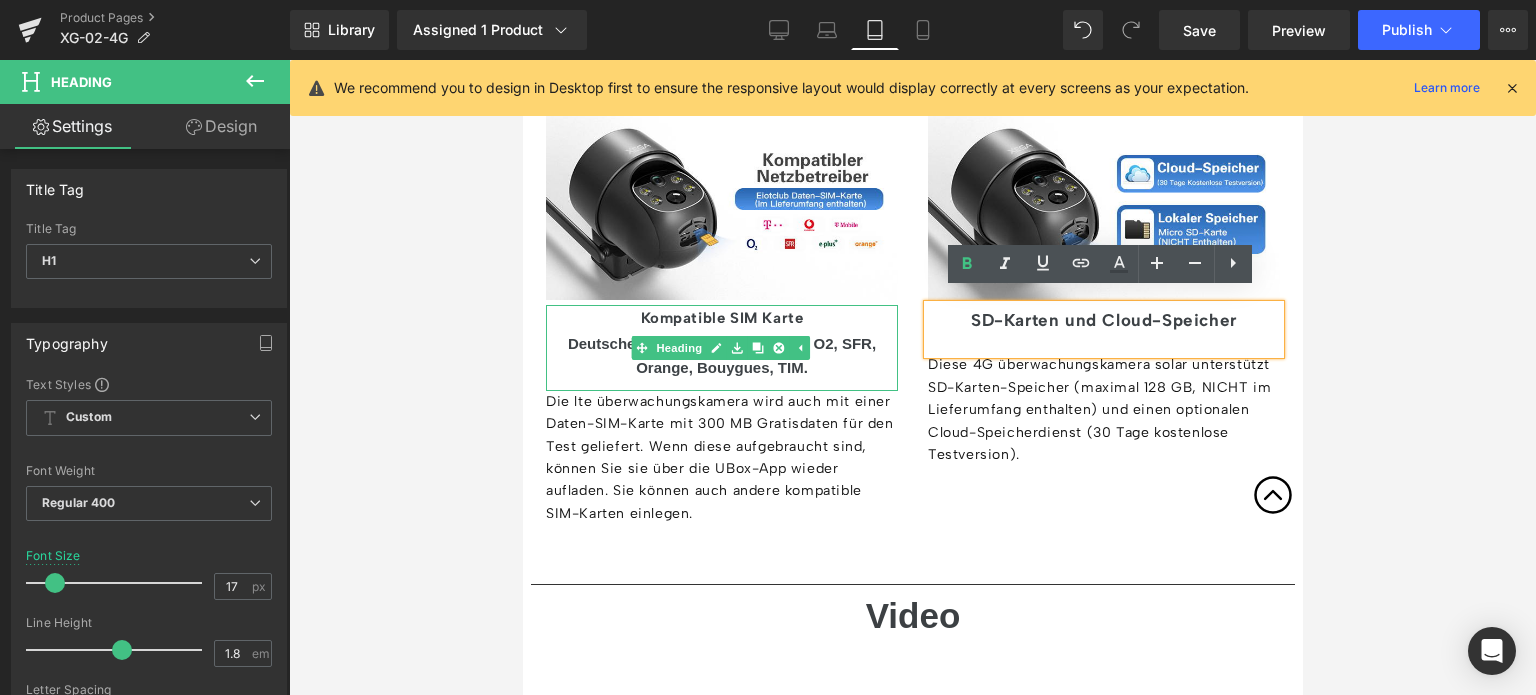 click on "Kompatible SIM Karte" at bounding box center [721, 318] 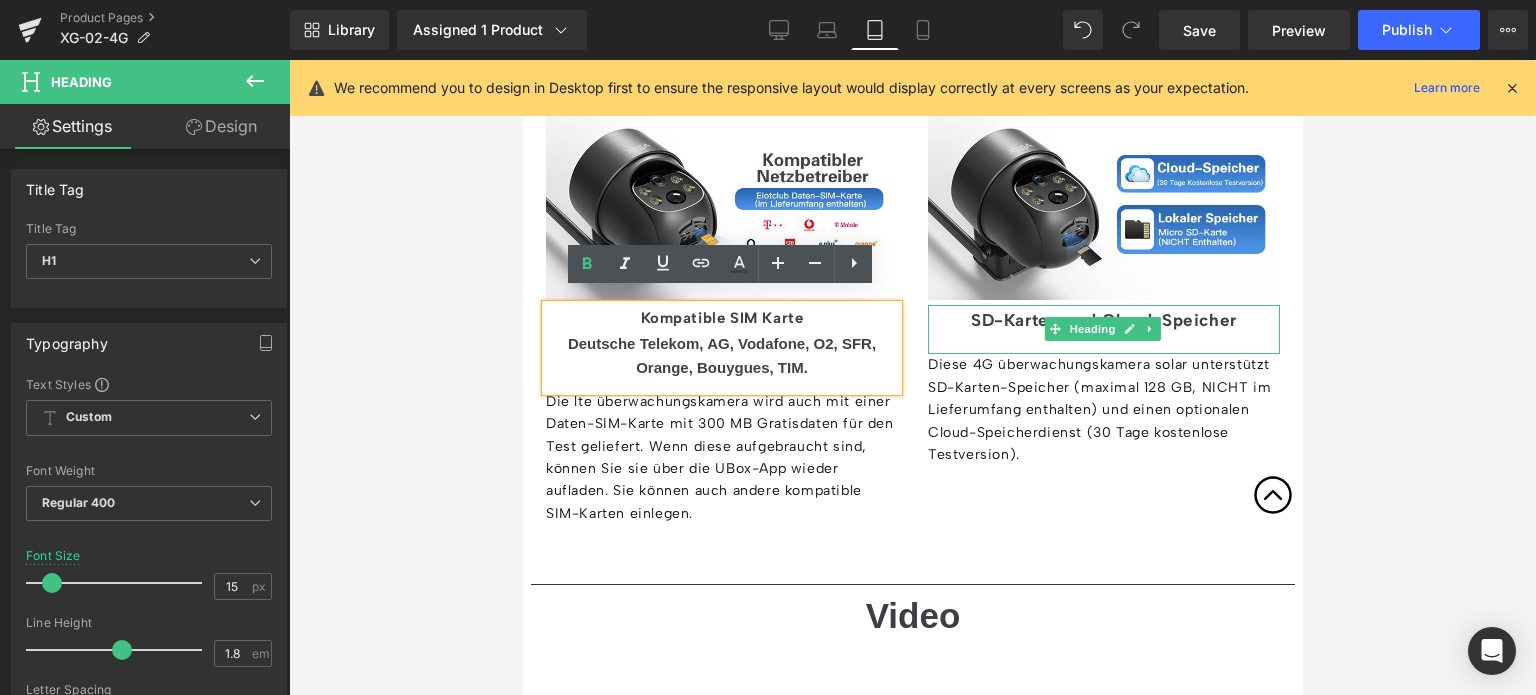 click on "SD-Karten und Cloud-Speicher" at bounding box center (1103, 330) 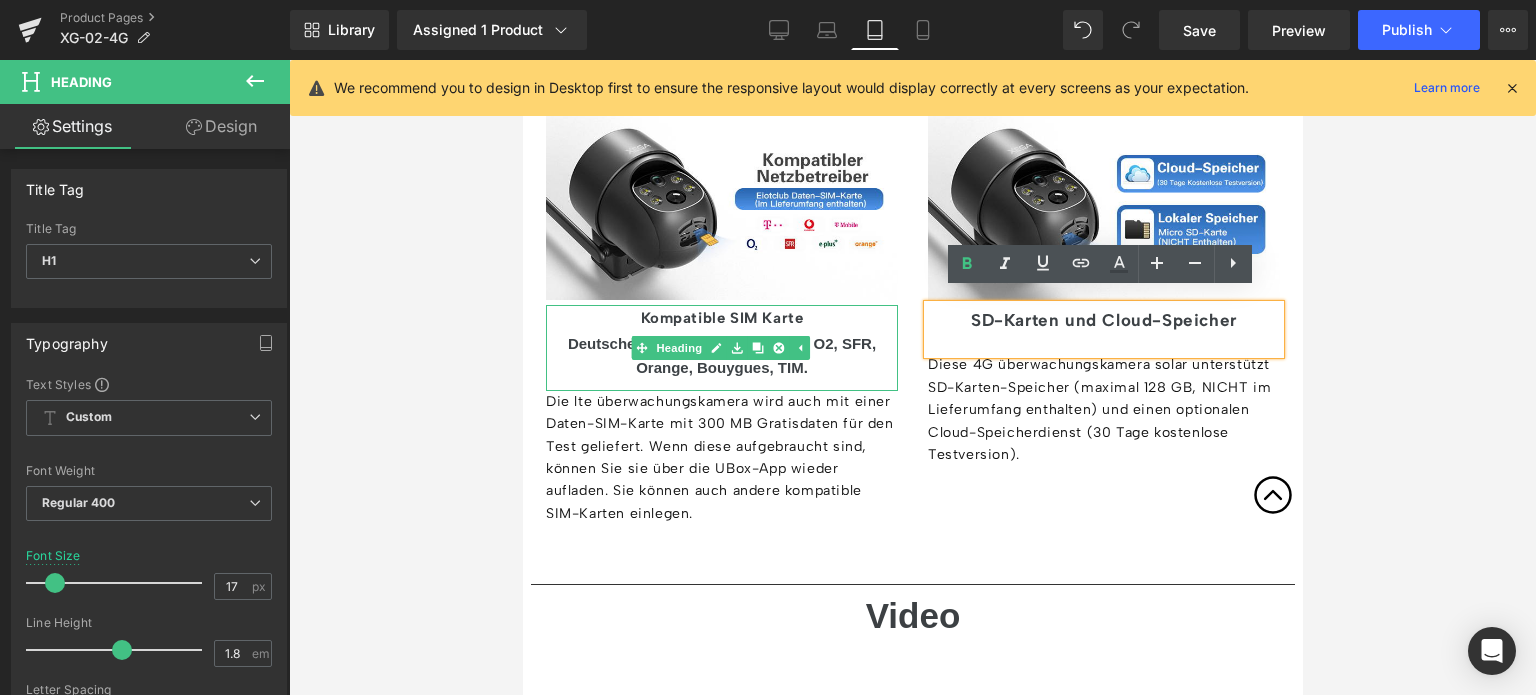 click on "Deutsche Telekom, AG, Vodafone, O2, SFR, Orange, Bouygues, TIM." at bounding box center (721, 356) 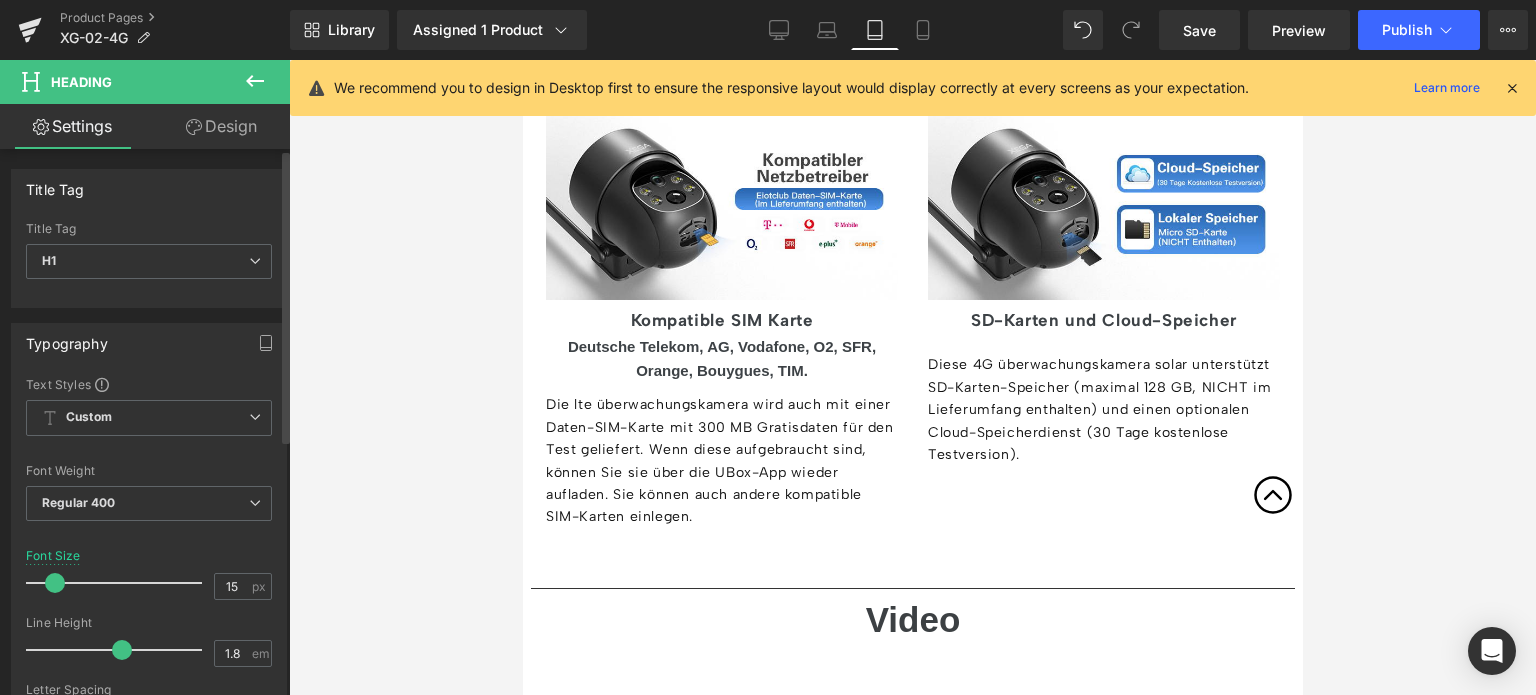 click at bounding box center (55, 583) 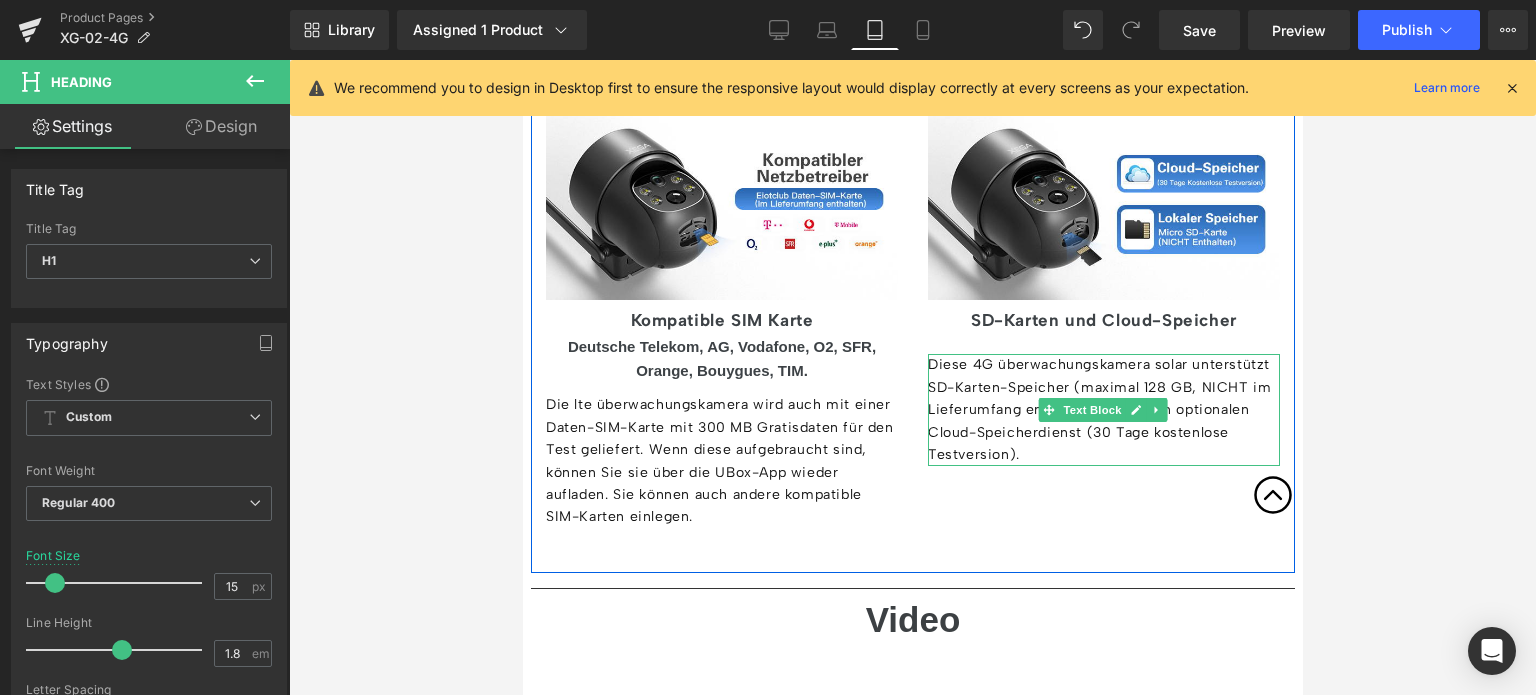 click on "Diese 4G überwachungskamera solar unterstützt SD-Karten-Speicher (maximal 128 GB, NICHT im Lieferumfang enthalten) und einen optionalen Cloud-Speicherdienst (30 Tage kostenlose Testversion)." at bounding box center [1103, 410] 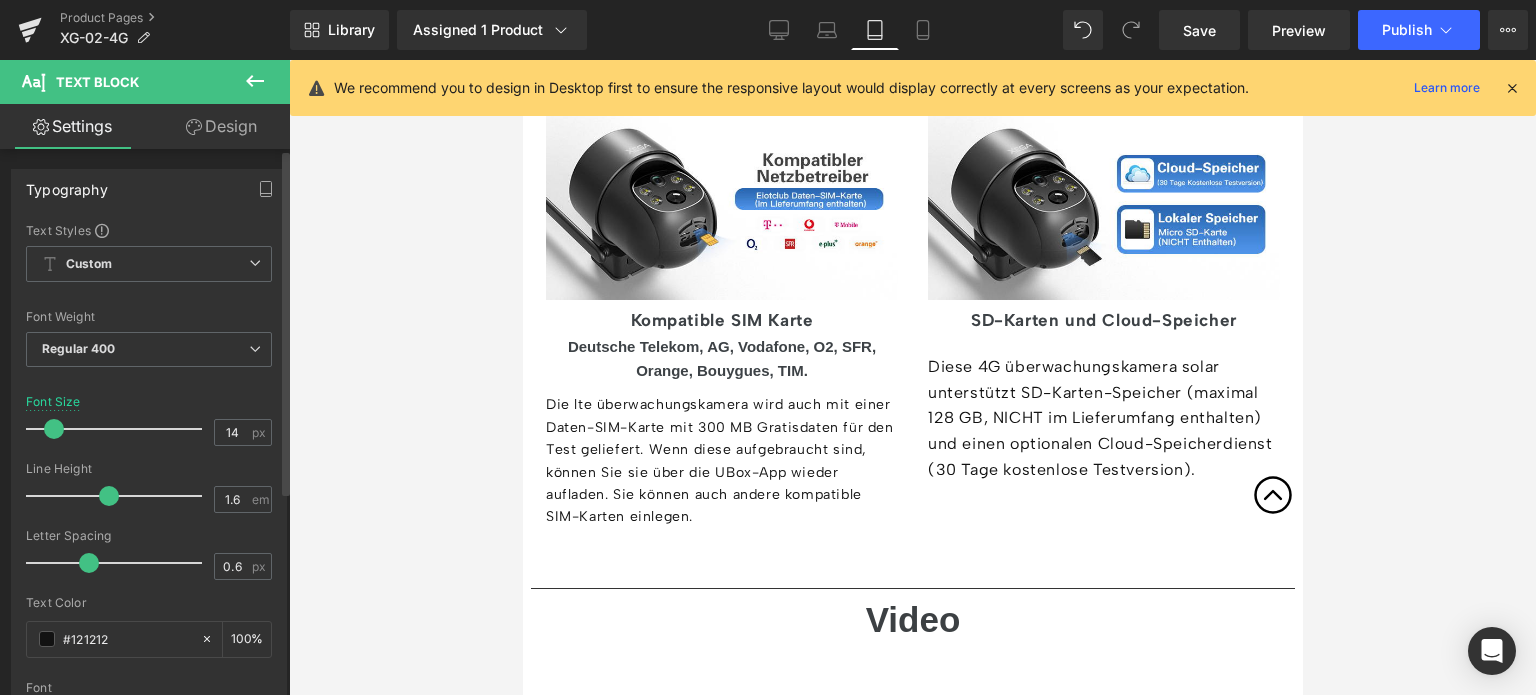 click at bounding box center [54, 429] 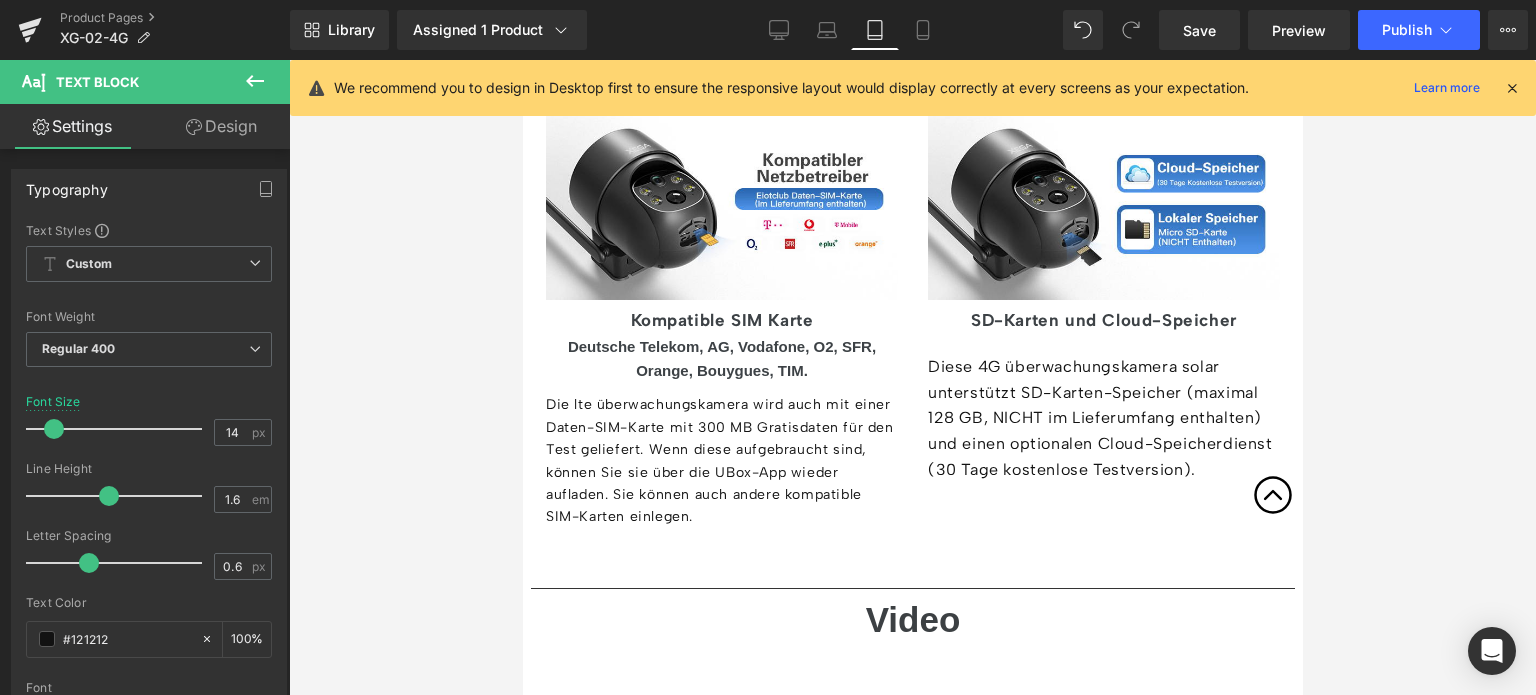 click on "Die lte überwachungskamera wird auch mit einer Daten-SIM-Karte mit 300 MB Gratisdaten für den Test geliefert. Wenn diese aufgebraucht sind, können Sie sie über die UBox-App wieder aufladen. Sie können auch andere kompatible SIM-Karten einlegen." at bounding box center (721, 461) 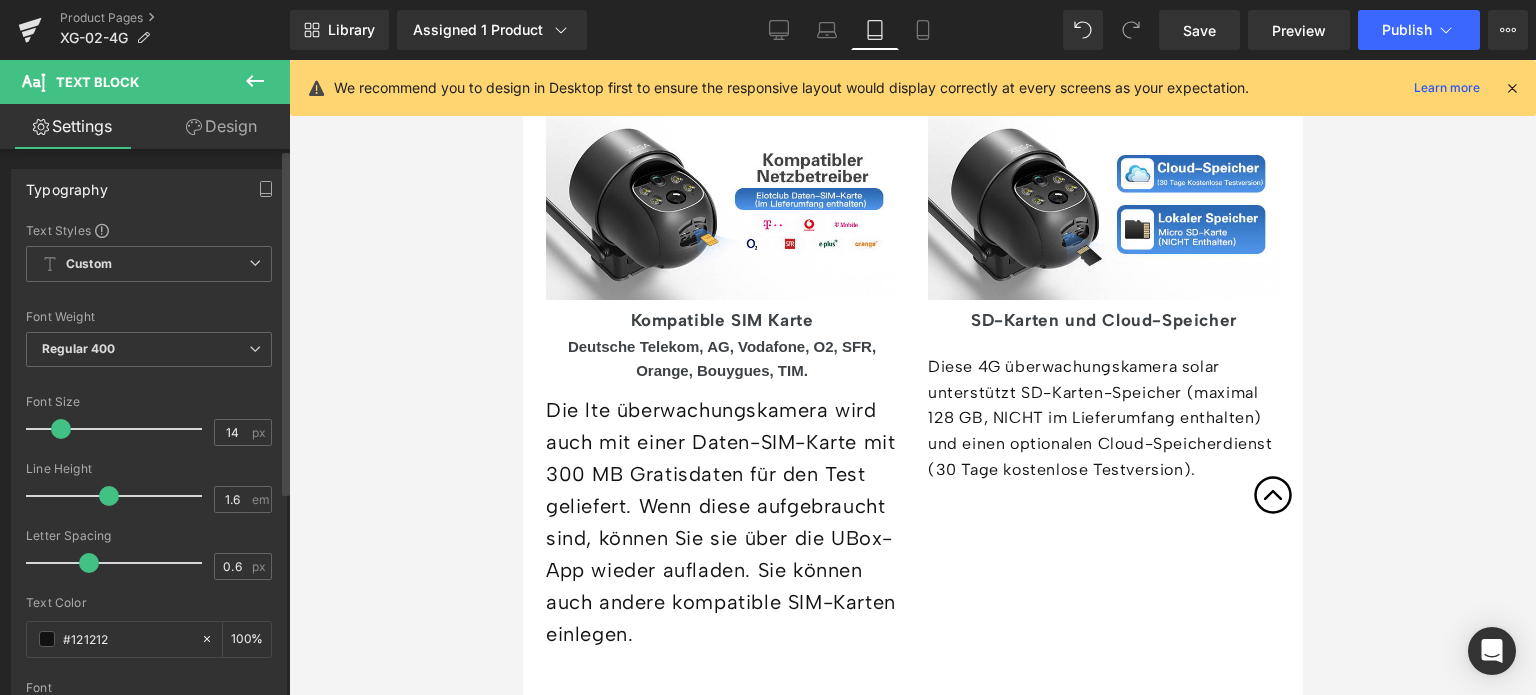 click at bounding box center (119, 429) 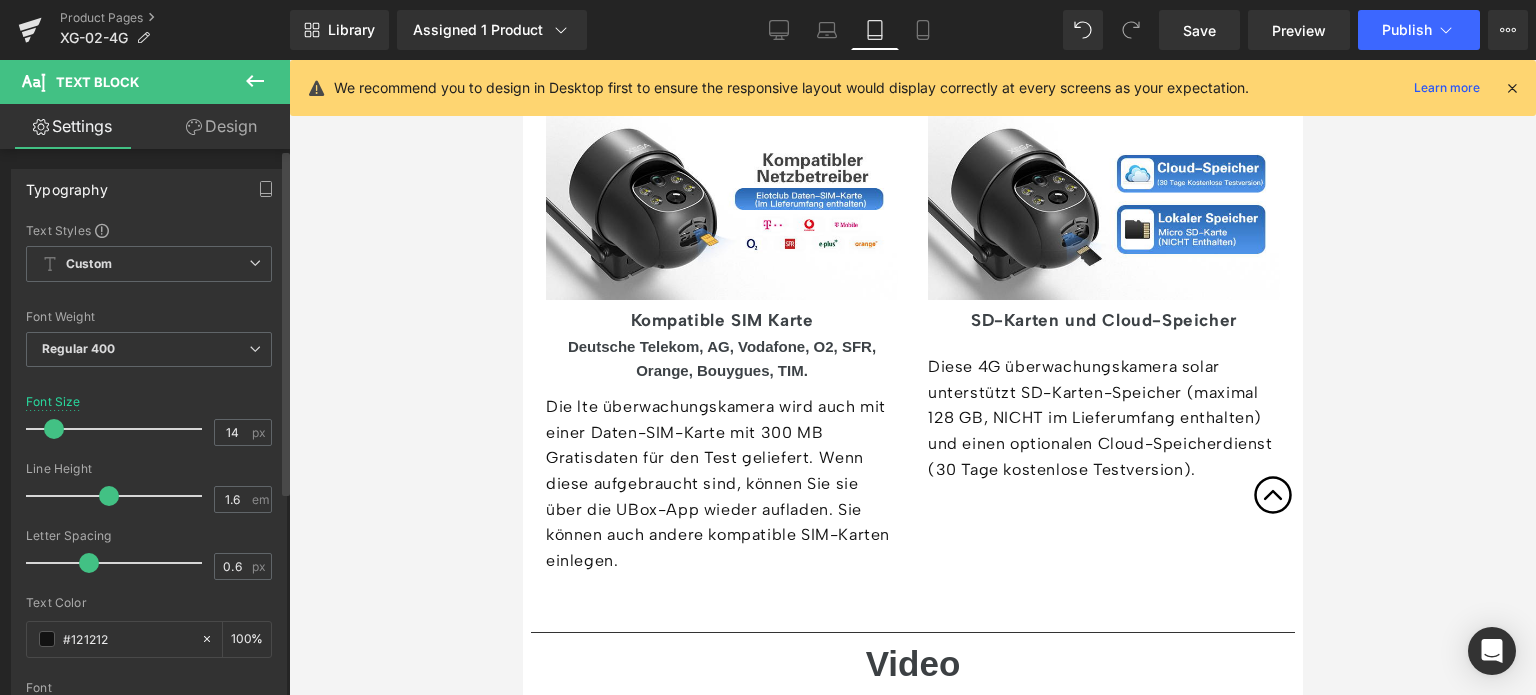 click at bounding box center [54, 429] 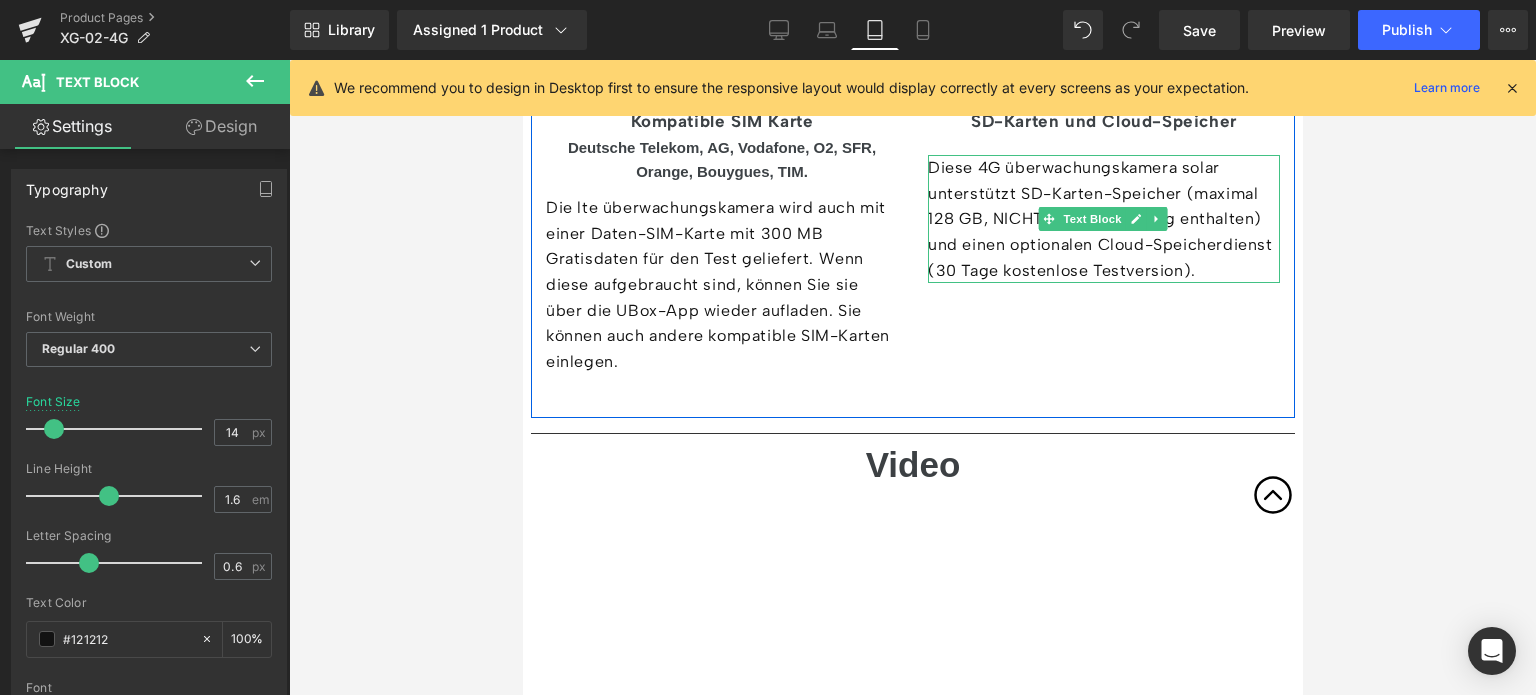 scroll, scrollTop: 4800, scrollLeft: 0, axis: vertical 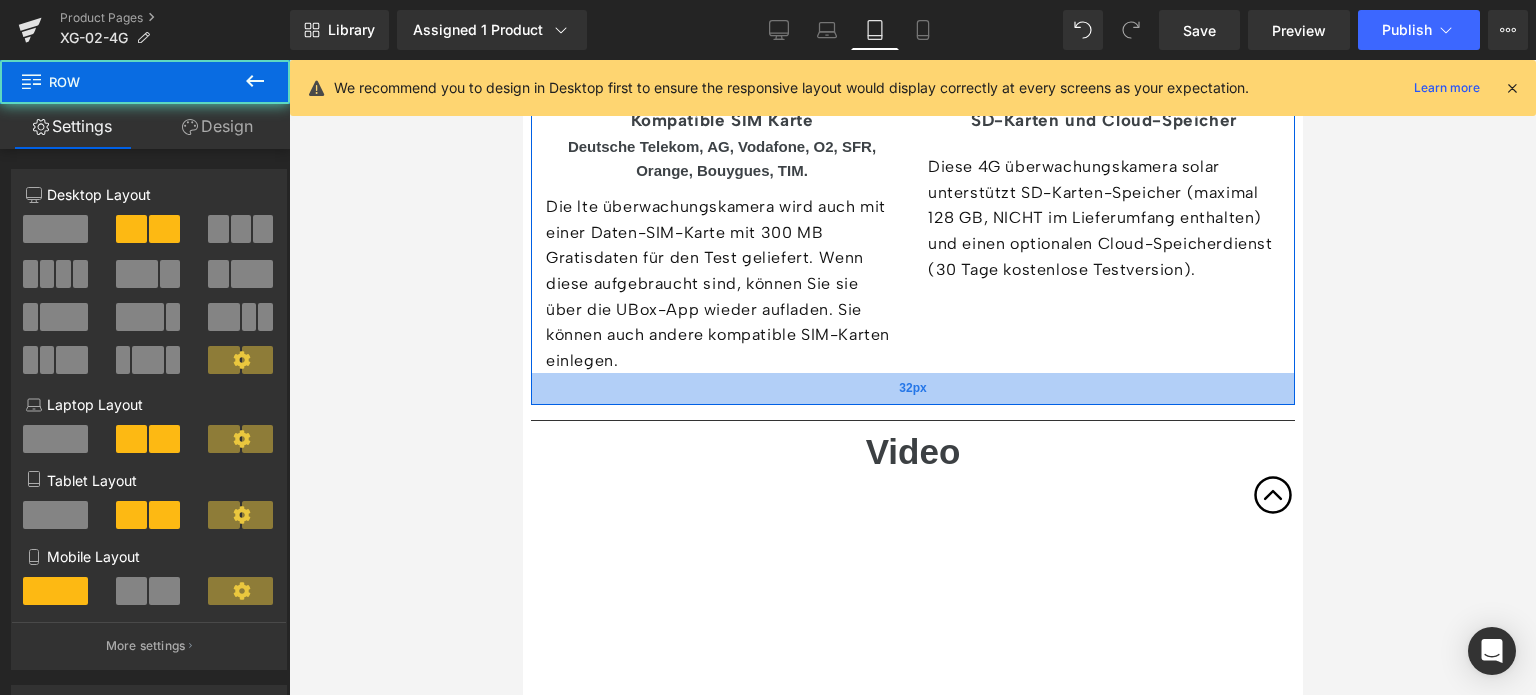 drag, startPoint x: 757, startPoint y: 392, endPoint x: 762, endPoint y: 379, distance: 13.928389 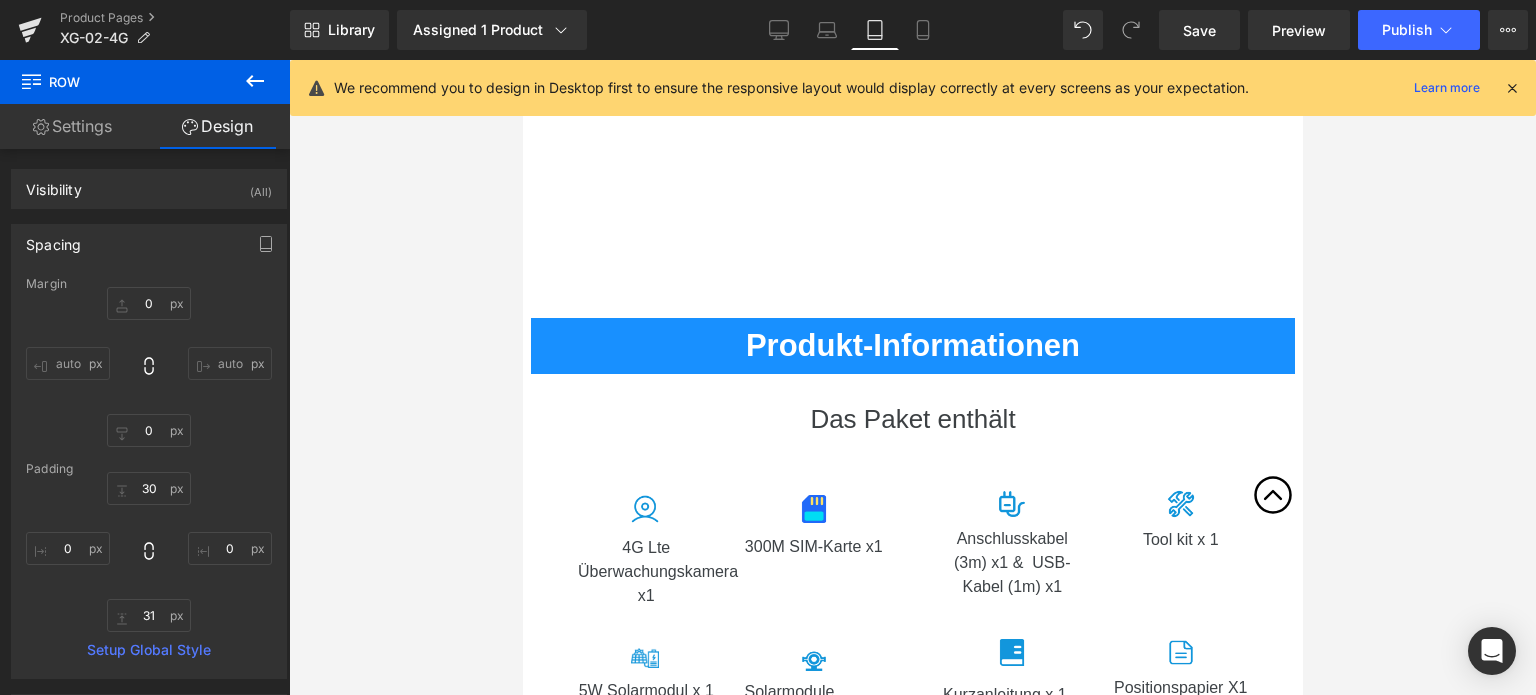 scroll, scrollTop: 5300, scrollLeft: 0, axis: vertical 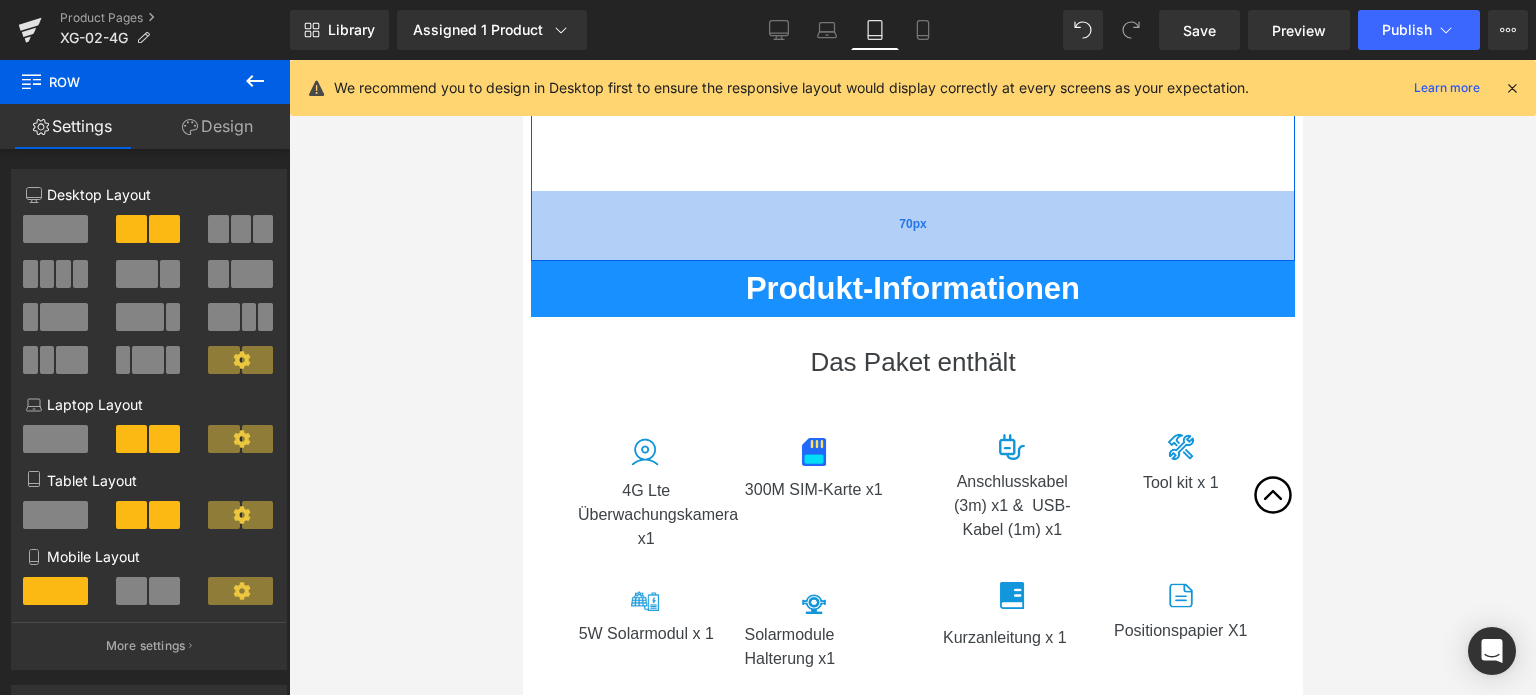 drag, startPoint x: 810, startPoint y: 241, endPoint x: 822, endPoint y: 204, distance: 38.8973 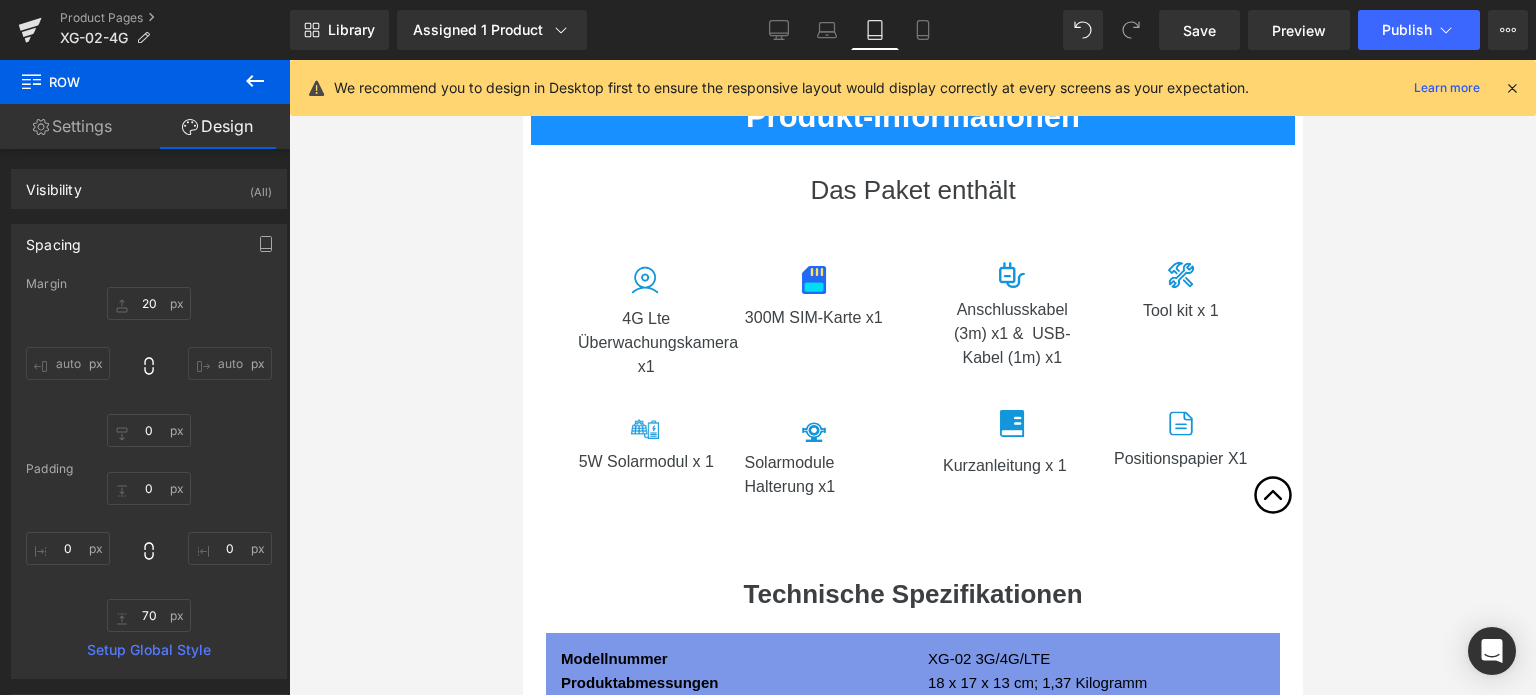 scroll, scrollTop: 5400, scrollLeft: 0, axis: vertical 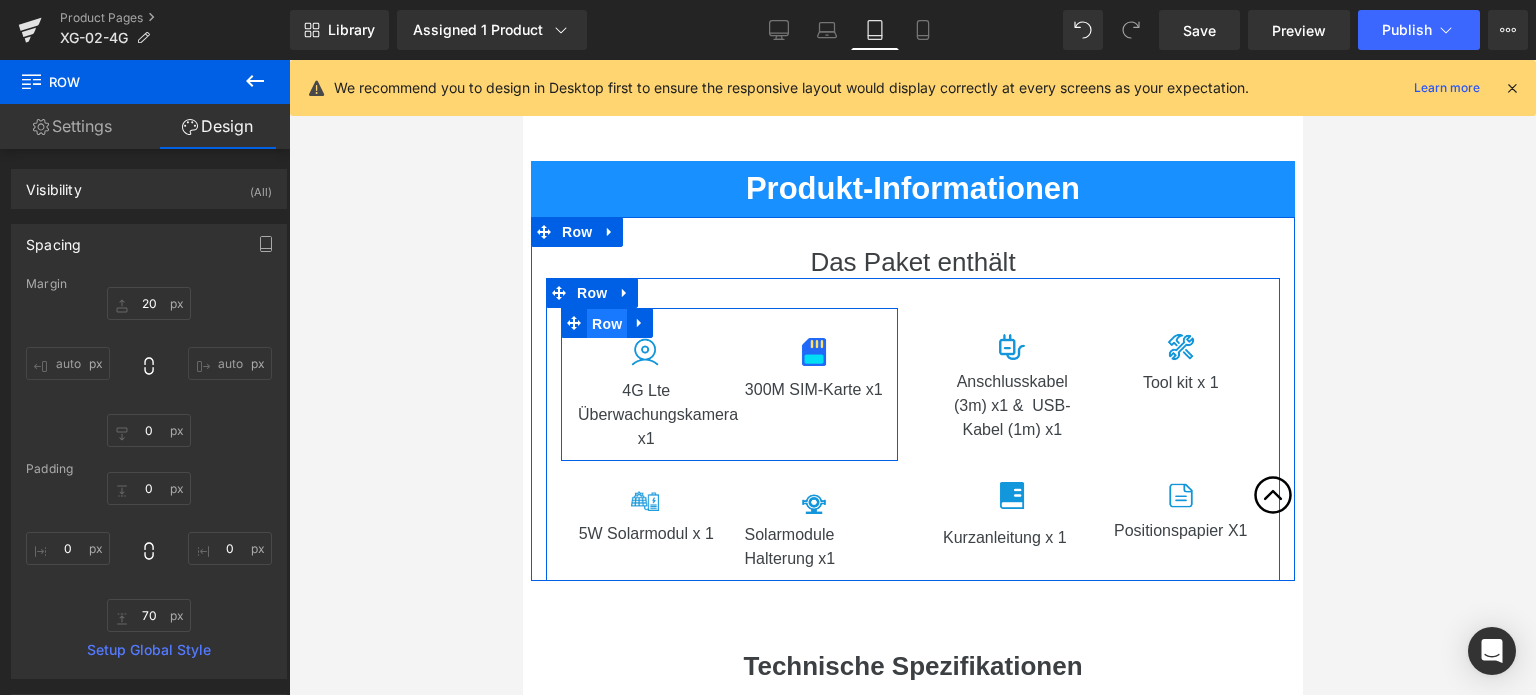 click on "Row" at bounding box center [606, 324] 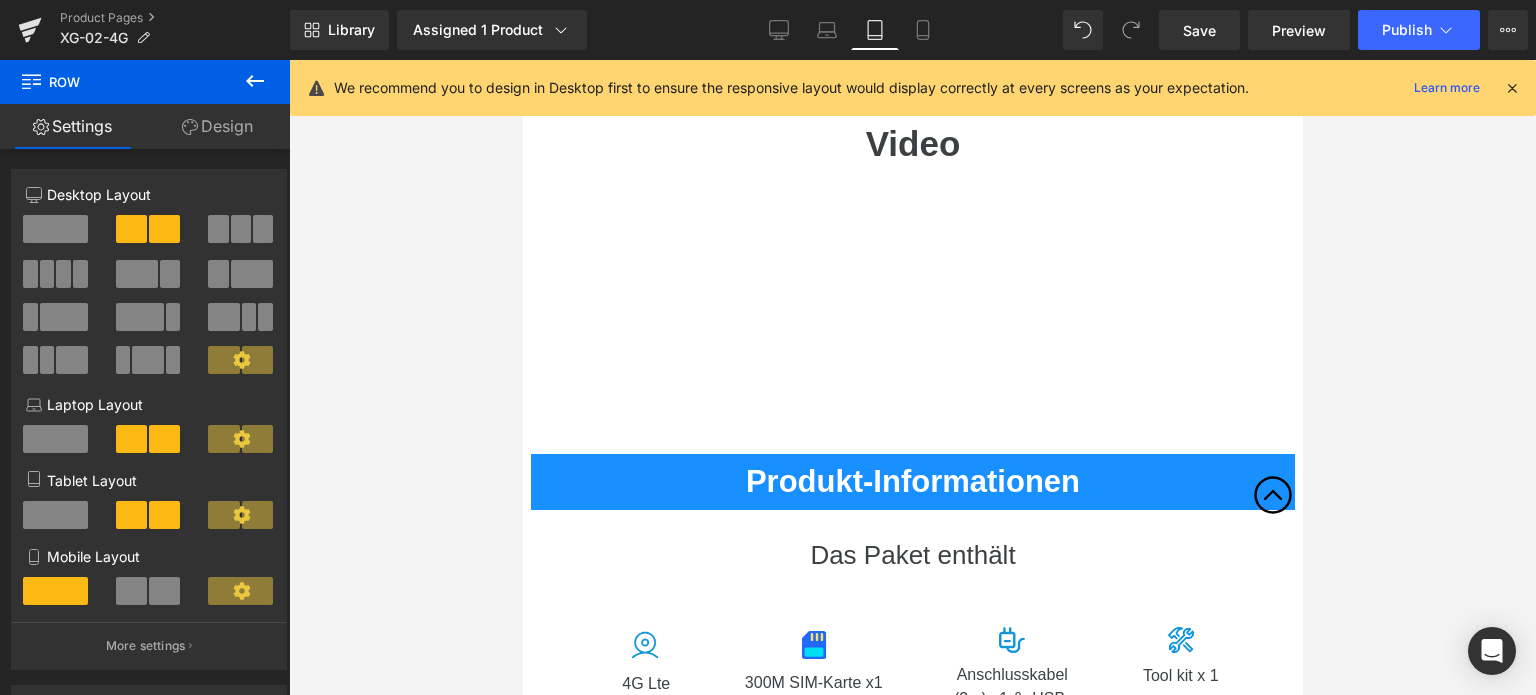 scroll, scrollTop: 5100, scrollLeft: 0, axis: vertical 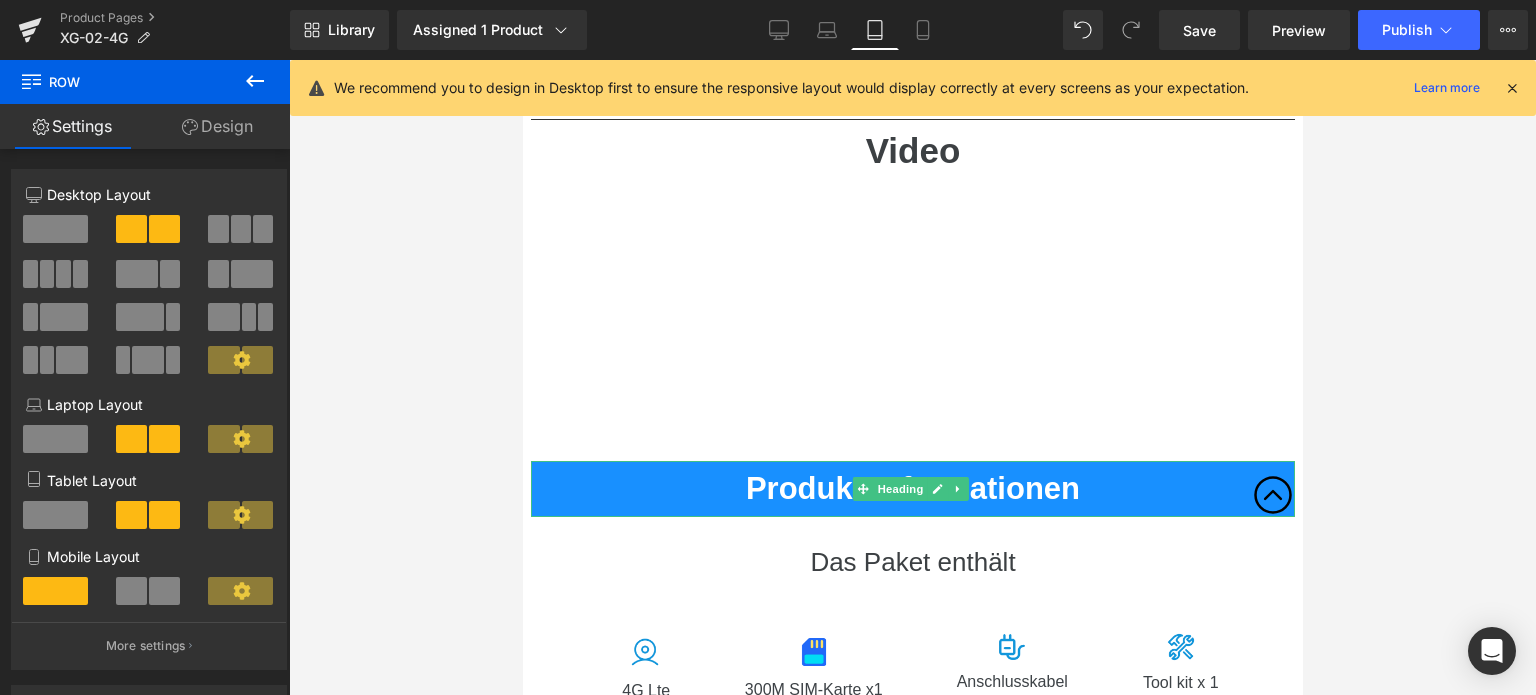 click on "Produkt-Informationen" at bounding box center (912, 488) 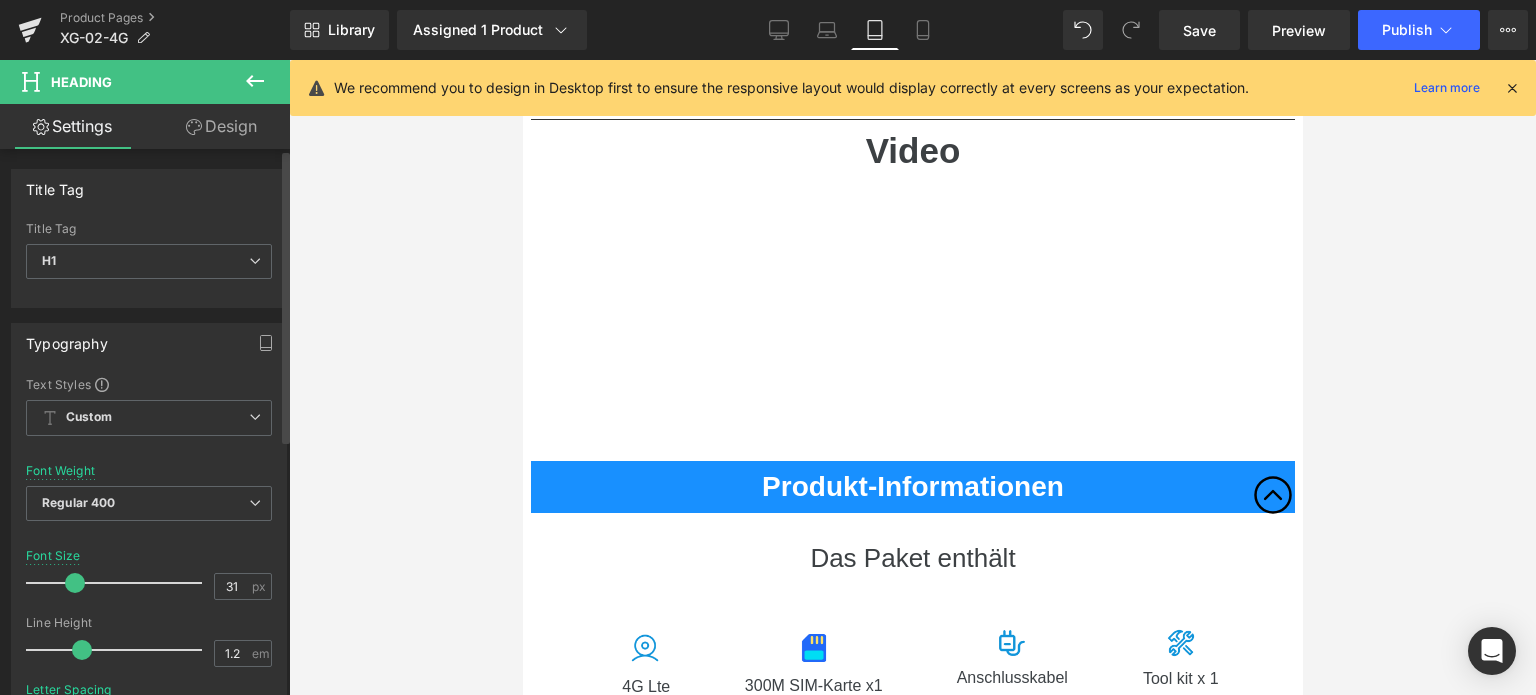 click at bounding box center [75, 583] 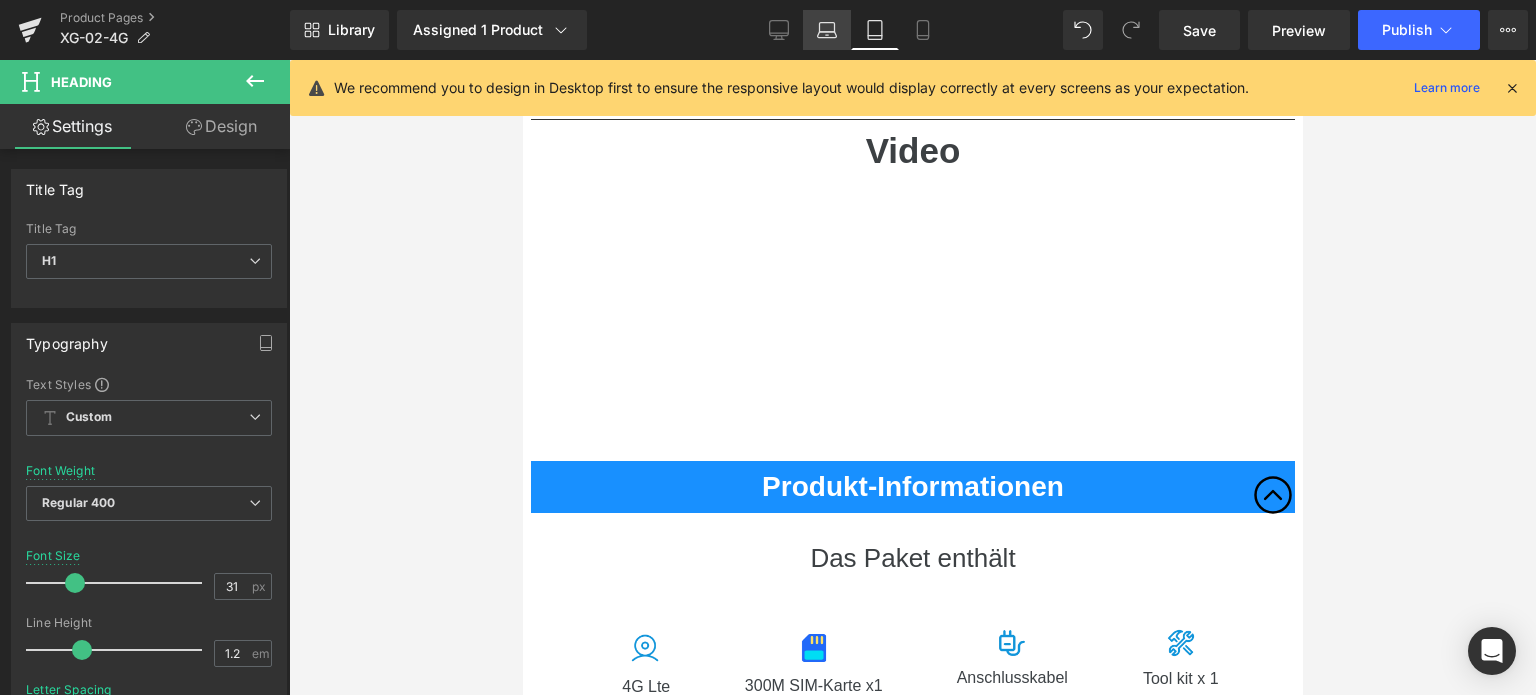 click 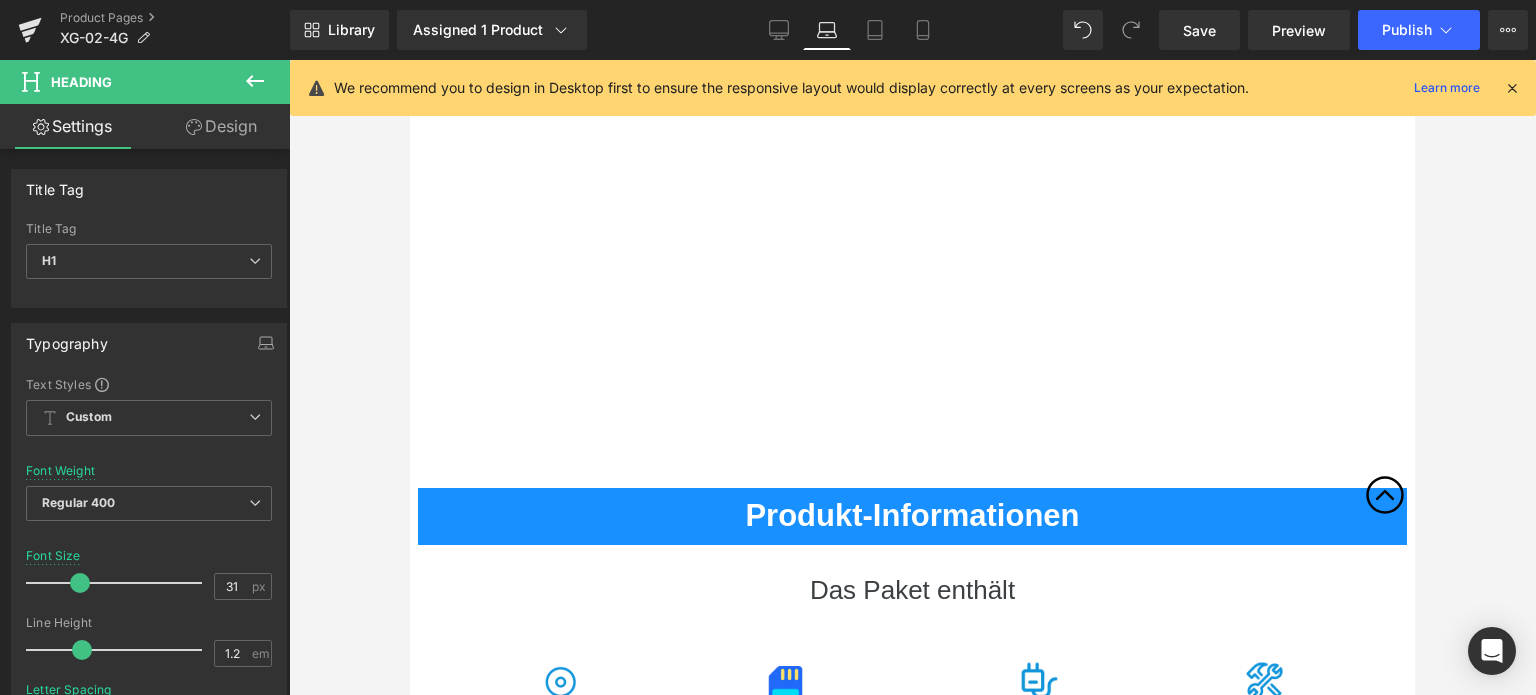 scroll, scrollTop: 5411, scrollLeft: 0, axis: vertical 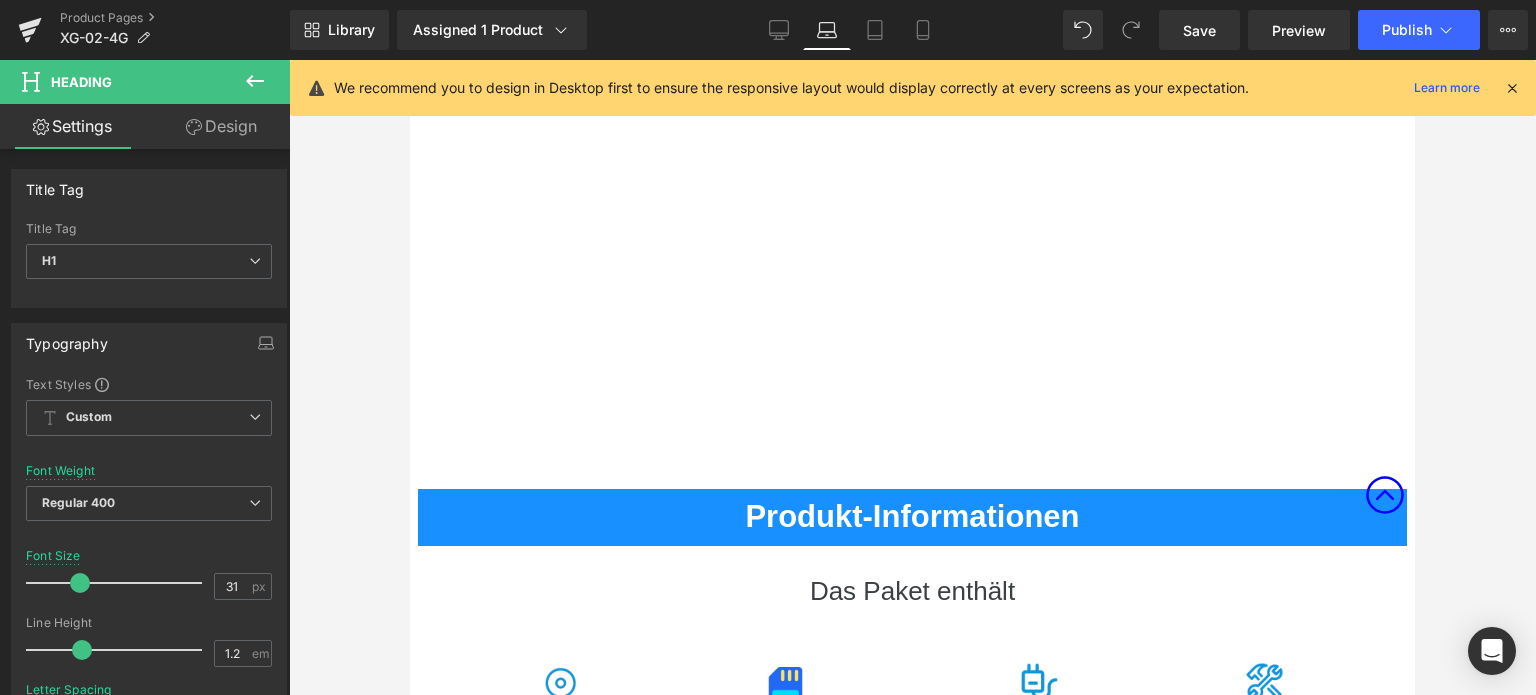 click 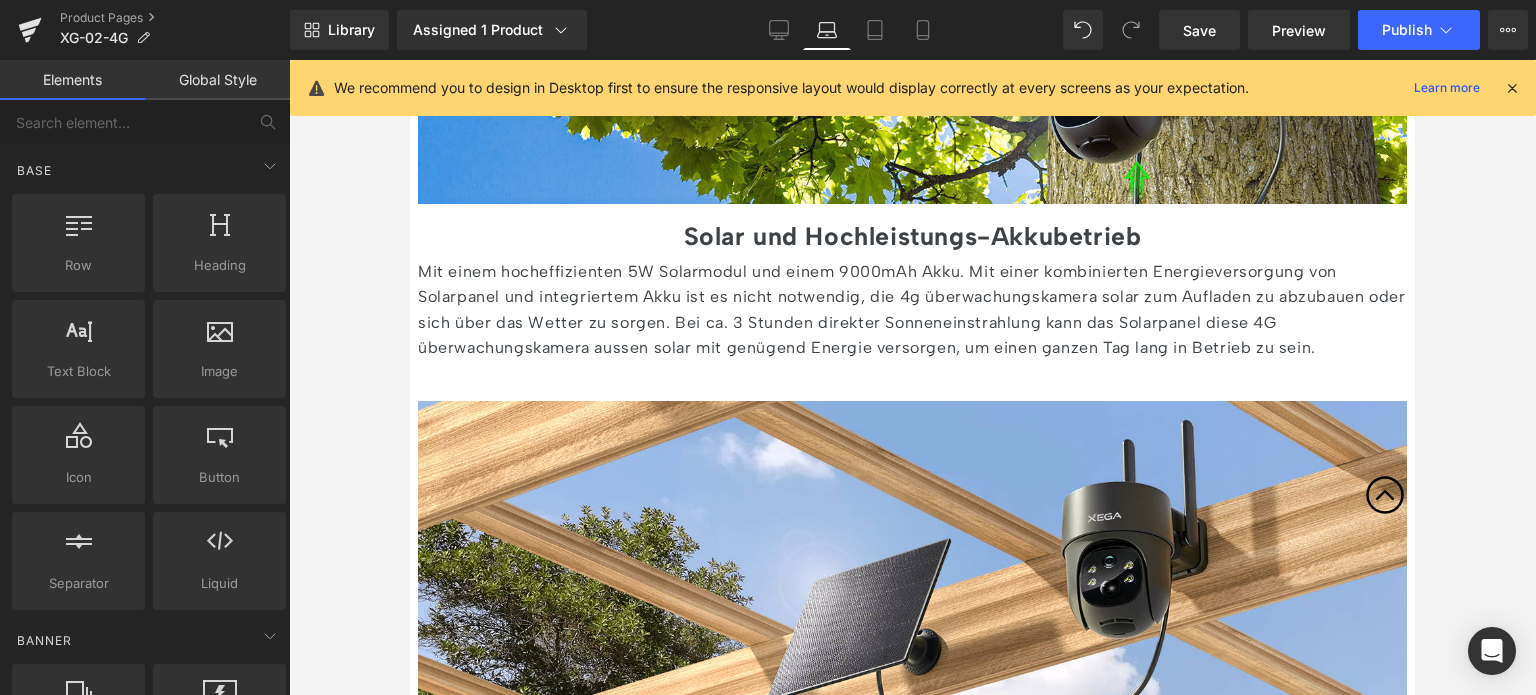 scroll, scrollTop: 2104, scrollLeft: 0, axis: vertical 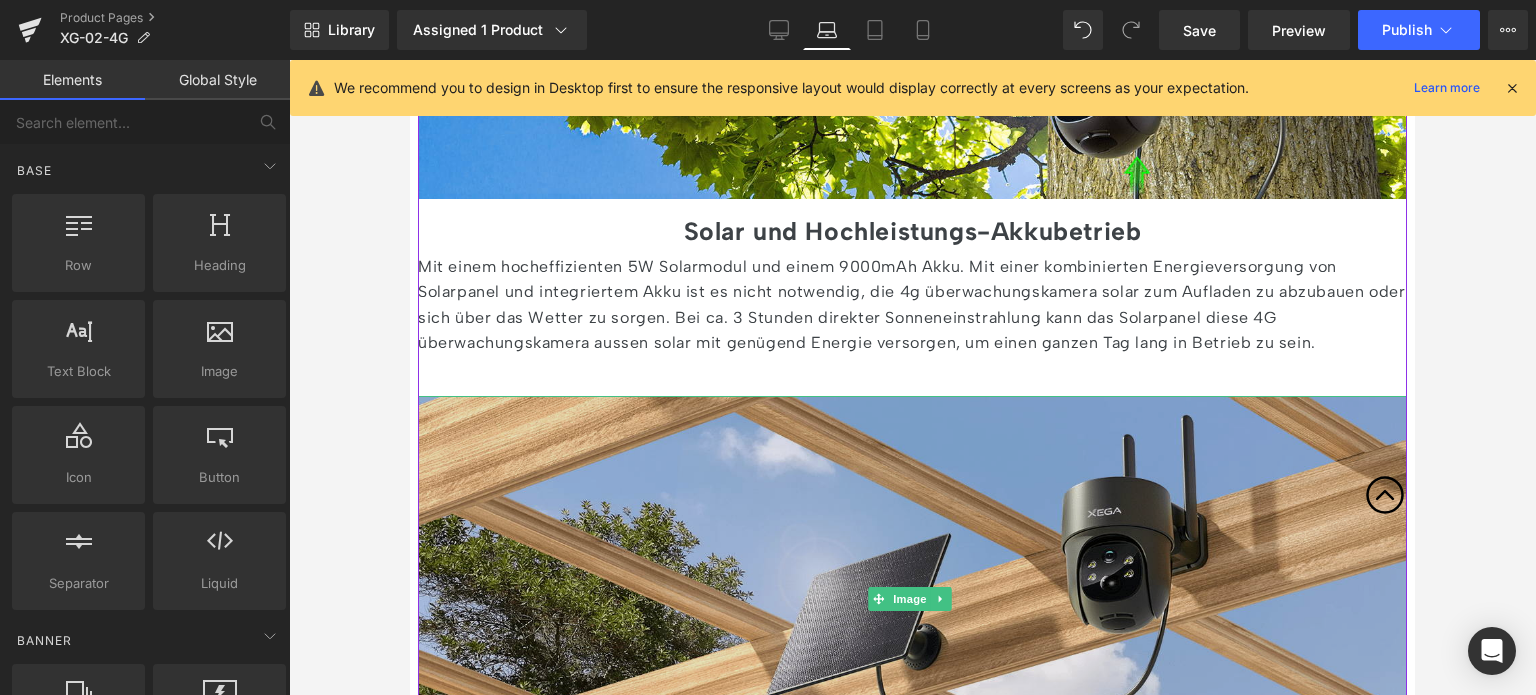 click at bounding box center [912, 598] 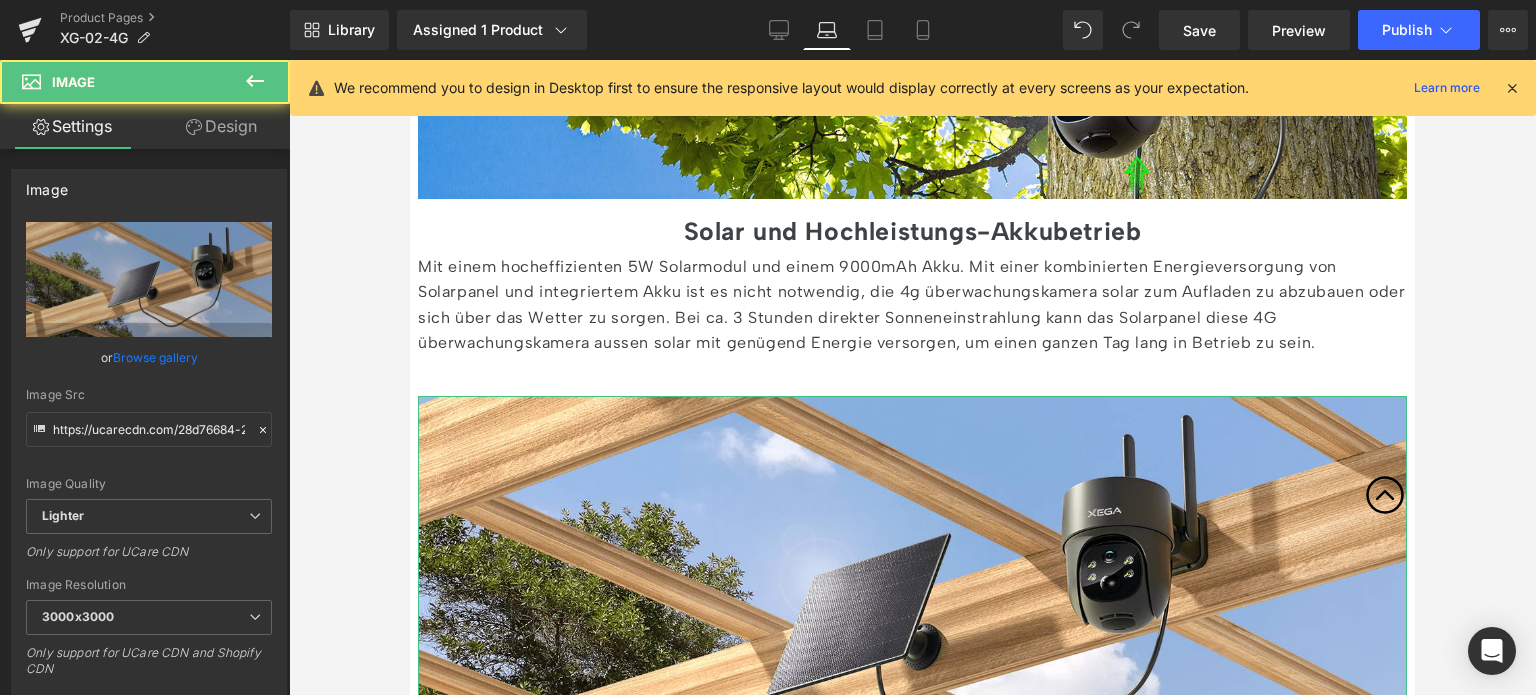 click on "Design" at bounding box center (221, 126) 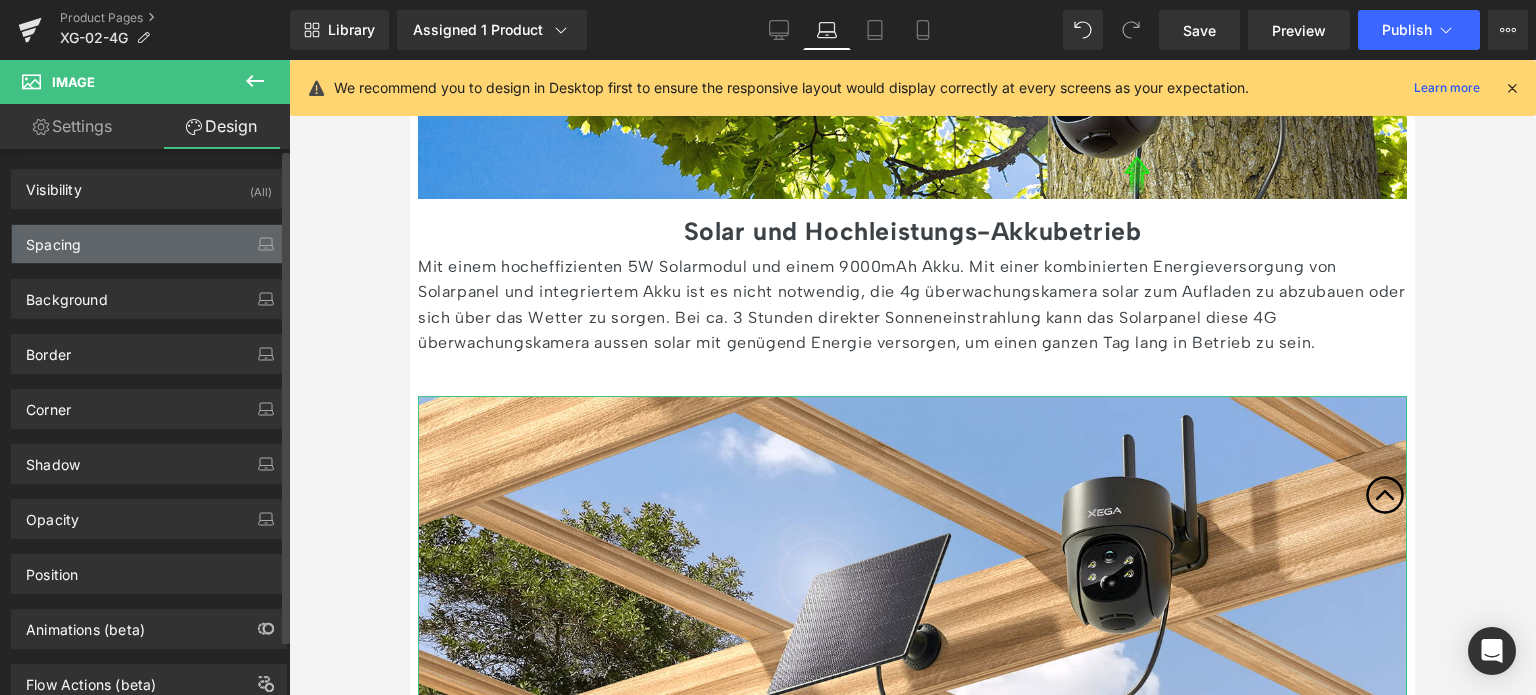 click on "Spacing" at bounding box center (149, 244) 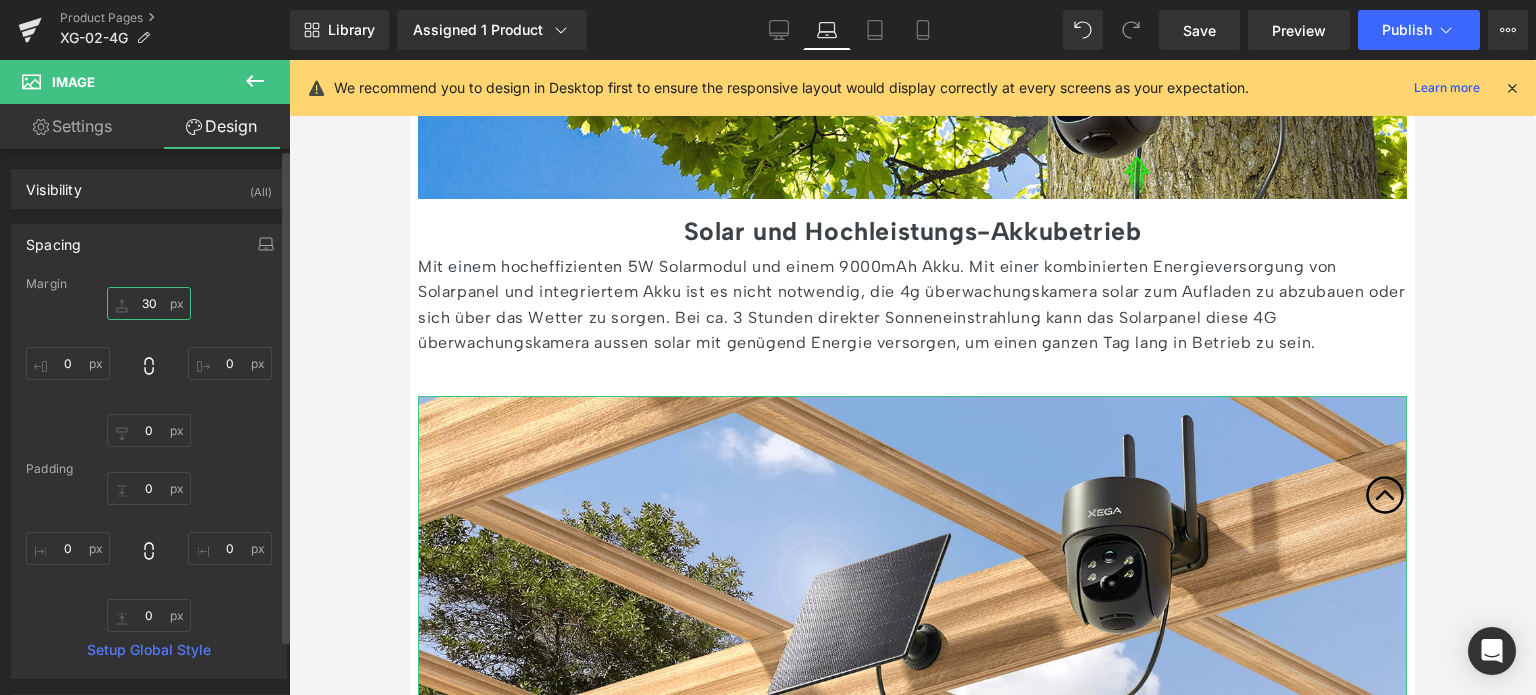 click at bounding box center (149, 303) 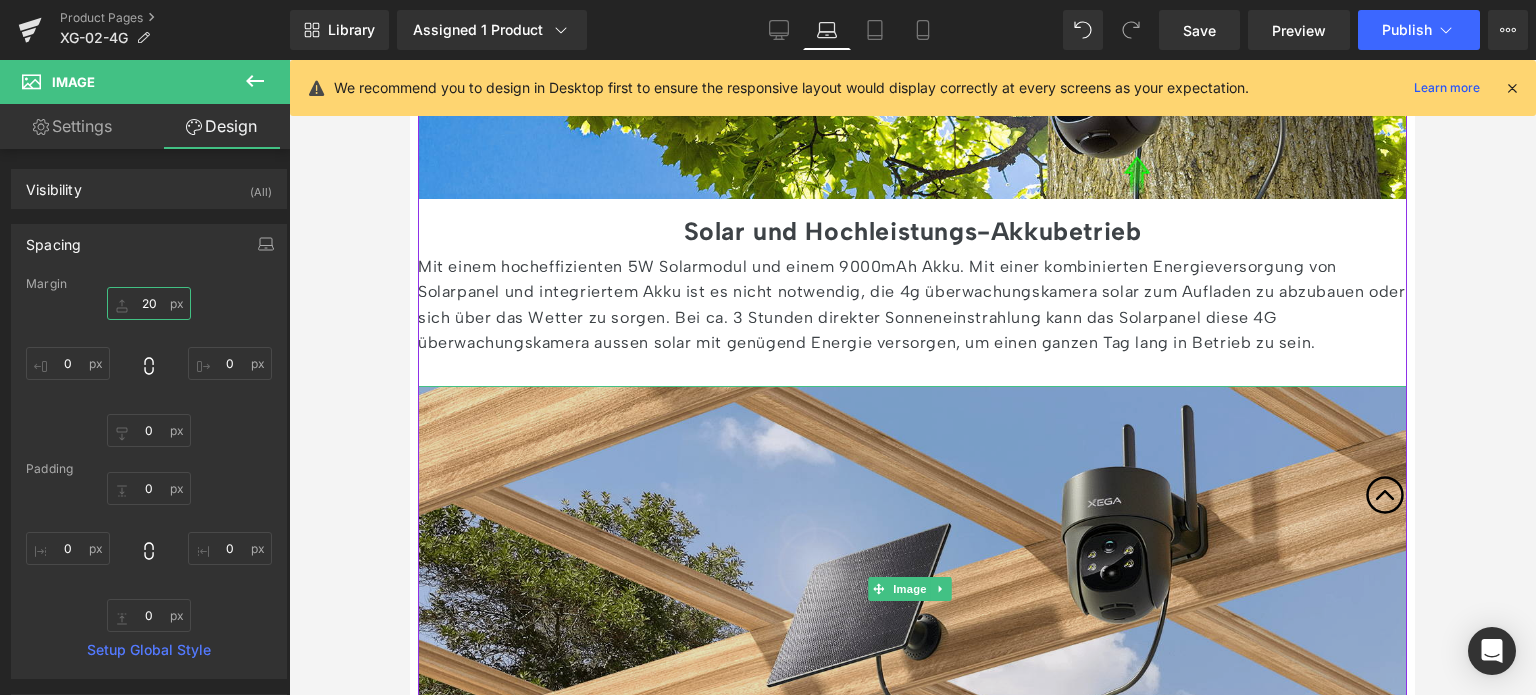 type on "2" 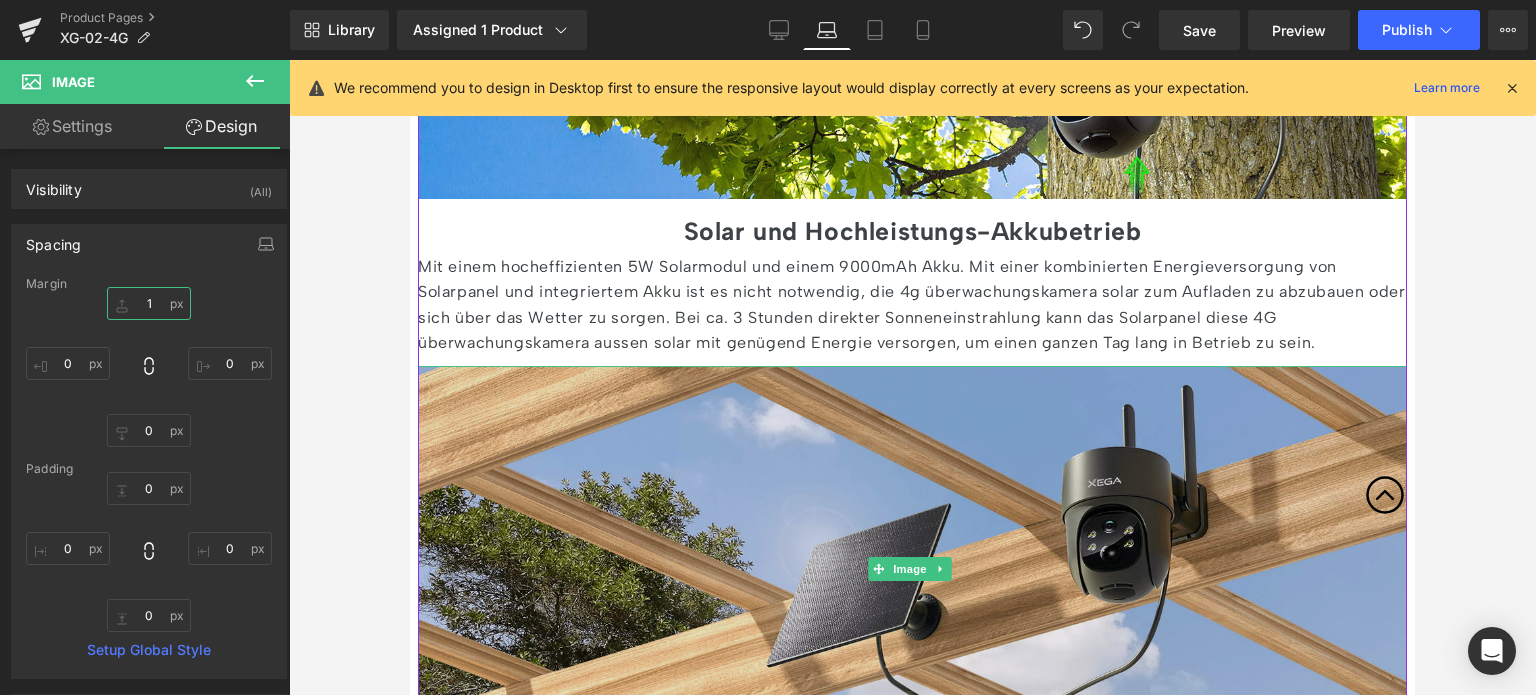 type on "15" 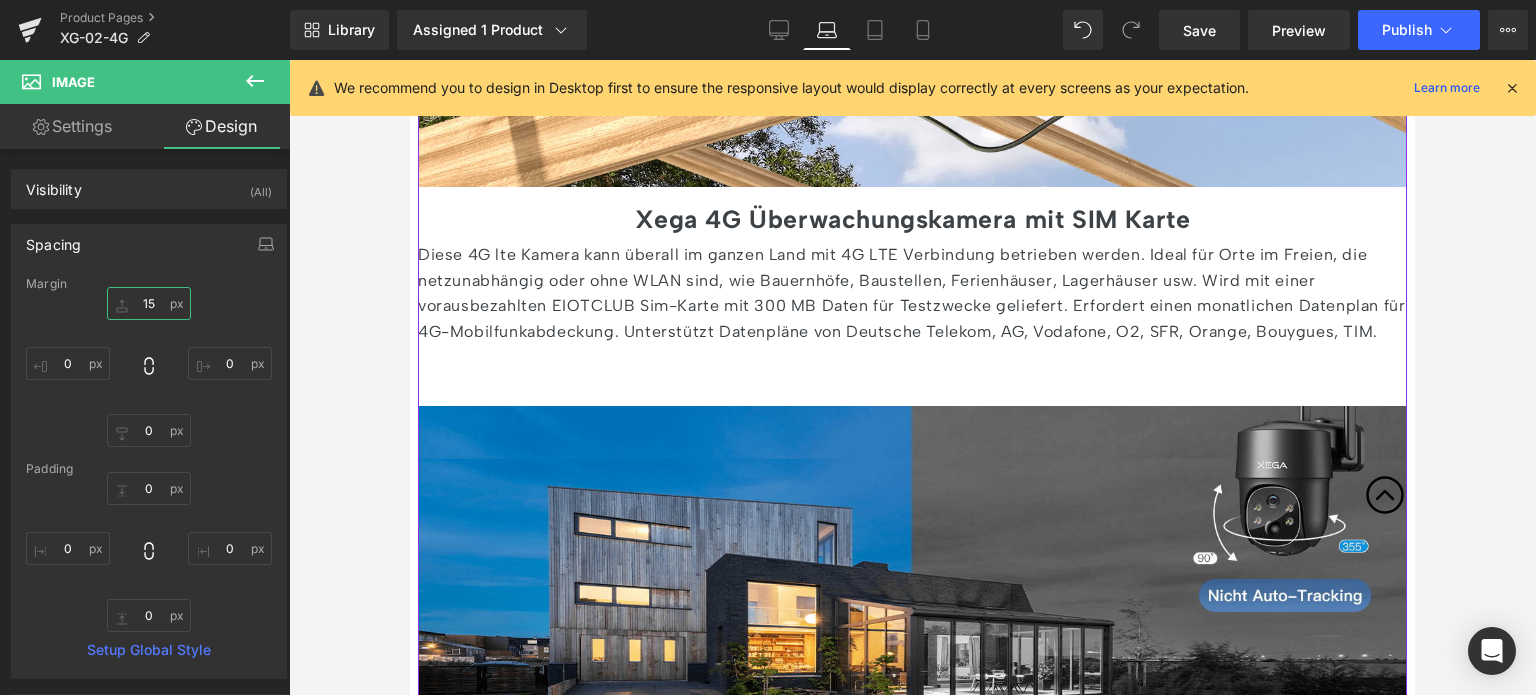 scroll, scrollTop: 2704, scrollLeft: 0, axis: vertical 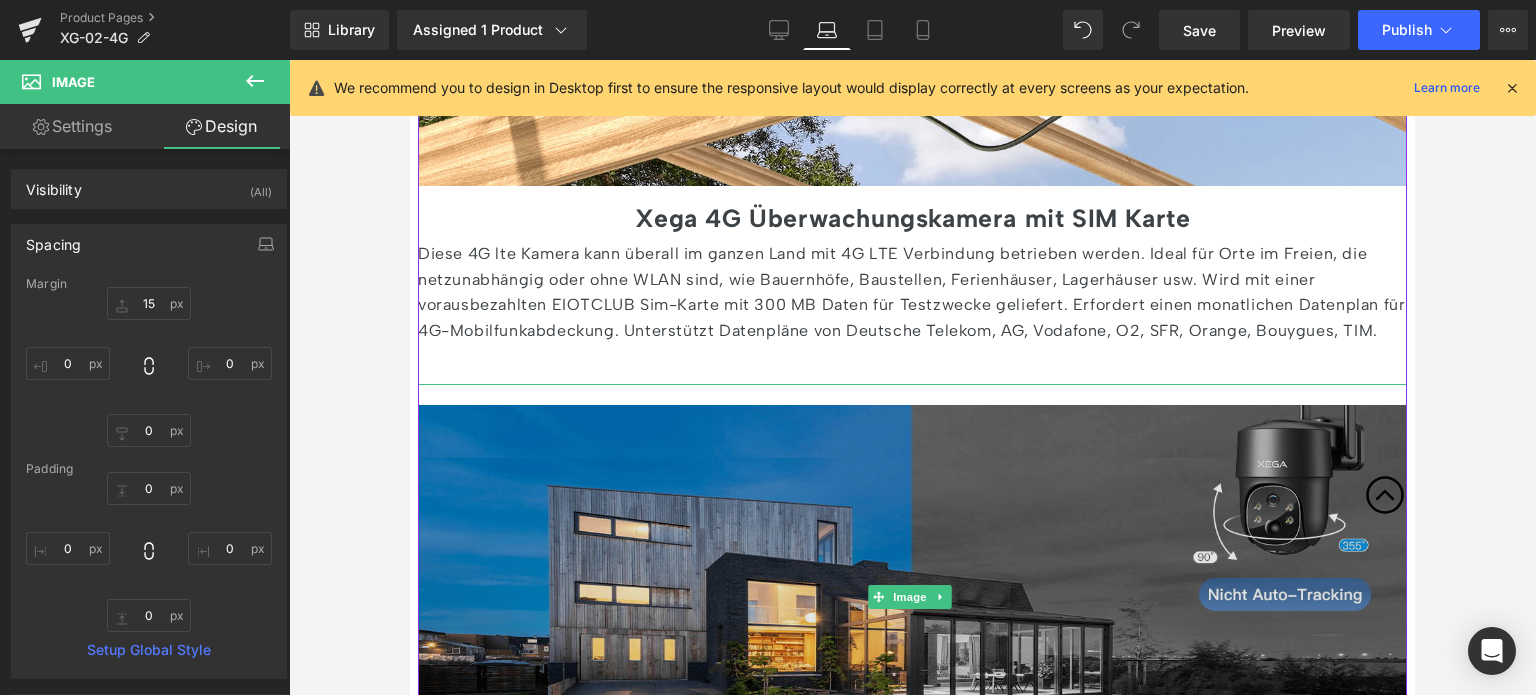 click at bounding box center [912, 597] 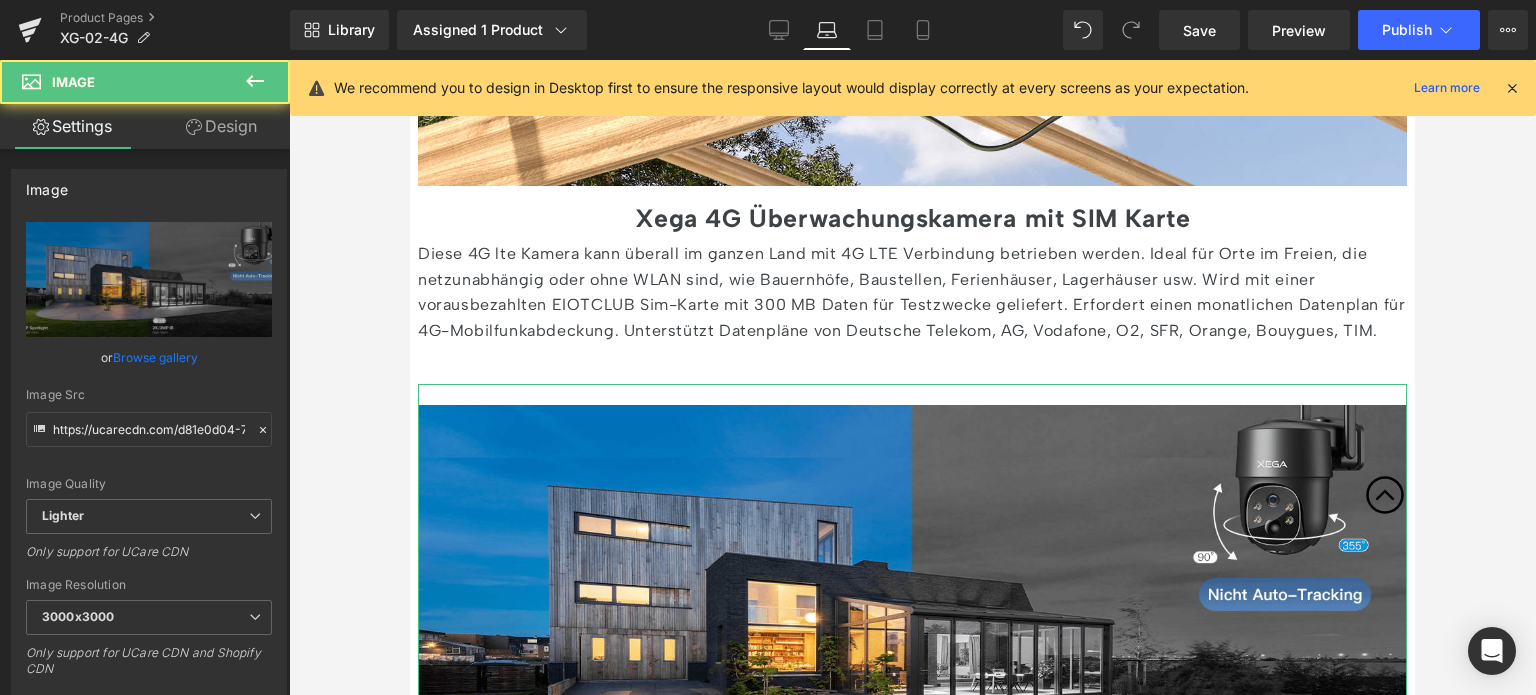 click on "Design" at bounding box center [221, 126] 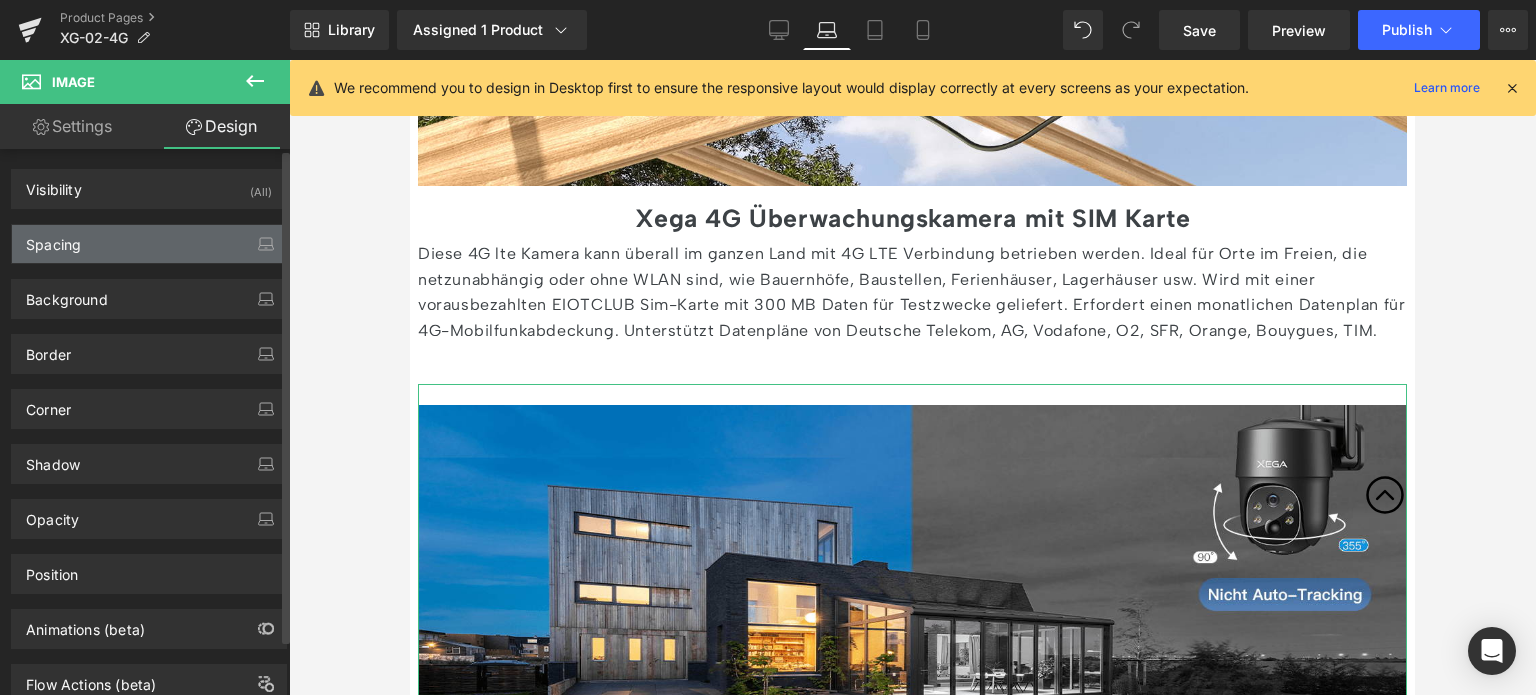 click on "Spacing" at bounding box center (149, 244) 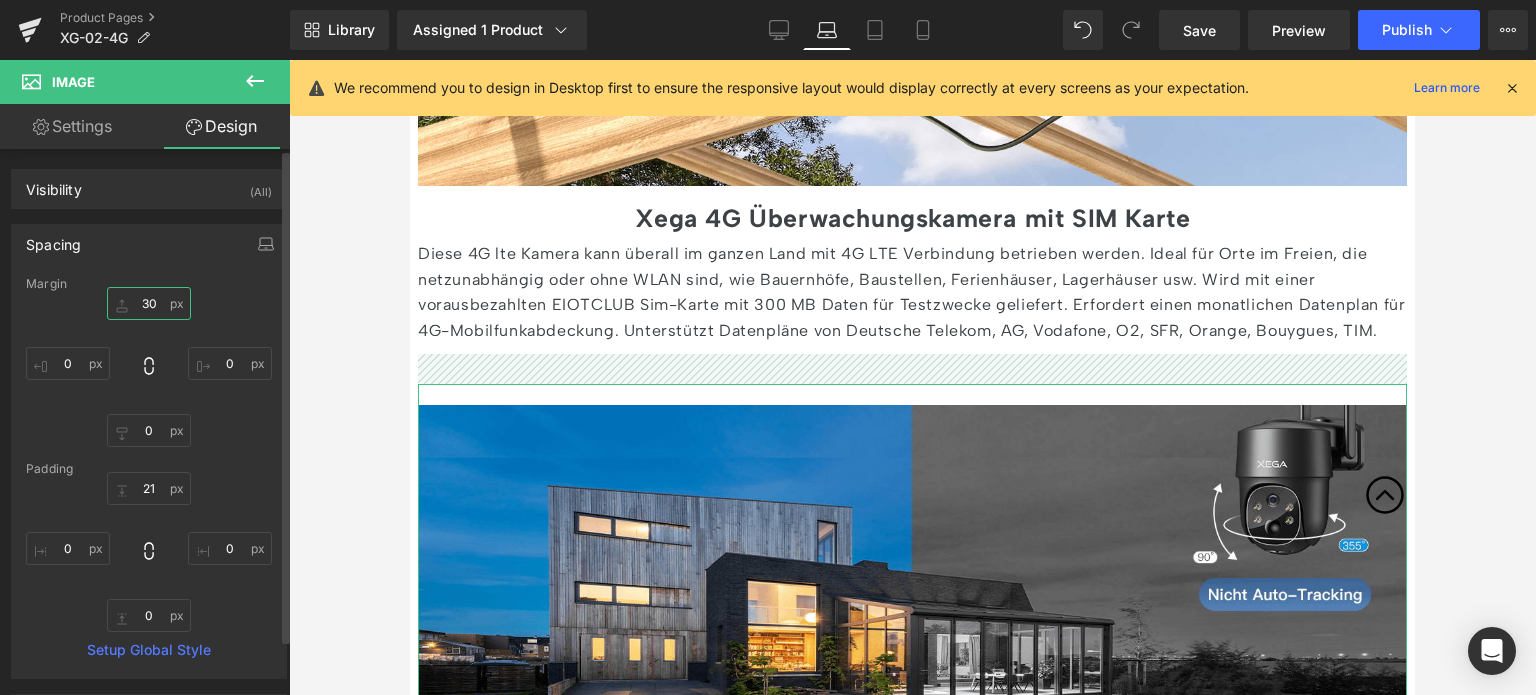 click on "30" at bounding box center [149, 303] 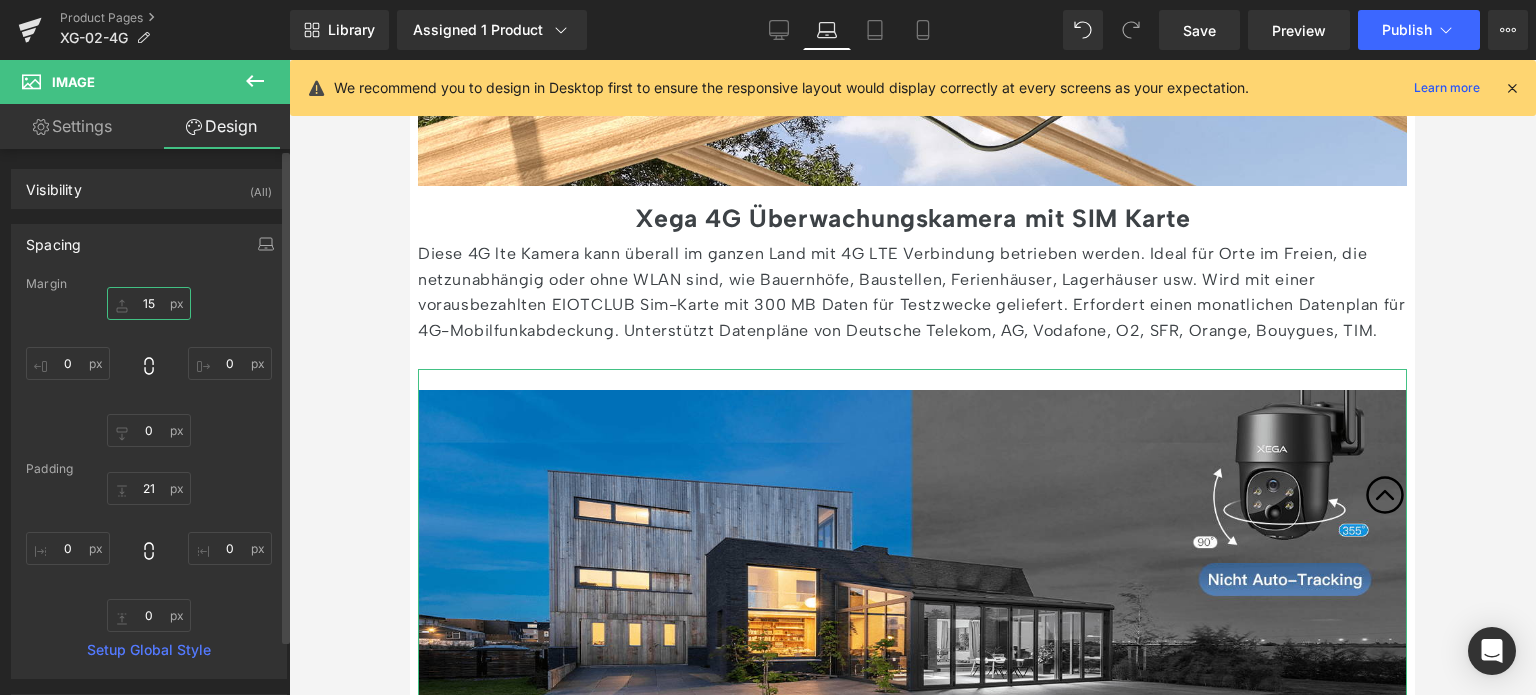 type on "1" 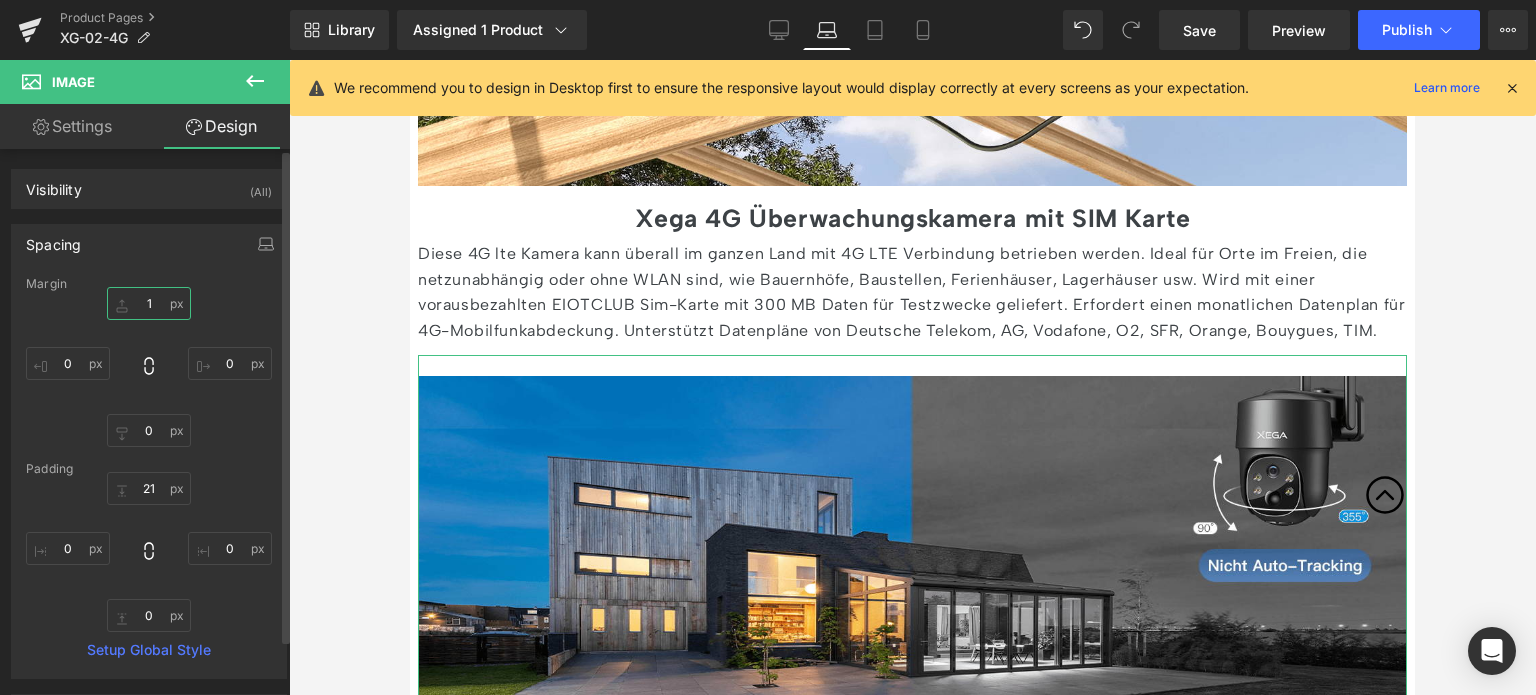type 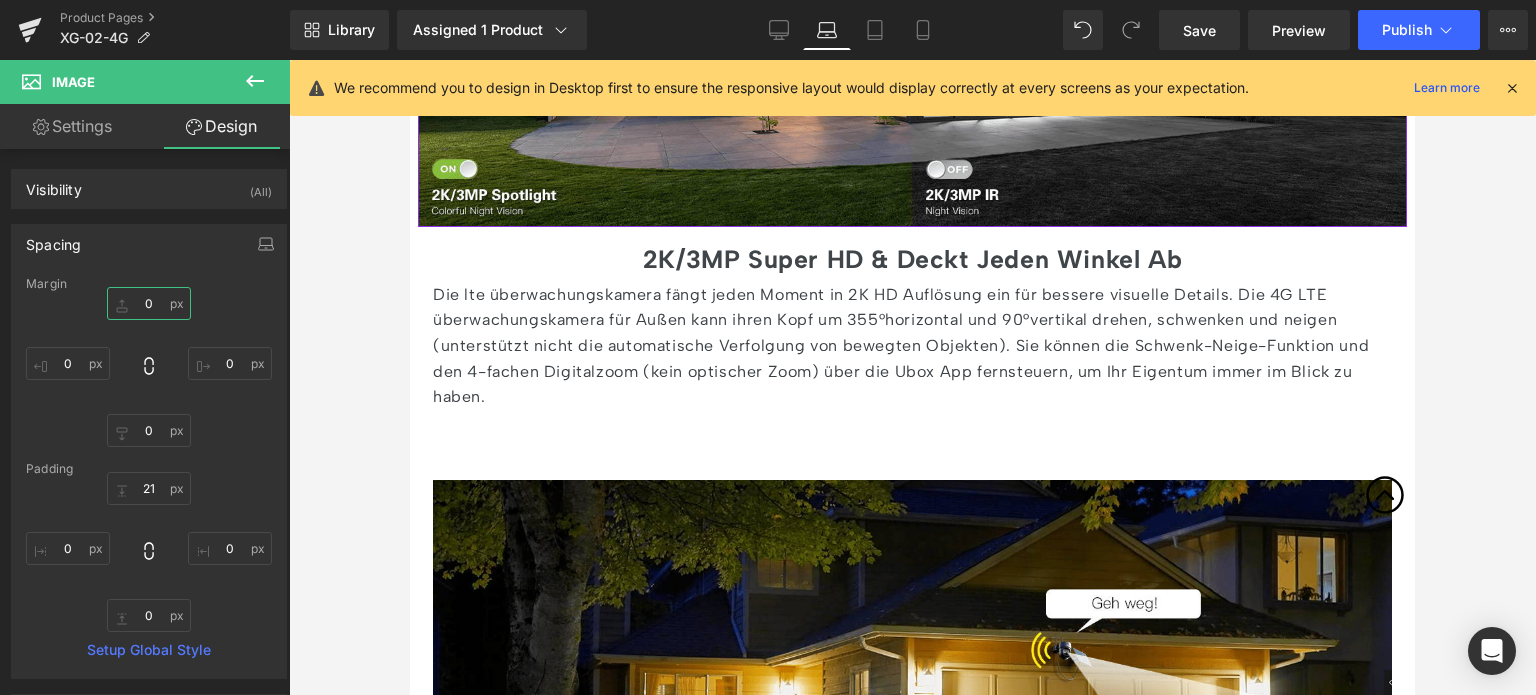 scroll, scrollTop: 3304, scrollLeft: 0, axis: vertical 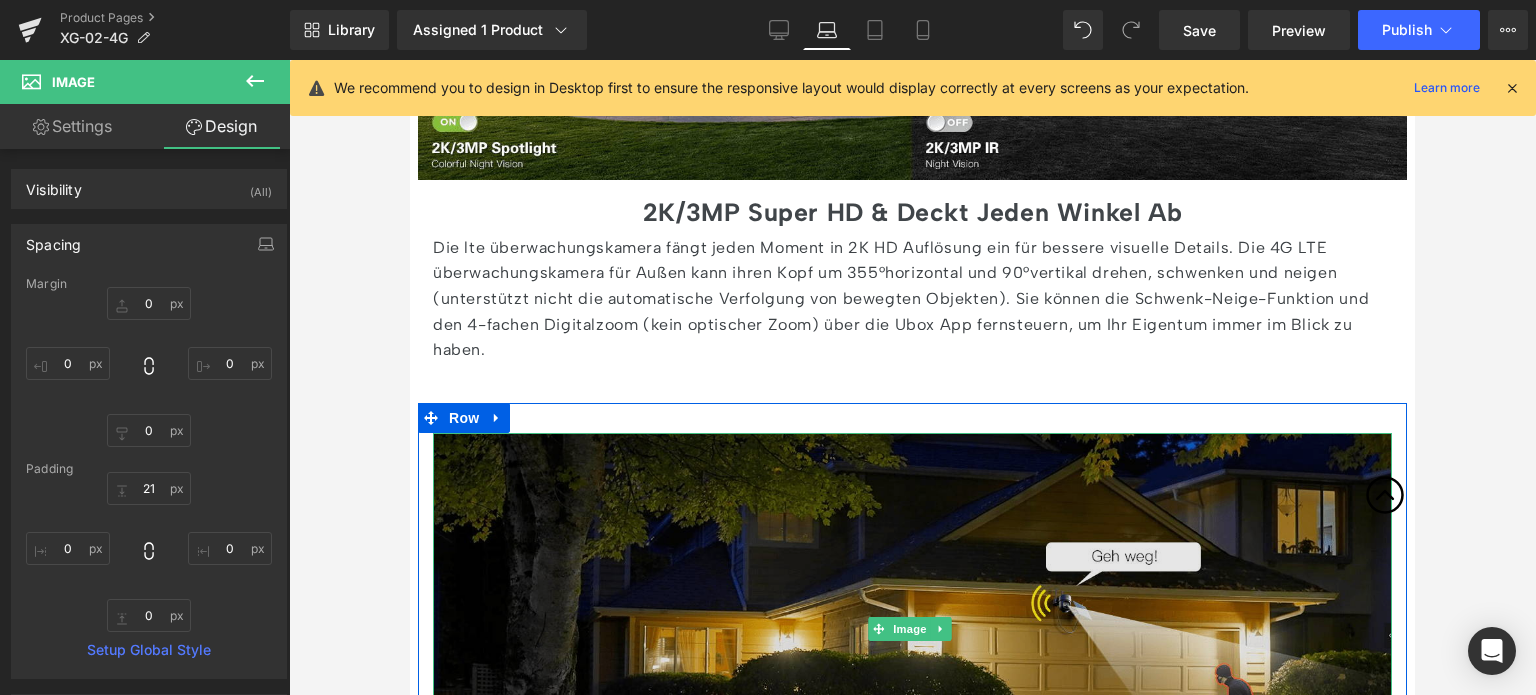 click at bounding box center [912, 629] 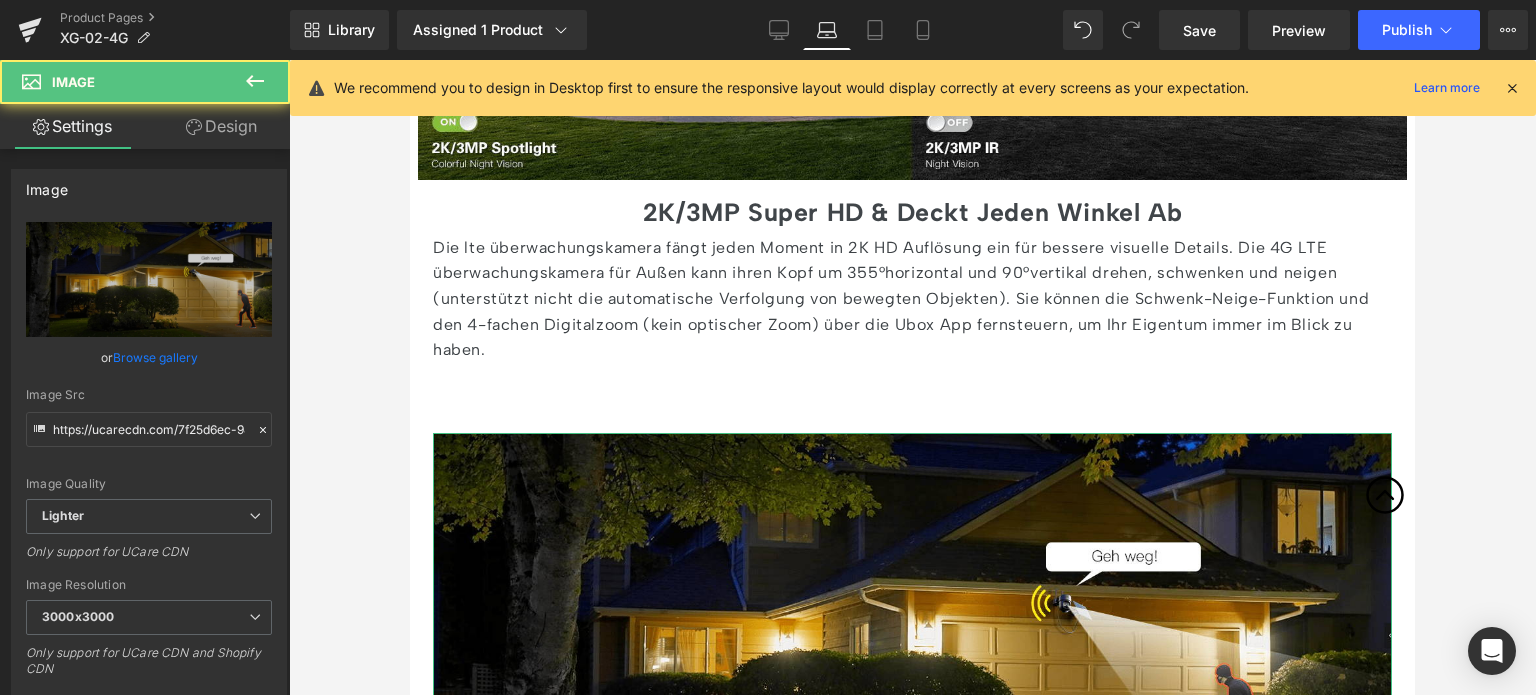 click on "Design" at bounding box center [221, 126] 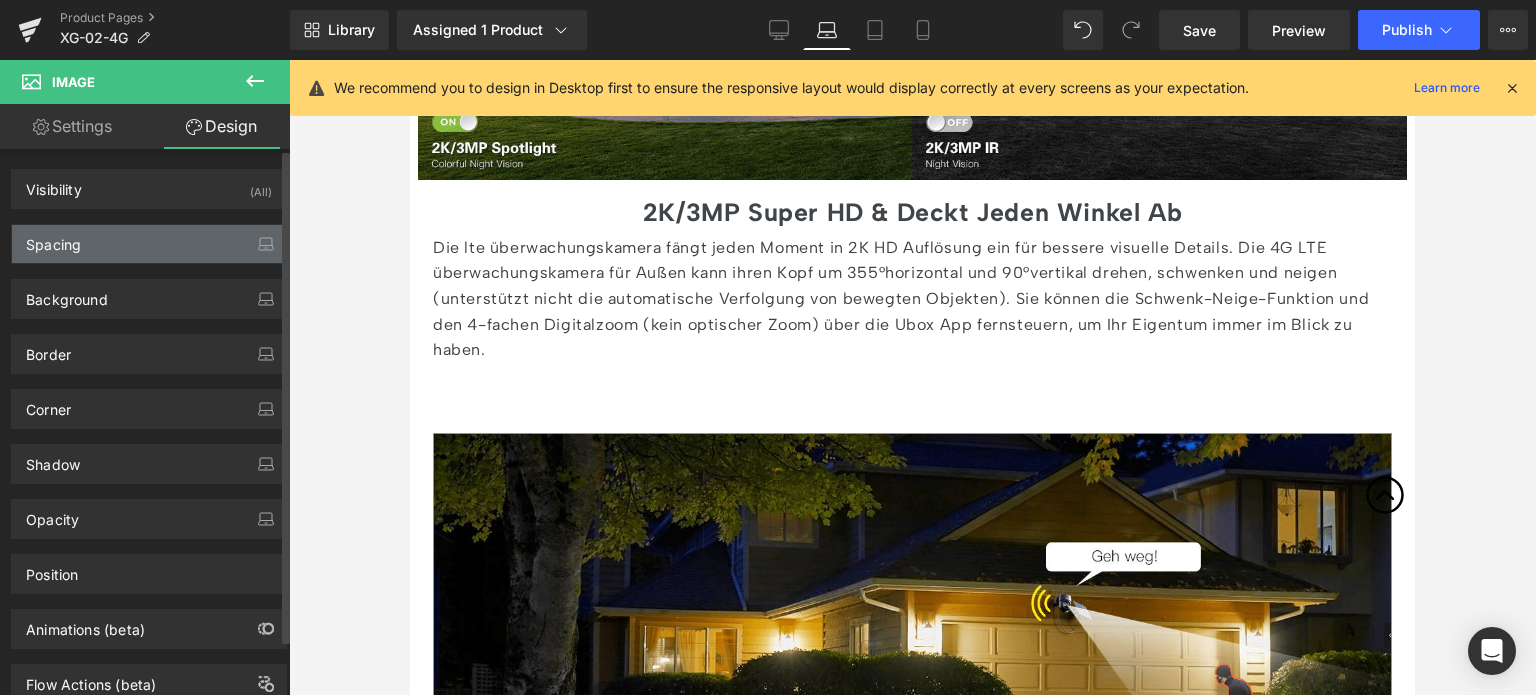 click on "Spacing" at bounding box center (149, 244) 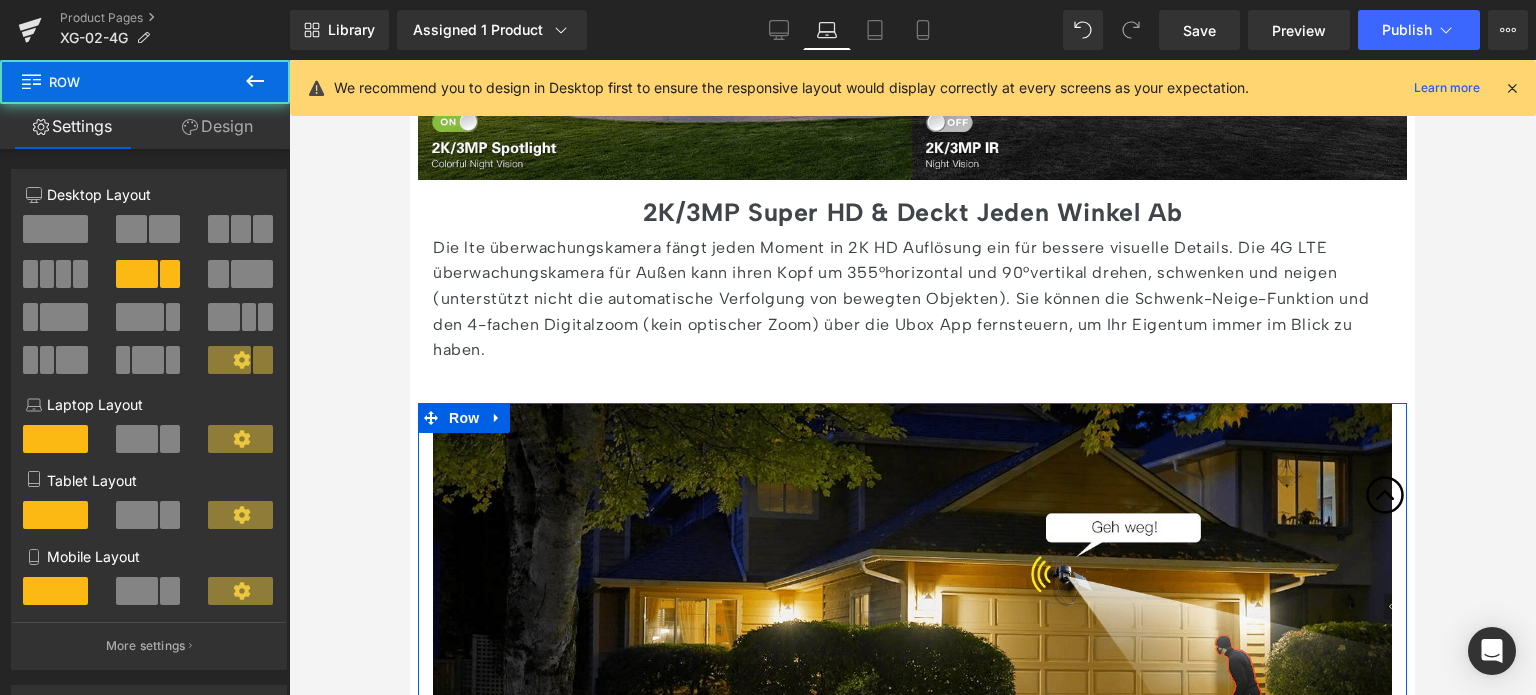 drag, startPoint x: 636, startPoint y: 404, endPoint x: 648, endPoint y: 374, distance: 32.31099 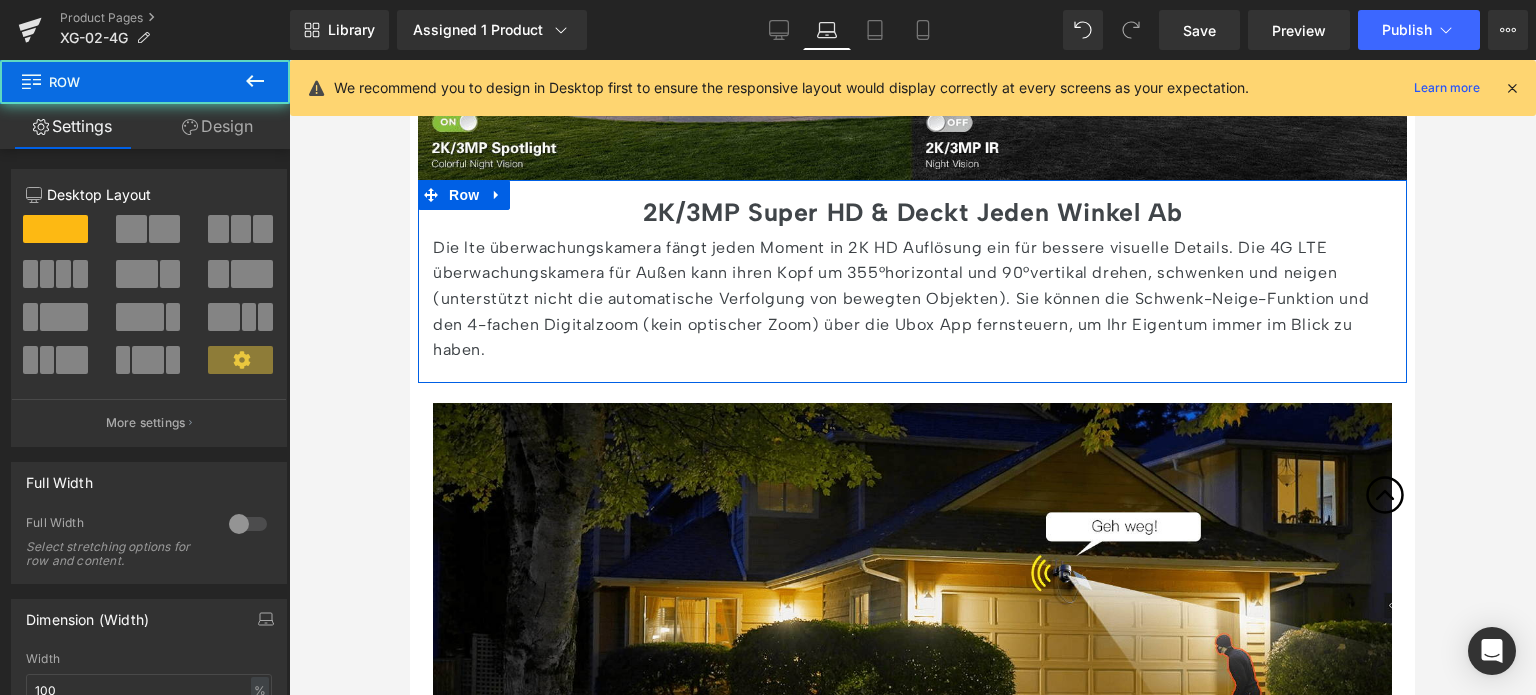 click on "2K/3MP Super HD & Deckt Jeden Winkel Ab Heading         Die lte überwachungskamera fängt jeden Moment in 2K HD Auflösung ein für bessere visuelle Details. Die 4G LTE überwachungskamera für Außen kann ihren Kopf um 355°horizontal und 90°vertikal drehen, schwenken und neigen (unterstützt nicht die automatische Verfolgung von bewegten Objekten). Sie können die Schwenk-Neige-Funktion und den 4-fachen Digitalzoom (kein optischer Zoom) über die Ubox App fernsteuern, um Ihr Eigentum immer im Blick zu haben. Text Block" at bounding box center (912, 276) 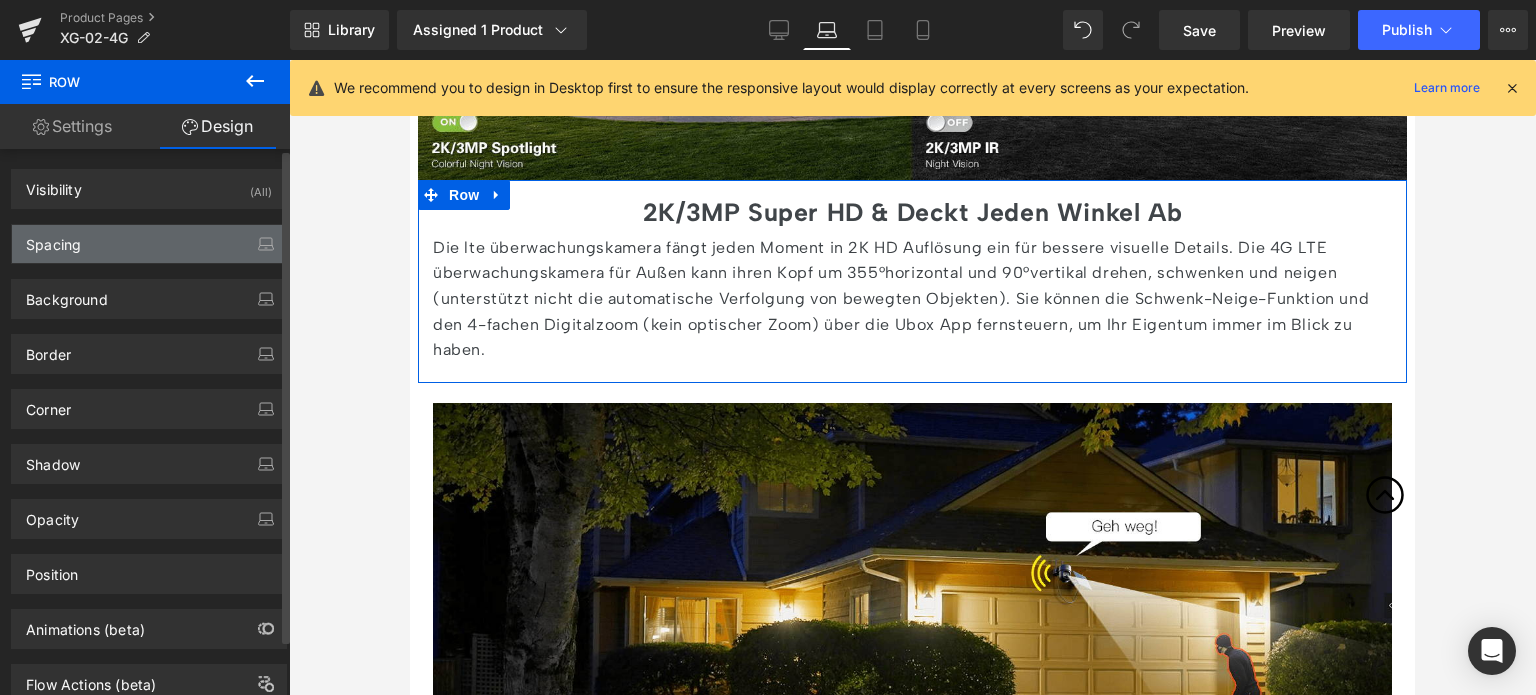 click on "Spacing" at bounding box center (149, 244) 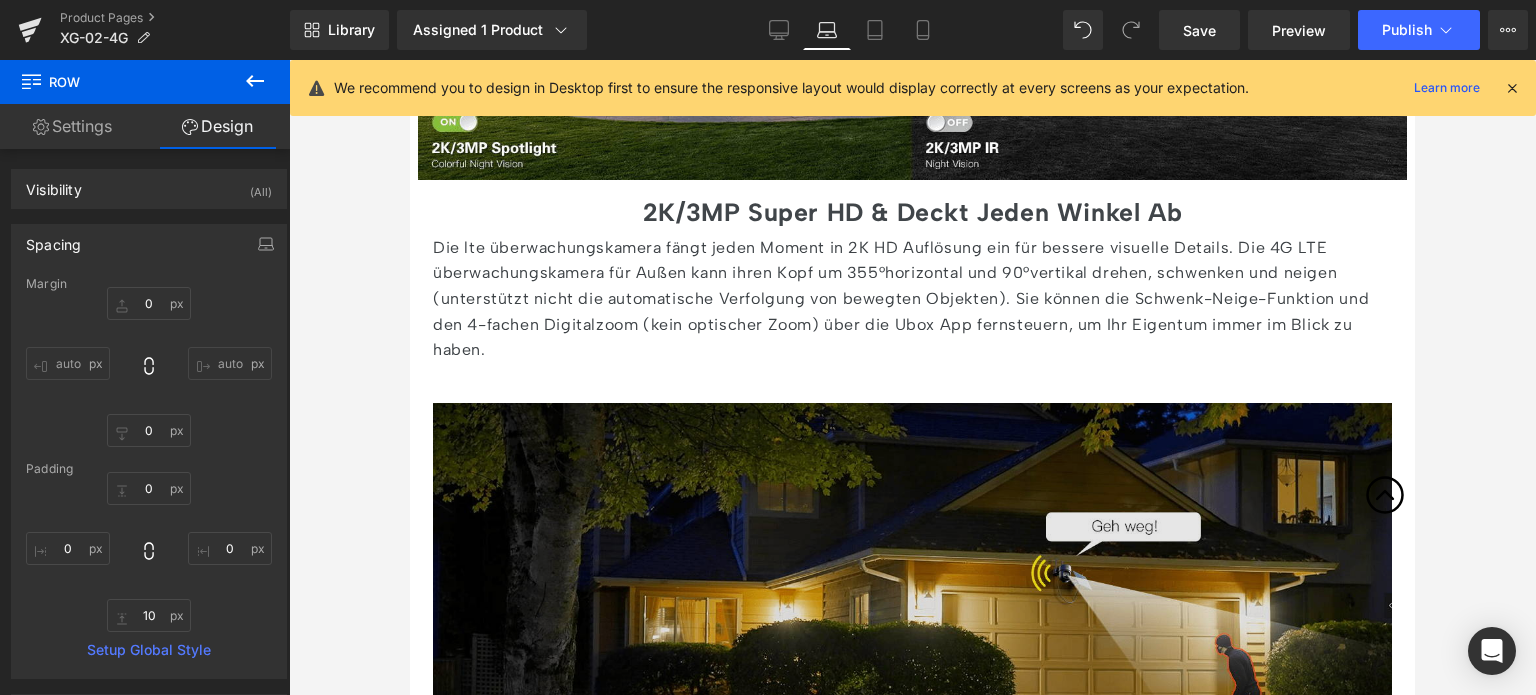 click at bounding box center (912, 599) 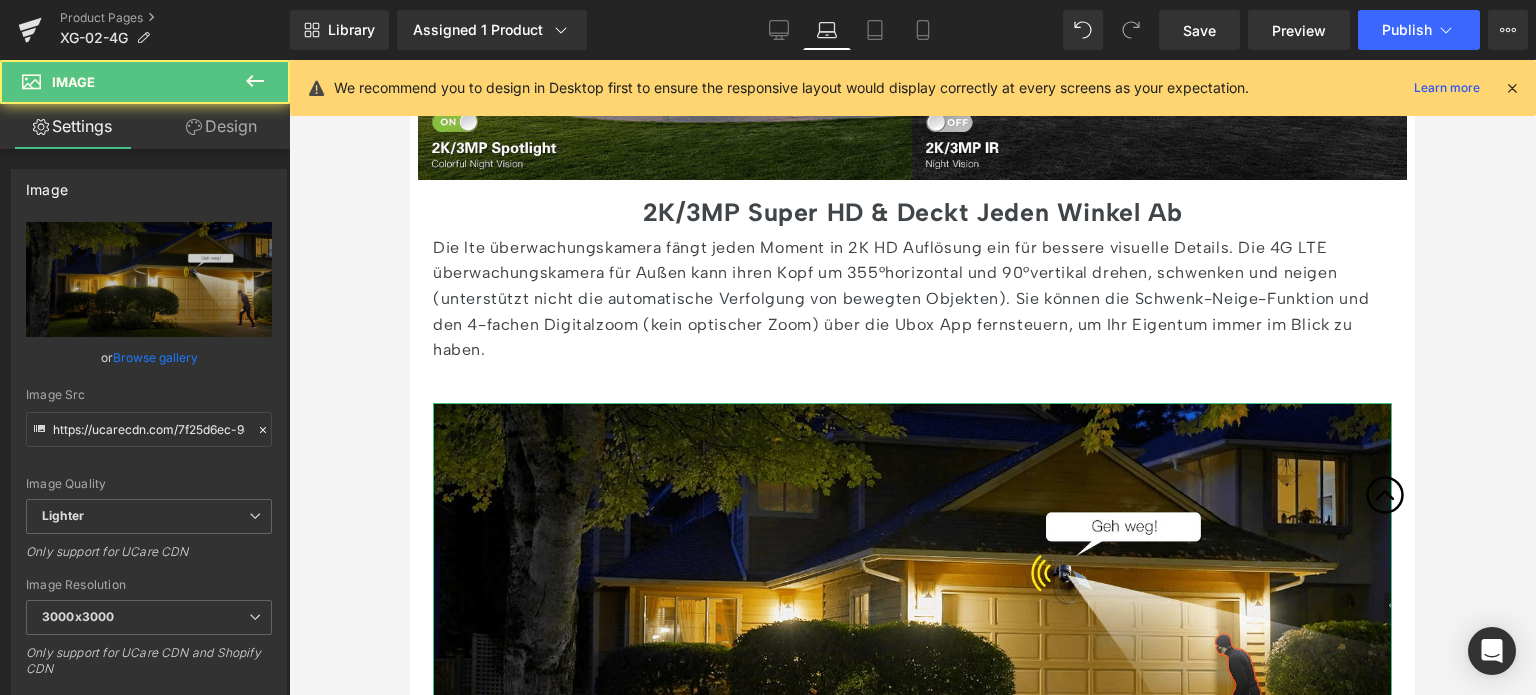 click on "Design" at bounding box center [221, 126] 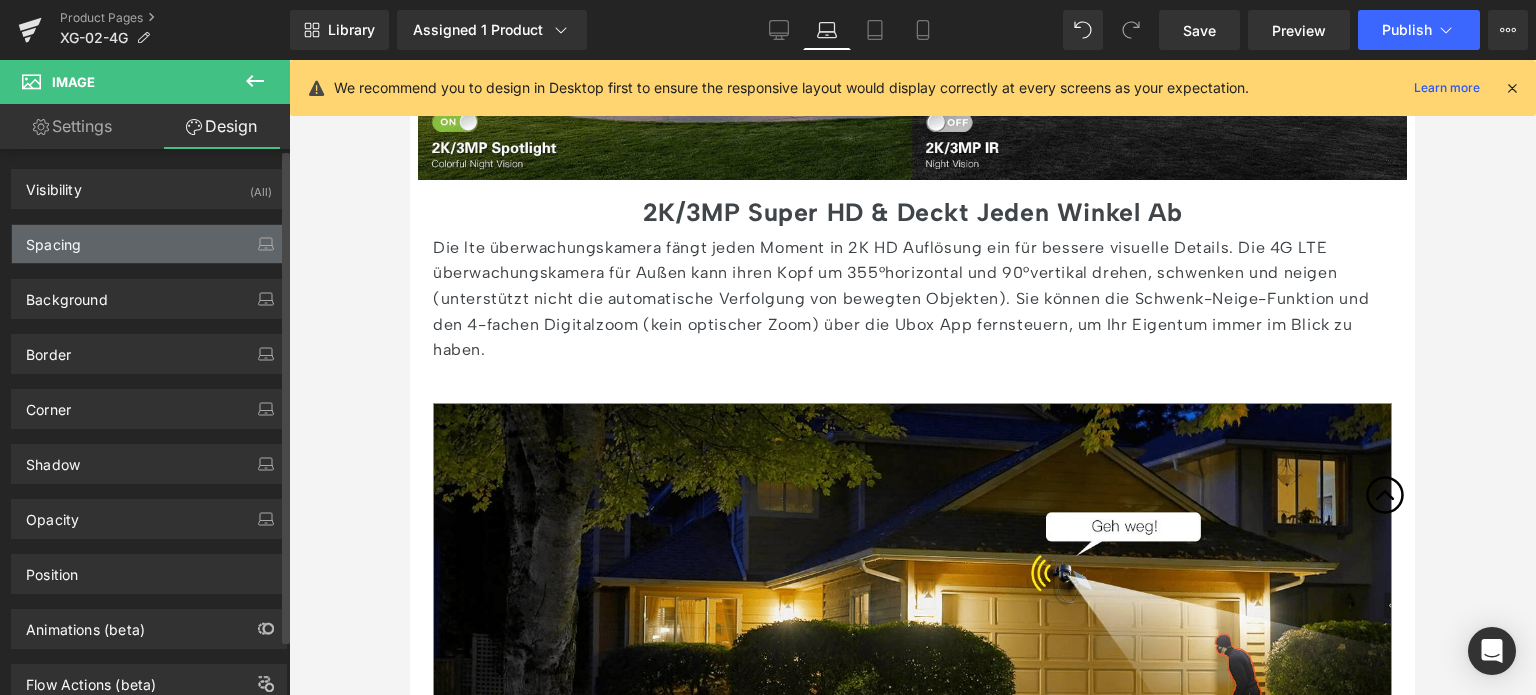 click on "Spacing" at bounding box center (149, 244) 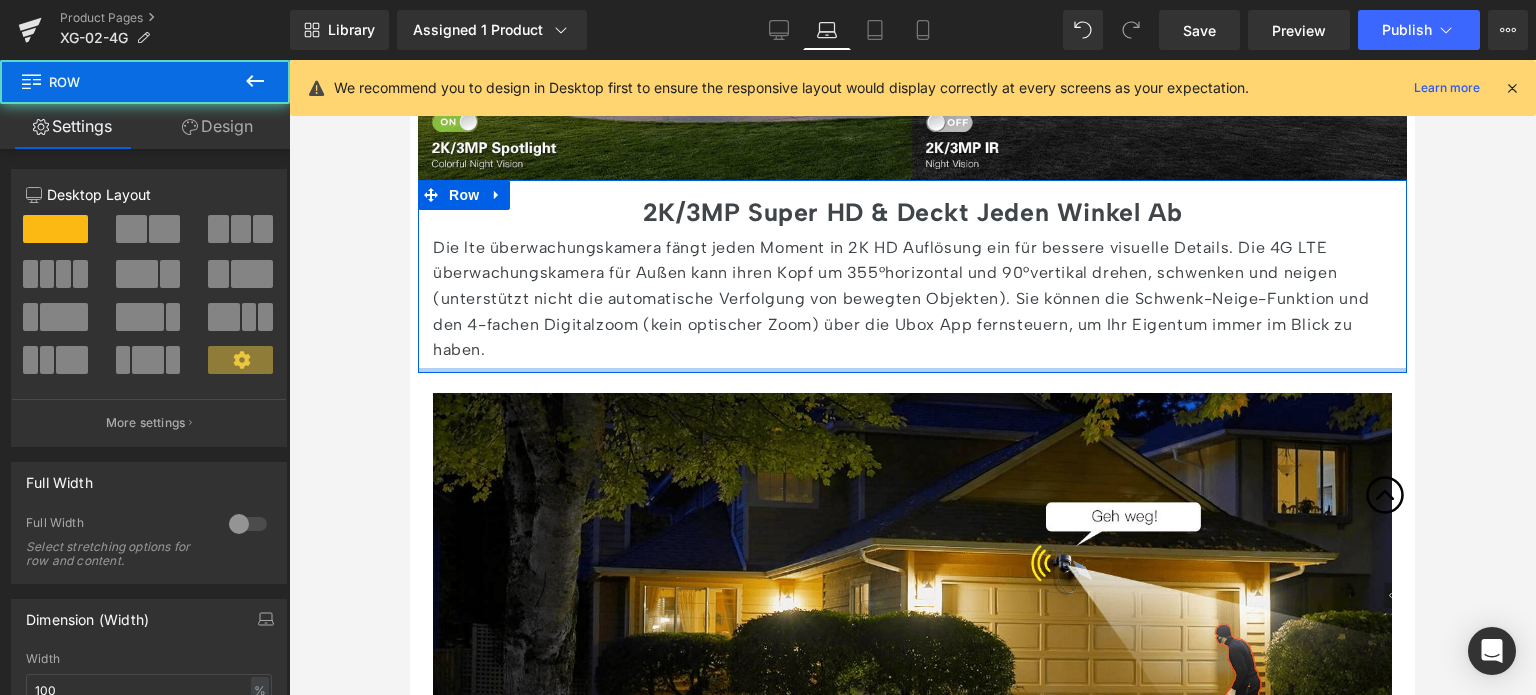 drag, startPoint x: 700, startPoint y: 361, endPoint x: 704, endPoint y: 347, distance: 14.56022 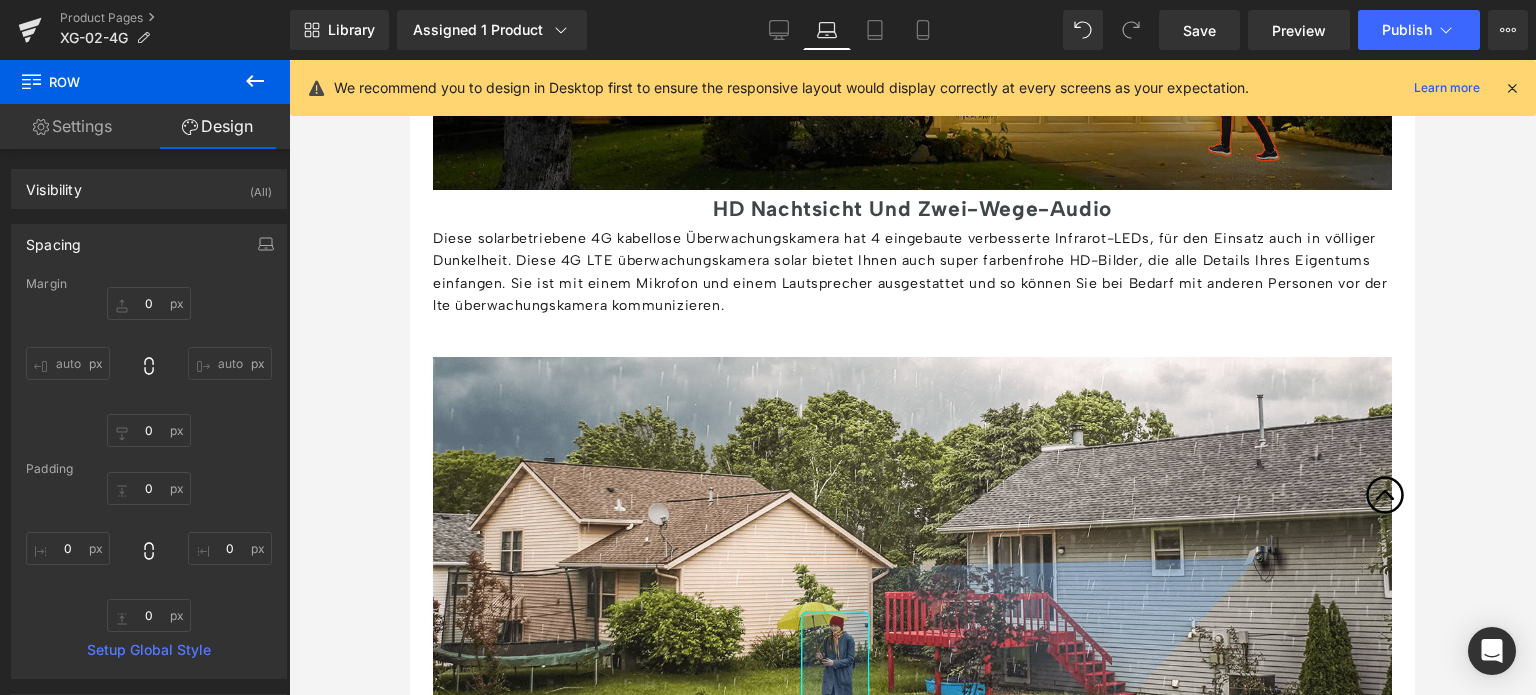 scroll, scrollTop: 3904, scrollLeft: 0, axis: vertical 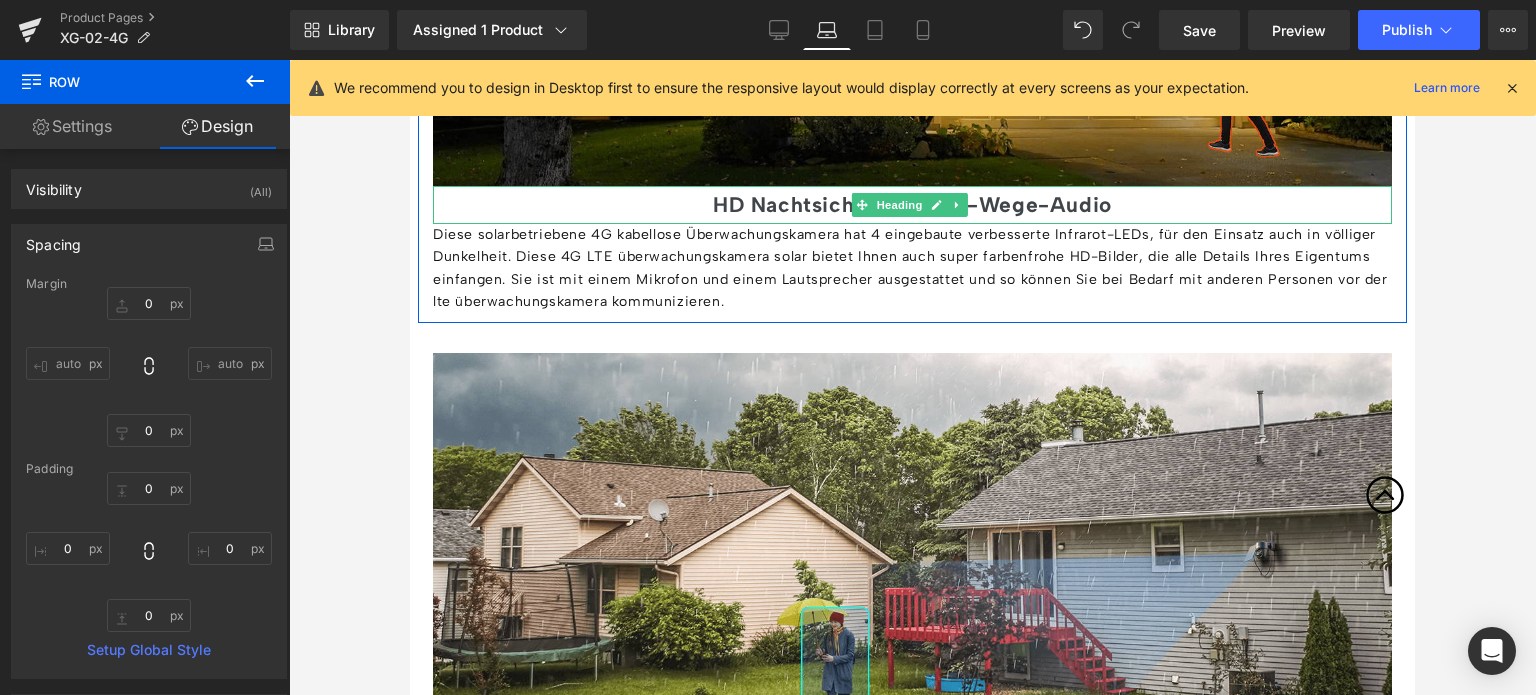 click on "HD Nachtsicht Und Zwei-Wege-Audio" at bounding box center [912, 204] 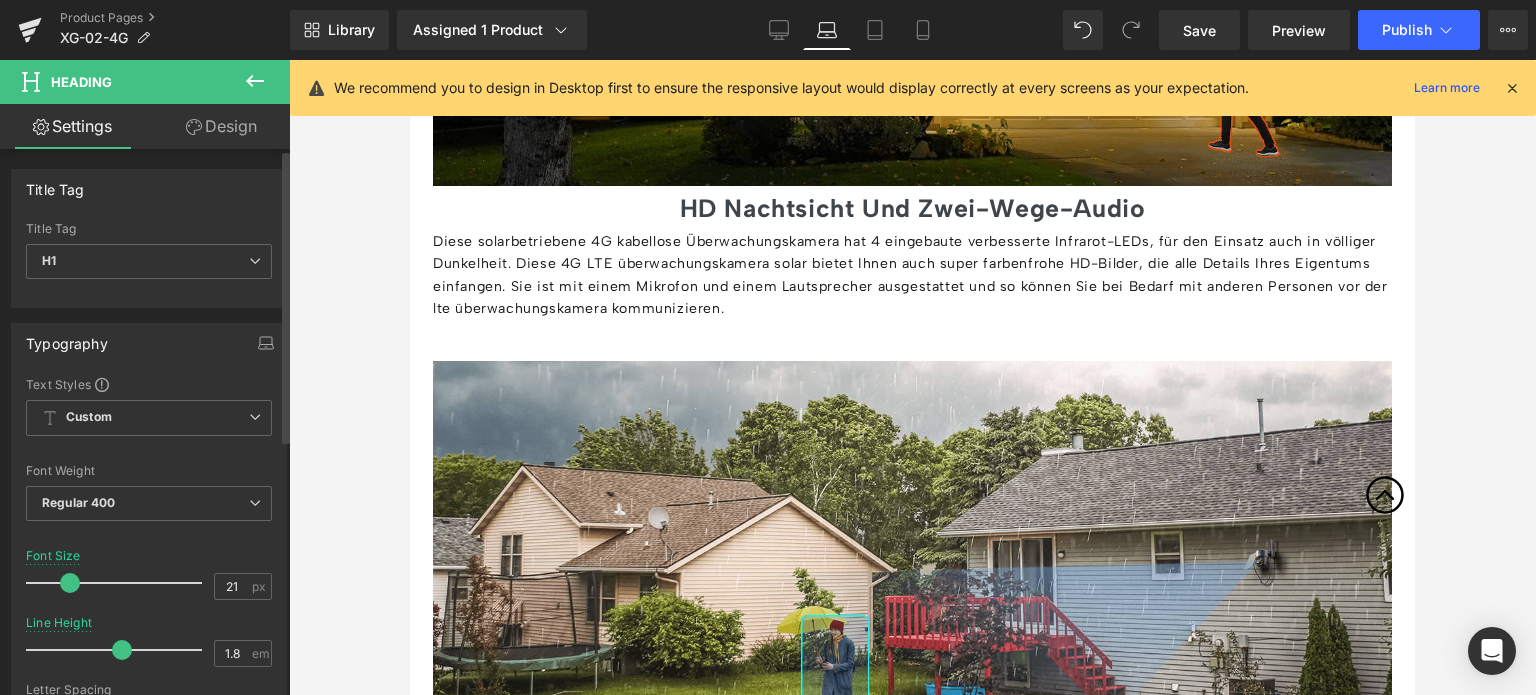 click at bounding box center (70, 583) 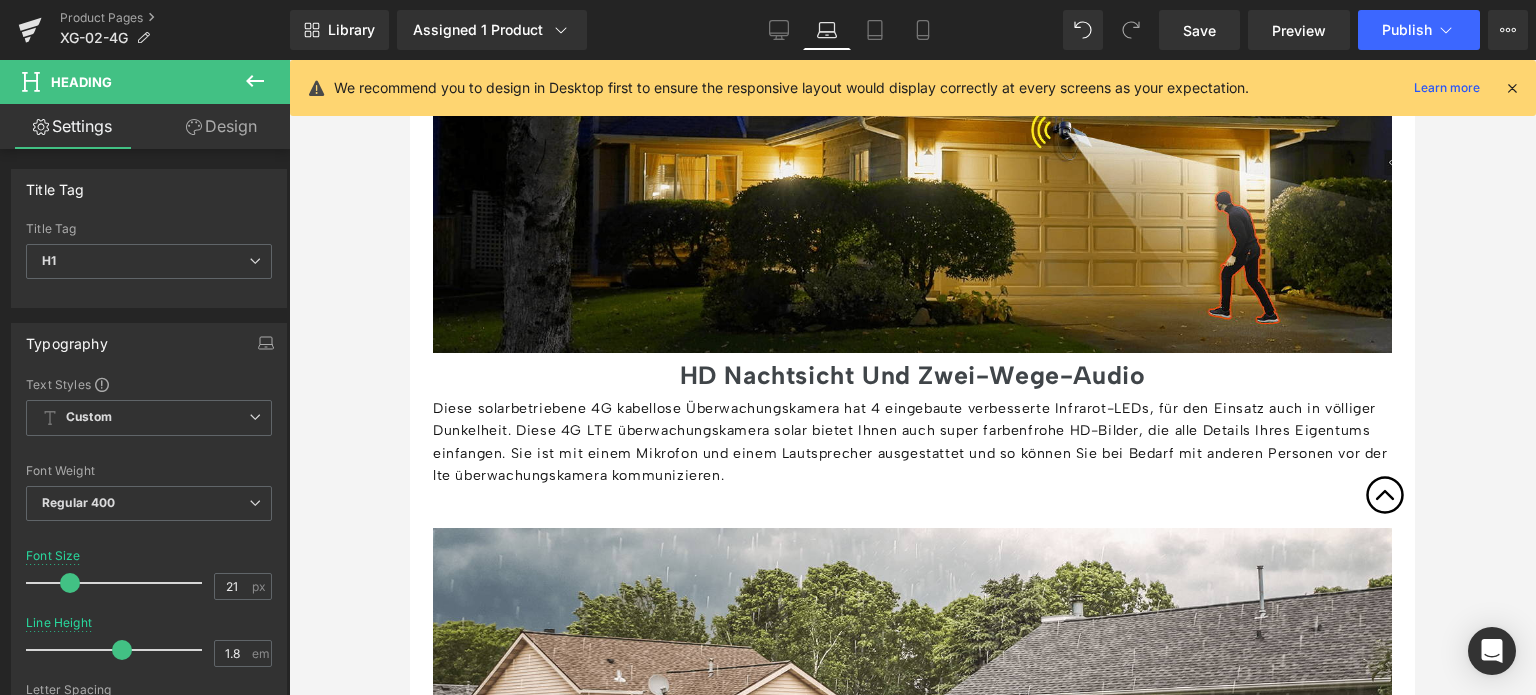 scroll, scrollTop: 3704, scrollLeft: 0, axis: vertical 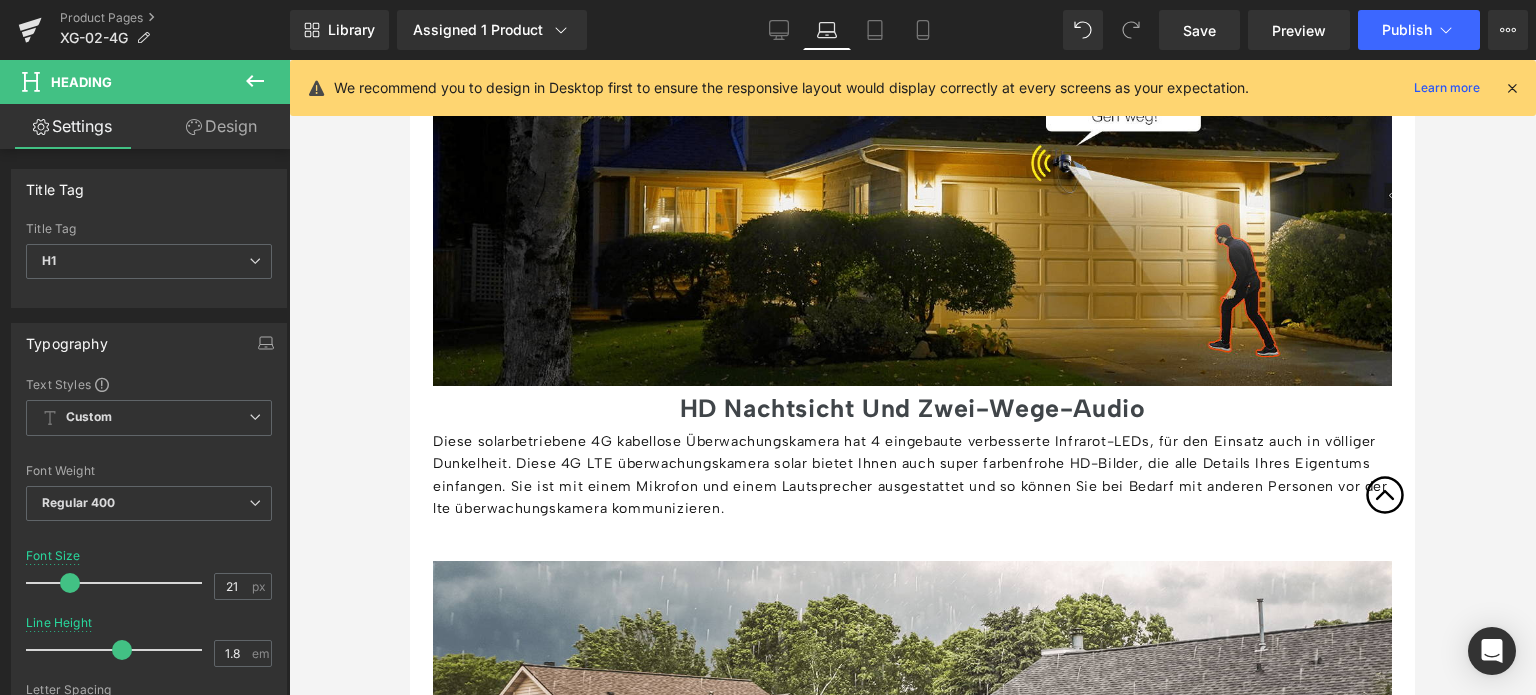 click on "HD Nachtsicht Und Zwei-Wege-Audio" at bounding box center (912, 408) 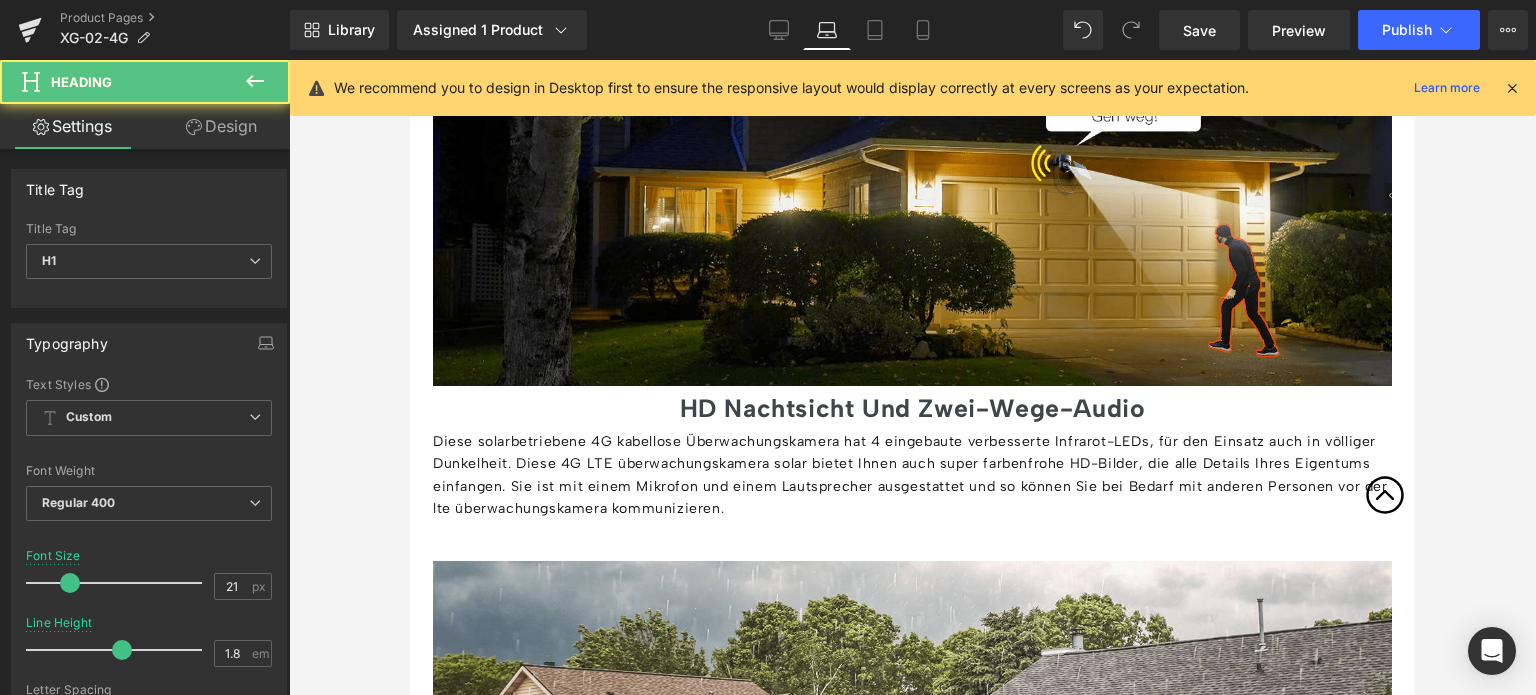 click on "Design" at bounding box center [221, 126] 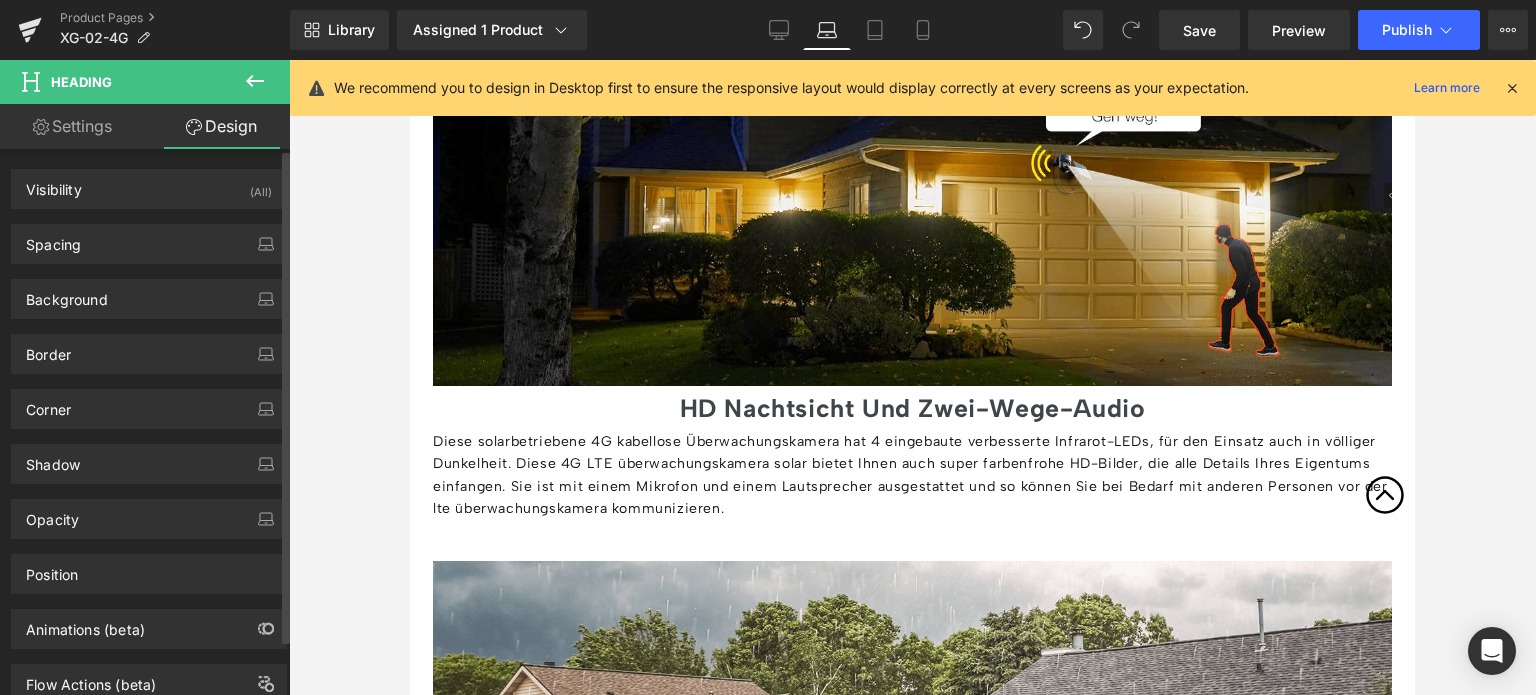 click on "Background
Color & Image color
Color transparent 0 %
Image  Replace Image  Upload image or  Browse gallery Image Src Image Quality Lighter Lightest
Lighter
Lighter Lightest Only support for UCare CDN
More settings" at bounding box center (149, 291) 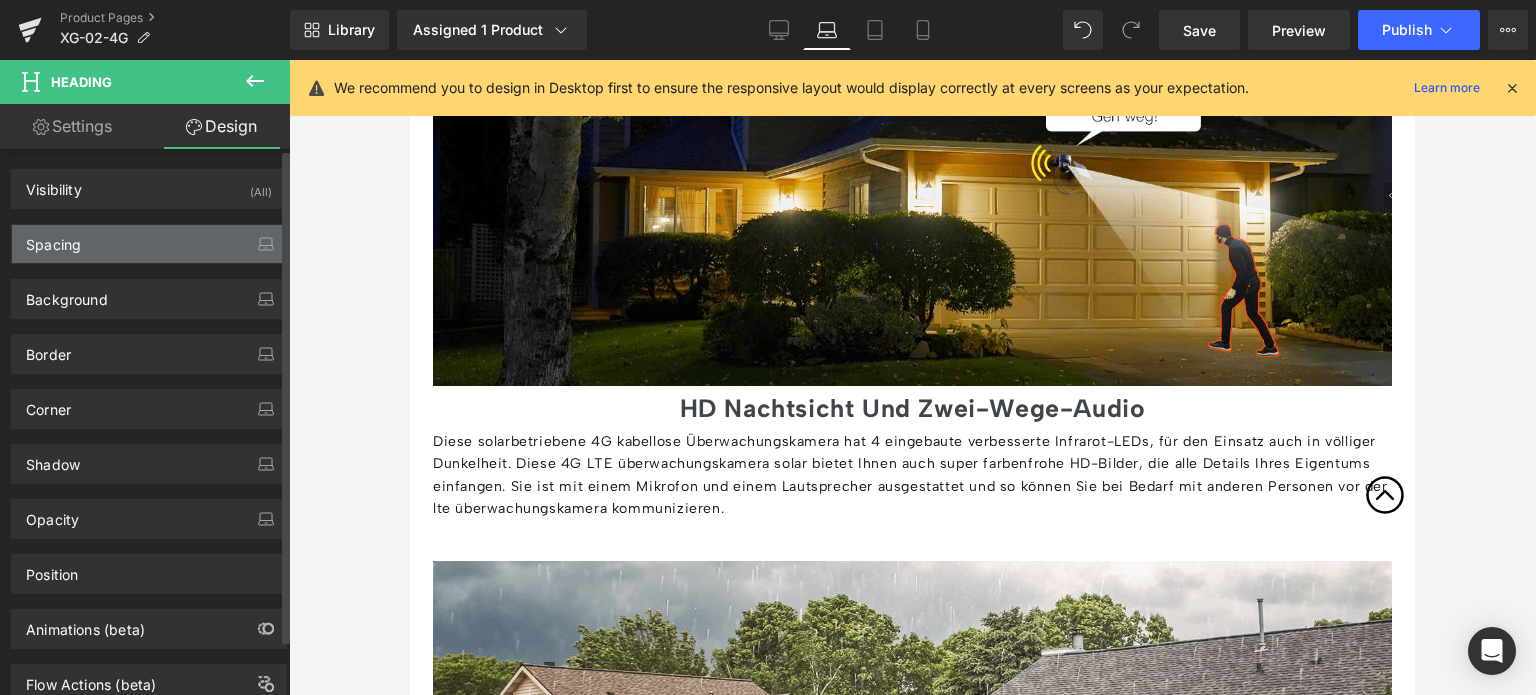 click on "Spacing" at bounding box center [149, 244] 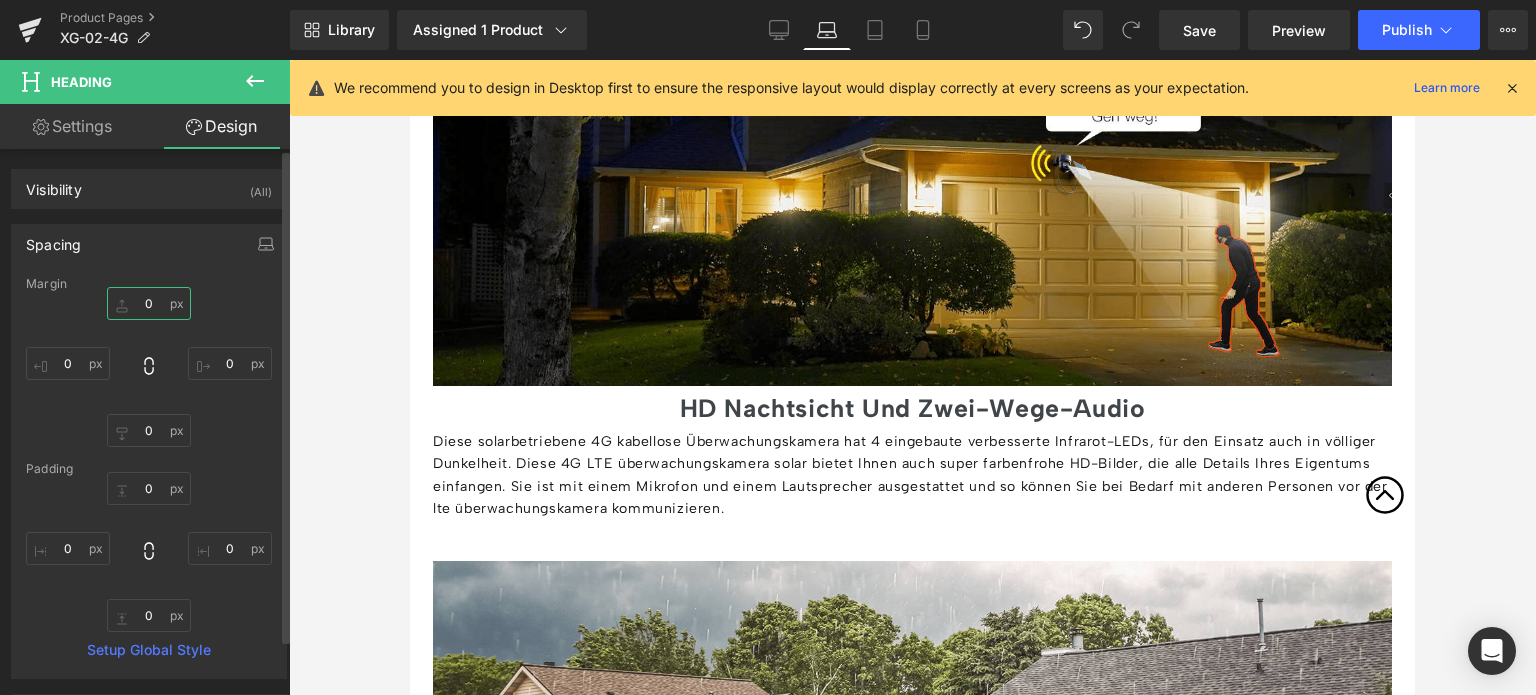 click on "0" at bounding box center [149, 303] 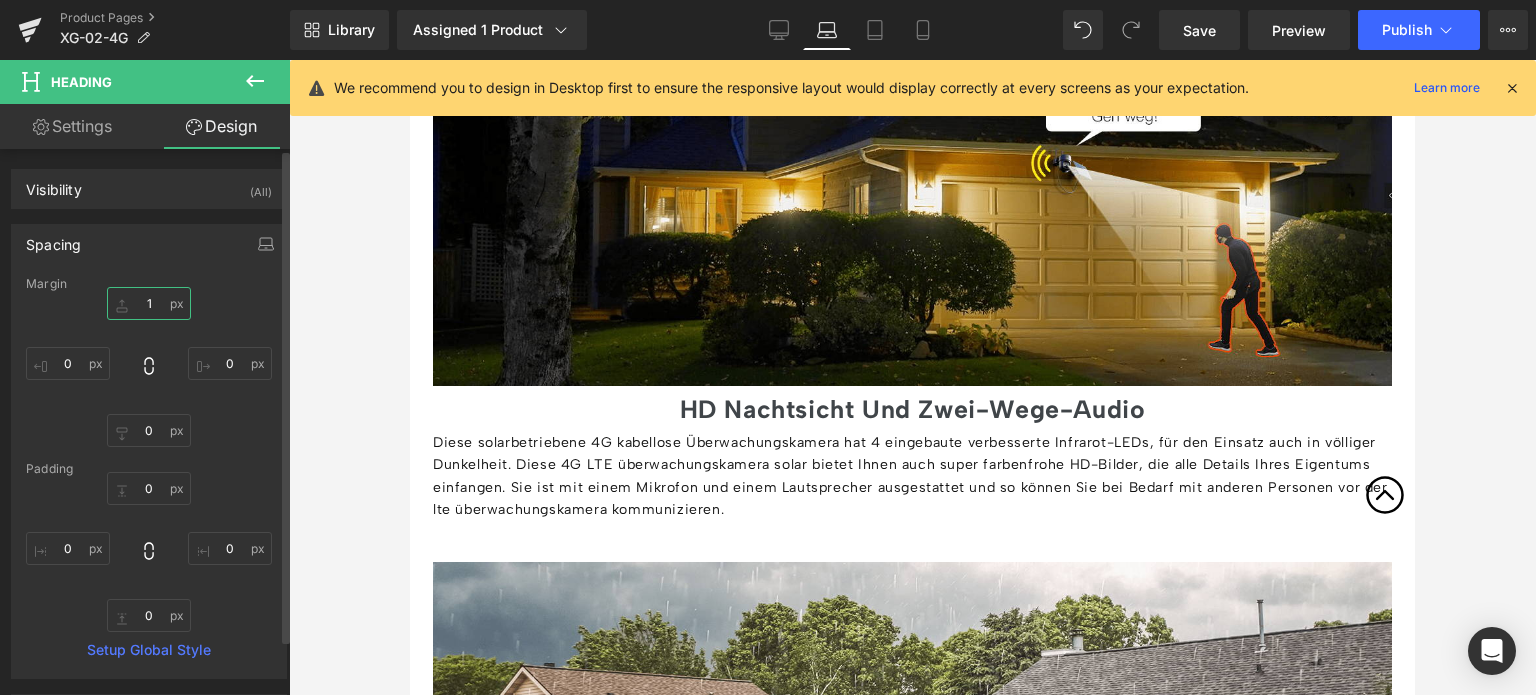 type on "10" 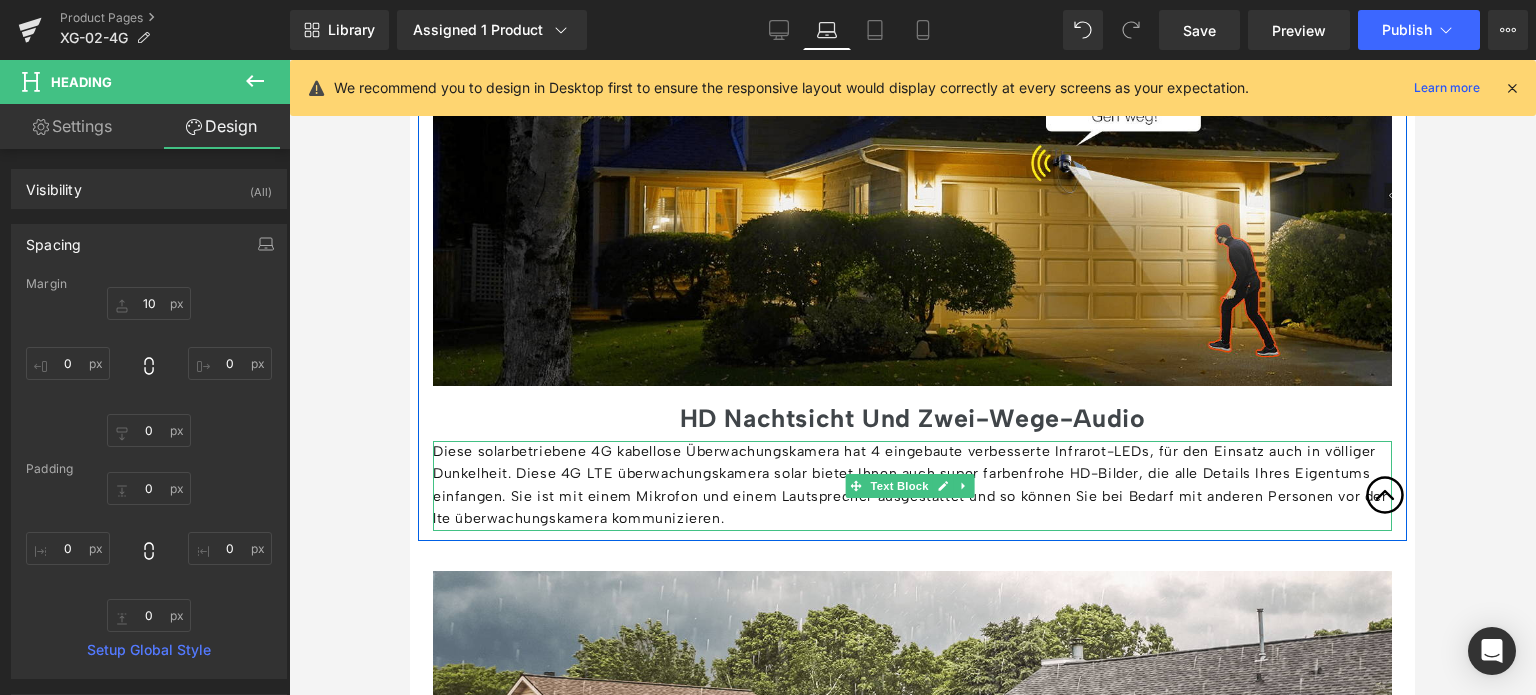 click on "Diese solarbetriebene 4G kabellose Überwachungskamera hat 4 eingebaute verbesserte Infrarot-LEDs, für den Einsatz auch in völliger Dunkelheit. Diese 4G LTE überwachungskamera solar bietet Ihnen auch super farbenfrohe HD-Bilder, die alle Details Ihres Eigentums einfangen. Sie ist mit einem Mikrofon und einem Lautsprecher ausgestattet und so können Sie bei Bedarf mit anderen Personen vor der lte überwachungskamera kommunizieren." at bounding box center (912, 486) 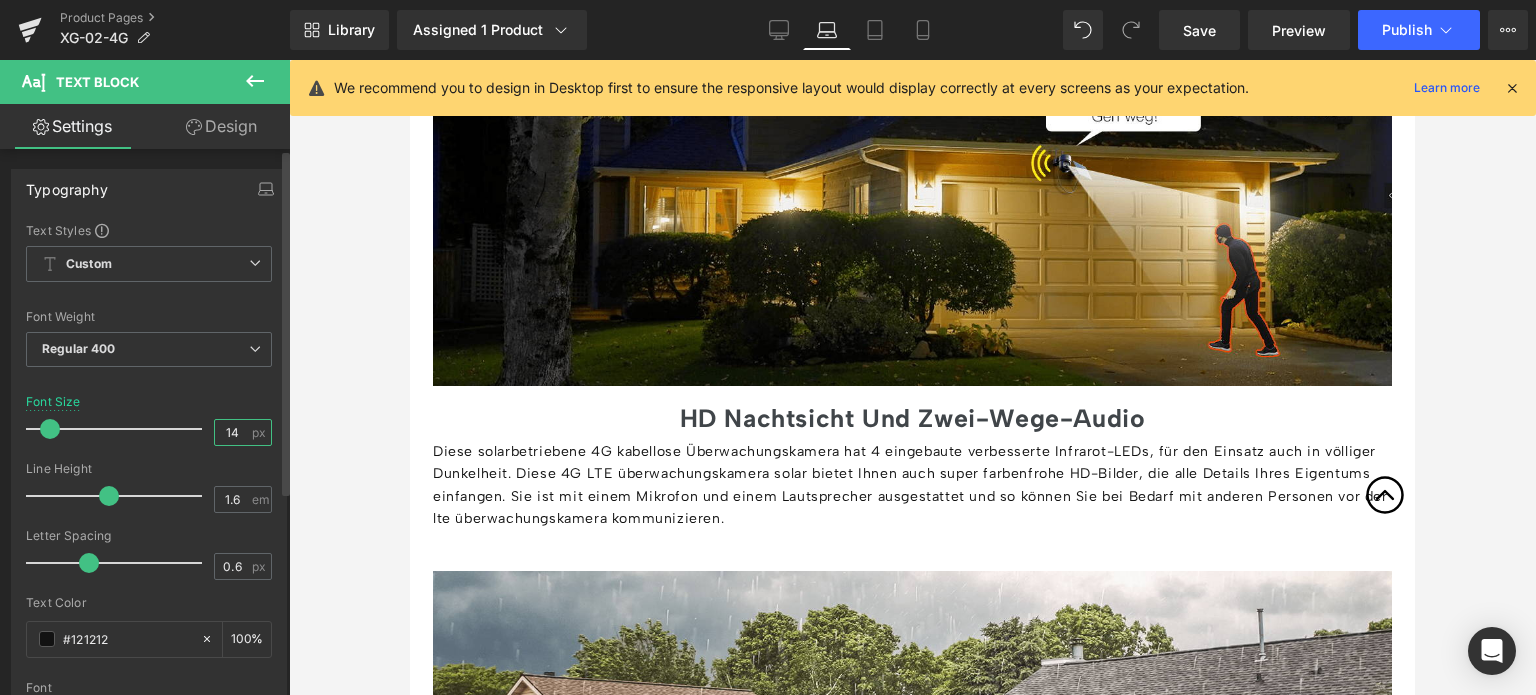 click on "14" at bounding box center (232, 432) 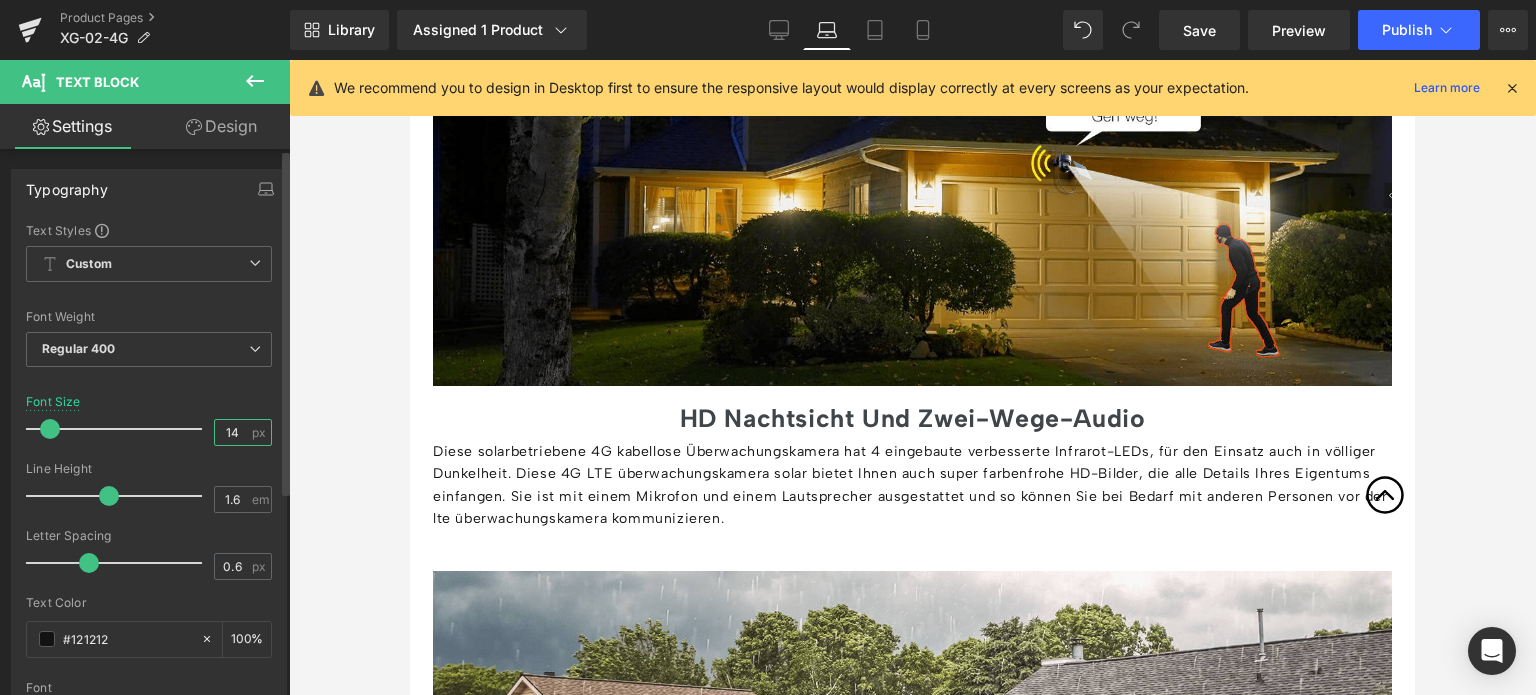 click on "14" at bounding box center [232, 432] 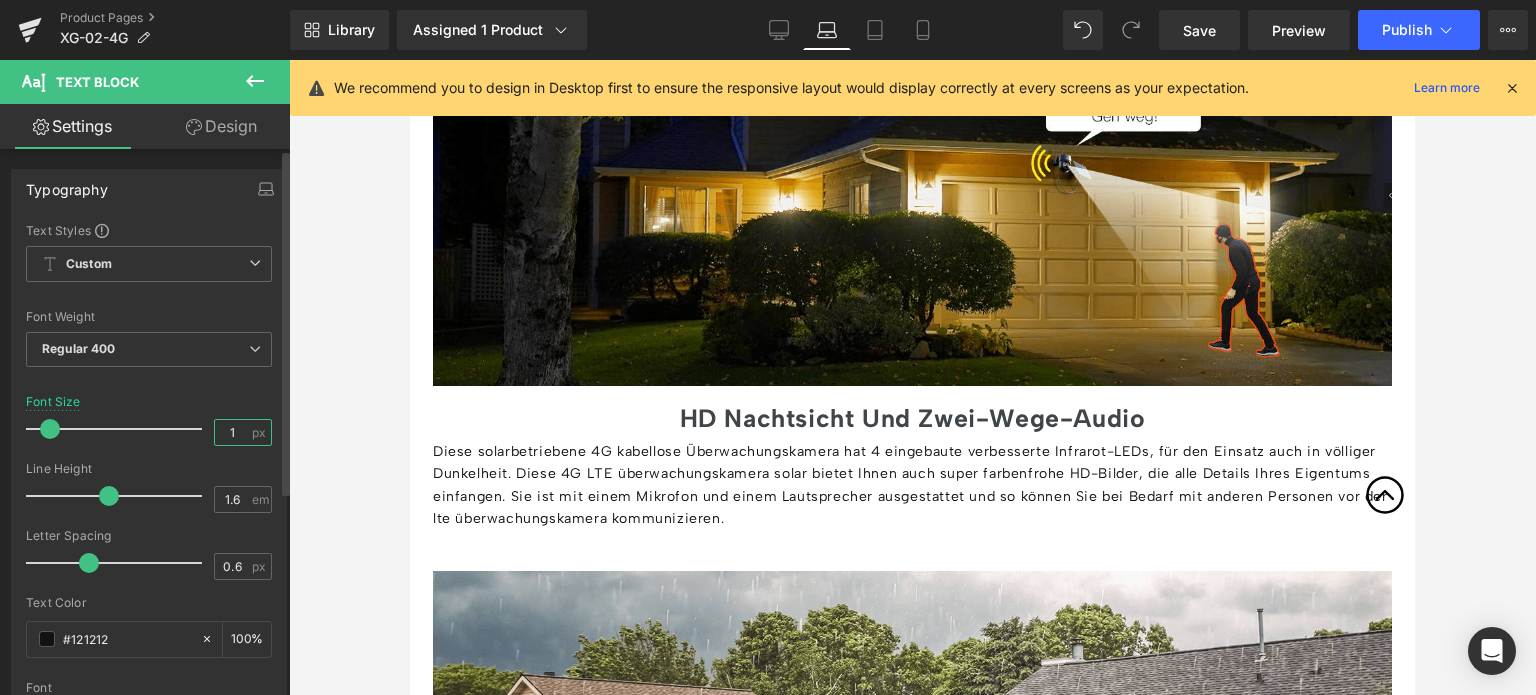 type on "16" 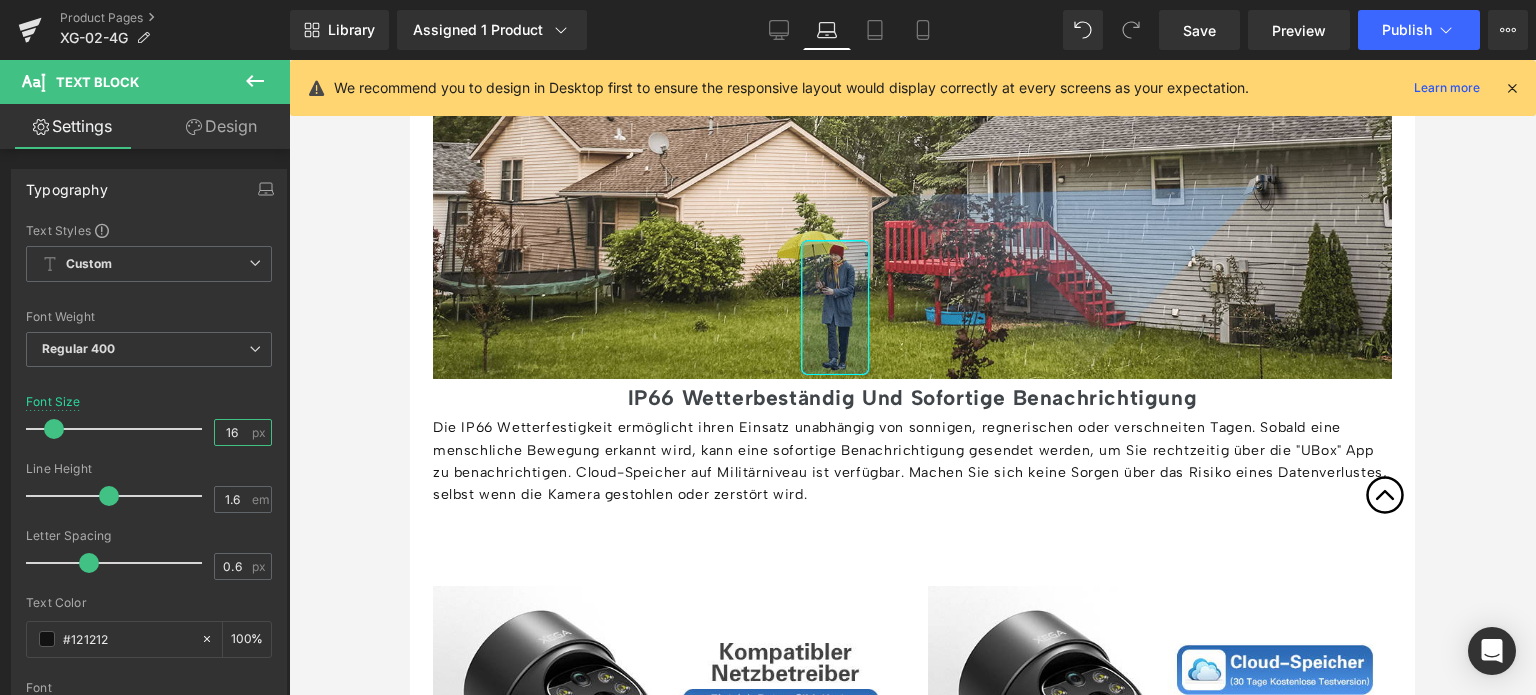 scroll, scrollTop: 4304, scrollLeft: 0, axis: vertical 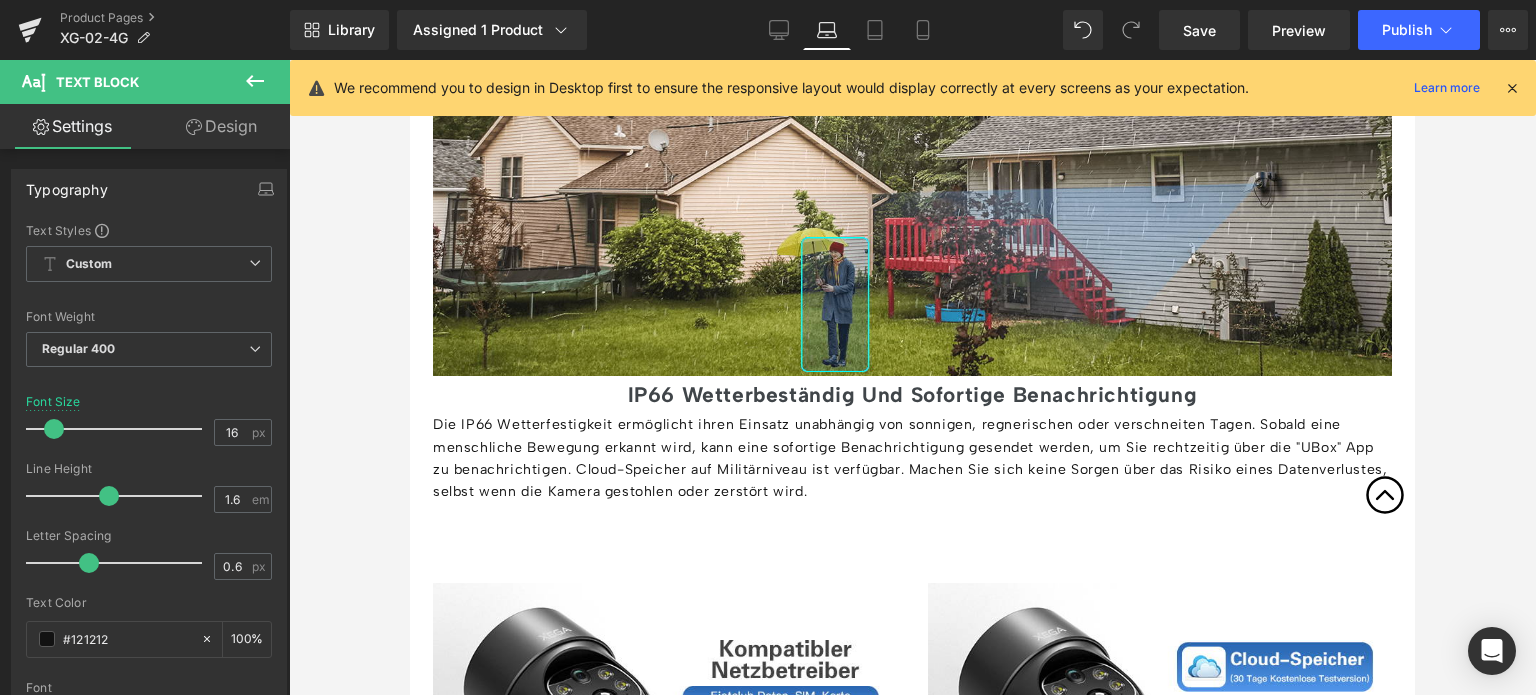 click on "IP66 Wetterbeständig Und Sofortige Benachrichtigung" at bounding box center [913, 394] 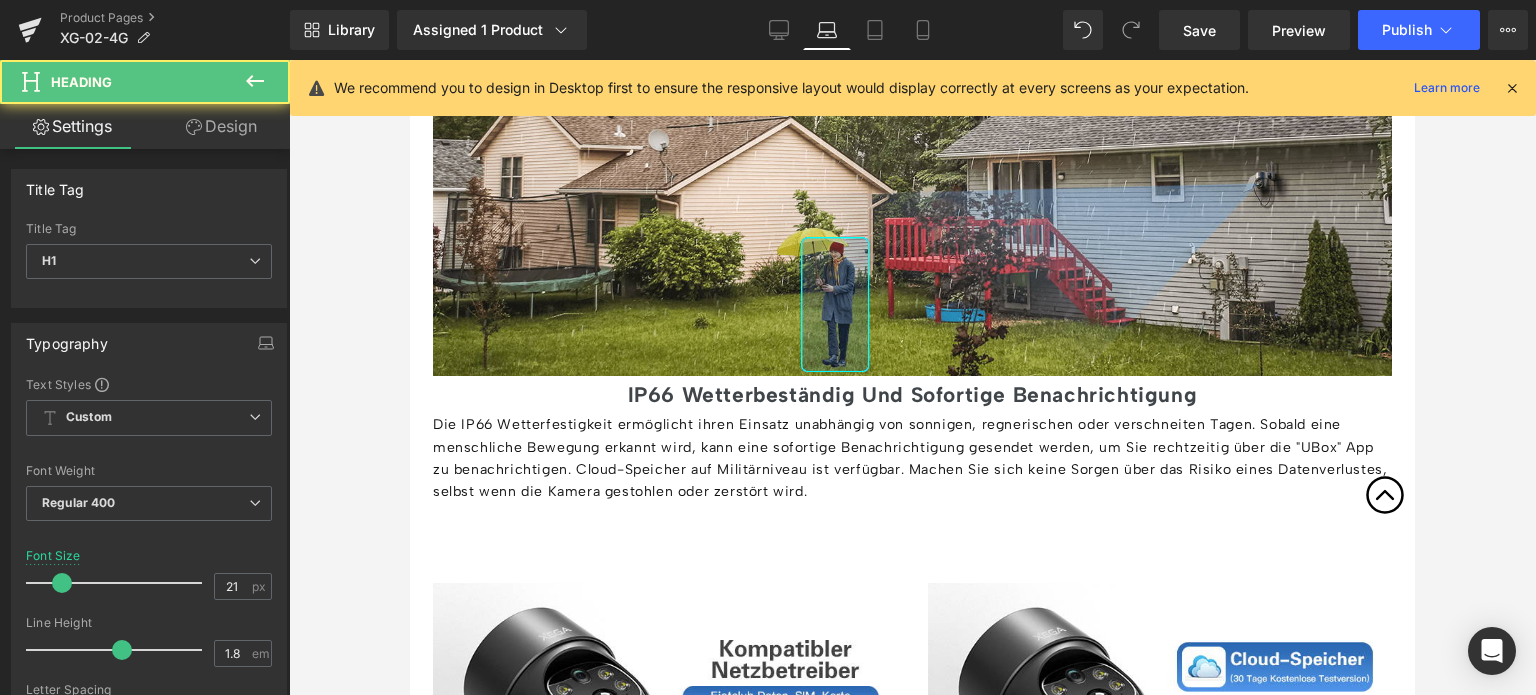 click 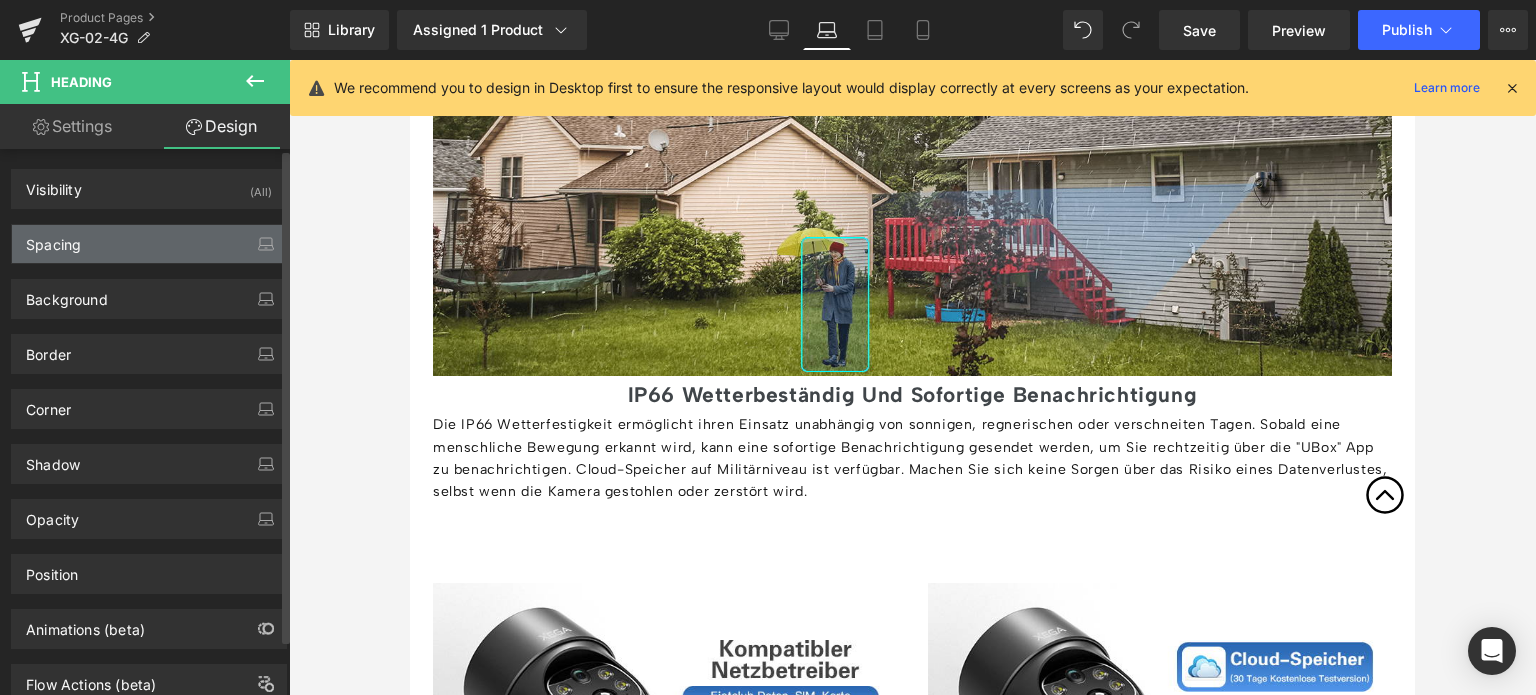 click on "Spacing" at bounding box center (149, 244) 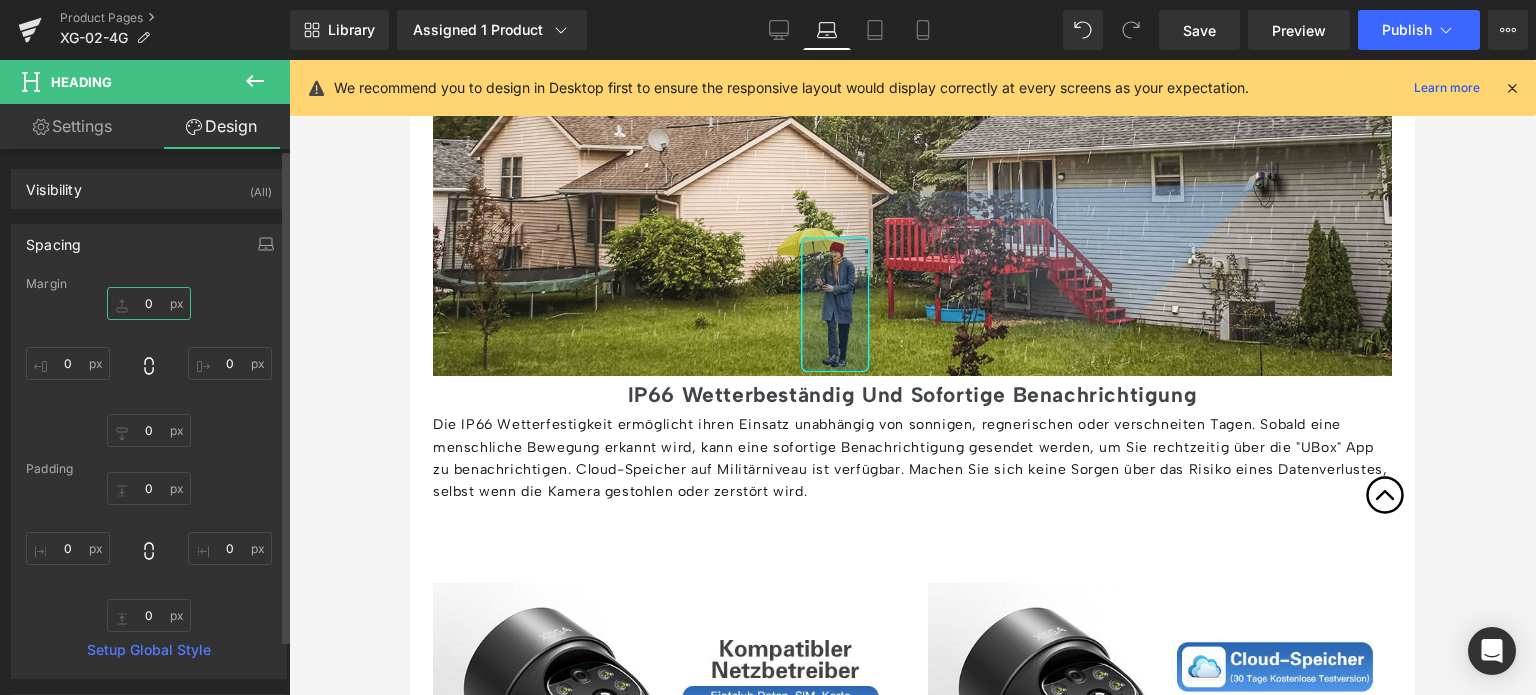 click on "0" at bounding box center [149, 303] 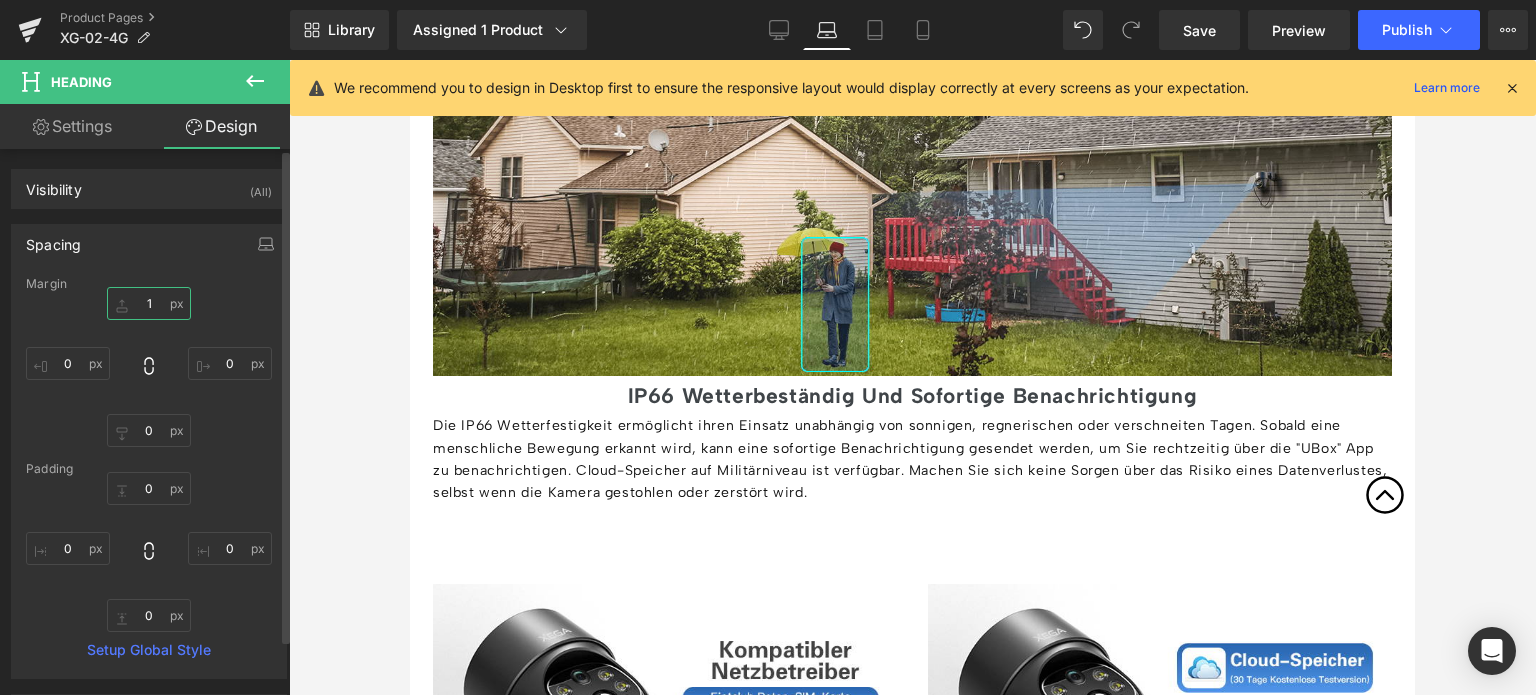 type on "10" 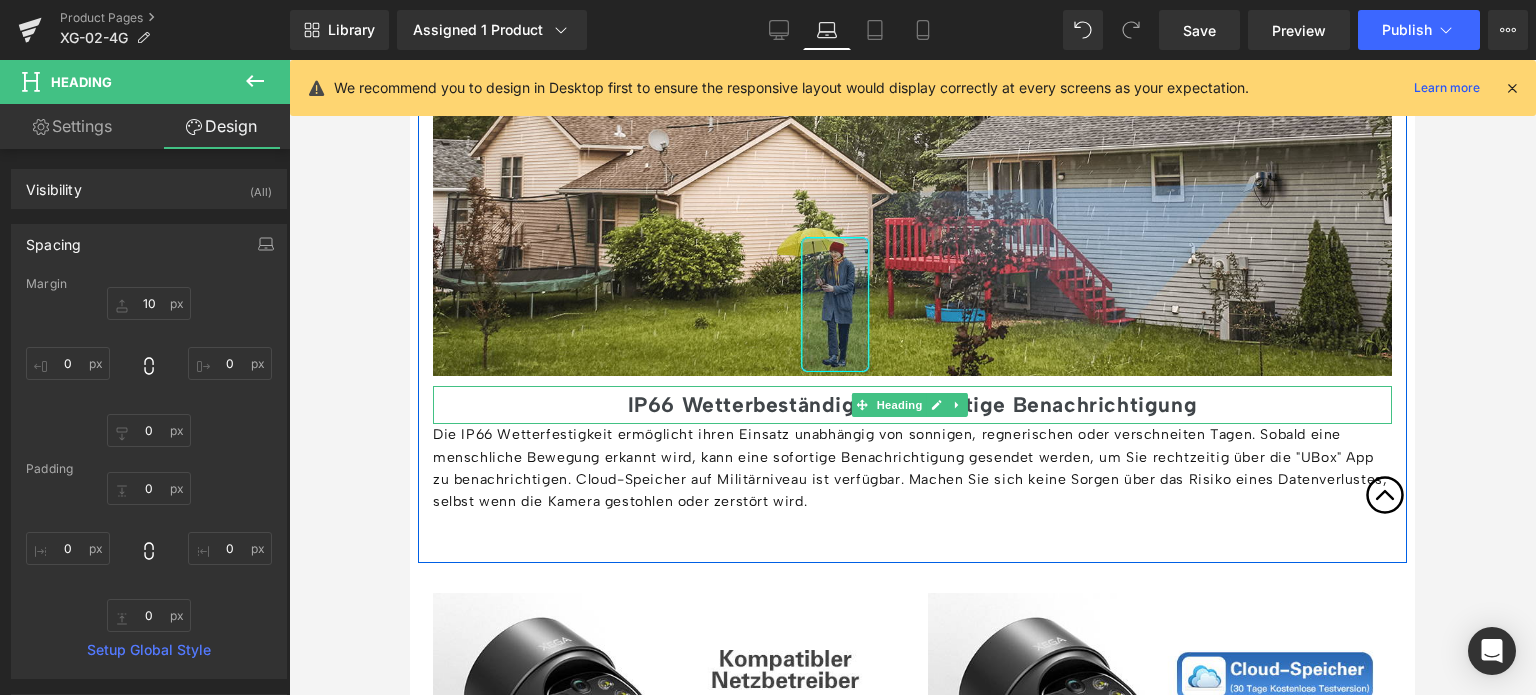 click on "IP66 Wetterbeständig Und Sofortige Benachrichtigung" at bounding box center (913, 404) 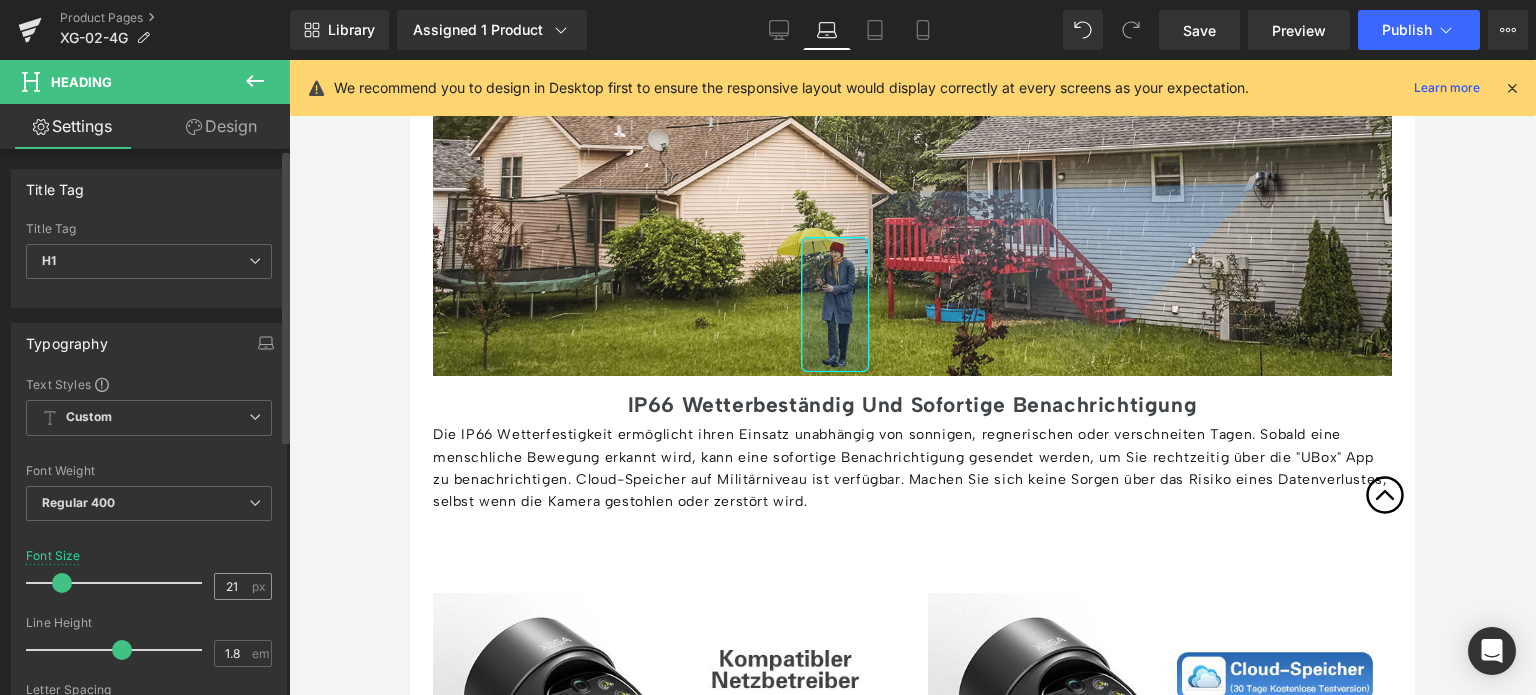 click on "21" at bounding box center (232, 586) 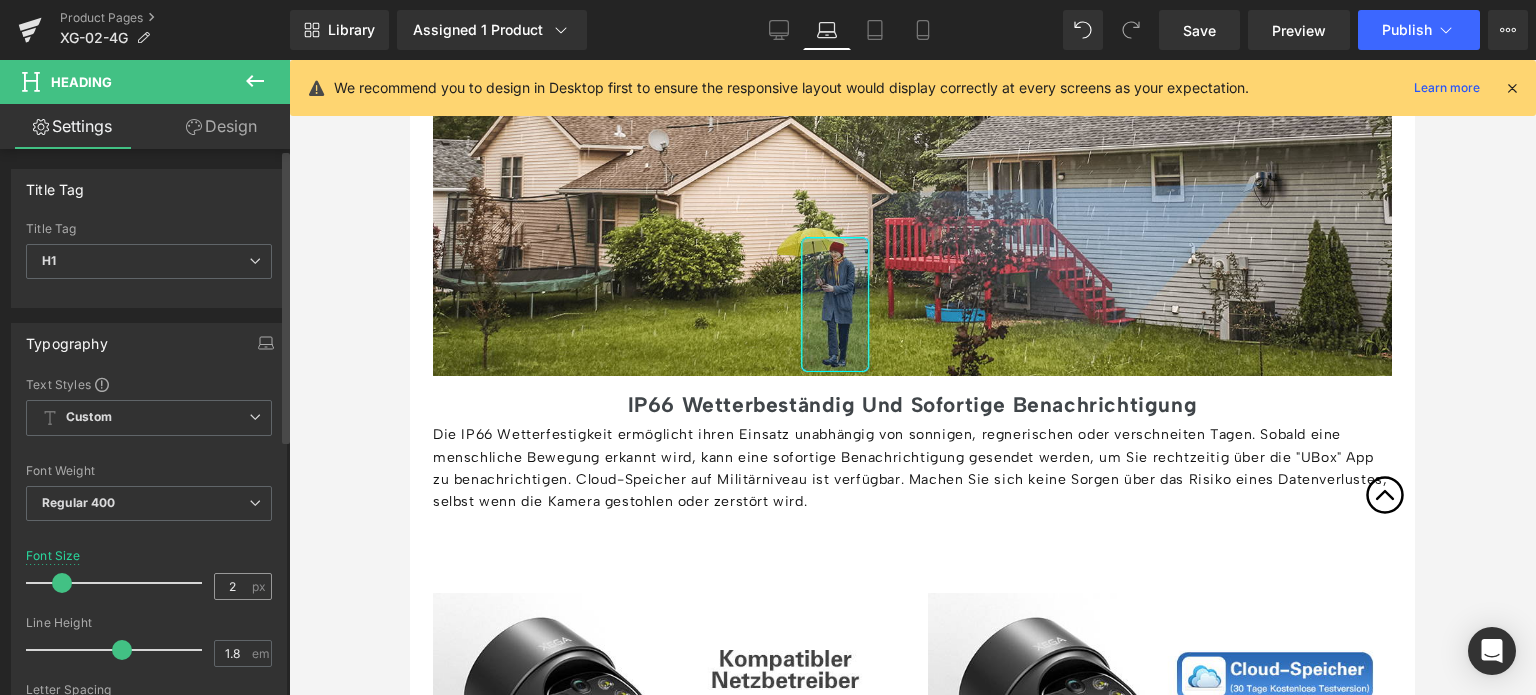 type on "25" 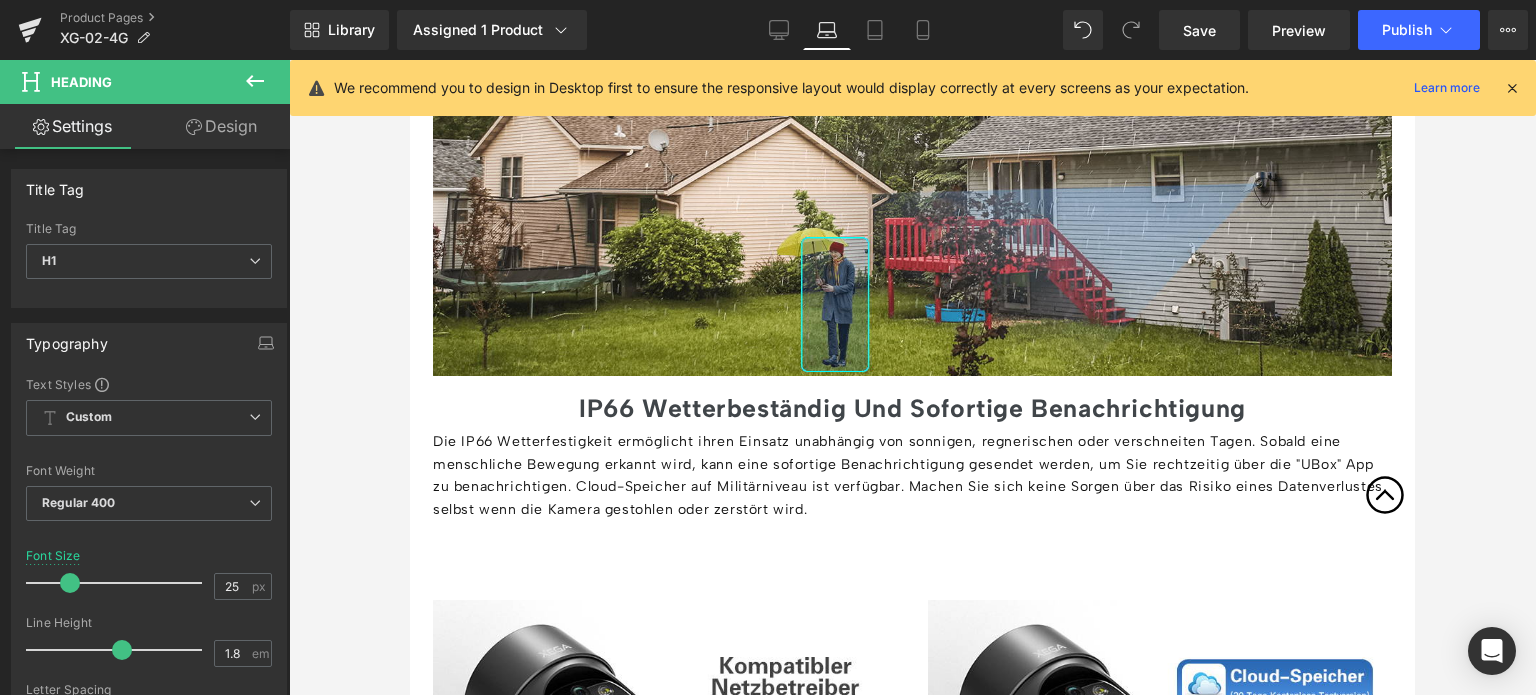 click on "Die IP66 Wetterfestigkeit ermöglicht ihren Einsatz unabhängig von sonnigen, regnerischen oder verschneiten Tagen. Sobald eine menschliche Bewegung erkannt wird, kann eine sofortige Benachrichtigung gesendet werden, um Sie rechtzeitig über die "UBox" App zu benachrichtigen. Cloud-Speicher auf Militärniveau ist verfügbar. Machen Sie sich keine Sorgen über das Risiko eines Datenverlustes, selbst wenn die Kamera gestohlen oder zerstört wird." at bounding box center [912, 476] 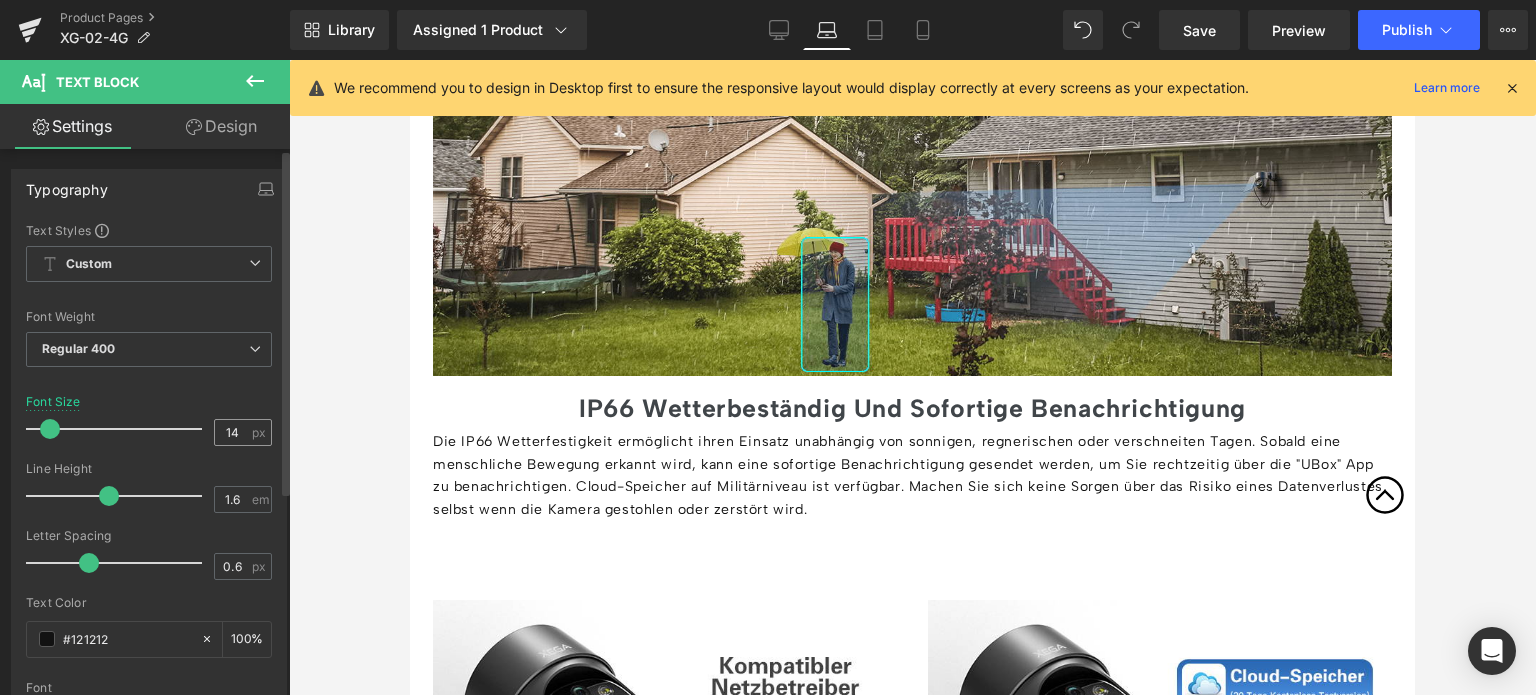 click on "14" at bounding box center (232, 432) 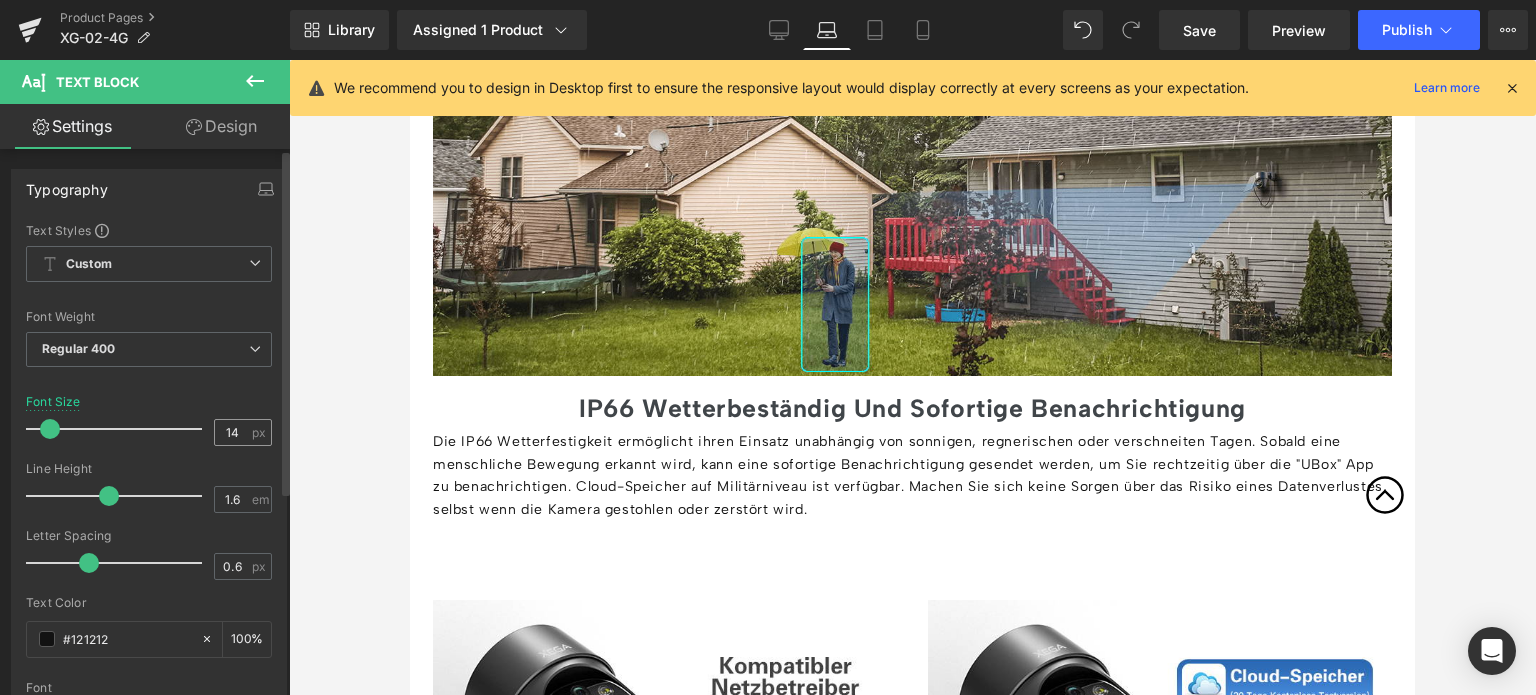 click on "14" at bounding box center (232, 432) 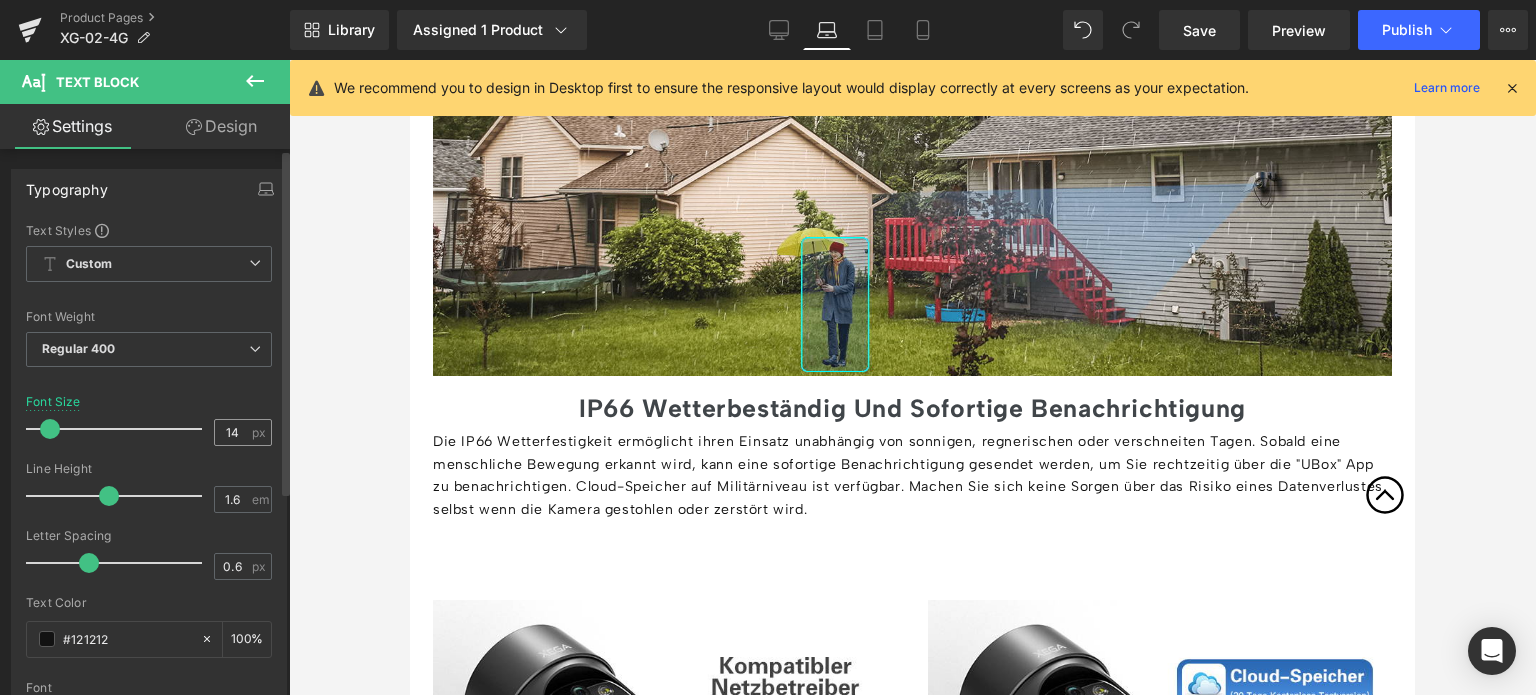 type on "1" 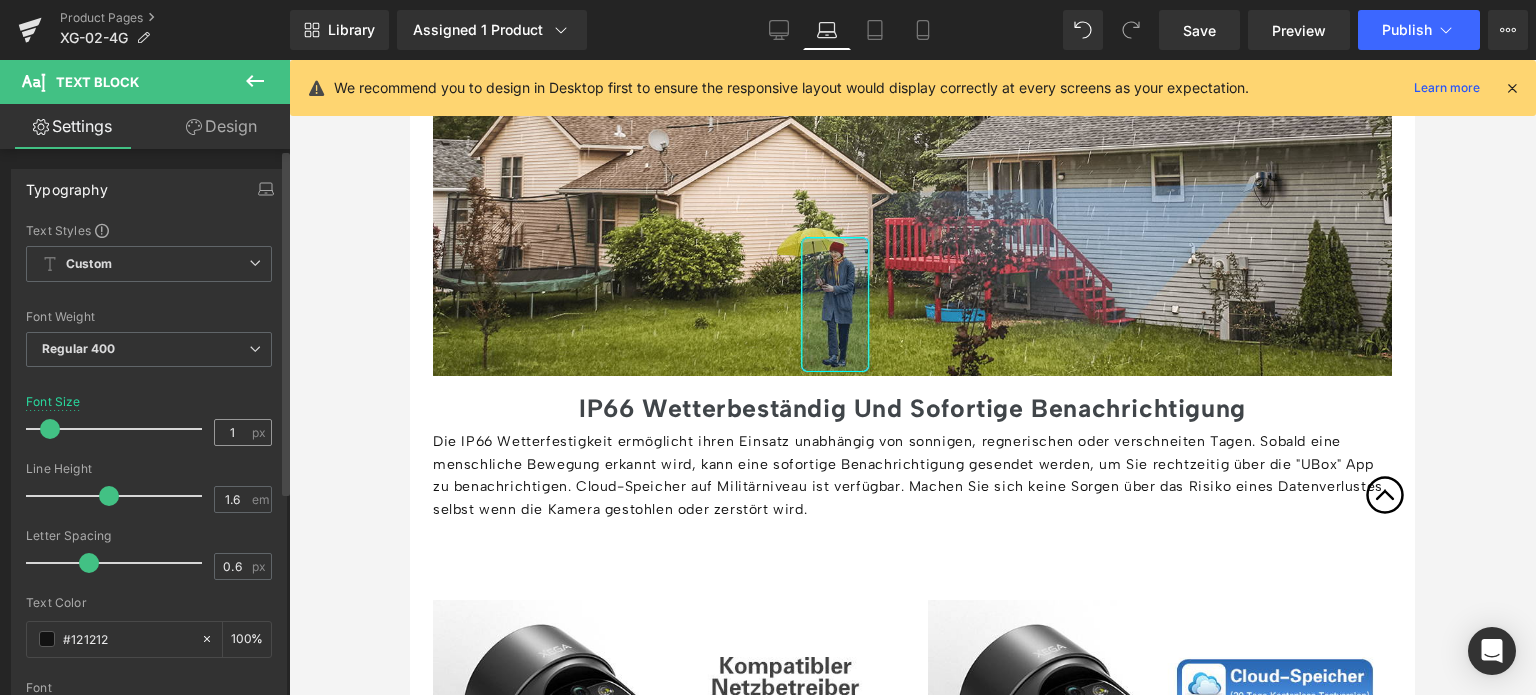 type on "16" 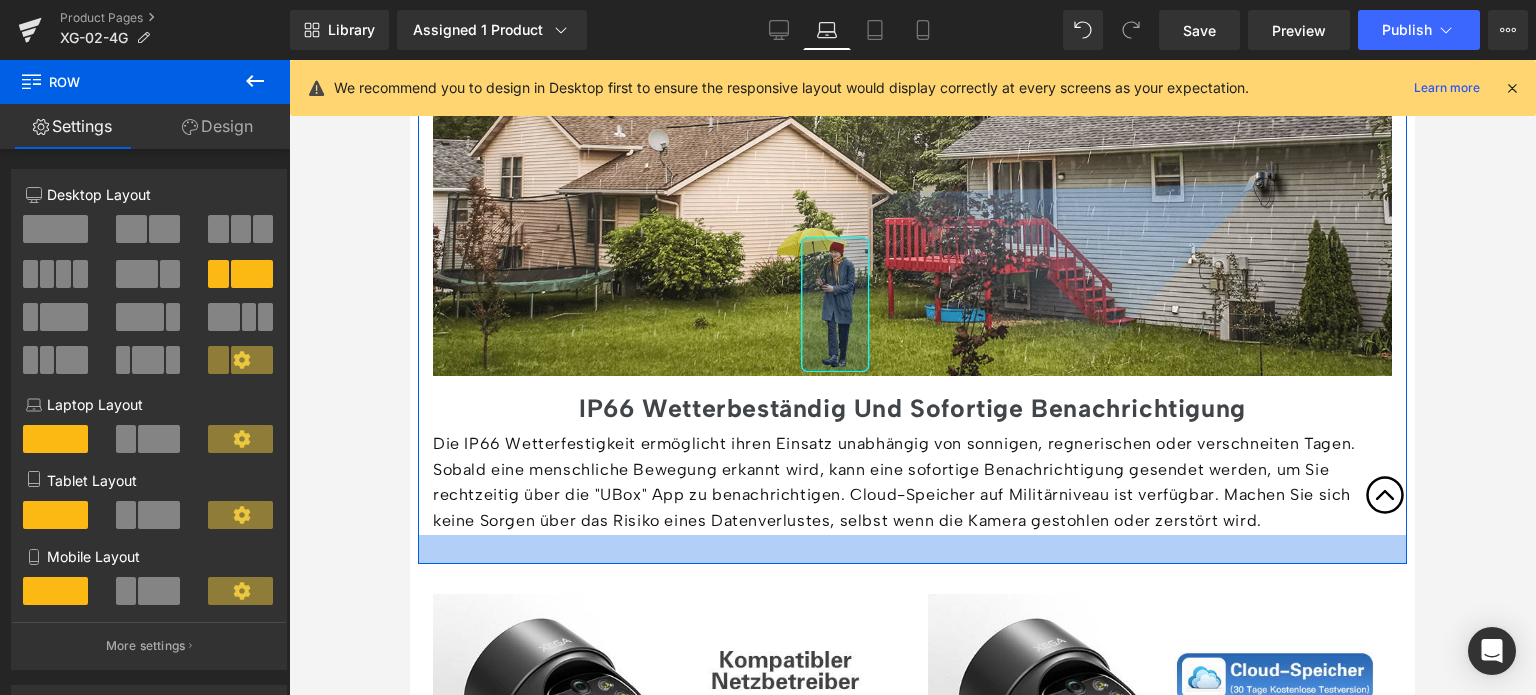 drag, startPoint x: 653, startPoint y: 552, endPoint x: 661, endPoint y: 533, distance: 20.615528 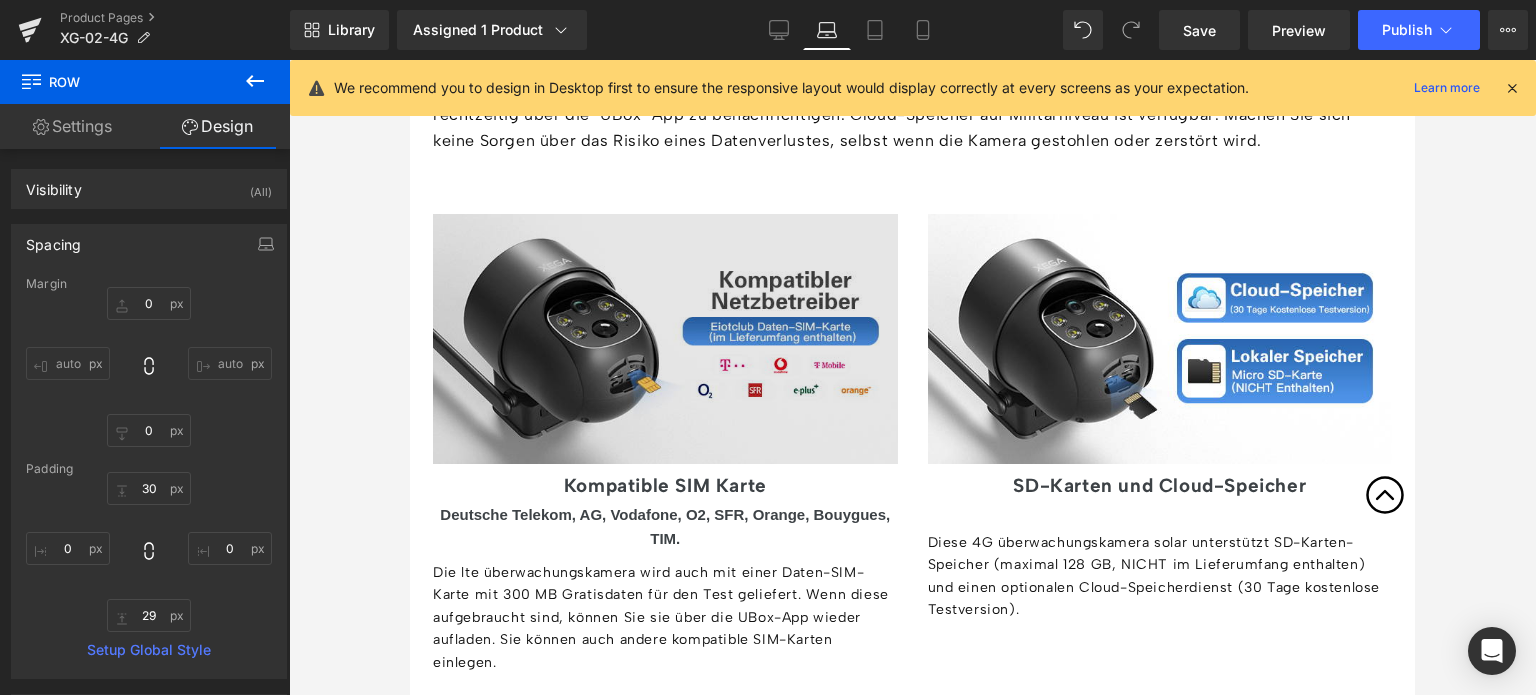 scroll, scrollTop: 4704, scrollLeft: 0, axis: vertical 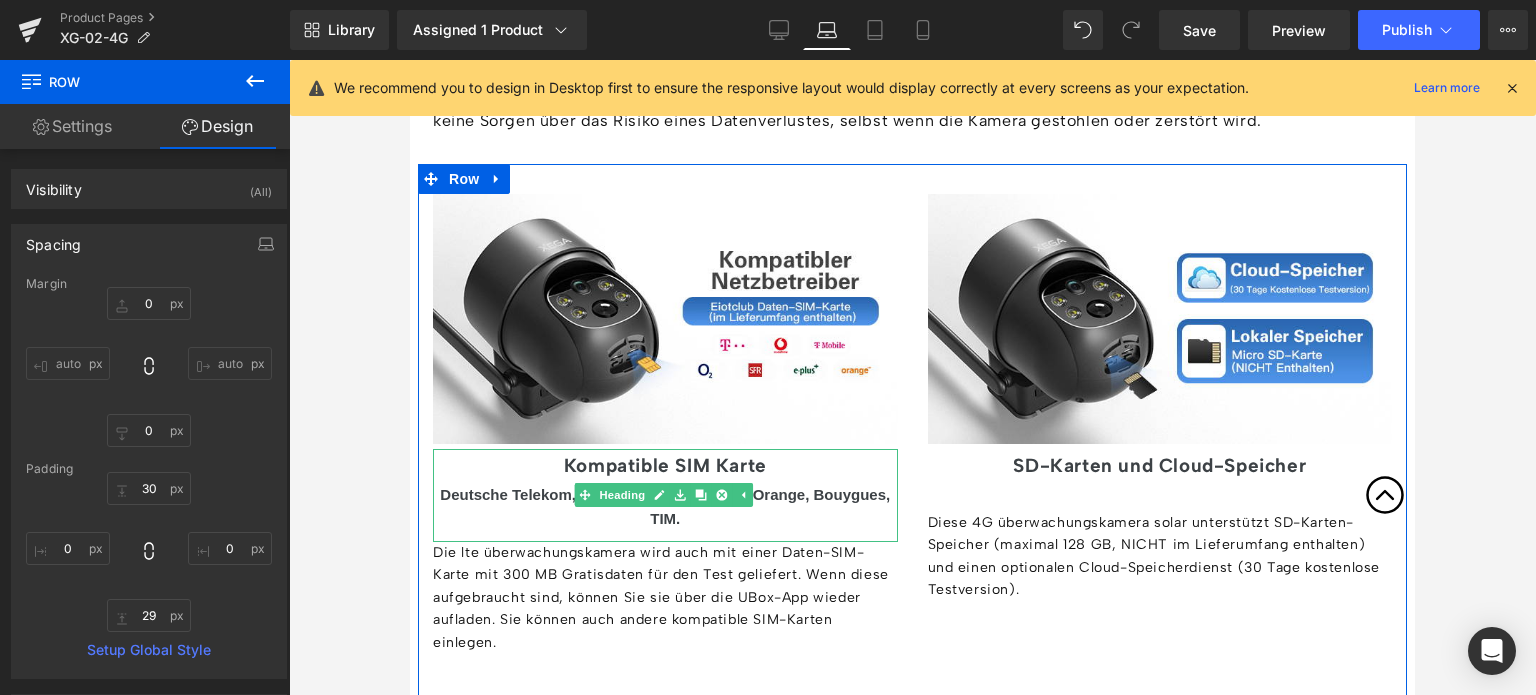 click on "Kompatible SIM Karte" at bounding box center [665, 465] 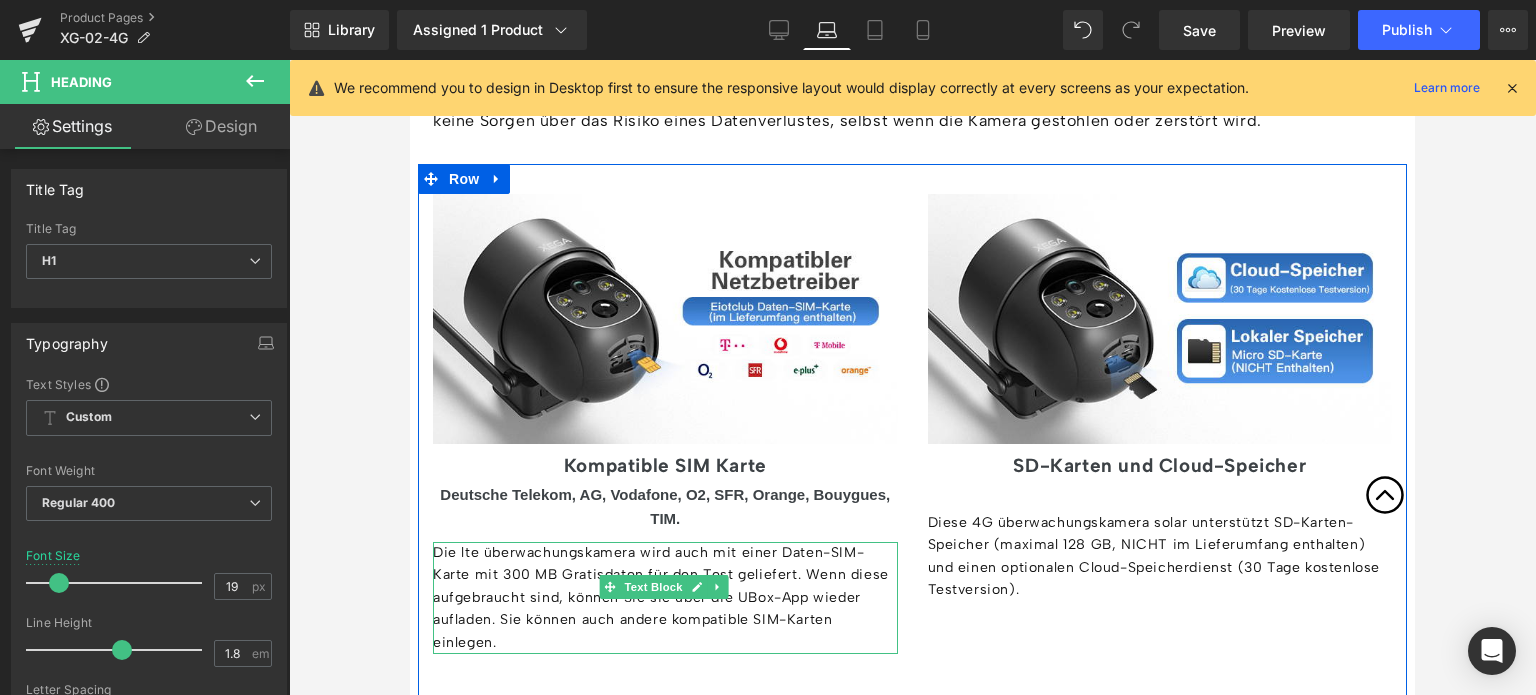click on "Die lte überwachungskamera wird auch mit einer Daten-SIM-Karte mit 300 MB Gratisdaten für den Test geliefert. Wenn diese aufgebraucht sind, können Sie sie über die UBox-App wieder aufladen. Sie können auch andere kompatible SIM-Karten einlegen." at bounding box center [665, 598] 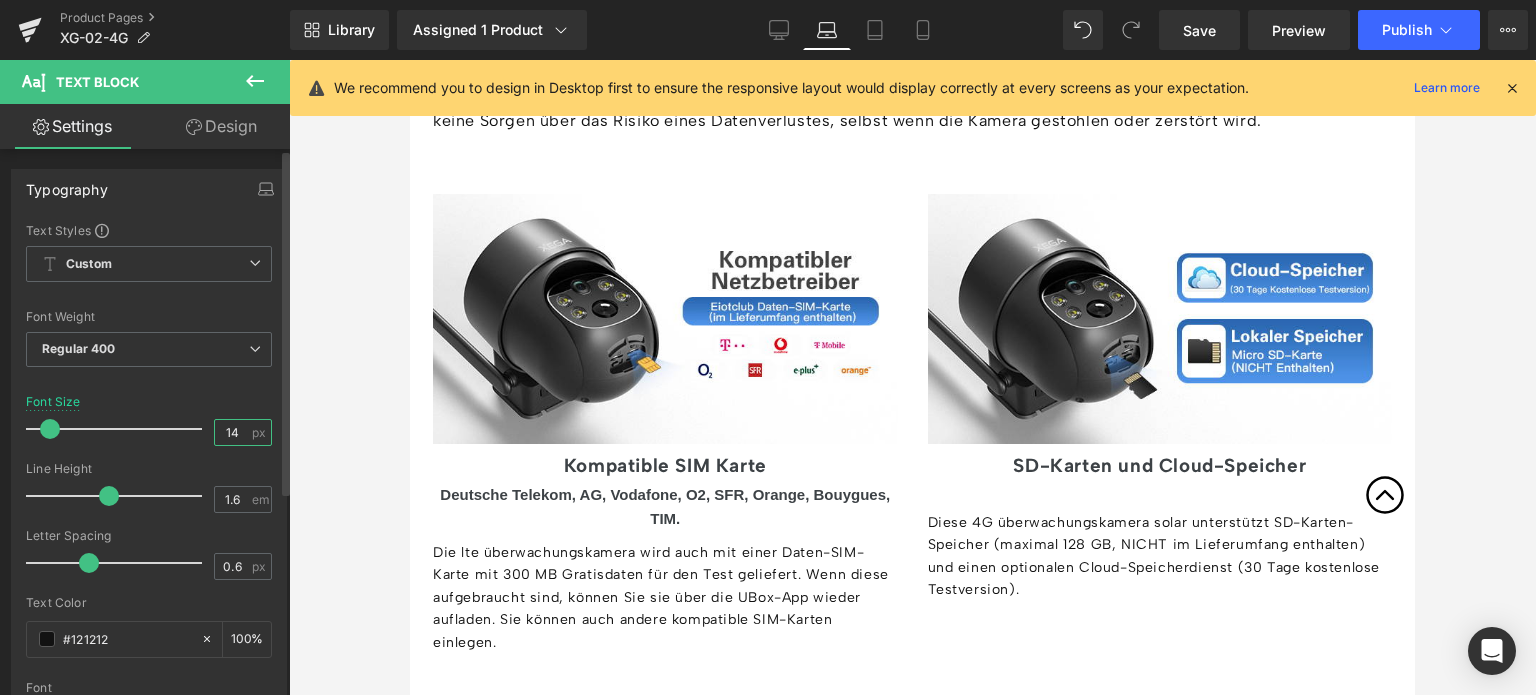 click on "14" at bounding box center (232, 432) 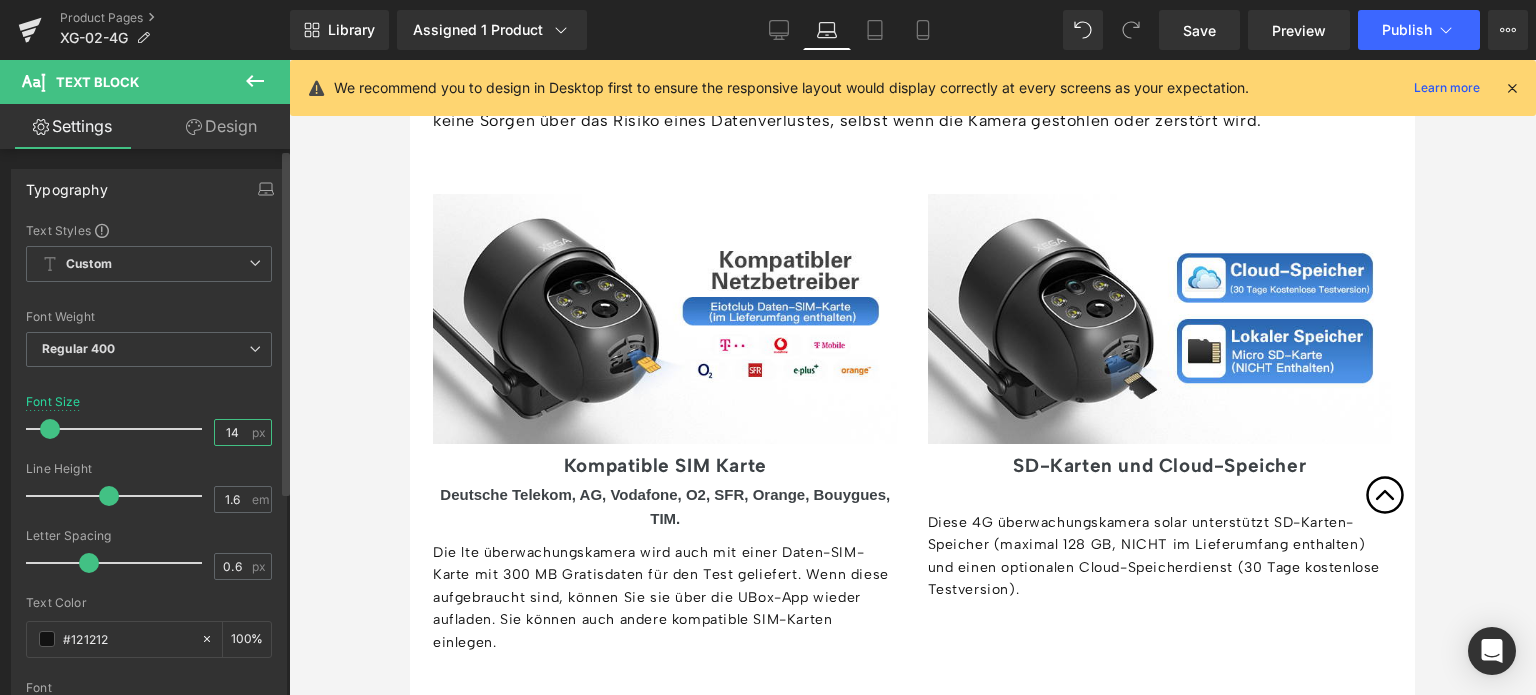 click on "14" at bounding box center (232, 432) 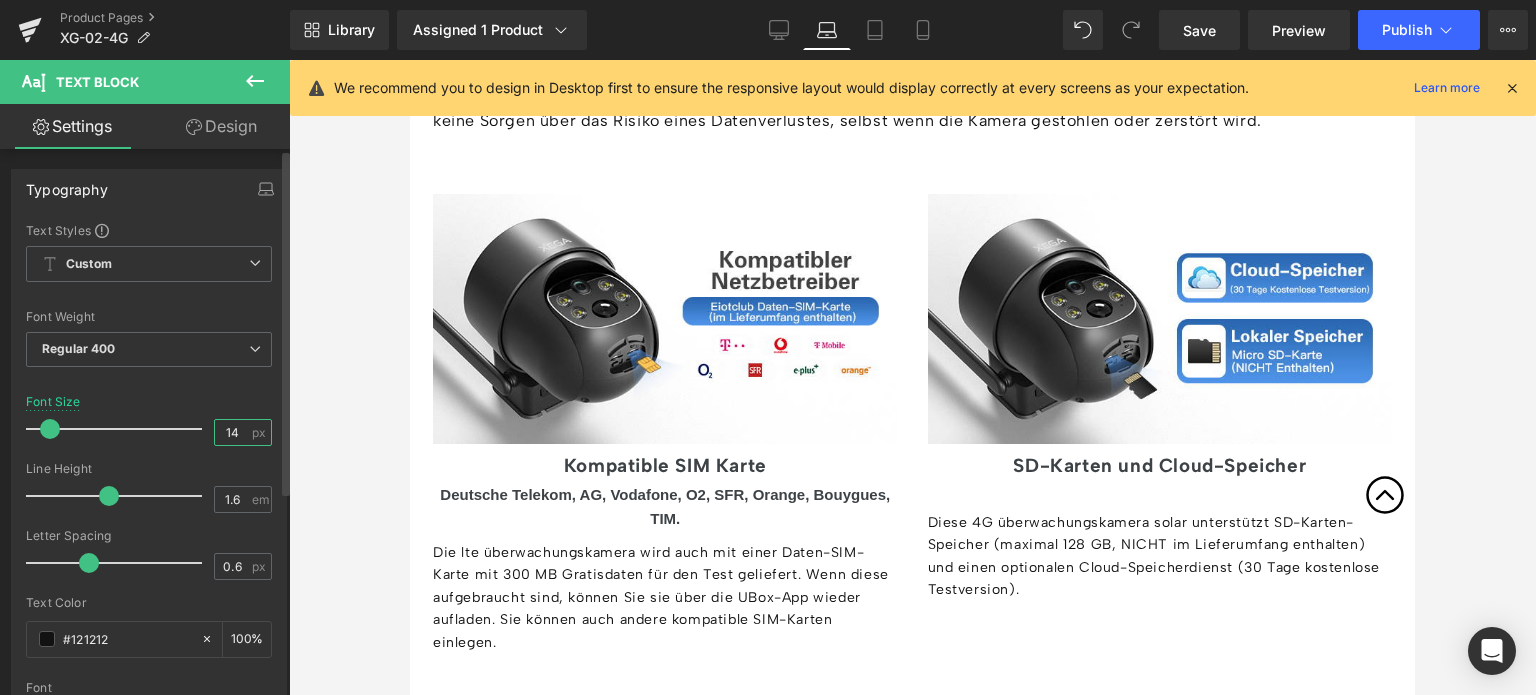 click on "14" at bounding box center [232, 432] 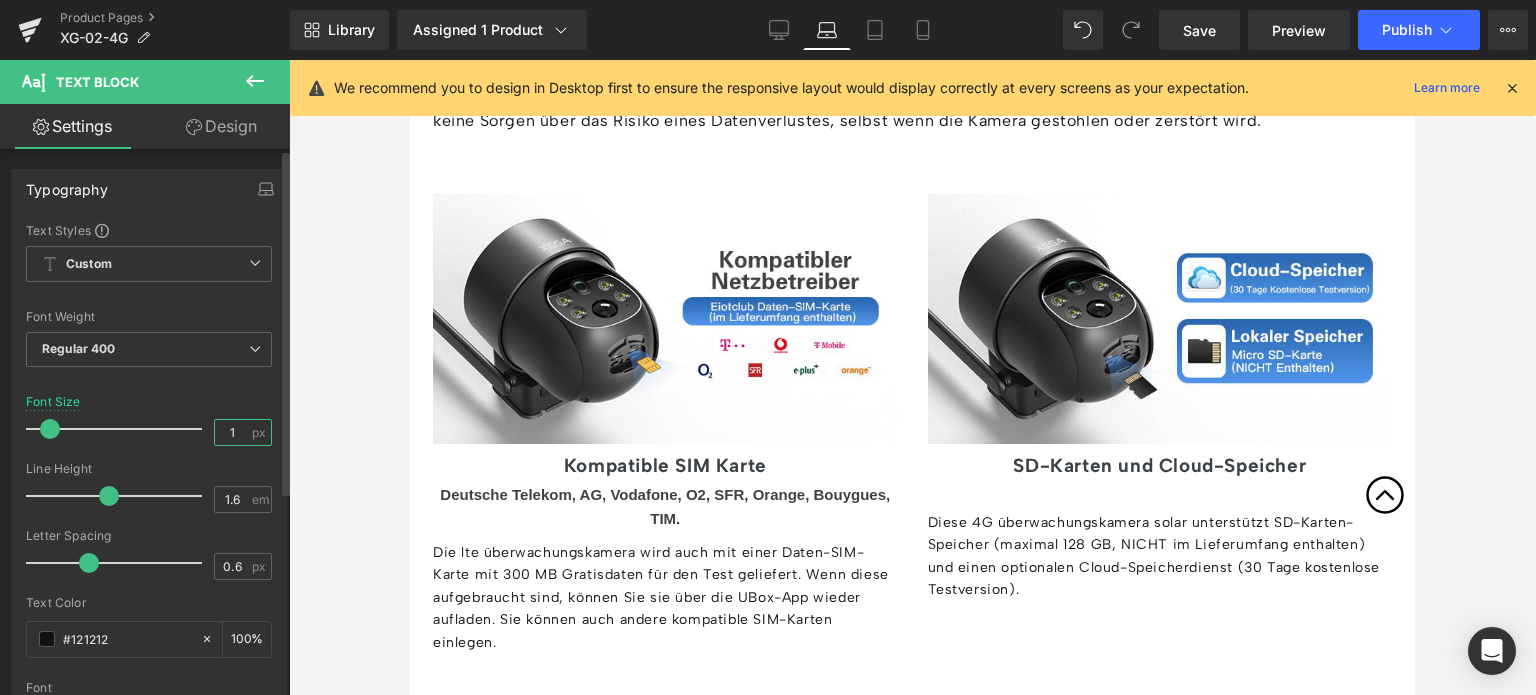 type on "16" 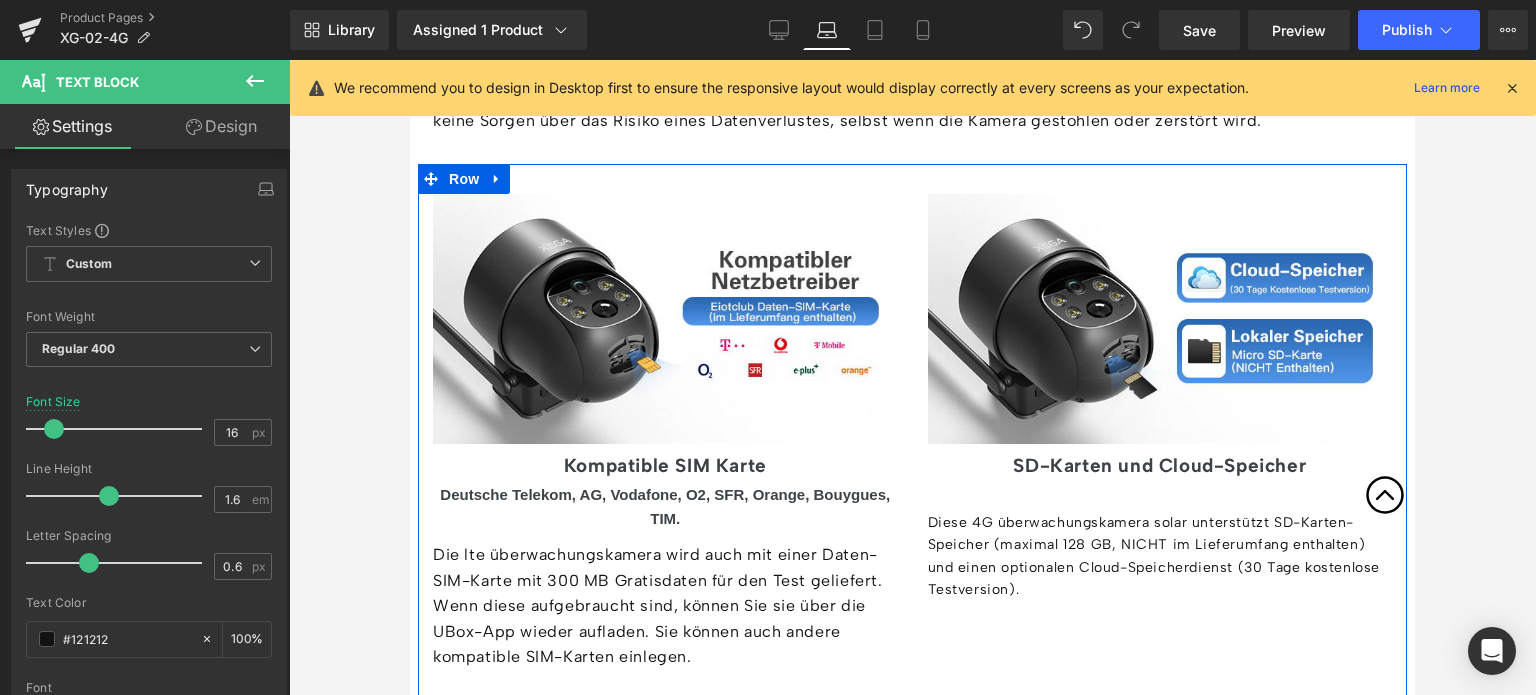 click on "Diese 4G überwachungskamera solar unterstützt SD-Karten-Speicher (maximal 128 GB, NICHT im Lieferumfang enthalten) und einen optionalen Cloud-Speicherdienst (30 Tage kostenlose Testversion)." at bounding box center [1160, 557] 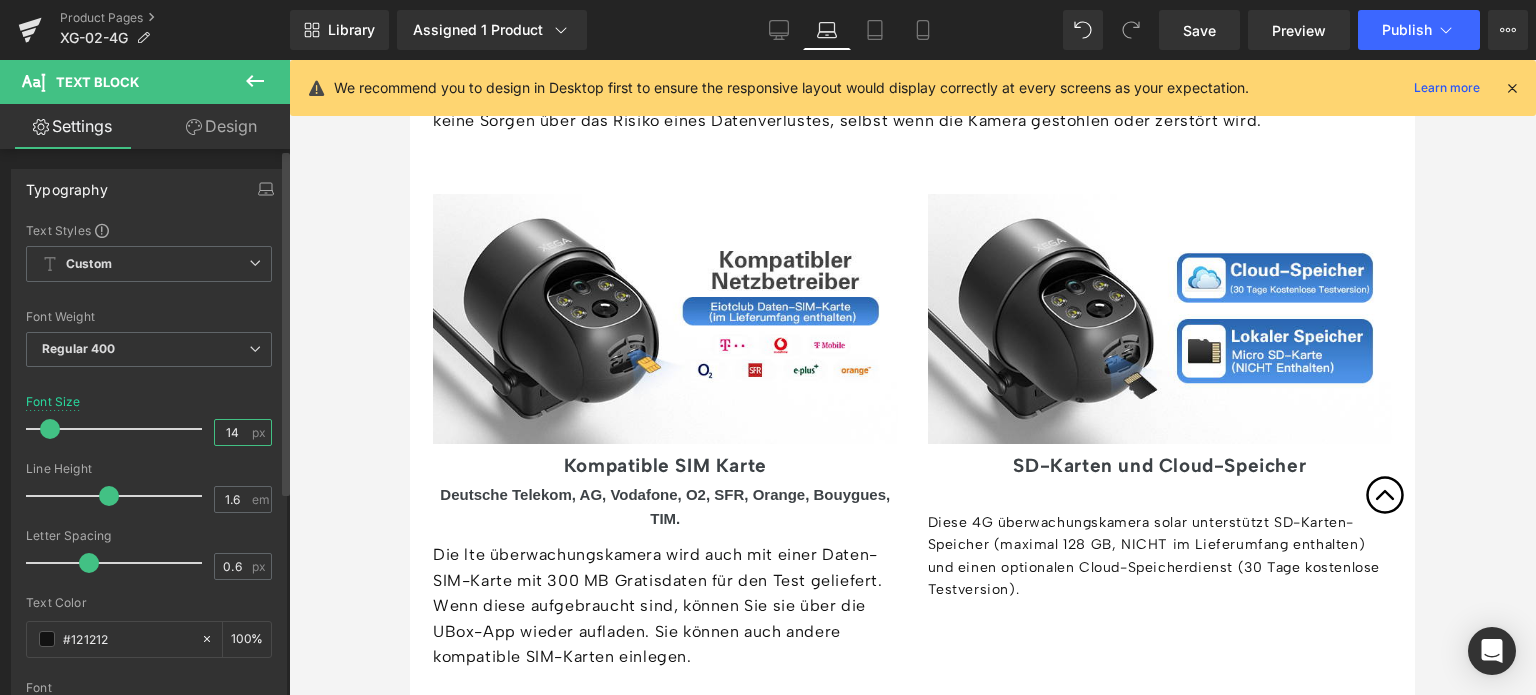 click on "14" at bounding box center [232, 432] 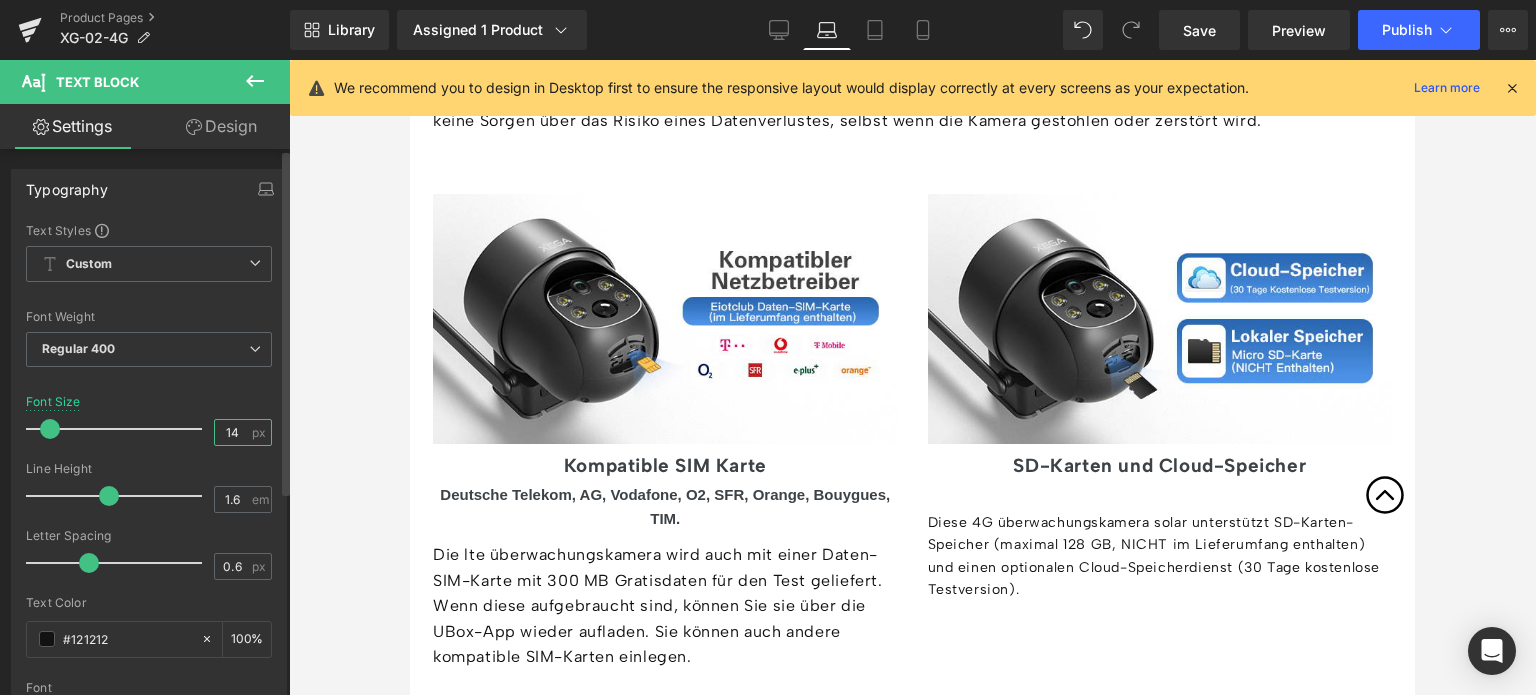 click on "14" at bounding box center [232, 432] 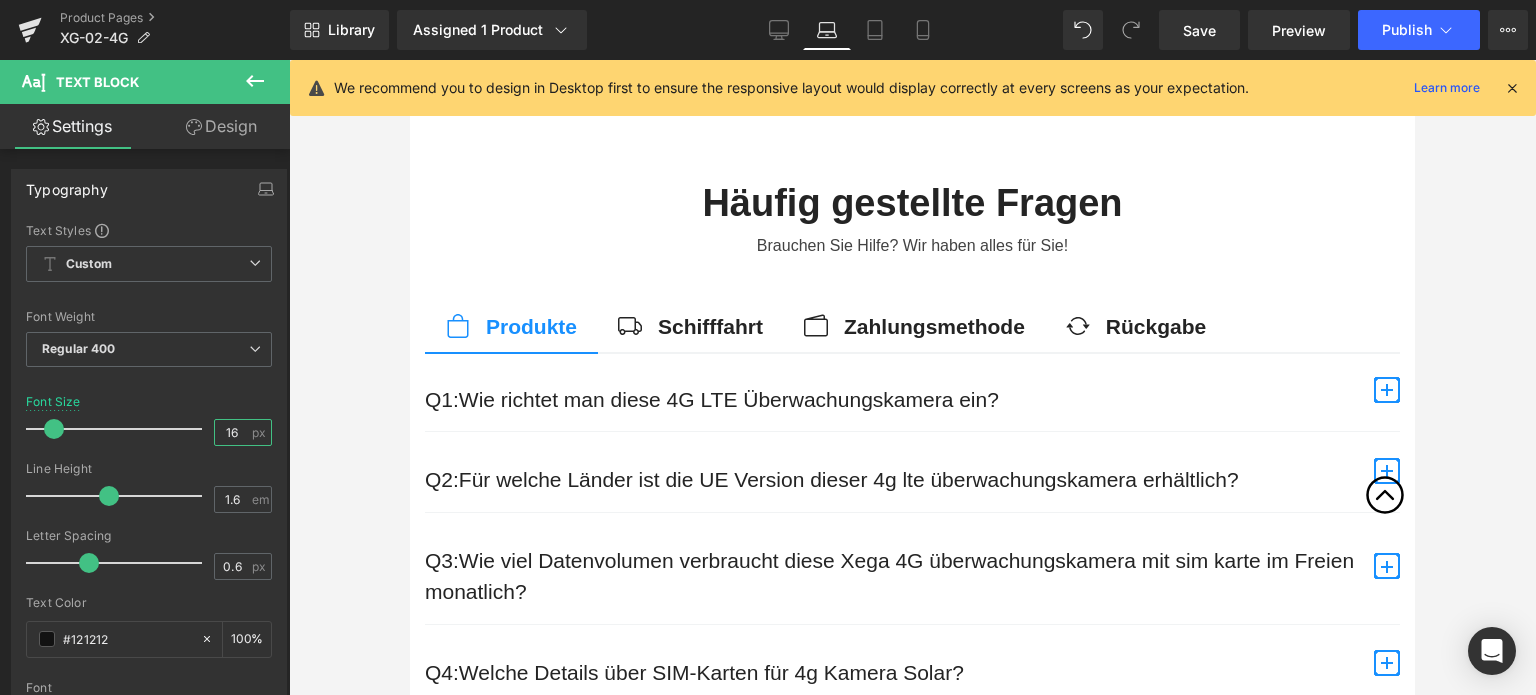 scroll, scrollTop: 7104, scrollLeft: 0, axis: vertical 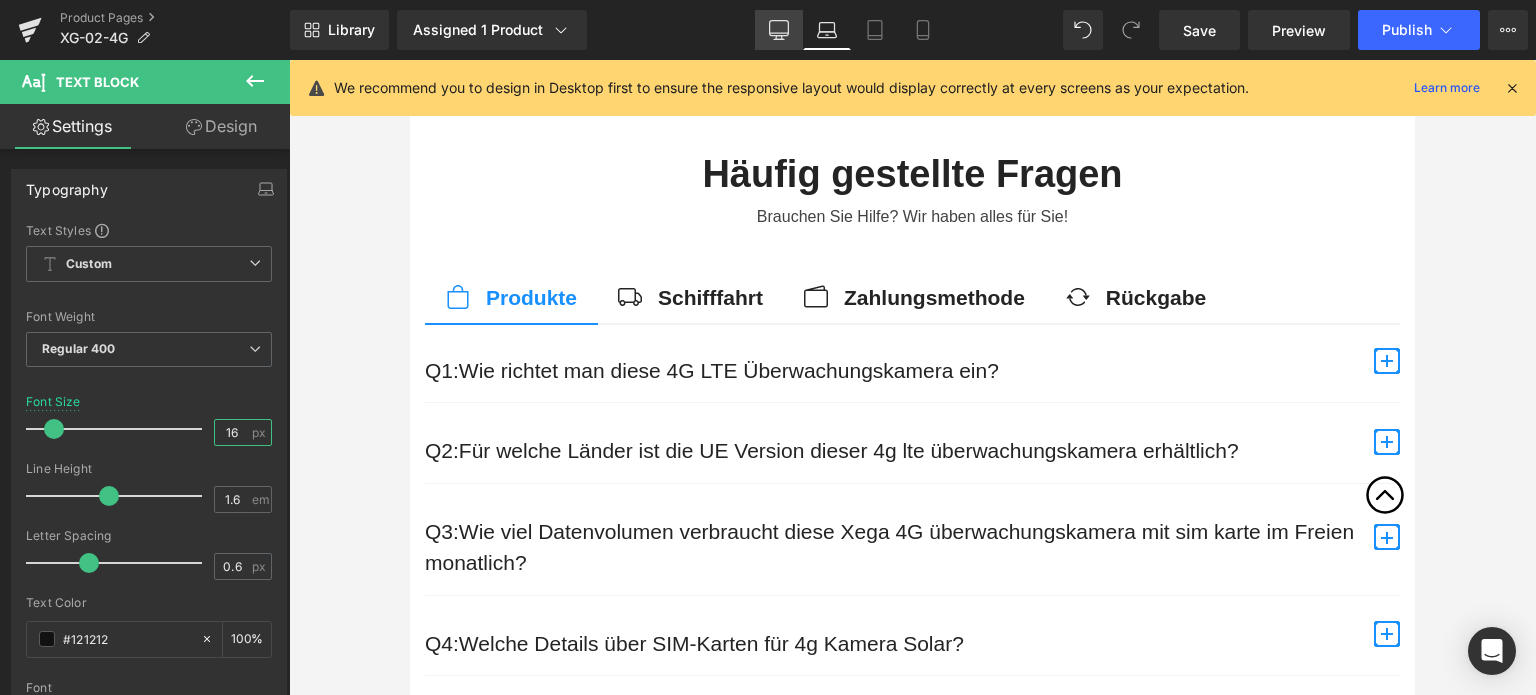 type on "16" 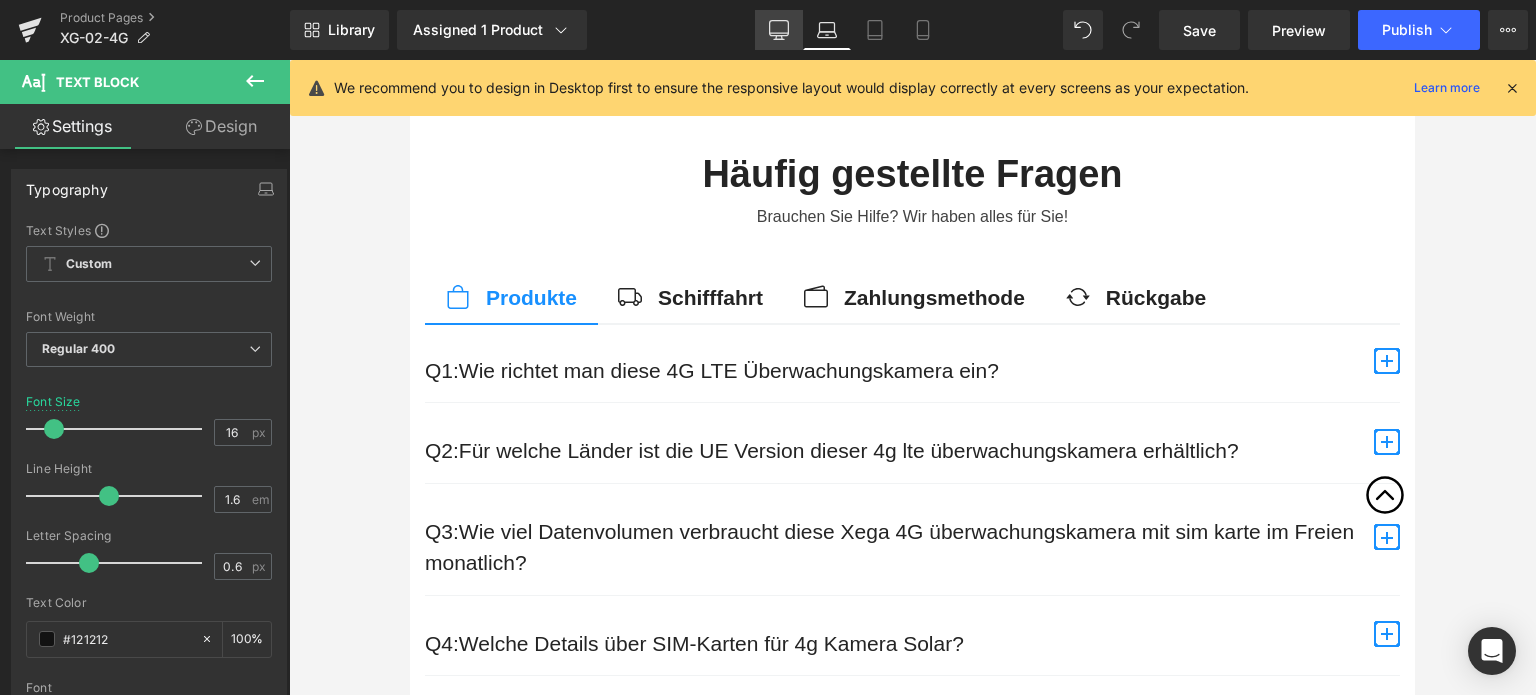 click 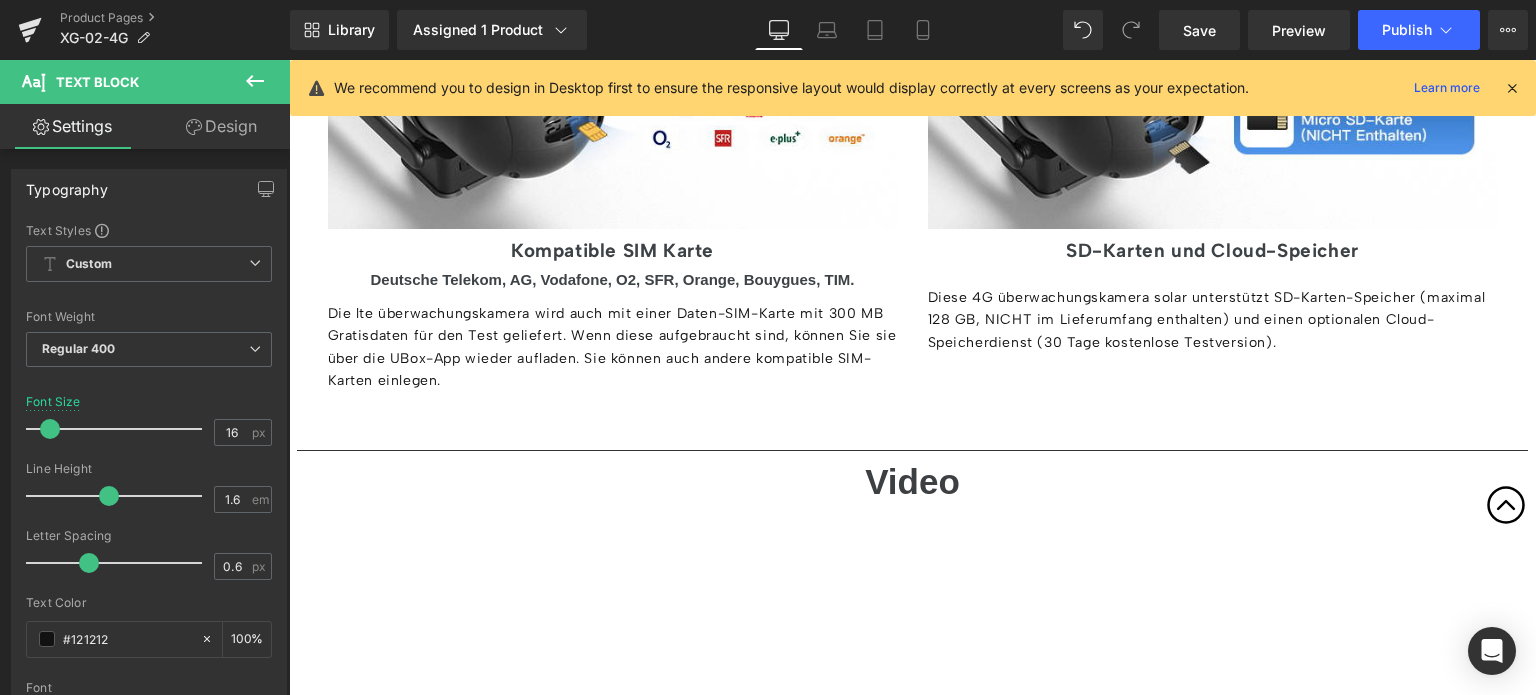 scroll, scrollTop: 4966, scrollLeft: 0, axis: vertical 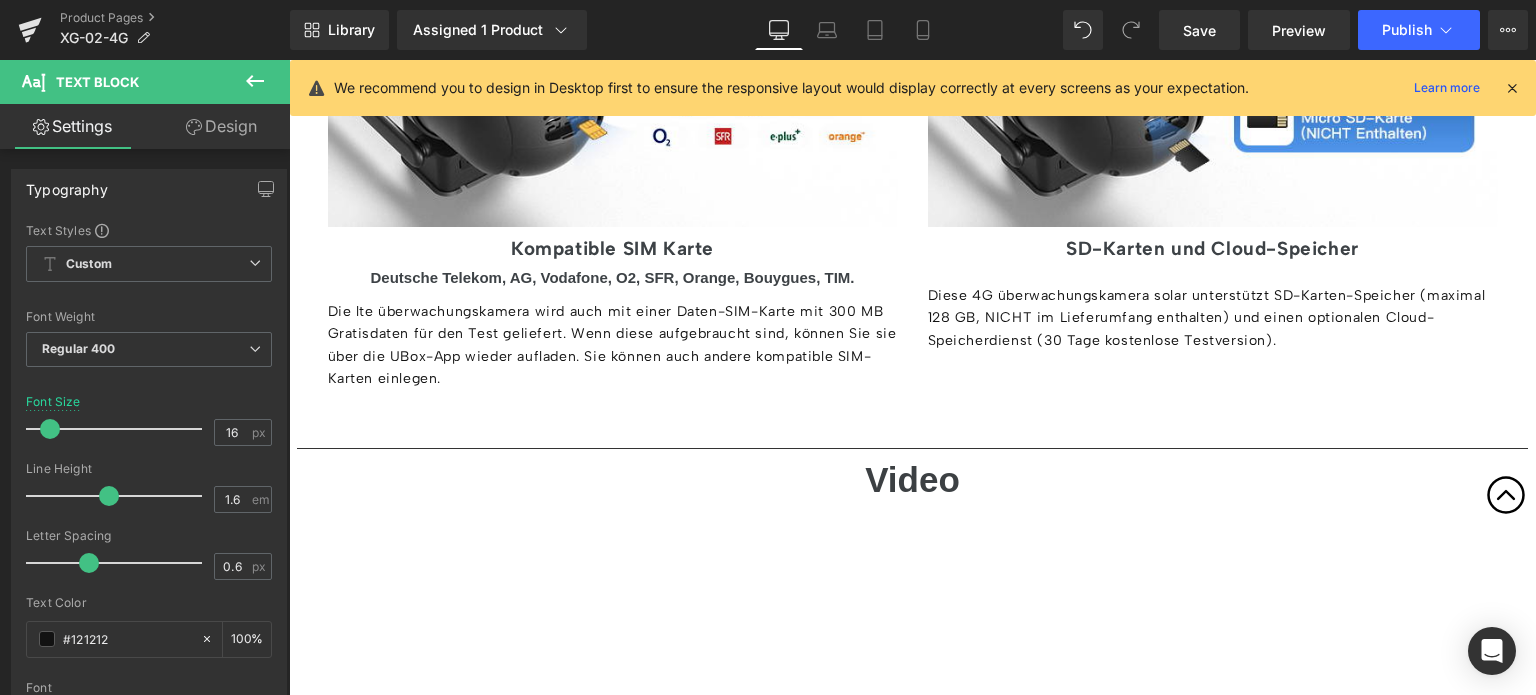 click on "Kompatible SIM Karte" at bounding box center (612, 248) 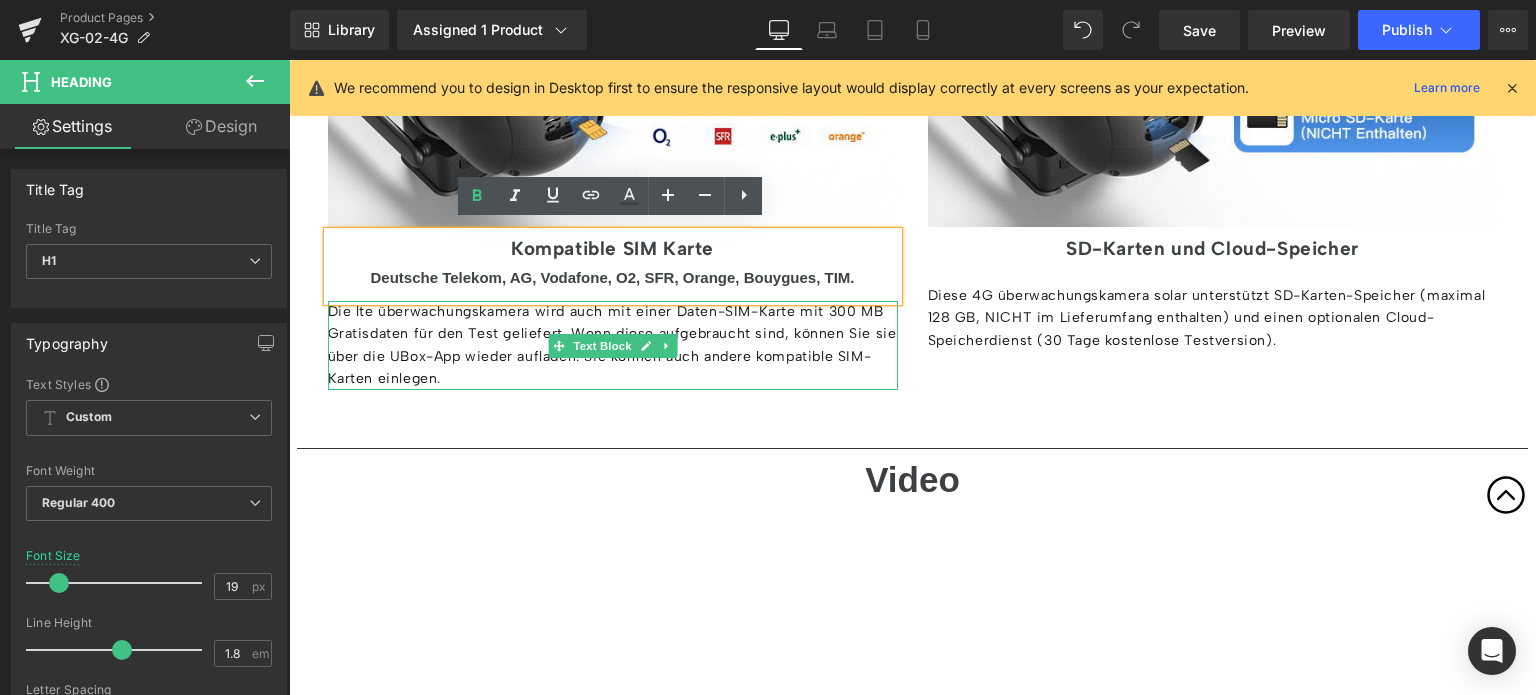 click on "Die lte überwachungskamera wird auch mit einer Daten-SIM-Karte mit 300 MB Gratisdaten für den Test geliefert. Wenn diese aufgebraucht sind, können Sie sie über die UBox-App wieder aufladen. Sie können auch andere kompatible SIM-Karten einlegen." at bounding box center [613, 346] 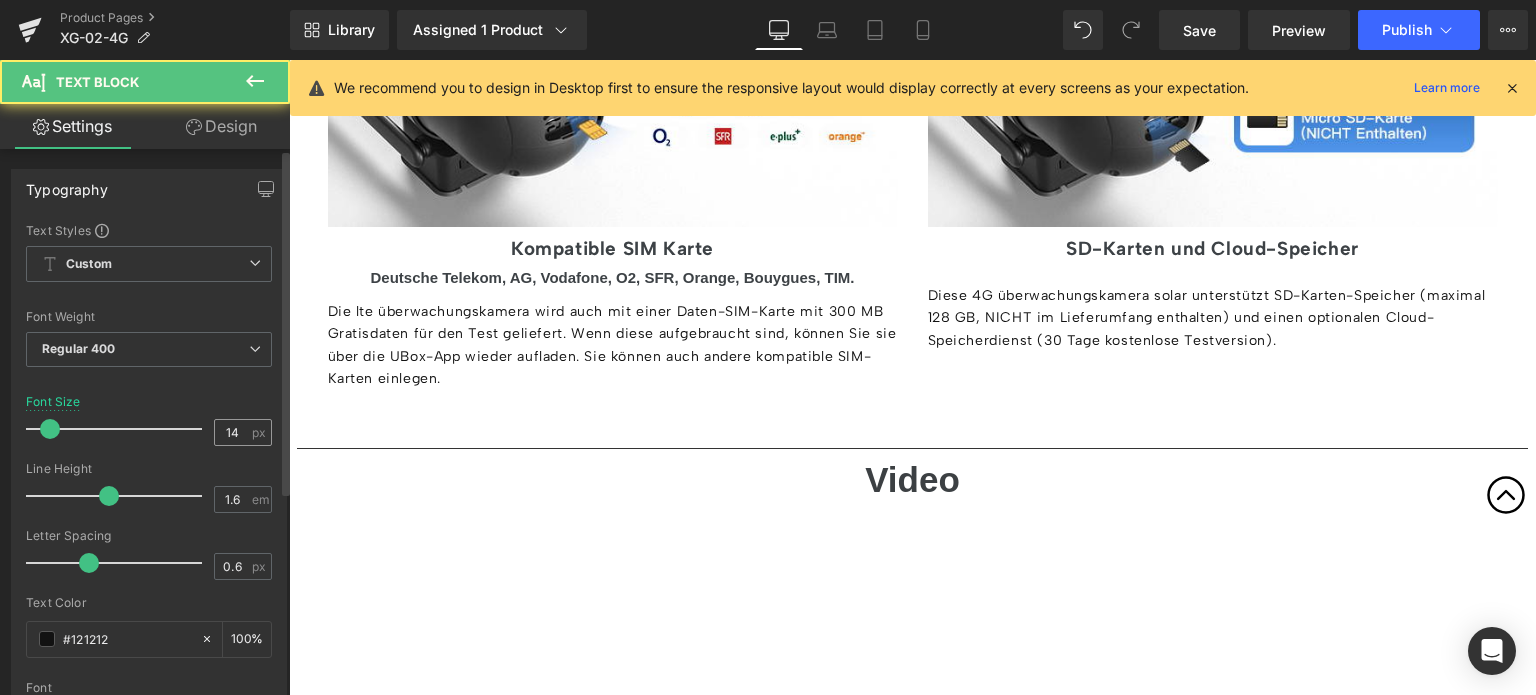 click on "14" at bounding box center [232, 432] 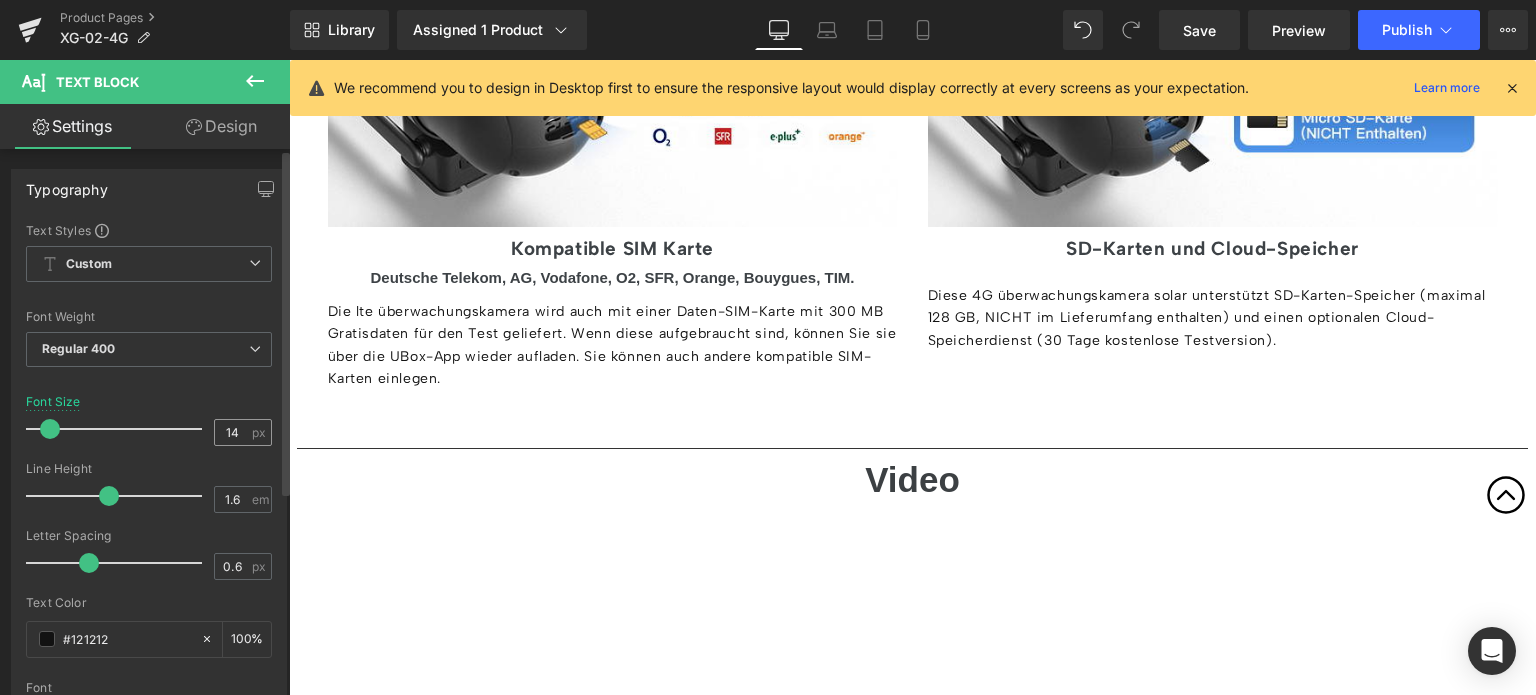 click on "14" at bounding box center [232, 432] 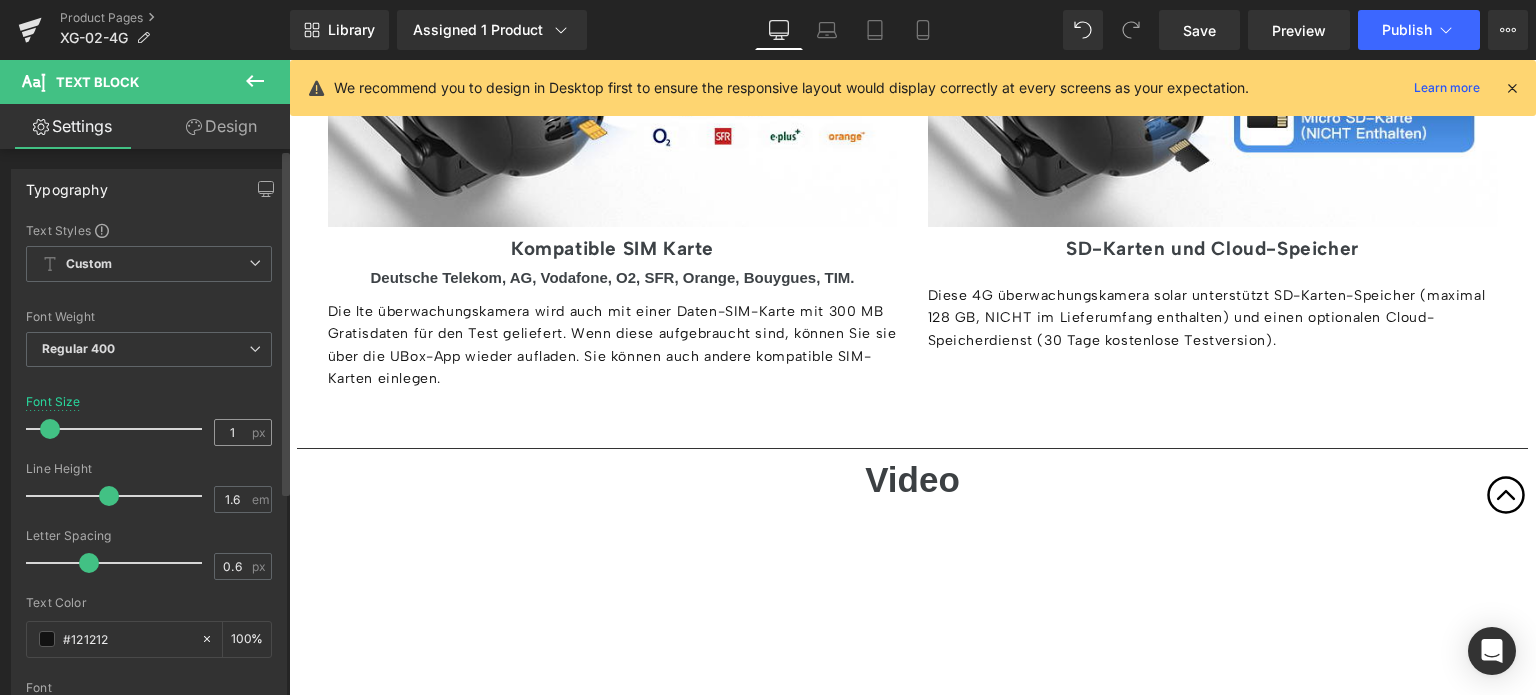 type on "16" 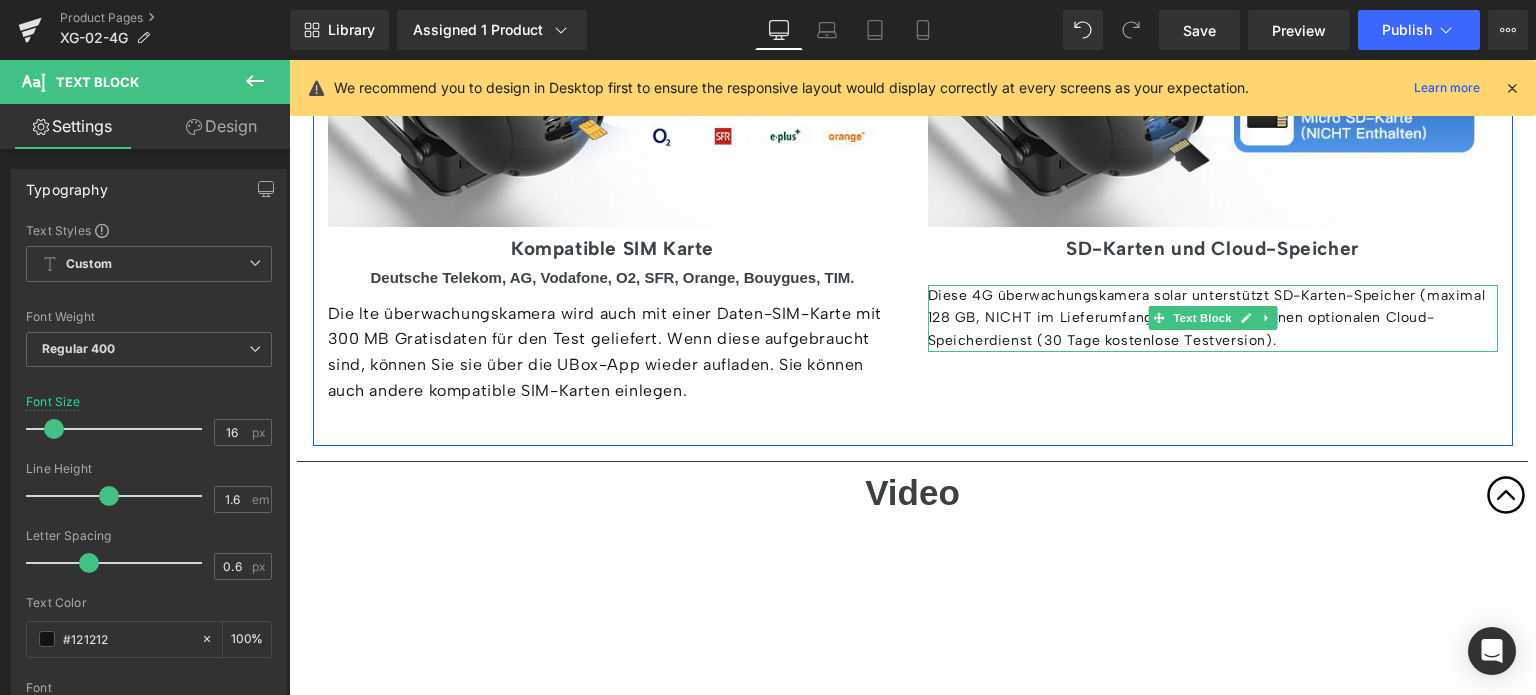 click on "Diese 4G überwachungskamera solar unterstützt SD-Karten-Speicher (maximal 128 GB, NICHT im Lieferumfang enthalten) und einen optionalen Cloud-Speicherdienst (30 Tage kostenlose Testversion)." at bounding box center (1213, 318) 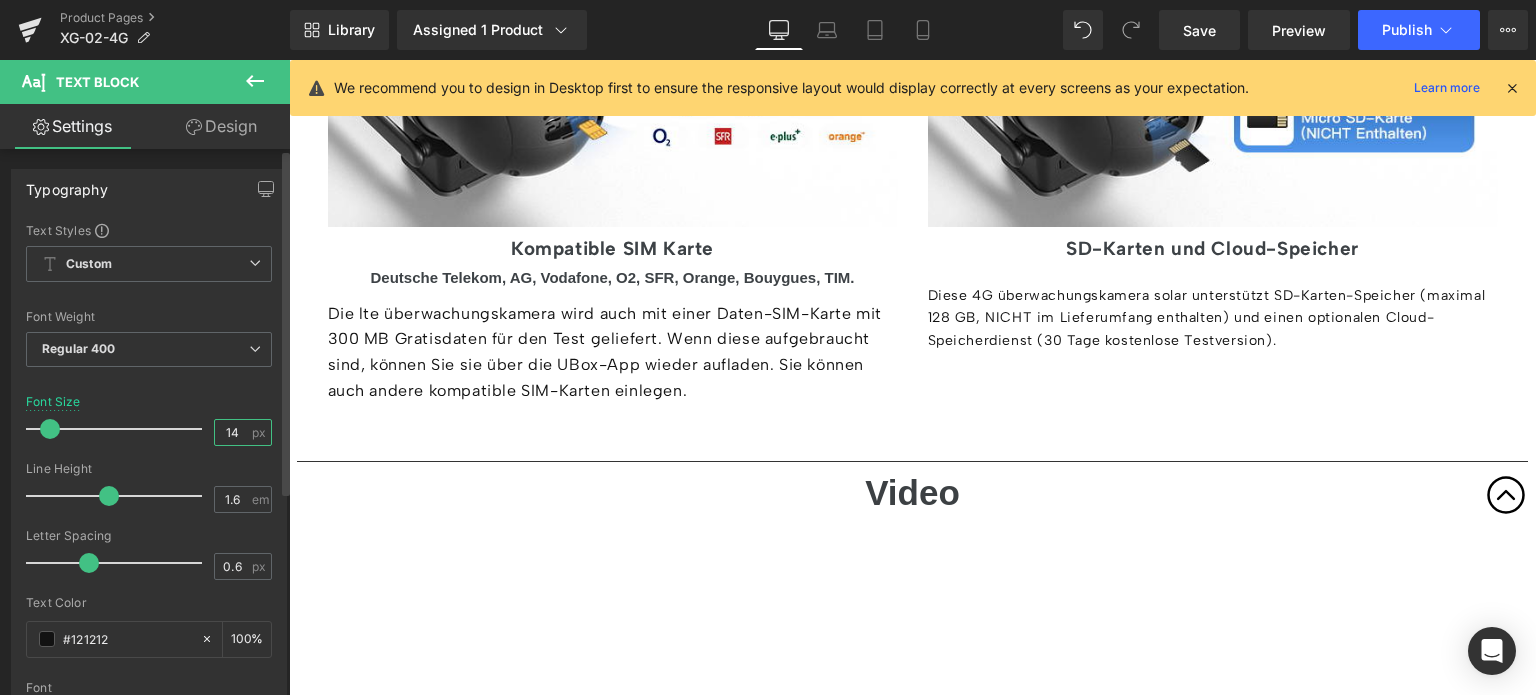 click on "14" at bounding box center [232, 432] 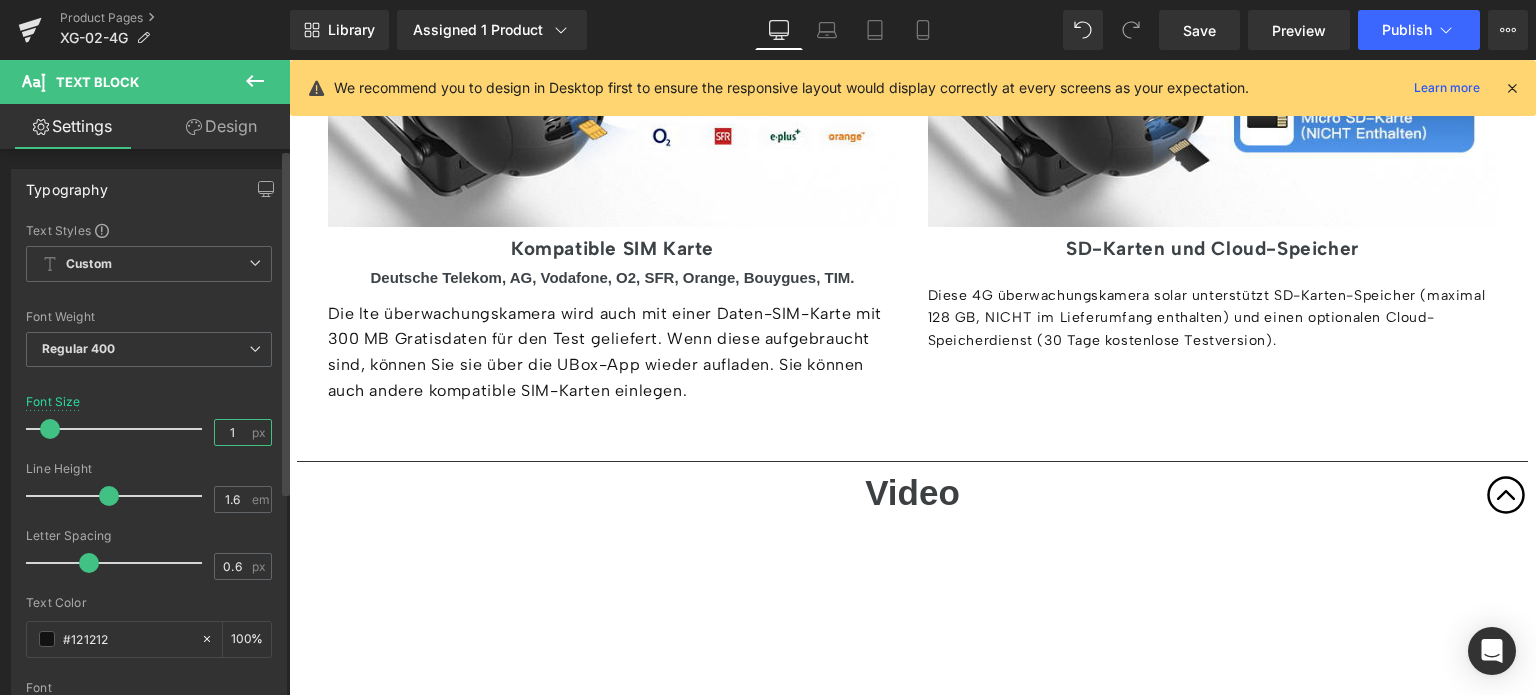 type on "16" 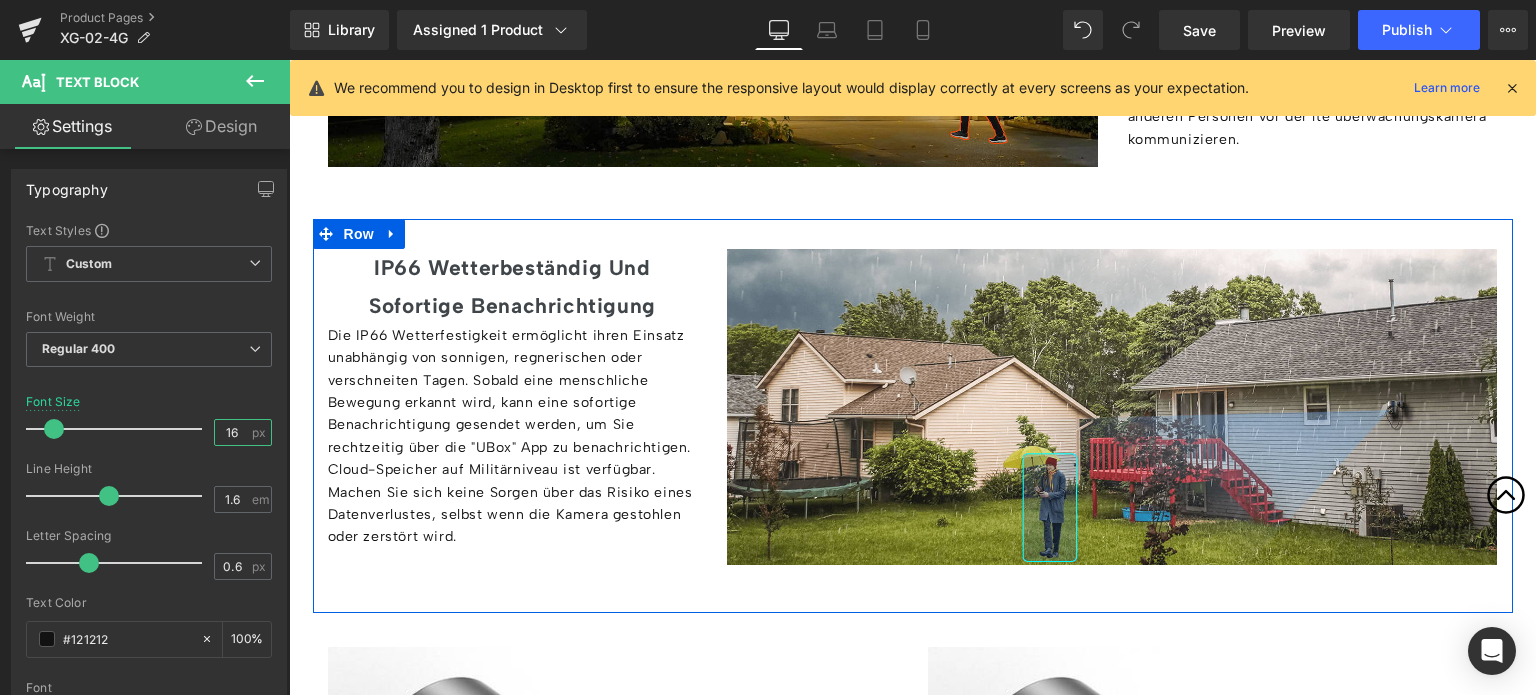 scroll, scrollTop: 4266, scrollLeft: 0, axis: vertical 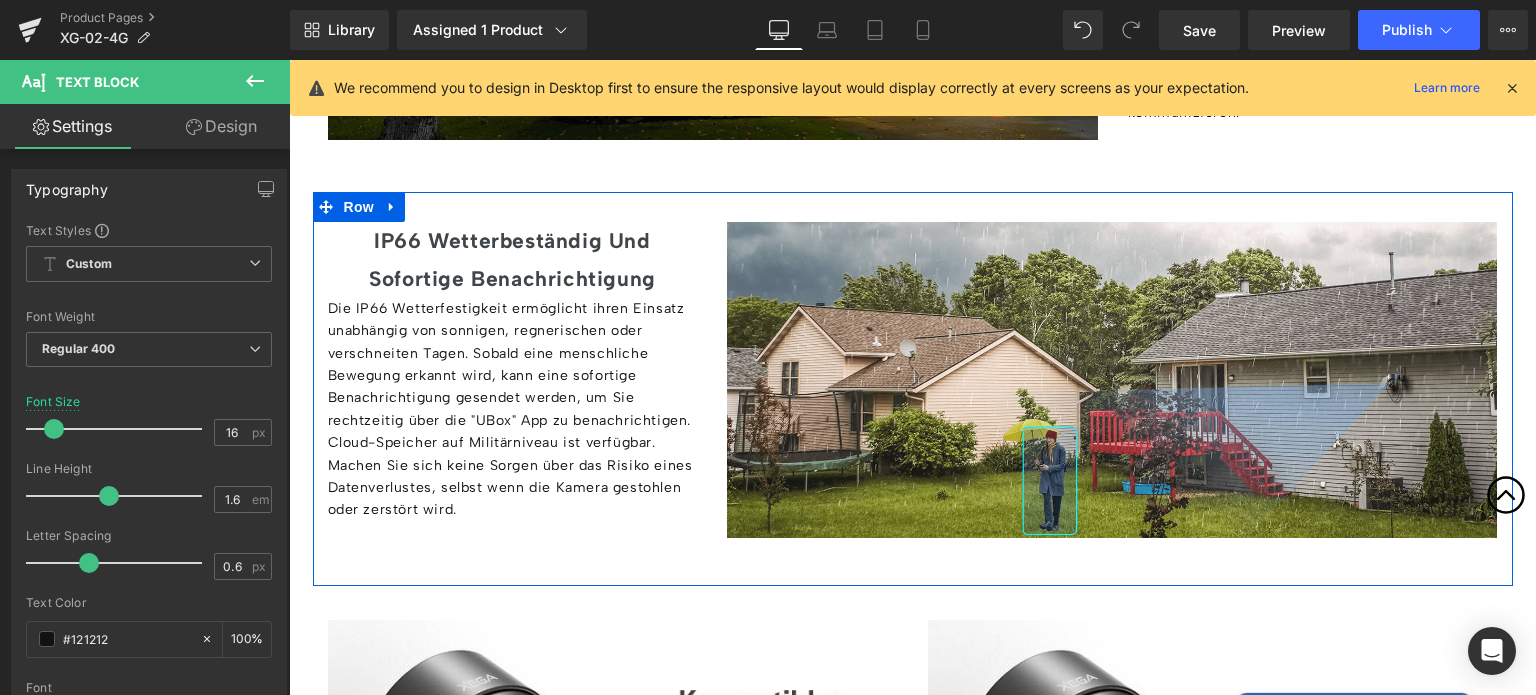 click on "Die IP66 Wetterfestigkeit ermöglicht ihren Einsatz unabhängig von sonnigen, regnerischen oder verschneiten Tagen. Sobald eine menschliche Bewegung erkannt wird, kann eine sofortige Benachrichtigung gesendet werden, um Sie rechtzeitig über die "UBox" App zu benachrichtigen. Cloud-Speicher auf Militärniveau ist verfügbar. Machen Sie sich keine Sorgen über das Risiko eines Datenverlustes, selbst wenn die Kamera gestohlen oder zerstört wird." at bounding box center [513, 410] 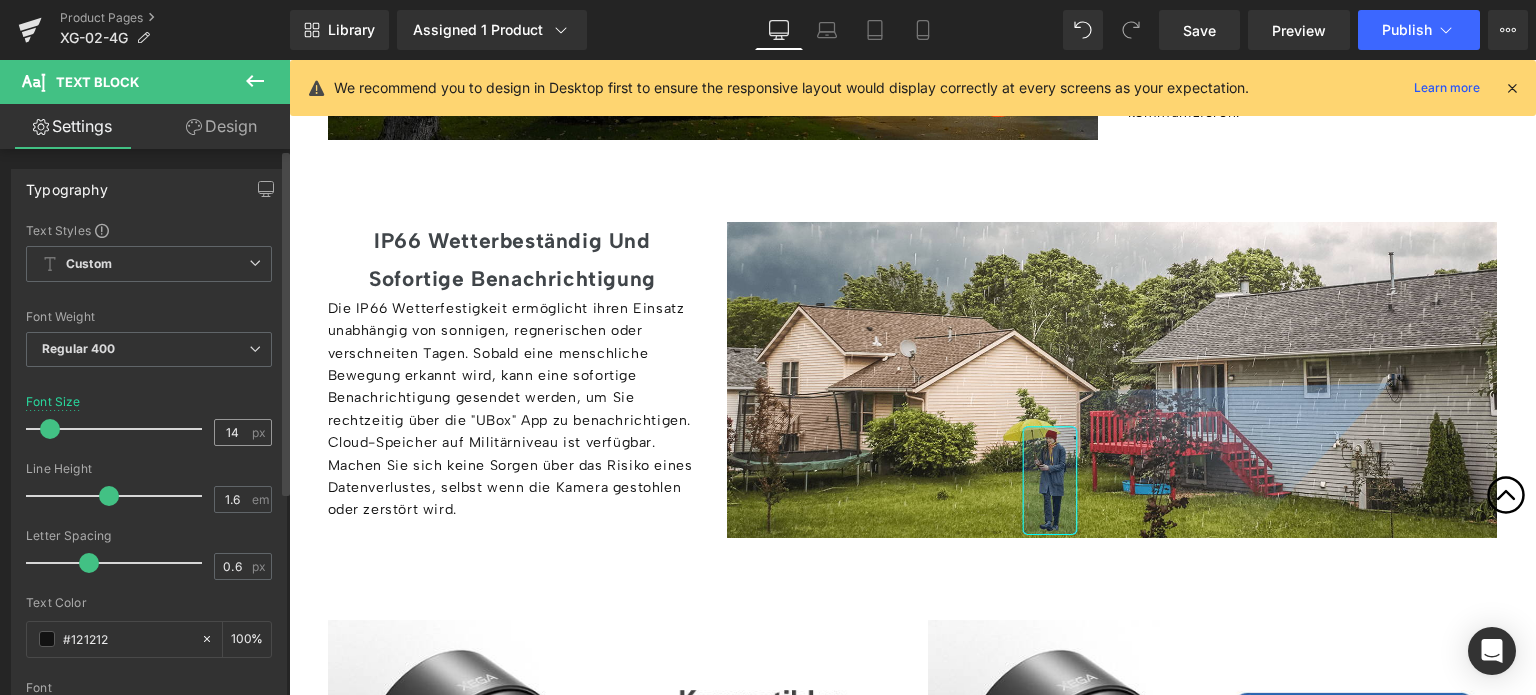 click on "14" at bounding box center [232, 432] 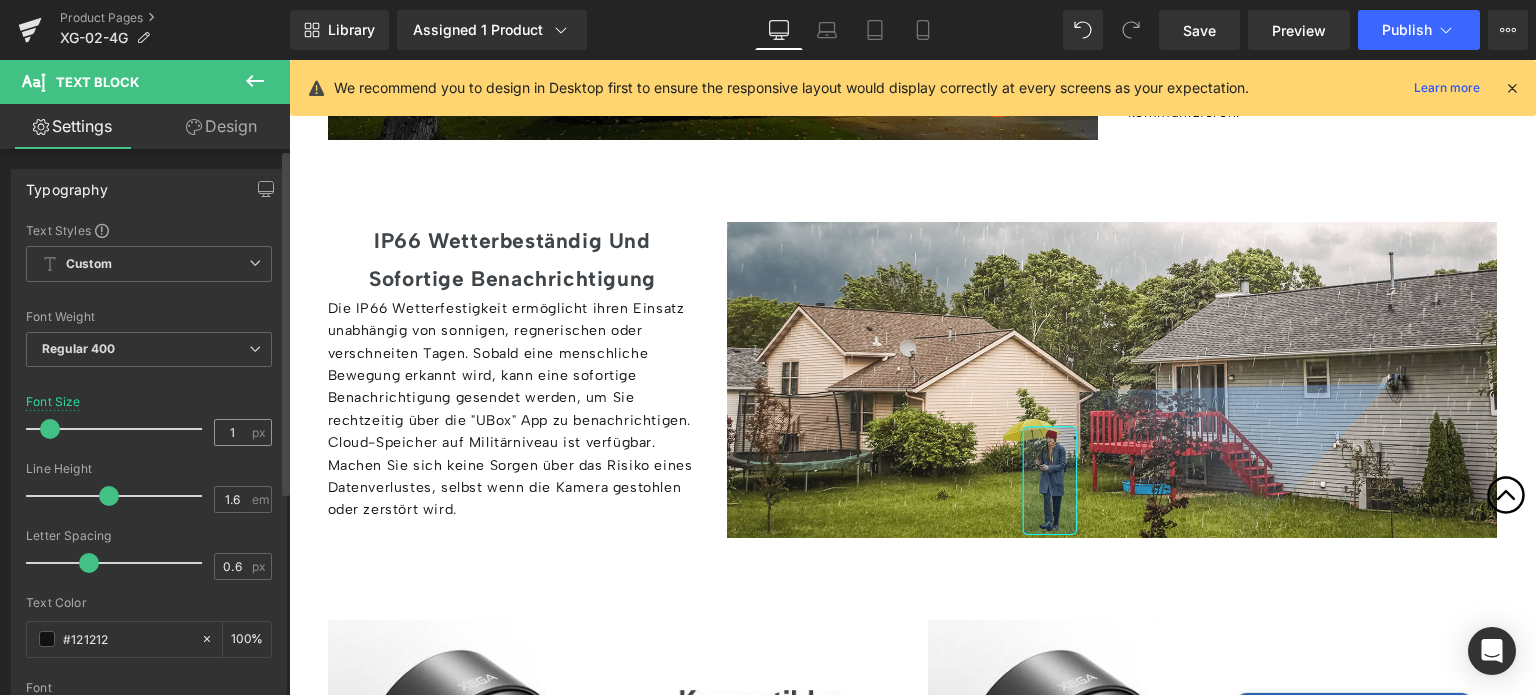 type on "16" 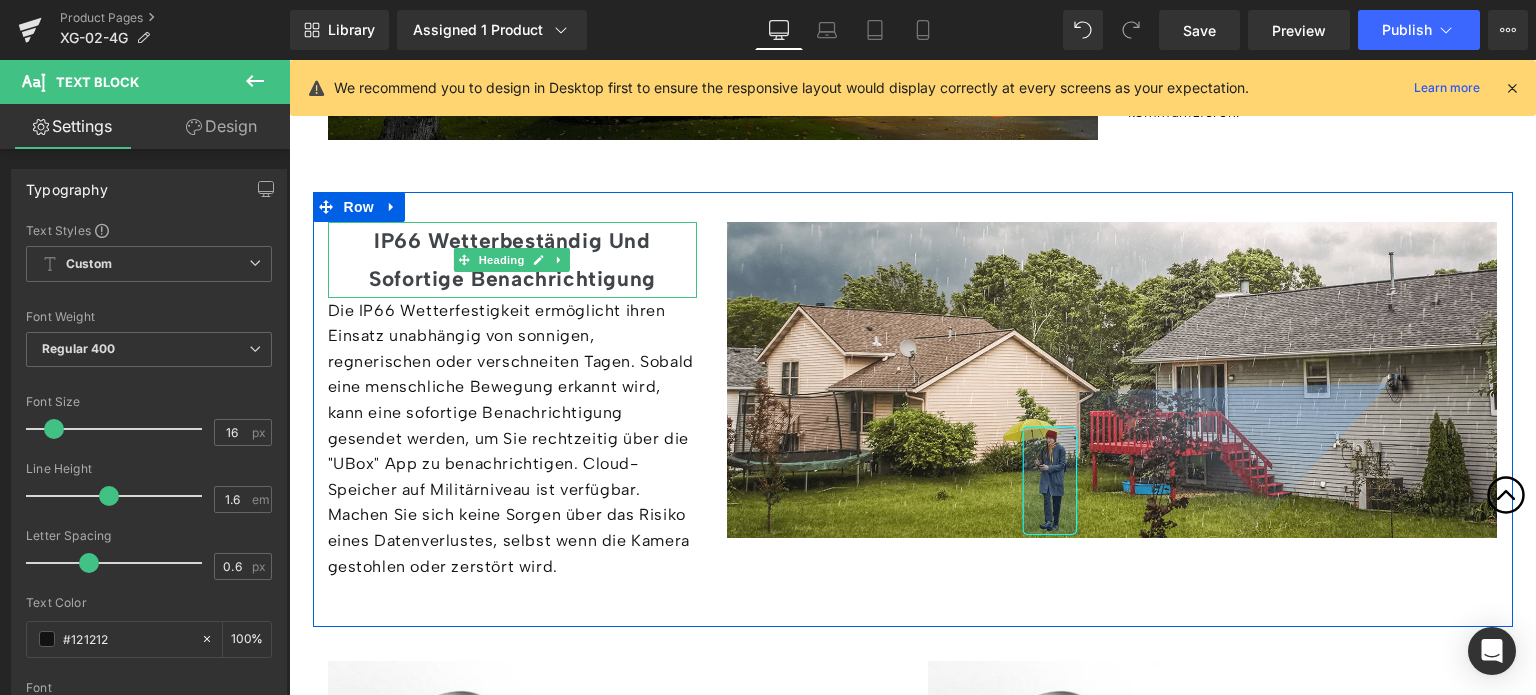 click on "IP66 Wetterbeständig Und Sofortige Benachrichtigung" at bounding box center (512, 259) 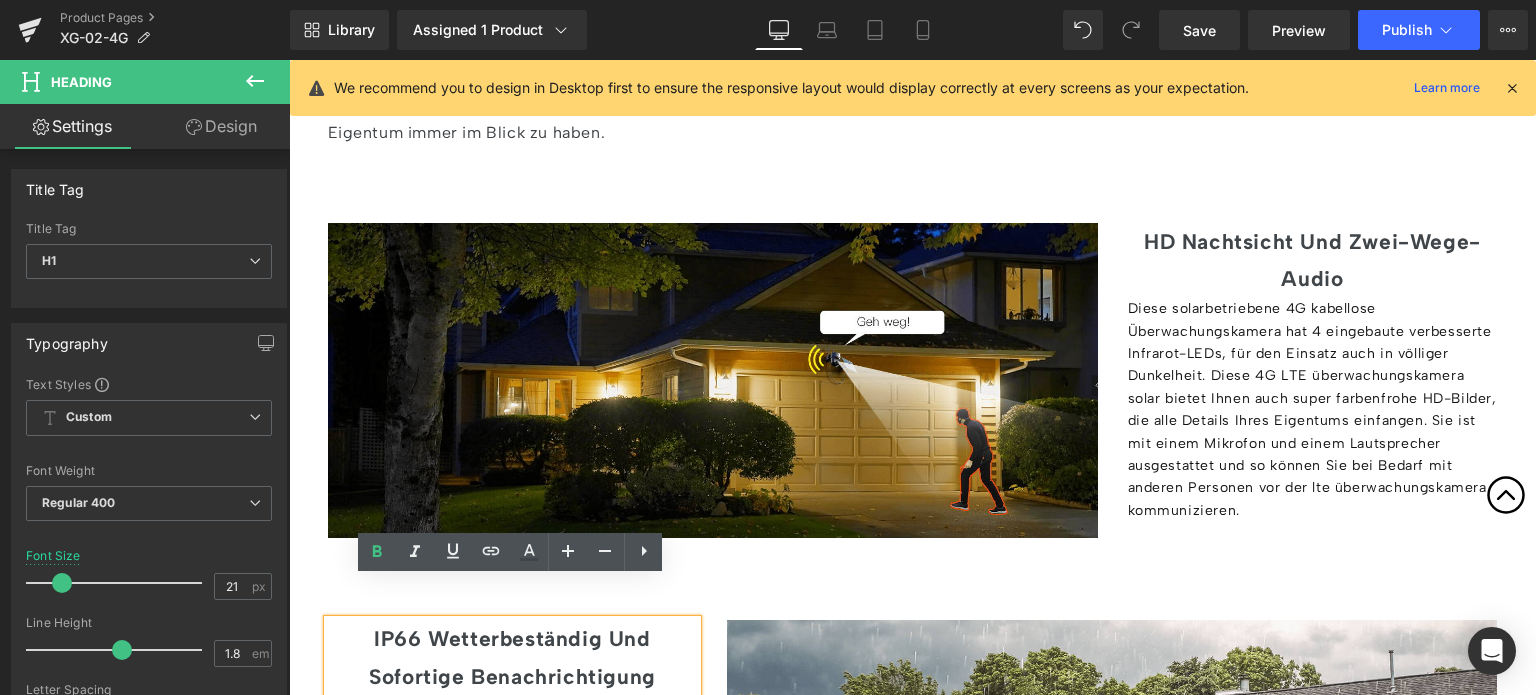 scroll, scrollTop: 3866, scrollLeft: 0, axis: vertical 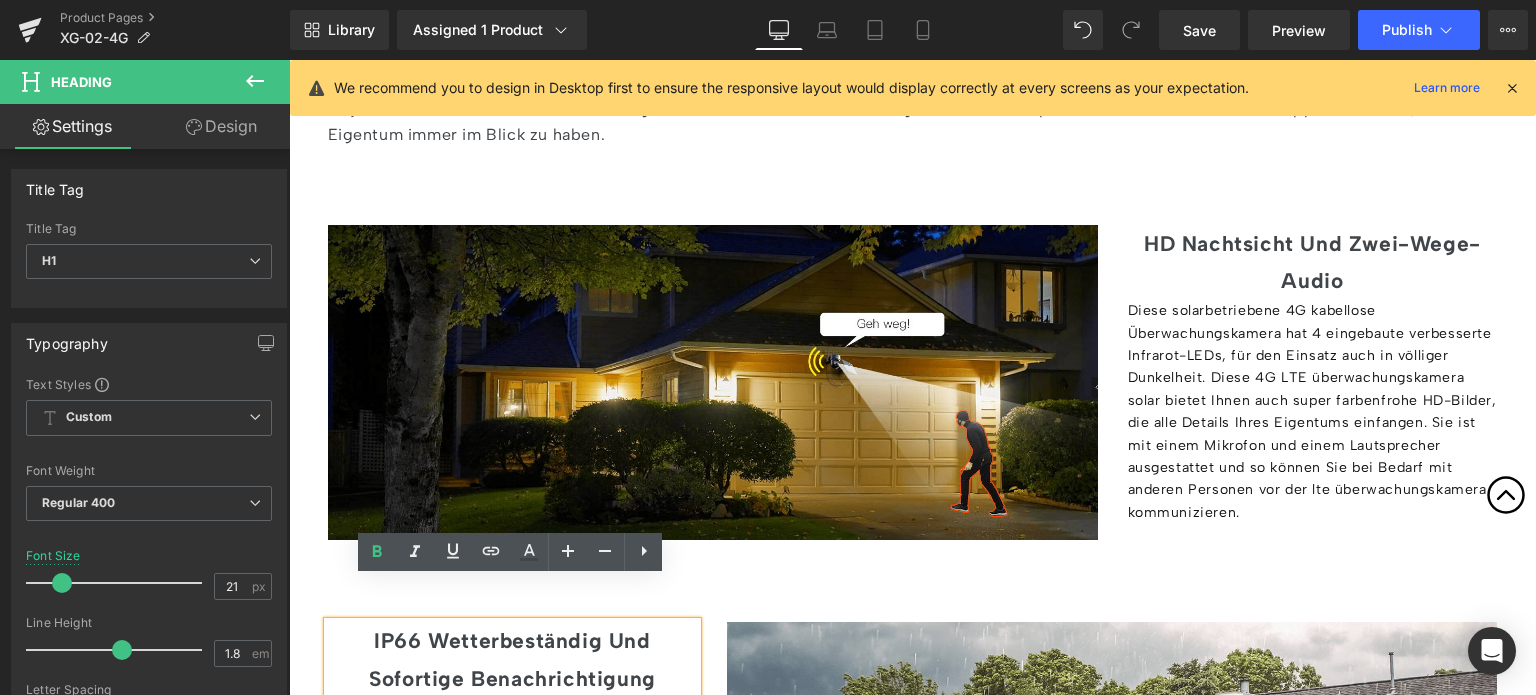 click on "Diese solarbetriebene 4G kabellose Überwachungskamera hat 4 eingebaute verbesserte Infrarot-LEDs, für den Einsatz auch in völliger Dunkelheit. Diese 4G LTE überwachungskamera solar bietet Ihnen auch super farbenfrohe HD-Bilder, die alle Details Ihres Eigentums einfangen. Sie ist mit einem Mikrofon und einem Lautsprecher ausgestattet und so können Sie bei Bedarf mit anderen Personen vor der lte überwachungskamera kommunizieren." at bounding box center [1313, 412] 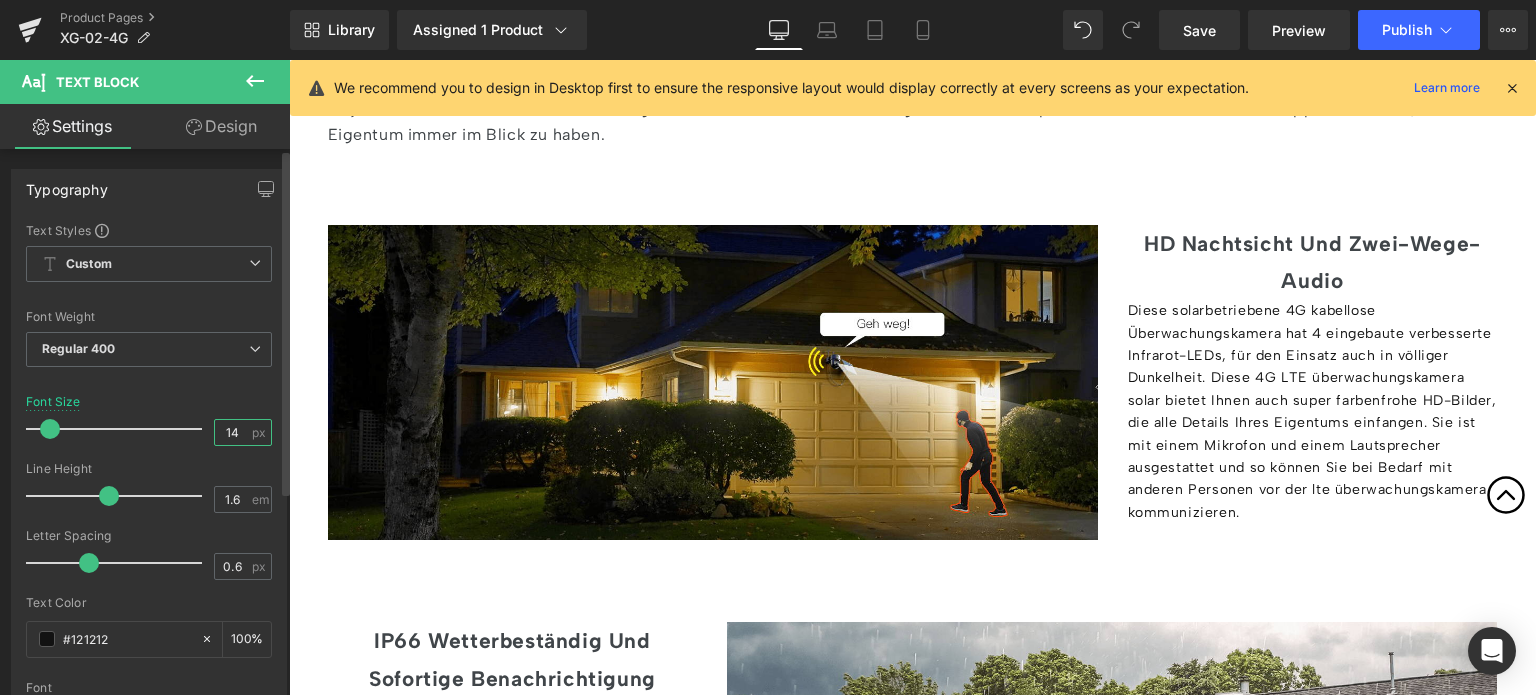 click on "14" at bounding box center [232, 432] 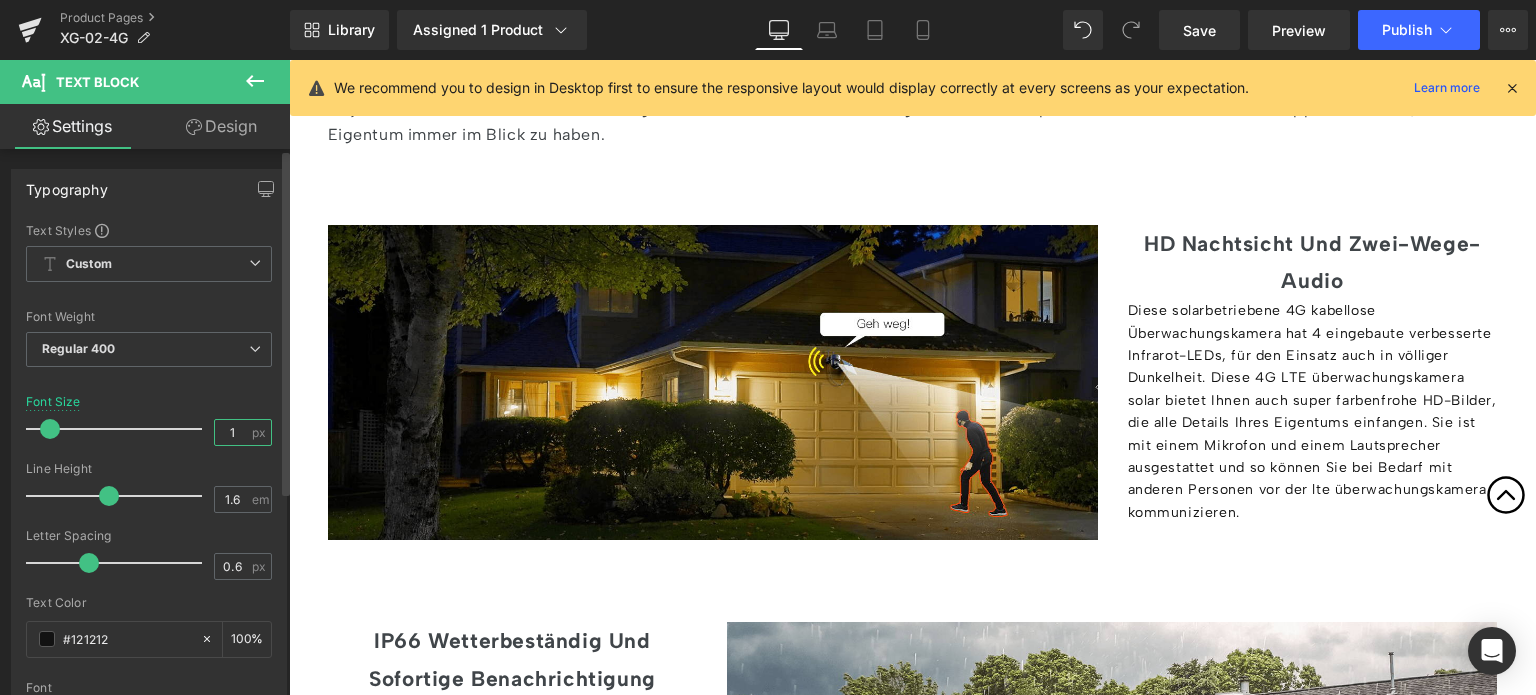 type on "16" 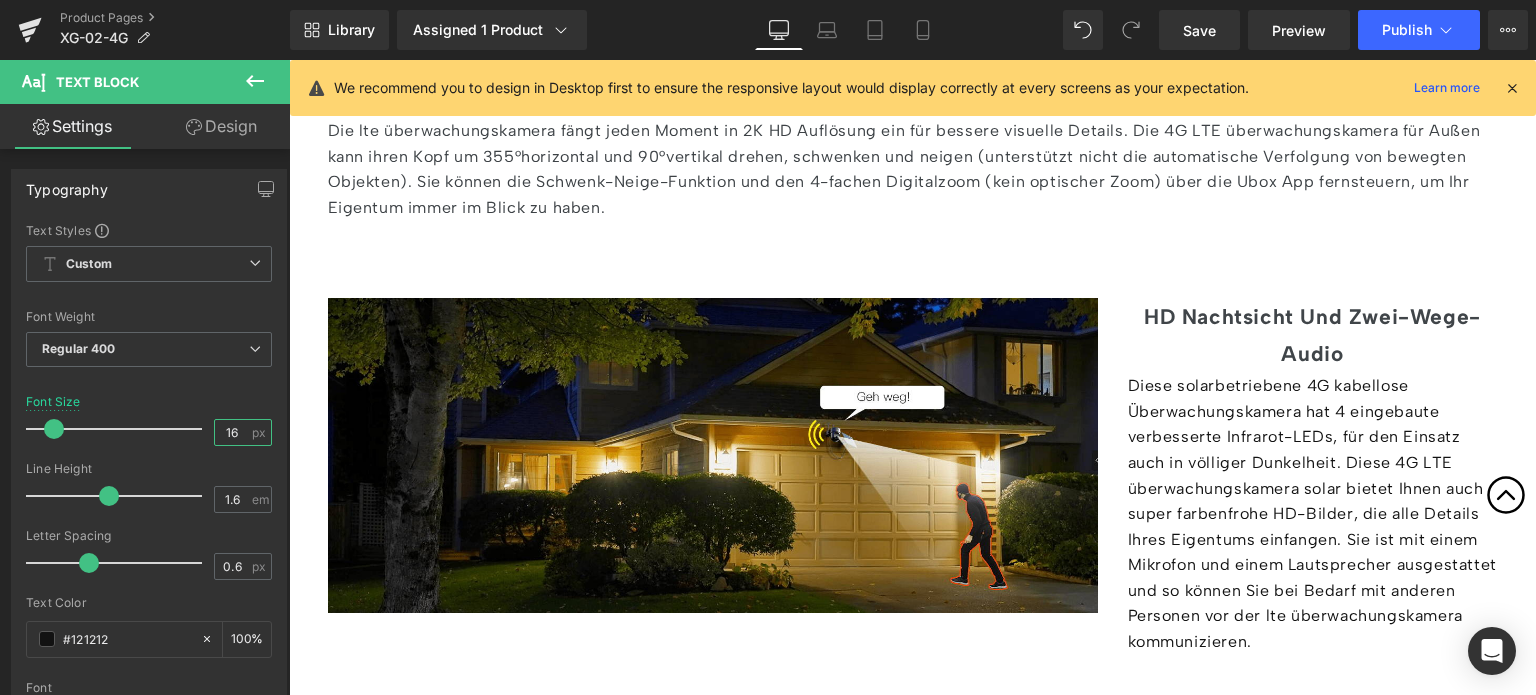 scroll, scrollTop: 3566, scrollLeft: 0, axis: vertical 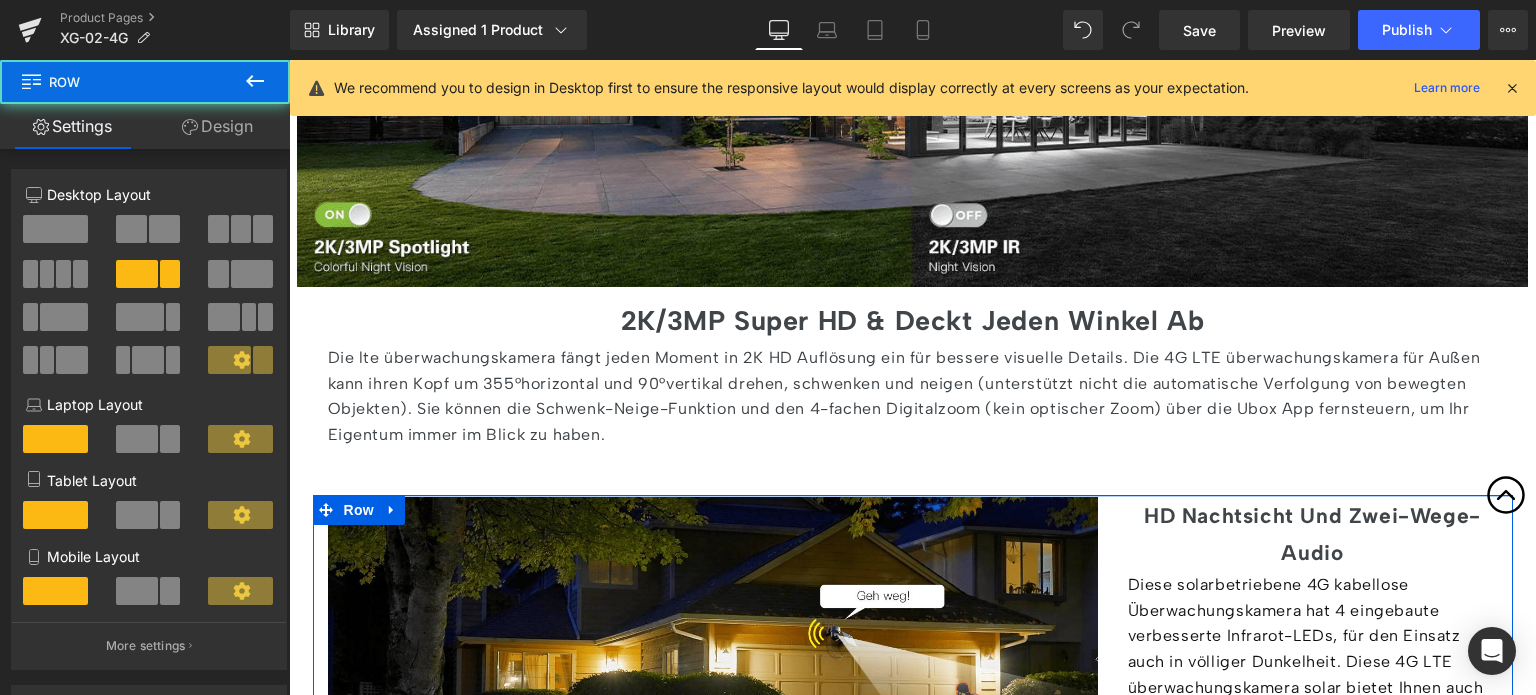 drag, startPoint x: 732, startPoint y: 511, endPoint x: 737, endPoint y: 483, distance: 28.442924 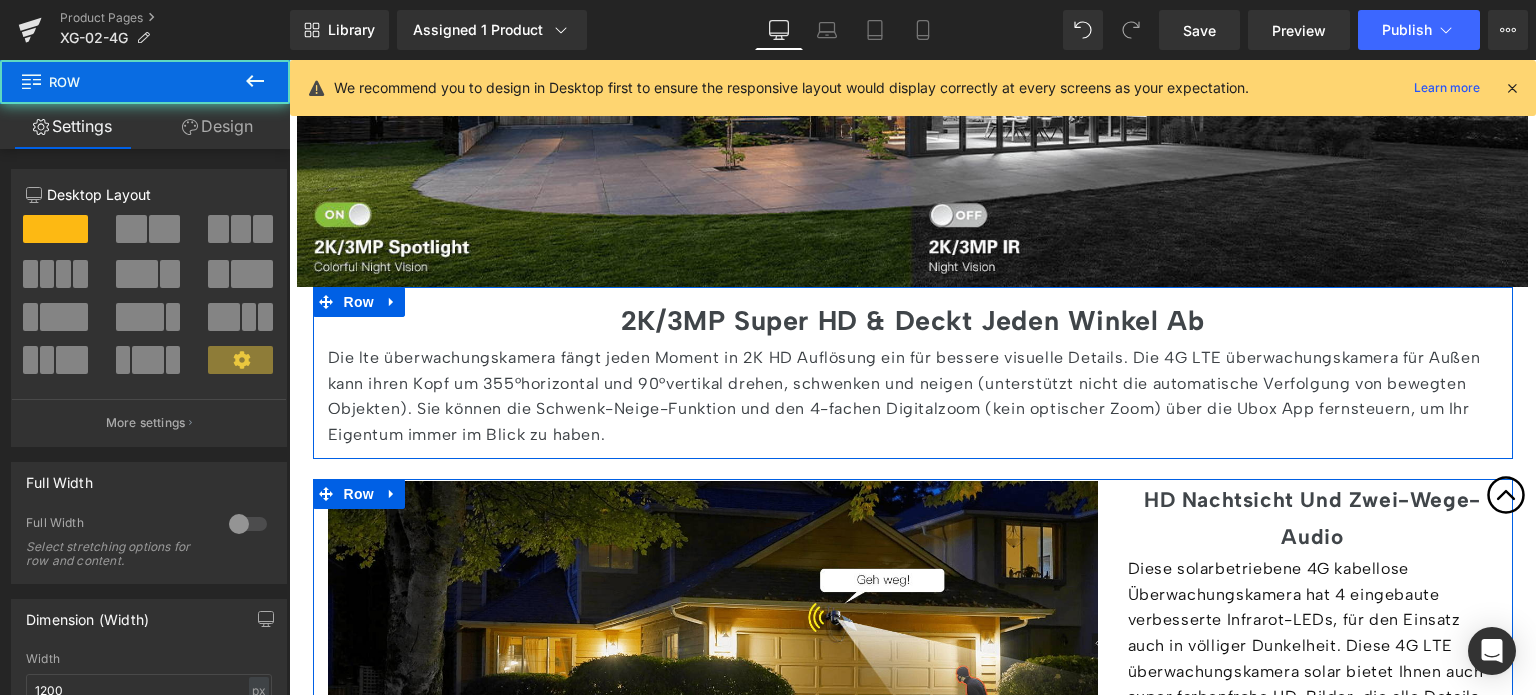 drag, startPoint x: 580, startPoint y: 452, endPoint x: 588, endPoint y: 436, distance: 17.888544 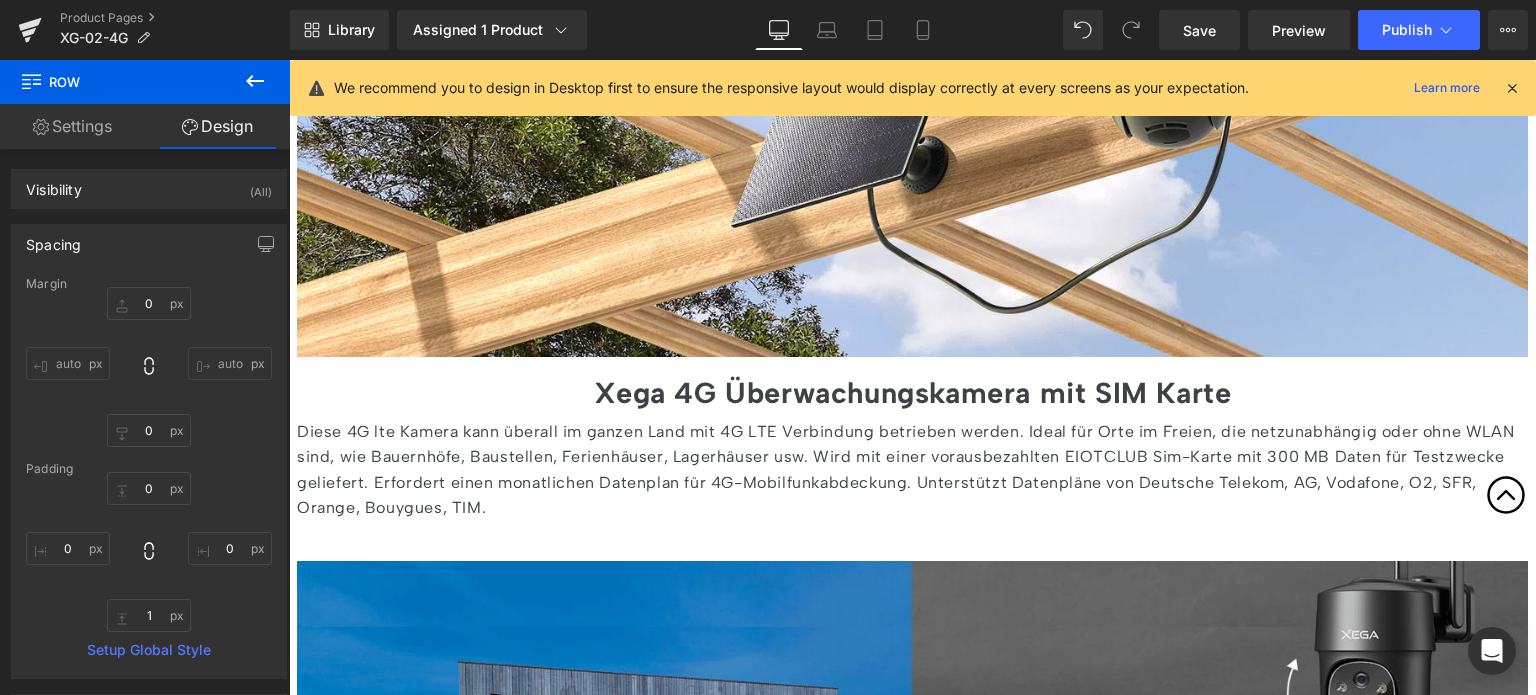 scroll, scrollTop: 2766, scrollLeft: 0, axis: vertical 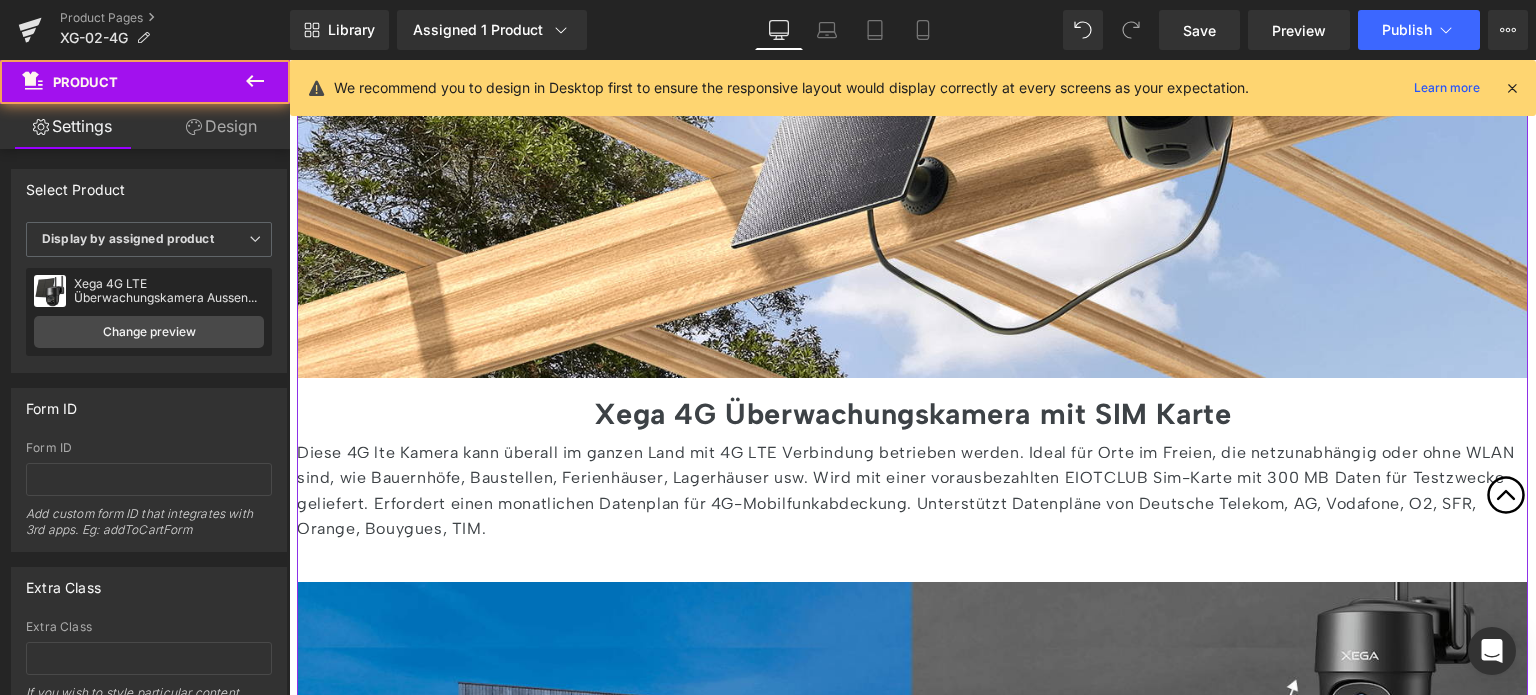 click on "‹" at bounding box center [912, -690] 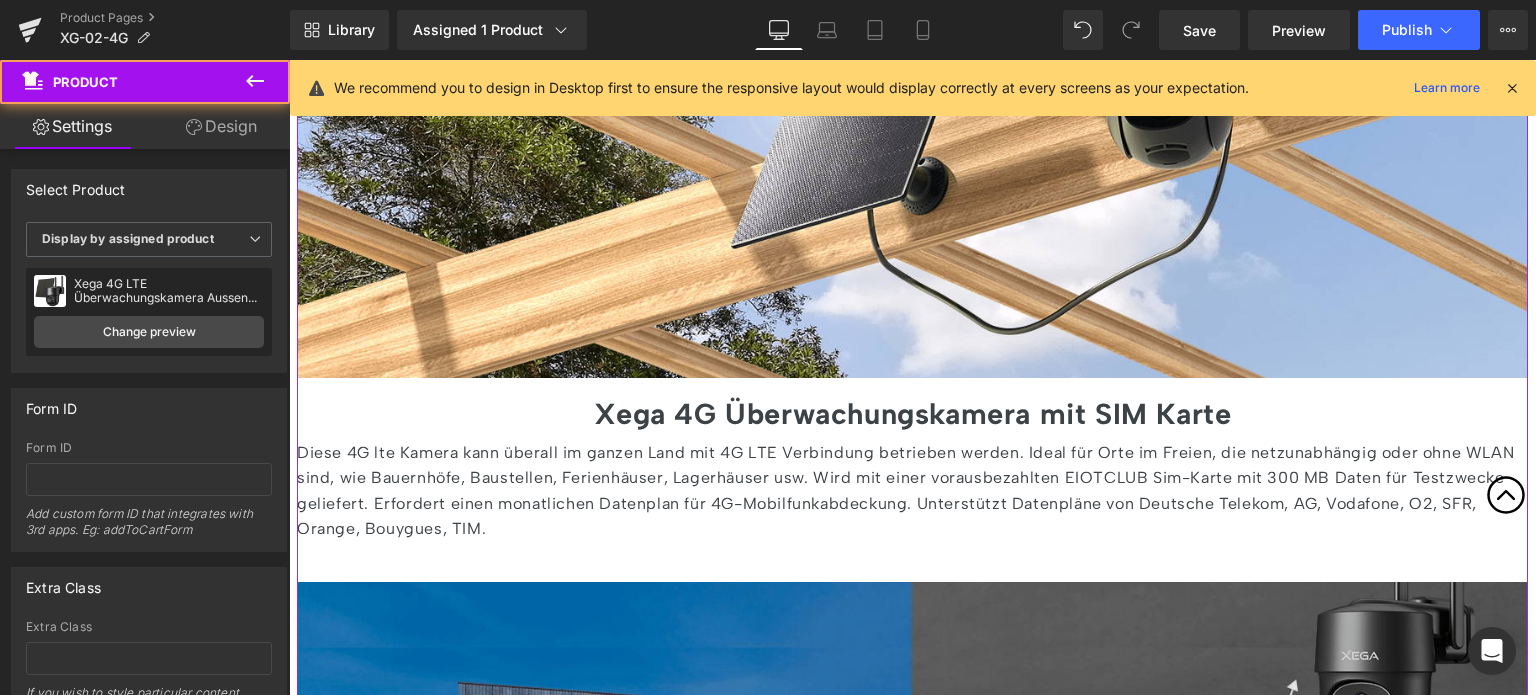 click at bounding box center [912, 834] 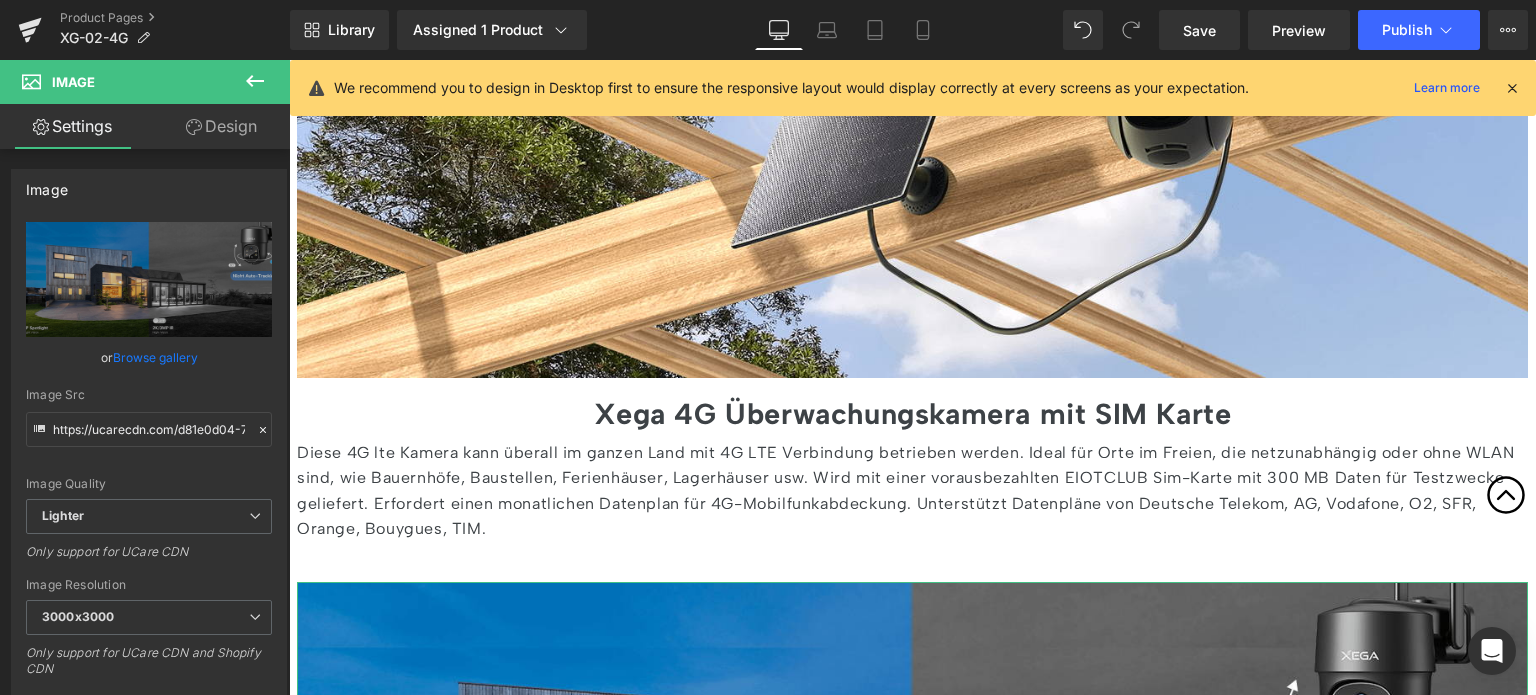 click on "Design" at bounding box center (221, 126) 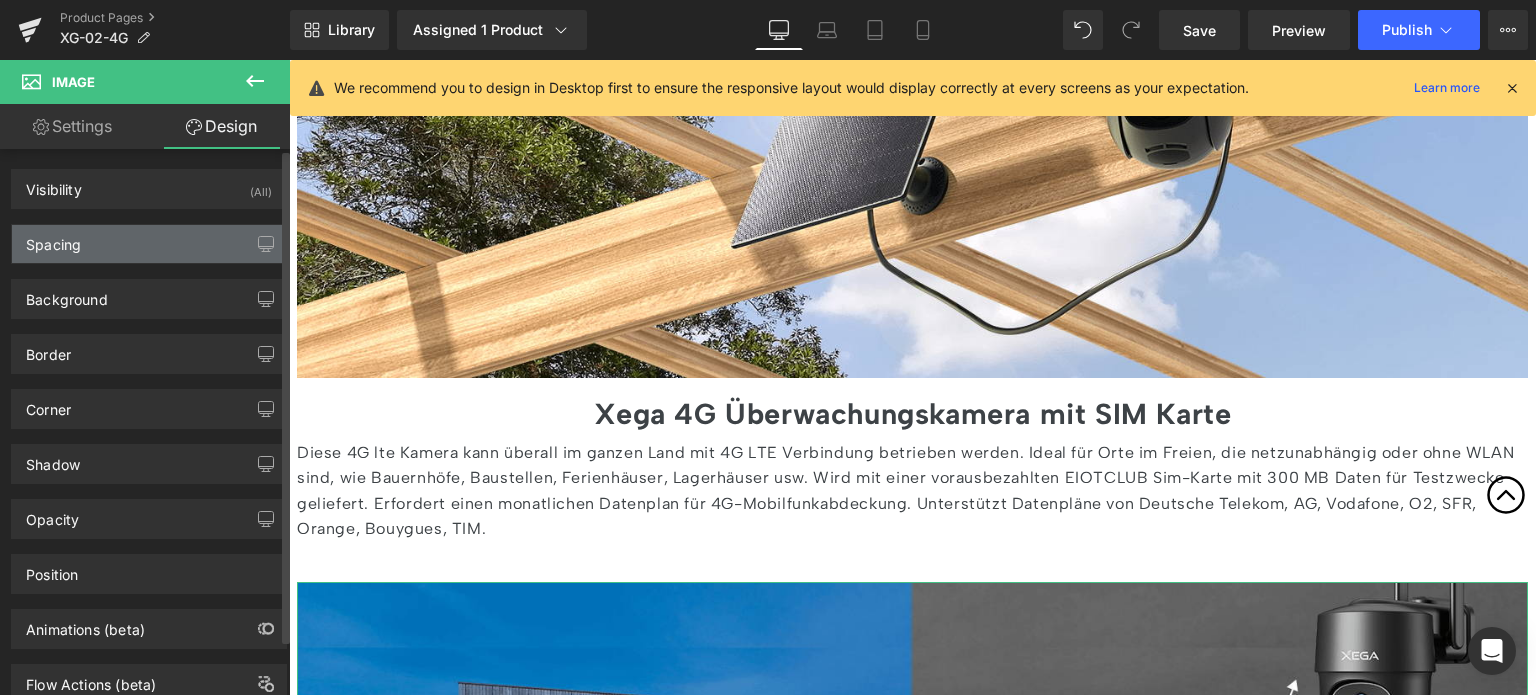 click on "Spacing" at bounding box center [149, 244] 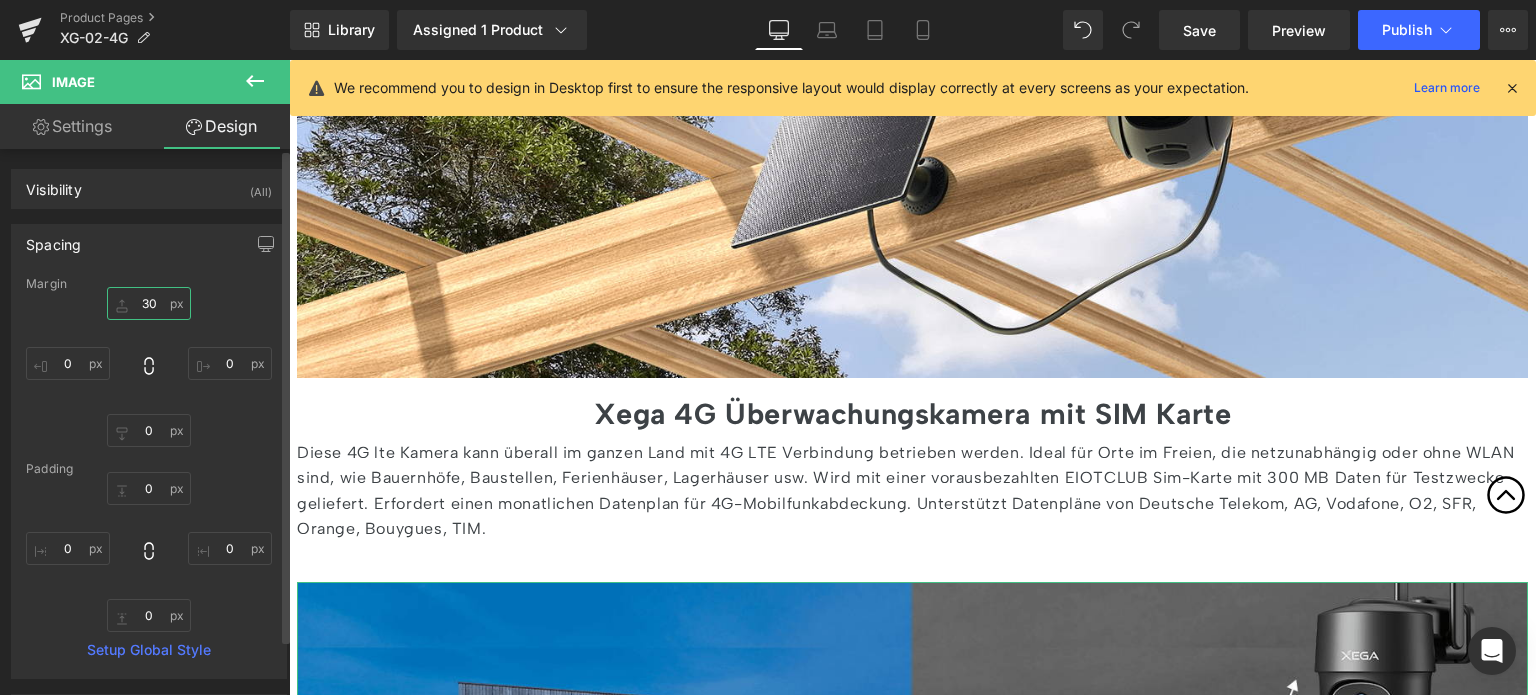 click on "30" at bounding box center (149, 303) 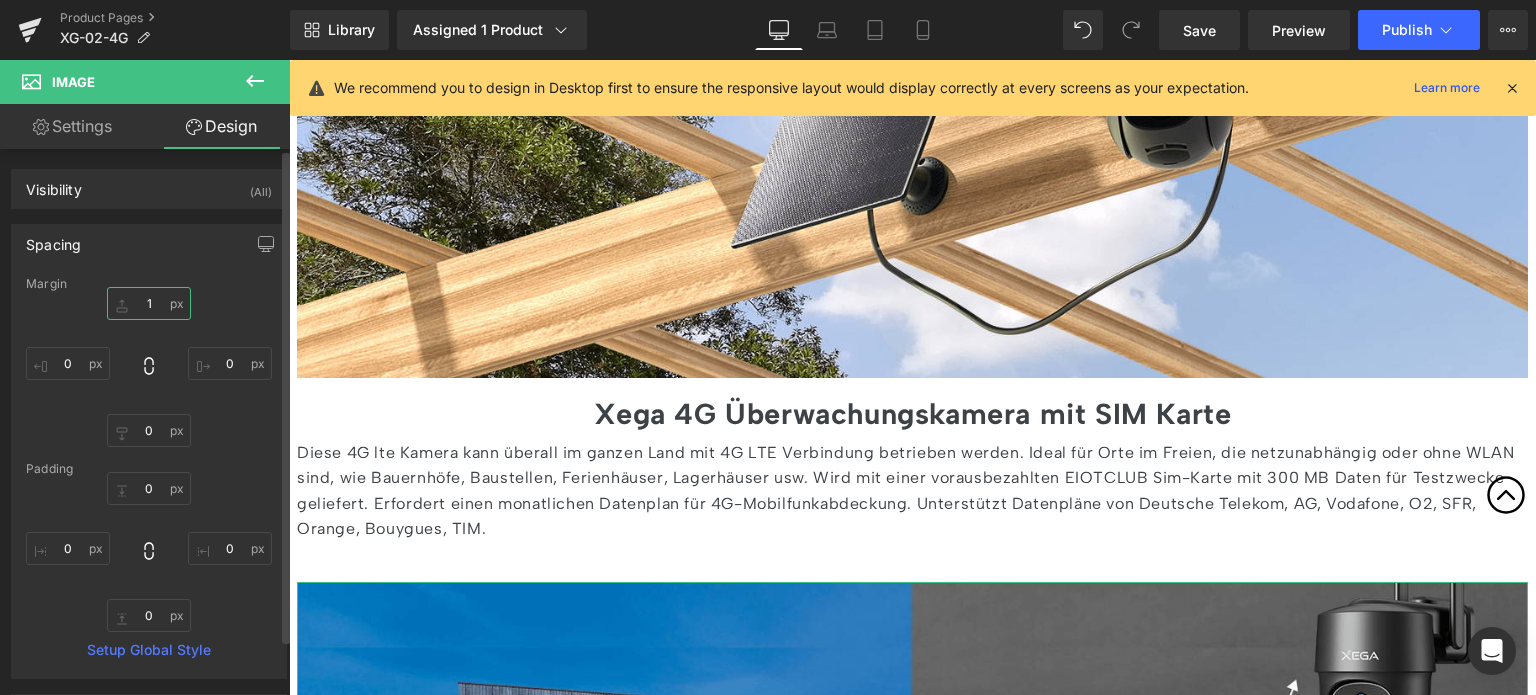 type on "15" 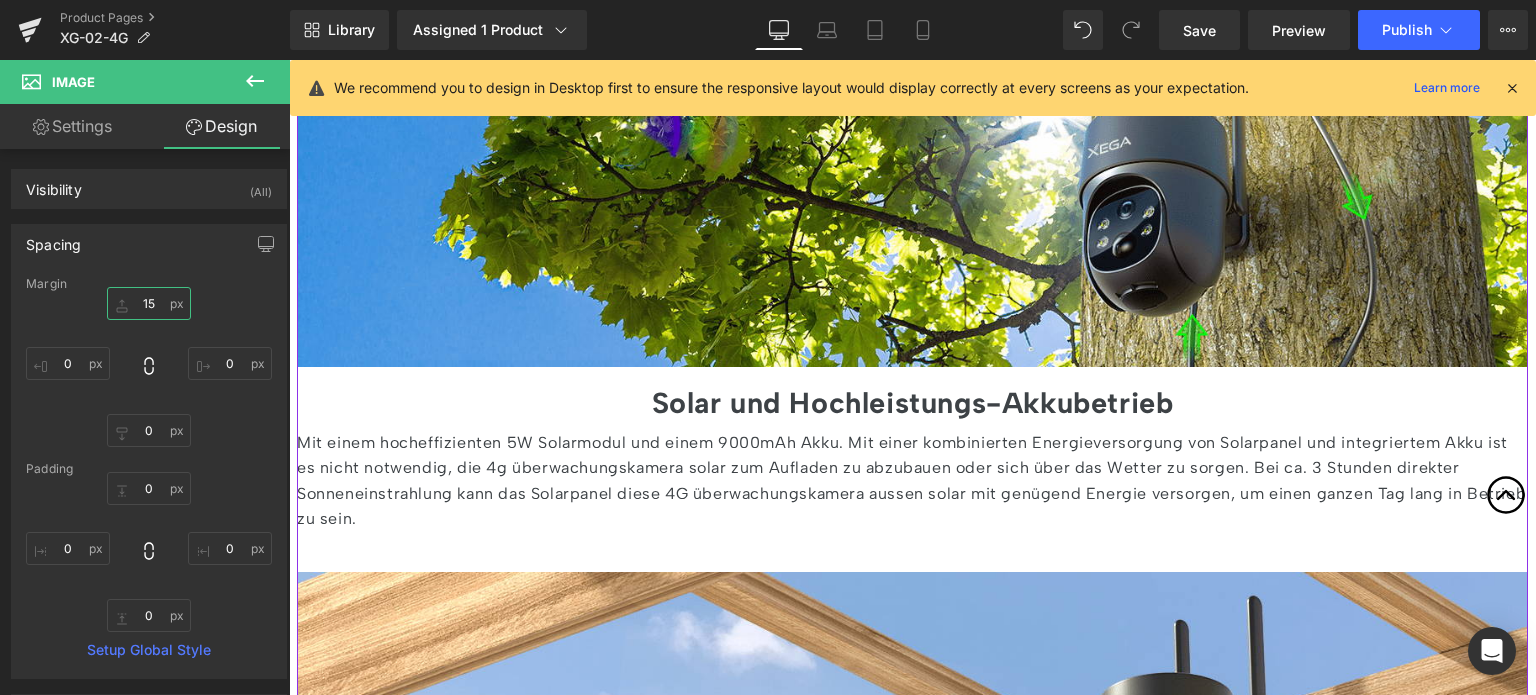 scroll, scrollTop: 2066, scrollLeft: 0, axis: vertical 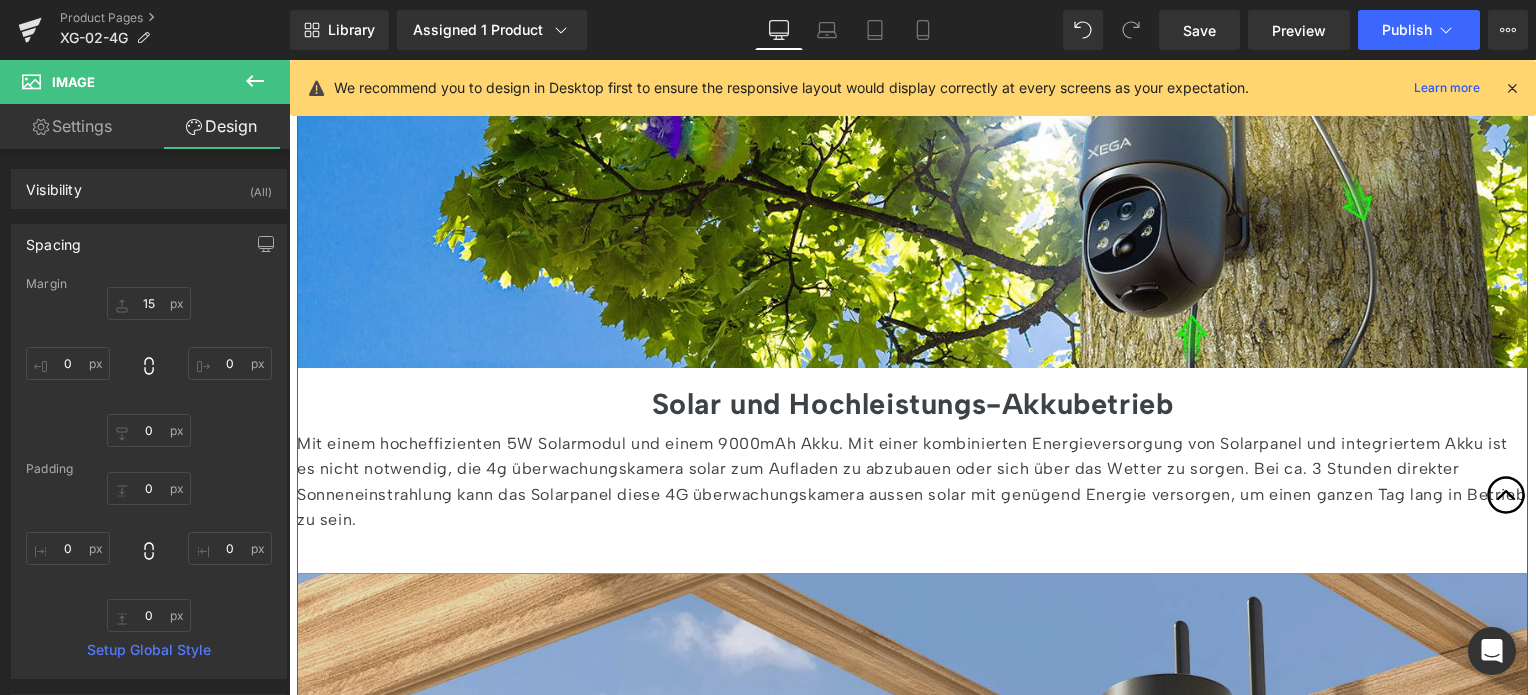click at bounding box center (912, 825) 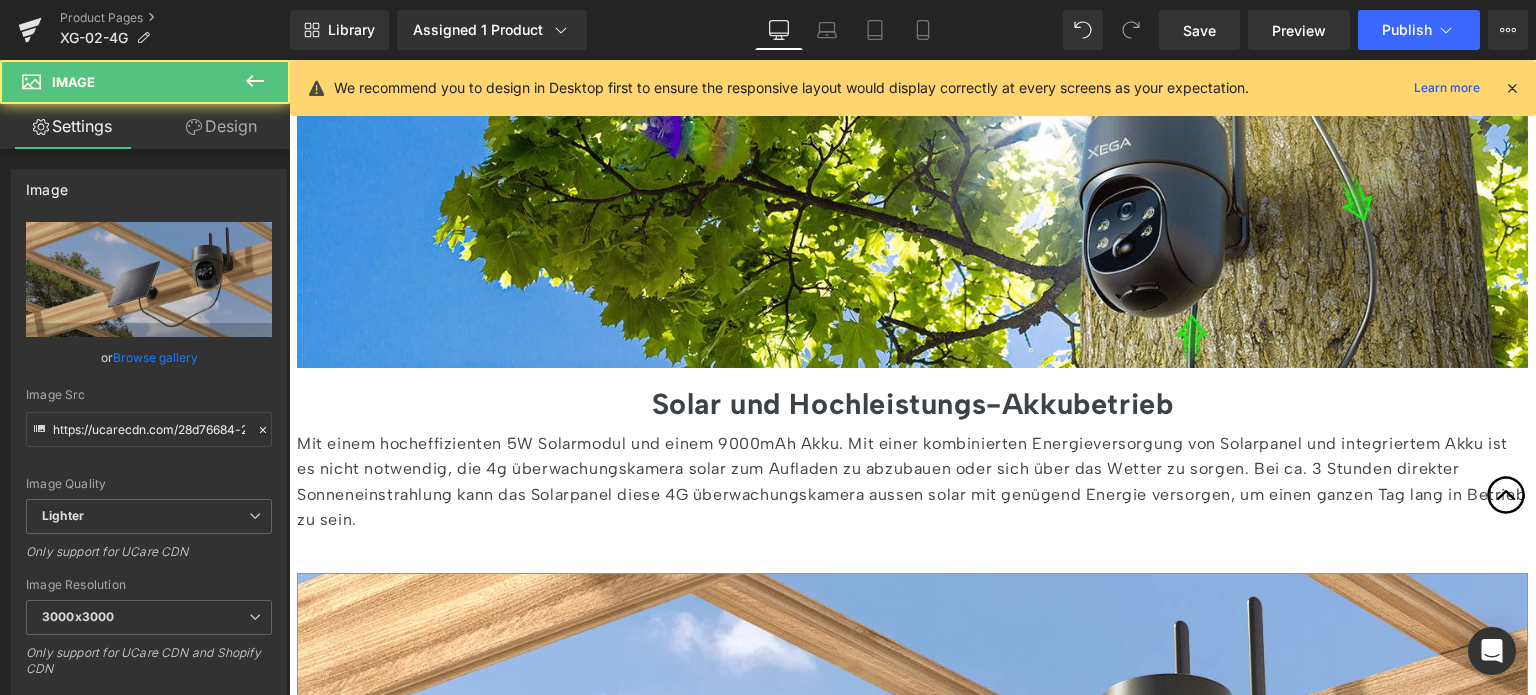 click on "Design" at bounding box center (221, 126) 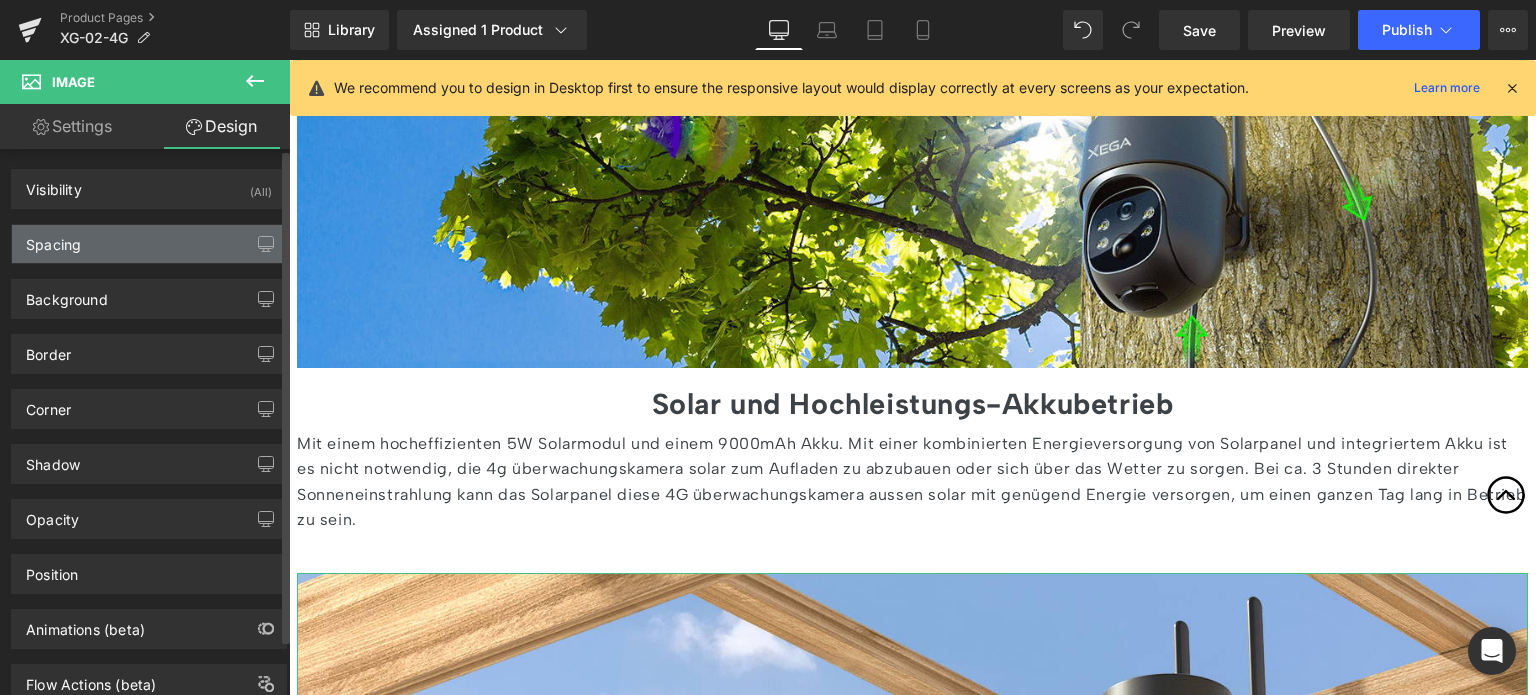 click on "Spacing" at bounding box center [149, 244] 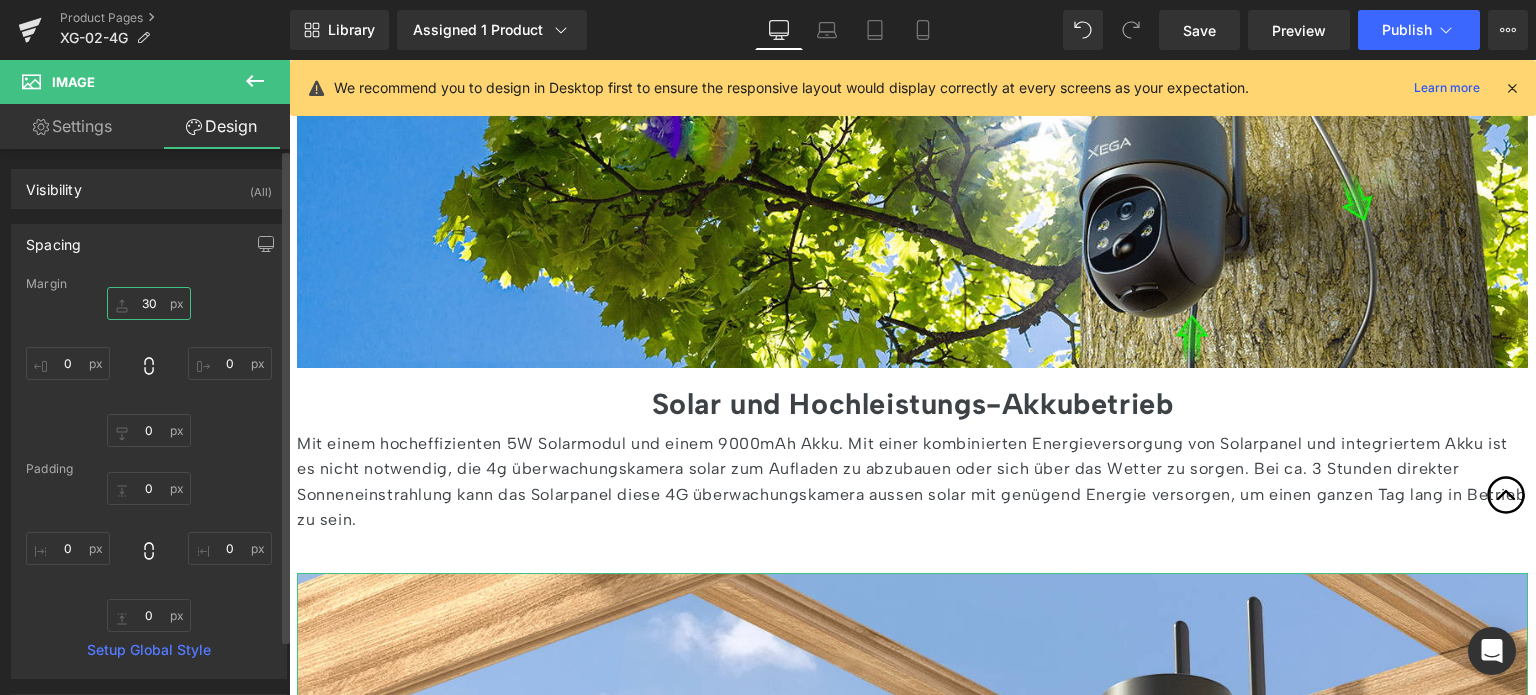 click on "30" at bounding box center [149, 303] 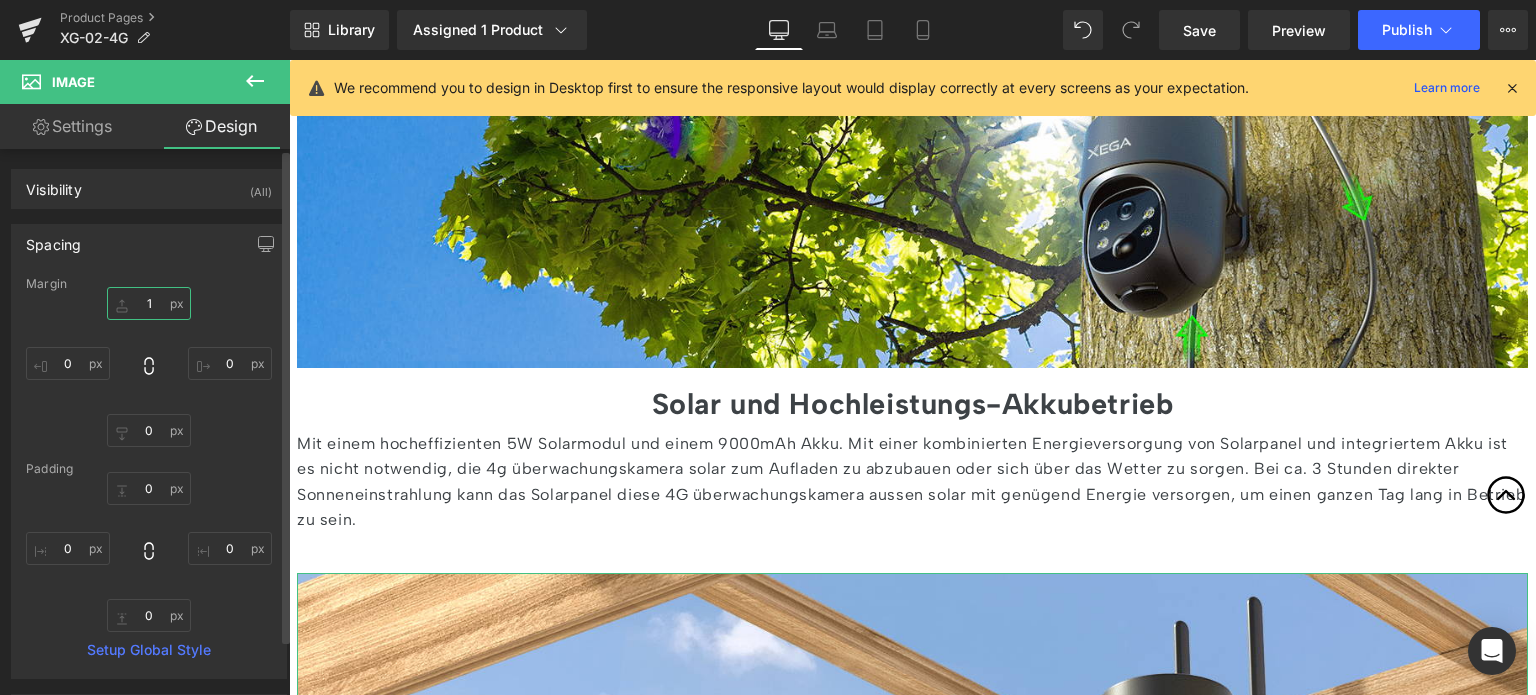 type on "15" 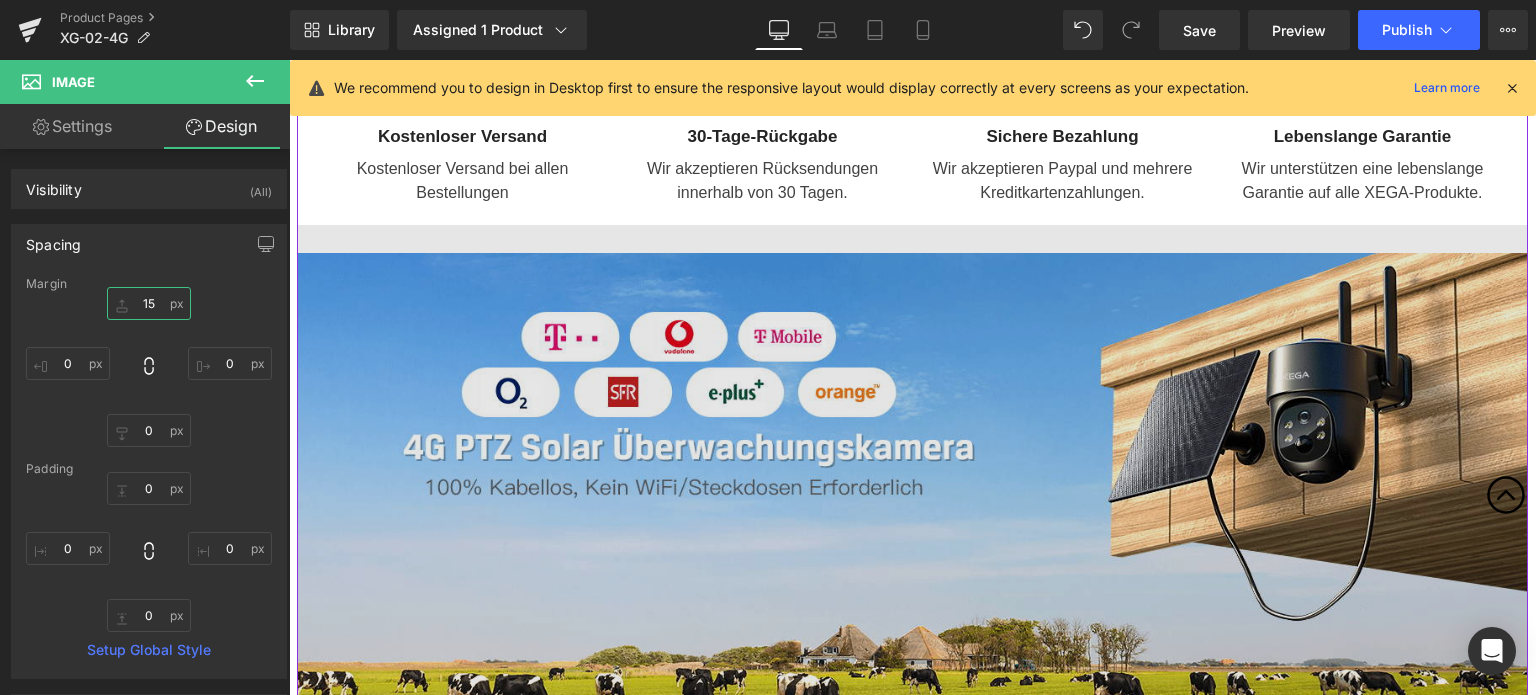 scroll, scrollTop: 866, scrollLeft: 0, axis: vertical 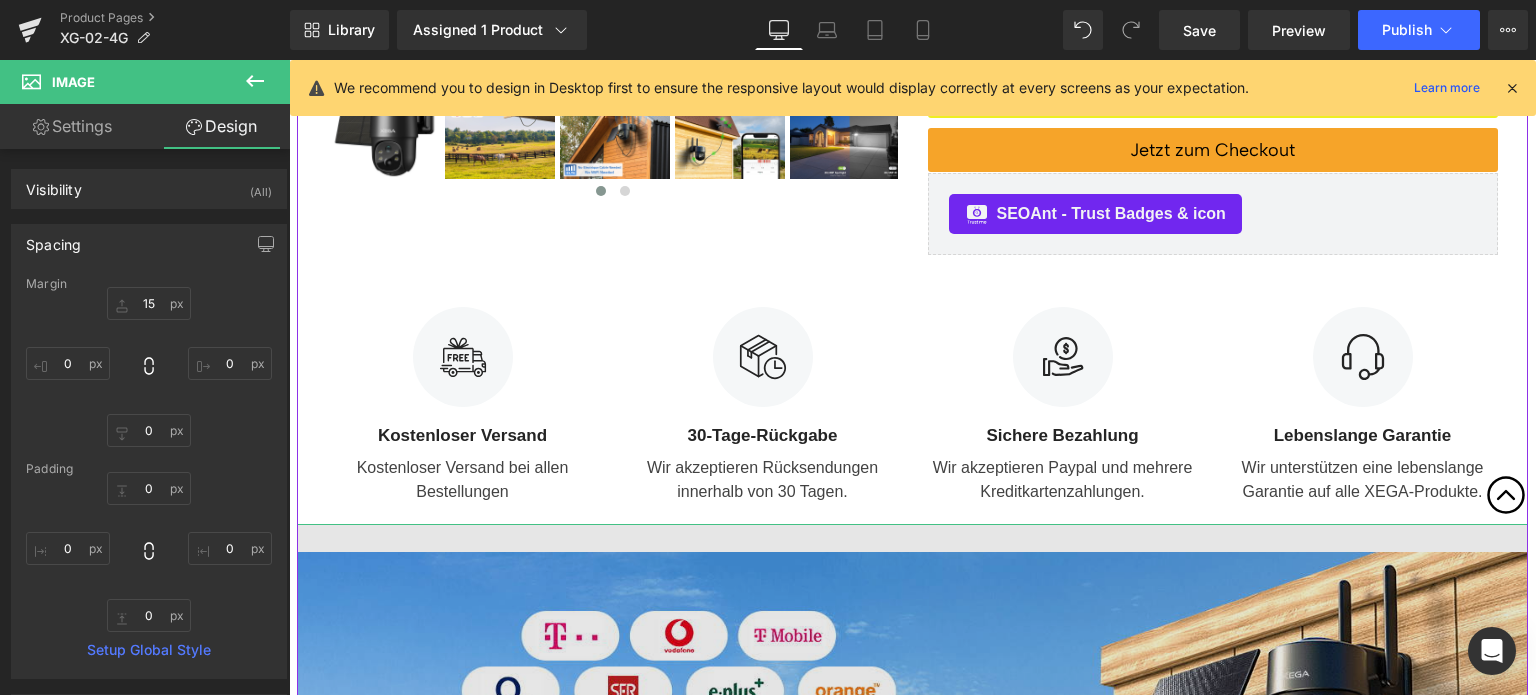 click at bounding box center (912, 794) 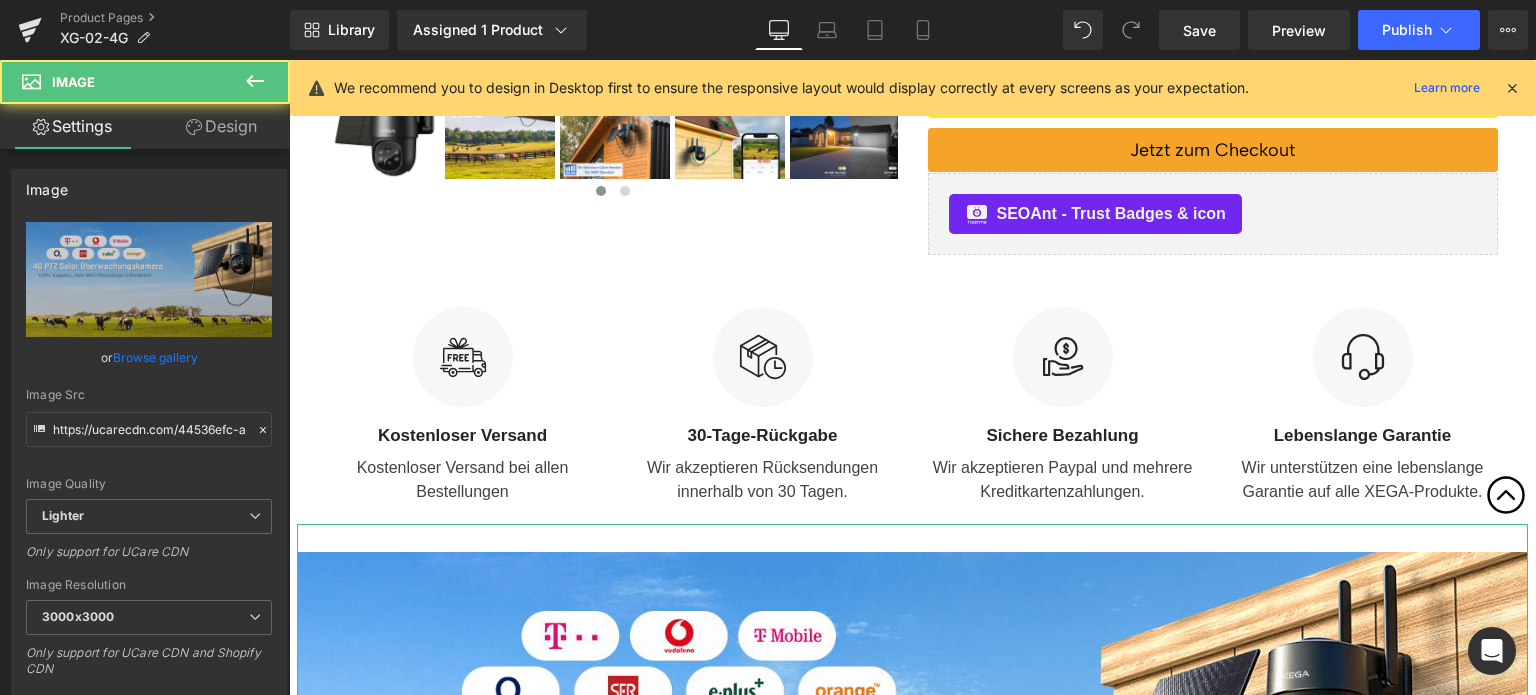 drag, startPoint x: 200, startPoint y: 148, endPoint x: 174, endPoint y: 204, distance: 61.741398 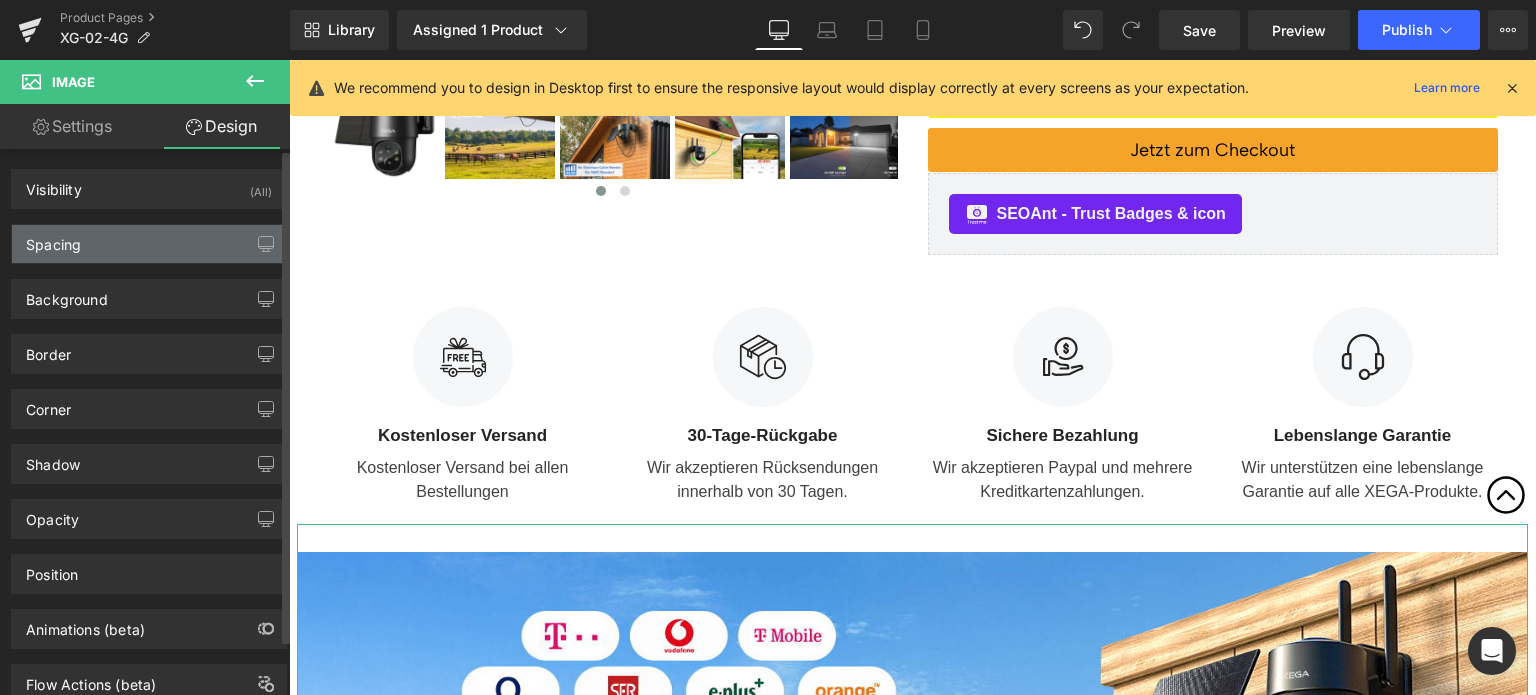 click on "Spacing" at bounding box center (149, 244) 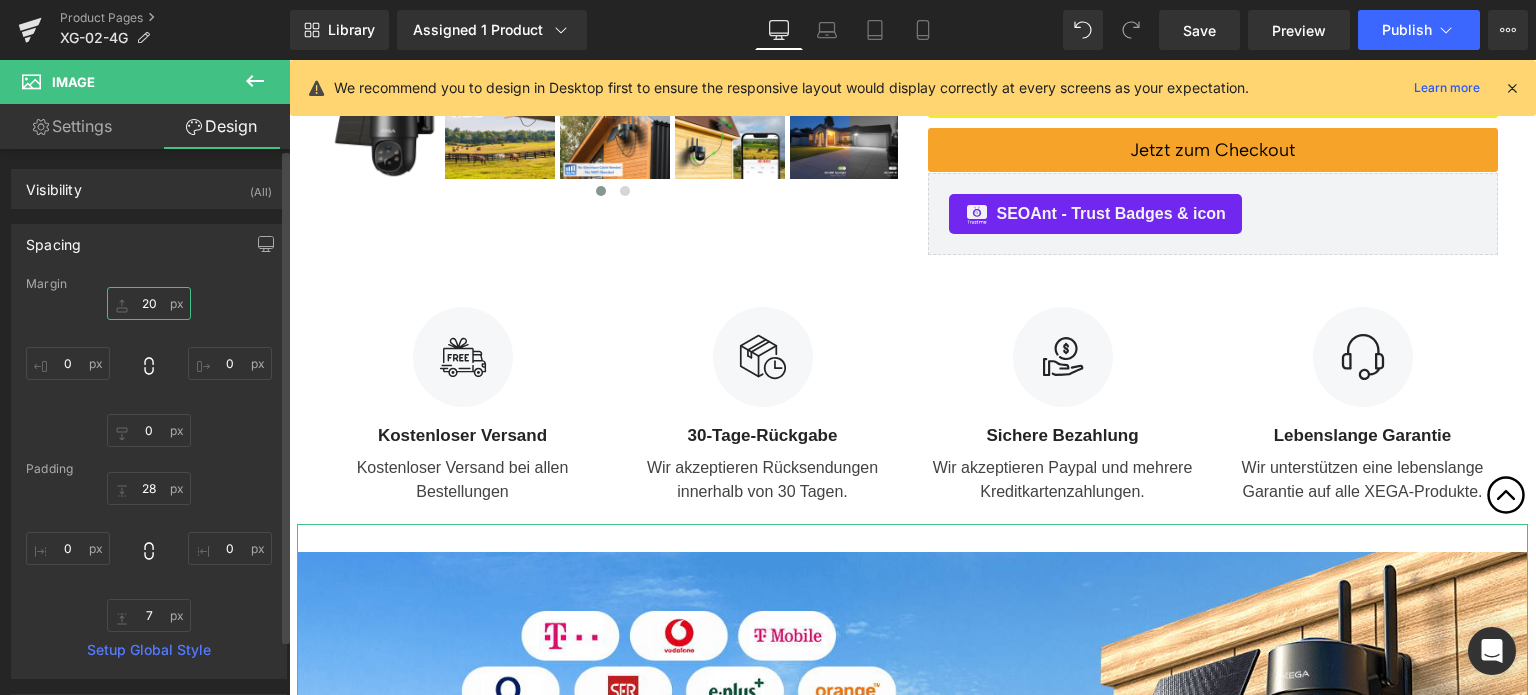 click at bounding box center (149, 303) 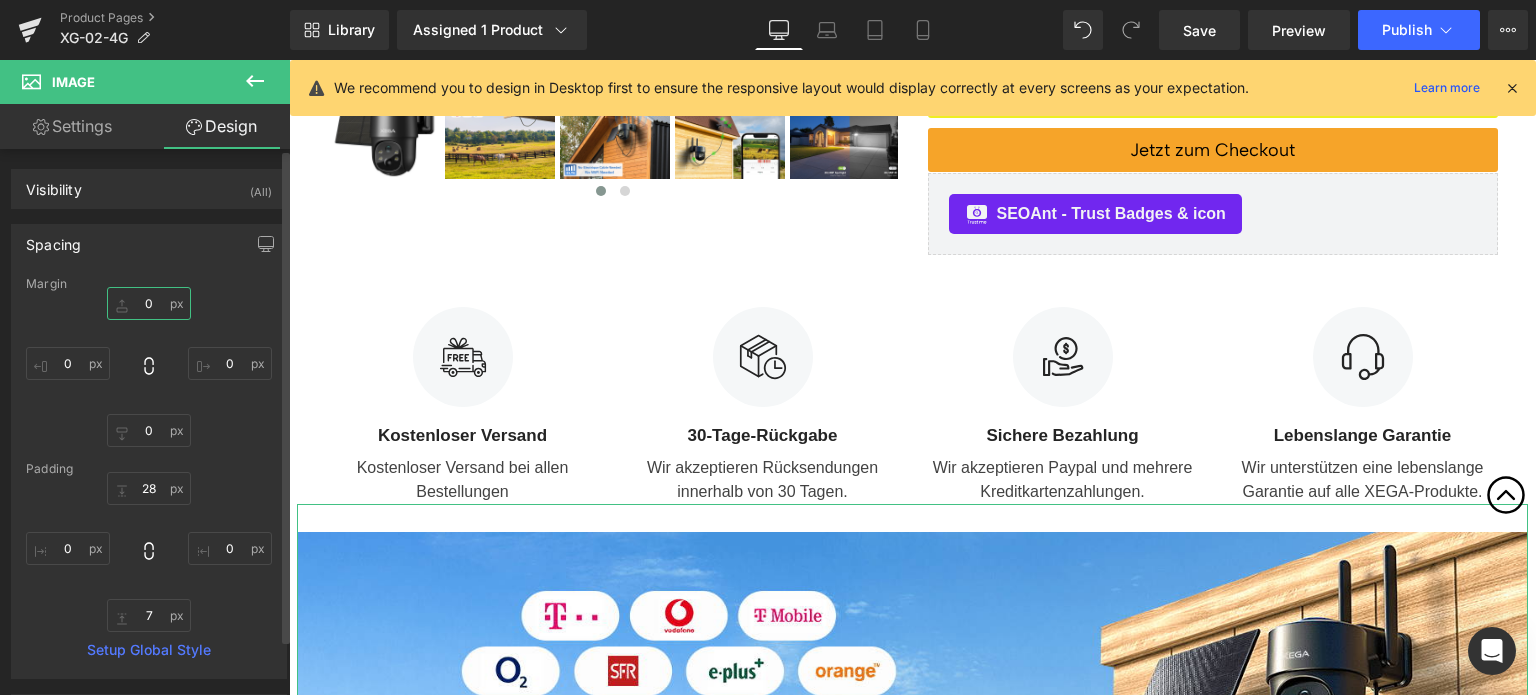 type on "5" 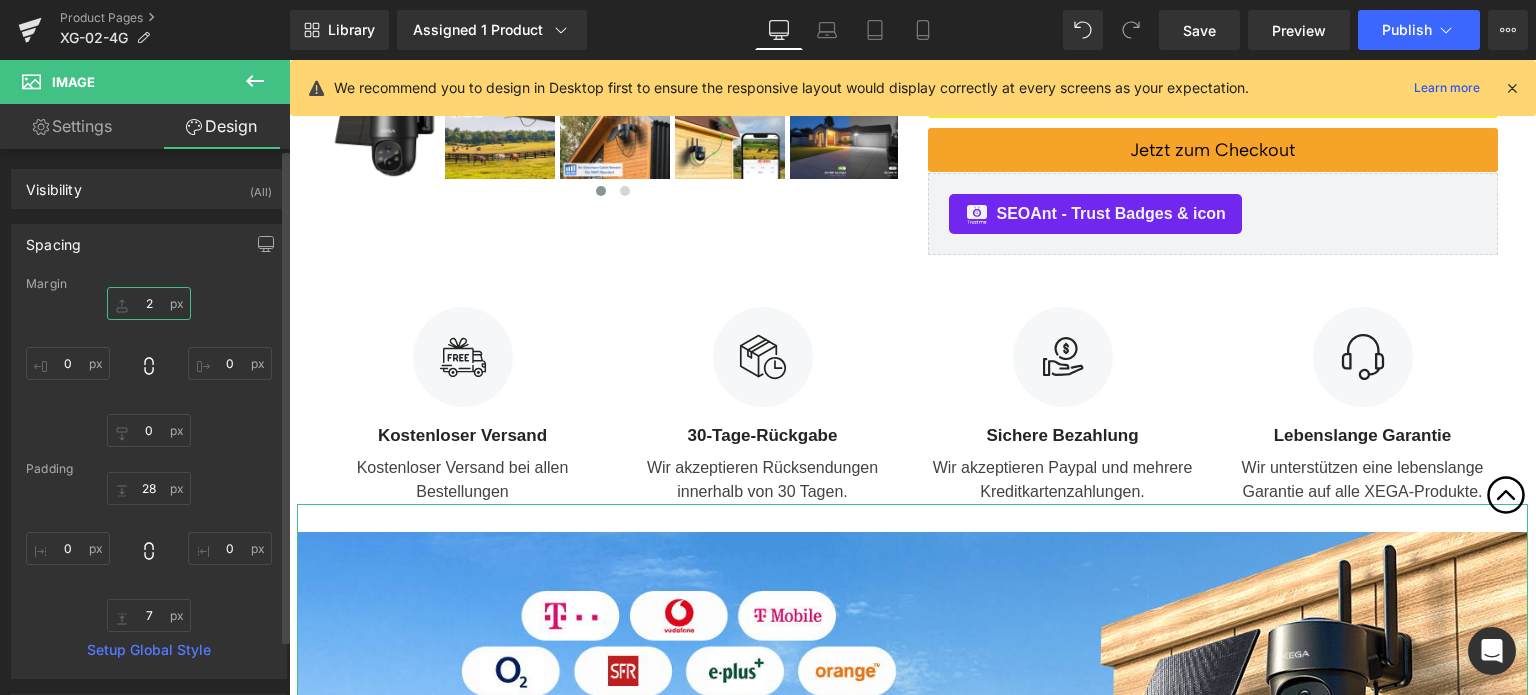 type on "20" 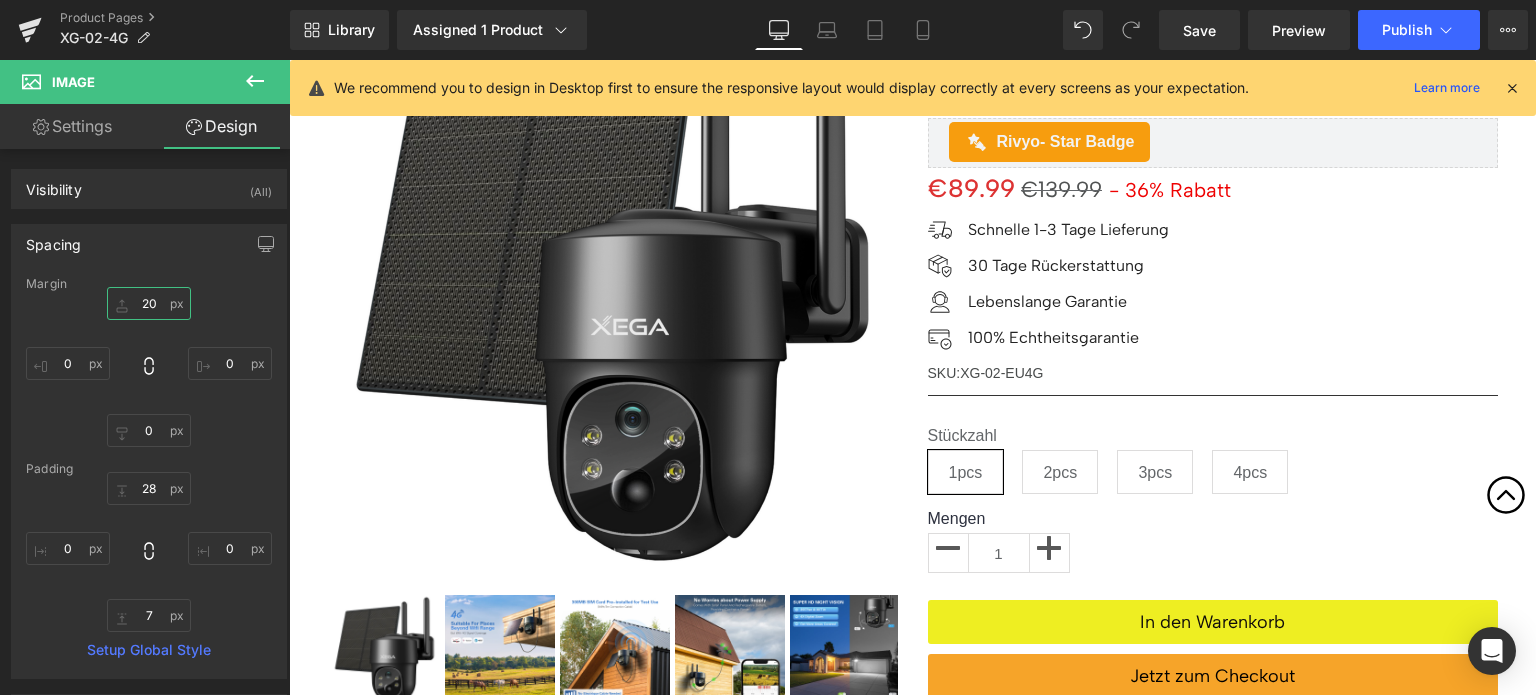 scroll, scrollTop: 266, scrollLeft: 0, axis: vertical 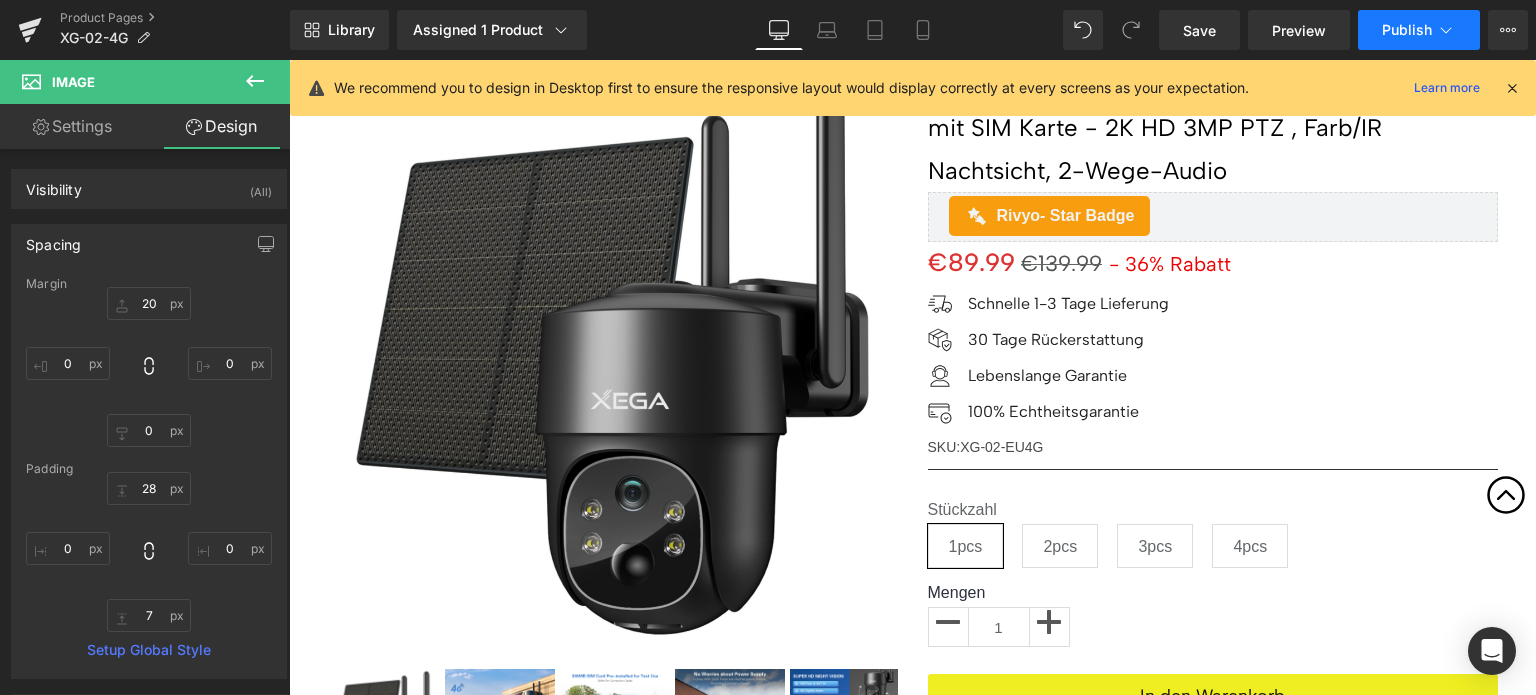 click 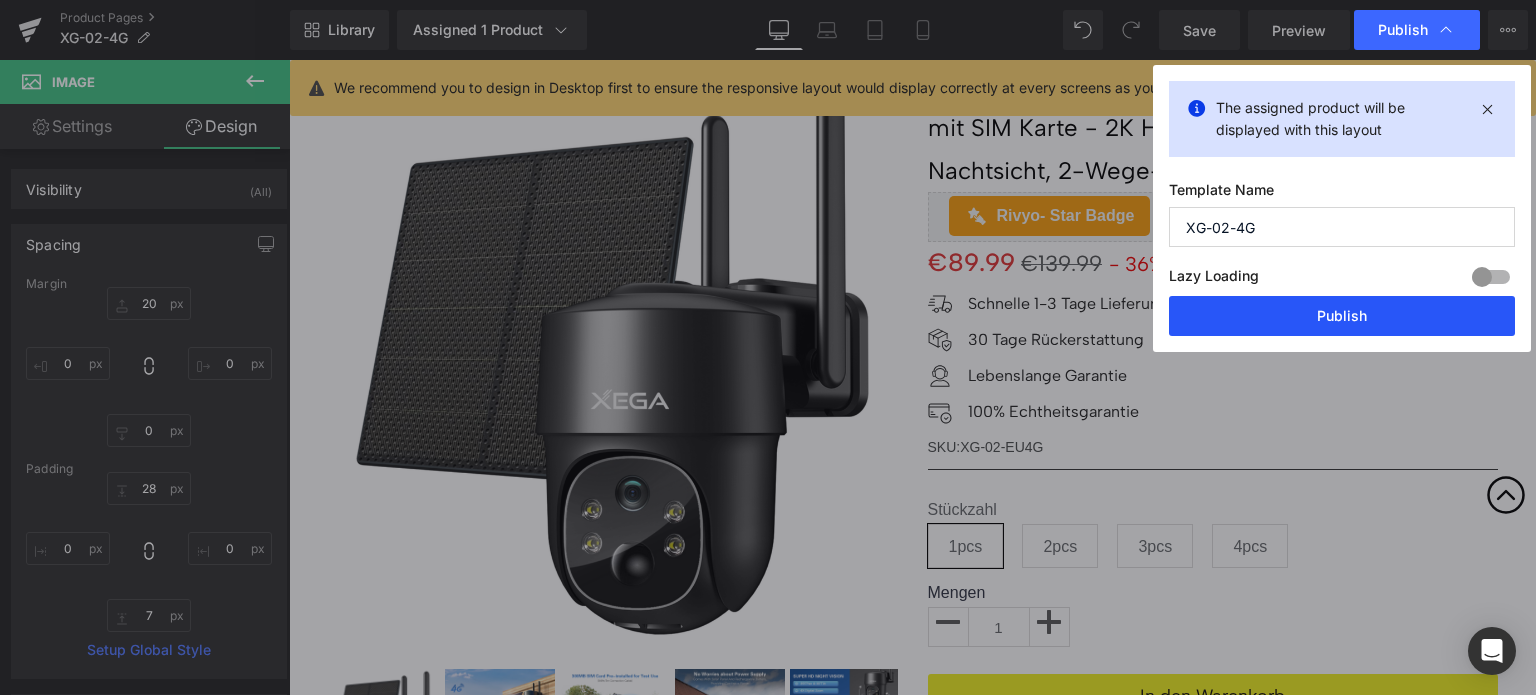click on "Publish" at bounding box center (1342, 316) 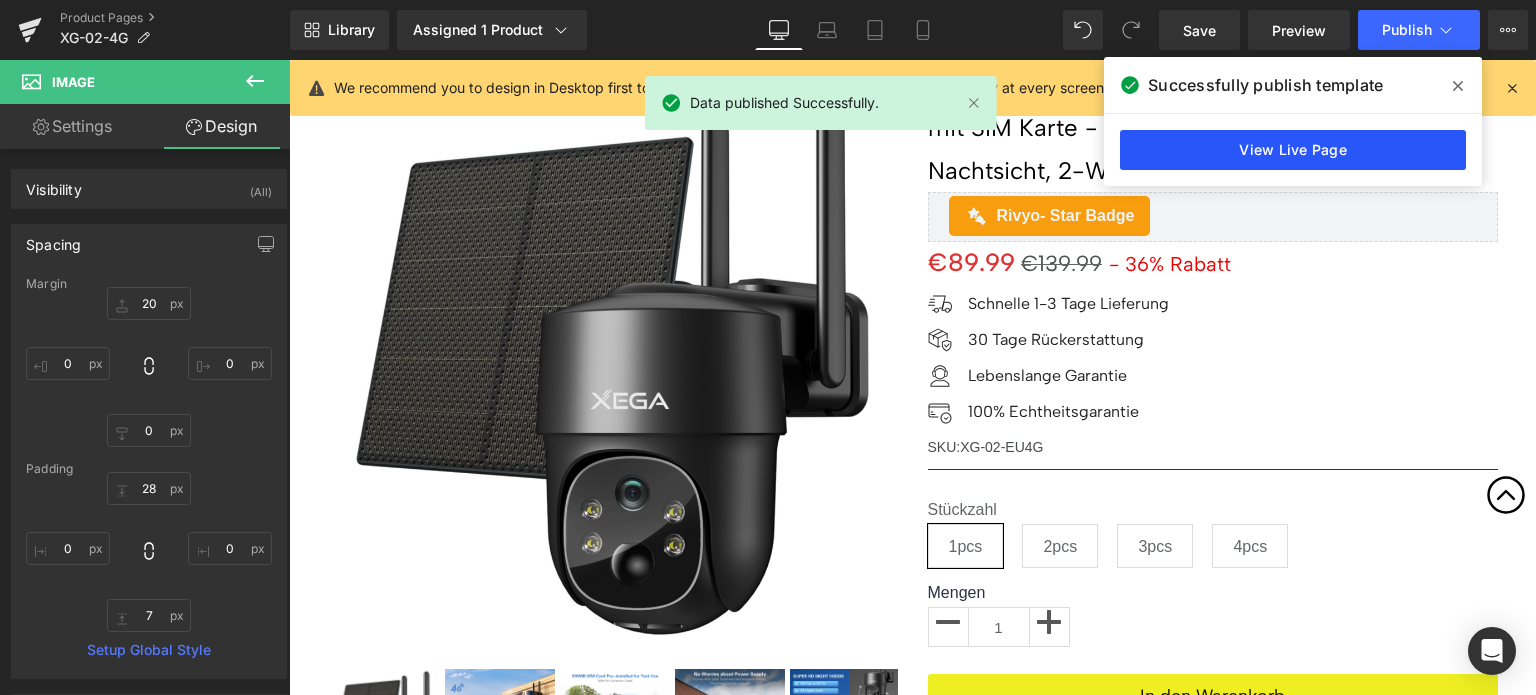 click on "View Live Page" at bounding box center [1293, 150] 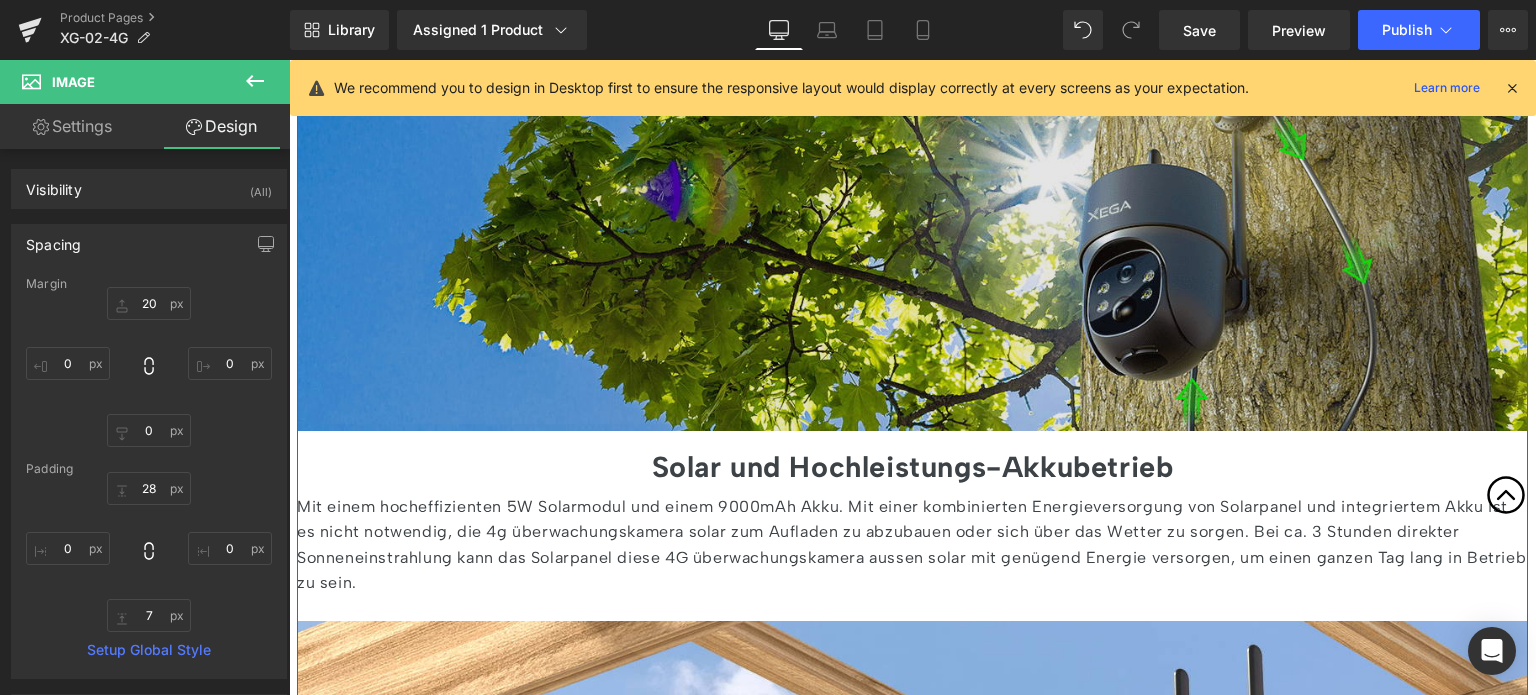 scroll, scrollTop: 2000, scrollLeft: 0, axis: vertical 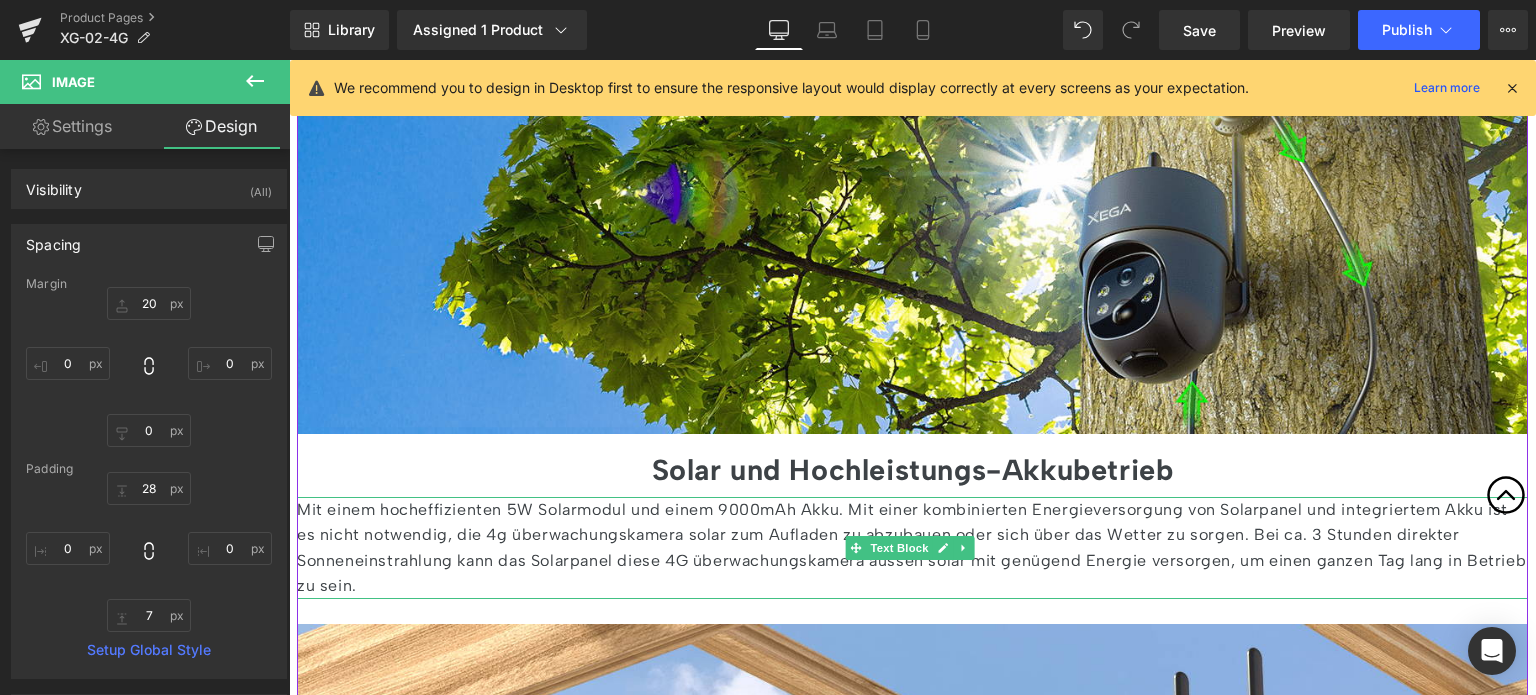 click on "Mit einem hocheffizienten 5W Solarmodul und einem 9000mAh Akku. Mit einer kombinierten Energieversorgung von Solarpanel und integriertem Akku ist es nicht notwendig, die 4g überwachungskamera solar zum Aufladen zu abzubauen oder sich über das Wetter zu sorgen. Bei ca. 3 Stunden direkter Sonneneinstrahlung kann das Solarpanel diese 4G überwachungskamera aussen solar mit genügend Energie versorgen, um einen ganzen Tag lang in Betrieb zu sein." at bounding box center [912, 548] 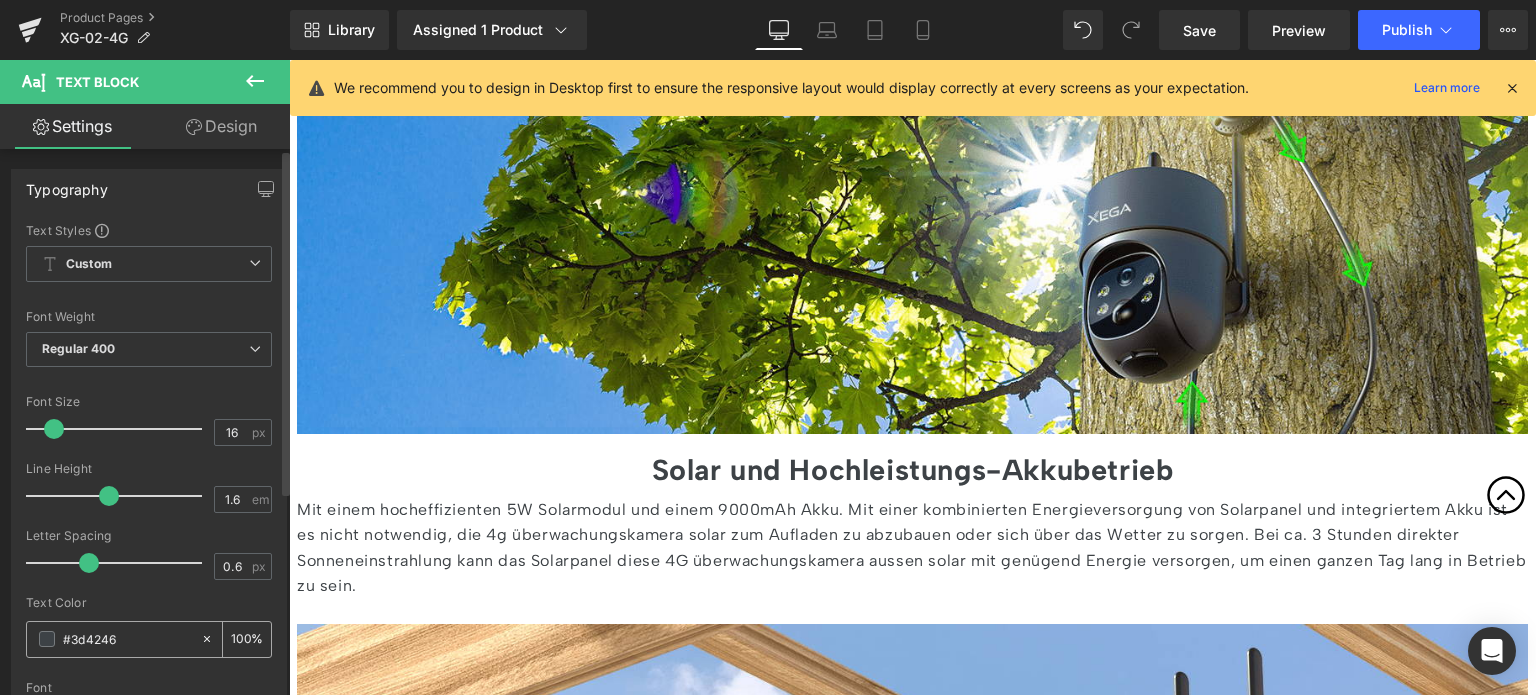 click on "#3d4246" at bounding box center [127, 639] 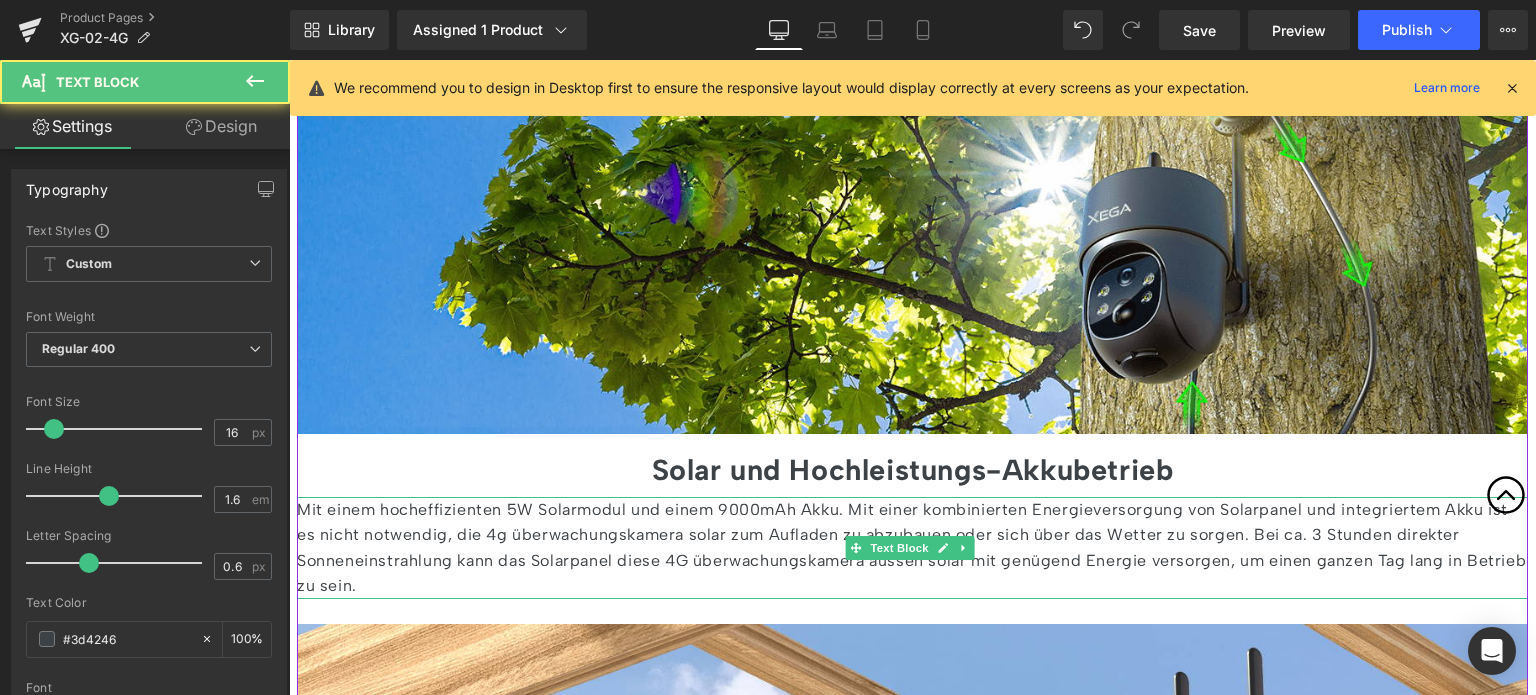 click on "Mit einem hocheffizienten 5W Solarmodul und einem 9000mAh Akku. Mit einer kombinierten Energieversorgung von Solarpanel und integriertem Akku ist es nicht notwendig, die 4g überwachungskamera solar zum Aufladen zu abzubauen oder sich über das Wetter zu sorgen. Bei ca. 3 Stunden direkter Sonneneinstrahlung kann das Solarpanel diese 4G überwachungskamera aussen solar mit genügend Energie versorgen, um einen ganzen Tag lang in Betrieb zu sein." at bounding box center (912, 548) 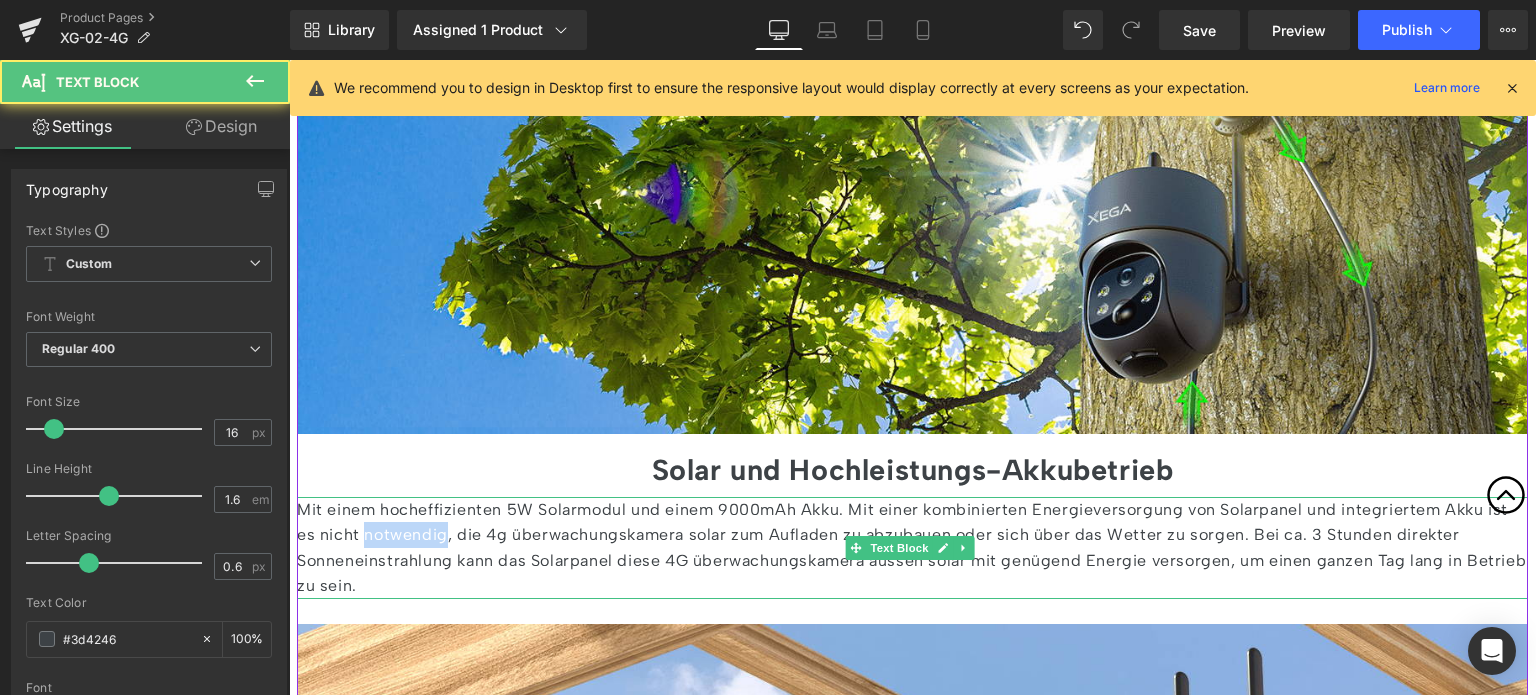click on "Mit einem hocheffizienten 5W Solarmodul und einem 9000mAh Akku. Mit einer kombinierten Energieversorgung von Solarpanel und integriertem Akku ist es nicht notwendig, die 4g überwachungskamera solar zum Aufladen zu abzubauen oder sich über das Wetter zu sorgen. Bei ca. 3 Stunden direkter Sonneneinstrahlung kann das Solarpanel diese 4G überwachungskamera aussen solar mit genügend Energie versorgen, um einen ganzen Tag lang in Betrieb zu sein." at bounding box center (912, 548) 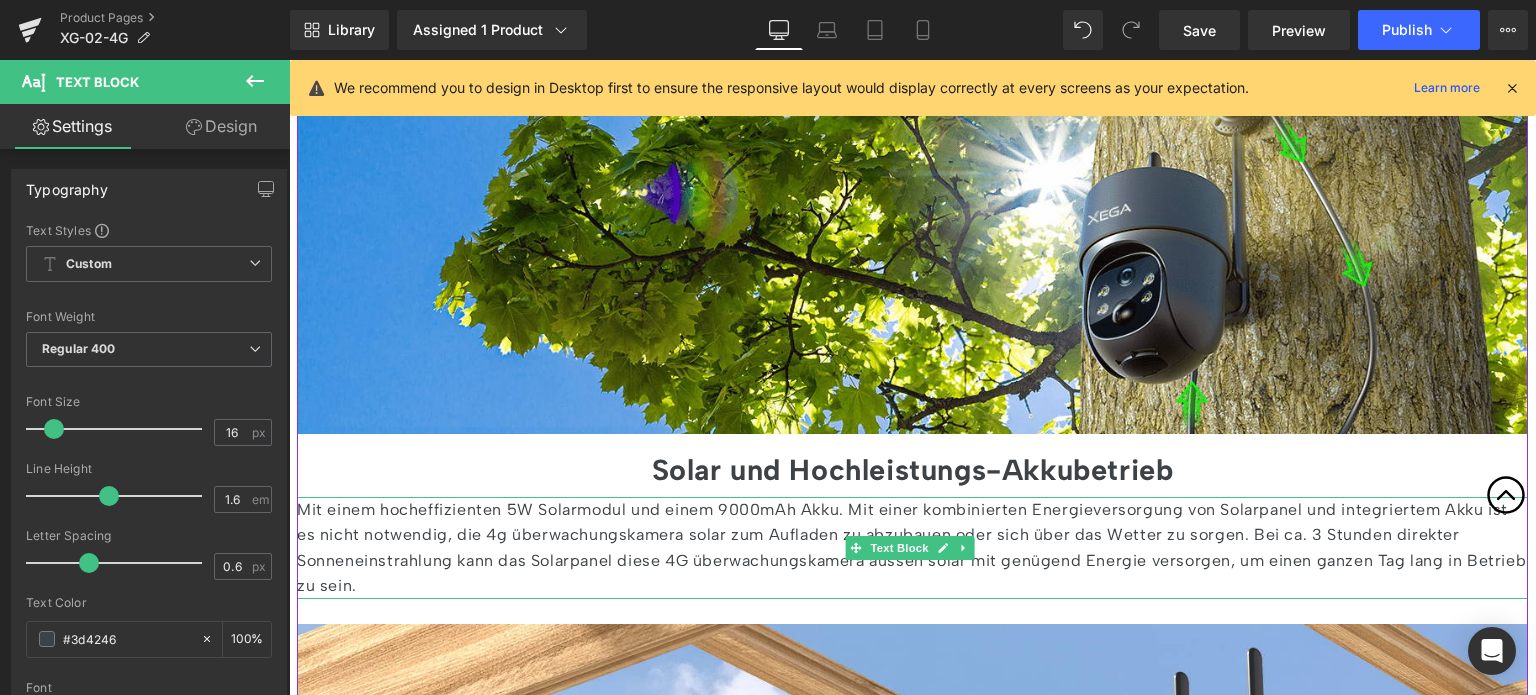 click on "Mit einem hocheffizienten 5W Solarmodul und einem 9000mAh Akku. Mit einer kombinierten Energieversorgung von Solarpanel und integriertem Akku ist es nicht notwendig, die 4g überwachungskamera solar zum Aufladen zu abzubauen oder sich über das Wetter zu sorgen. Bei ca. 3 Stunden direkter Sonneneinstrahlung kann das Solarpanel diese 4G überwachungskamera aussen solar mit genügend Energie versorgen, um einen ganzen Tag lang in Betrieb zu sein." at bounding box center (912, 548) 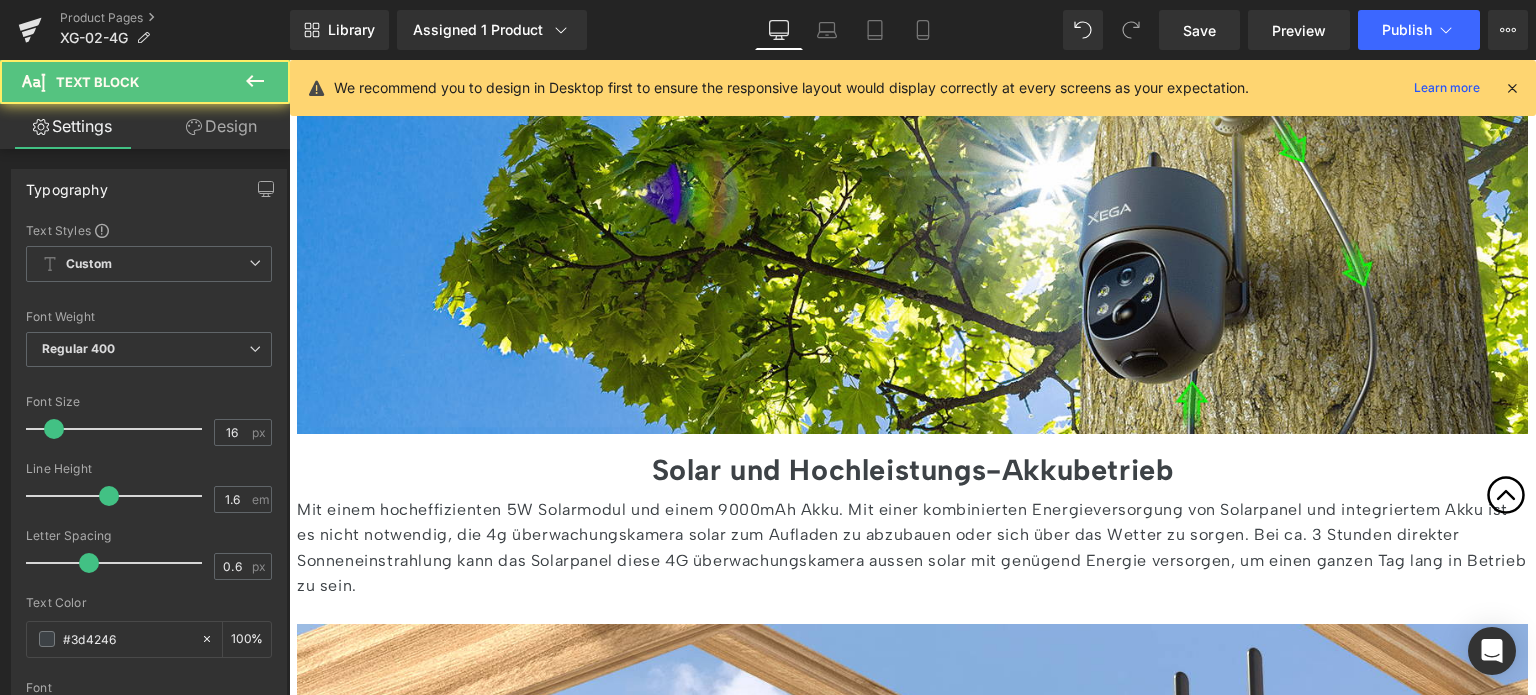 click on "Mit einem hocheffizienten 5W Solarmodul und einem 9000mAh Akku. Mit einer kombinierten Energieversorgung von Solarpanel und integriertem Akku ist es nicht notwendig, die 4g überwachungskamera solar zum Aufladen zu abzubauen oder sich über das Wetter zu sorgen. Bei ca. 3 Stunden direkter Sonneneinstrahlung kann das Solarpanel diese 4G überwachungskamera aussen solar mit genügend Energie versorgen, um einen ganzen Tag lang in Betrieb zu sein." at bounding box center [912, 548] 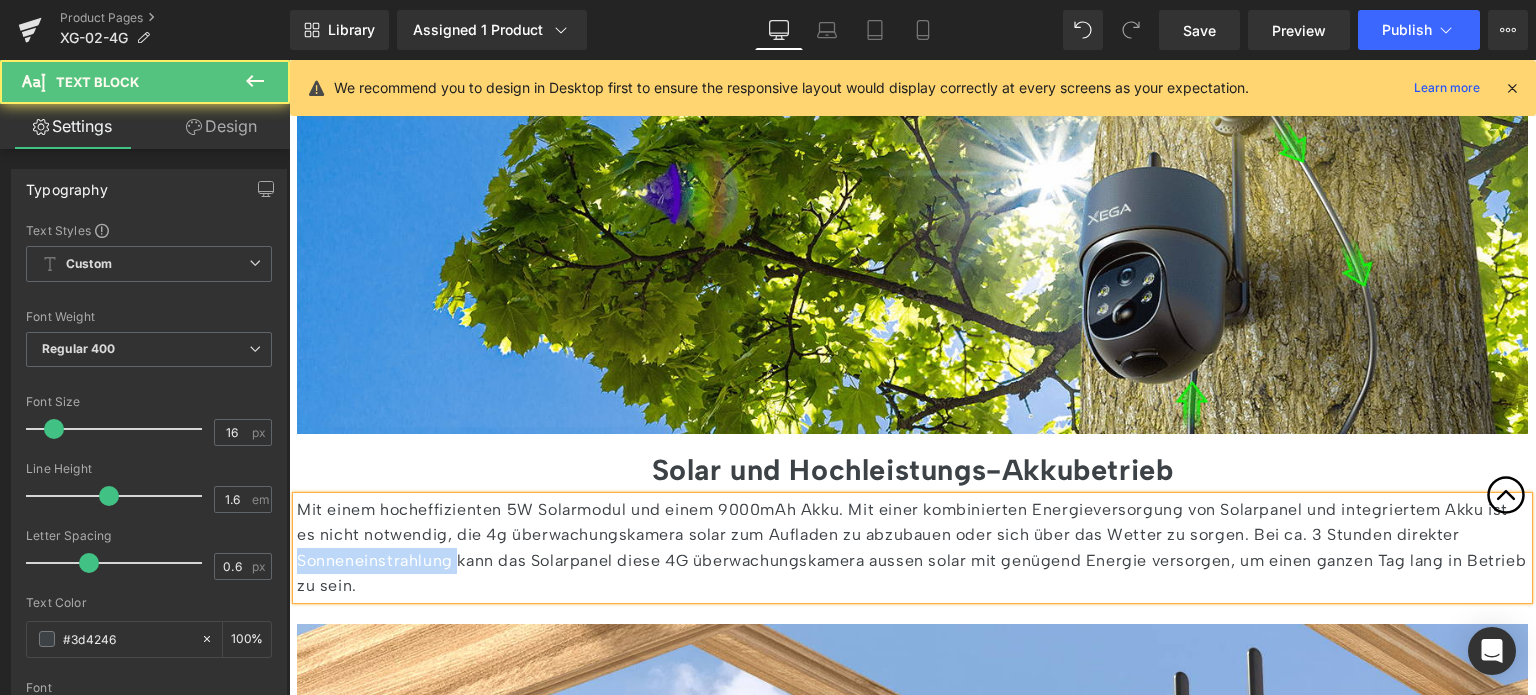 click on "Mit einem hocheffizienten 5W Solarmodul und einem 9000mAh Akku. Mit einer kombinierten Energieversorgung von Solarpanel und integriertem Akku ist es nicht notwendig, die 4g überwachungskamera solar zum Aufladen zu abzubauen oder sich über das Wetter zu sorgen. Bei ca. 3 Stunden direkter Sonneneinstrahlung kann das Solarpanel diese 4G überwachungskamera aussen solar mit genügend Energie versorgen, um einen ganzen Tag lang in Betrieb zu sein." at bounding box center [912, 548] 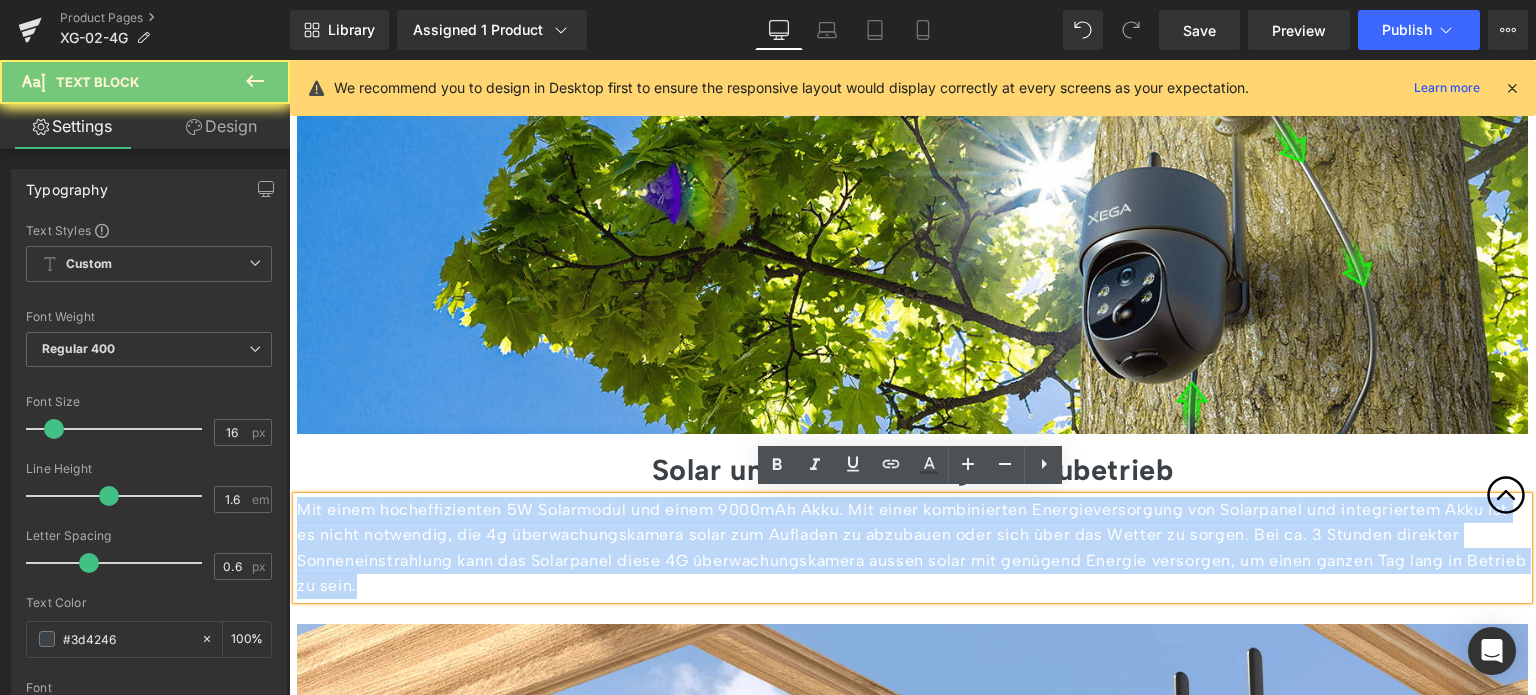 click on "Mit einem hocheffizienten 5W Solarmodul und einem 9000mAh Akku. Mit einer kombinierten Energieversorgung von Solarpanel und integriertem Akku ist es nicht notwendig, die 4g überwachungskamera solar zum Aufladen zu abzubauen oder sich über das Wetter zu sorgen. Bei ca. 3 Stunden direkter Sonneneinstrahlung kann das Solarpanel diese 4G überwachungskamera aussen solar mit genügend Energie versorgen, um einen ganzen Tag lang in Betrieb zu sein." at bounding box center (912, 548) 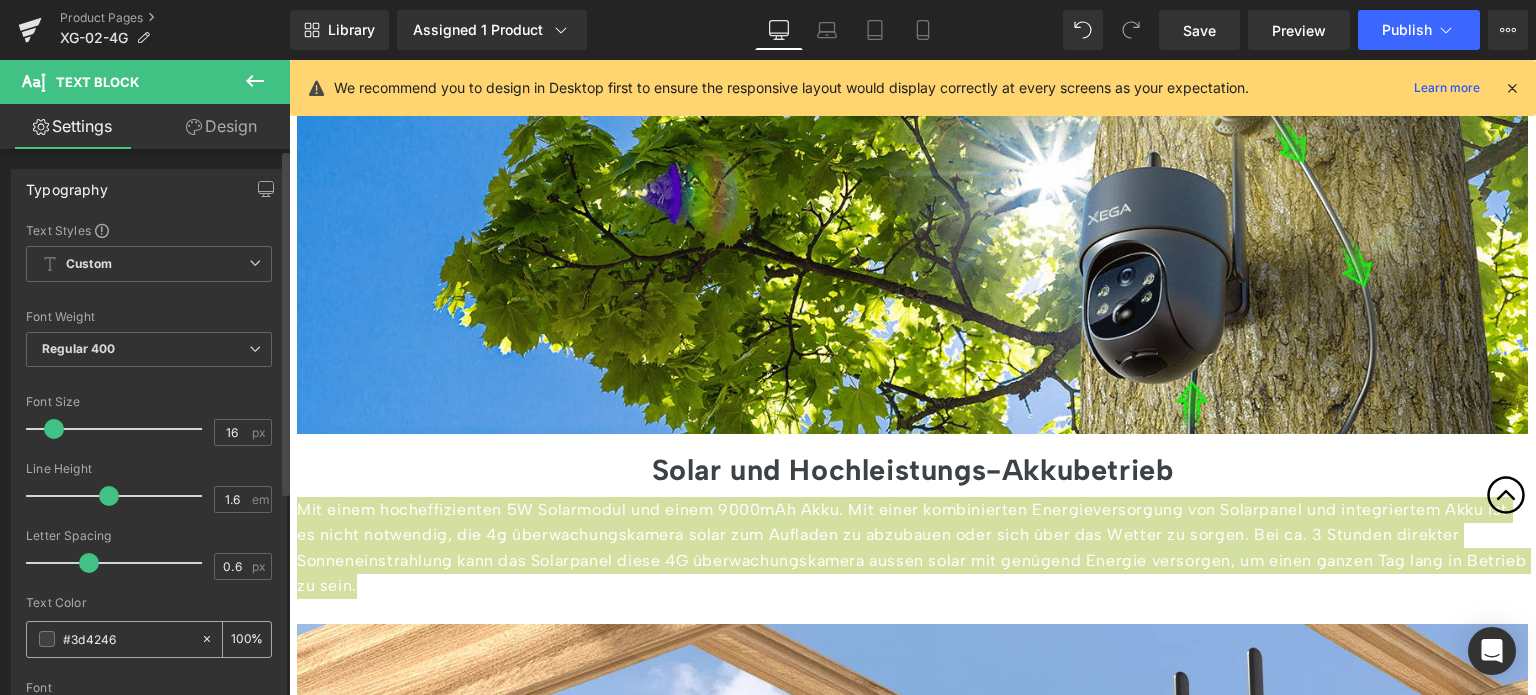 click on "100" at bounding box center (241, 639) 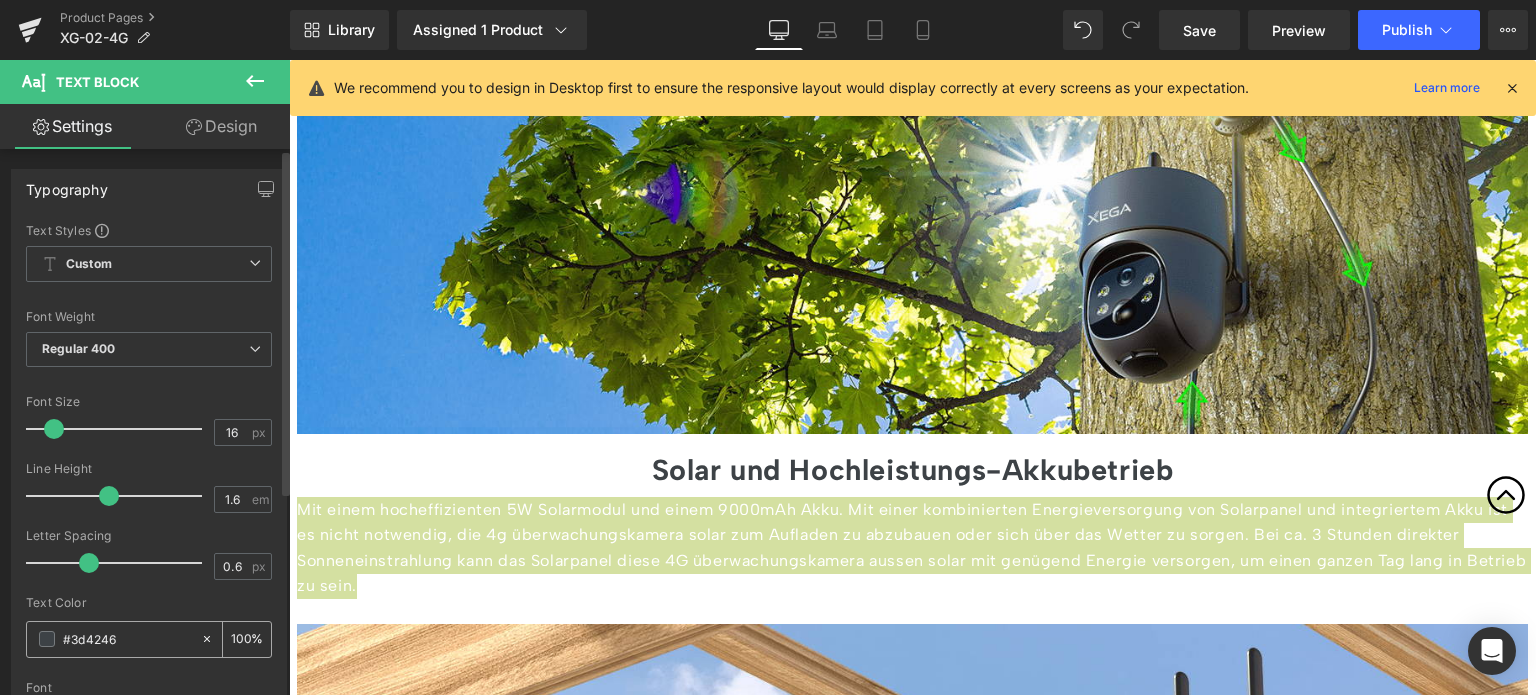 click on "#3d4246" at bounding box center [127, 639] 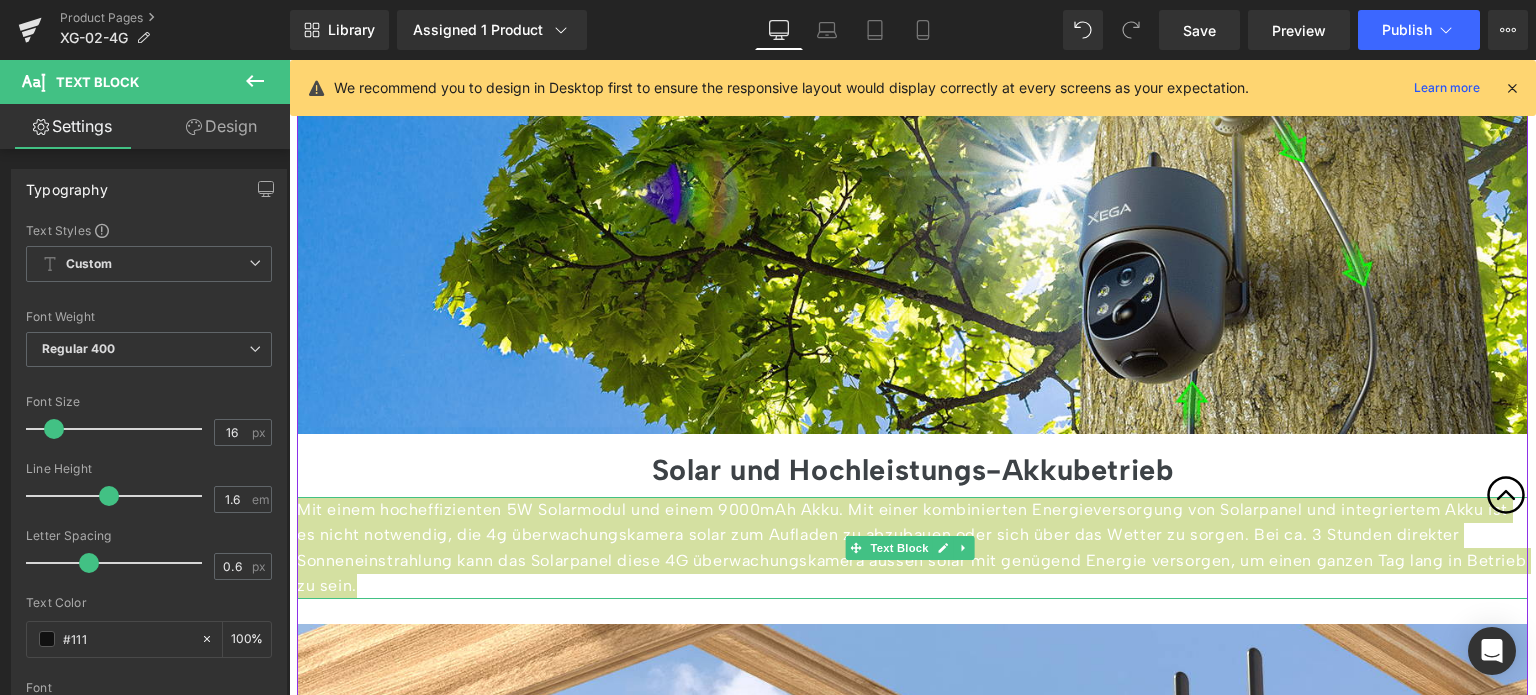 type on "#111" 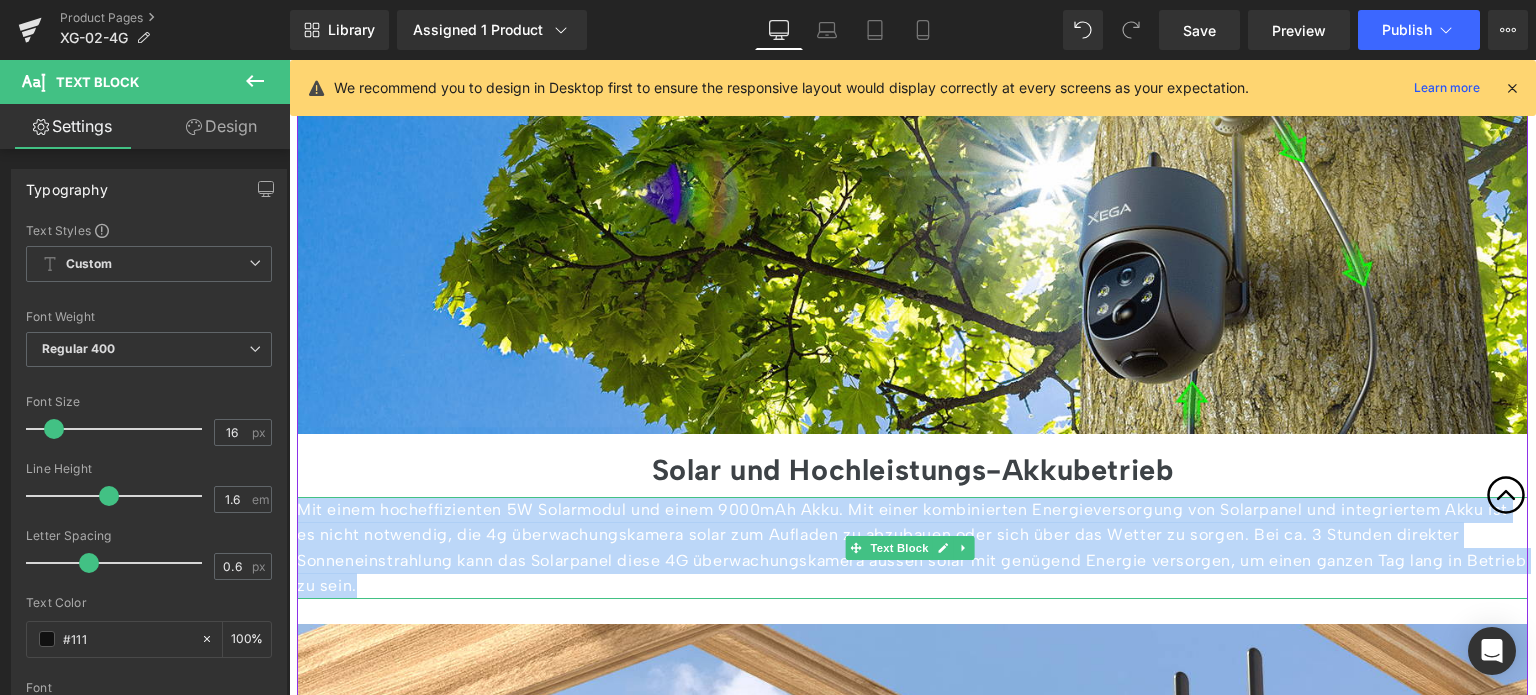 click on "Mit einem hocheffizienten 5W Solarmodul und einem 9000mAh Akku. Mit einer kombinierten Energieversorgung von Solarpanel und integriertem Akku ist es nicht notwendig, die 4g überwachungskamera solar zum Aufladen zu abzubauen oder sich über das Wetter zu sorgen. Bei ca. 3 Stunden direkter Sonneneinstrahlung kann das Solarpanel diese 4G überwachungskamera aussen solar mit genügend Energie versorgen, um einen ganzen Tag lang in Betrieb zu sein." at bounding box center [912, 548] 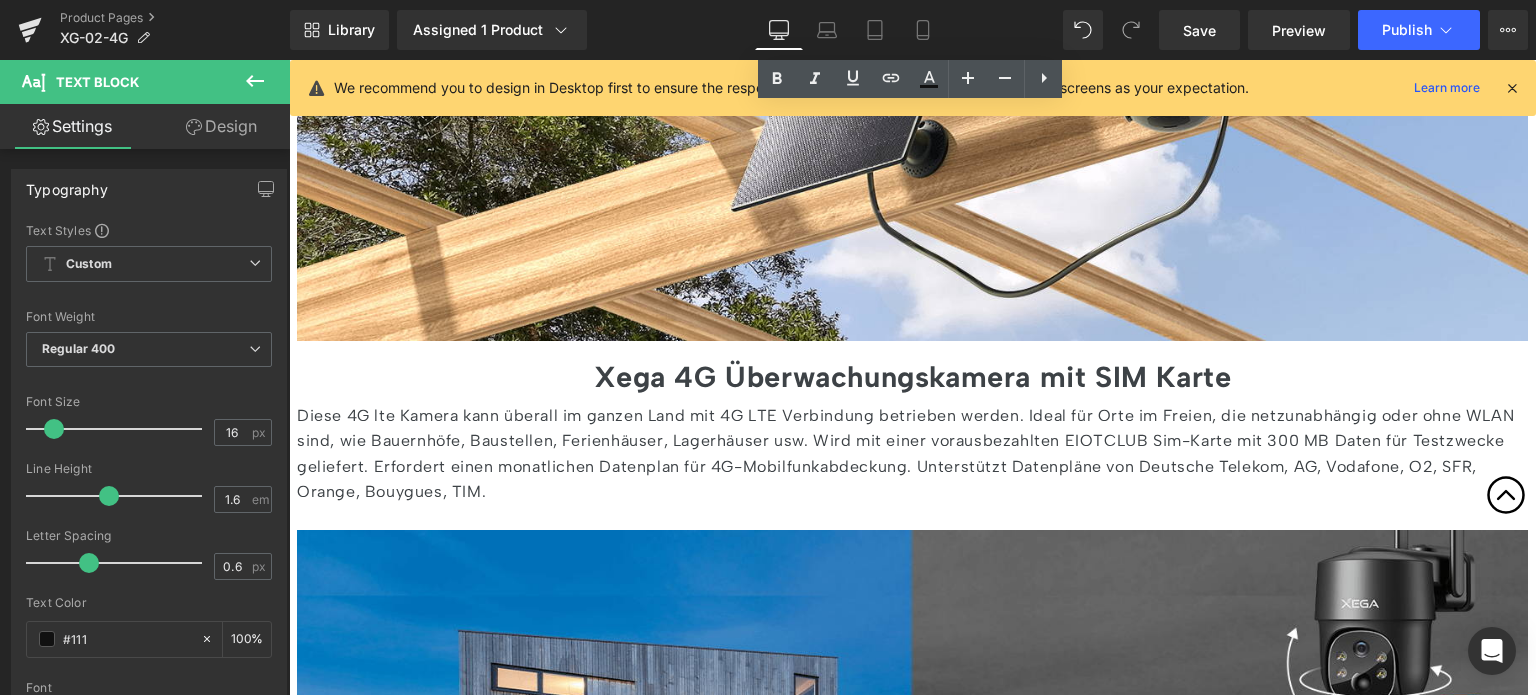 scroll, scrollTop: 2800, scrollLeft: 0, axis: vertical 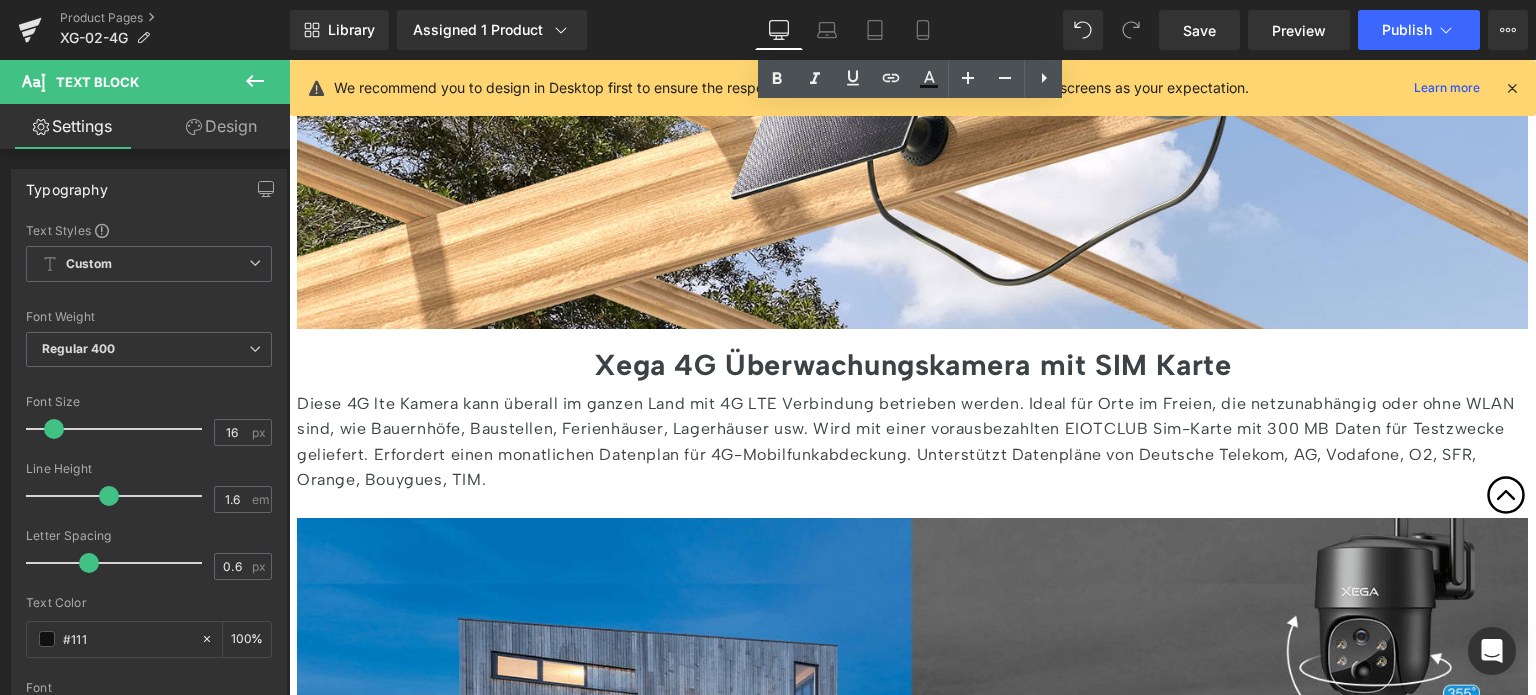 click on "Diese 4G lte Kamera kann überall im ganzen Land mit 4G LTE Verbindung betrieben werden. Ideal für Orte im Freien, die netzunabhängig oder ohne WLAN sind, wie Bauernhöfe, Baustellen, Ferienhäuser, Lagerhäuser usw. Wird mit einer vorausbezahlten EIOTCLUB Sim-Karte mit 300 MB Daten für Testzwecke geliefert. Erfordert einen monatlichen Datenplan für 4G-Mobilfunkabdeckung. Unterstützt Datenpläne von Deutsche Telekom, AG, Vodafone, O2, SFR, Orange, Bouygues, TIM." at bounding box center [912, 442] 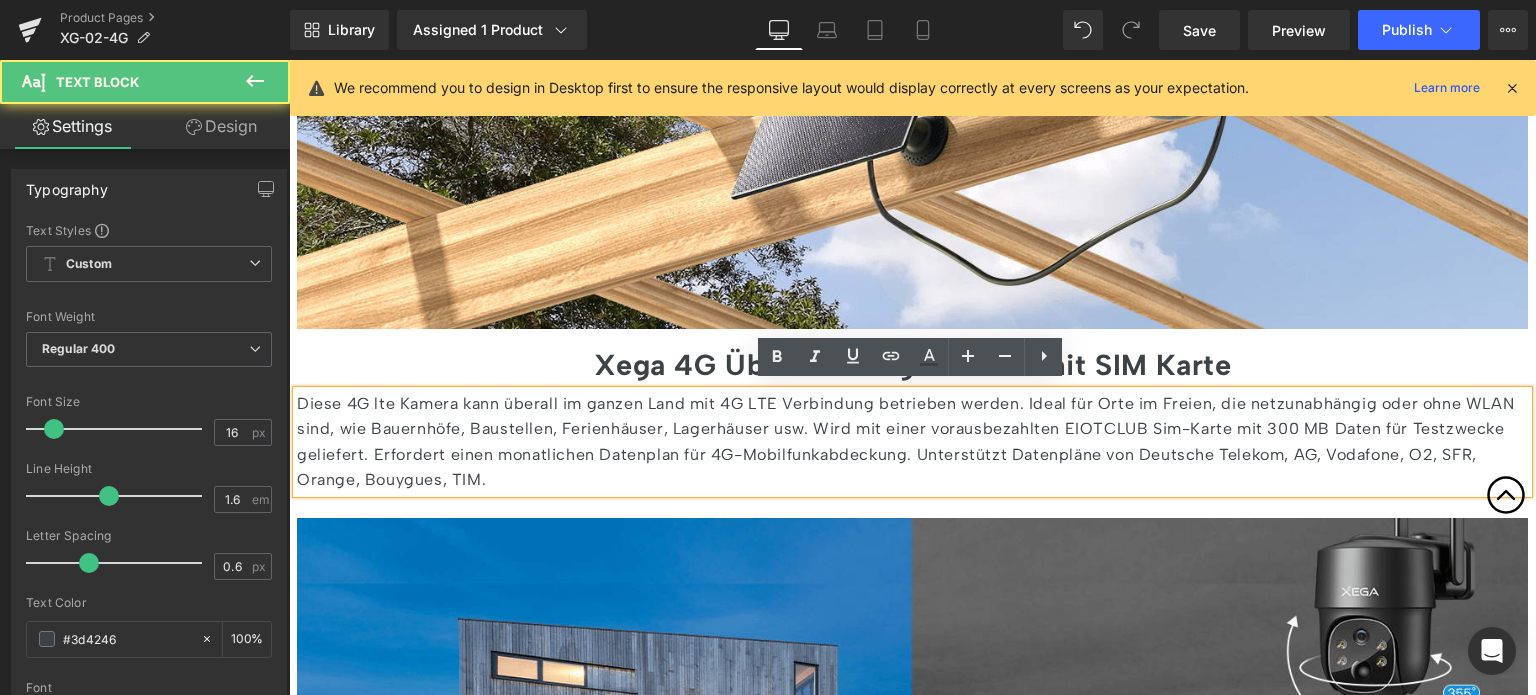 click on "Diese 4G lte Kamera kann überall im ganzen Land mit 4G LTE Verbindung betrieben werden. Ideal für Orte im Freien, die netzunabhängig oder ohne WLAN sind, wie Bauernhöfe, Baustellen, Ferienhäuser, Lagerhäuser usw. Wird mit einer vorausbezahlten EIOTCLUB Sim-Karte mit 300 MB Daten für Testzwecke geliefert. Erfordert einen monatlichen Datenplan für 4G-Mobilfunkabdeckung. Unterstützt Datenpläne von Deutsche Telekom, AG, Vodafone, O2, SFR, Orange, Bouygues, TIM." at bounding box center [912, 442] 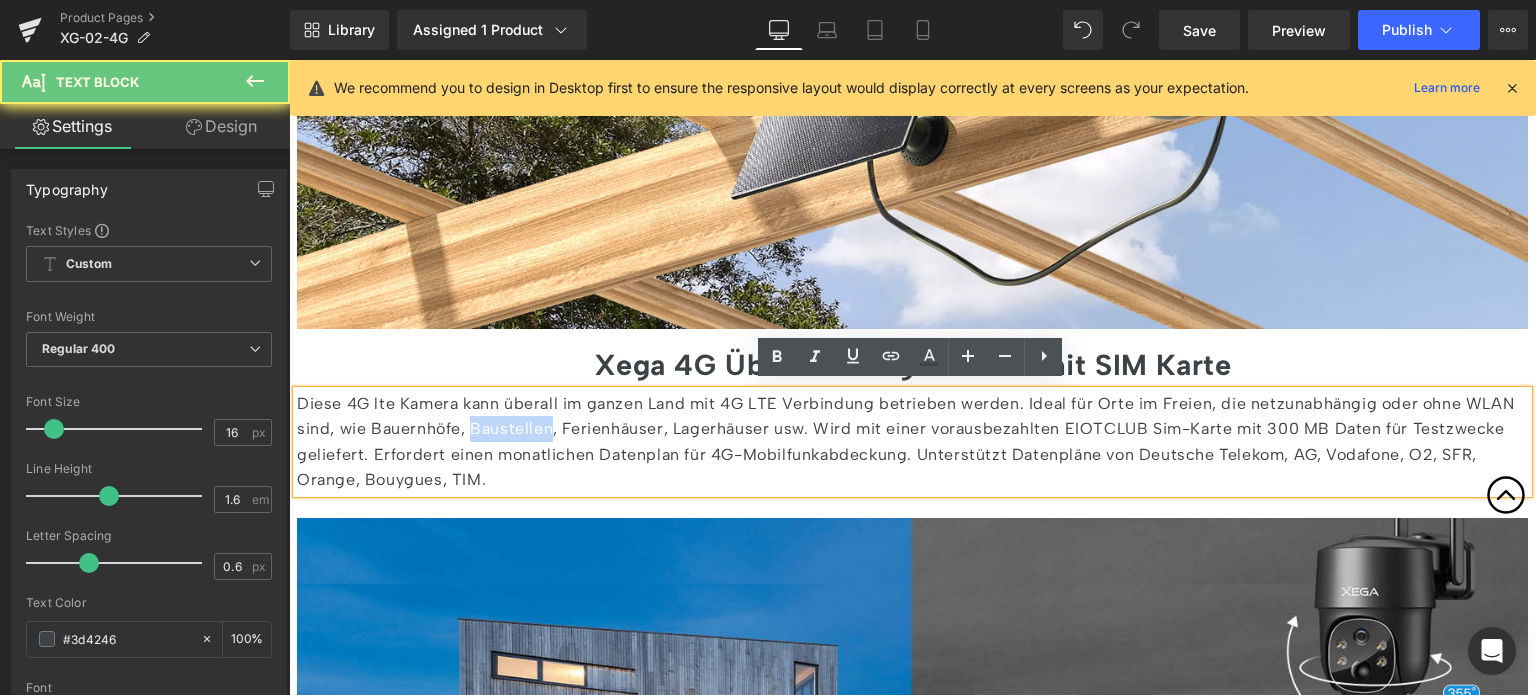 click on "Diese 4G lte Kamera kann überall im ganzen Land mit 4G LTE Verbindung betrieben werden. Ideal für Orte im Freien, die netzunabhängig oder ohne WLAN sind, wie Bauernhöfe, Baustellen, Ferienhäuser, Lagerhäuser usw. Wird mit einer vorausbezahlten EIOTCLUB Sim-Karte mit 300 MB Daten für Testzwecke geliefert. Erfordert einen monatlichen Datenplan für 4G-Mobilfunkabdeckung. Unterstützt Datenpläne von Deutsche Telekom, AG, Vodafone, O2, SFR, Orange, Bouygues, TIM." at bounding box center [912, 442] 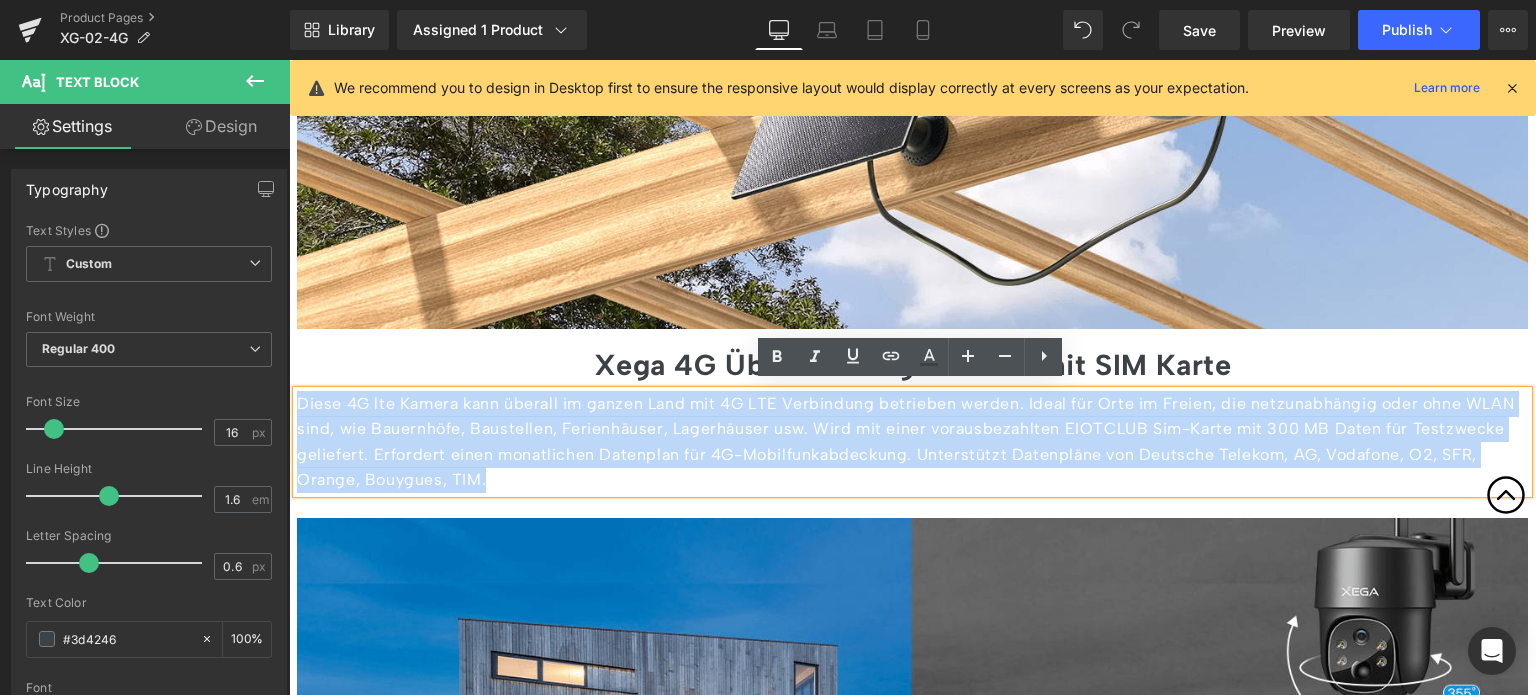 click on "Diese 4G lte Kamera kann überall im ganzen Land mit 4G LTE Verbindung betrieben werden. Ideal für Orte im Freien, die netzunabhängig oder ohne WLAN sind, wie Bauernhöfe, Baustellen, Ferienhäuser, Lagerhäuser usw. Wird mit einer vorausbezahlten EIOTCLUB Sim-Karte mit 300 MB Daten für Testzwecke geliefert. Erfordert einen monatlichen Datenplan für 4G-Mobilfunkabdeckung. Unterstützt Datenpläne von Deutsche Telekom, AG, Vodafone, O2, SFR, Orange, Bouygues, TIM." at bounding box center [912, 442] 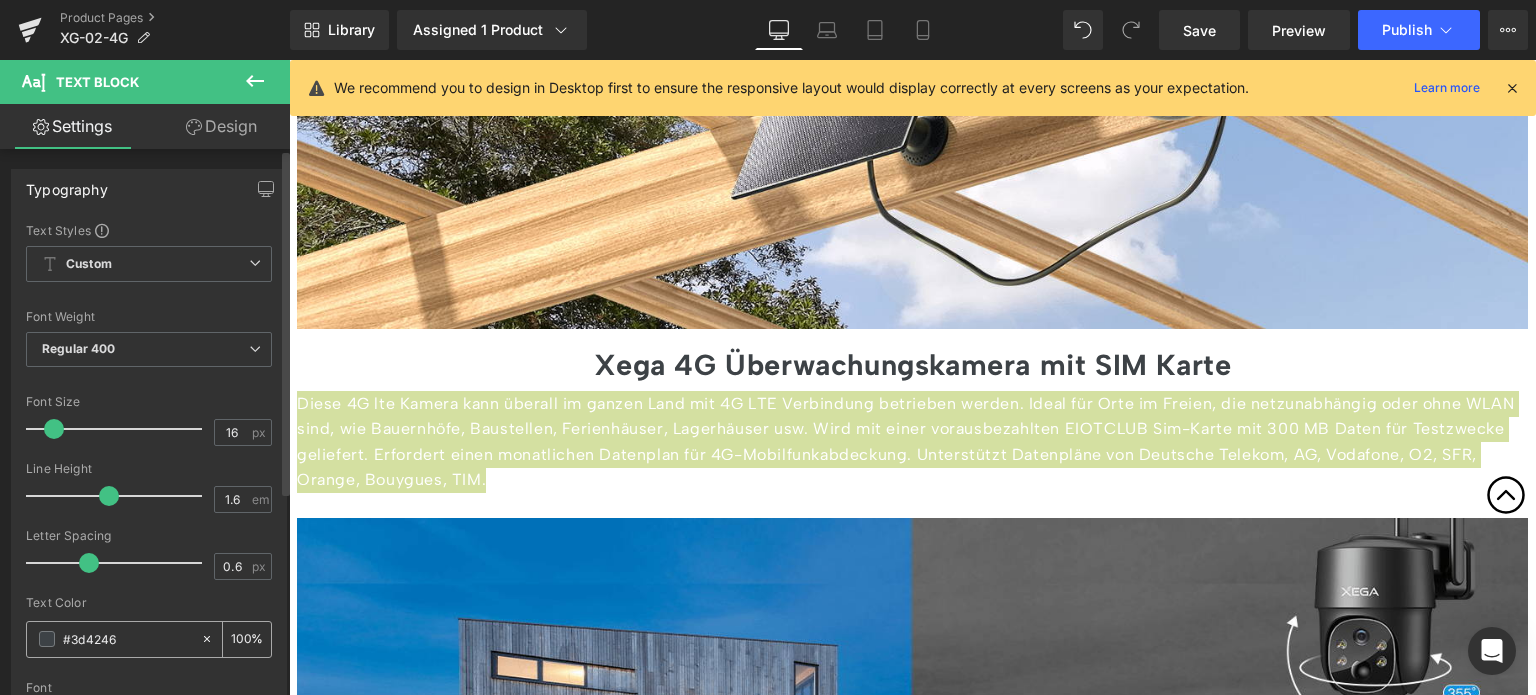 click on "#3d4246" at bounding box center (127, 639) 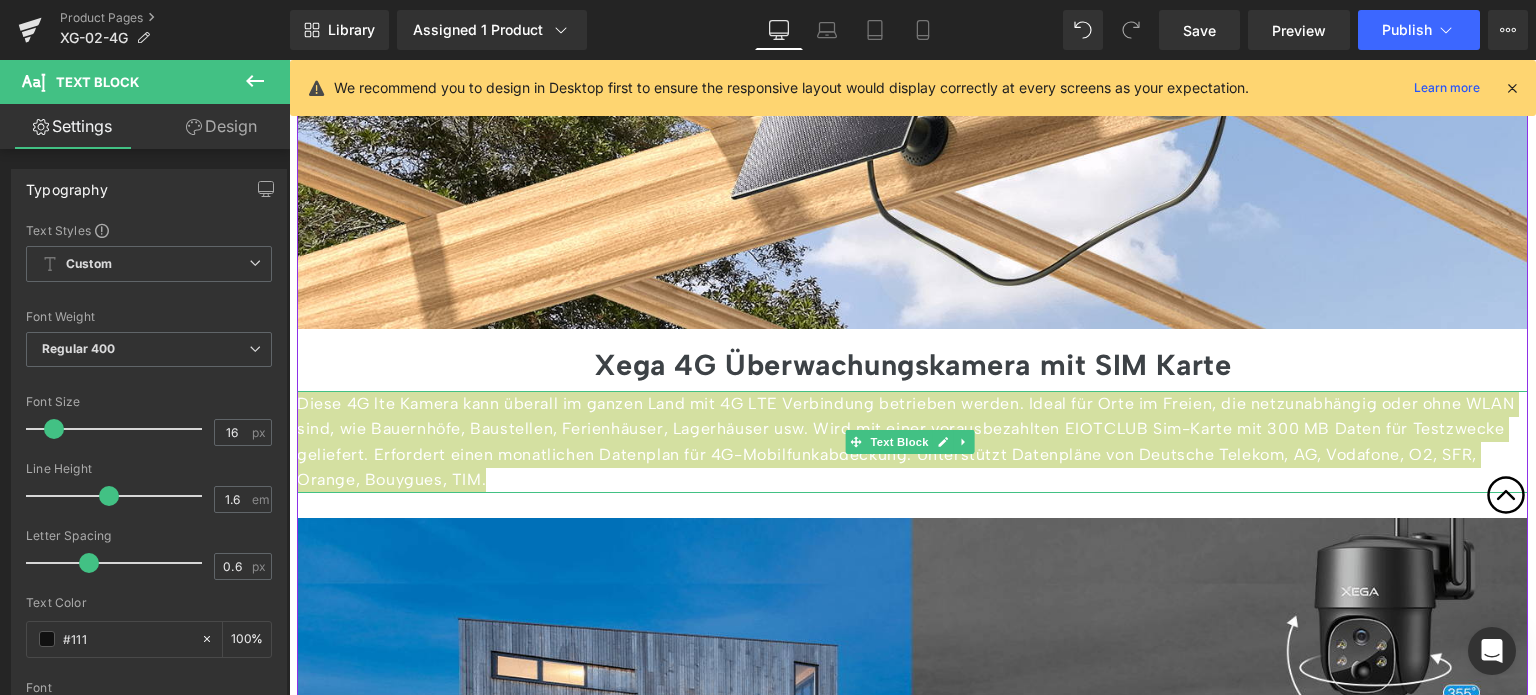type on "#111" 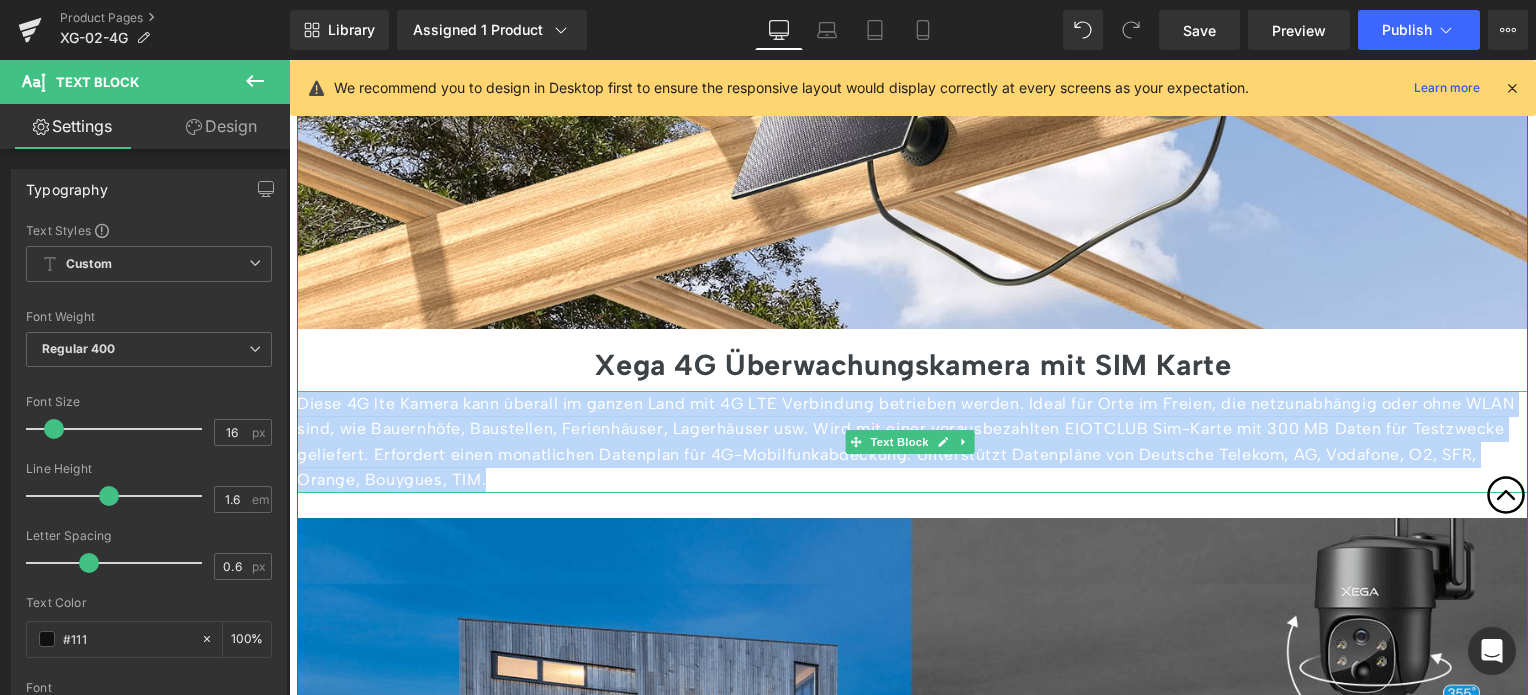 click on "Diese 4G lte Kamera kann überall im ganzen Land mit 4G LTE Verbindung betrieben werden. Ideal für Orte im Freien, die netzunabhängig oder ohne WLAN sind, wie Bauernhöfe, Baustellen, Ferienhäuser, Lagerhäuser usw. Wird mit einer vorausbezahlten EIOTCLUB Sim-Karte mit 300 MB Daten für Testzwecke geliefert. Erfordert einen monatlichen Datenplan für 4G-Mobilfunkabdeckung. Unterstützt Datenpläne von Deutsche Telekom, AG, Vodafone, O2, SFR, Orange, Bouygues, TIM." at bounding box center [912, 442] 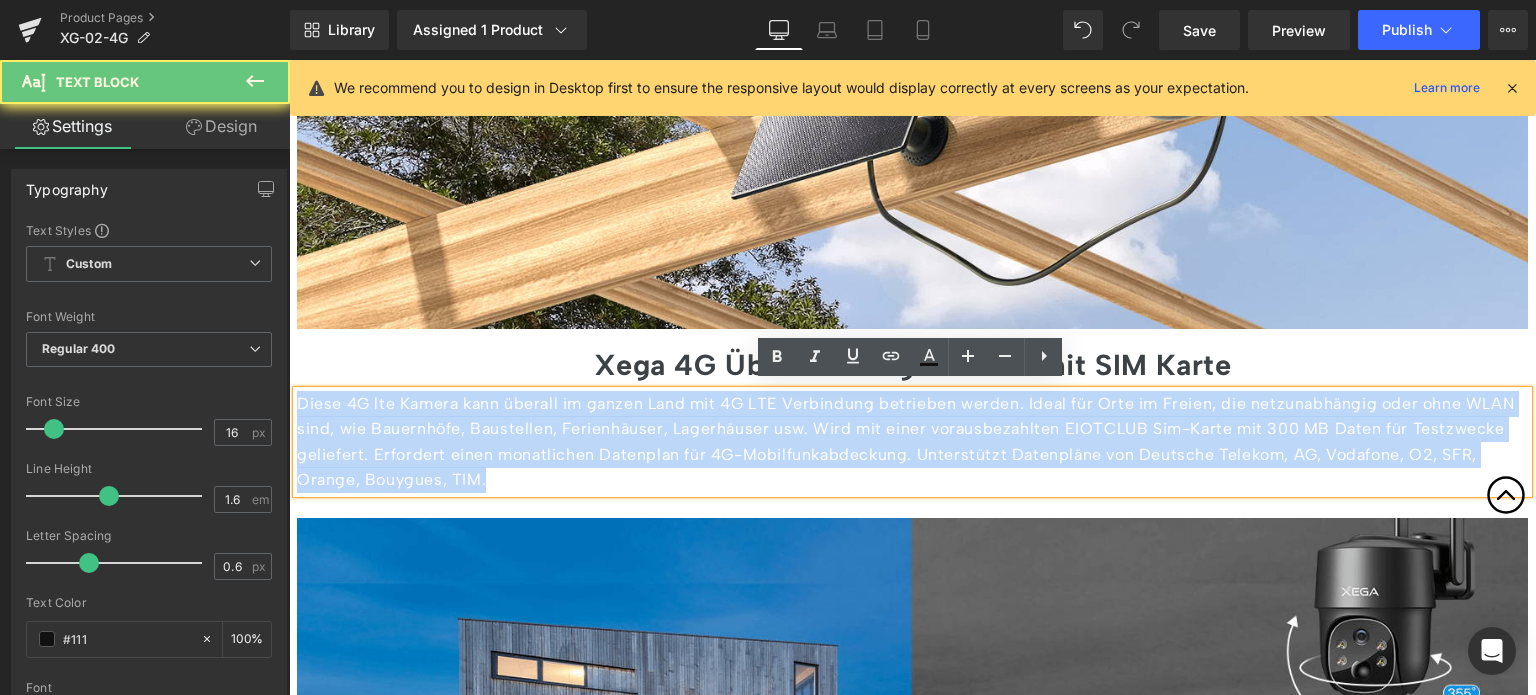 click on "Diese 4G lte Kamera kann überall im ganzen Land mit 4G LTE Verbindung betrieben werden. Ideal für Orte im Freien, die netzunabhängig oder ohne WLAN sind, wie Bauernhöfe, Baustellen, Ferienhäuser, Lagerhäuser usw. Wird mit einer vorausbezahlten EIOTCLUB Sim-Karte mit 300 MB Daten für Testzwecke geliefert. Erfordert einen monatlichen Datenplan für 4G-Mobilfunkabdeckung. Unterstützt Datenpläne von Deutsche Telekom, AG, Vodafone, O2, SFR, Orange, Bouygues, TIM." at bounding box center [912, 442] 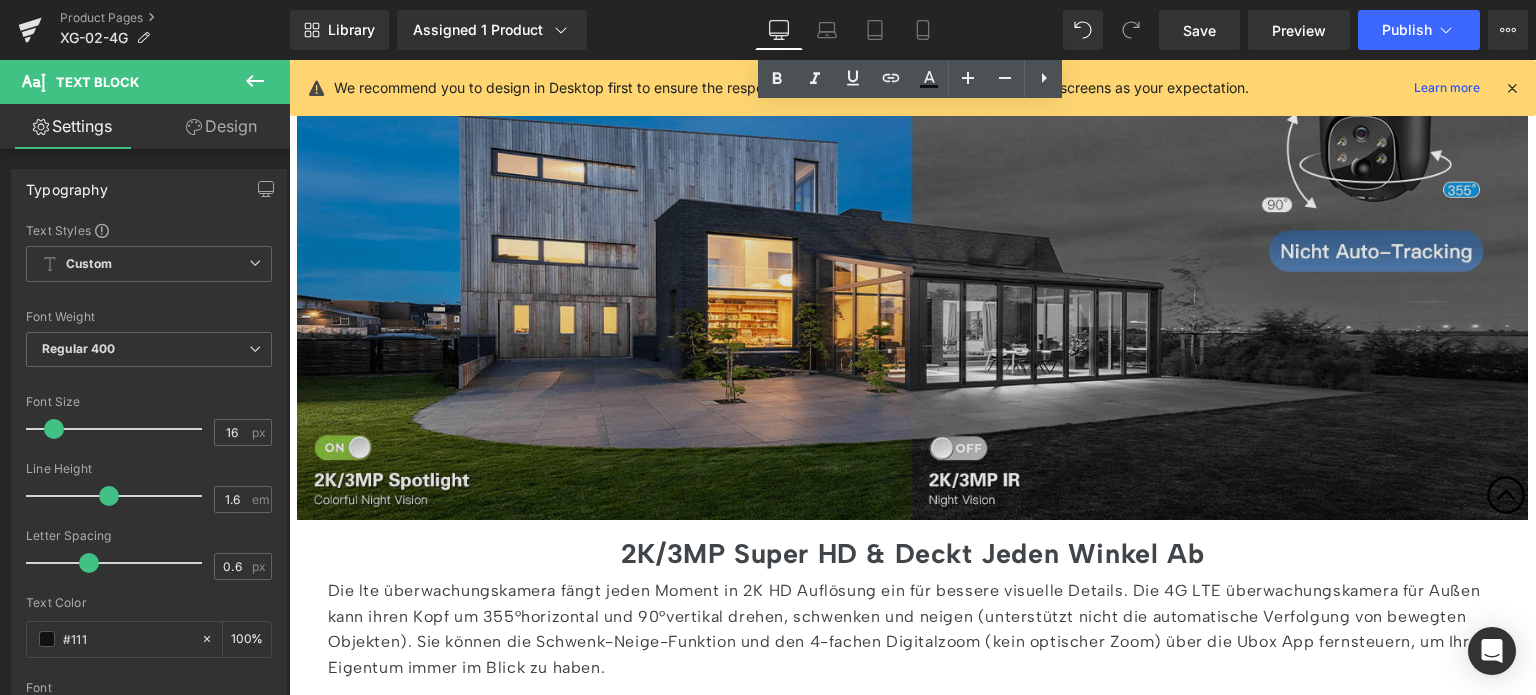 scroll, scrollTop: 3500, scrollLeft: 0, axis: vertical 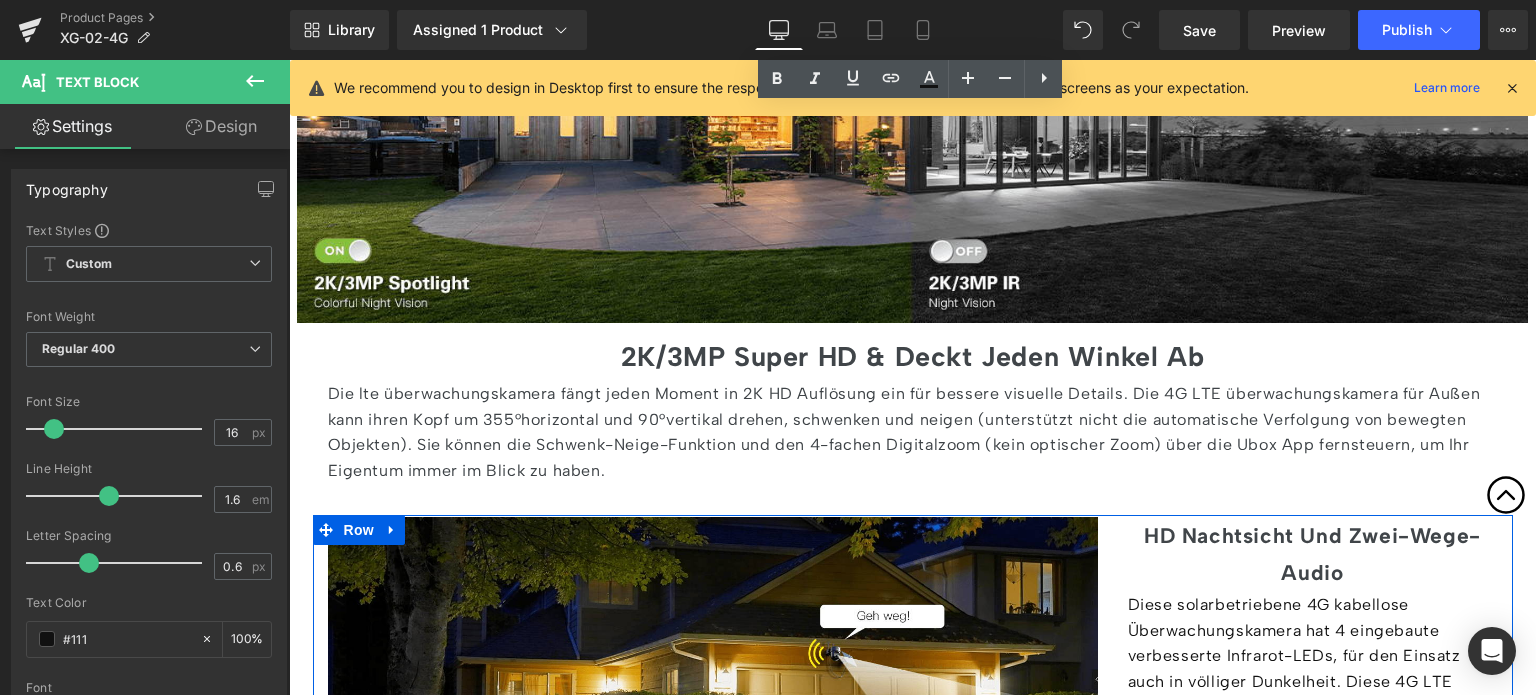 click on "Die lte überwachungskamera fängt jeden Moment in 2K HD Auflösung ein für bessere visuelle Details. Die 4G LTE überwachungskamera für Außen kann ihren Kopf um 355°horizontal und 90°vertikal drehen, schwenken und neigen (unterstützt nicht die automatische Verfolgung von bewegten Objekten). Sie können die Schwenk-Neige-Funktion und den 4-fachen Digitalzoom (kein optischer Zoom) über die Ubox App fernsteuern, um Ihr Eigentum immer im Blick zu haben." at bounding box center [913, 432] 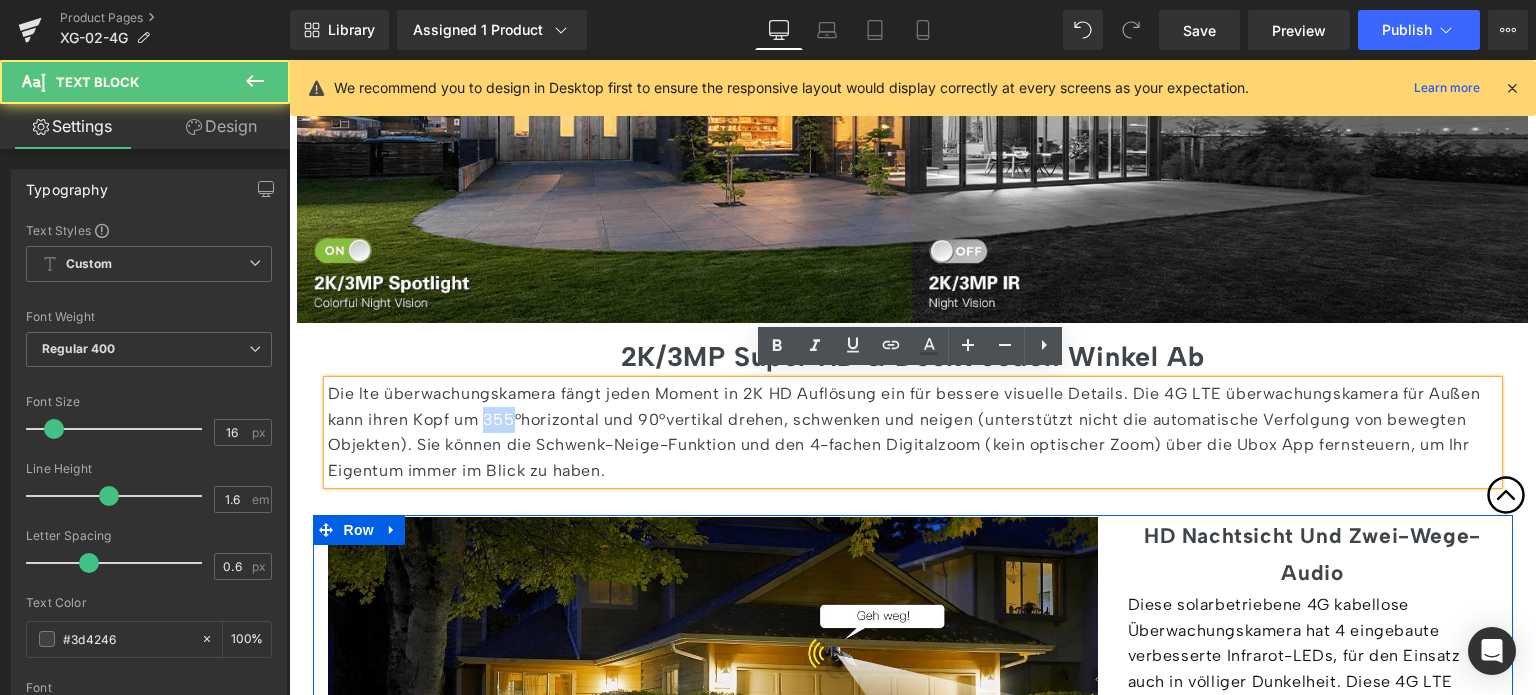 click on "Die lte überwachungskamera fängt jeden Moment in 2K HD Auflösung ein für bessere visuelle Details. Die 4G LTE überwachungskamera für Außen kann ihren Kopf um 355°horizontal und 90°vertikal drehen, schwenken und neigen (unterstützt nicht die automatische Verfolgung von bewegten Objekten). Sie können die Schwenk-Neige-Funktion und den 4-fachen Digitalzoom (kein optischer Zoom) über die Ubox App fernsteuern, um Ihr Eigentum immer im Blick zu haben." at bounding box center [913, 432] 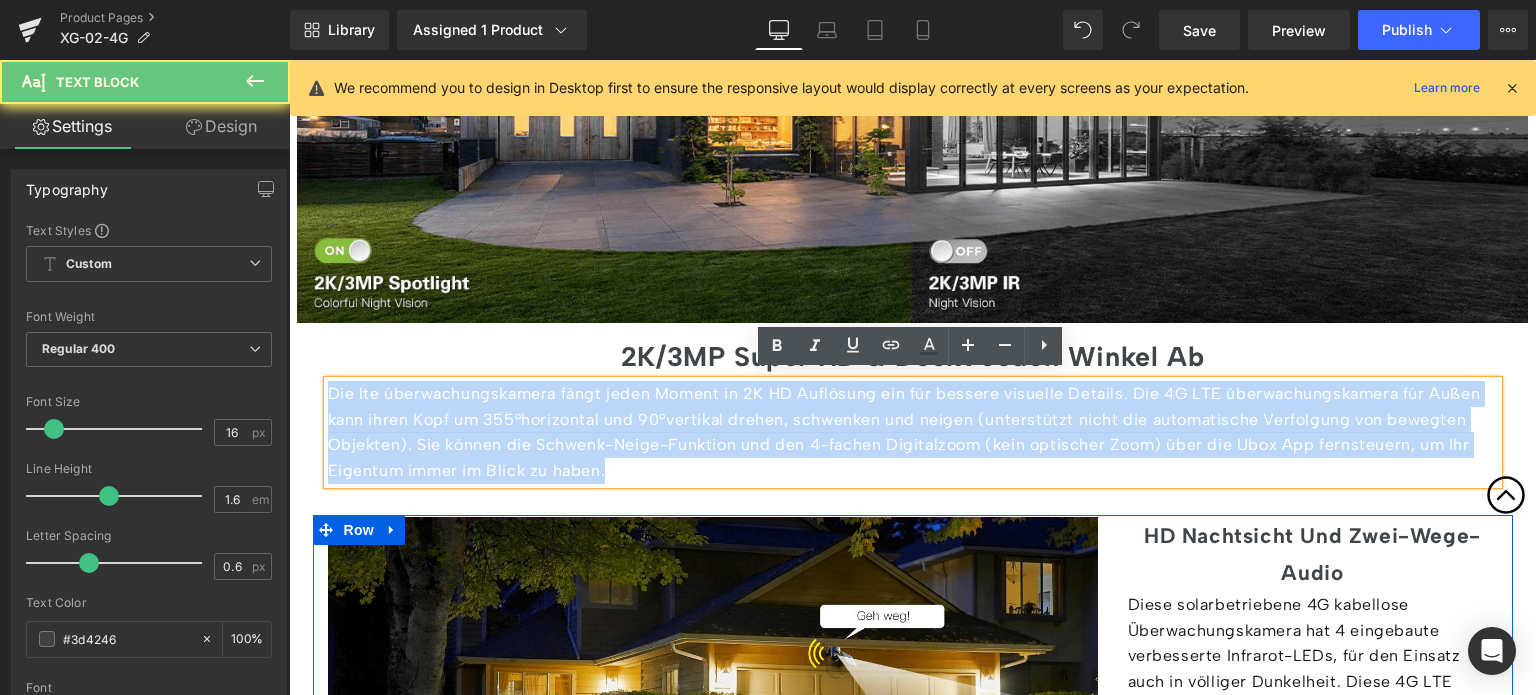click on "Die lte überwachungskamera fängt jeden Moment in 2K HD Auflösung ein für bessere visuelle Details. Die 4G LTE überwachungskamera für Außen kann ihren Kopf um 355°horizontal und 90°vertikal drehen, schwenken und neigen (unterstützt nicht die automatische Verfolgung von bewegten Objekten). Sie können die Schwenk-Neige-Funktion und den 4-fachen Digitalzoom (kein optischer Zoom) über die Ubox App fernsteuern, um Ihr Eigentum immer im Blick zu haben." at bounding box center (913, 432) 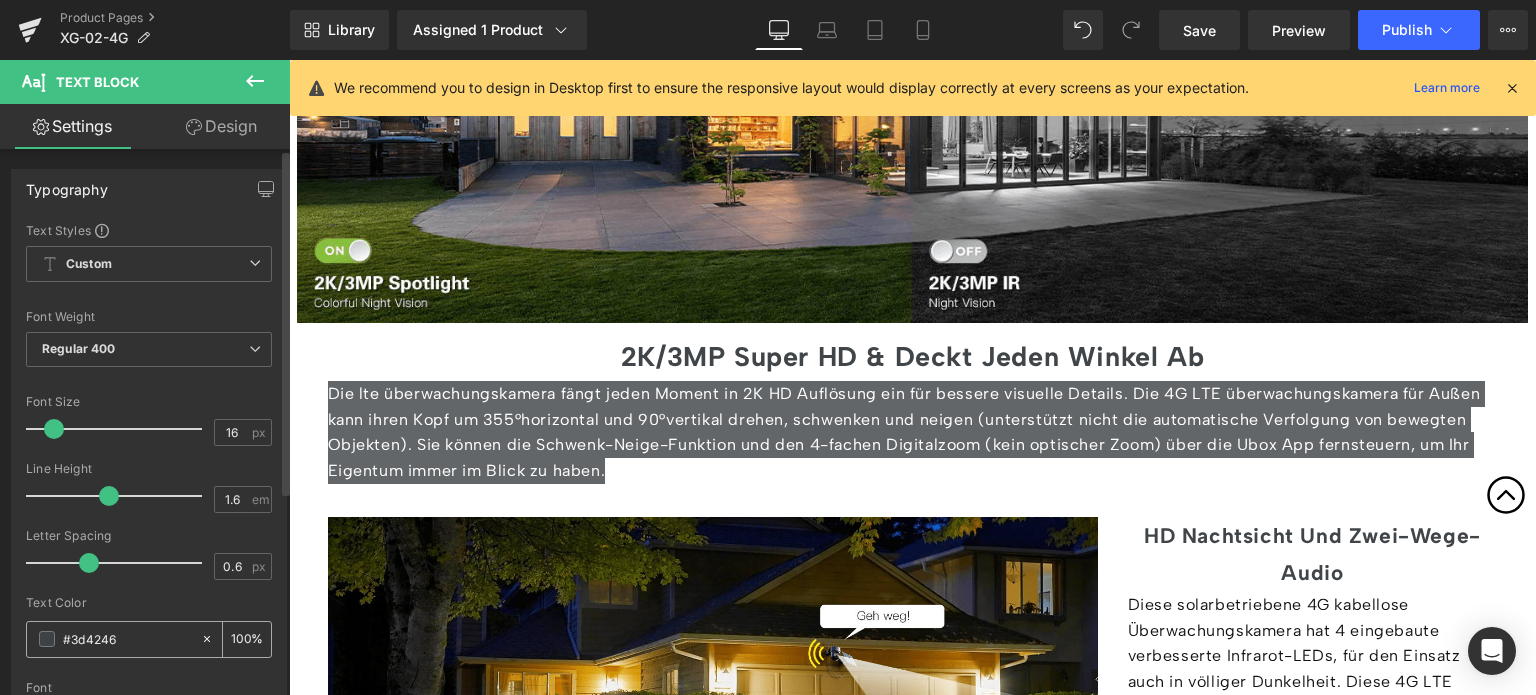 click on "#3d4246" at bounding box center (127, 639) 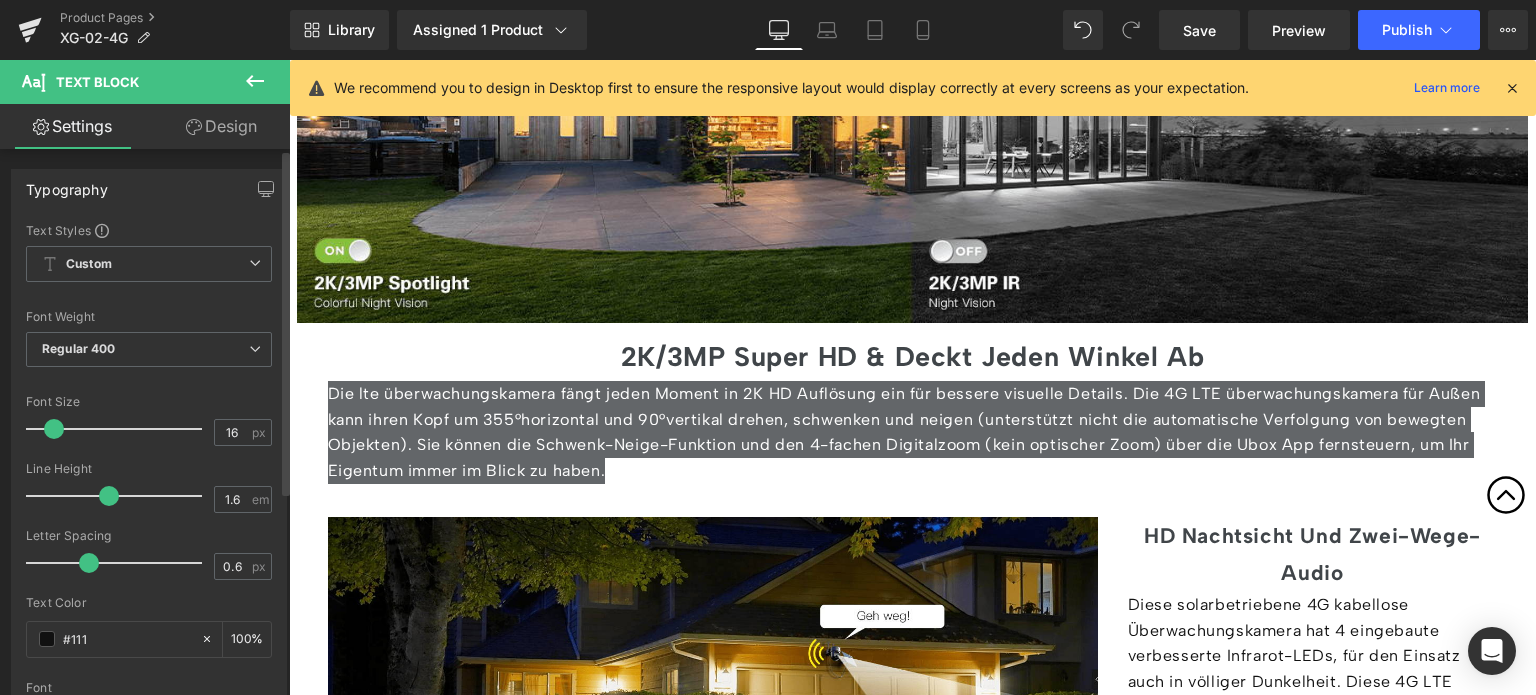 type on "#111" 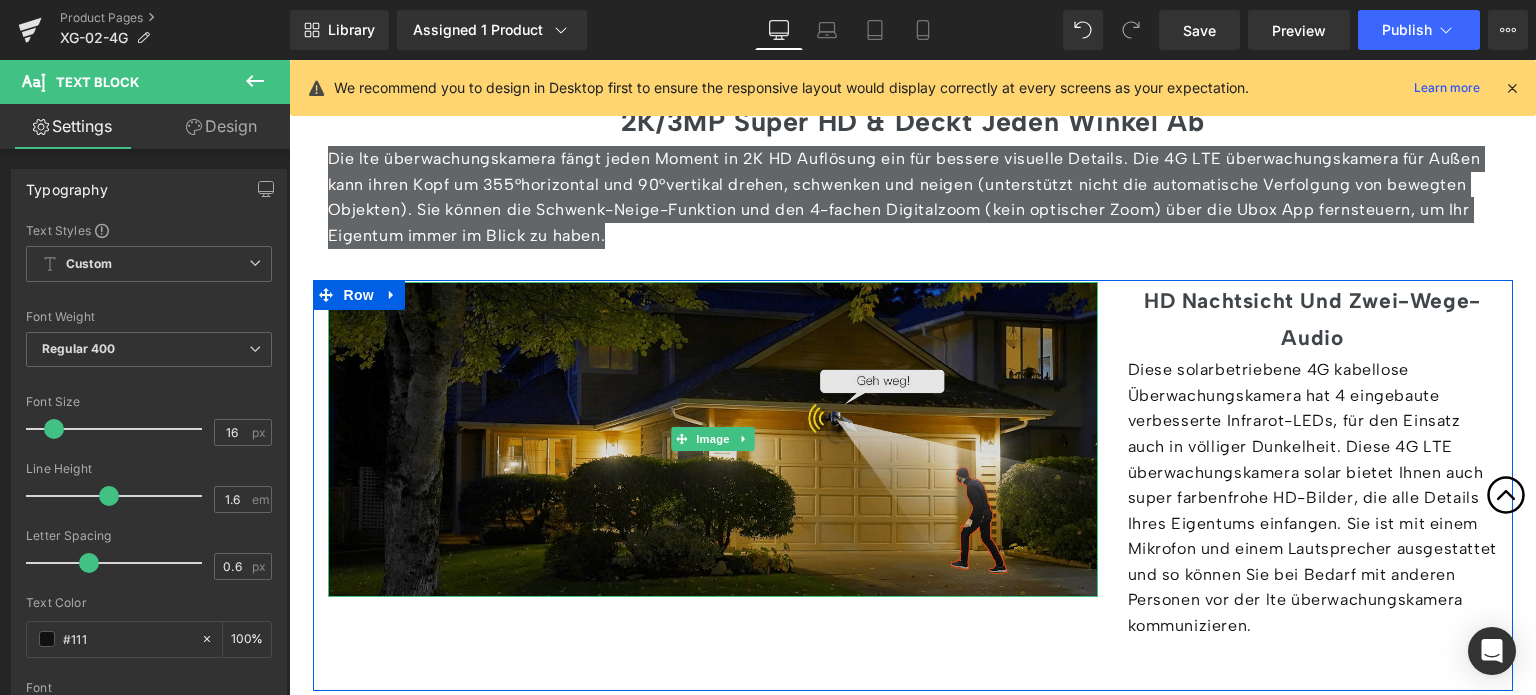 scroll, scrollTop: 3800, scrollLeft: 0, axis: vertical 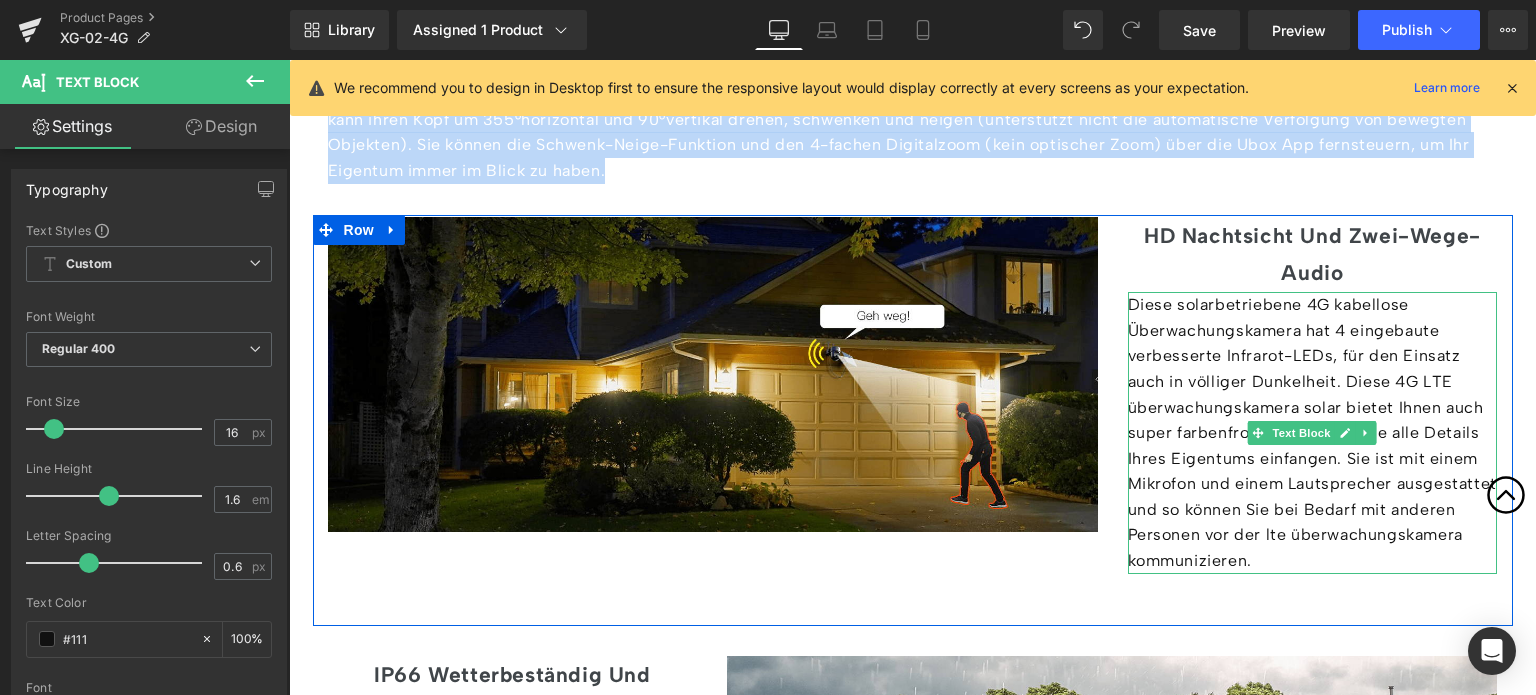 click on "Diese solarbetriebene 4G kabellose Überwachungskamera hat 4 eingebaute verbesserte Infrarot-LEDs, für den Einsatz auch in völliger Dunkelheit. Diese 4G LTE überwachungskamera solar bietet Ihnen auch super farbenfrohe HD-Bilder, die alle Details Ihres Eigentums einfangen. Sie ist mit einem Mikrofon und einem Lautsprecher ausgestattet und so können Sie bei Bedarf mit anderen Personen vor der lte überwachungskamera kommunizieren." at bounding box center [1313, 433] 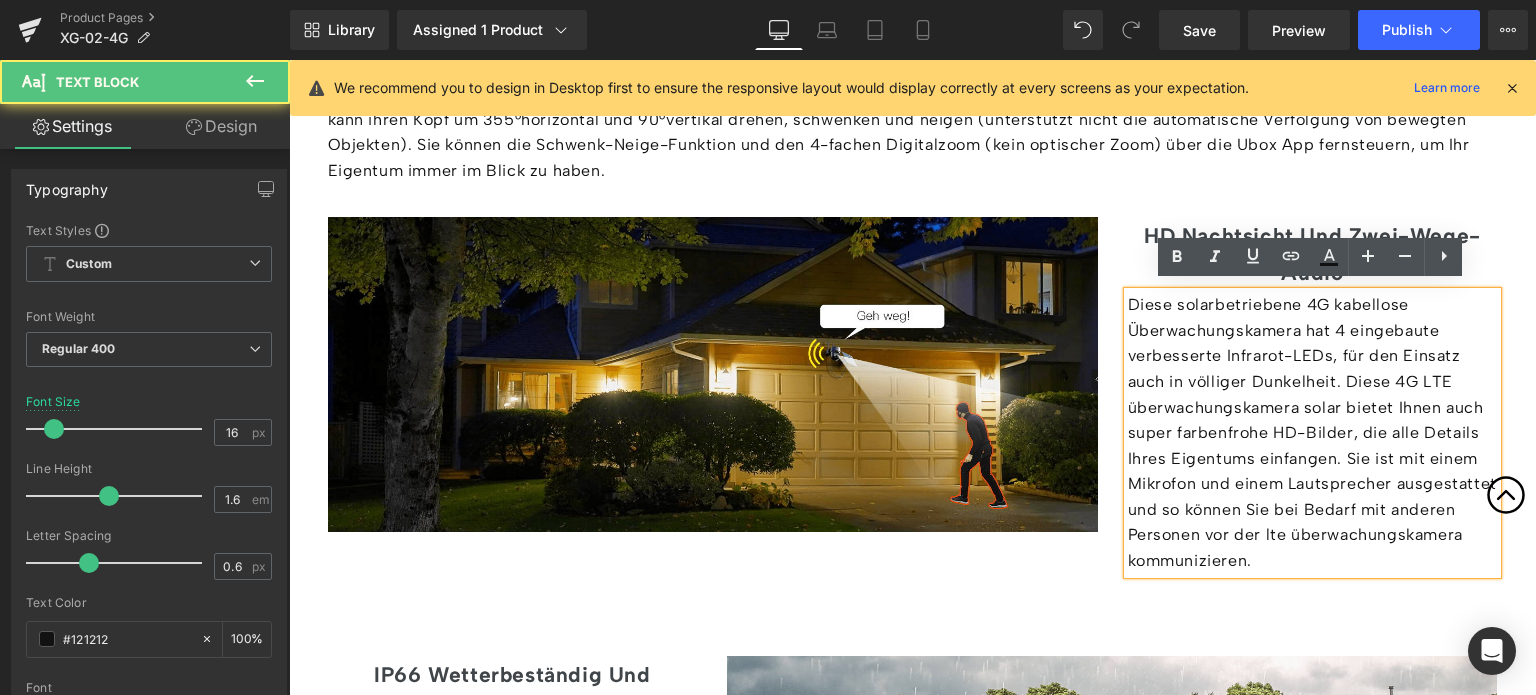 click on "Diese solarbetriebene 4G kabellose Überwachungskamera hat 4 eingebaute verbesserte Infrarot-LEDs, für den Einsatz auch in völliger Dunkelheit. Diese 4G LTE überwachungskamera solar bietet Ihnen auch super farbenfrohe HD-Bilder, die alle Details Ihres Eigentums einfangen. Sie ist mit einem Mikrofon und einem Lautsprecher ausgestattet und so können Sie bei Bedarf mit anderen Personen vor der lte überwachungskamera kommunizieren." at bounding box center [1313, 433] 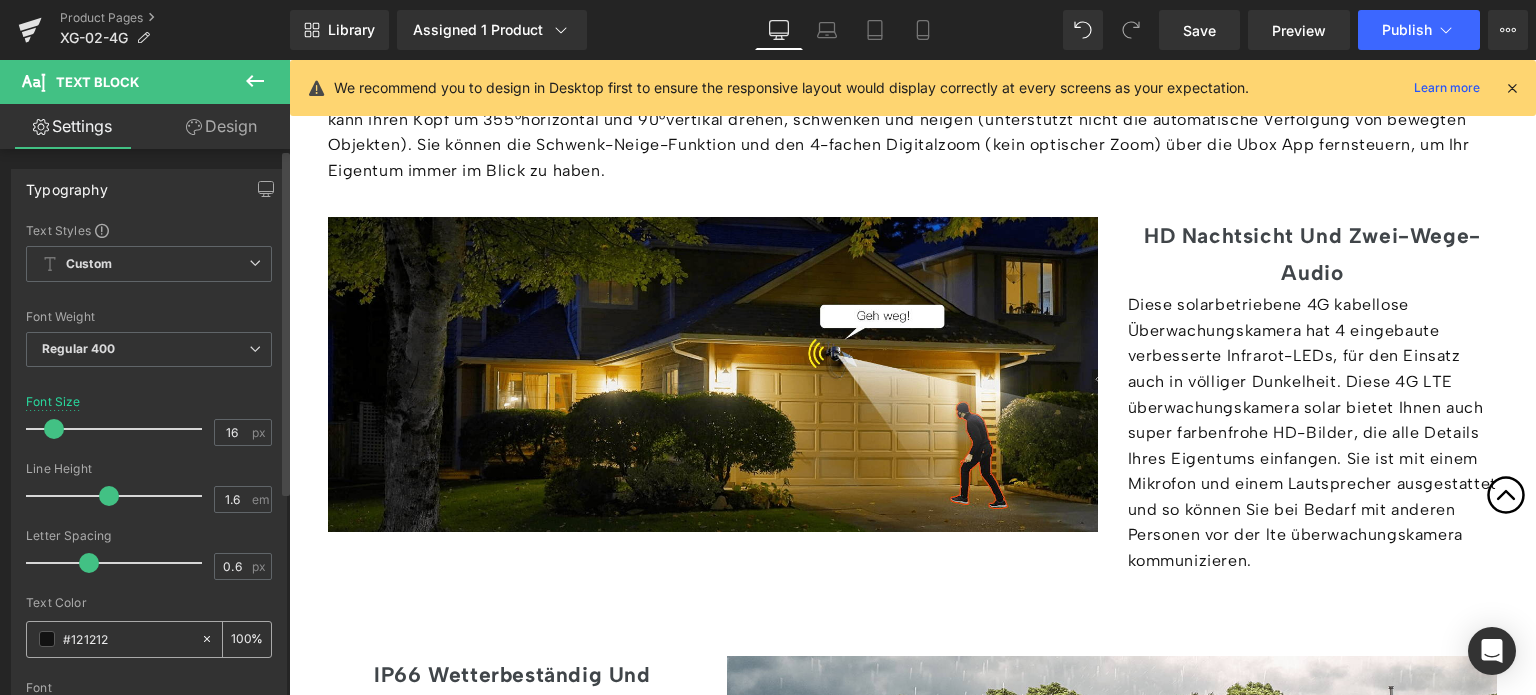 click on "#121212" at bounding box center (127, 639) 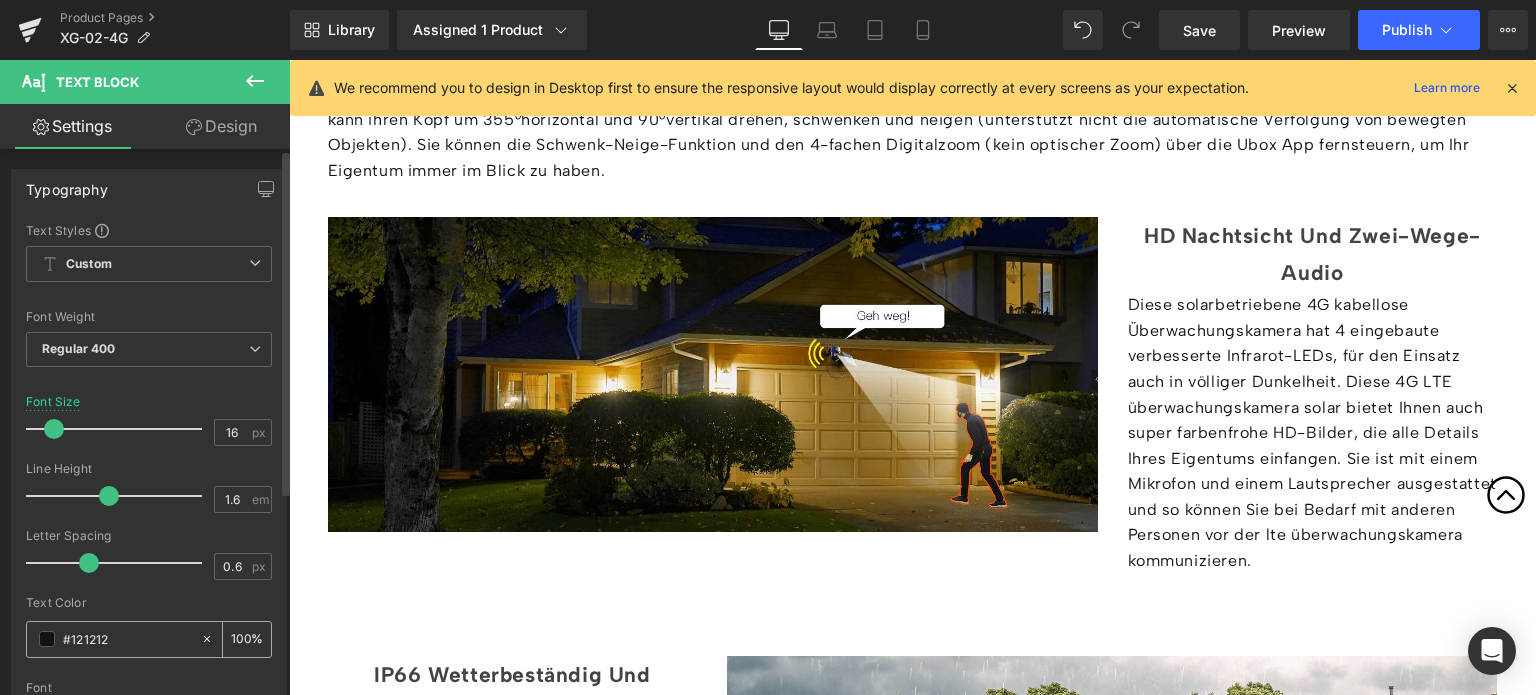click on "#121212" at bounding box center [127, 639] 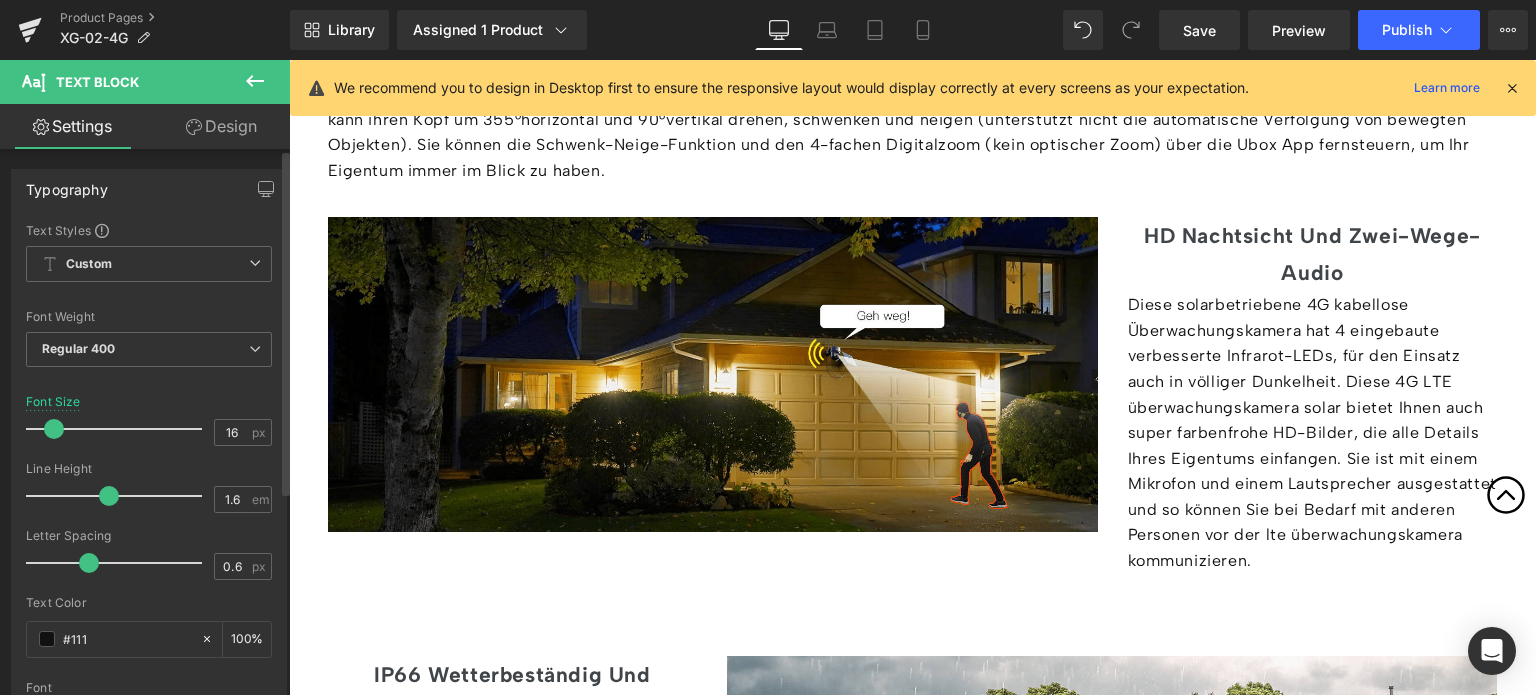 type on "#111" 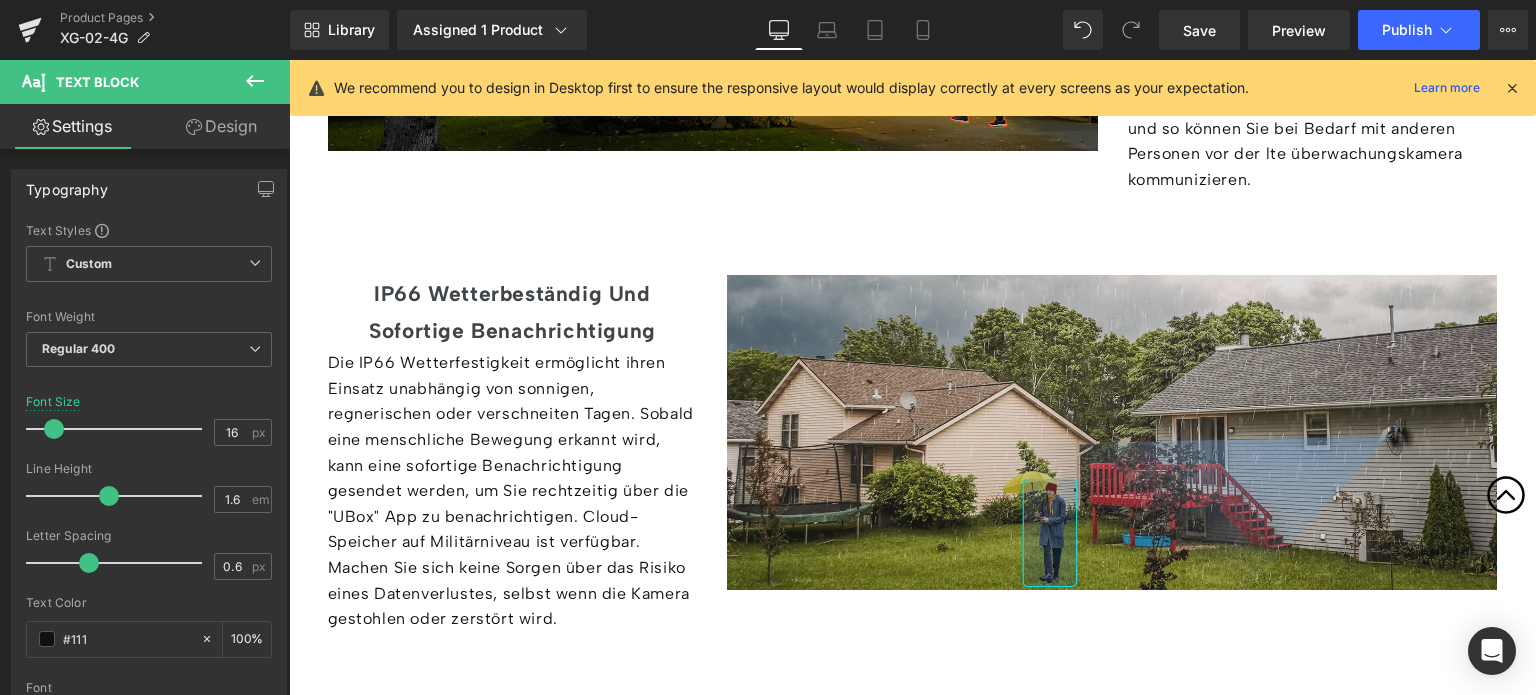 scroll, scrollTop: 4200, scrollLeft: 0, axis: vertical 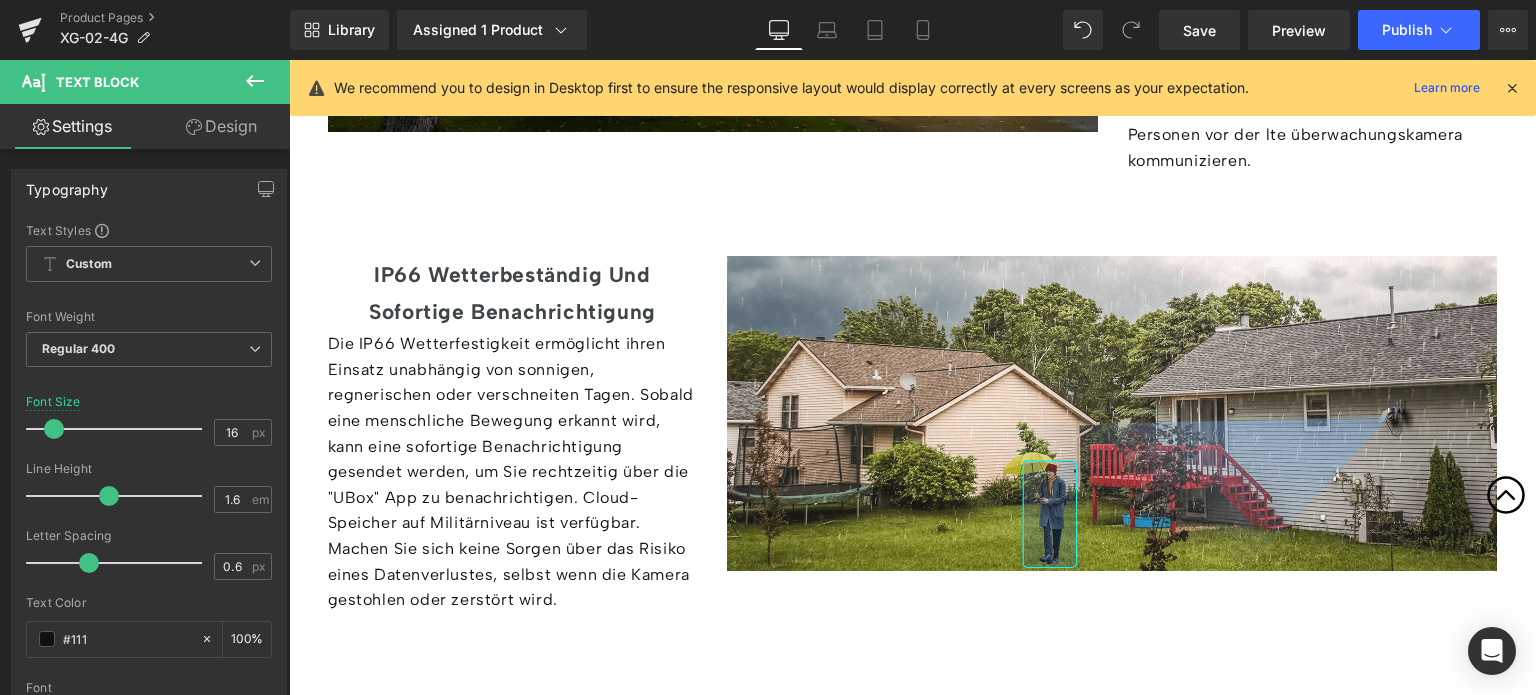 click on "Die IP66 Wetterfestigkeit ermöglicht ihren Einsatz unabhängig von sonnigen, regnerischen oder verschneiten Tagen. Sobald eine menschliche Bewegung erkannt wird, kann eine sofortige Benachrichtigung gesendet werden, um Sie rechtzeitig über die "UBox" App zu benachrichtigen. Cloud-Speicher auf Militärniveau ist verfügbar. Machen Sie sich keine Sorgen über das Risiko eines Datenverlustes, selbst wenn die Kamera gestohlen oder zerstört wird." at bounding box center [513, 472] 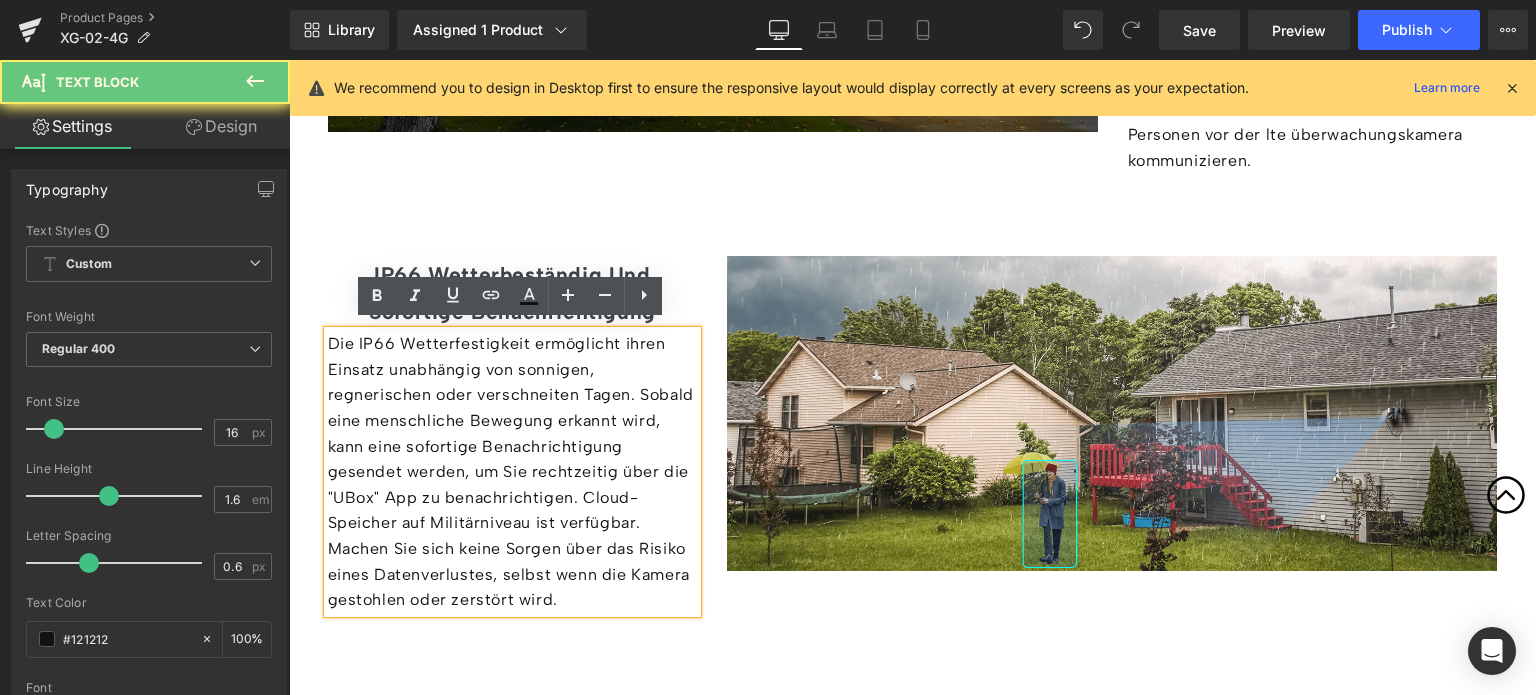 click on "Die IP66 Wetterfestigkeit ermöglicht ihren Einsatz unabhängig von sonnigen, regnerischen oder verschneiten Tagen. Sobald eine menschliche Bewegung erkannt wird, kann eine sofortige Benachrichtigung gesendet werden, um Sie rechtzeitig über die "UBox" App zu benachrichtigen. Cloud-Speicher auf Militärniveau ist verfügbar. Machen Sie sich keine Sorgen über das Risiko eines Datenverlustes, selbst wenn die Kamera gestohlen oder zerstört wird." at bounding box center (513, 472) 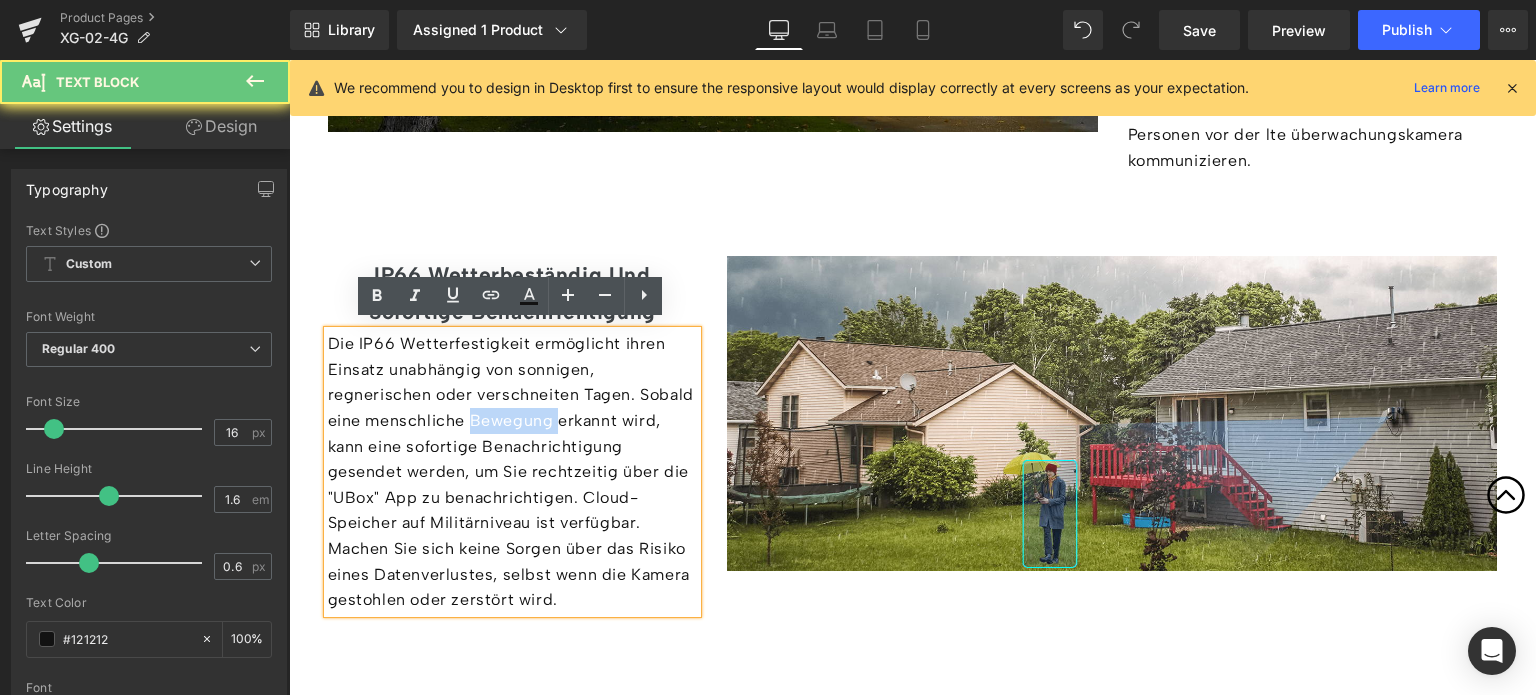 click on "Die IP66 Wetterfestigkeit ermöglicht ihren Einsatz unabhängig von sonnigen, regnerischen oder verschneiten Tagen. Sobald eine menschliche Bewegung erkannt wird, kann eine sofortige Benachrichtigung gesendet werden, um Sie rechtzeitig über die "UBox" App zu benachrichtigen. Cloud-Speicher auf Militärniveau ist verfügbar. Machen Sie sich keine Sorgen über das Risiko eines Datenverlustes, selbst wenn die Kamera gestohlen oder zerstört wird." at bounding box center [513, 472] 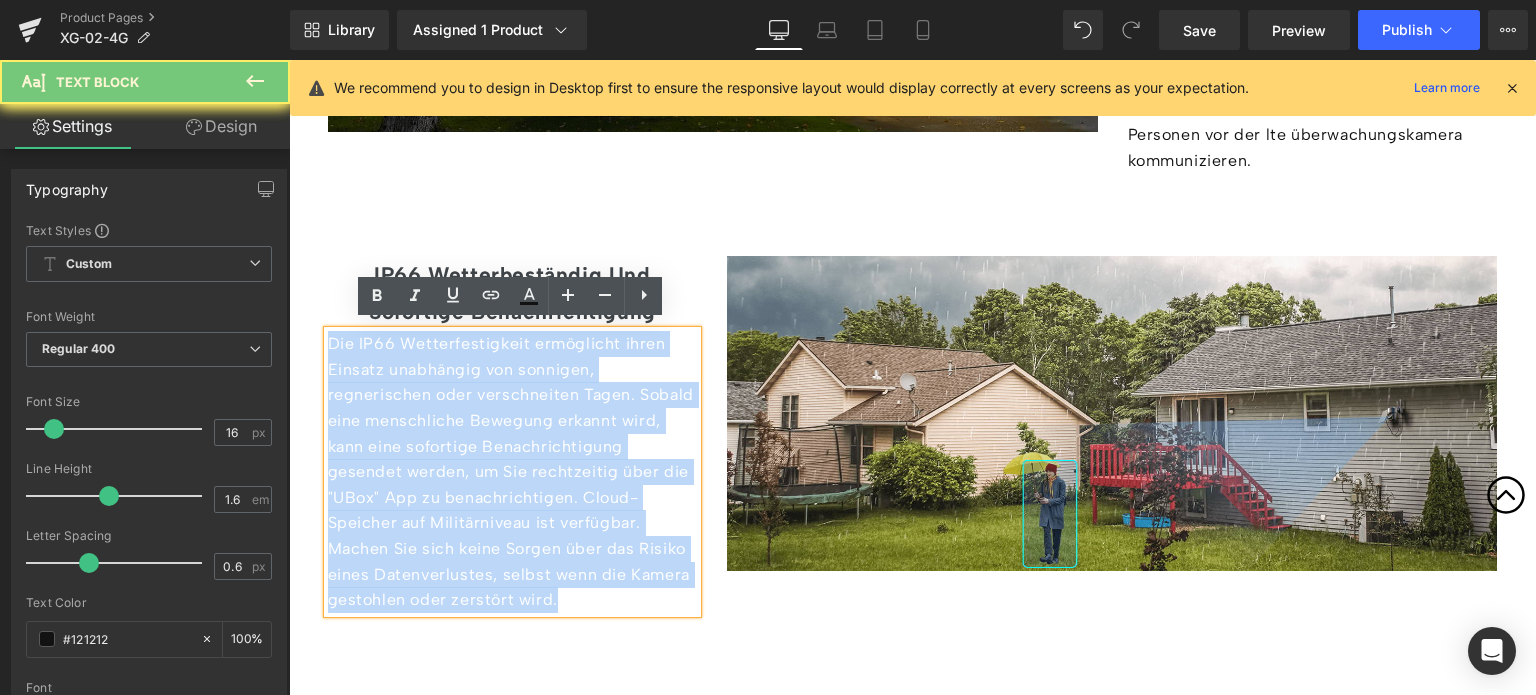 click on "Die IP66 Wetterfestigkeit ermöglicht ihren Einsatz unabhängig von sonnigen, regnerischen oder verschneiten Tagen. Sobald eine menschliche Bewegung erkannt wird, kann eine sofortige Benachrichtigung gesendet werden, um Sie rechtzeitig über die "UBox" App zu benachrichtigen. Cloud-Speicher auf Militärniveau ist verfügbar. Machen Sie sich keine Sorgen über das Risiko eines Datenverlustes, selbst wenn die Kamera gestohlen oder zerstört wird." at bounding box center [513, 472] 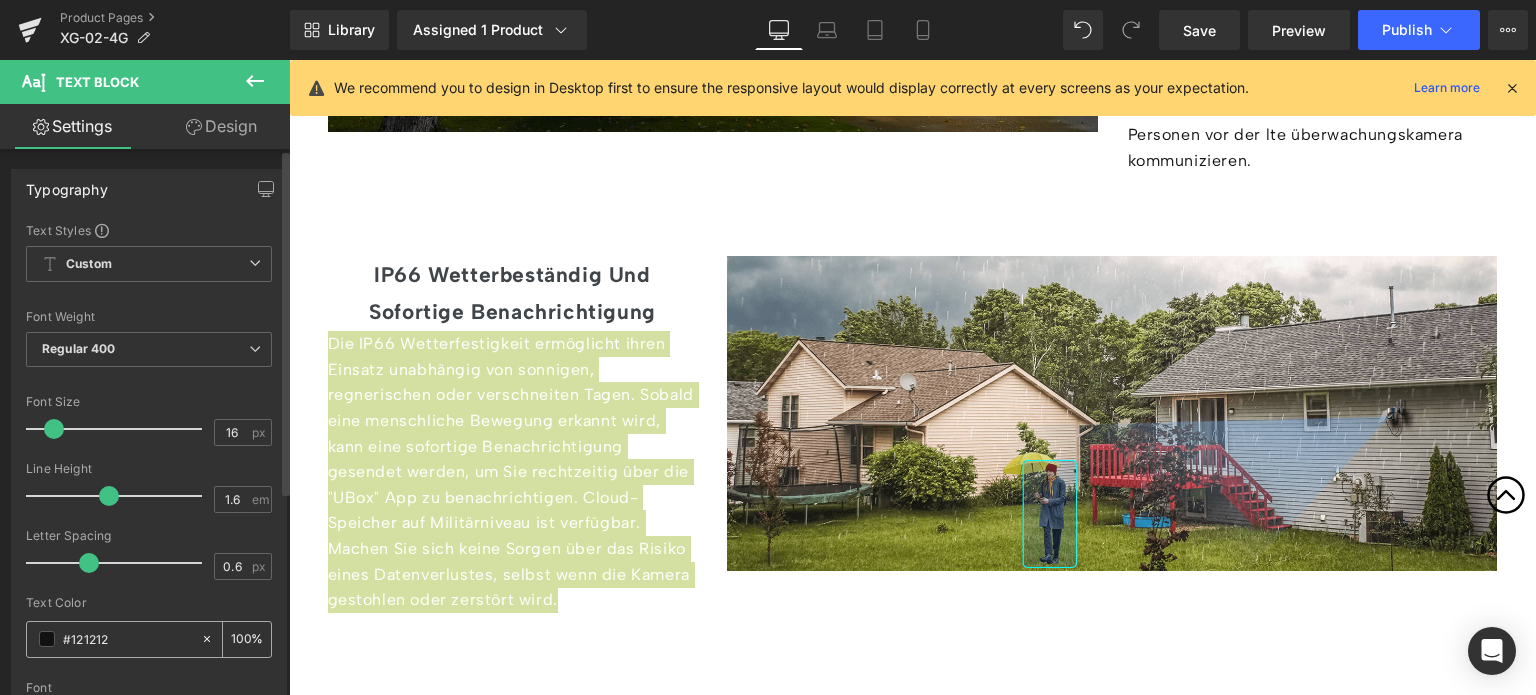 click on "#121212" at bounding box center (127, 639) 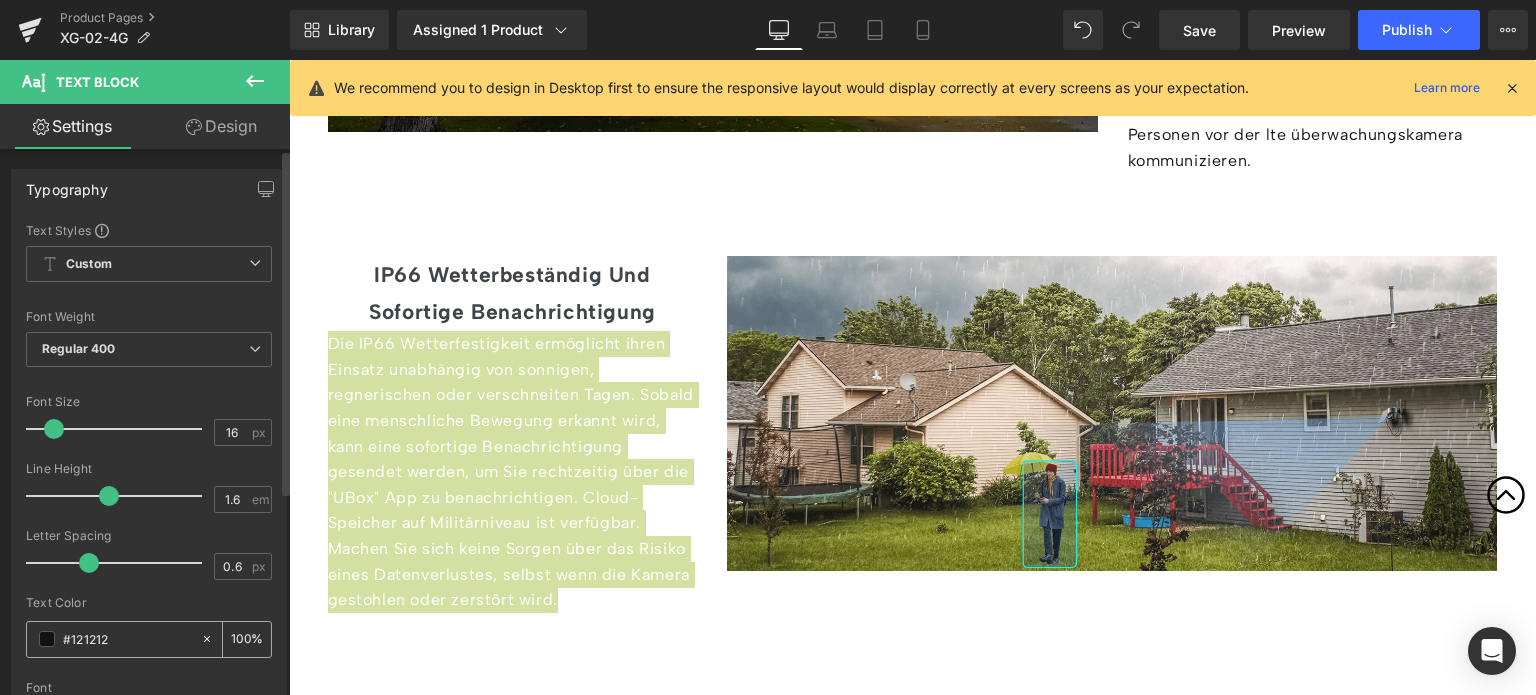 click on "#121212" at bounding box center [127, 639] 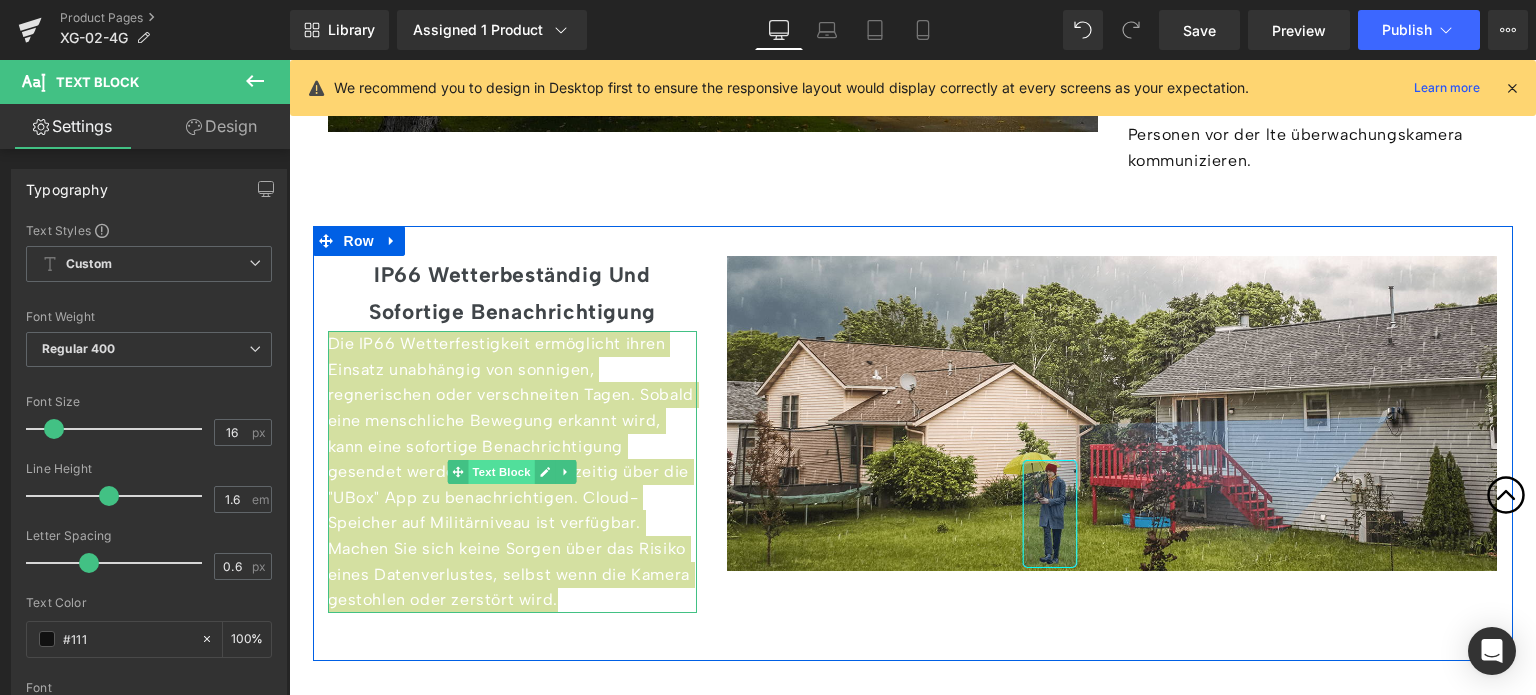 click on "Text Block" at bounding box center [502, 472] 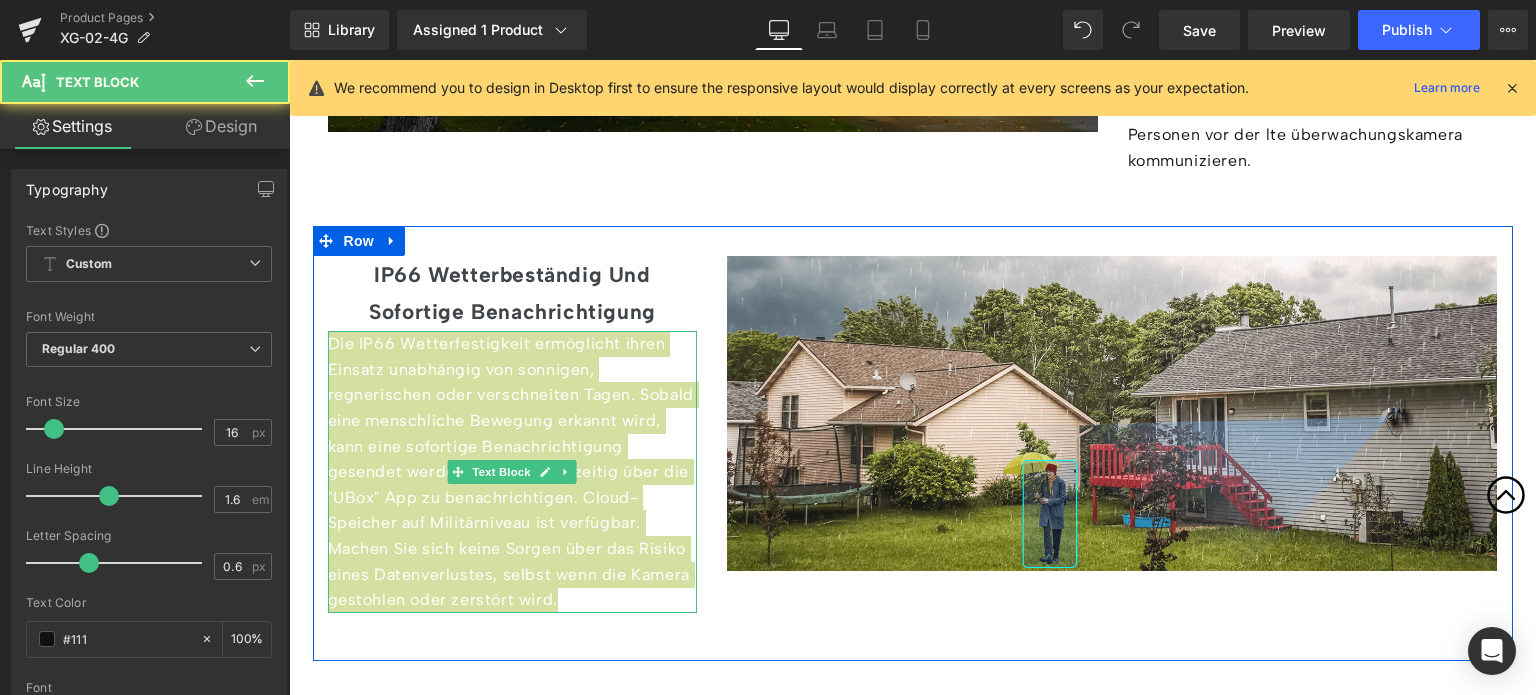 type on "#111" 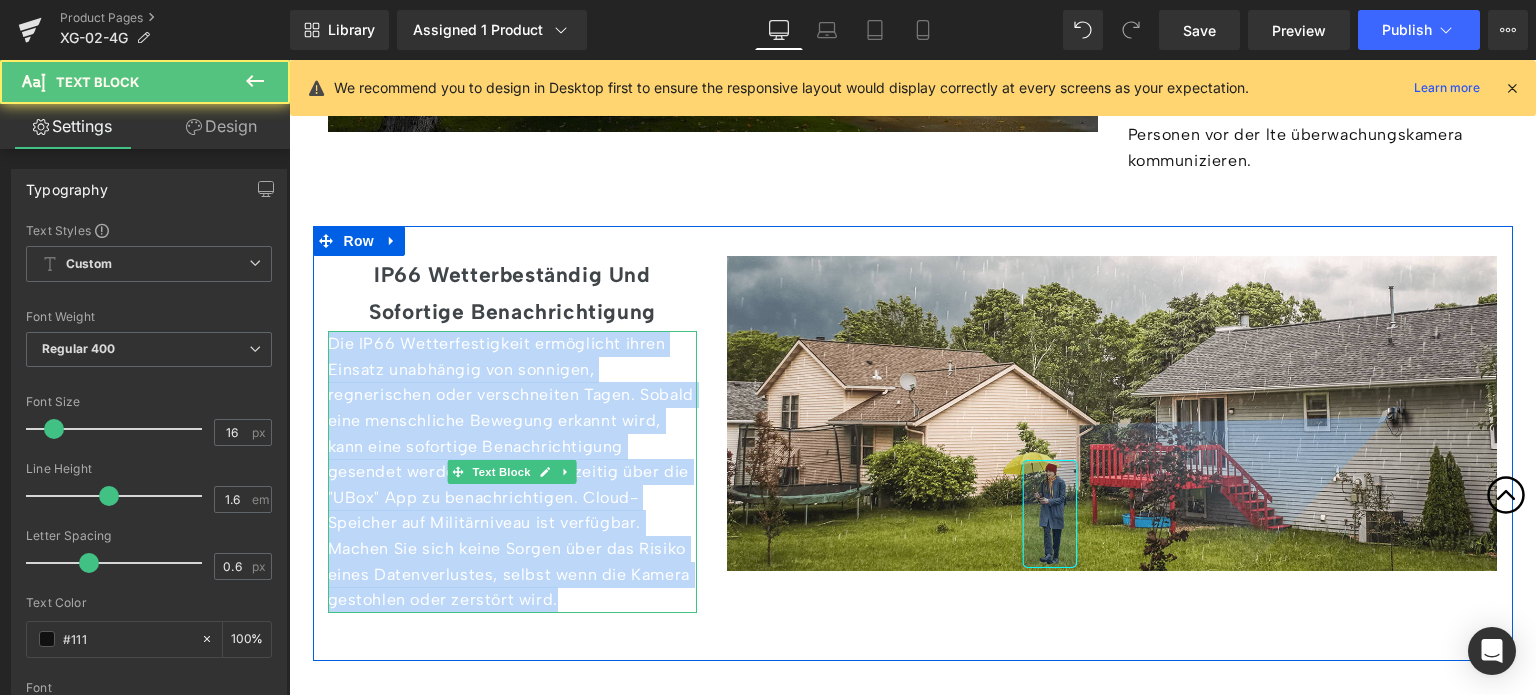 click on "Die IP66 Wetterfestigkeit ermöglicht ihren Einsatz unabhängig von sonnigen, regnerischen oder verschneiten Tagen. Sobald eine menschliche Bewegung erkannt wird, kann eine sofortige Benachrichtigung gesendet werden, um Sie rechtzeitig über die "UBox" App zu benachrichtigen. Cloud-Speicher auf Militärniveau ist verfügbar. Machen Sie sich keine Sorgen über das Risiko eines Datenverlustes, selbst wenn die Kamera gestohlen oder zerstört wird." at bounding box center [513, 472] 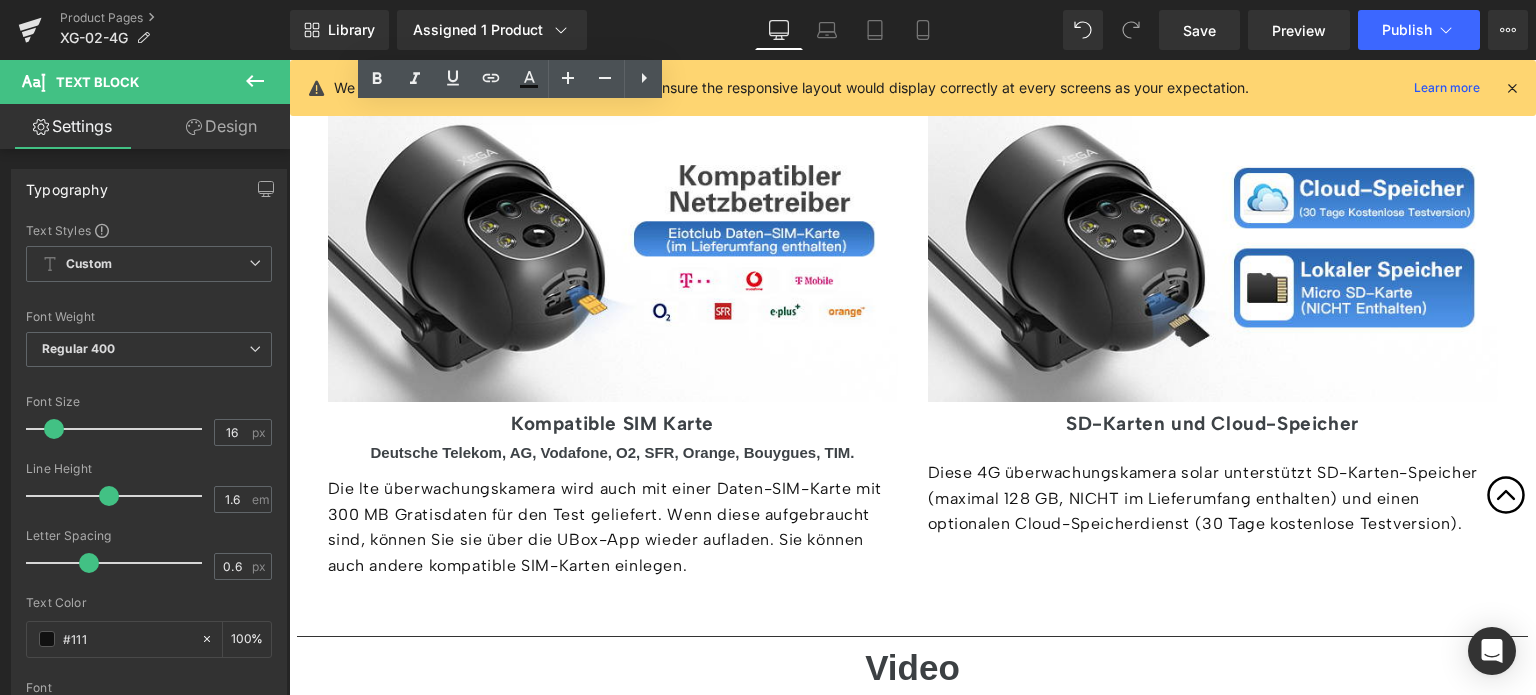 scroll, scrollTop: 4900, scrollLeft: 0, axis: vertical 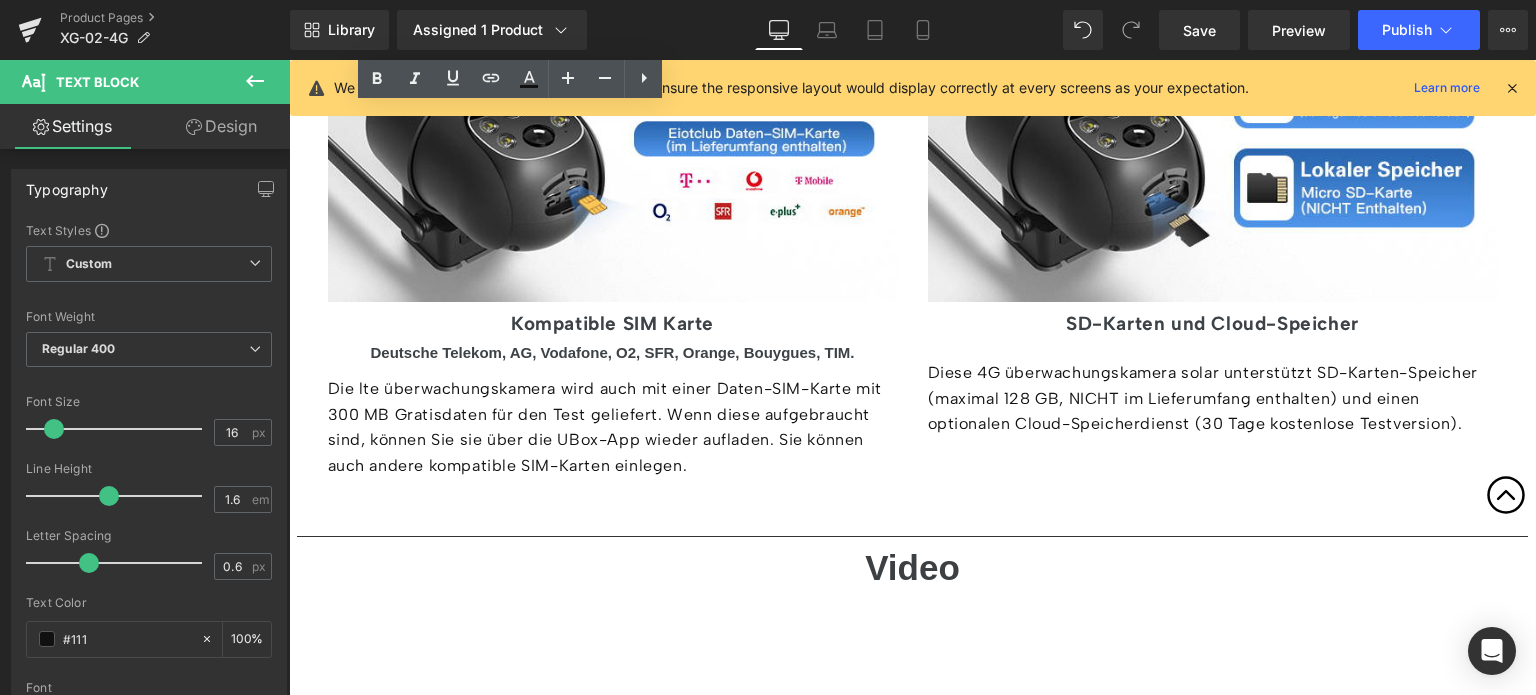 click on "Die lte überwachungskamera wird auch mit einer Daten-SIM-Karte mit 300 MB Gratisdaten für den Test geliefert. Wenn diese aufgebraucht sind, können Sie sie über die UBox-App wieder aufladen. Sie können auch andere kompatible SIM-Karten einlegen." at bounding box center (613, 427) 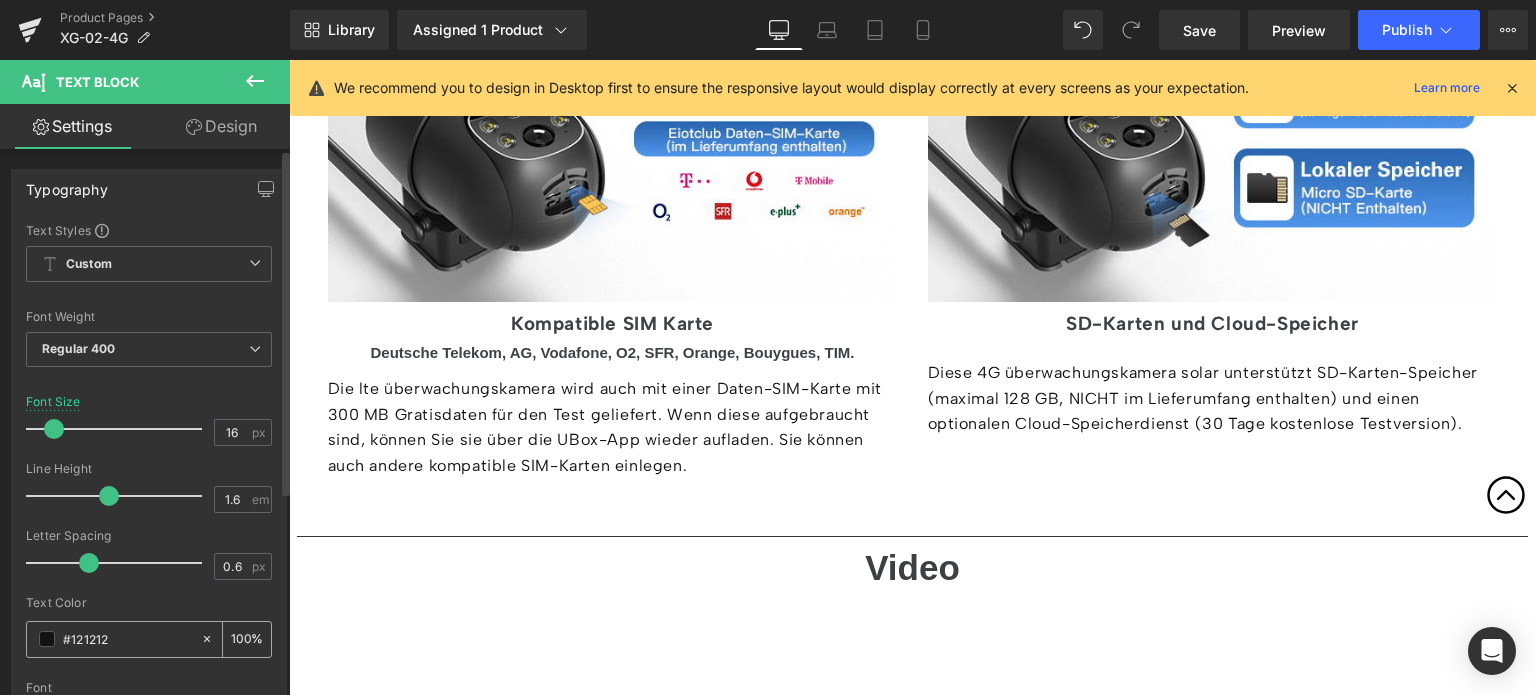 click on "#121212" at bounding box center (127, 639) 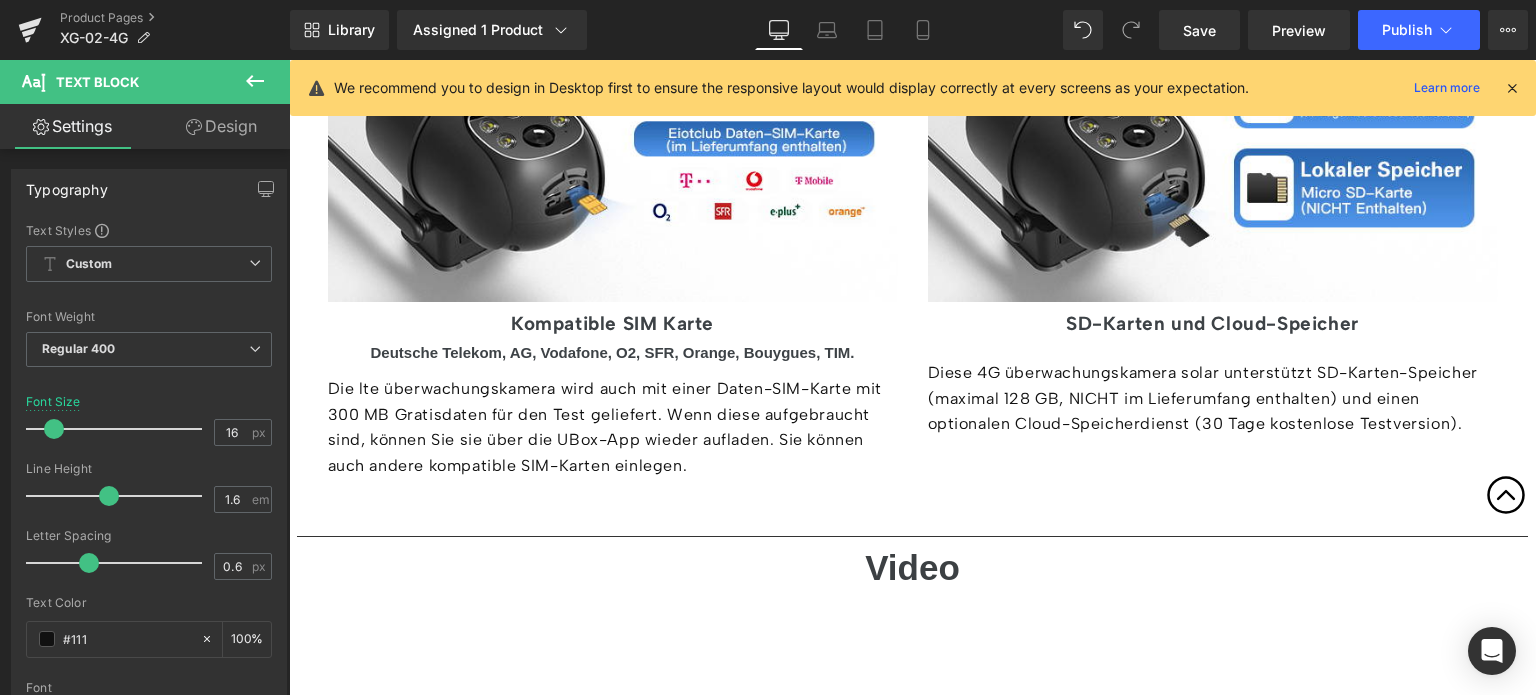 type on "#111" 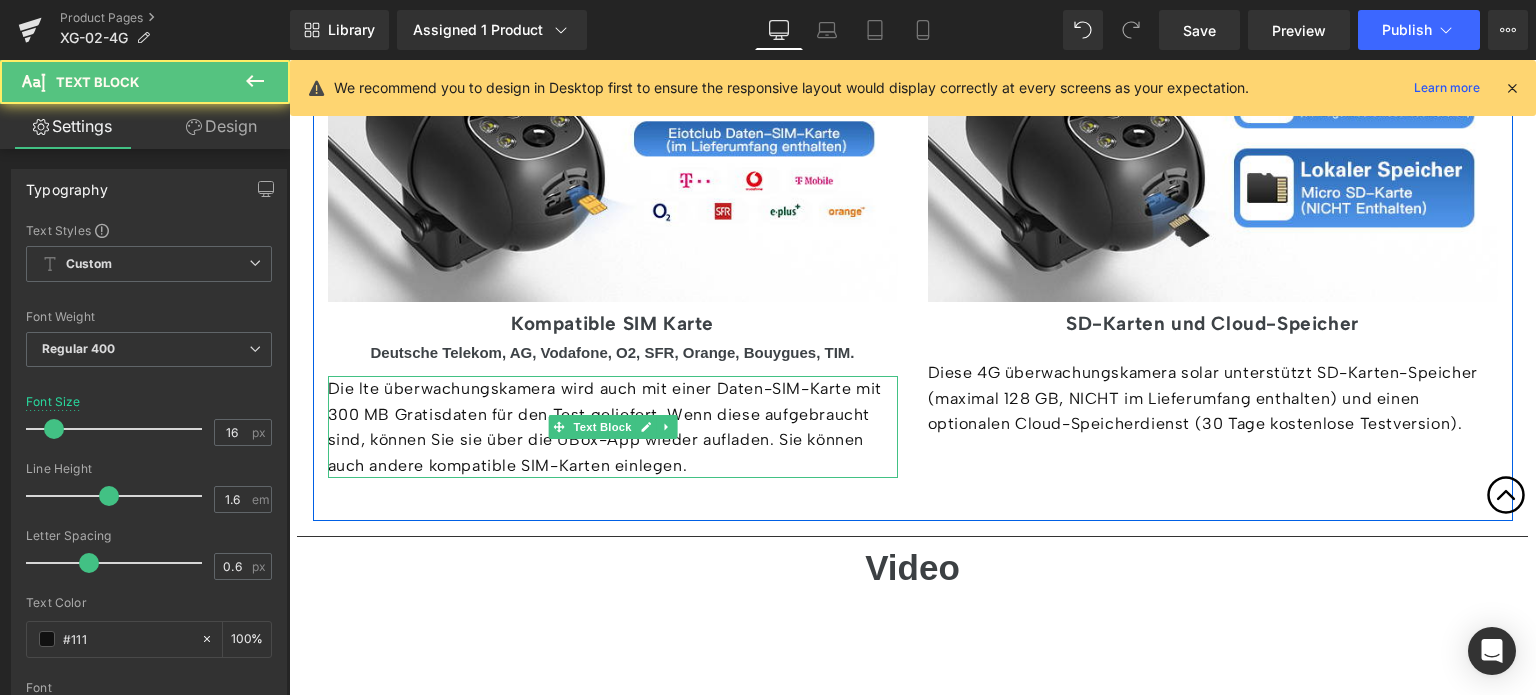 click on "Die lte überwachungskamera wird auch mit einer Daten-SIM-Karte mit 300 MB Gratisdaten für den Test geliefert. Wenn diese aufgebraucht sind, können Sie sie über die UBox-App wieder aufladen. Sie können auch andere kompatible SIM-Karten einlegen." at bounding box center (613, 427) 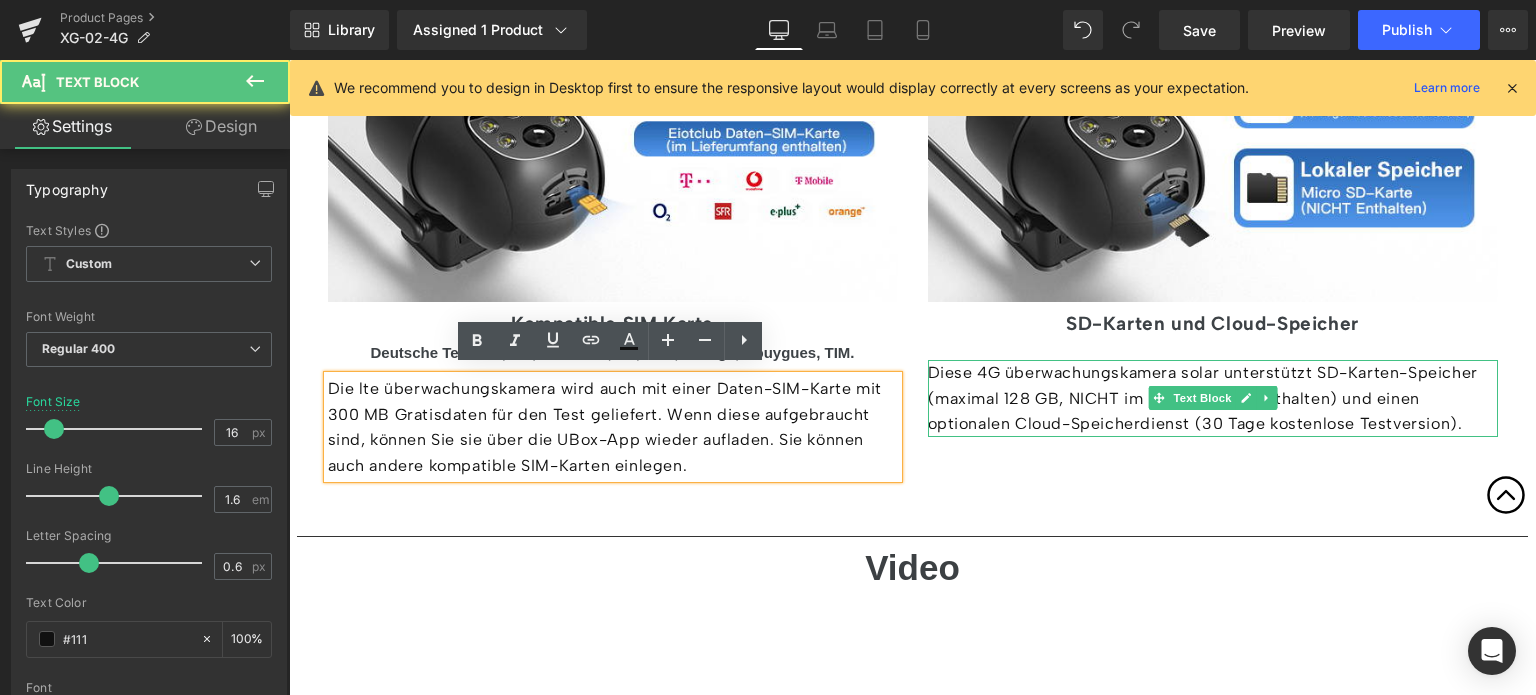 click on "Diese 4G überwachungskamera solar unterstützt SD-Karten-Speicher (maximal 128 GB, NICHT im Lieferumfang enthalten) und einen optionalen Cloud-Speicherdienst (30 Tage kostenlose Testversion)." at bounding box center (1213, 398) 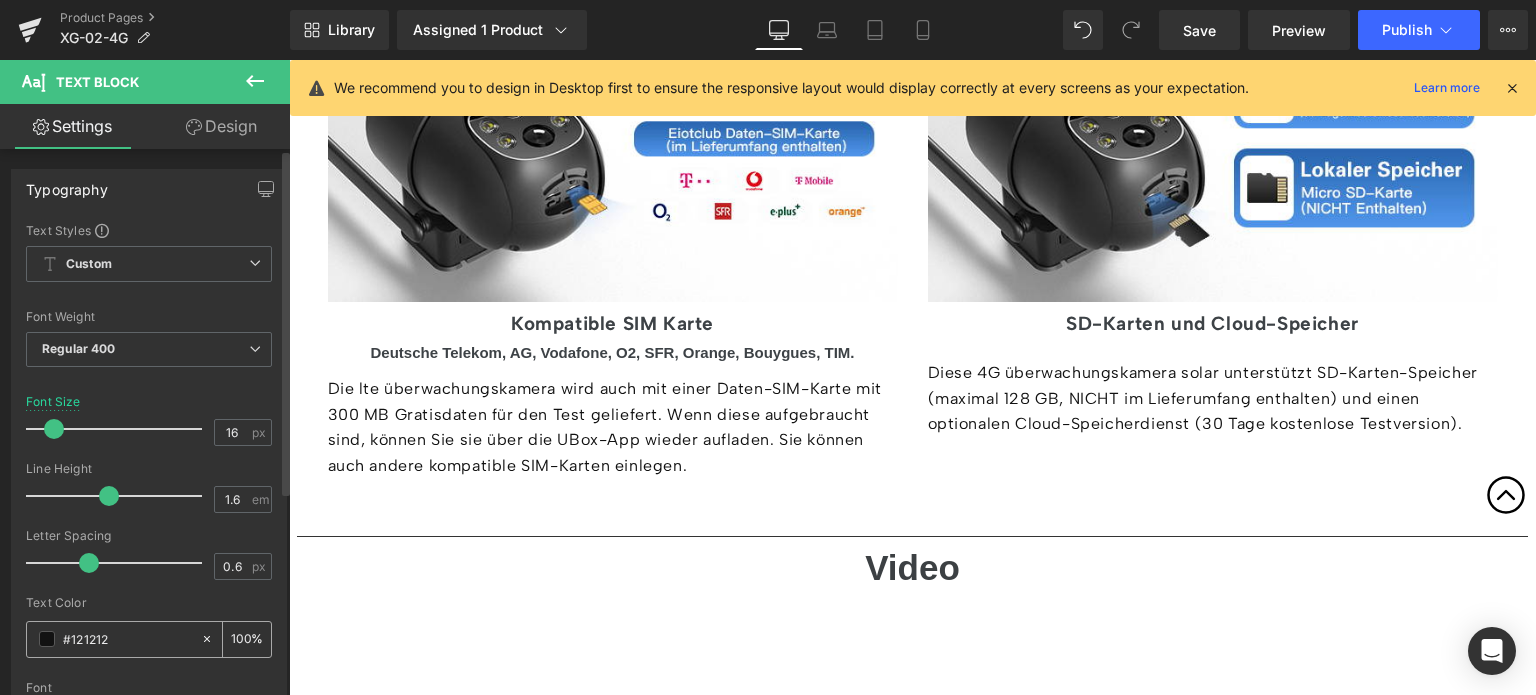 click on "#121212" at bounding box center (127, 639) 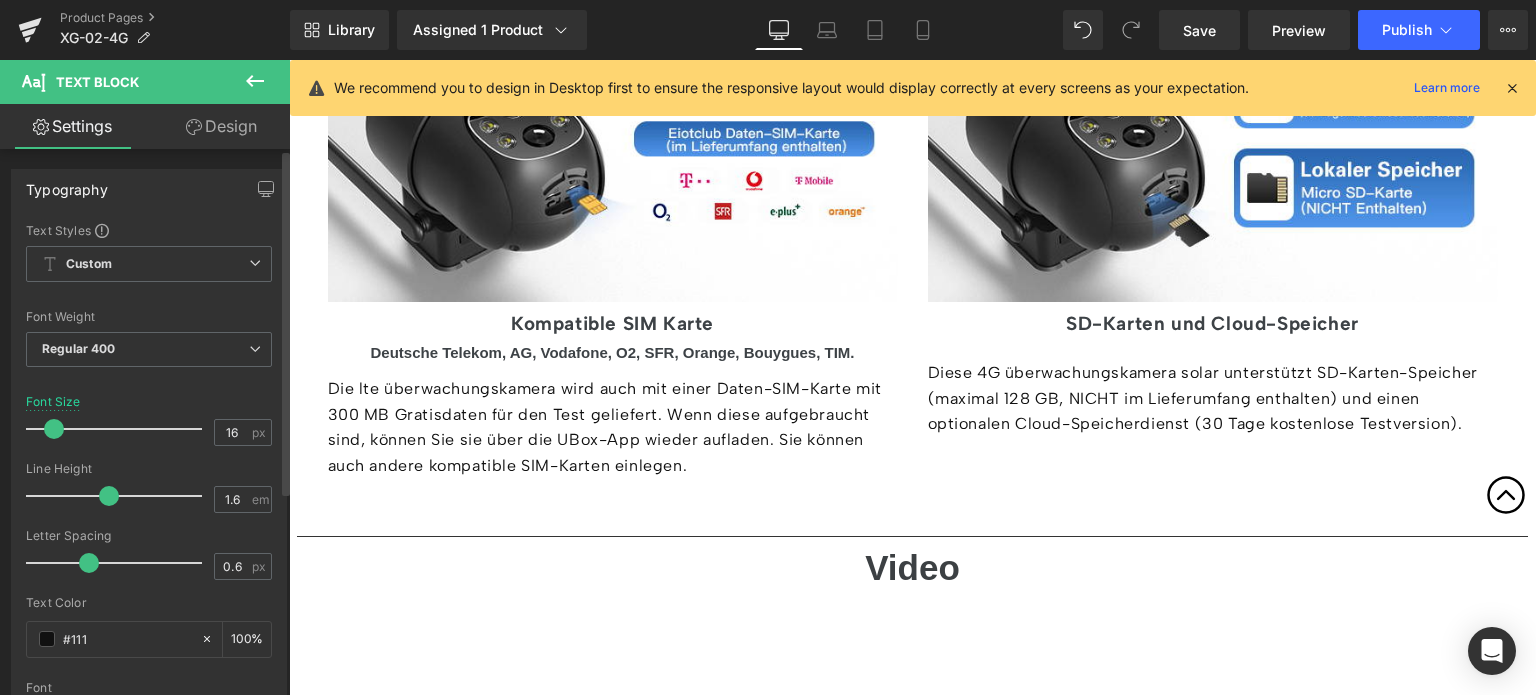 type on "#111" 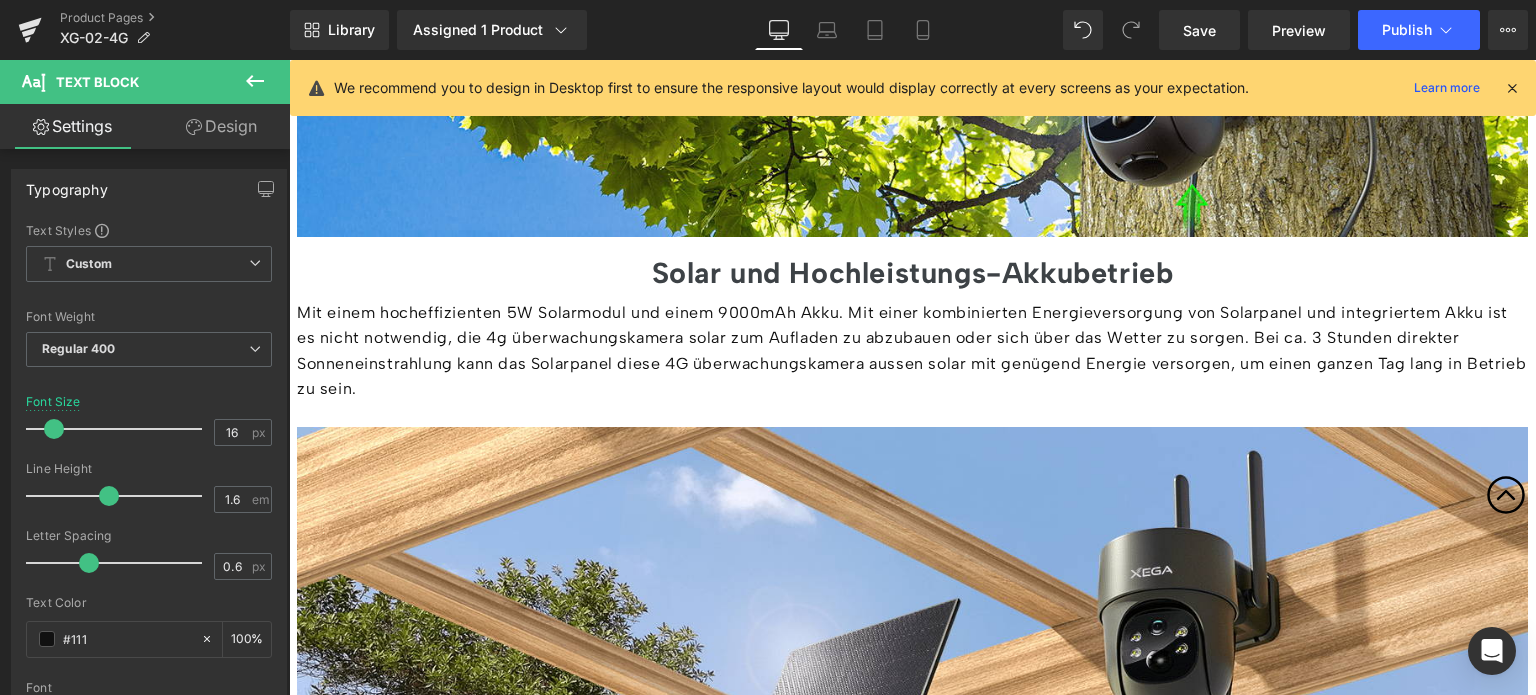 scroll, scrollTop: 1800, scrollLeft: 0, axis: vertical 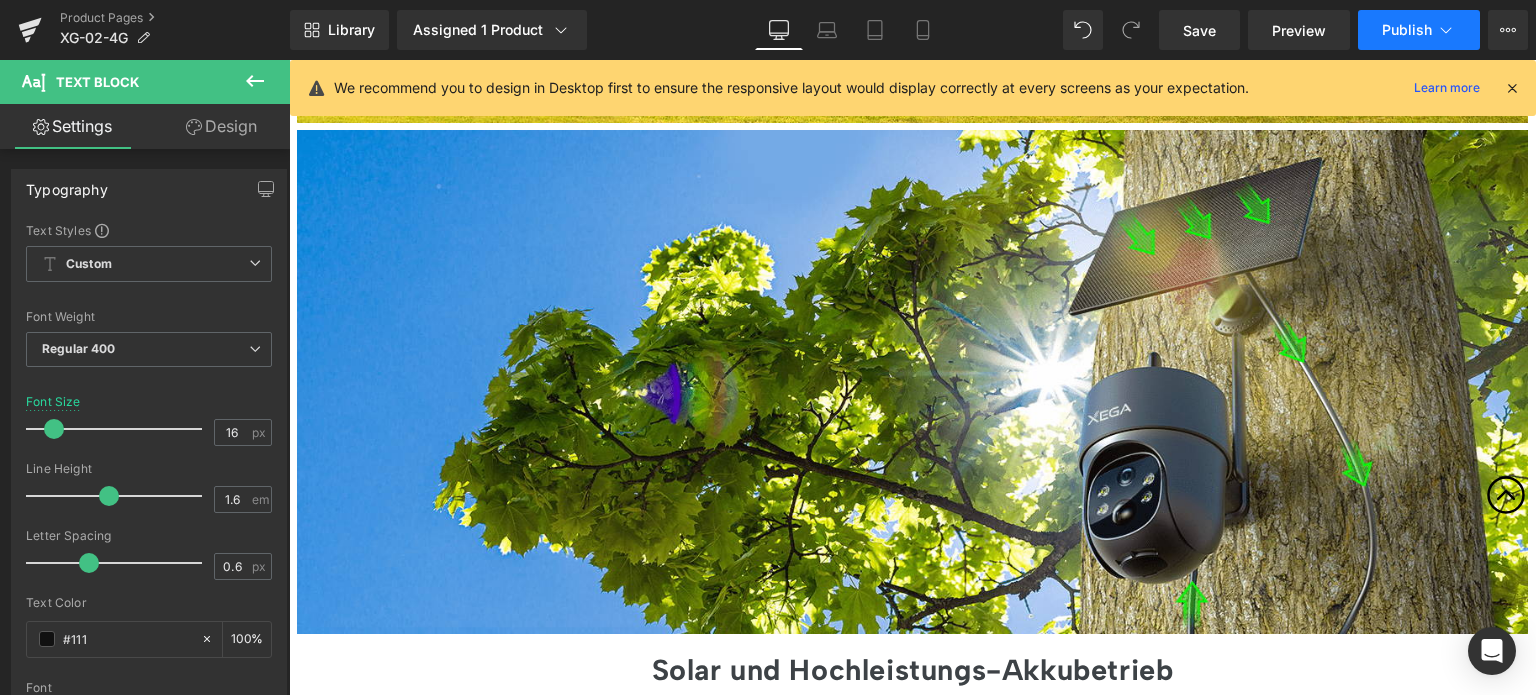 click on "Publish" at bounding box center (1407, 30) 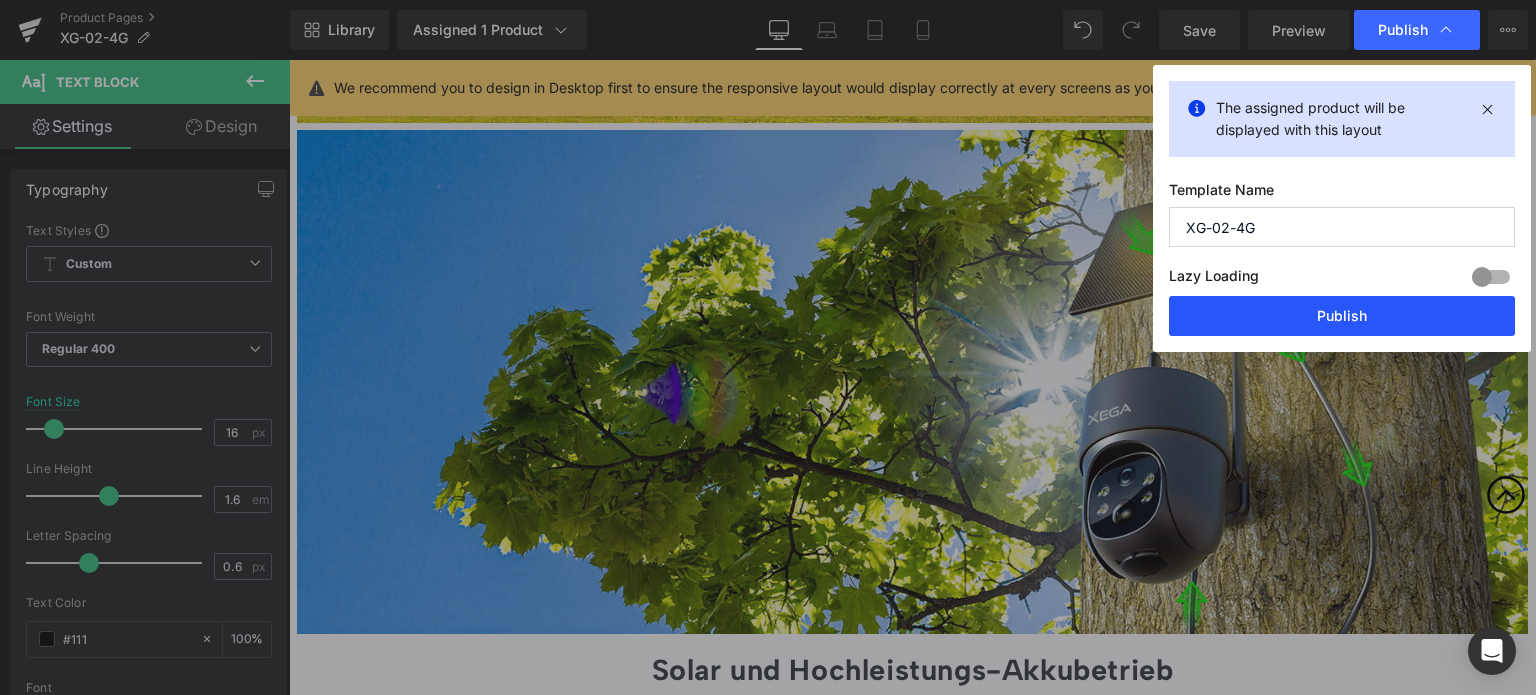 click on "Publish" at bounding box center (1342, 316) 